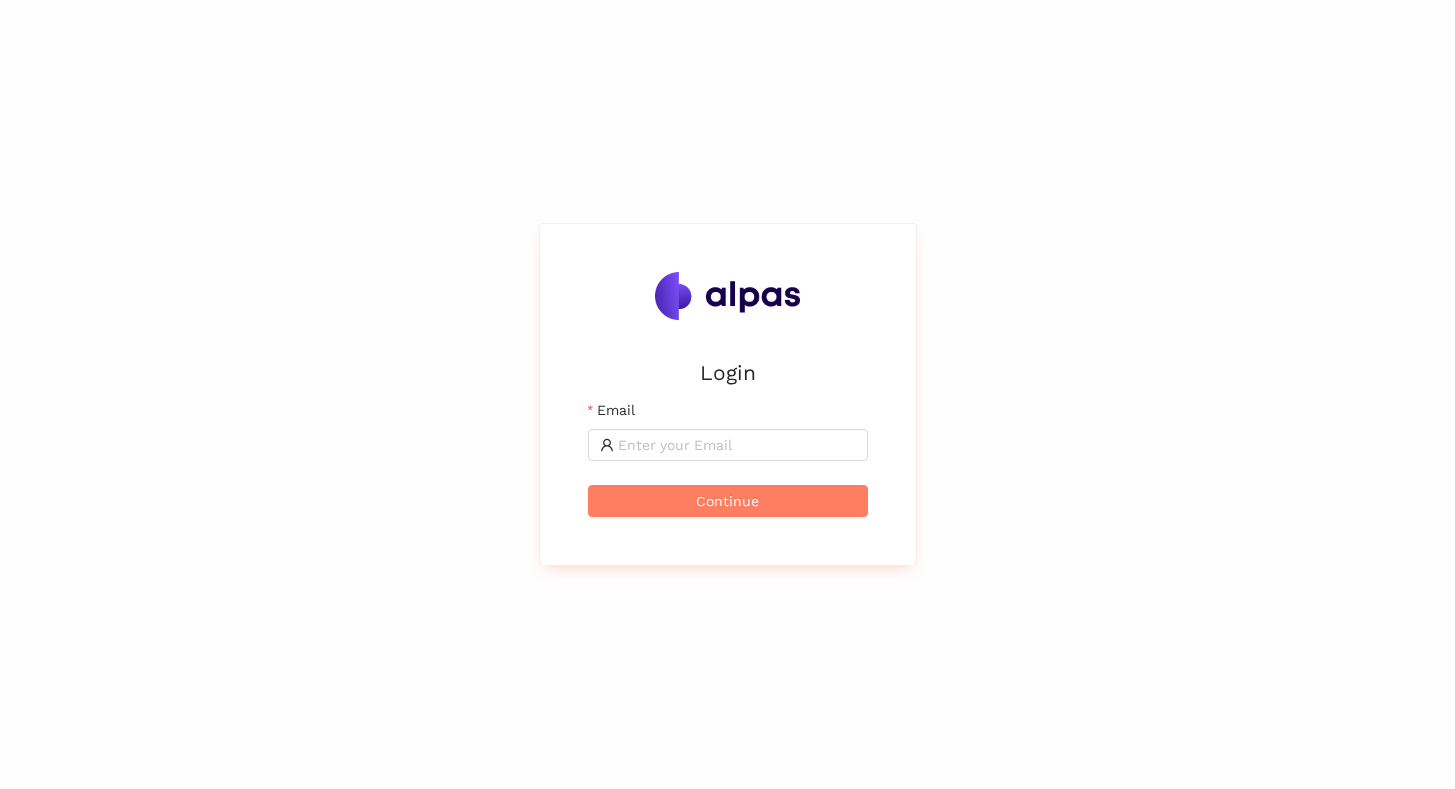 scroll, scrollTop: 0, scrollLeft: 0, axis: both 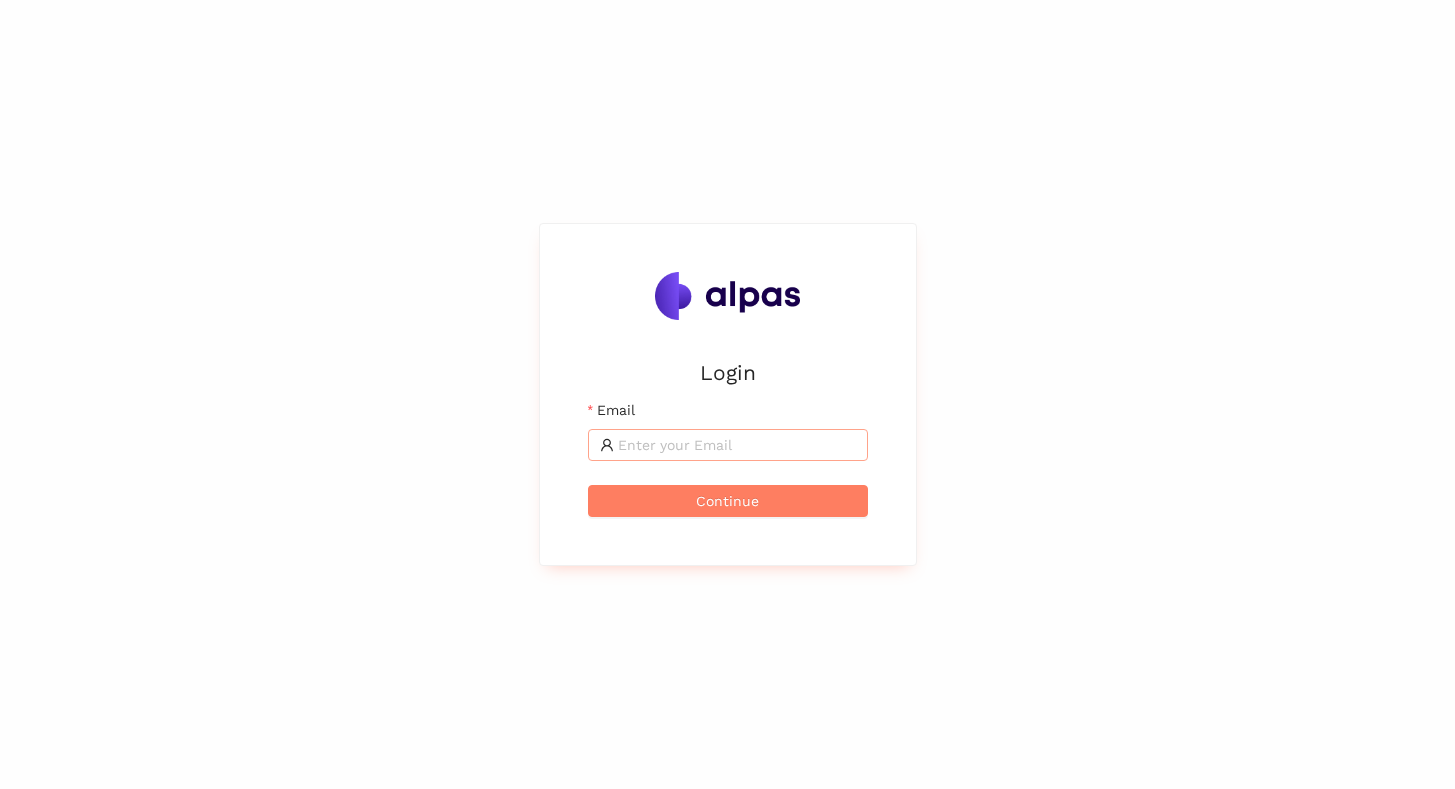 click on "Email" at bounding box center (737, 445) 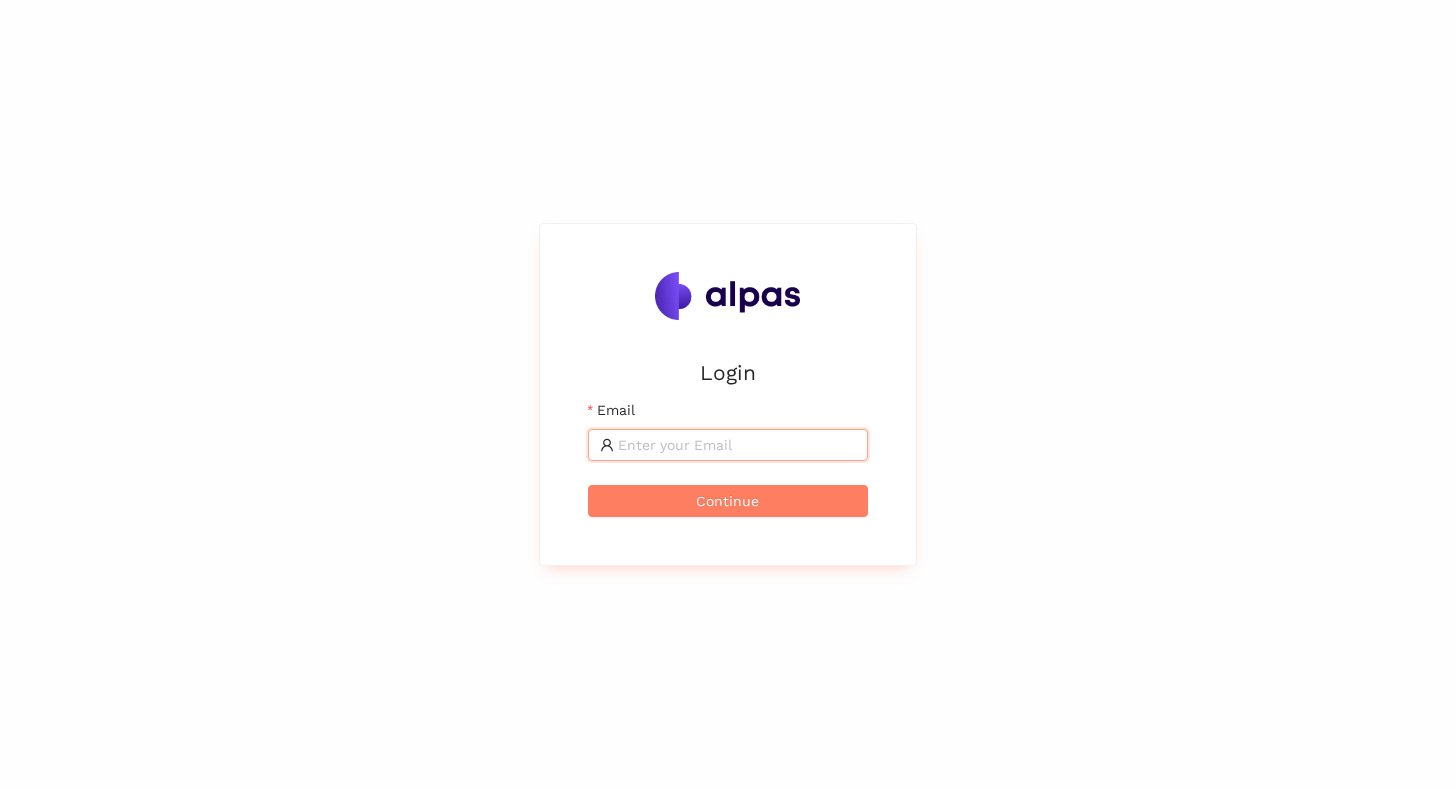 type on "[EMAIL_ADDRESS]" 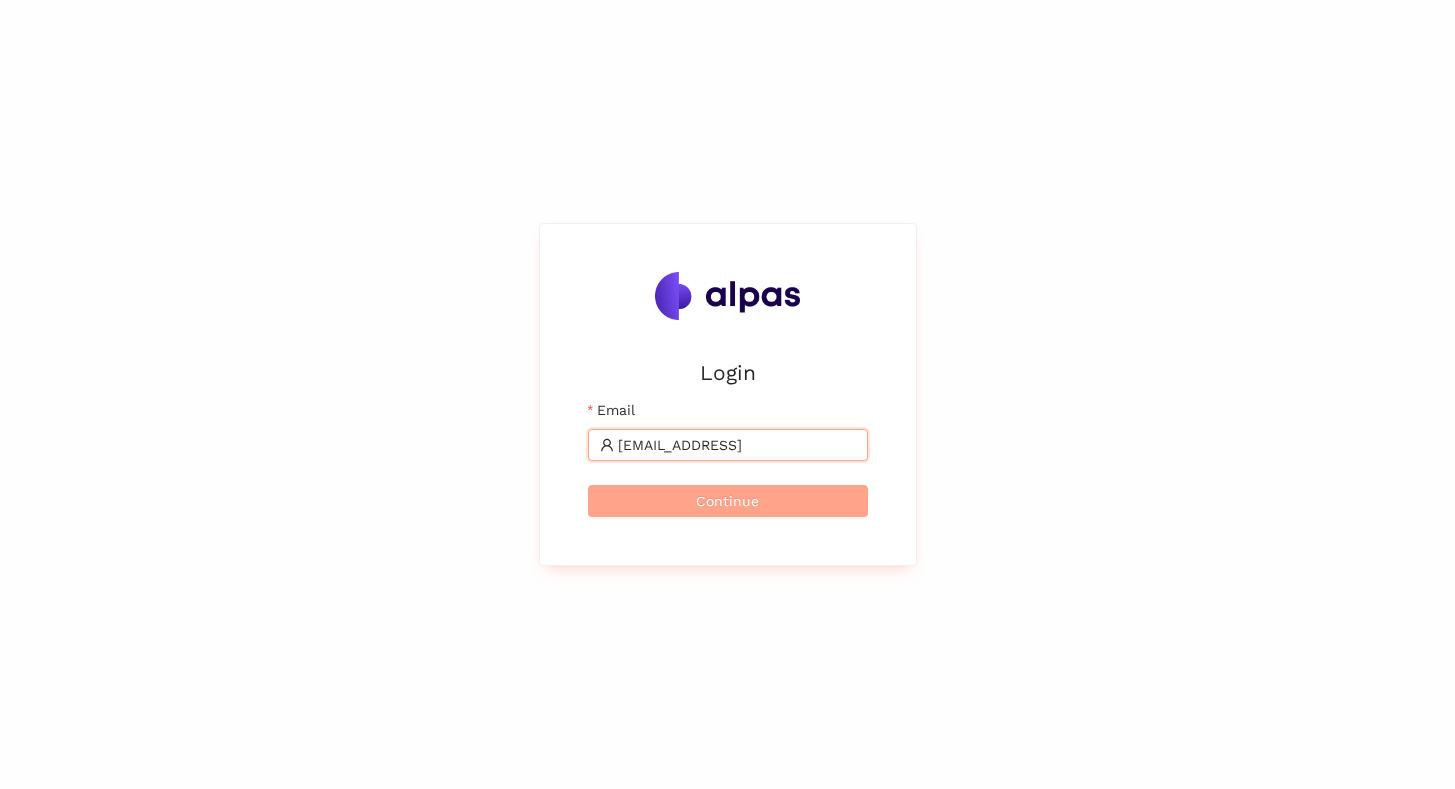 click on "Continue" at bounding box center [728, 501] 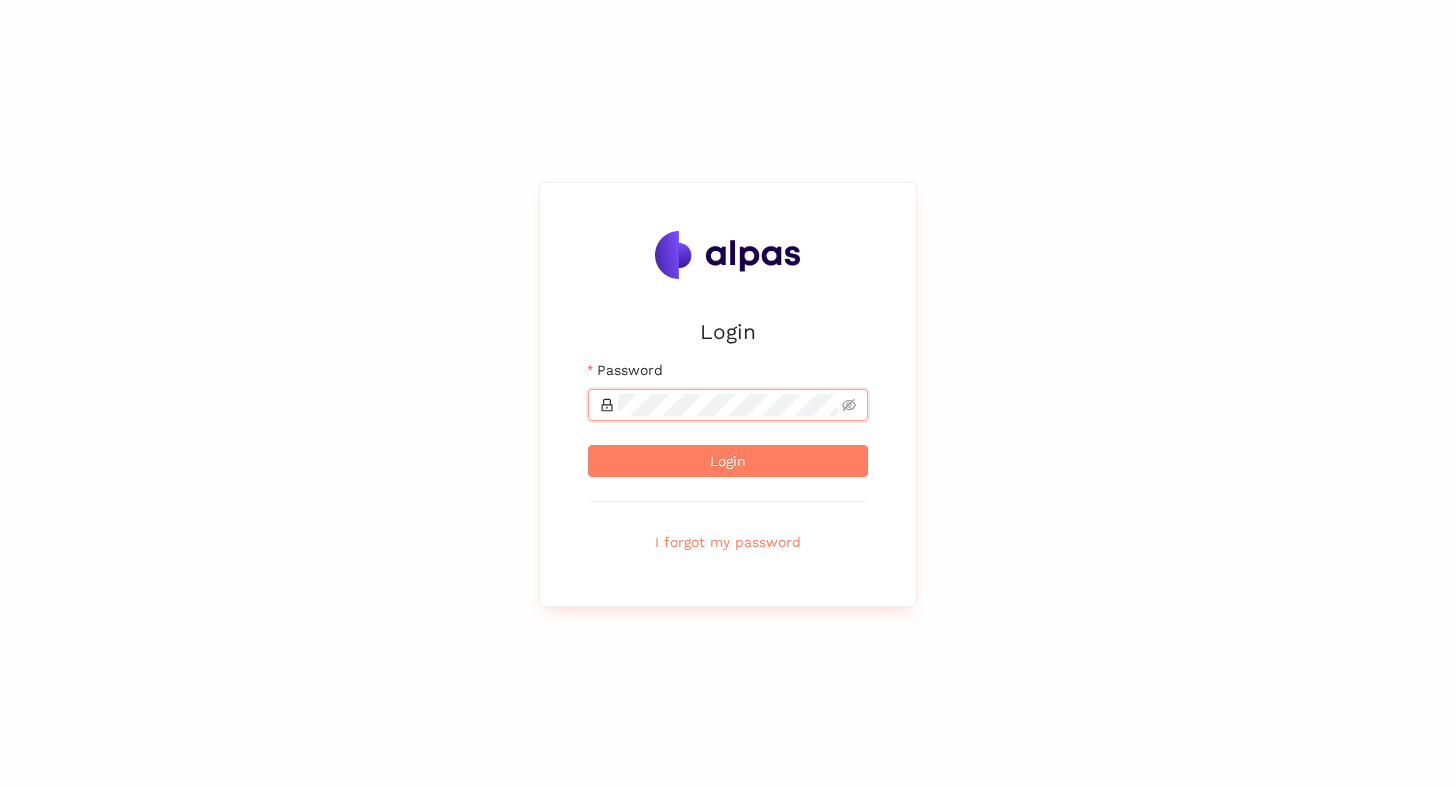 click on "Login" at bounding box center (728, 461) 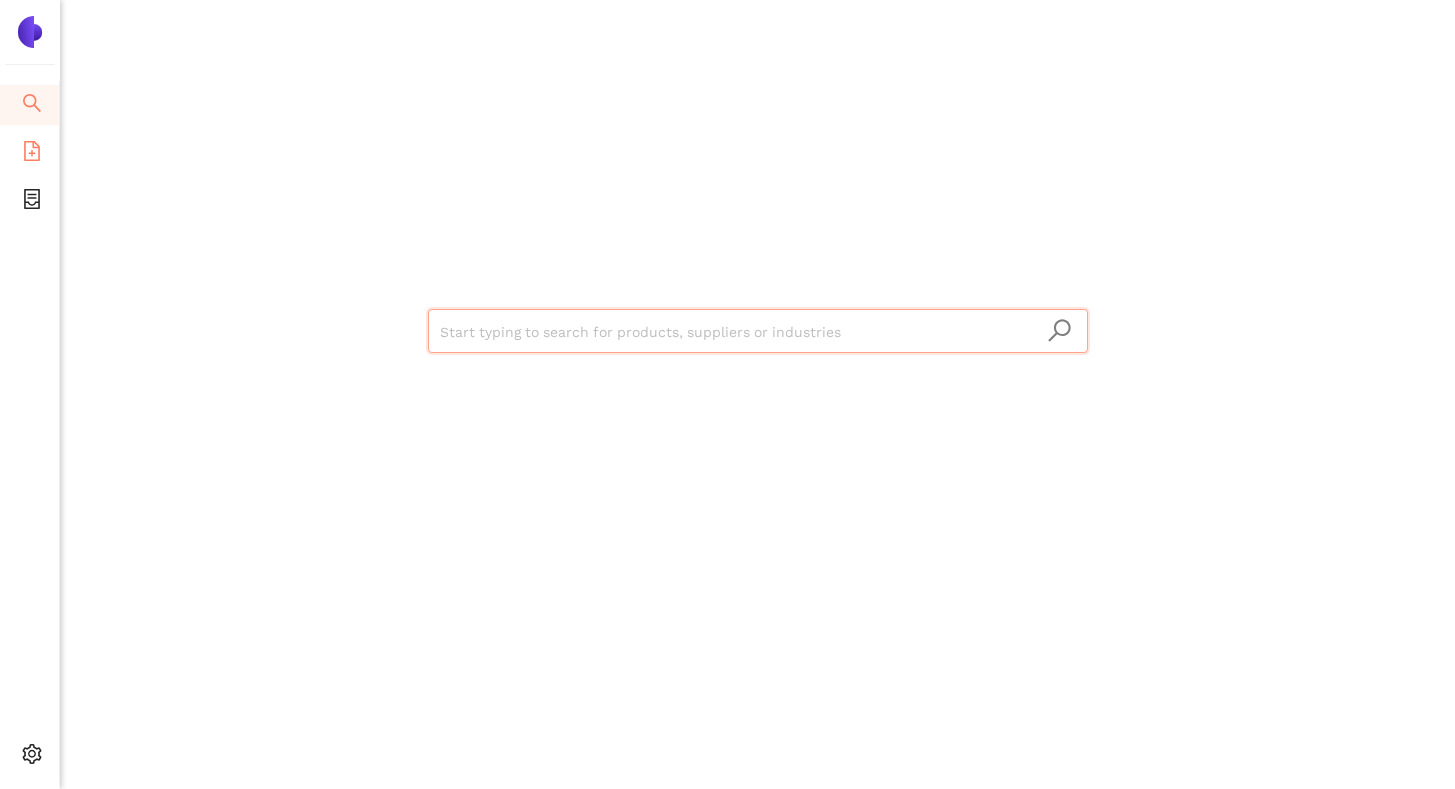 click on "eSourcing Templates" at bounding box center [29, 153] 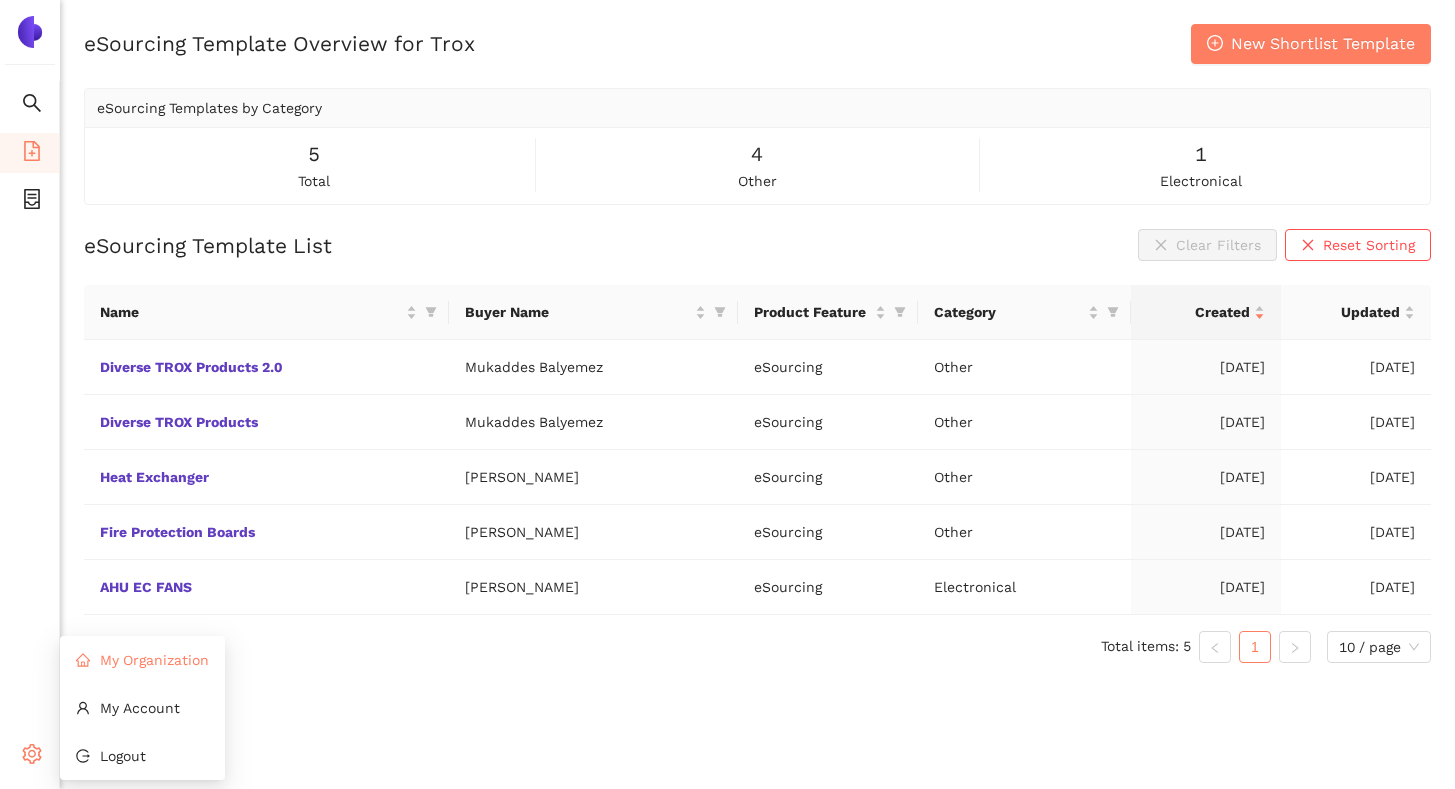 click on "My Organization" at bounding box center [142, 660] 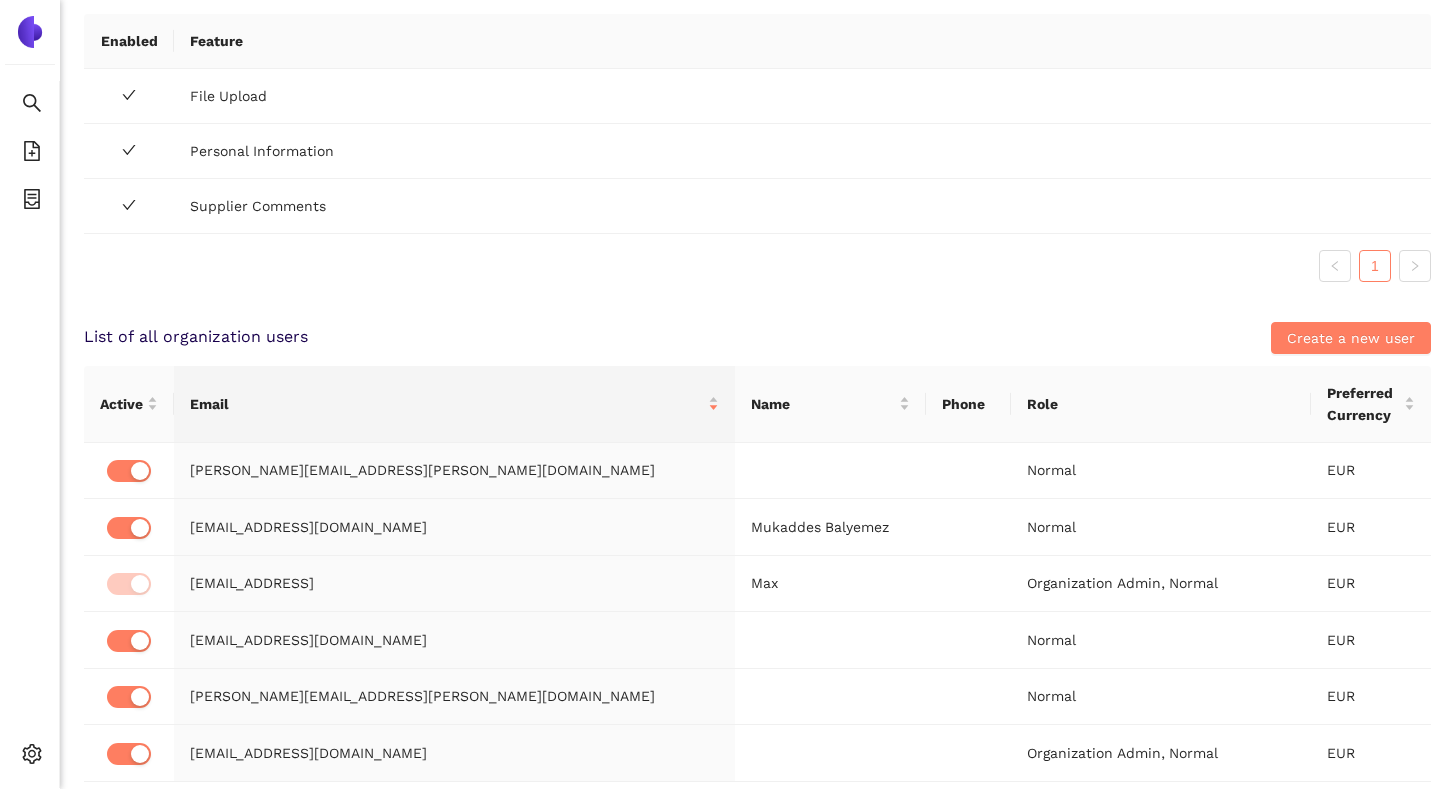 scroll, scrollTop: 108, scrollLeft: 0, axis: vertical 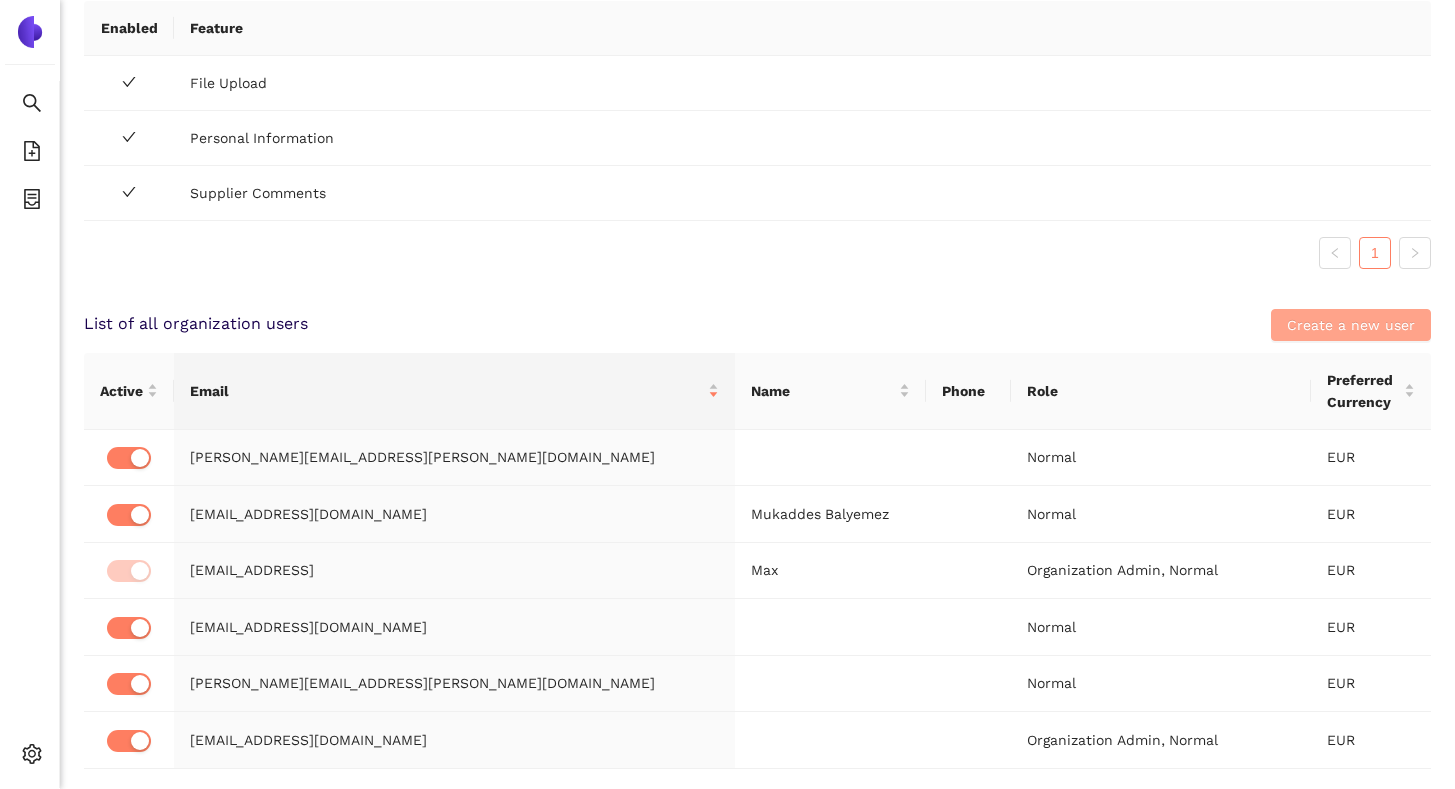 click on "Create a new user" at bounding box center [1351, 325] 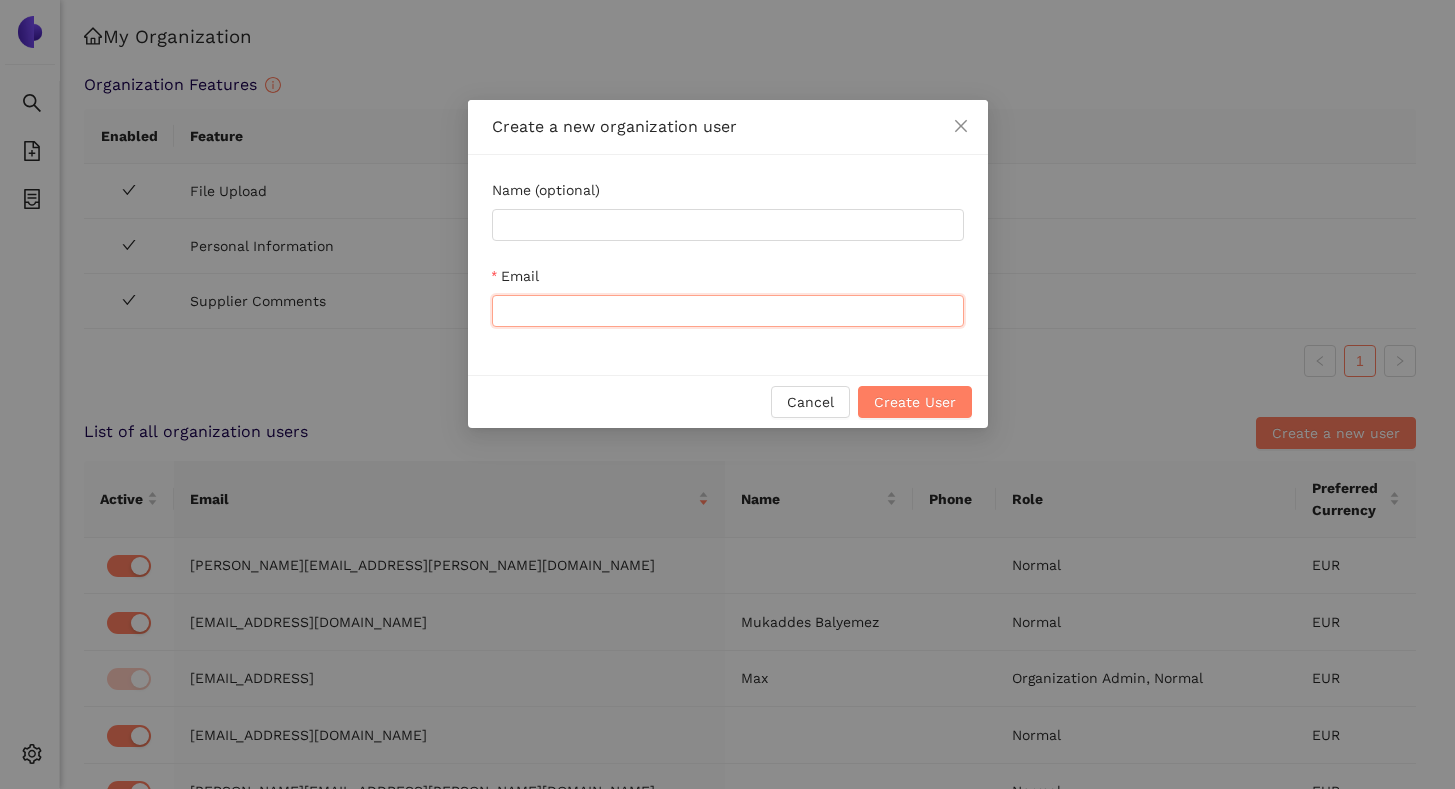 click on "Email" at bounding box center (728, 311) 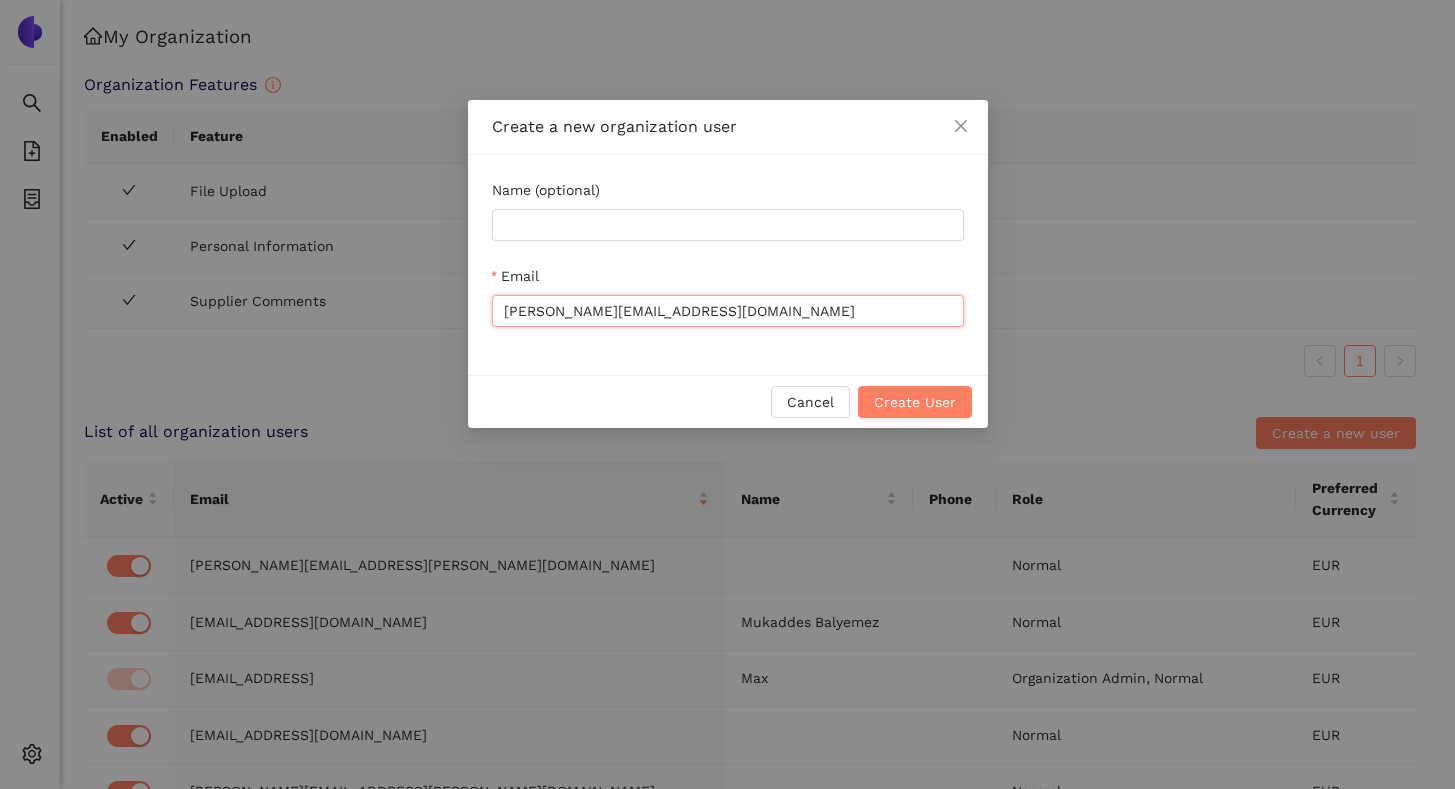 type on "[PERSON_NAME][EMAIL_ADDRESS][DOMAIN_NAME]" 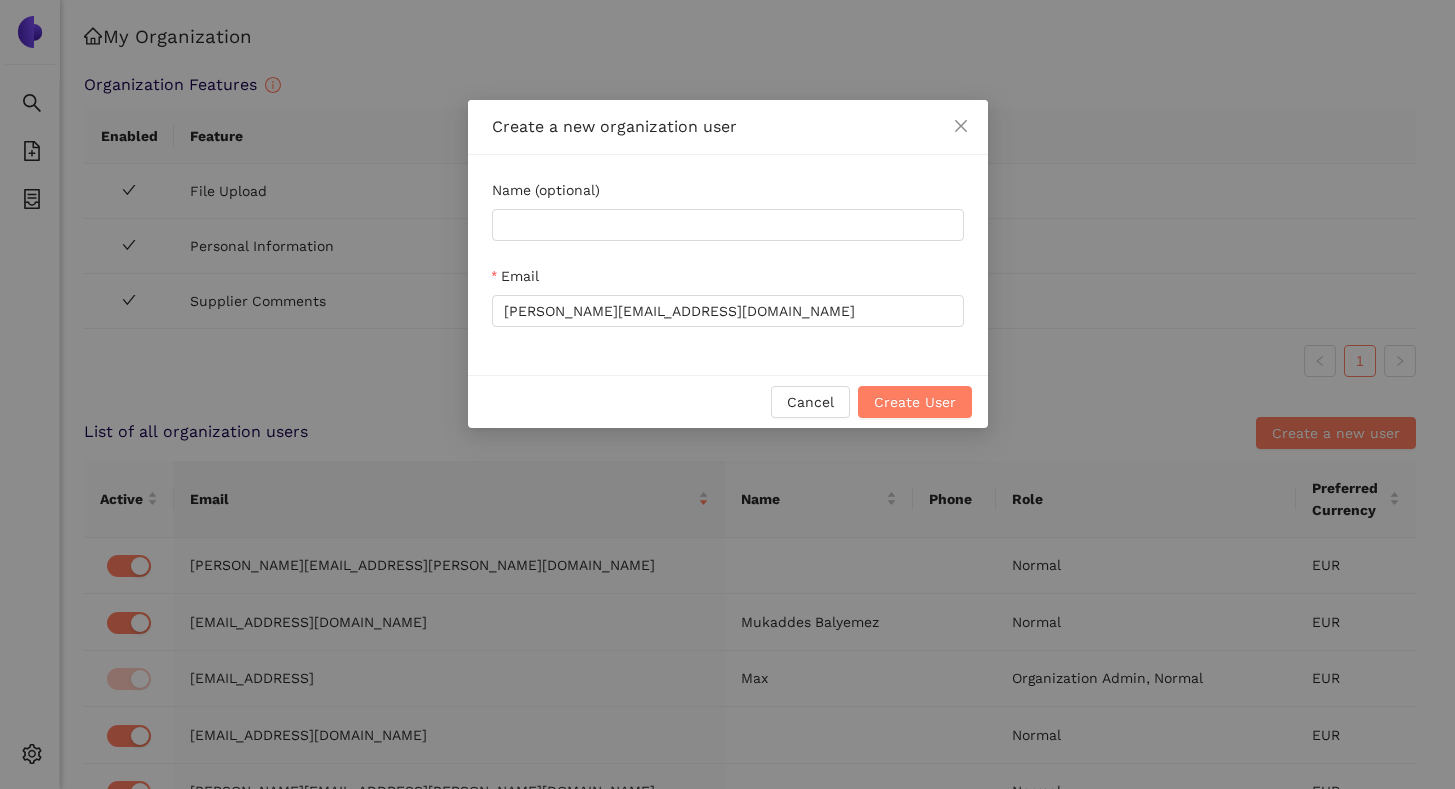 click on "Name (optional) Email [PERSON_NAME][EMAIL_ADDRESS][DOMAIN_NAME]" at bounding box center (728, 265) 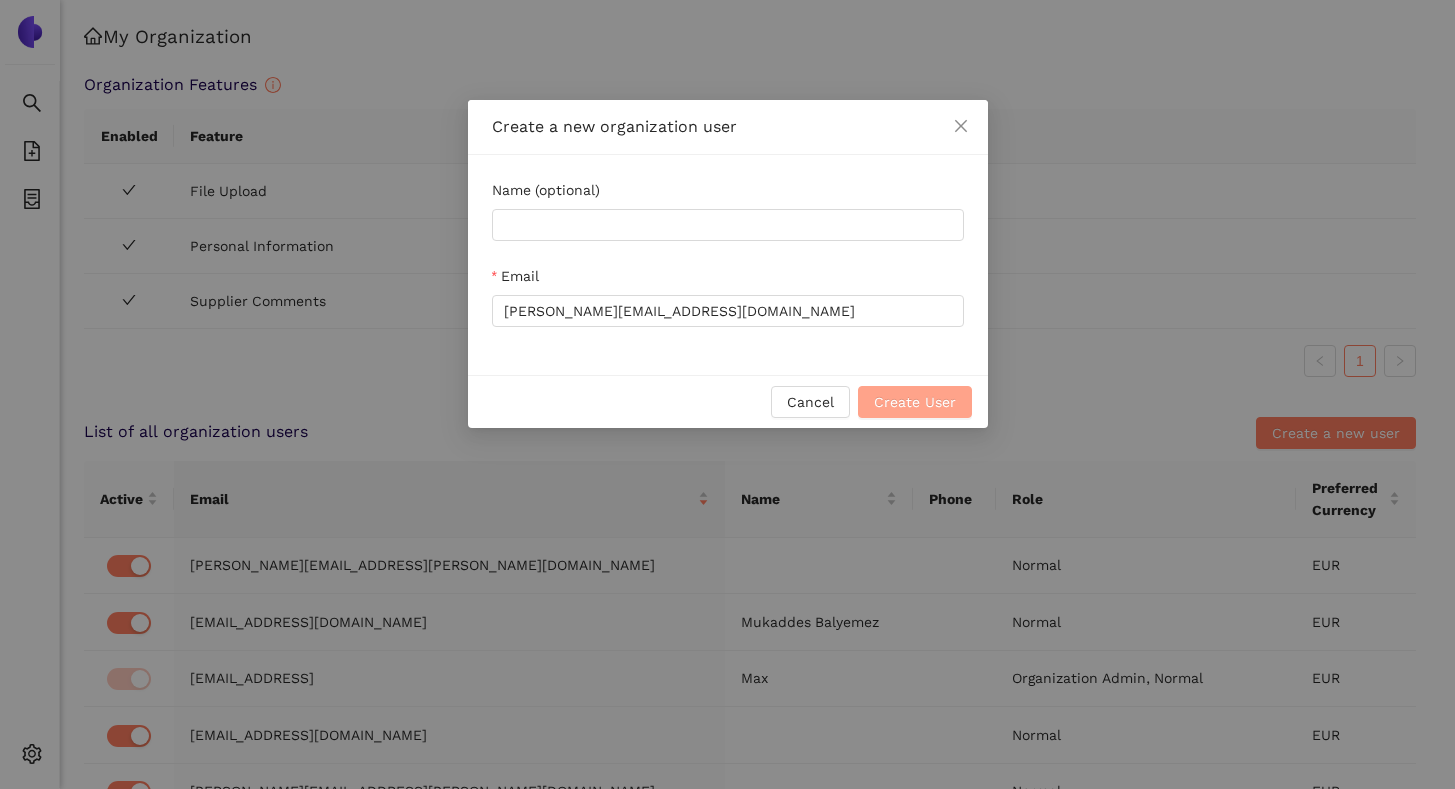 click on "Create User" at bounding box center (915, 402) 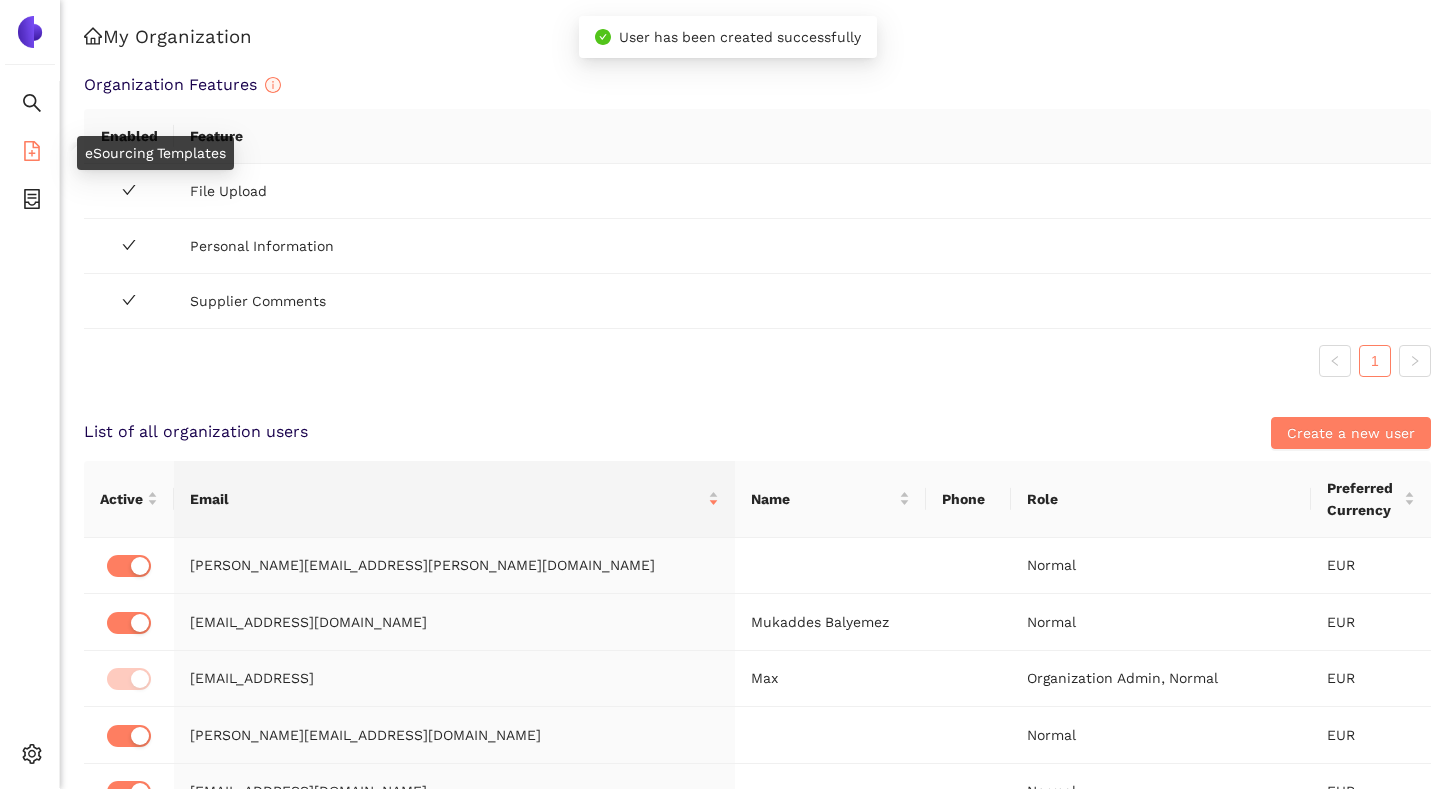 click 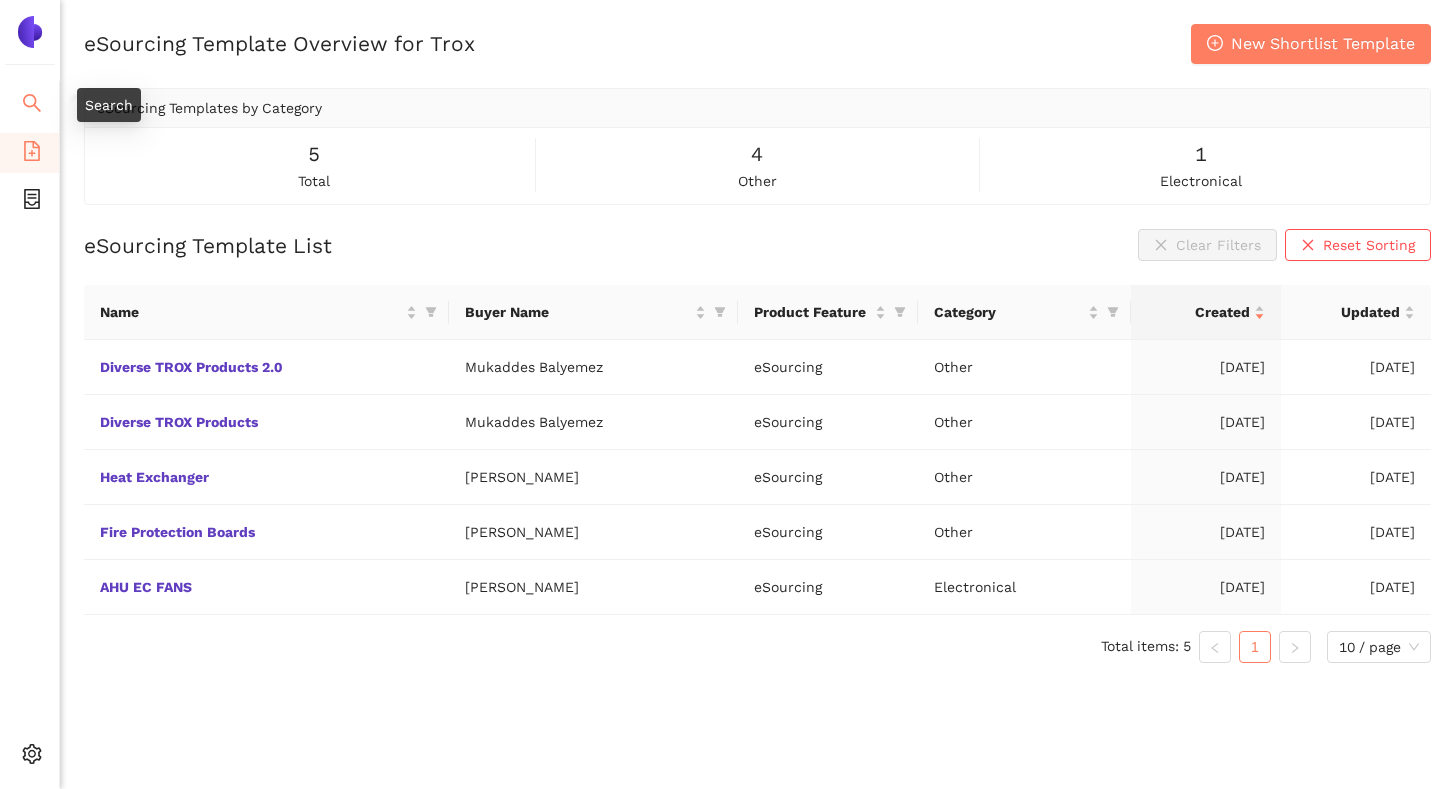 click 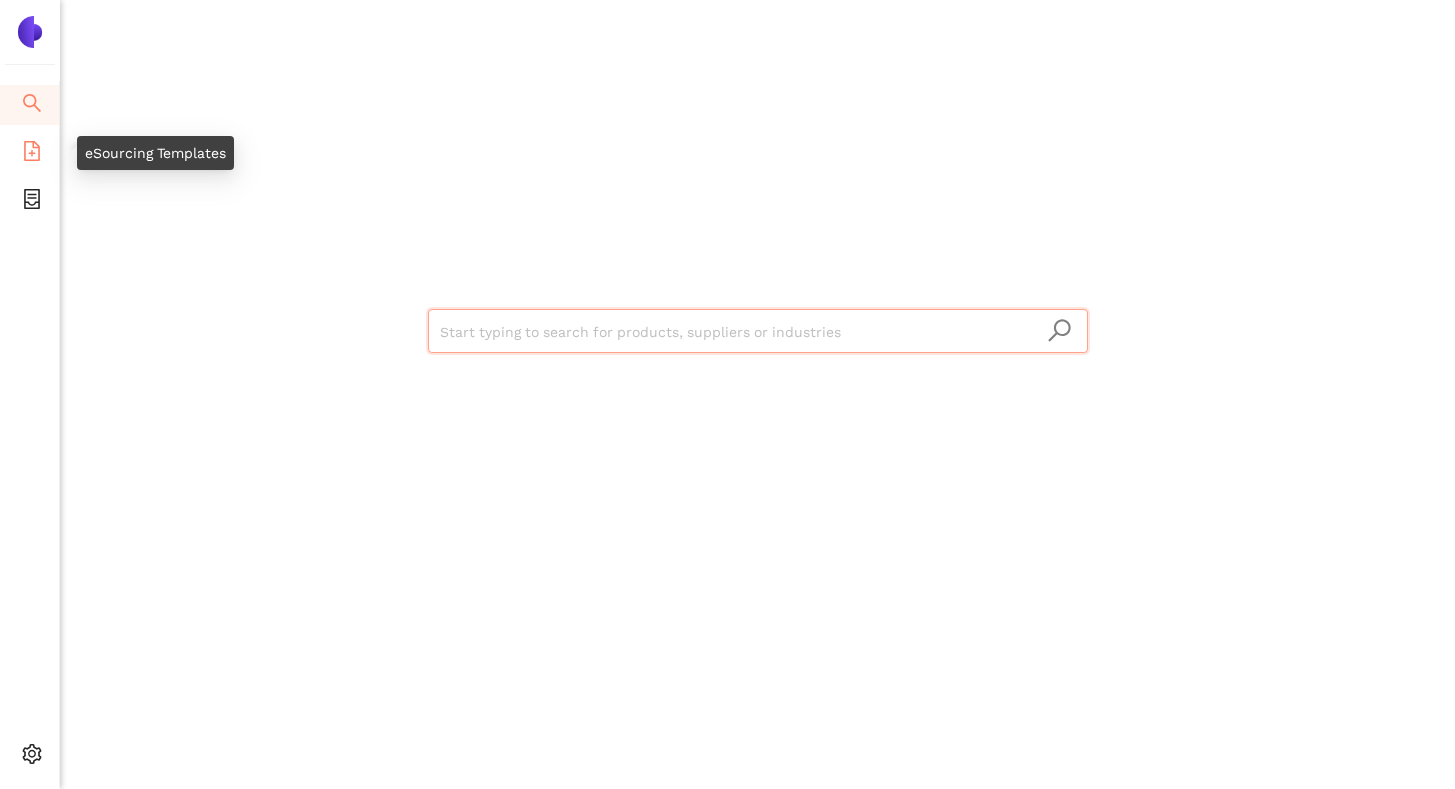 click 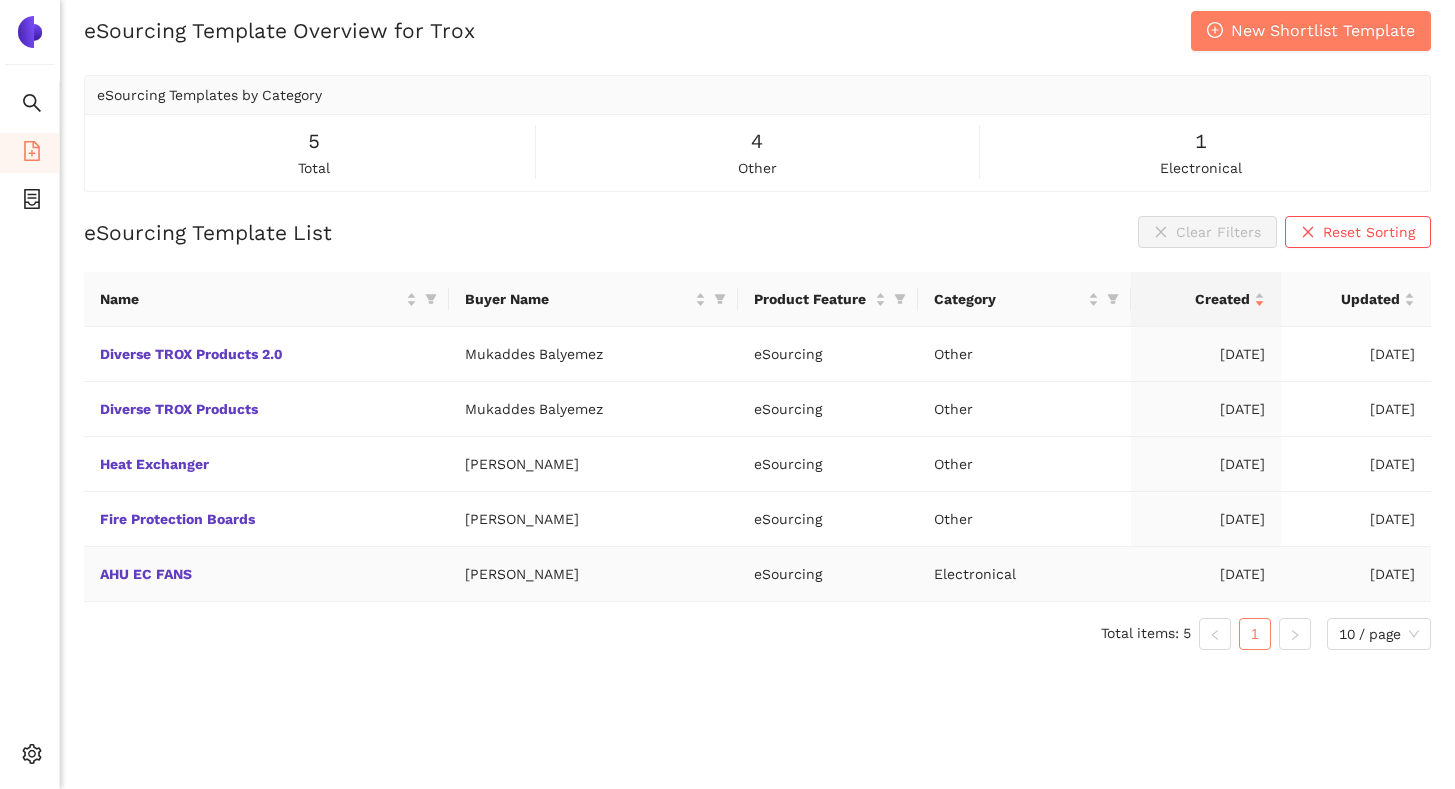 scroll, scrollTop: 12, scrollLeft: 0, axis: vertical 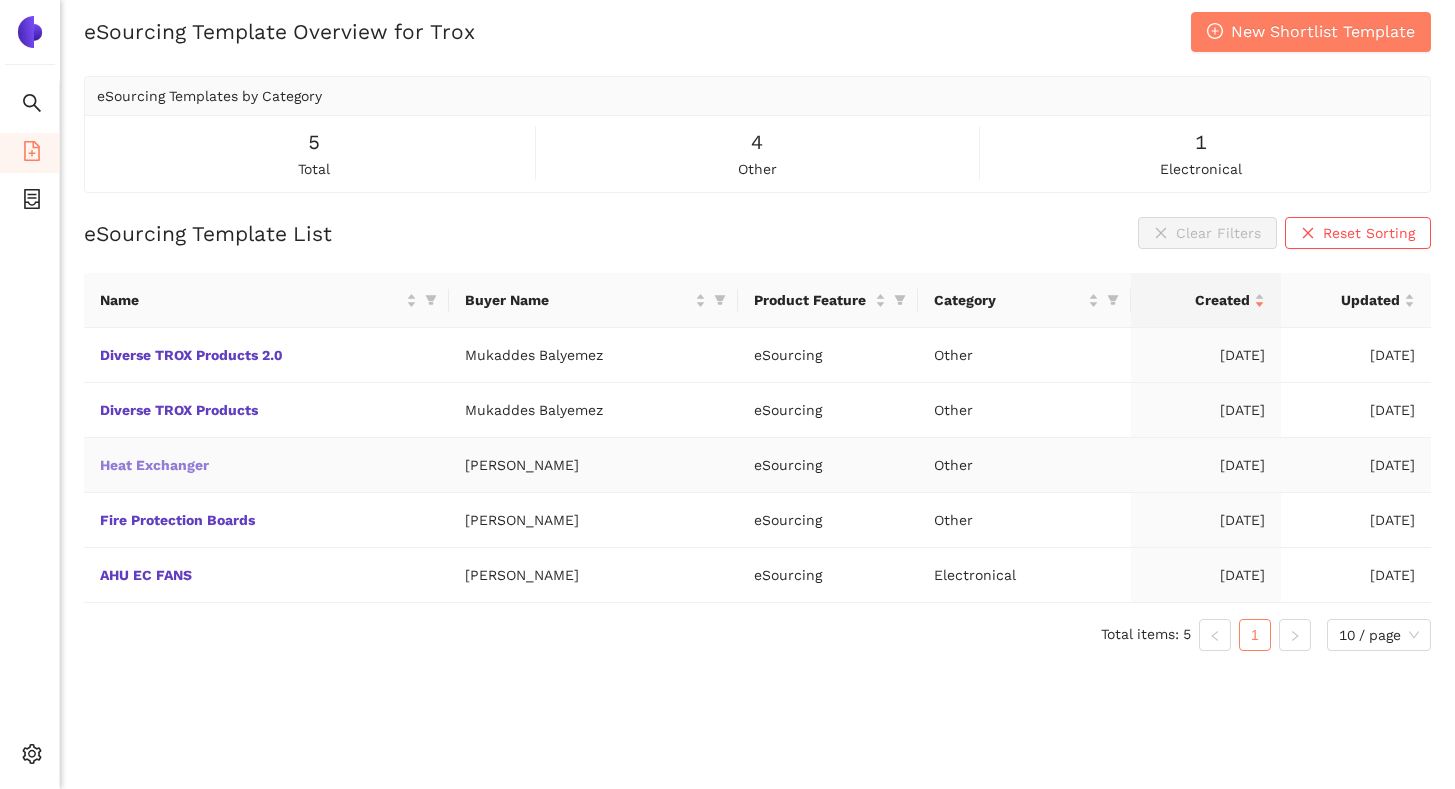 click on "Heat Exchanger" at bounding box center (0, 0) 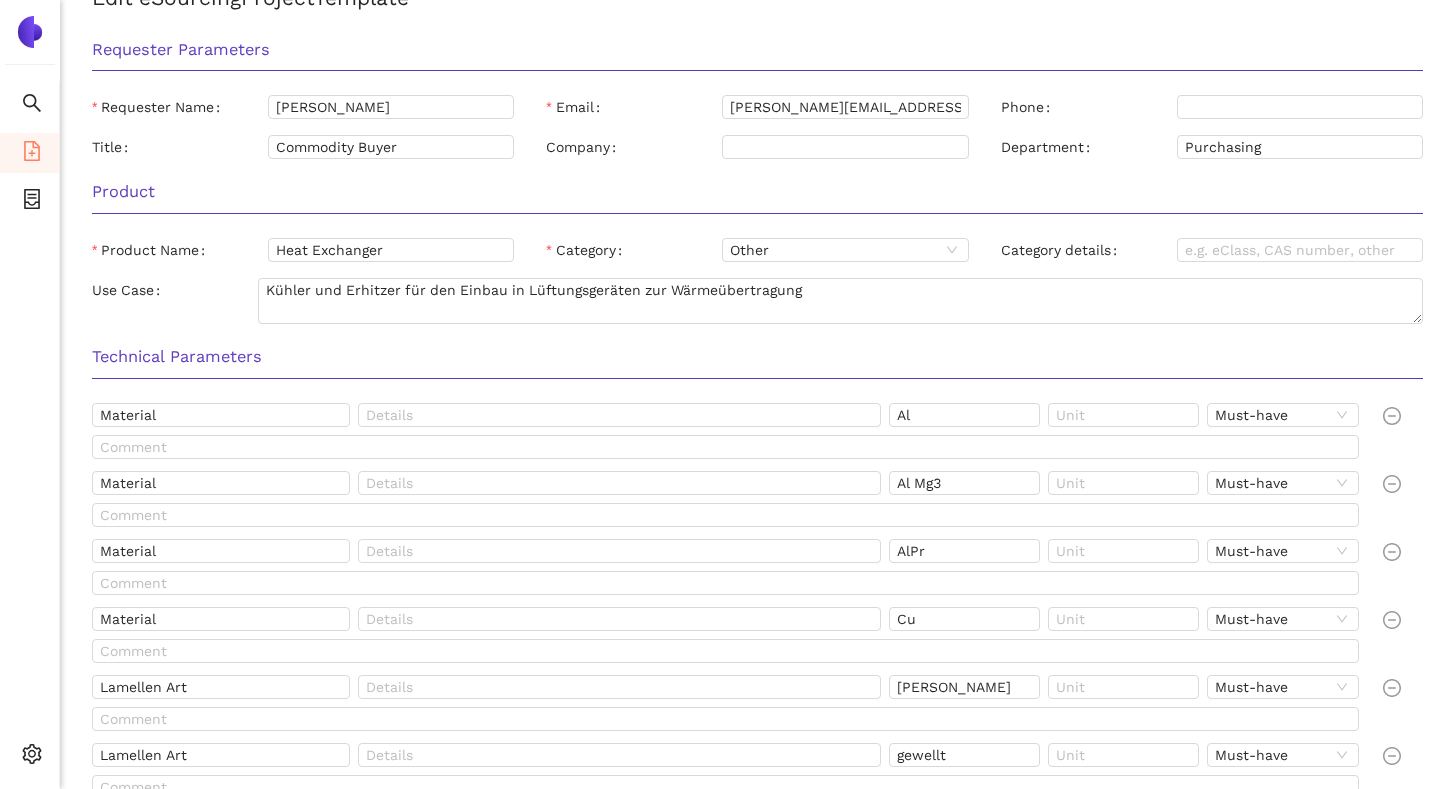 scroll, scrollTop: 0, scrollLeft: 0, axis: both 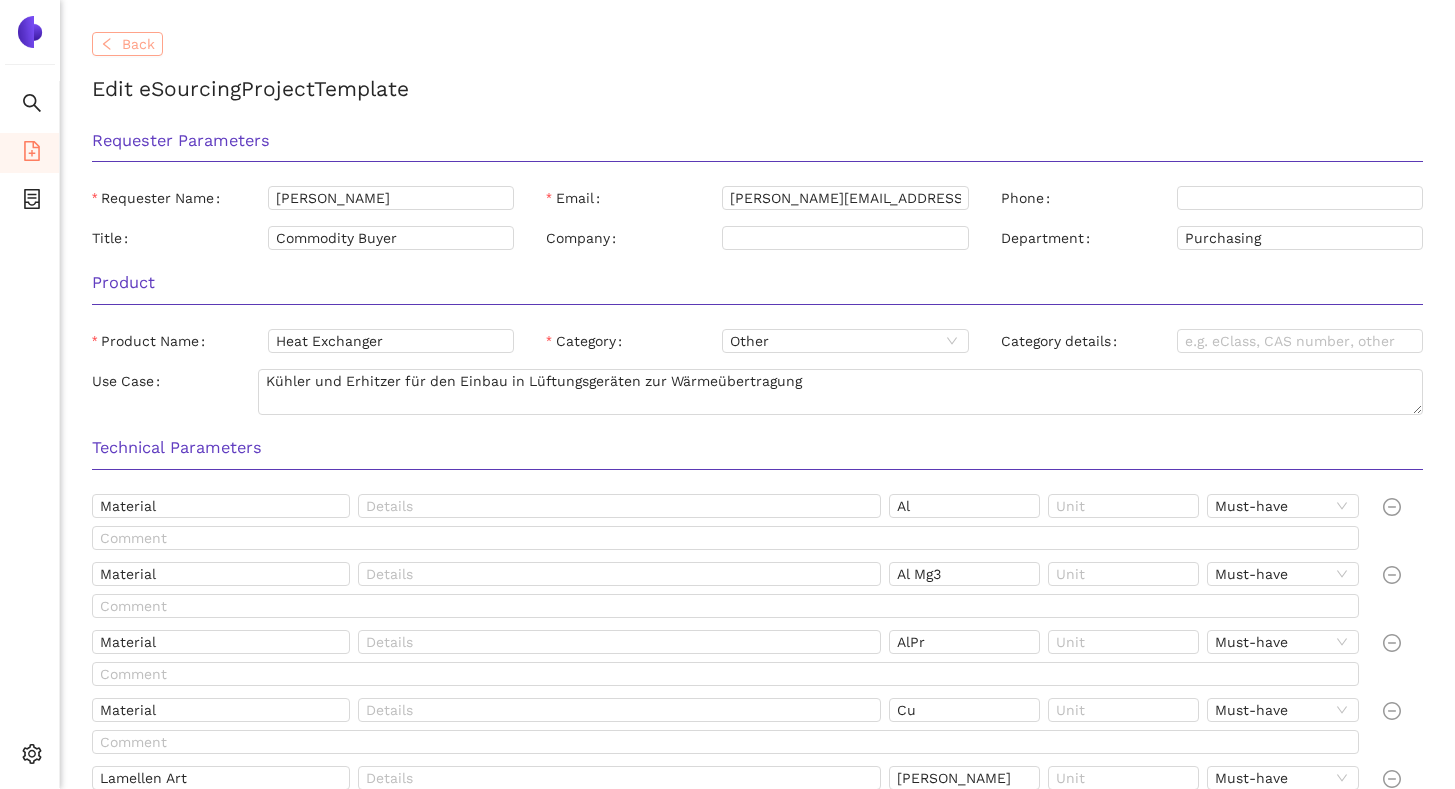 click on "Back" at bounding box center (138, 44) 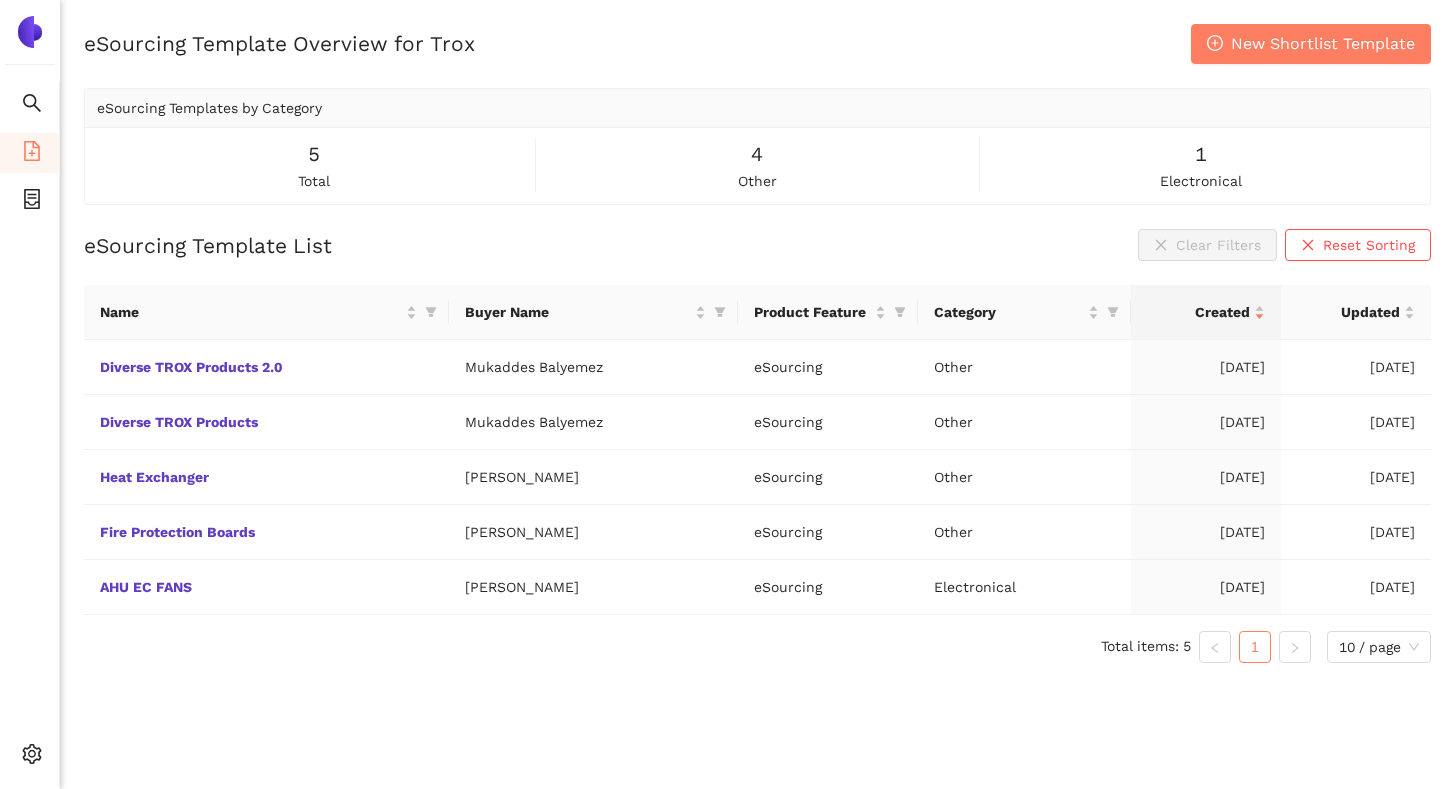 scroll, scrollTop: 12, scrollLeft: 0, axis: vertical 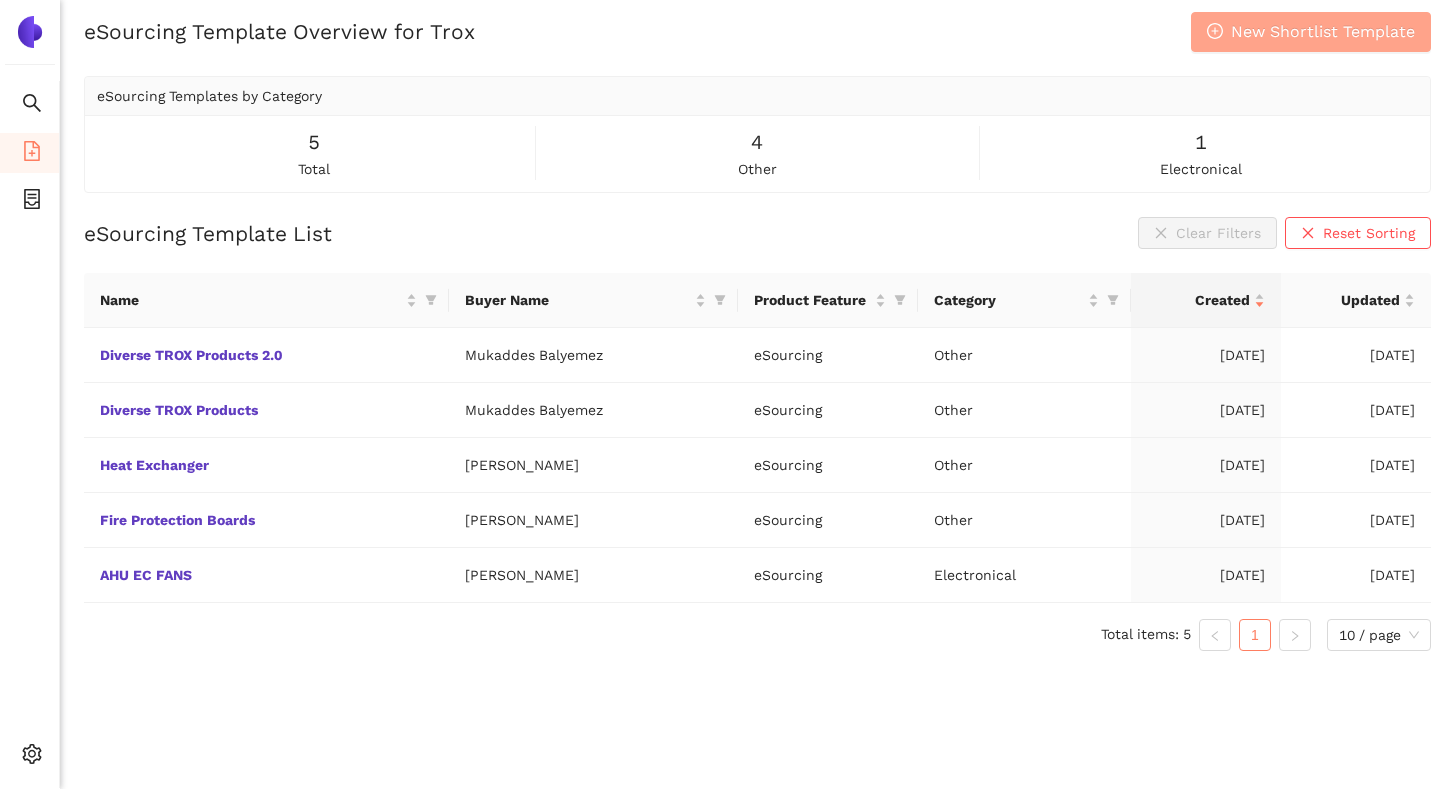 click on "New Shortlist Template" at bounding box center (1323, 31) 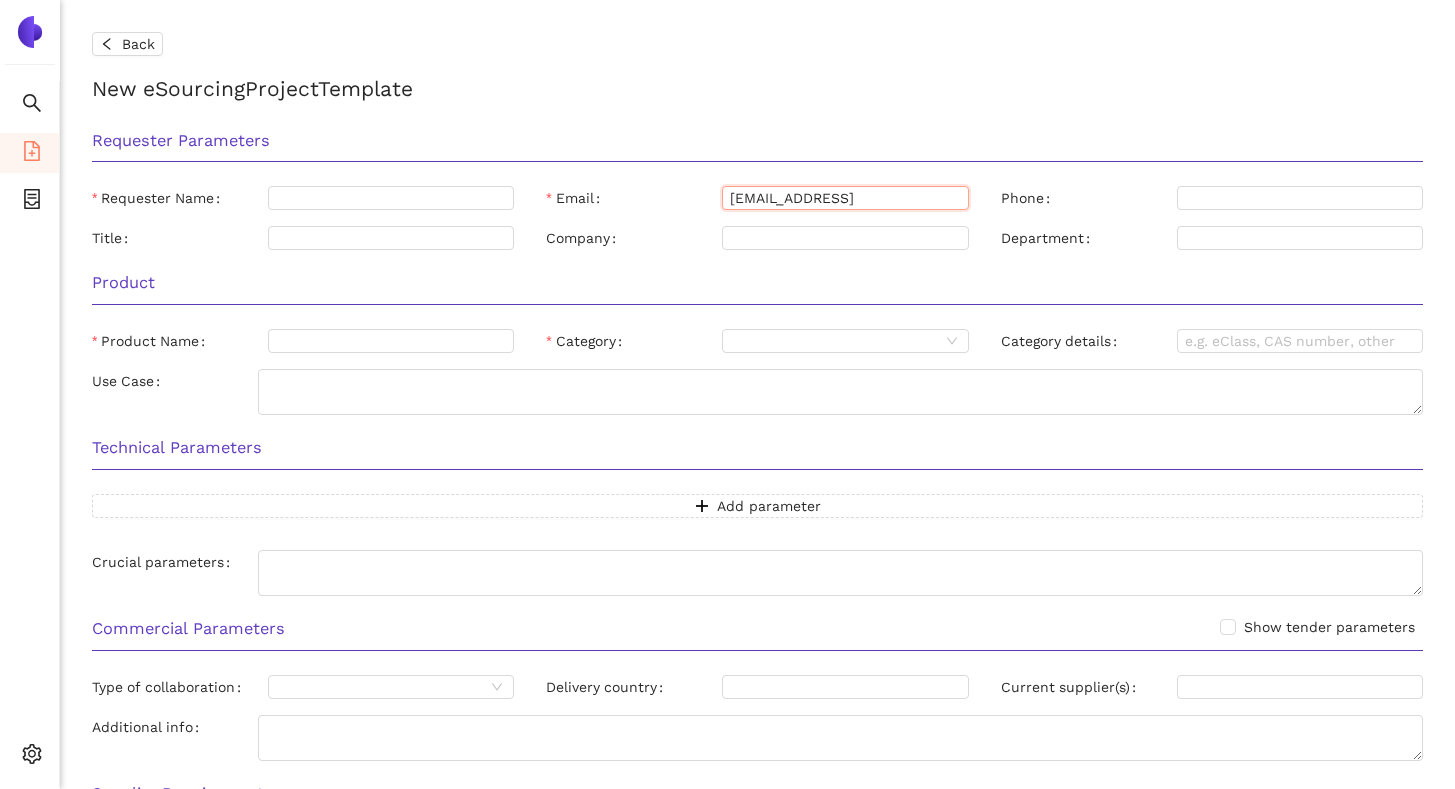 drag, startPoint x: 840, startPoint y: 195, endPoint x: 726, endPoint y: 199, distance: 114.07015 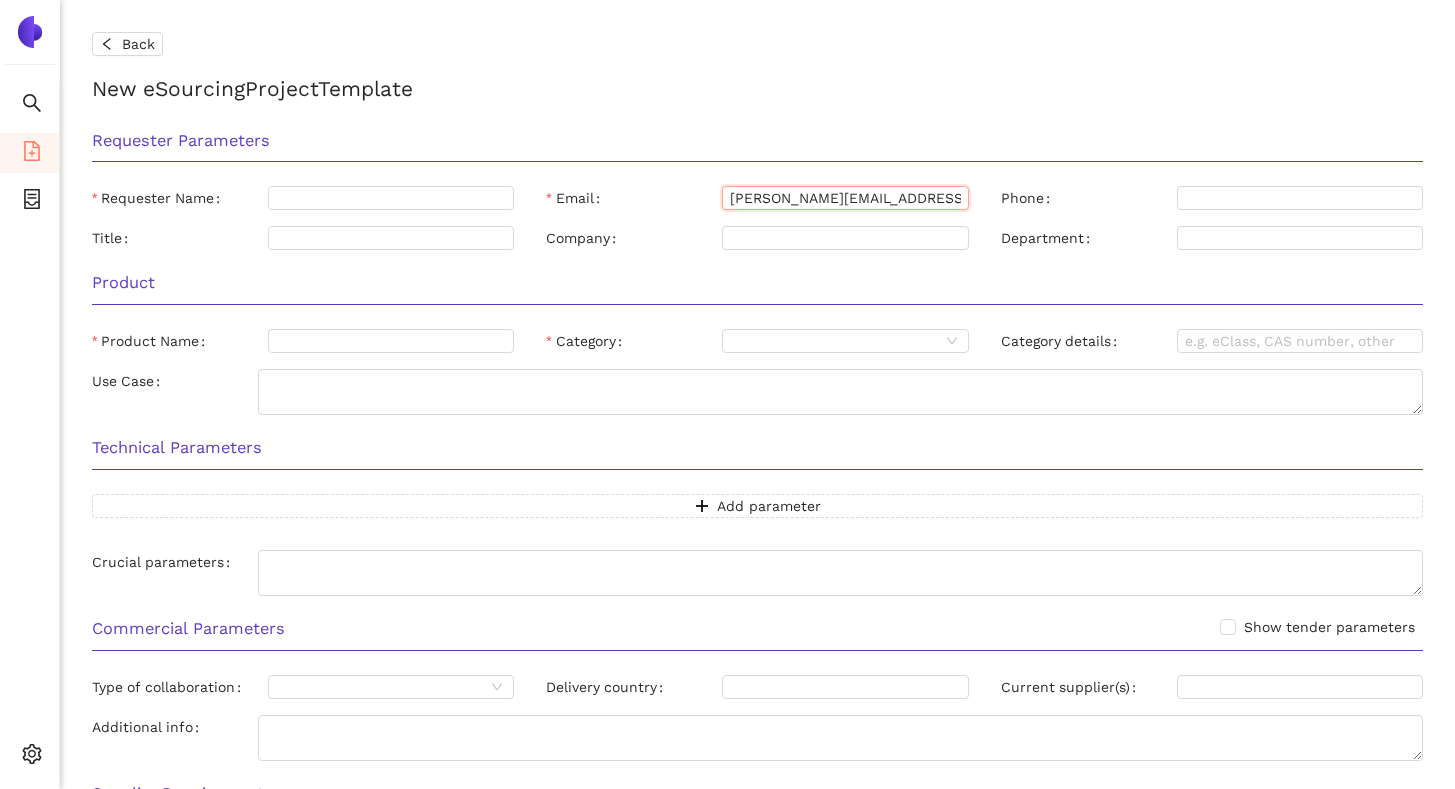 drag, startPoint x: 827, startPoint y: 203, endPoint x: 727, endPoint y: 200, distance: 100.04499 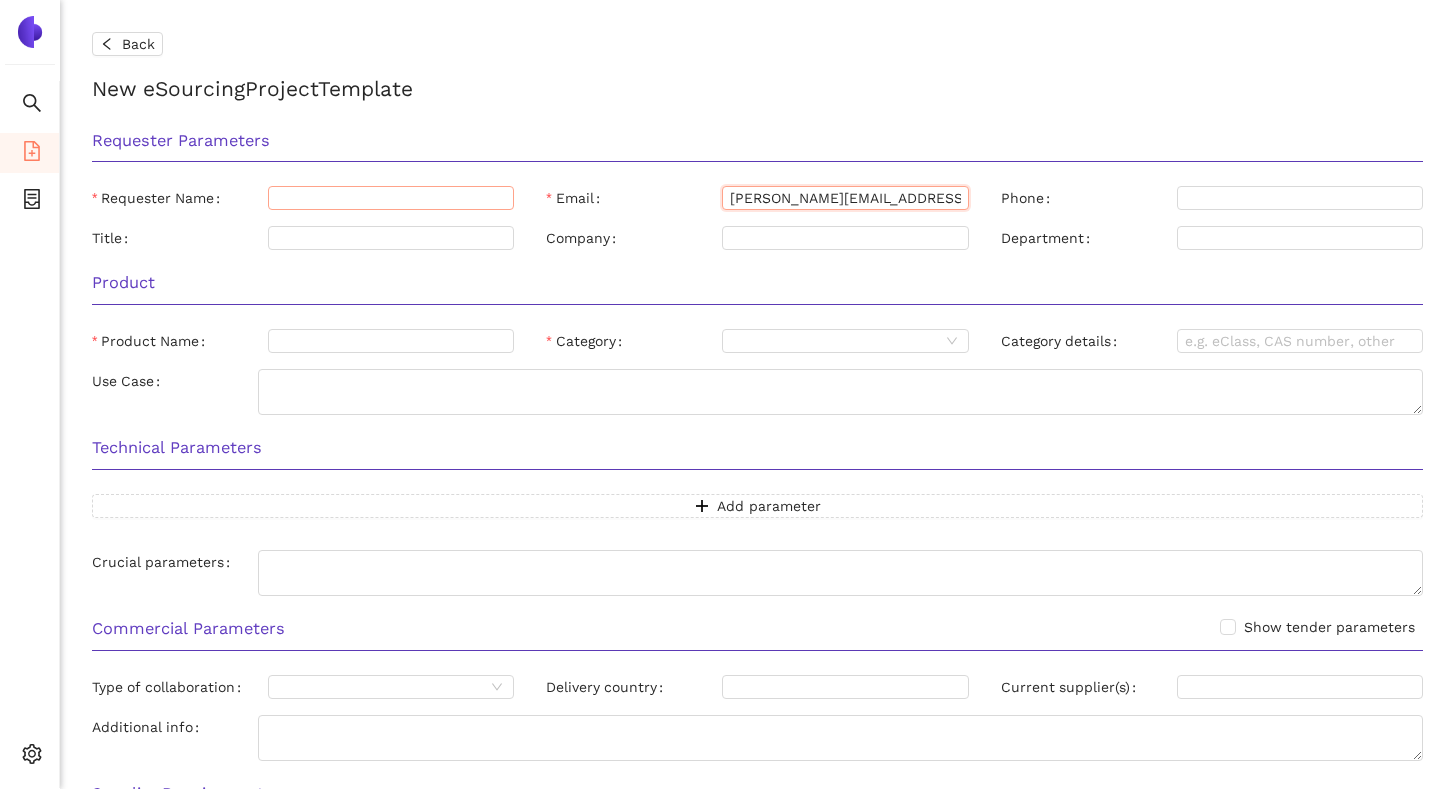 type on "[PERSON_NAME][EMAIL_ADDRESS][DOMAIN_NAME]" 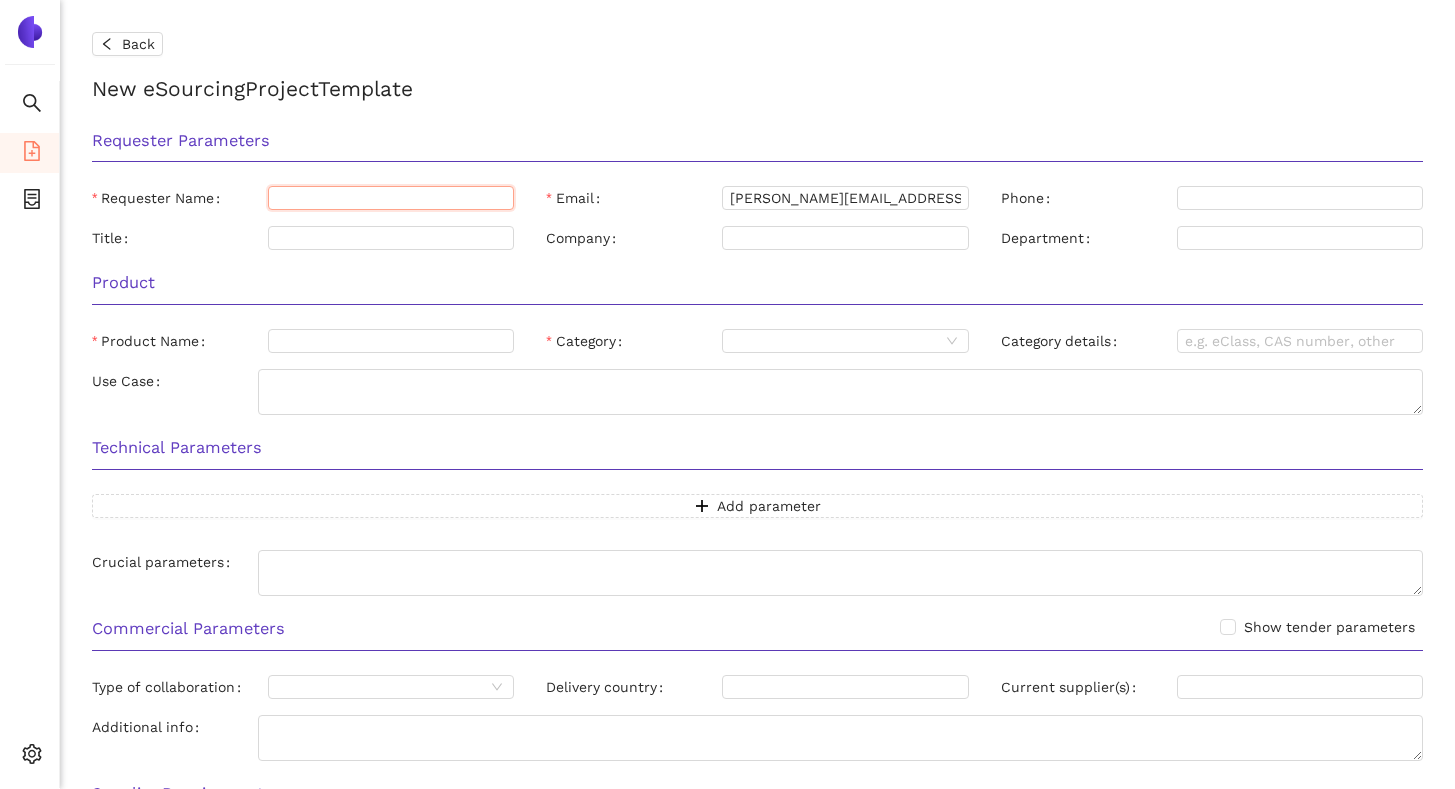 click on "Requester Name" at bounding box center (391, 198) 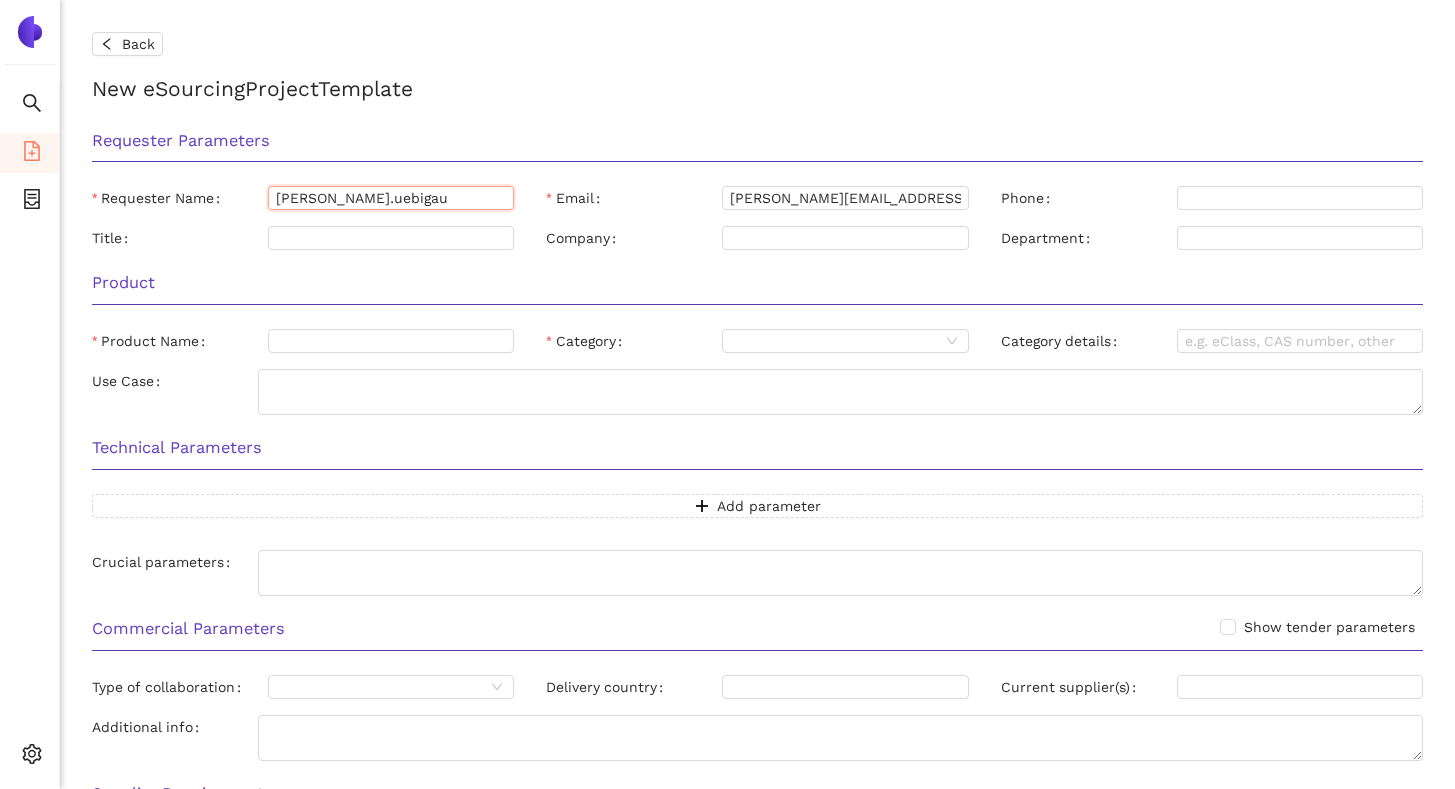 click on "[PERSON_NAME].uebigau" at bounding box center (391, 198) 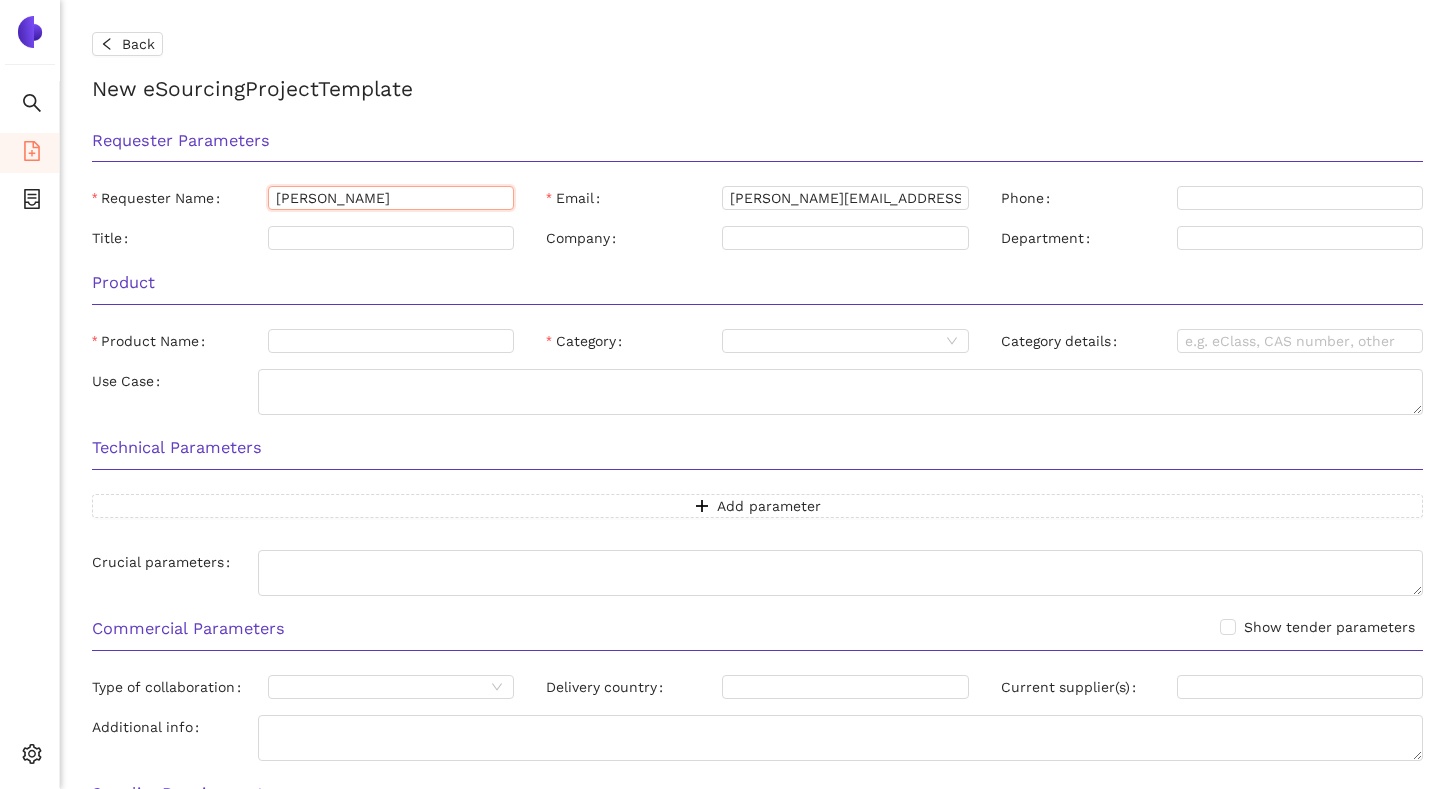 click on "[PERSON_NAME]" at bounding box center [391, 198] 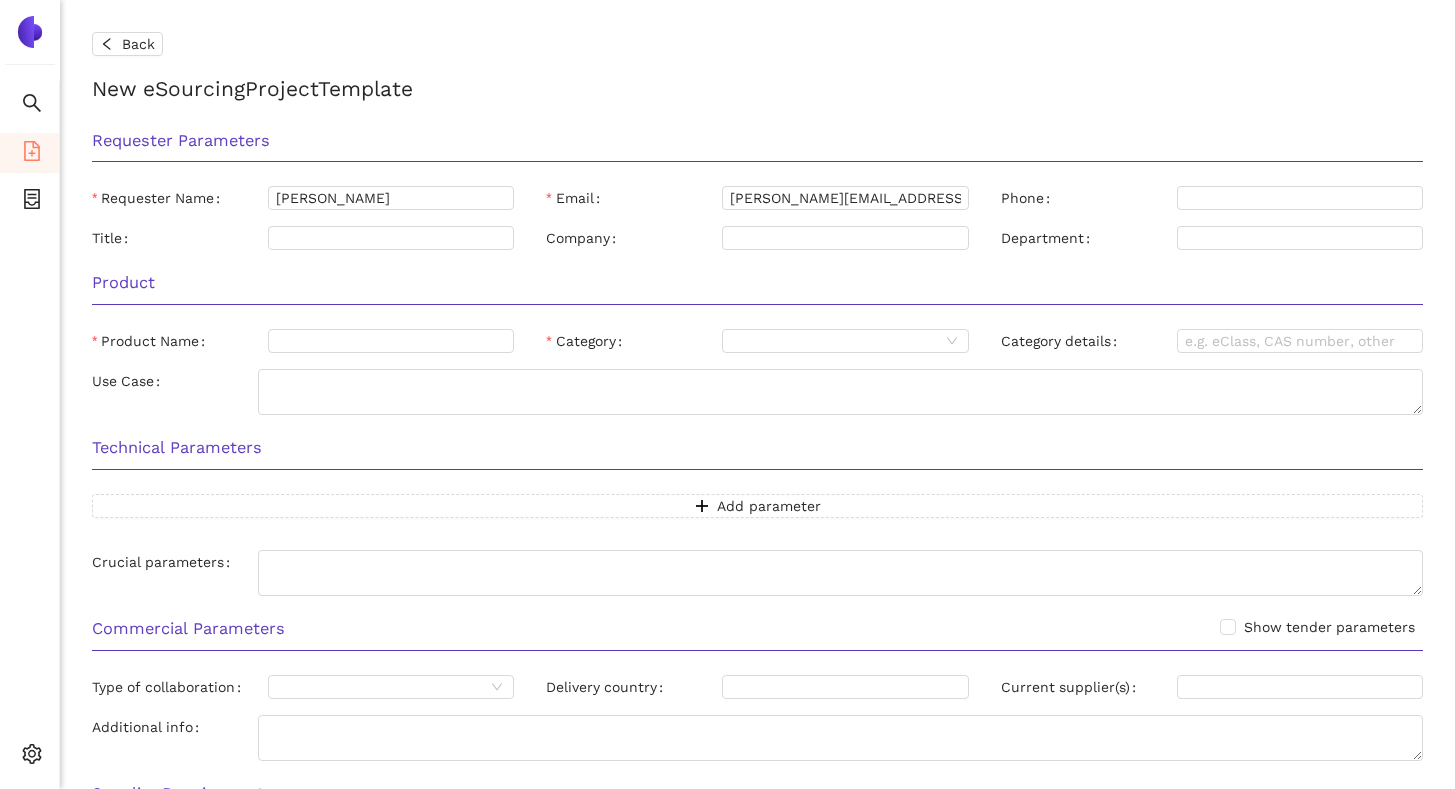 click on "Product" at bounding box center (757, 283) 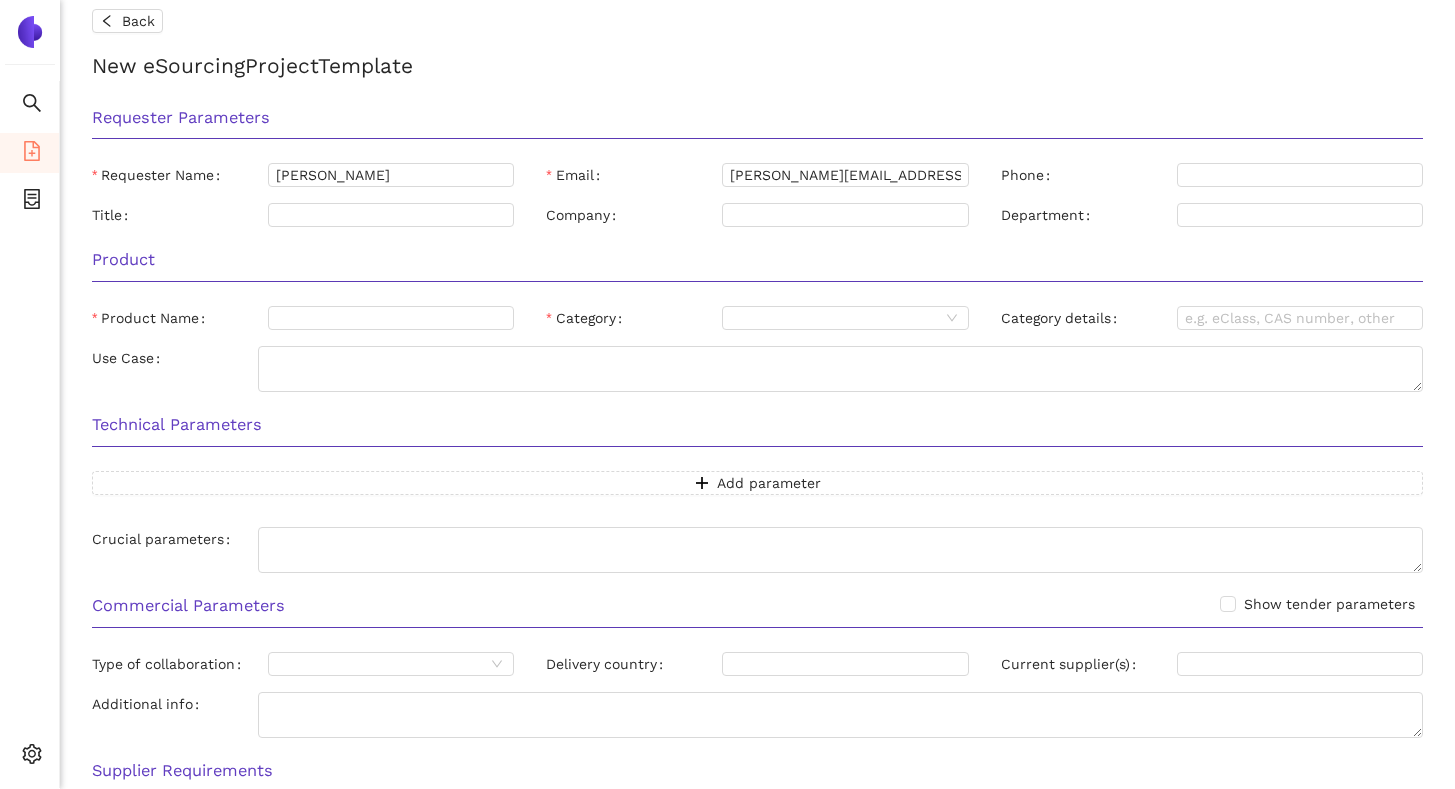 scroll, scrollTop: 24, scrollLeft: 0, axis: vertical 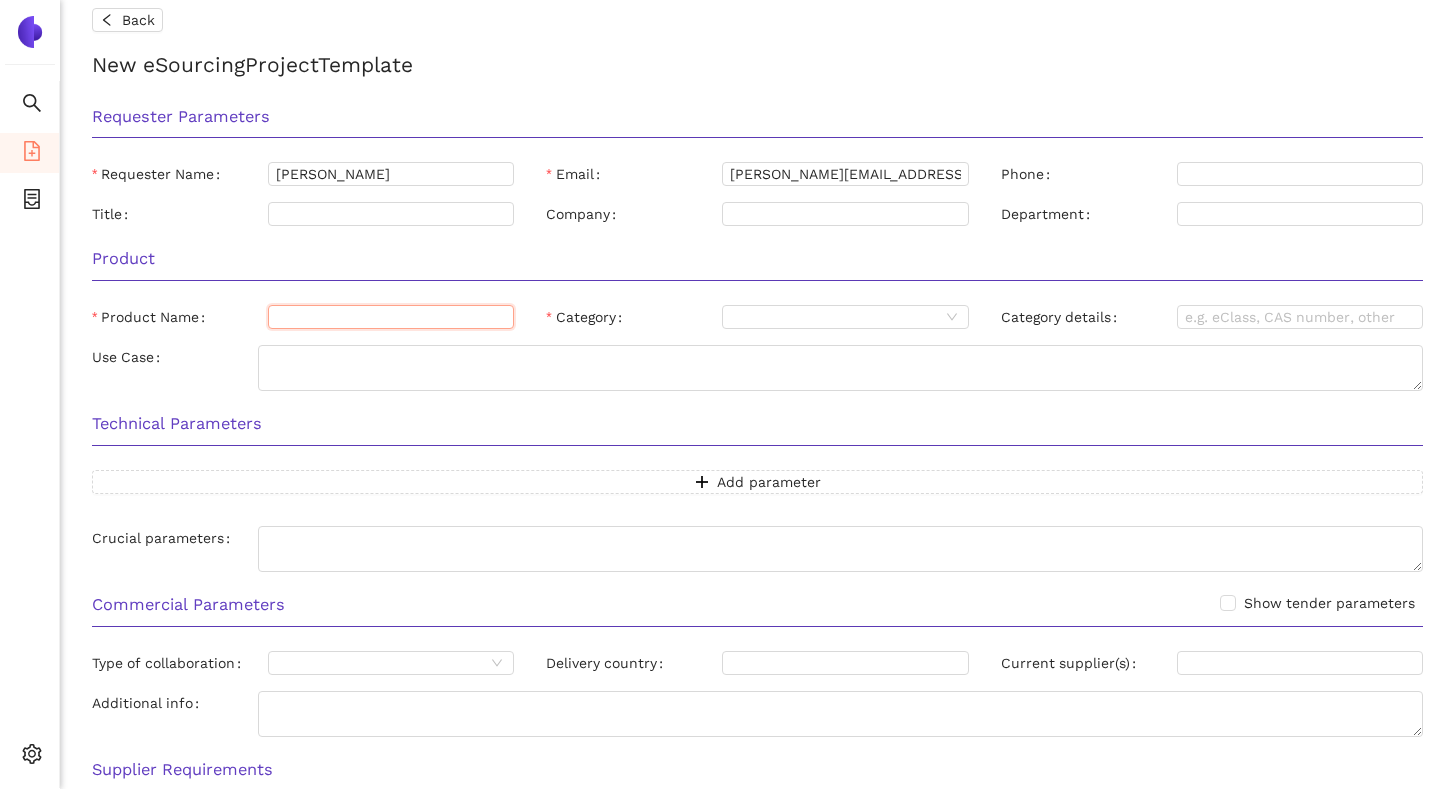 click on "Product Name" at bounding box center (391, 317) 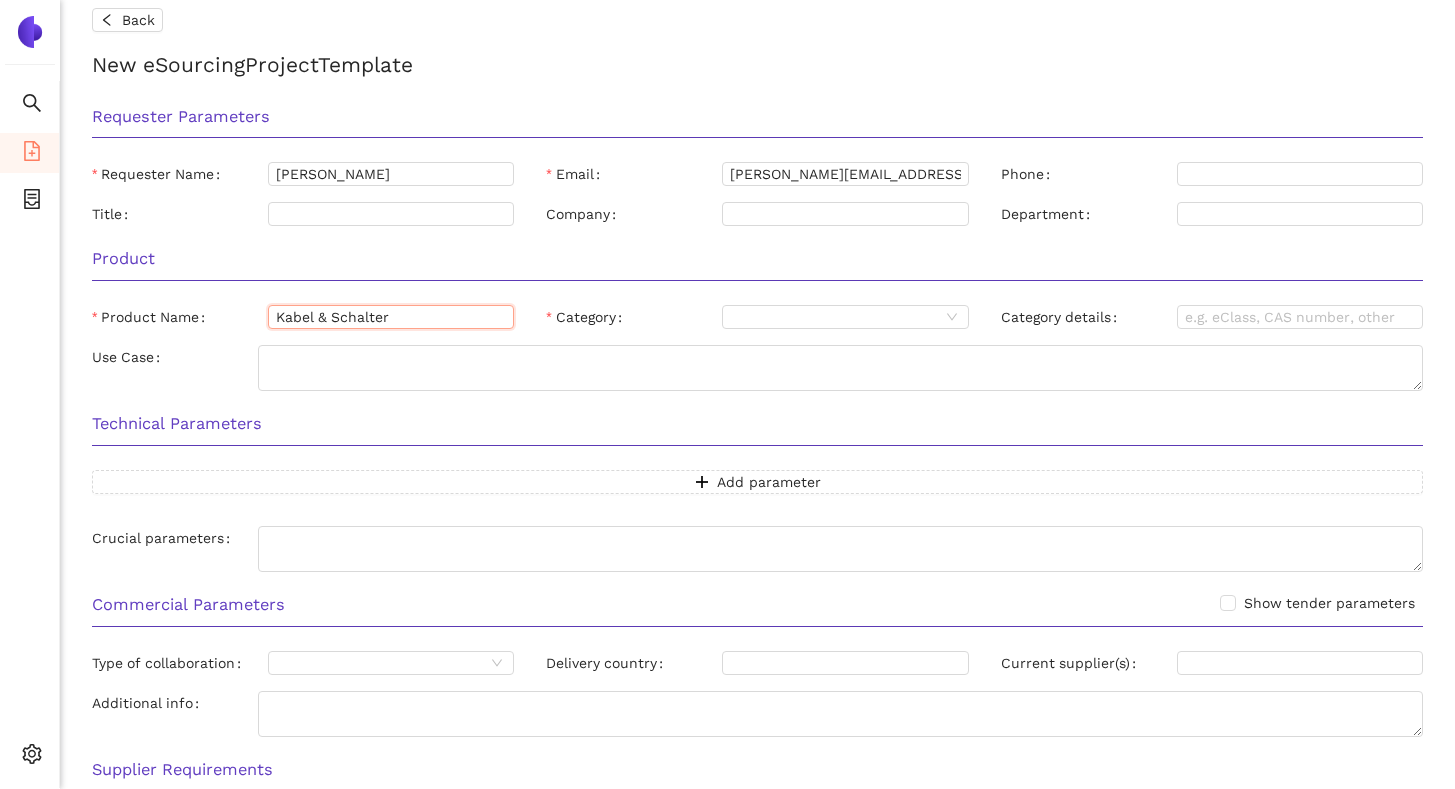 type on "Kabel & Schalter" 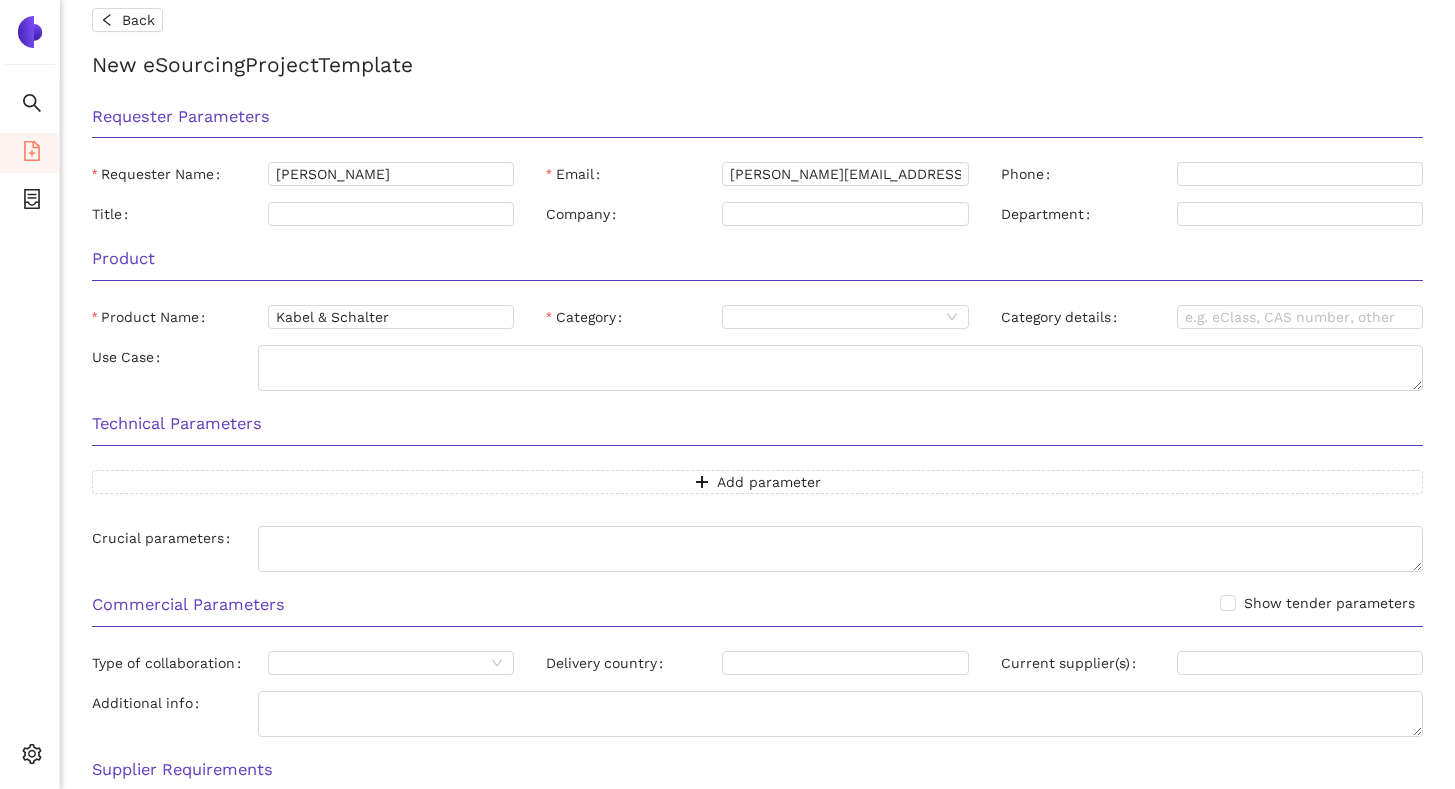 click on "Product" at bounding box center (757, 259) 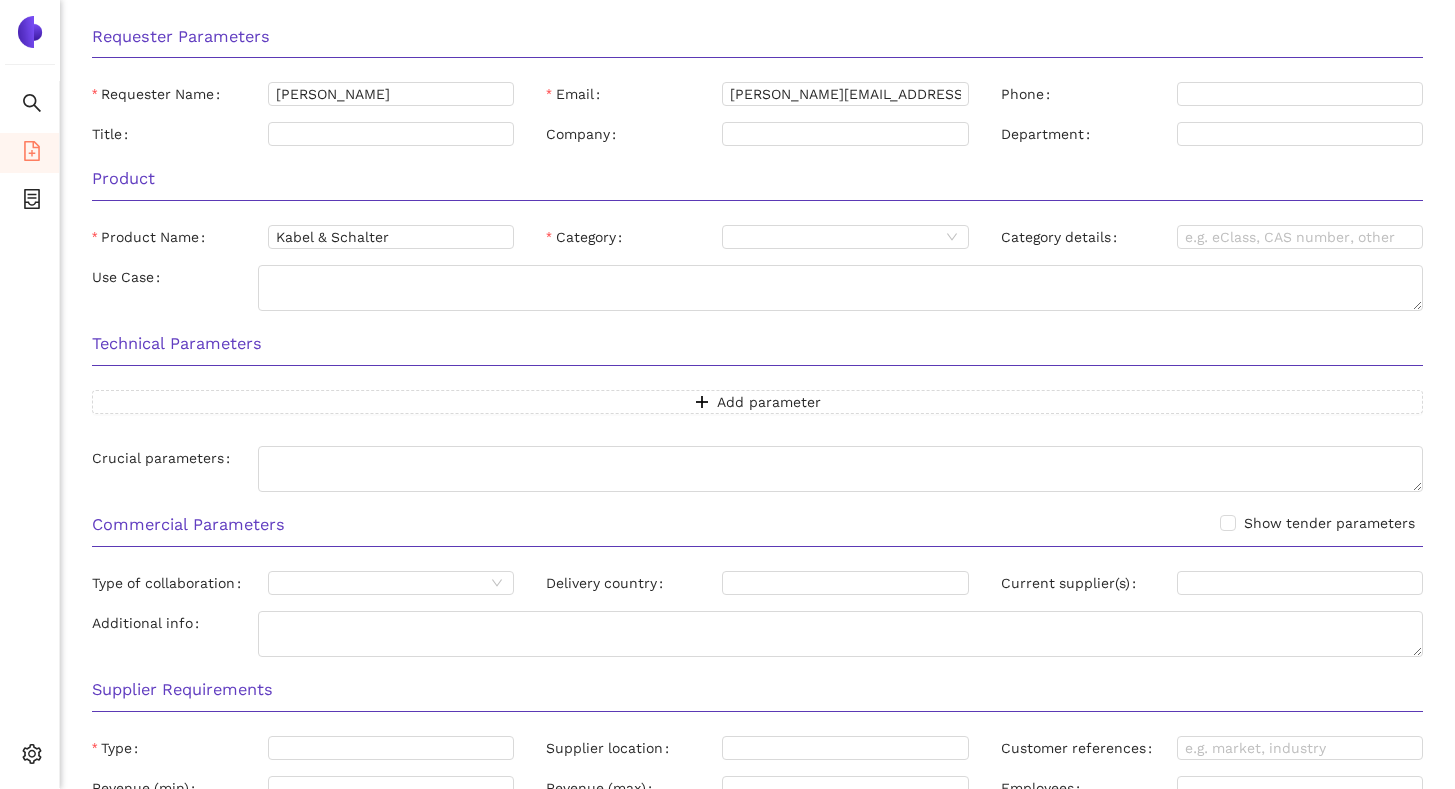 scroll, scrollTop: 109, scrollLeft: 0, axis: vertical 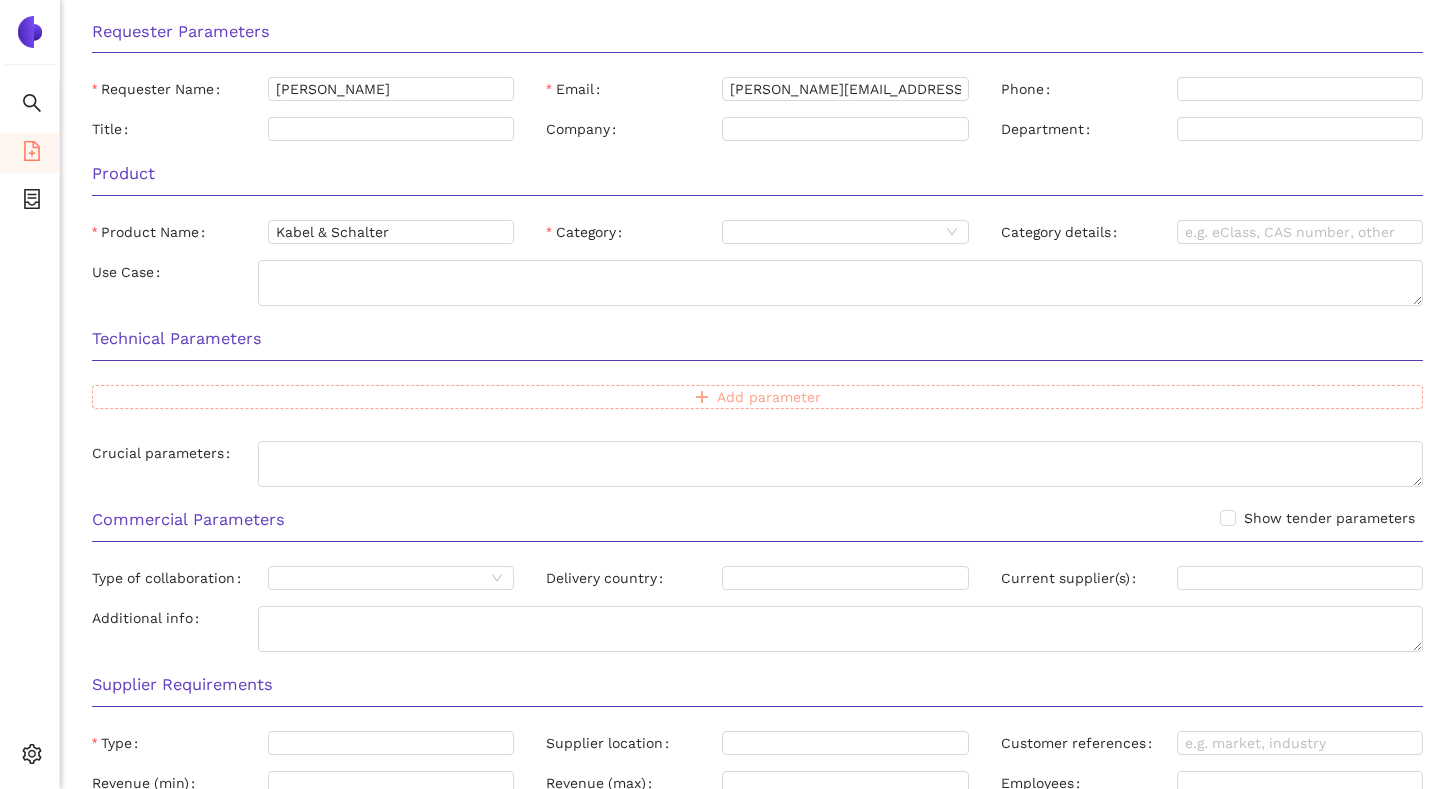 click on "Add parameter" at bounding box center (757, 397) 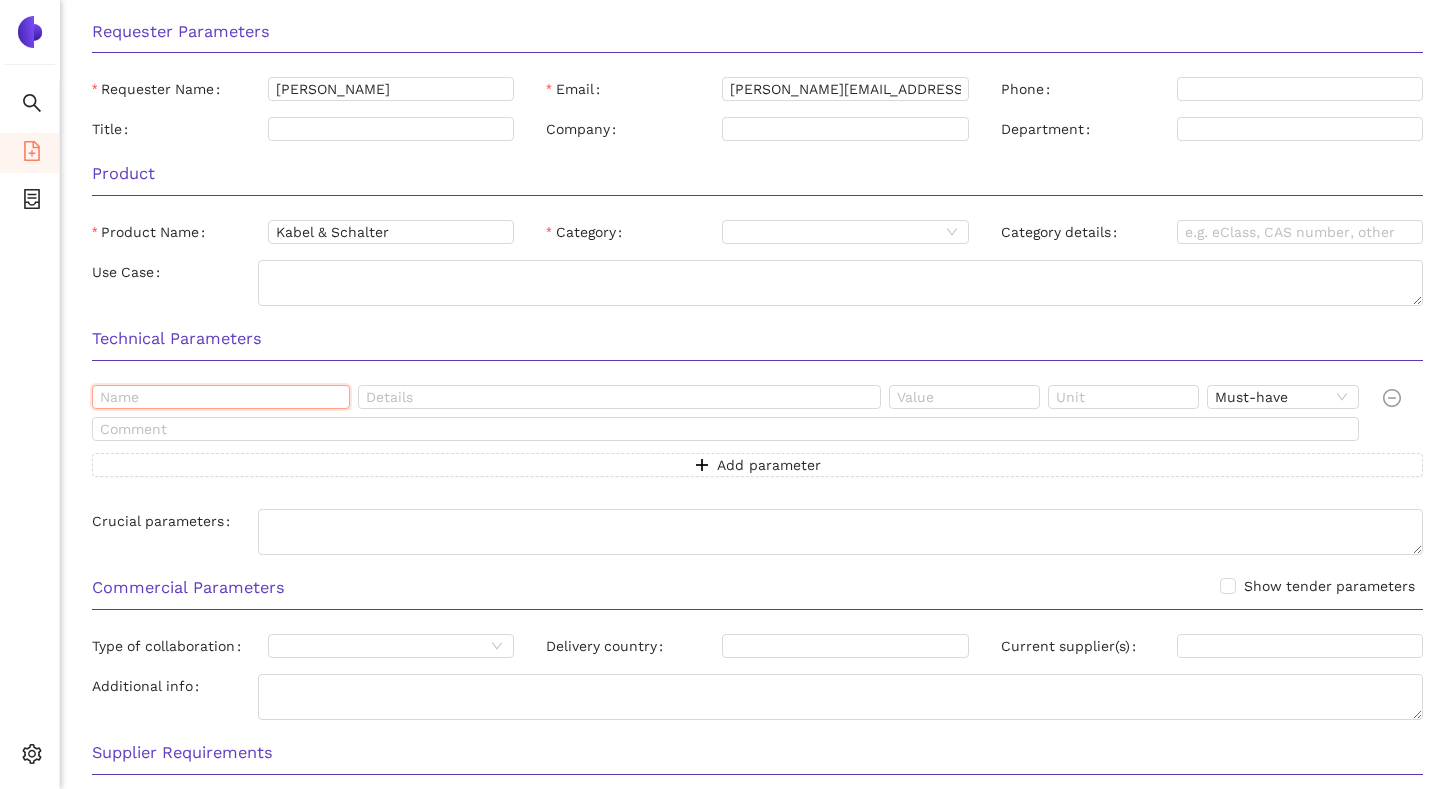 click at bounding box center [221, 397] 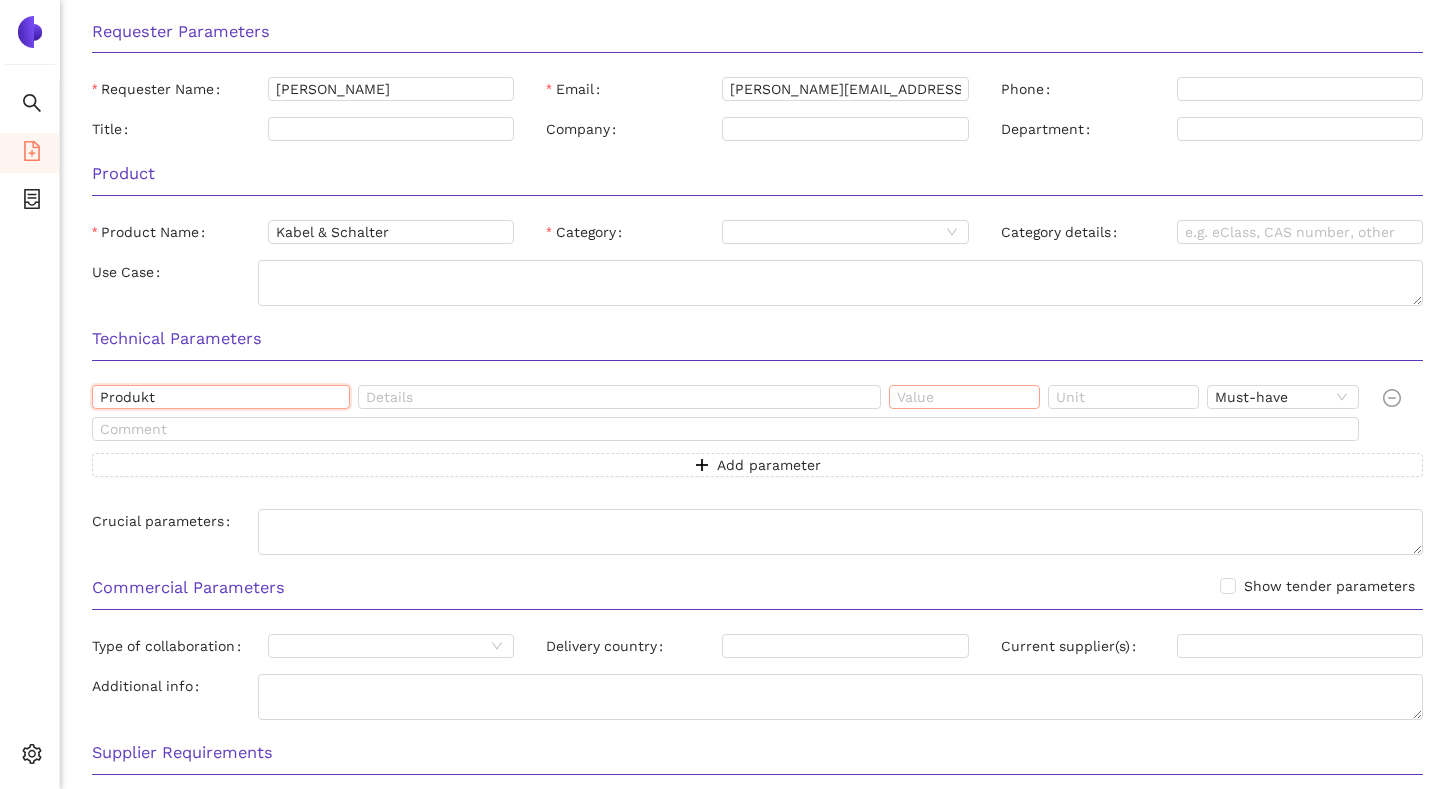 type on "Produkt" 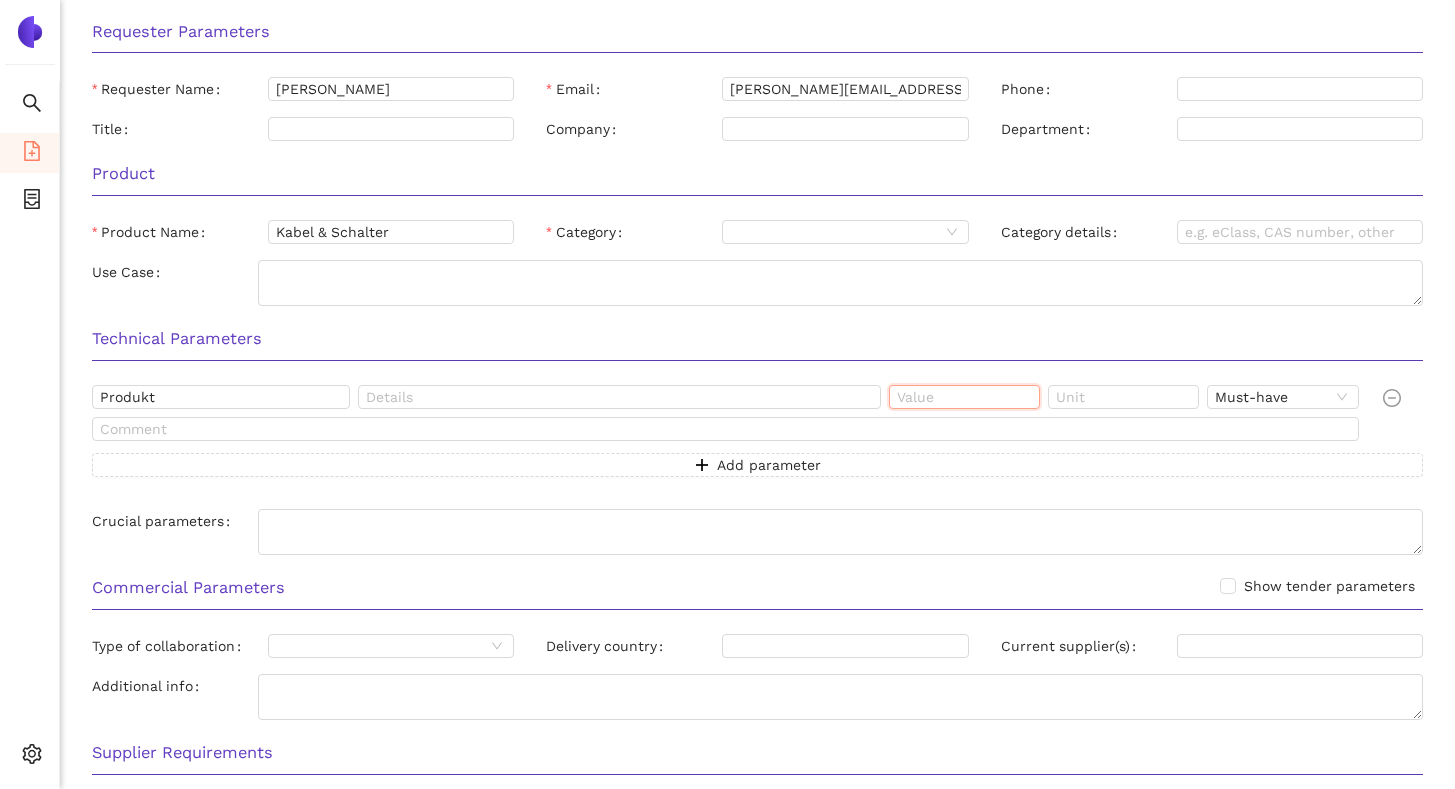 click at bounding box center (964, 397) 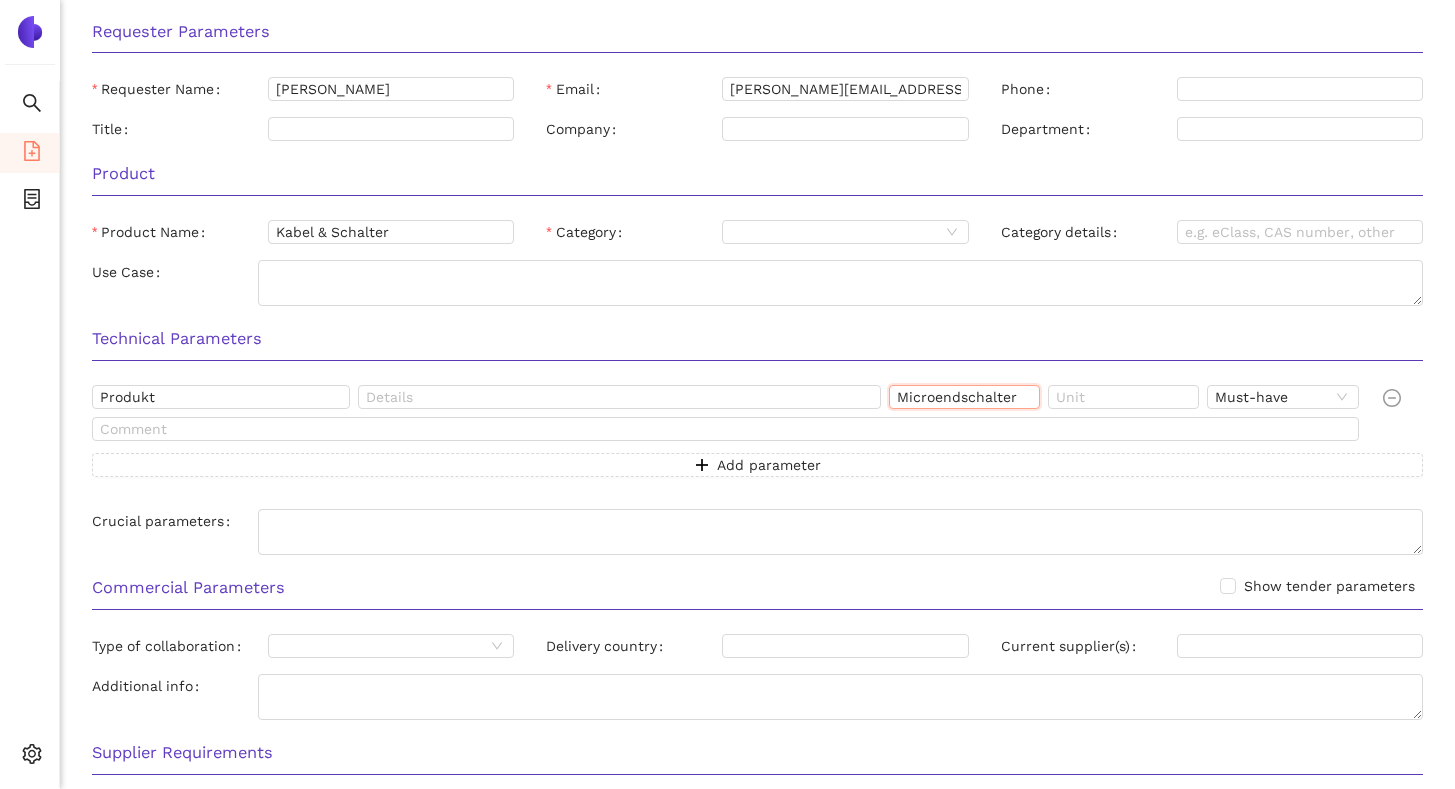 type on "Microendschalter" 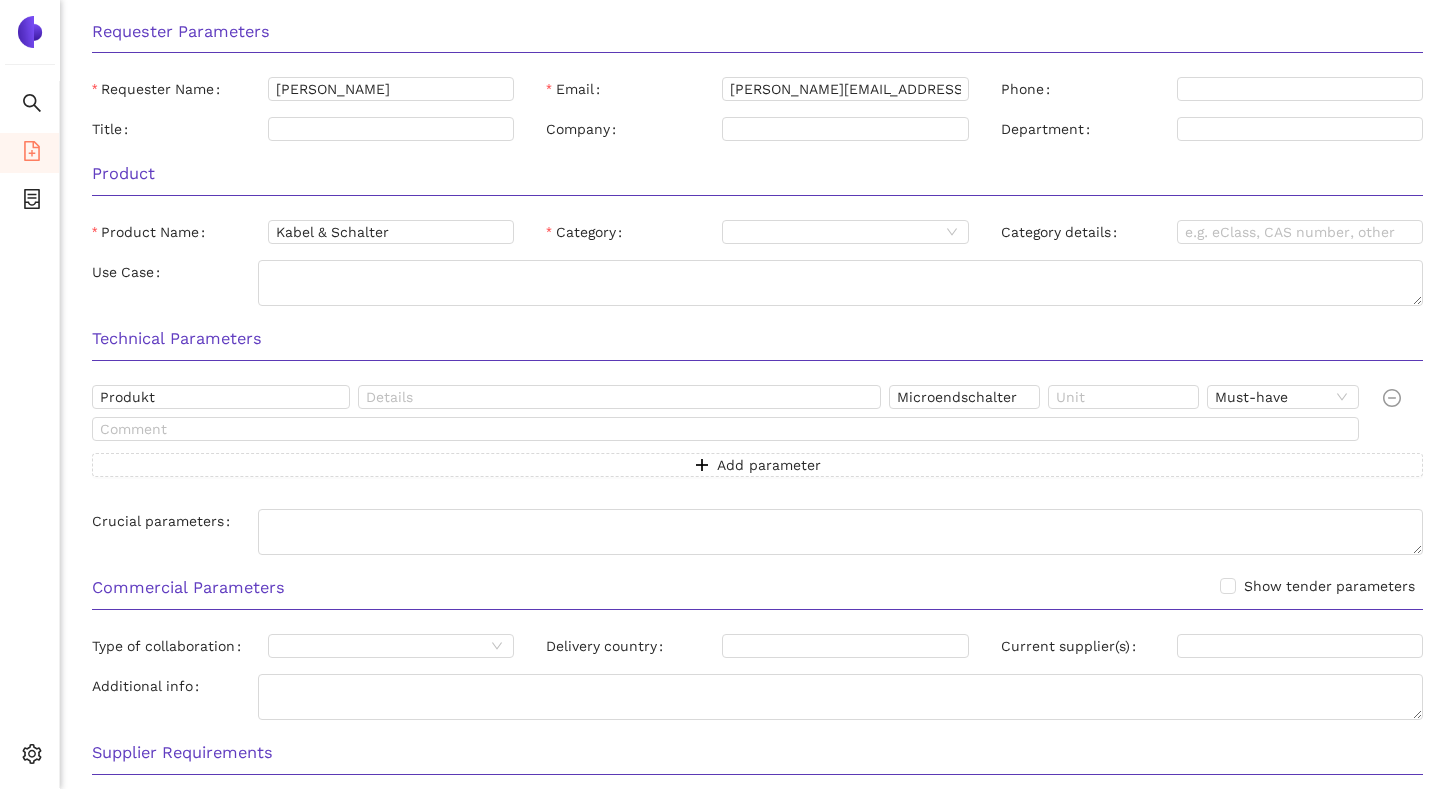 click on "Technical Parameters" at bounding box center [757, 345] 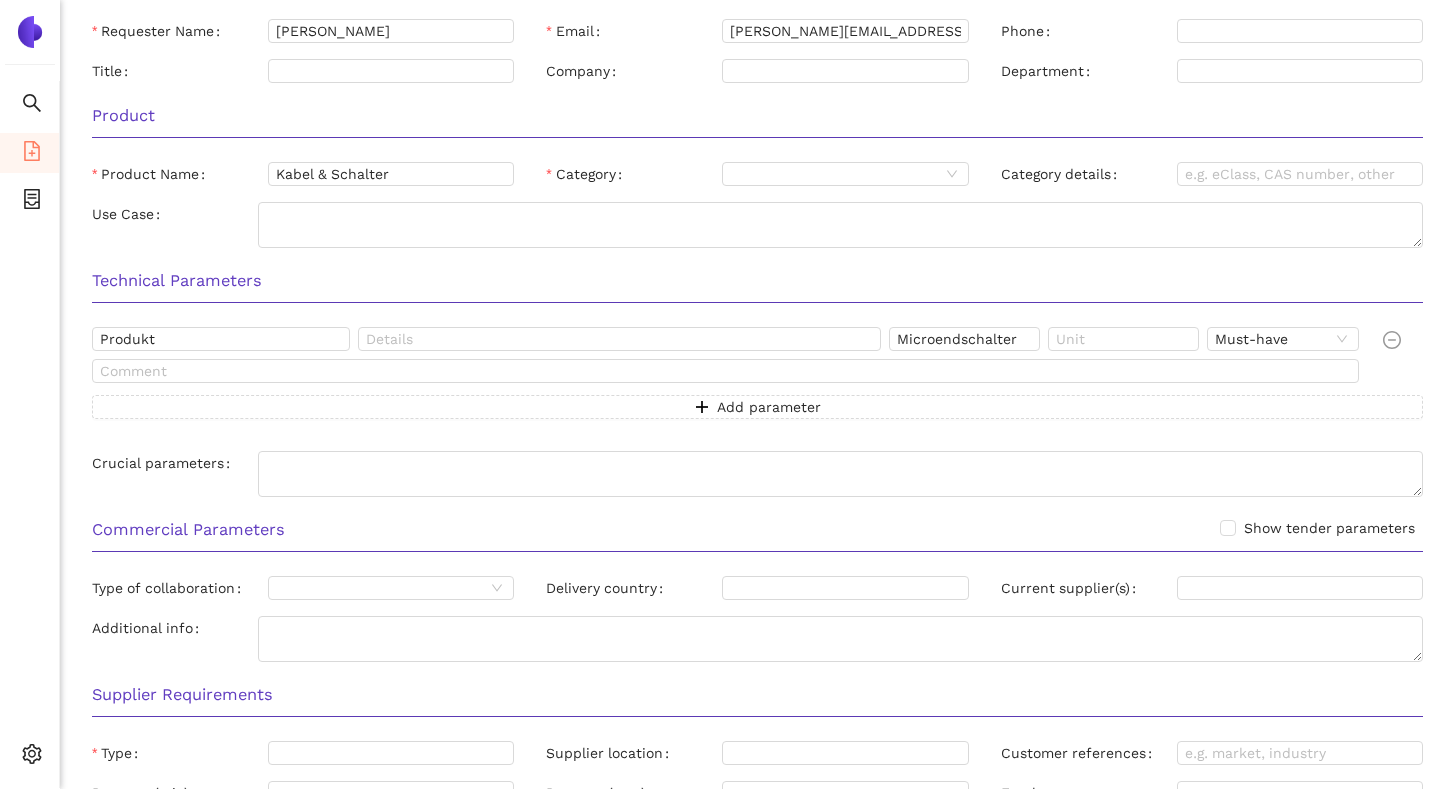 scroll, scrollTop: 172, scrollLeft: 0, axis: vertical 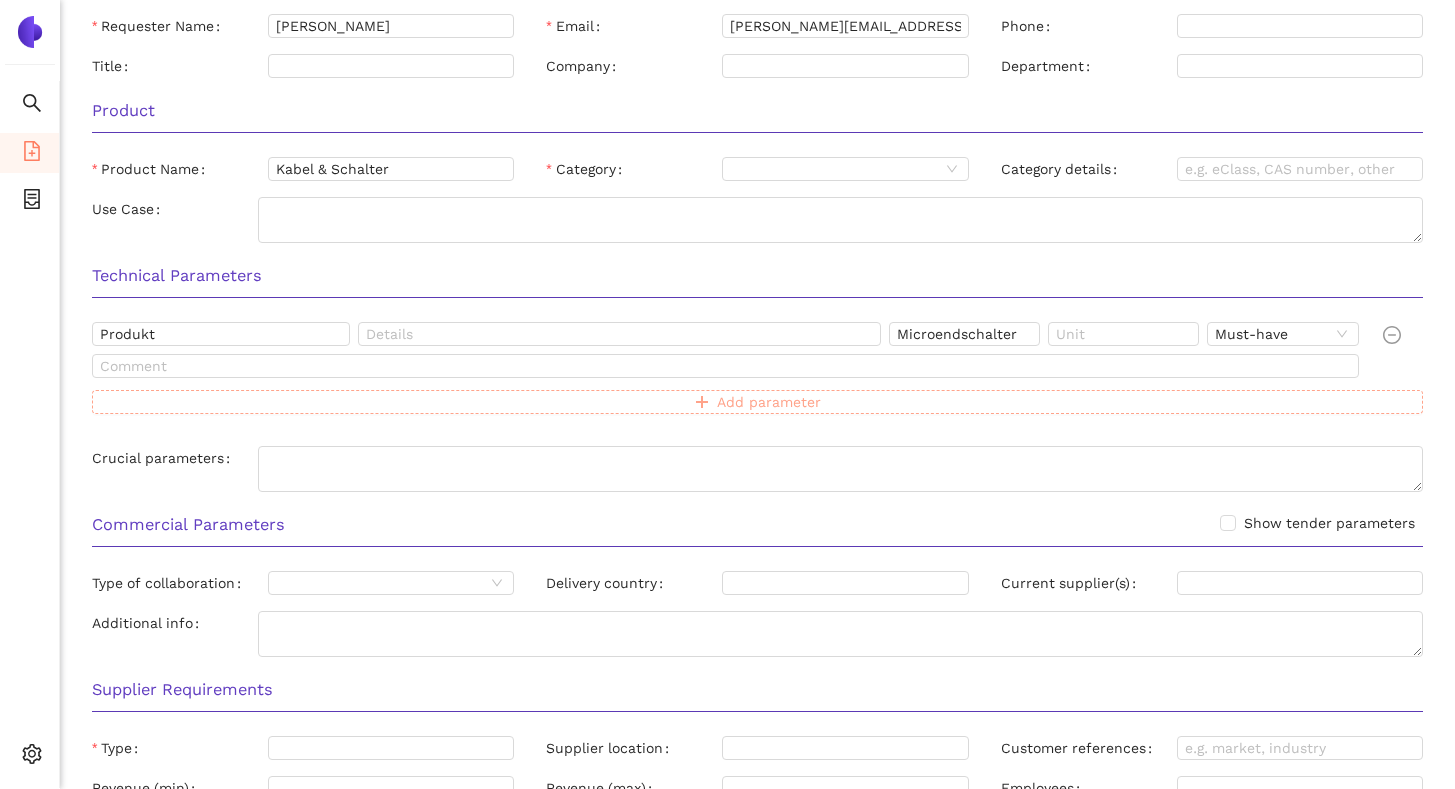 click on "Add parameter" at bounding box center [757, 402] 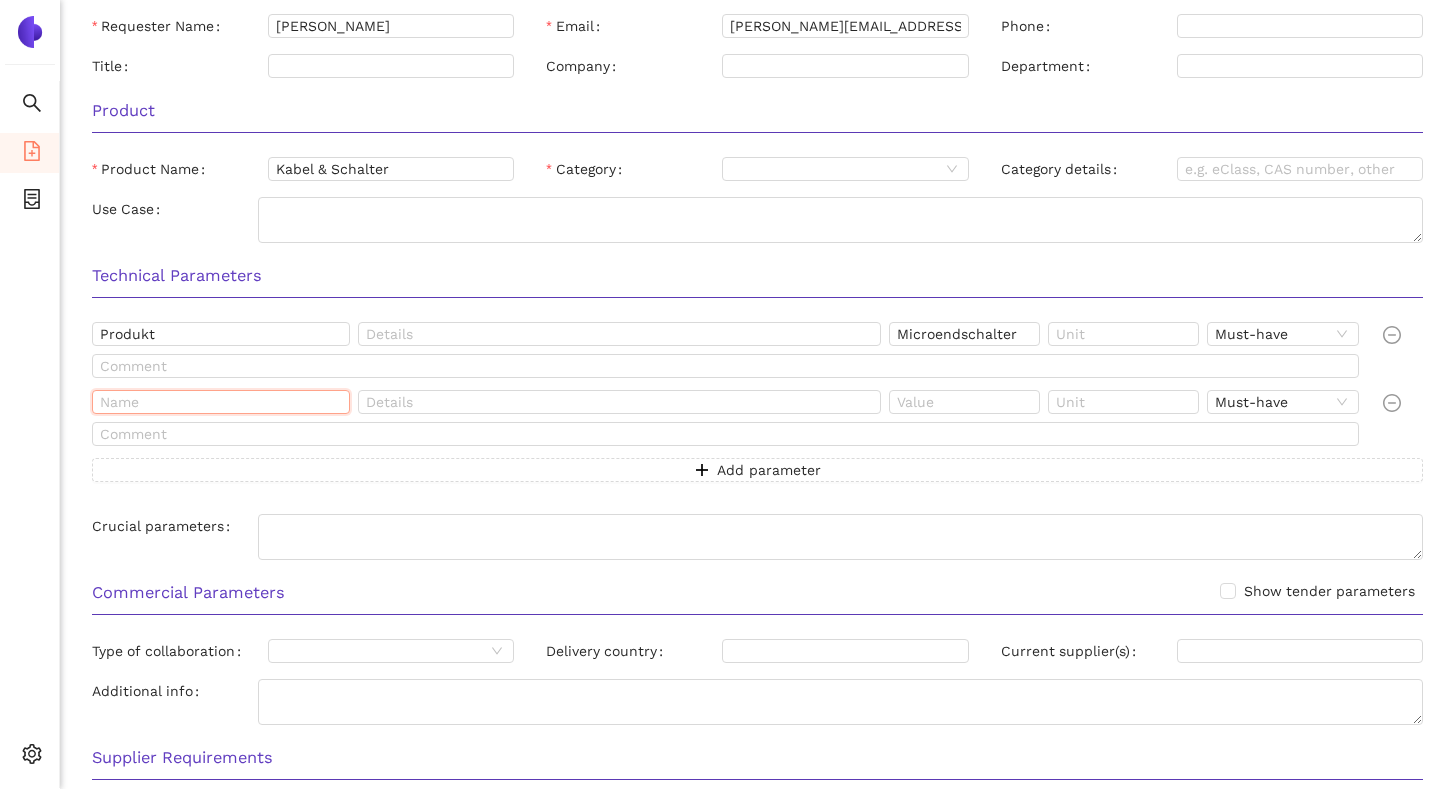 click at bounding box center [221, 402] 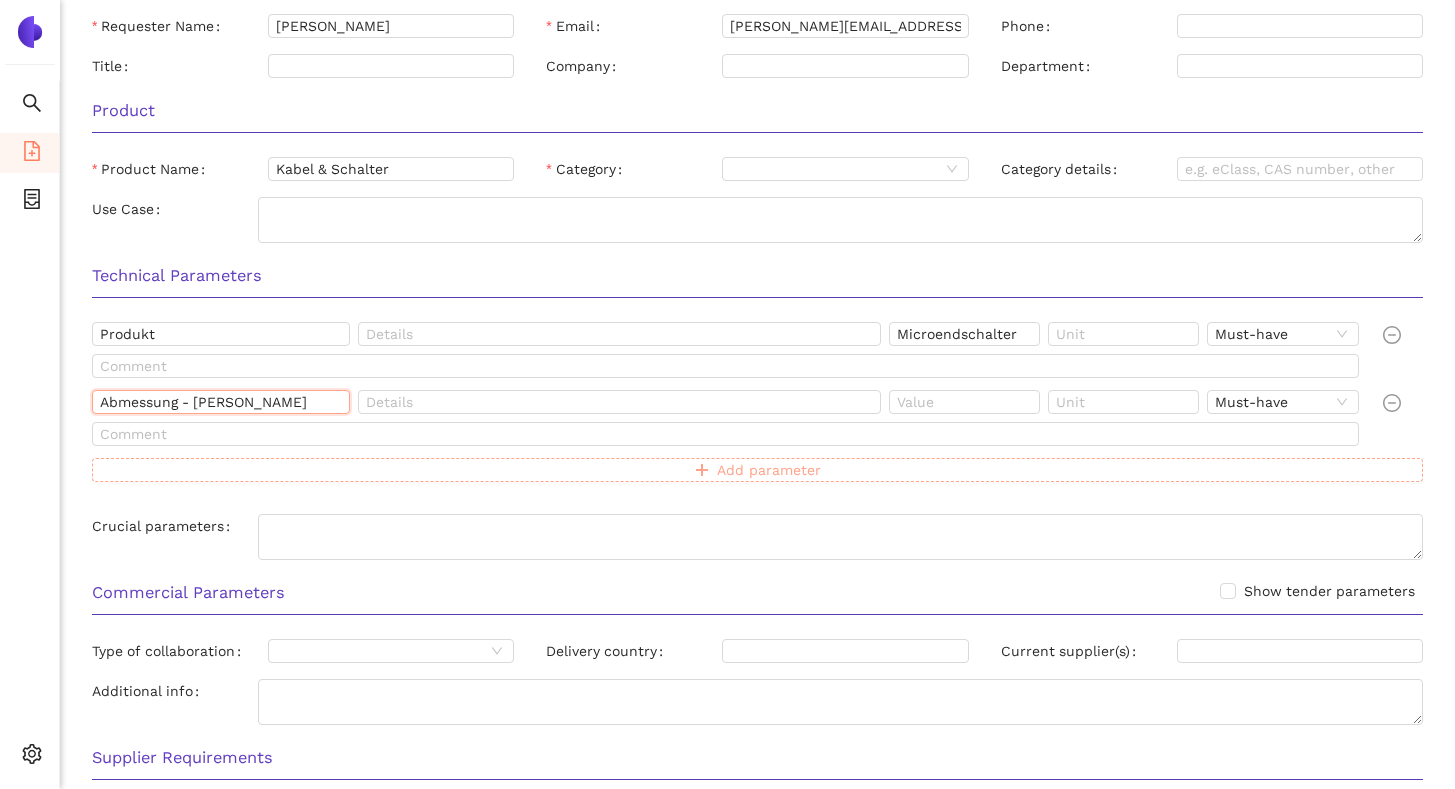 type on "Abmessung - [PERSON_NAME]" 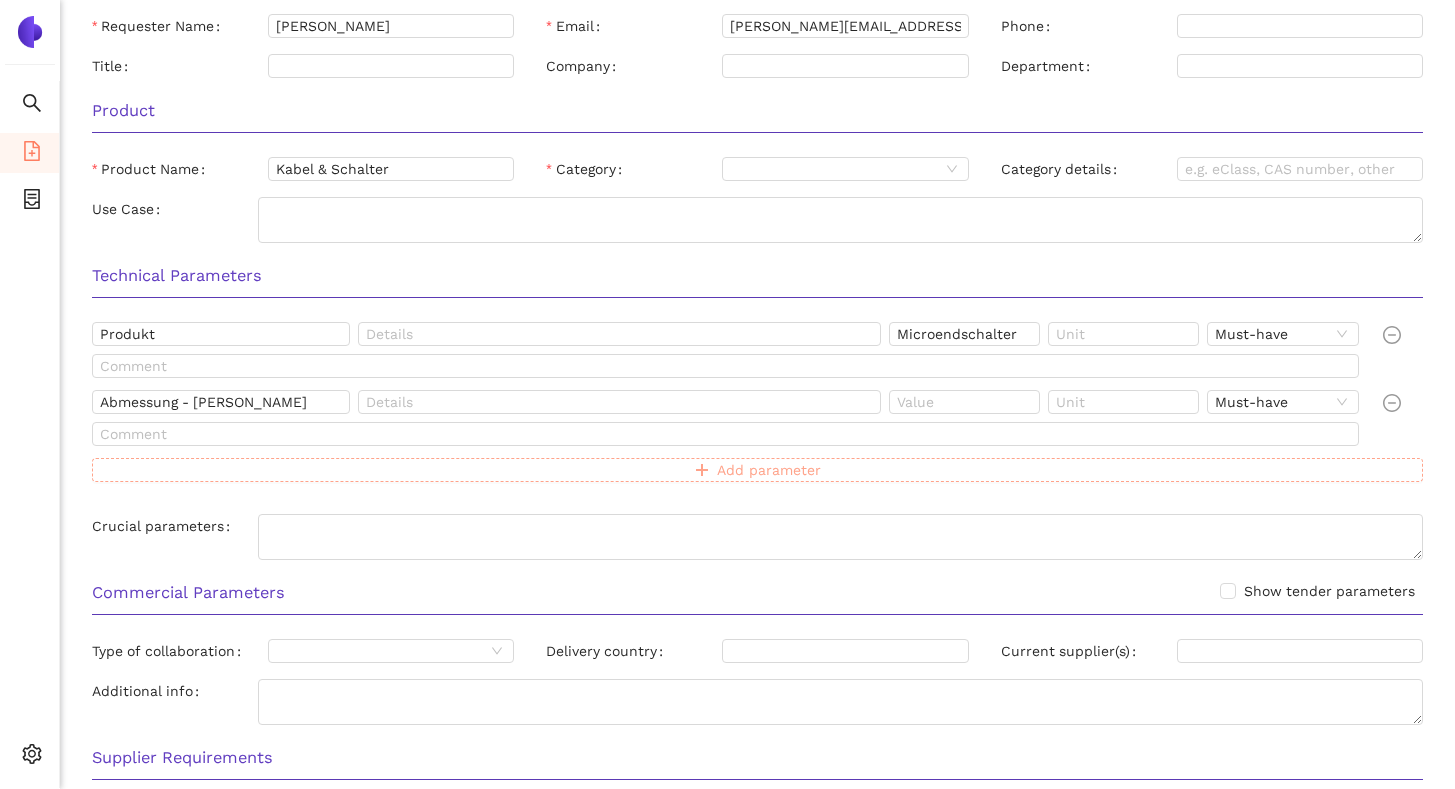 click on "Add parameter" at bounding box center (757, 470) 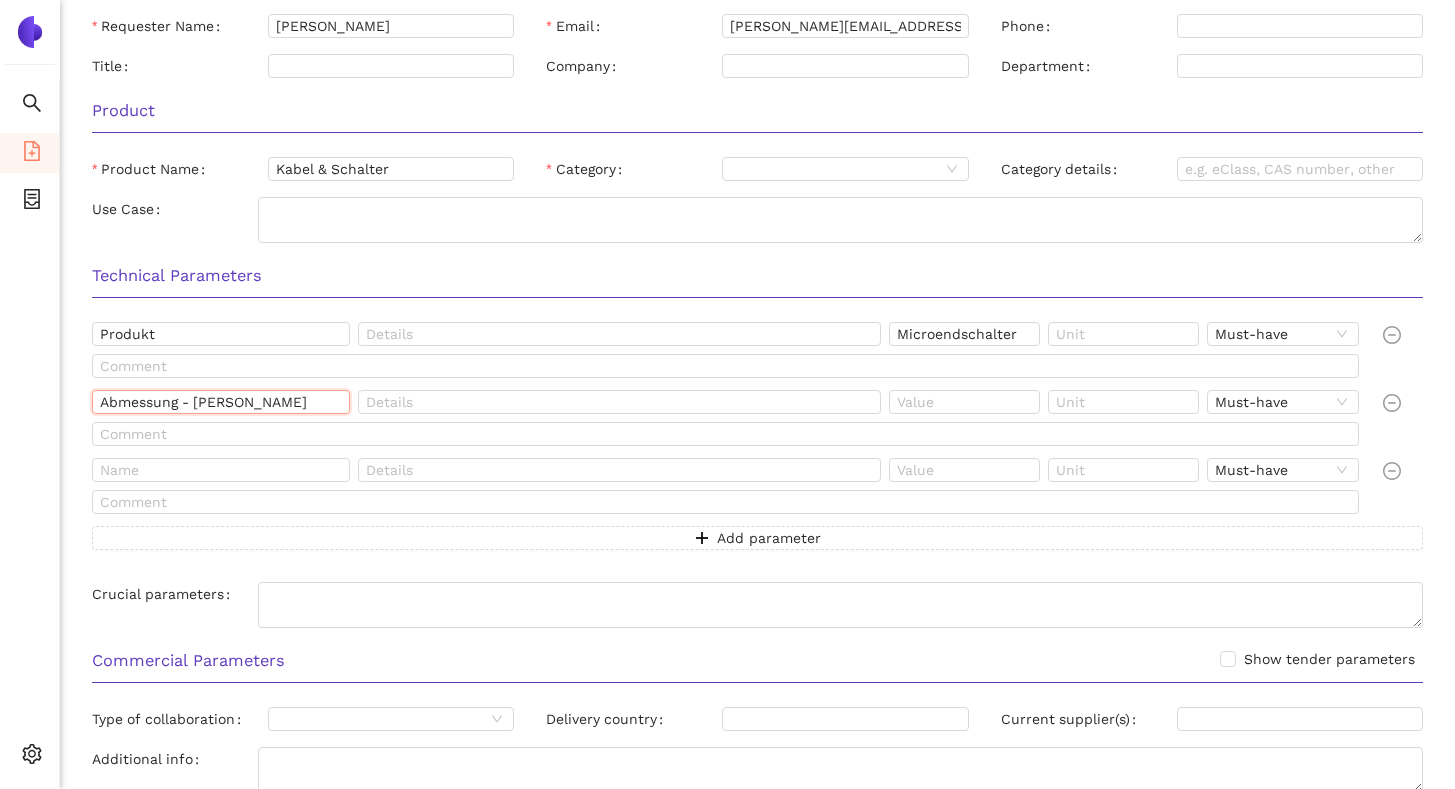 click on "Abmessung - [PERSON_NAME]" at bounding box center (221, 402) 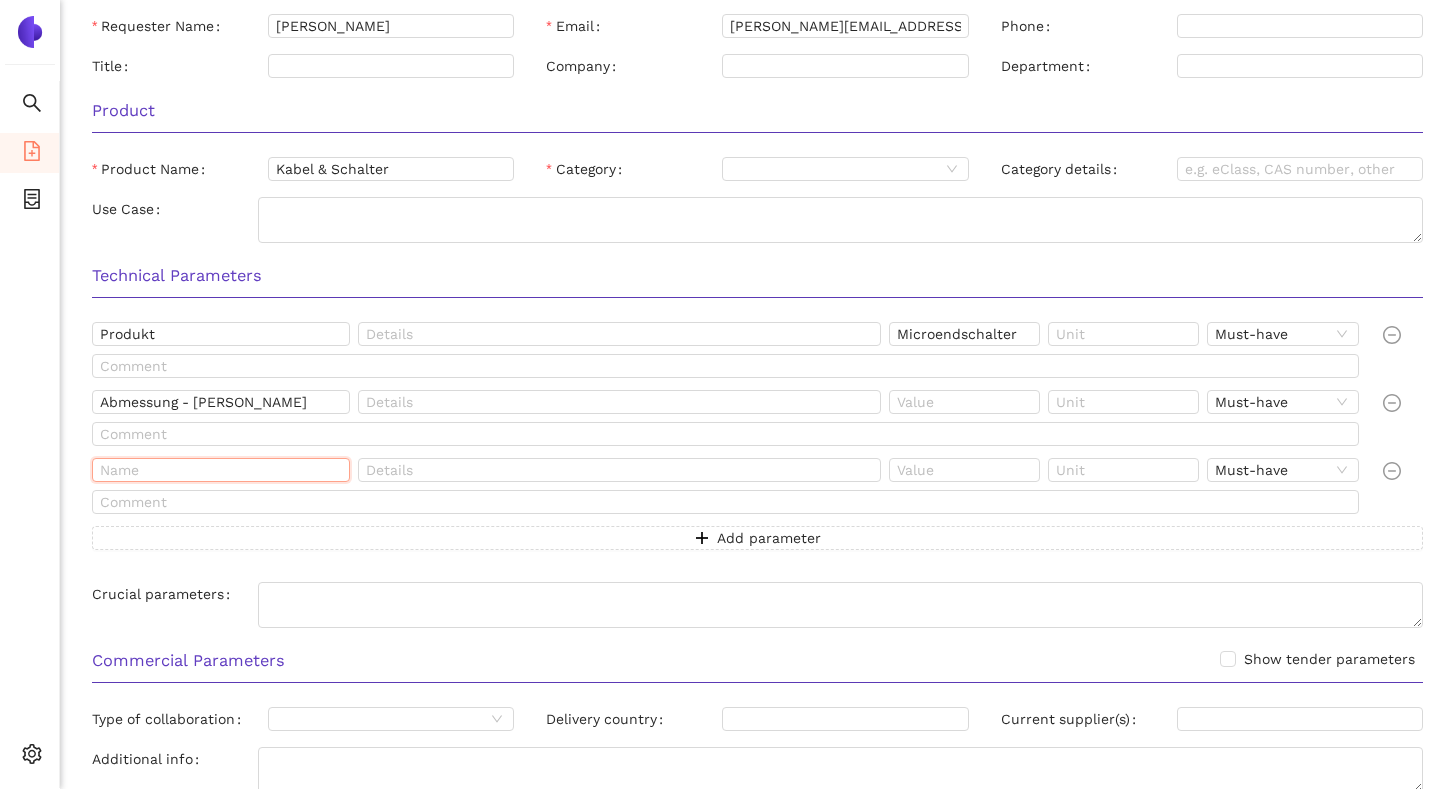 click at bounding box center [221, 470] 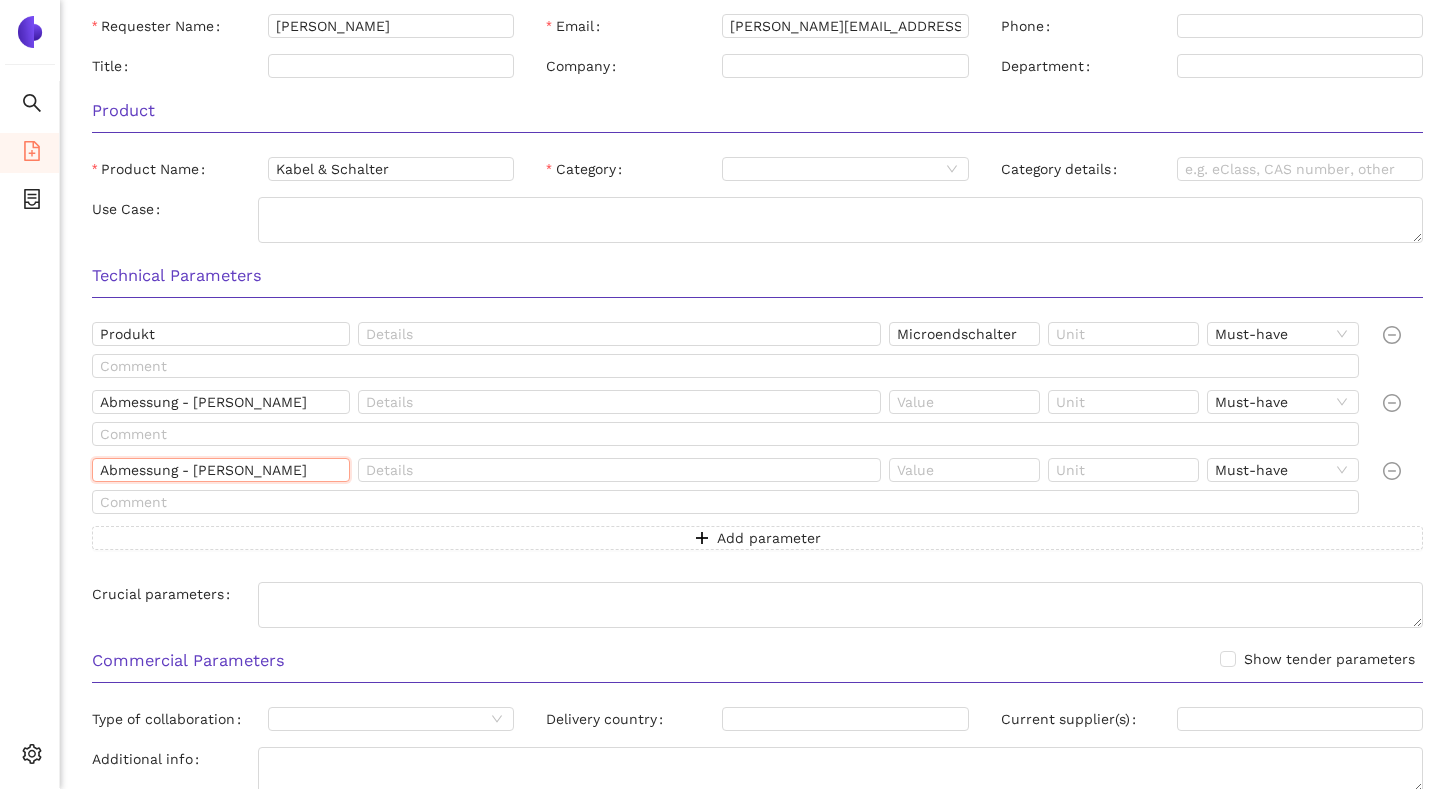 drag, startPoint x: 237, startPoint y: 471, endPoint x: 196, endPoint y: 470, distance: 41.01219 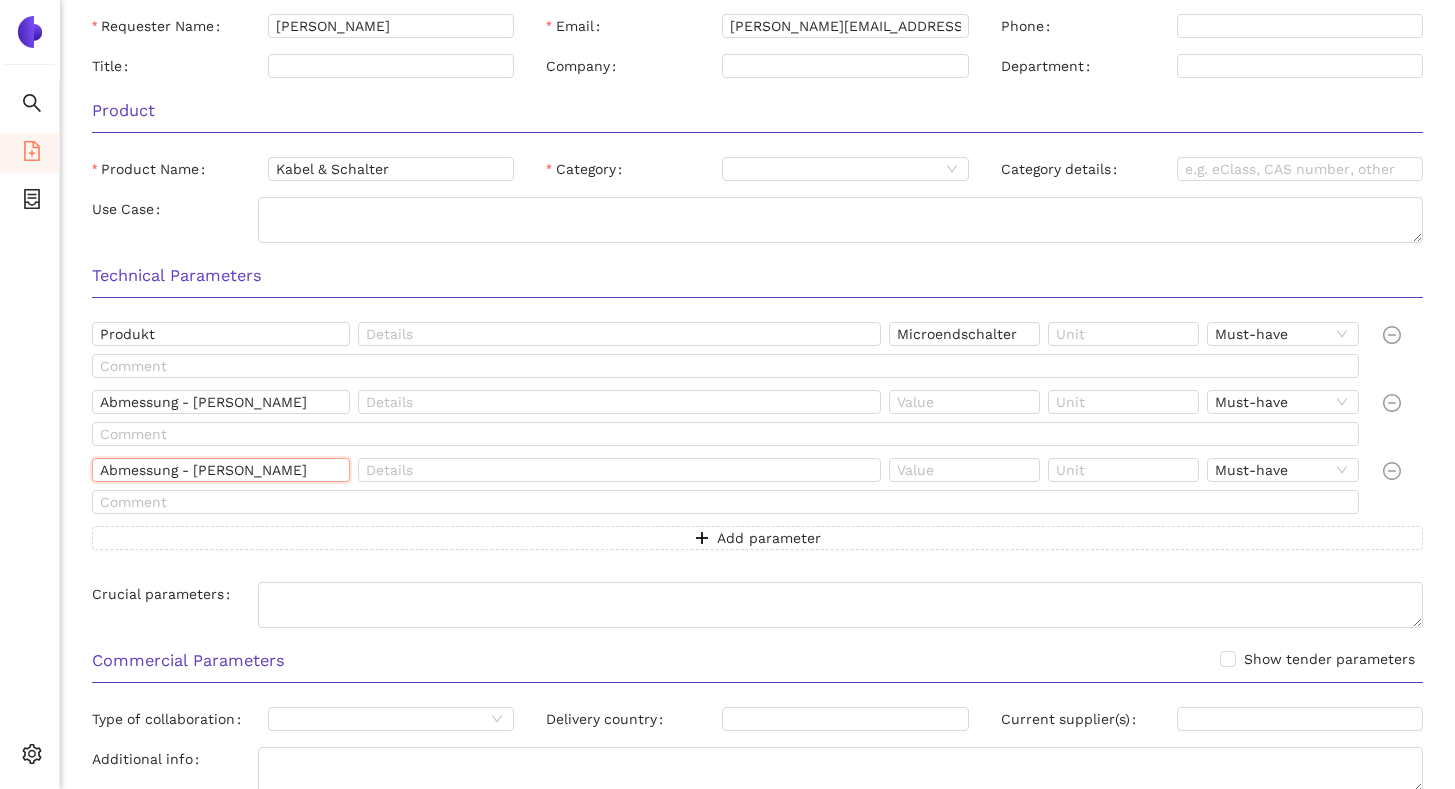 click on "Abmessung - [PERSON_NAME]" at bounding box center (221, 470) 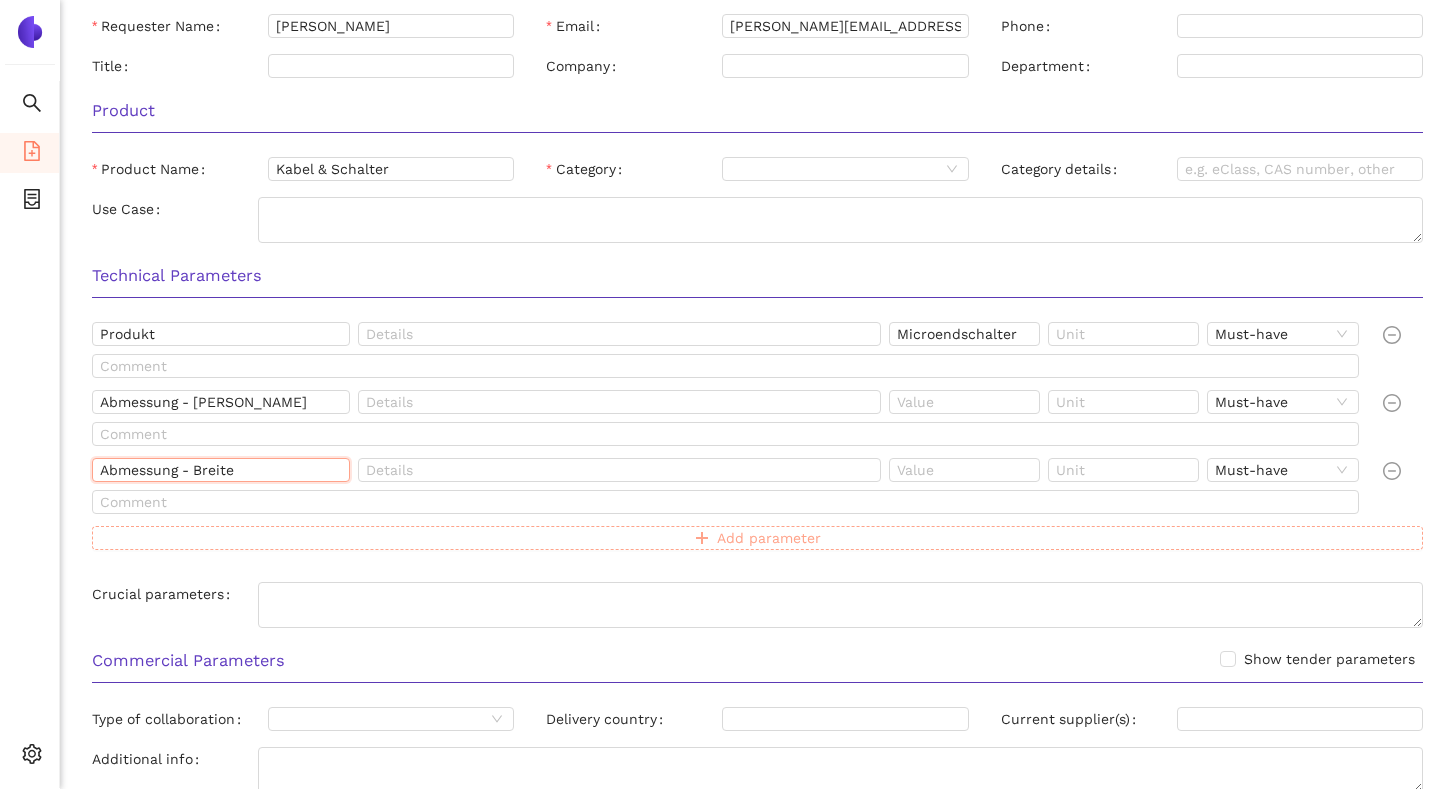 type on "Abmessung - Breite" 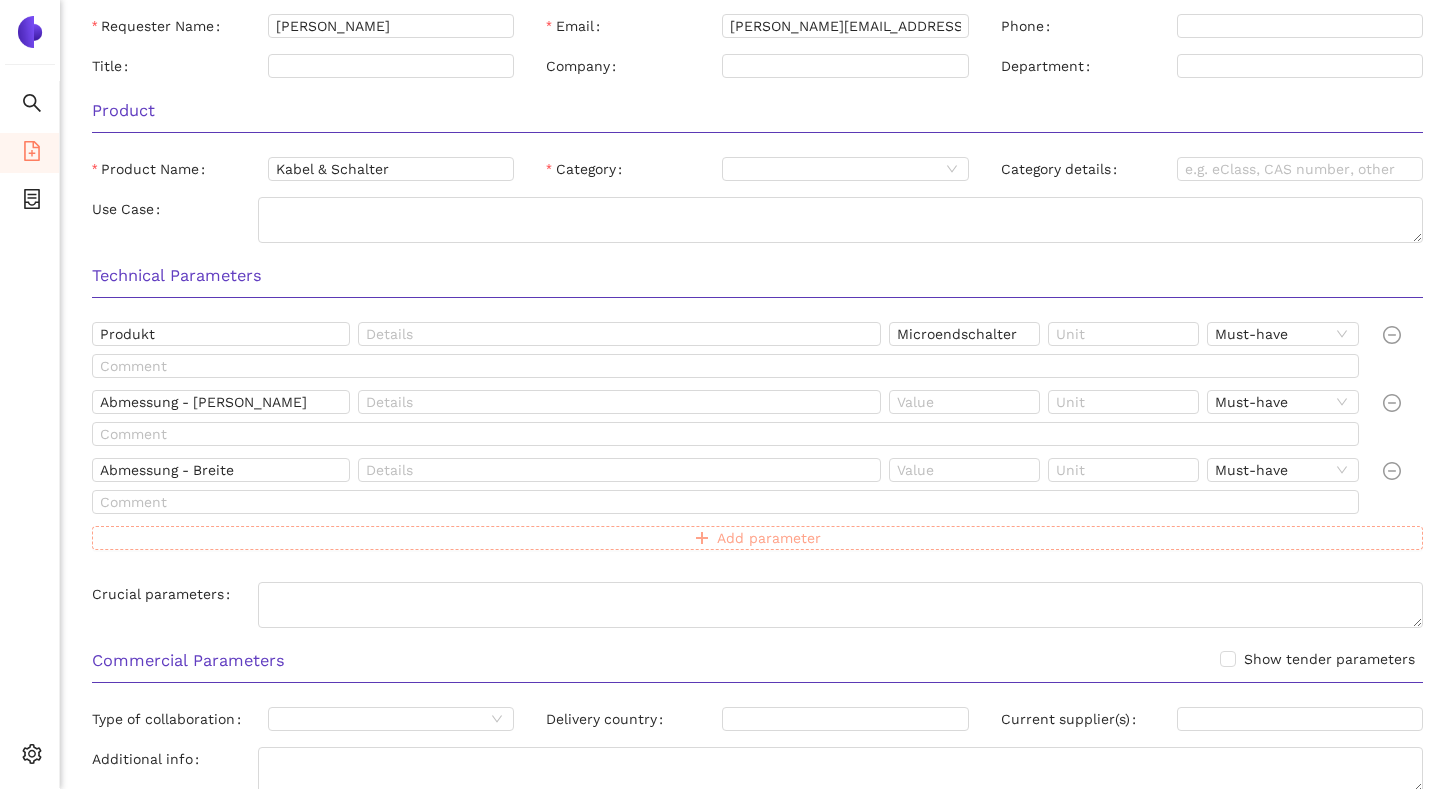click on "Add parameter" at bounding box center [757, 538] 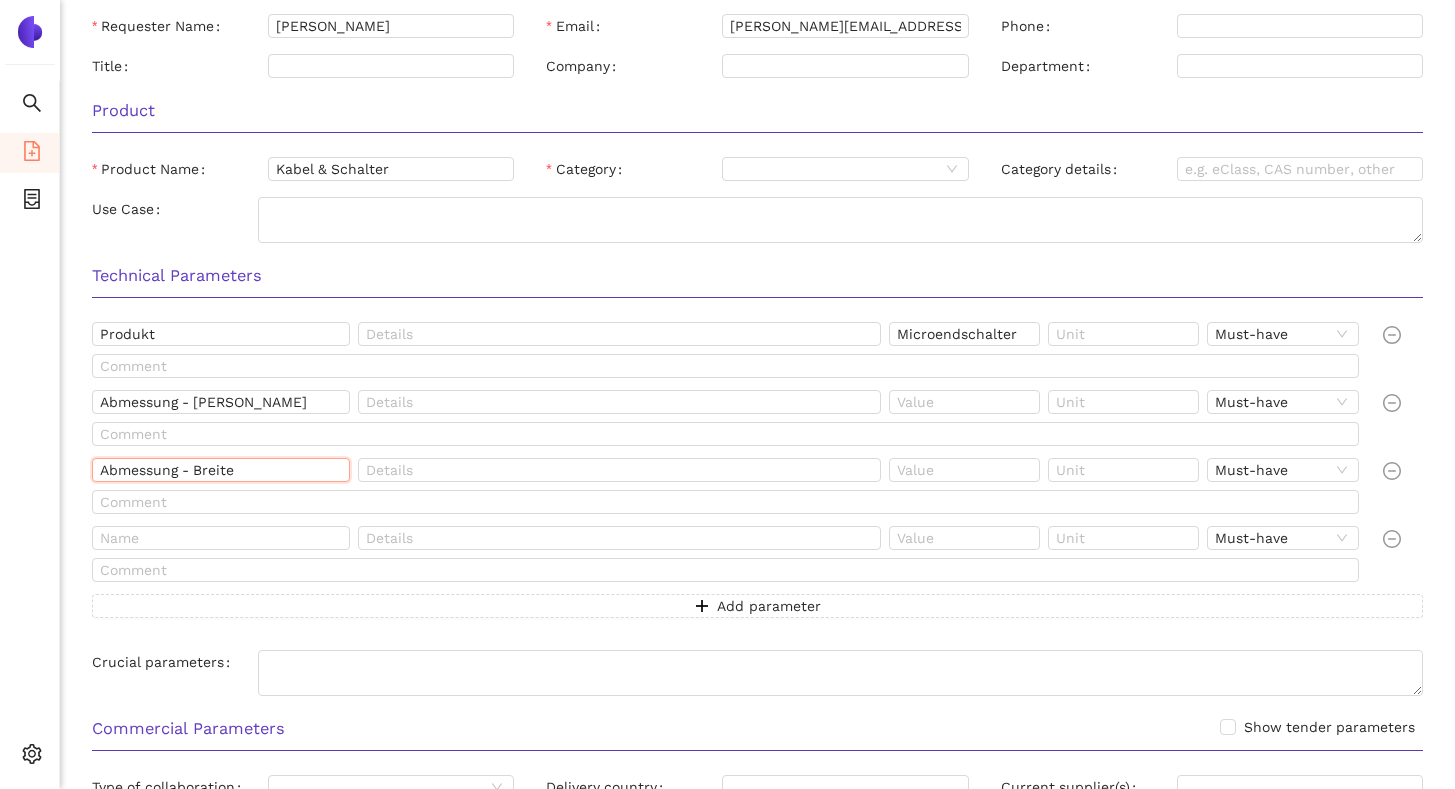 drag, startPoint x: 245, startPoint y: 466, endPoint x: 79, endPoint y: 465, distance: 166.003 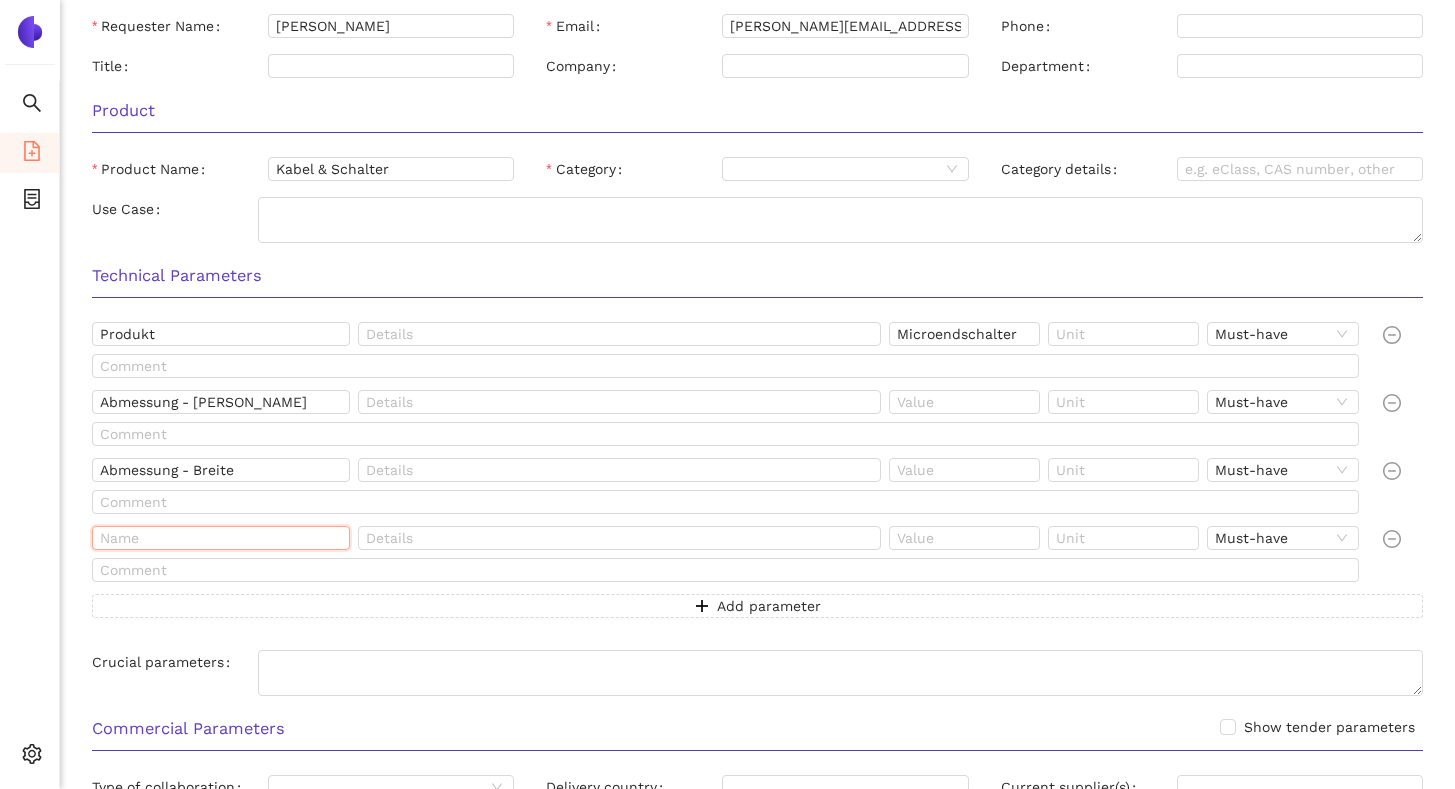 click at bounding box center (221, 538) 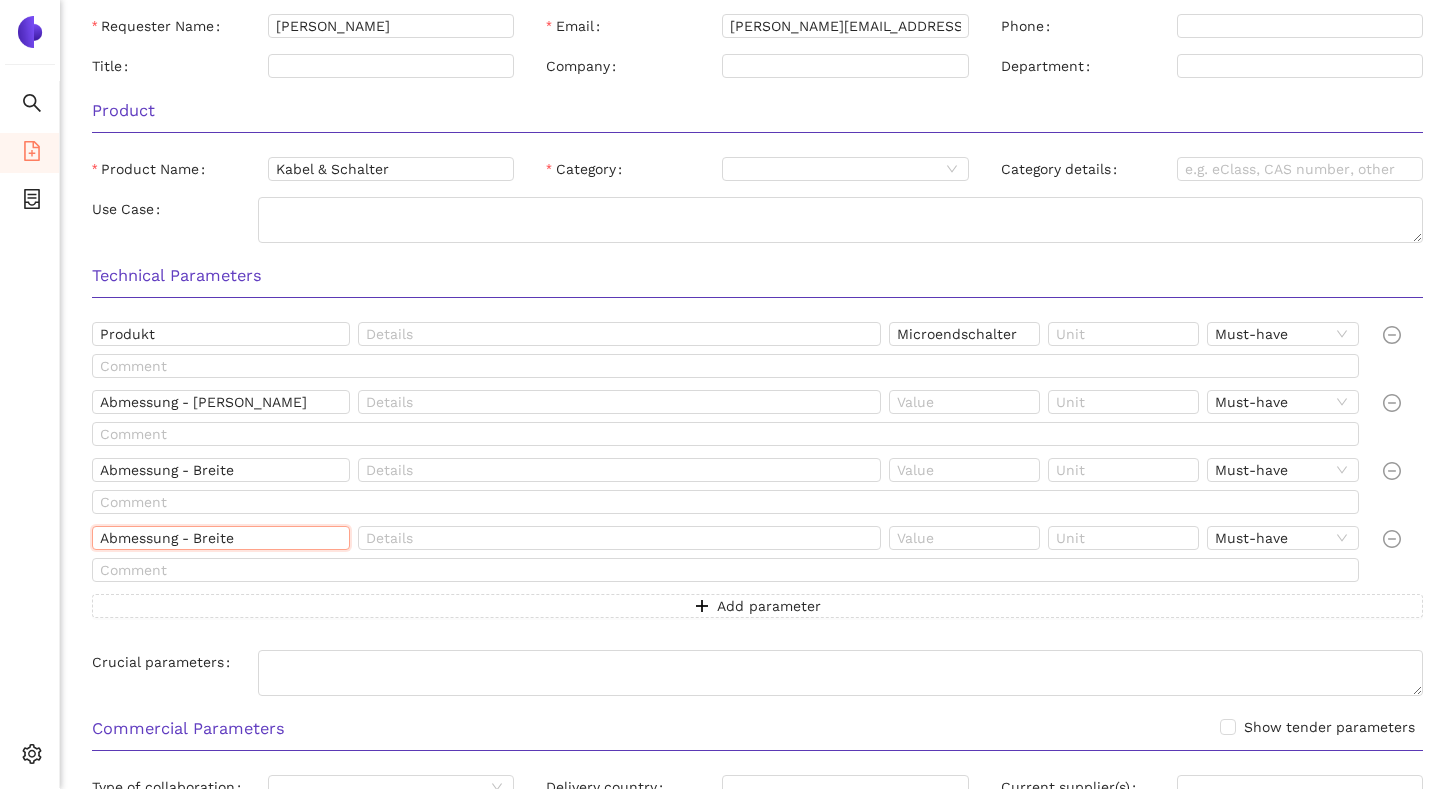 click on "Abmessung - Breite" at bounding box center (221, 538) 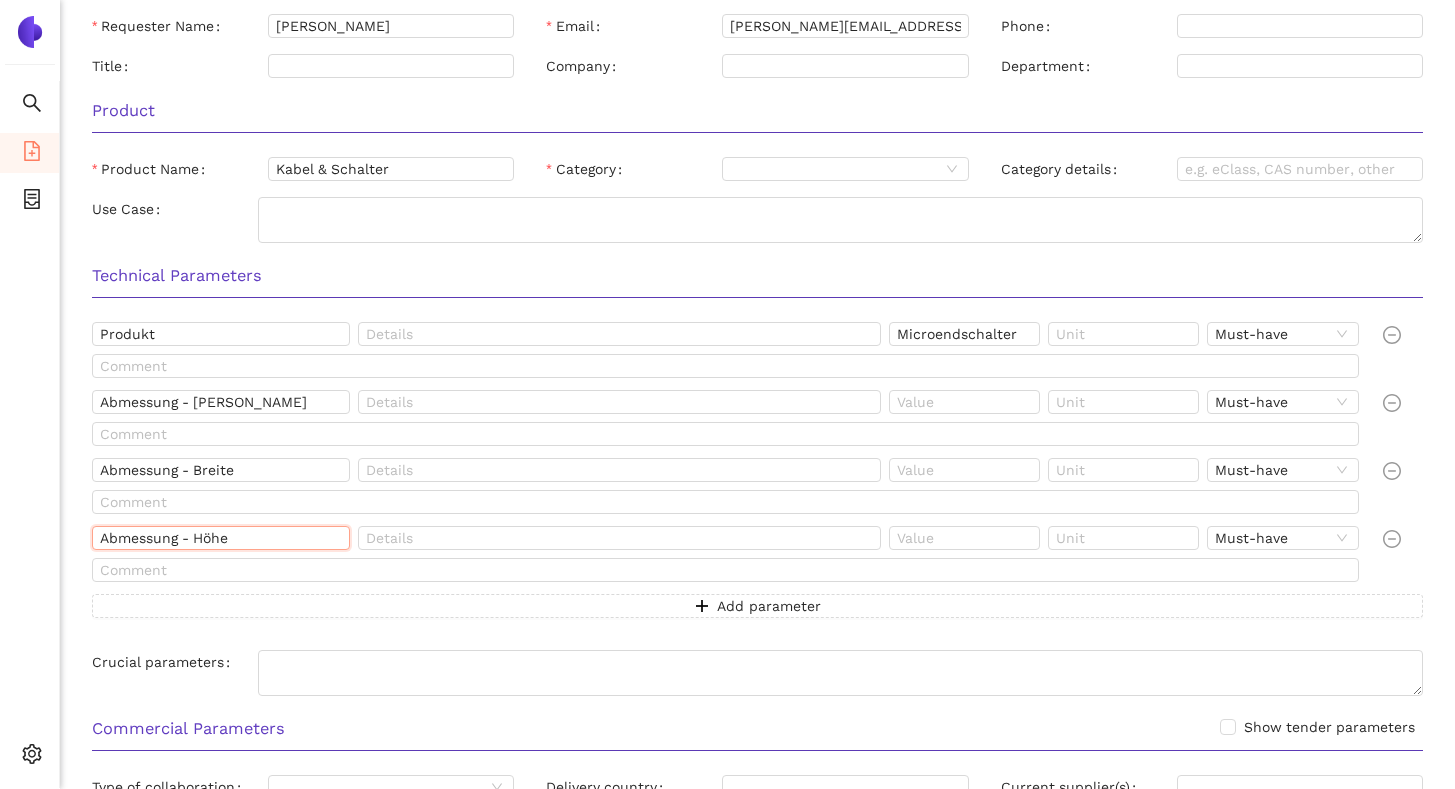 type on "Abmessung - Höhe" 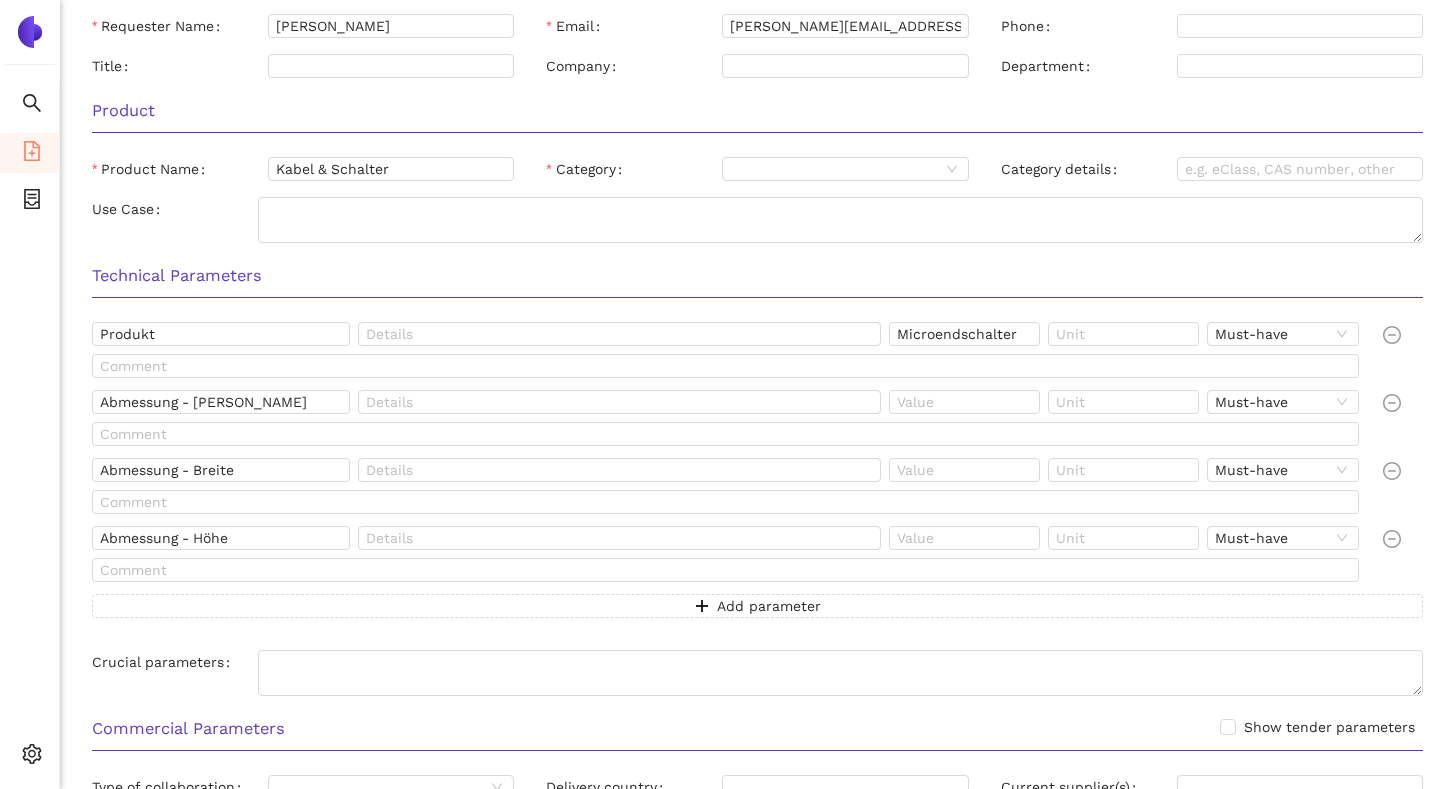 click on "Produkt Microendschalter Must-have Abmessung - [PERSON_NAME] Must-have Abmessung - Breite Must-have Abmessung - Höhe Must-have Add parameter" at bounding box center [757, 482] 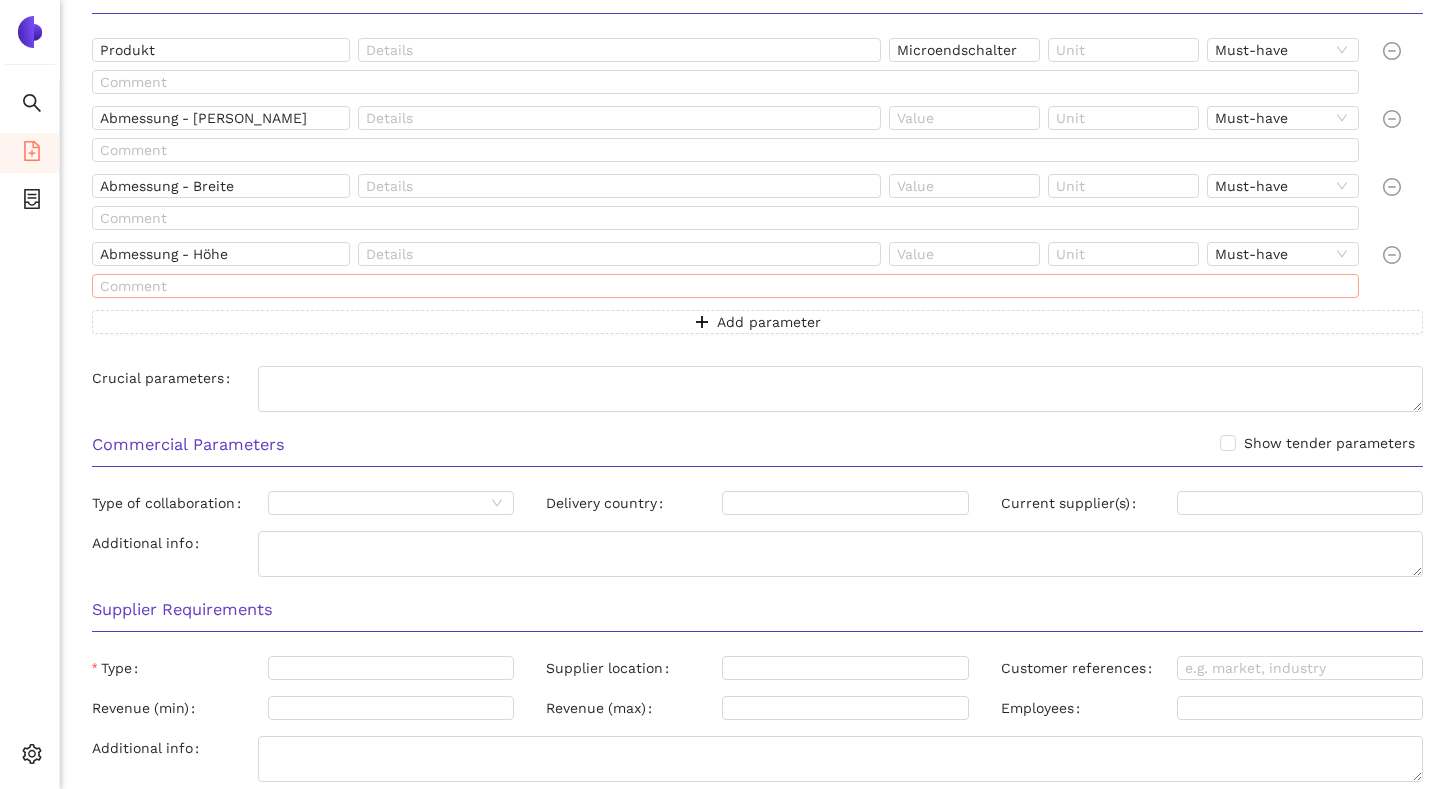 scroll, scrollTop: 457, scrollLeft: 0, axis: vertical 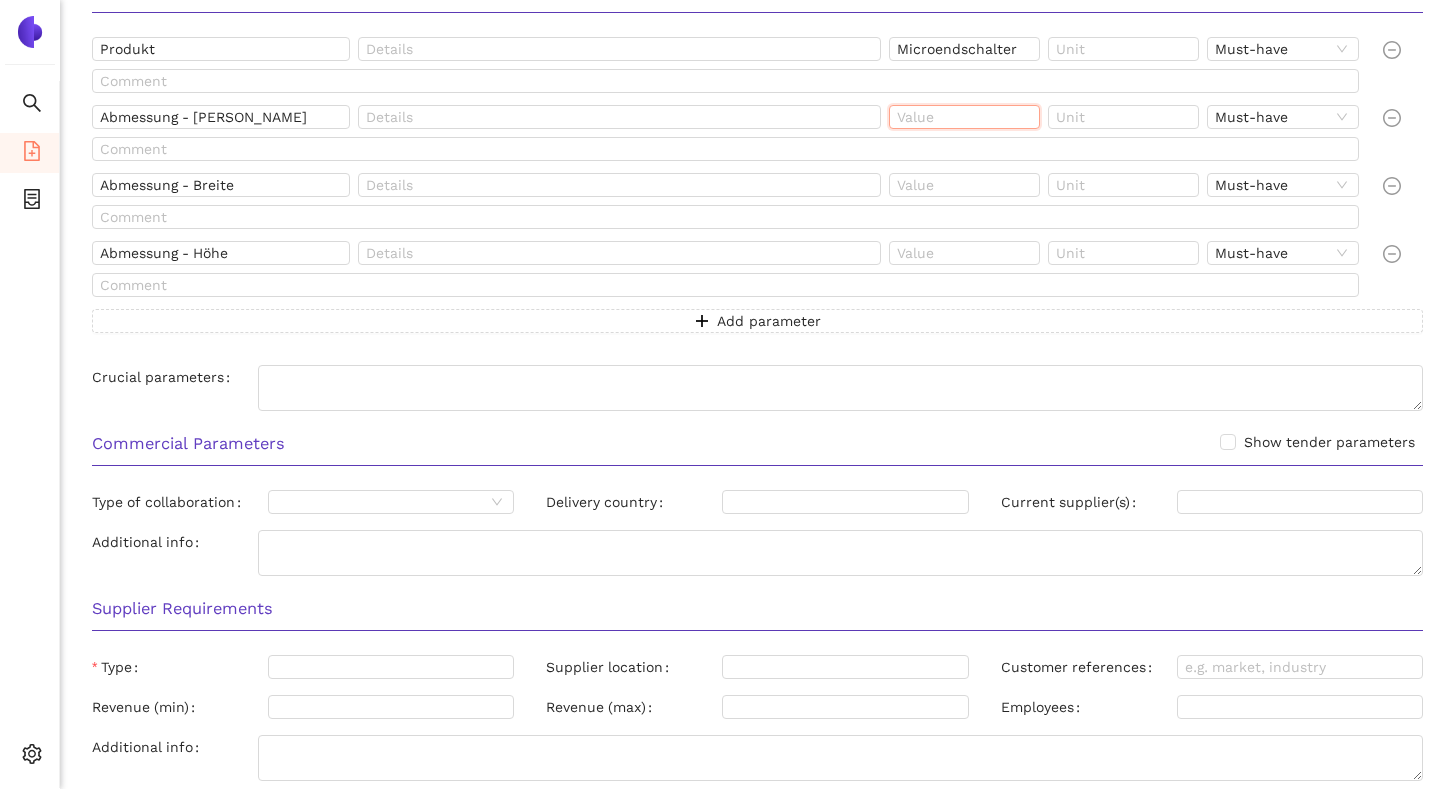 click at bounding box center (964, 117) 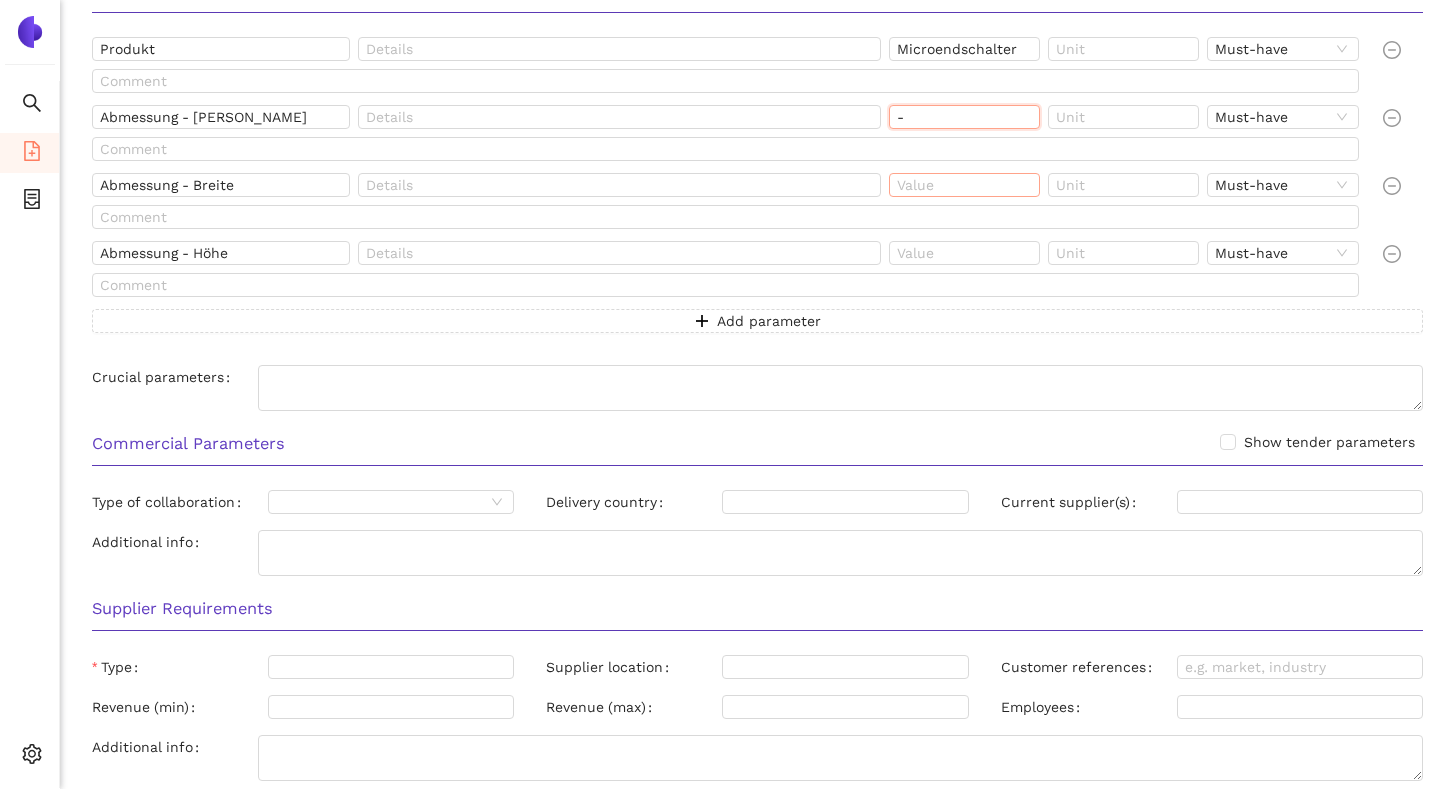 type on "-" 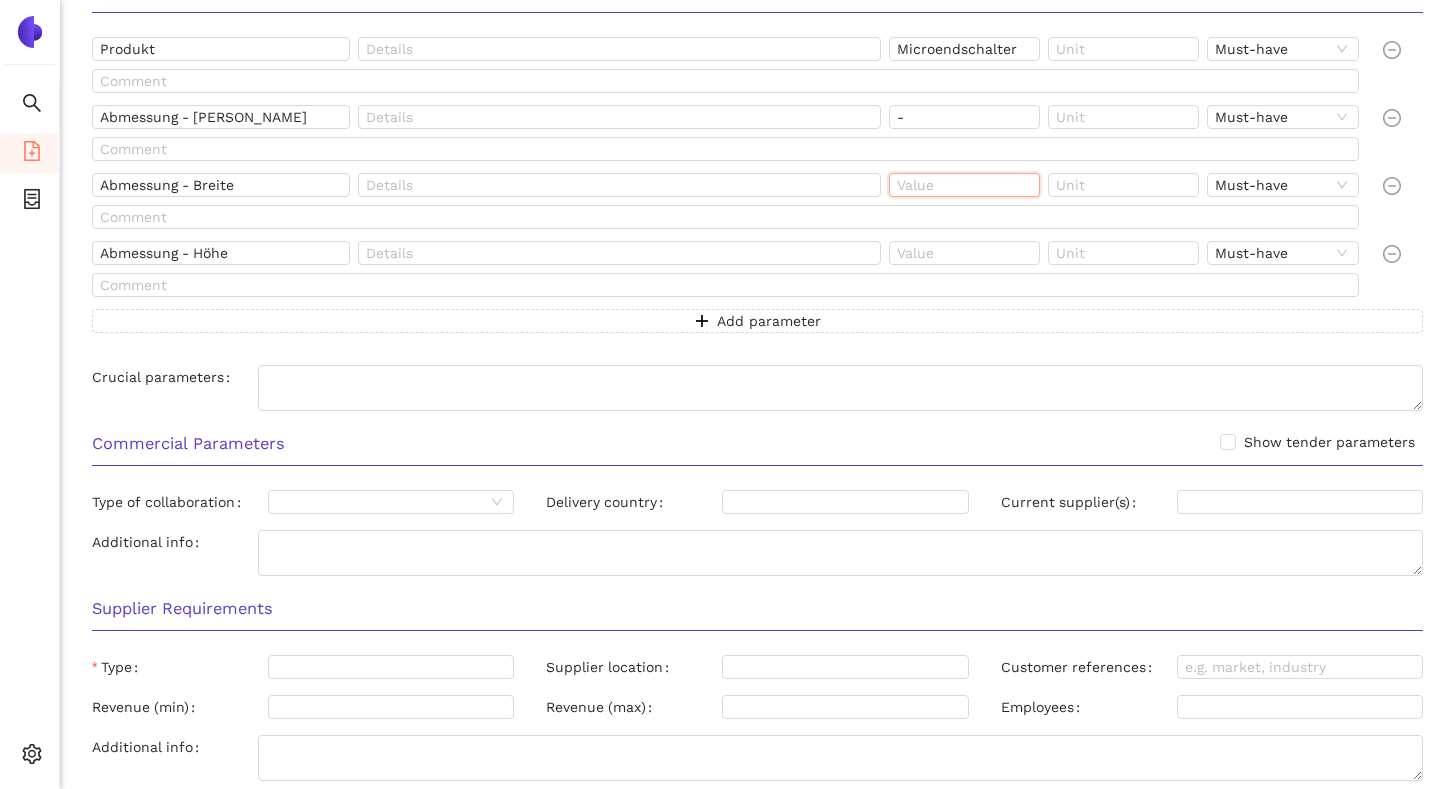click at bounding box center [964, 185] 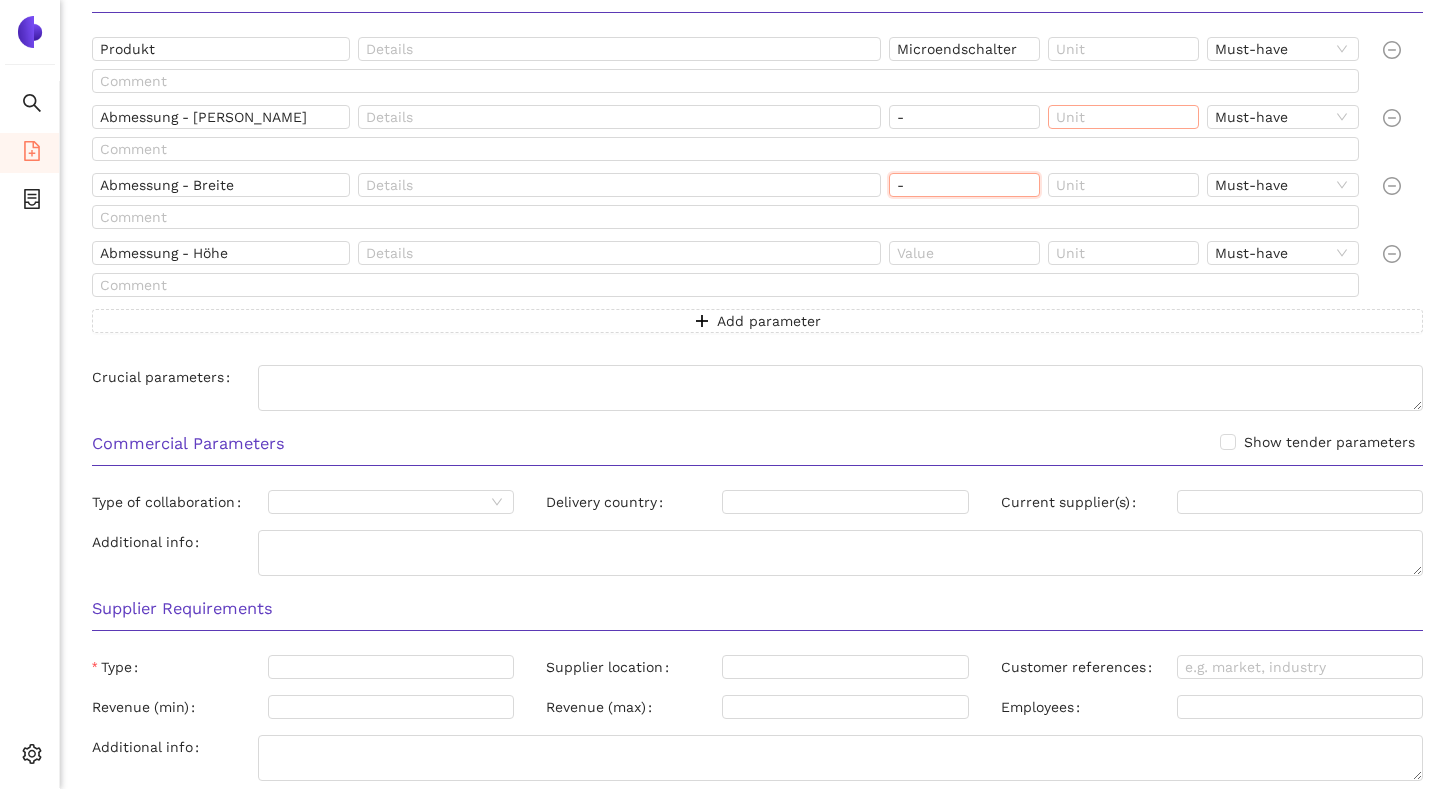 type on "-" 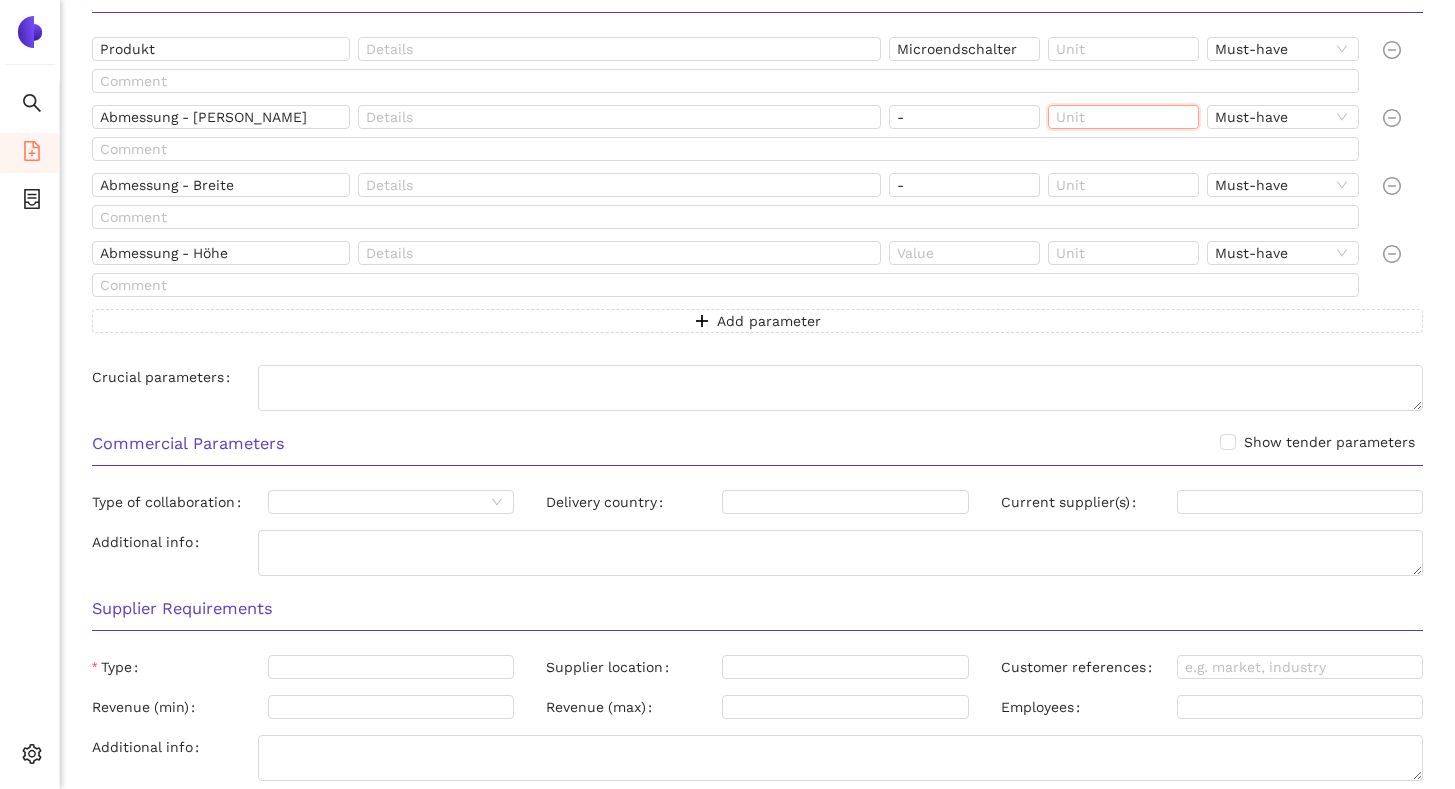 click at bounding box center (1123, 117) 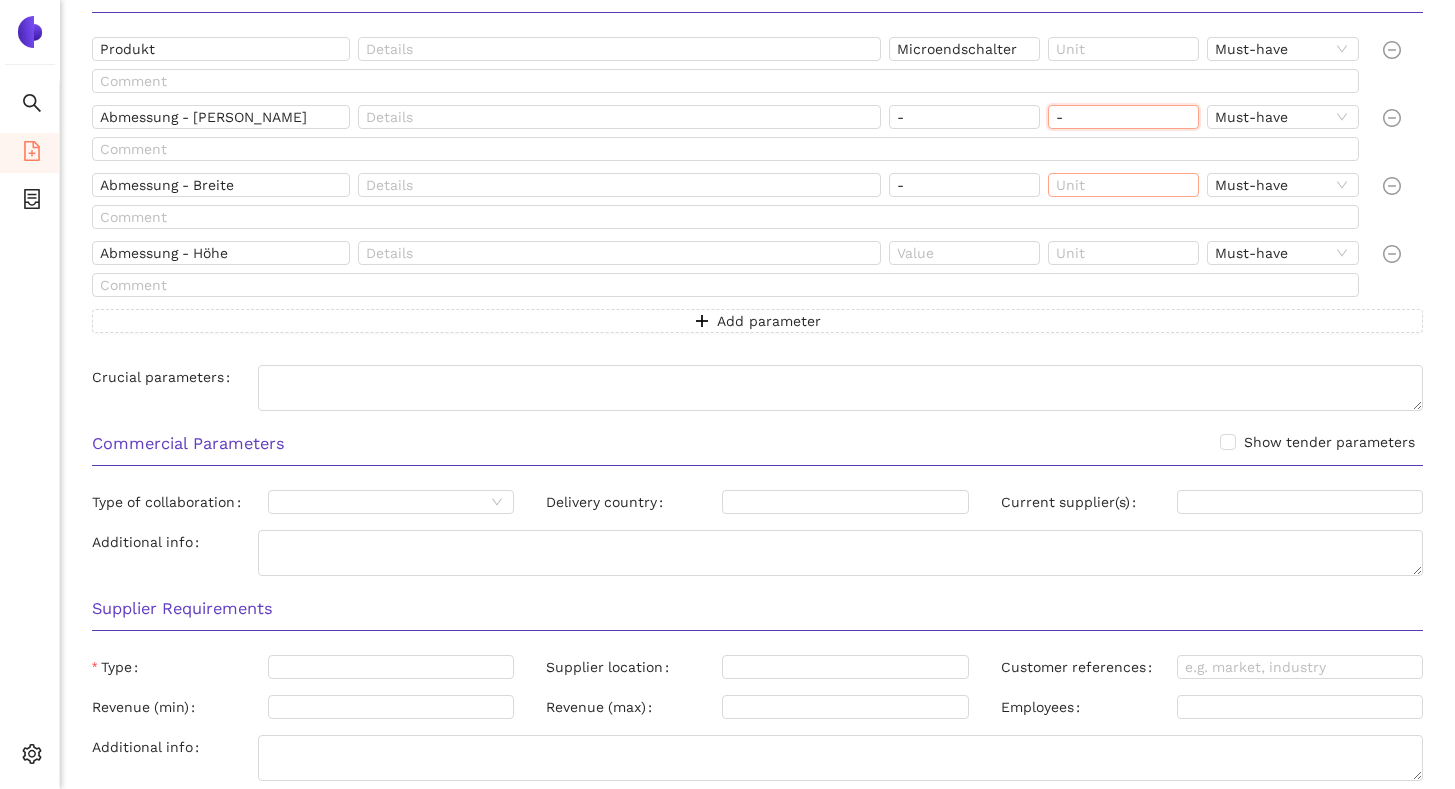 type on "-" 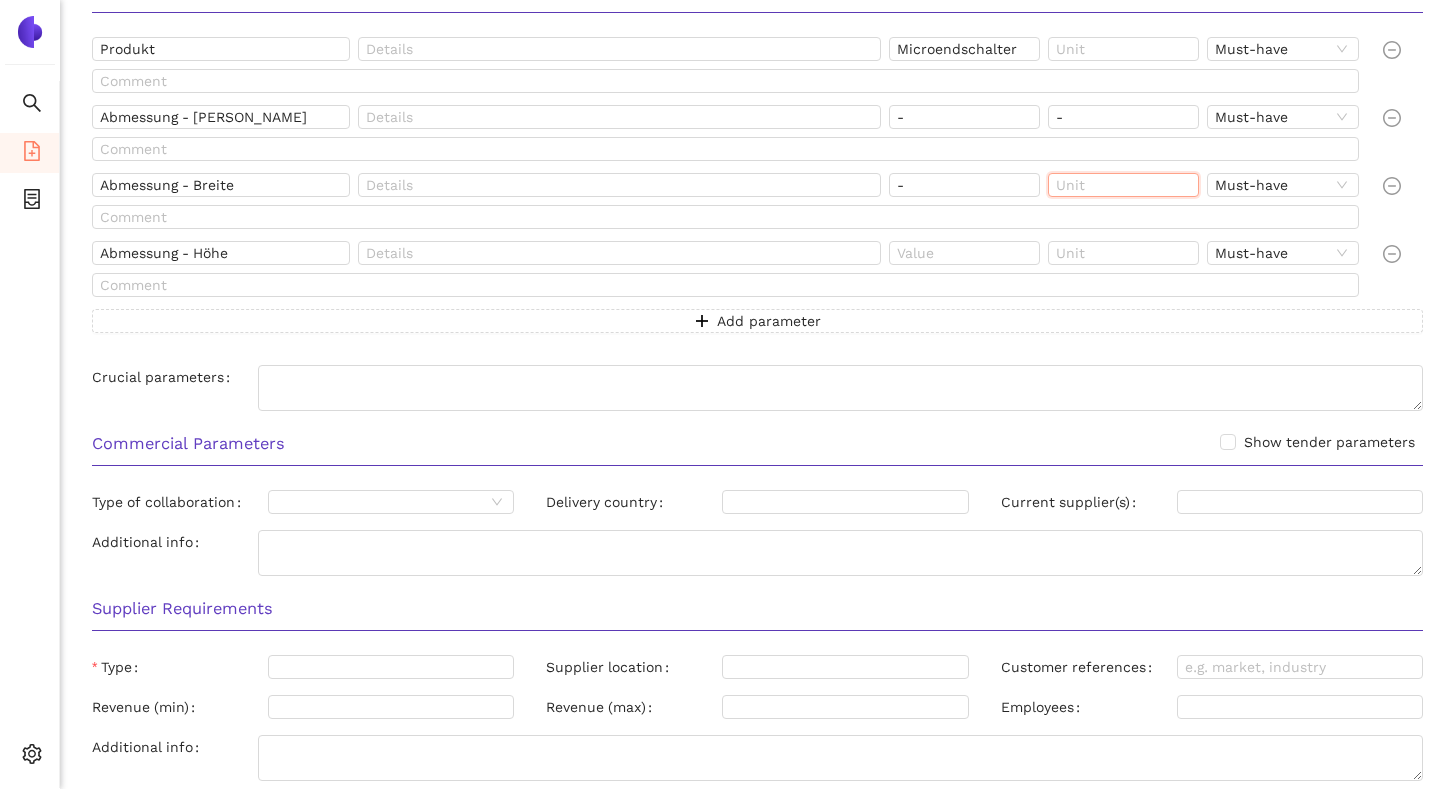 click at bounding box center (1123, 185) 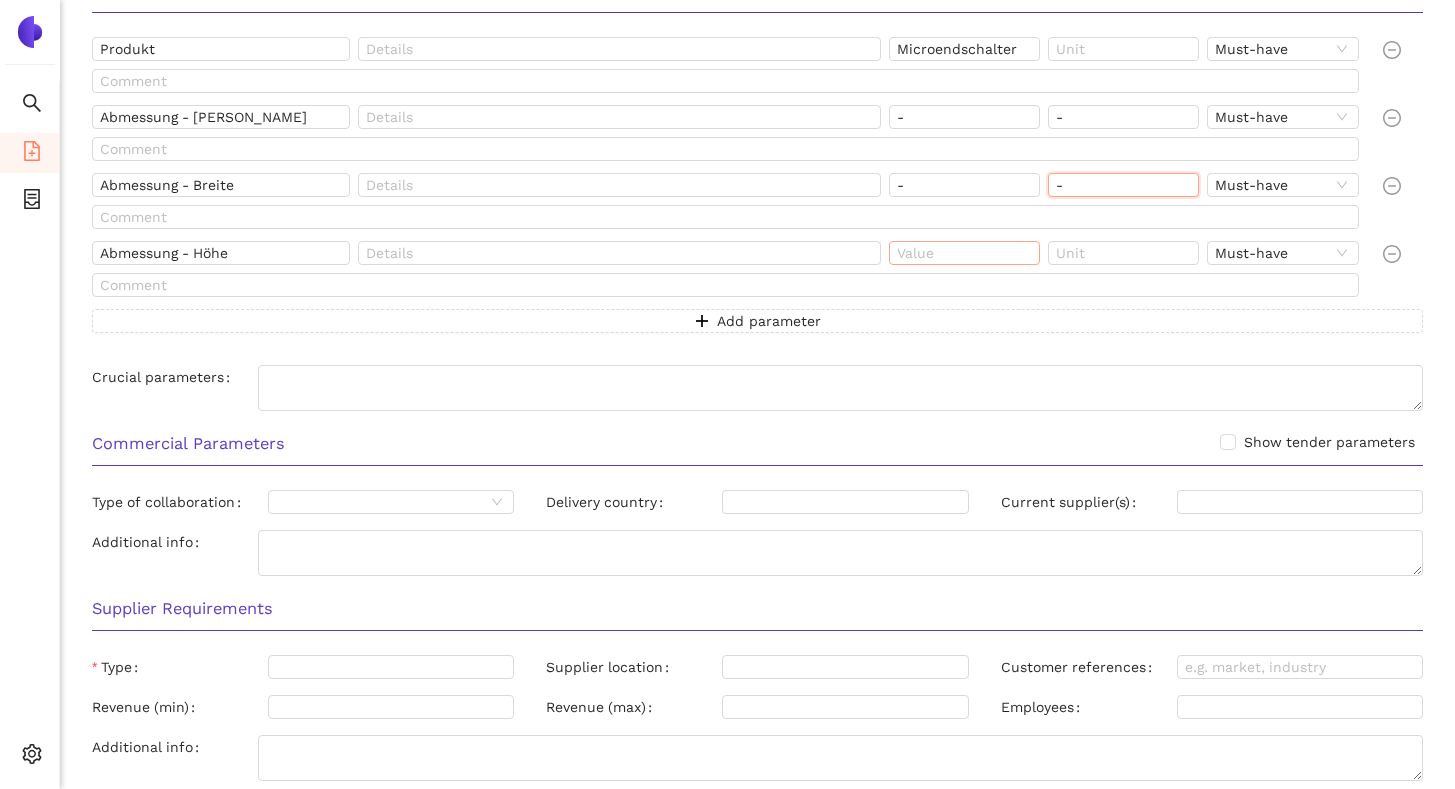 type on "-" 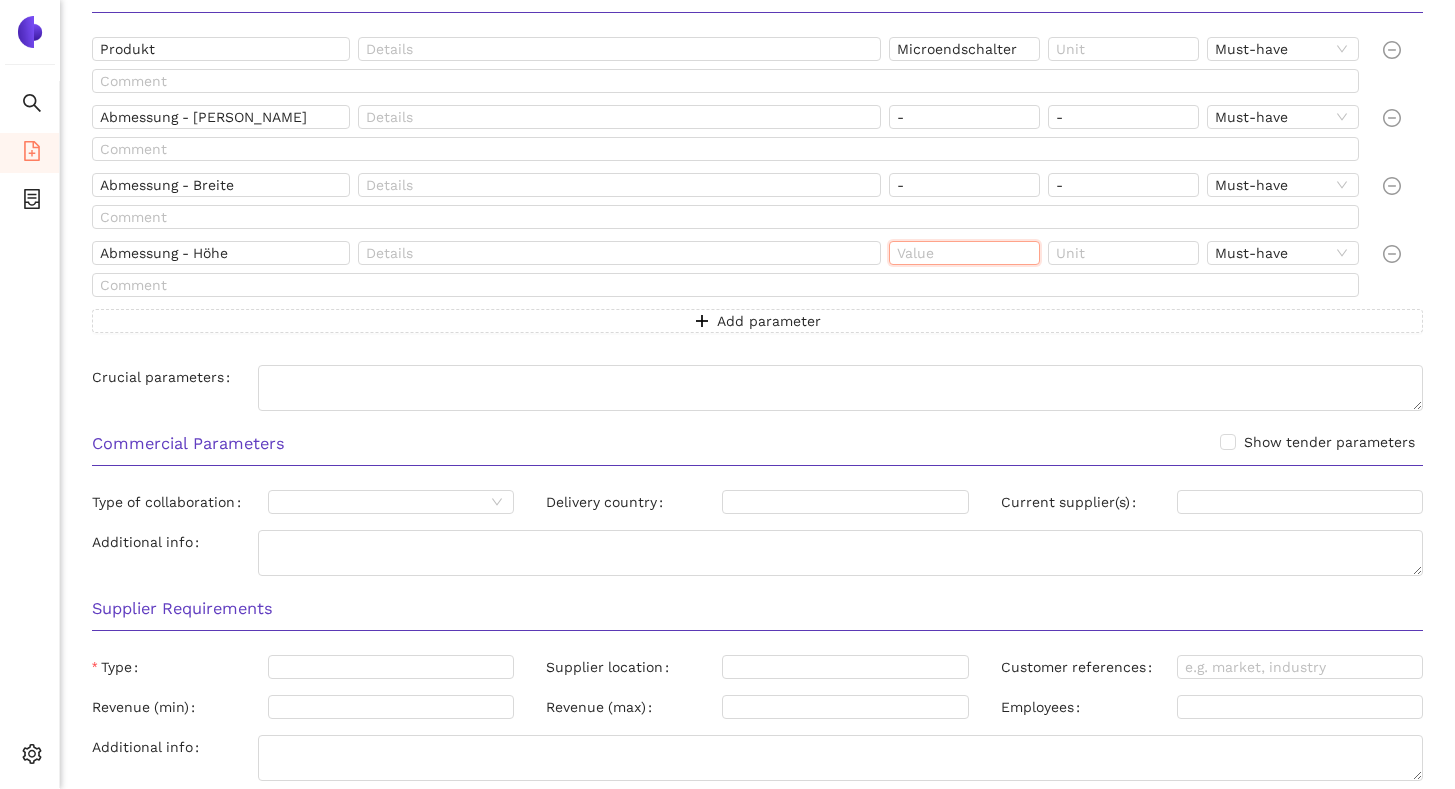 click at bounding box center (964, 253) 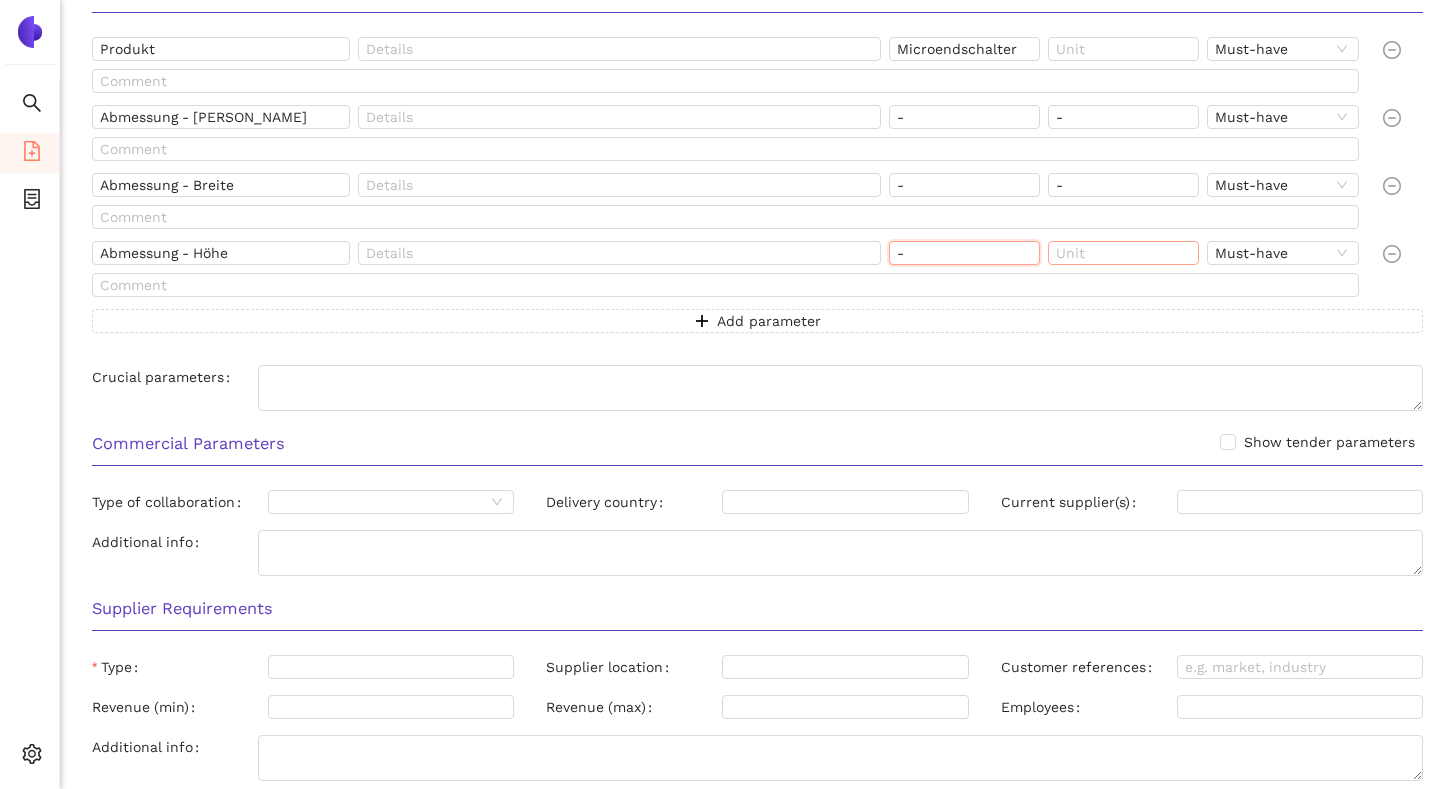 type on "-" 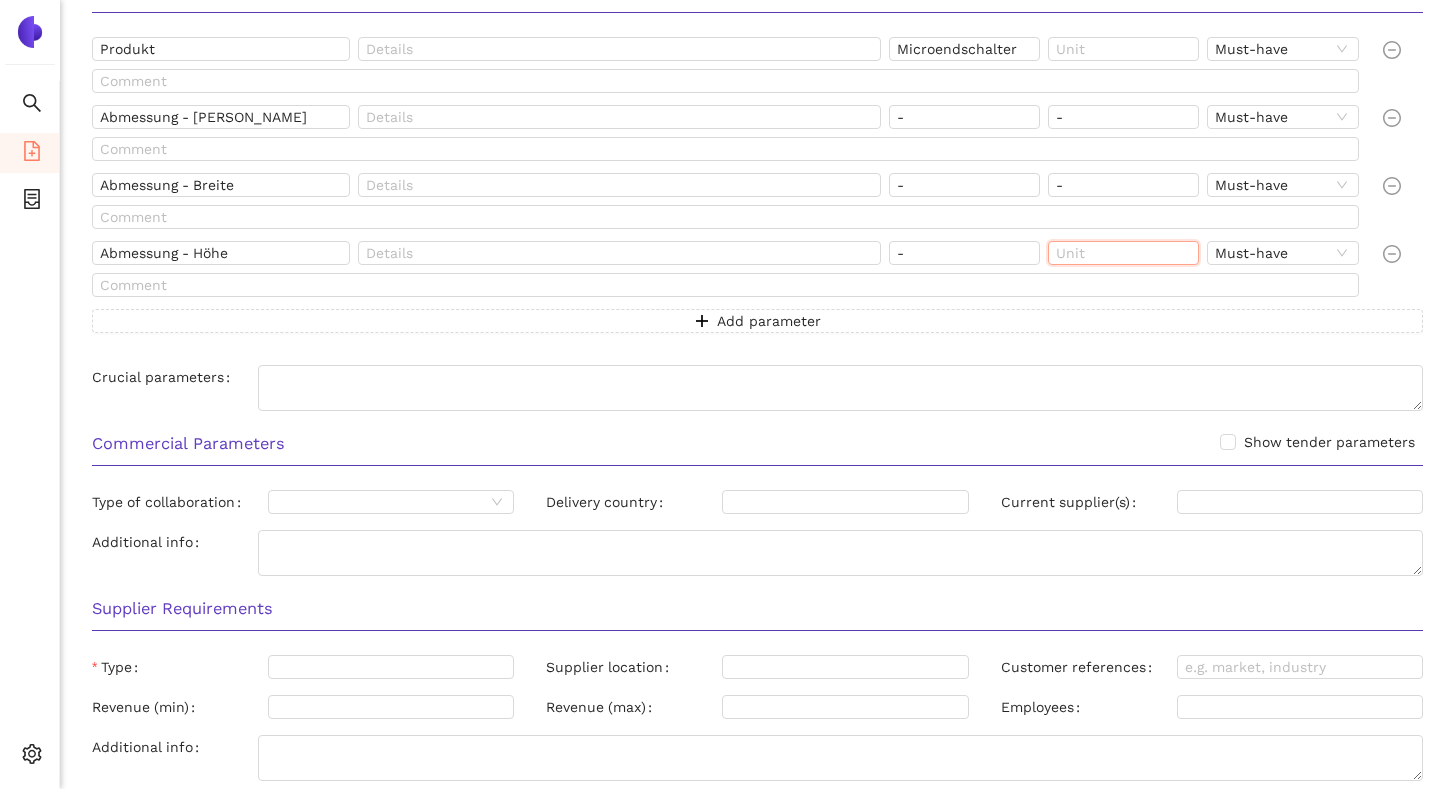 click at bounding box center (1123, 253) 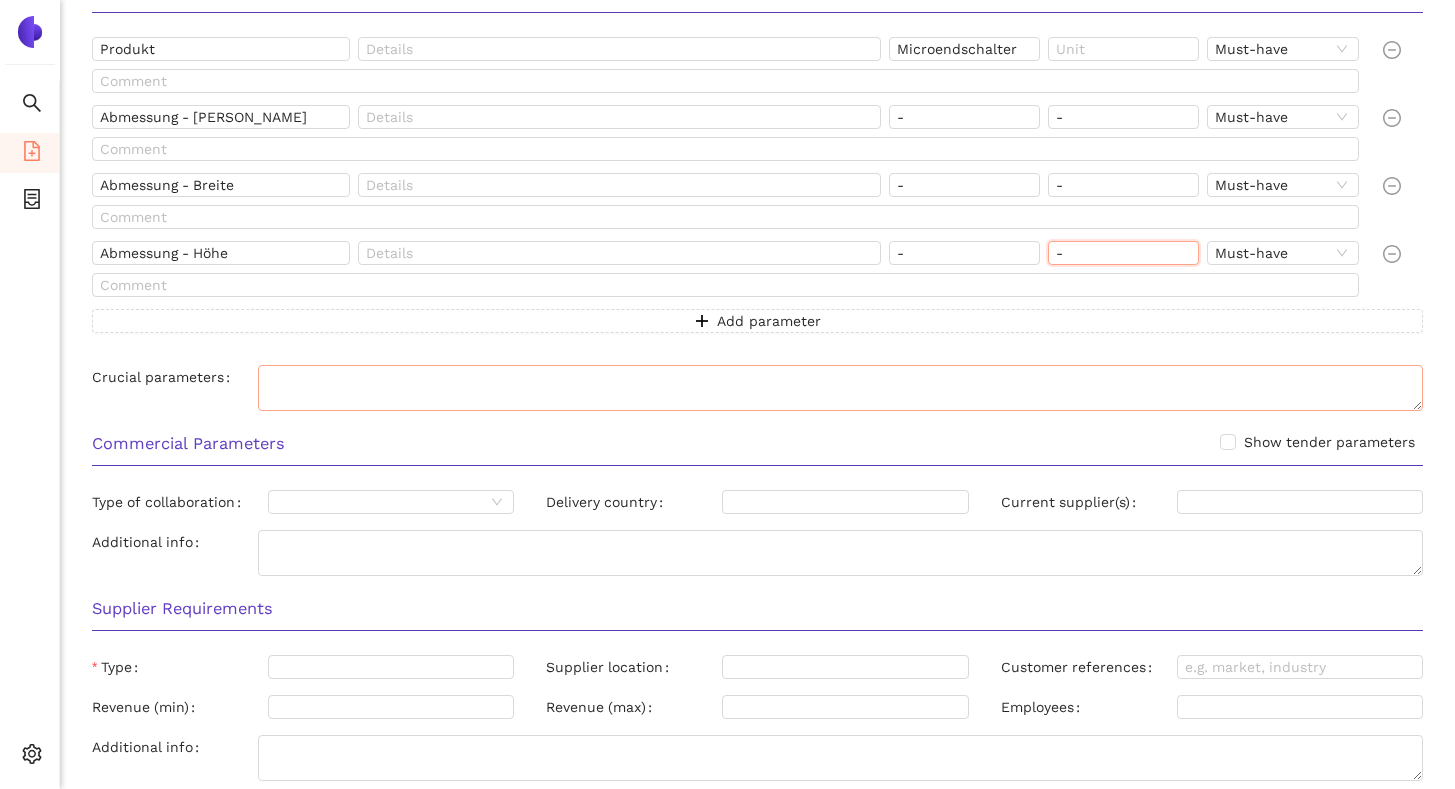 type on "-" 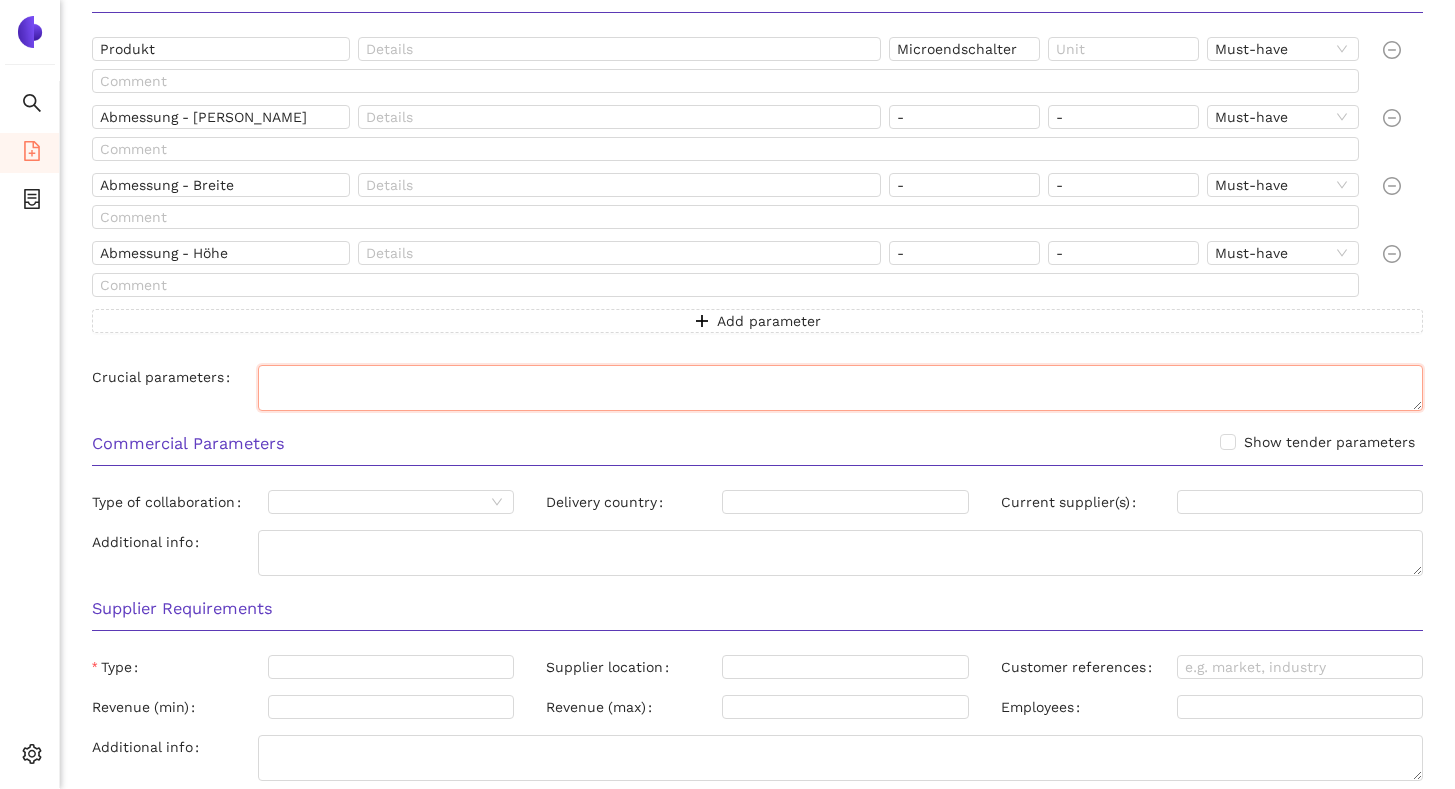 click on "Crucial parameters" at bounding box center (840, 388) 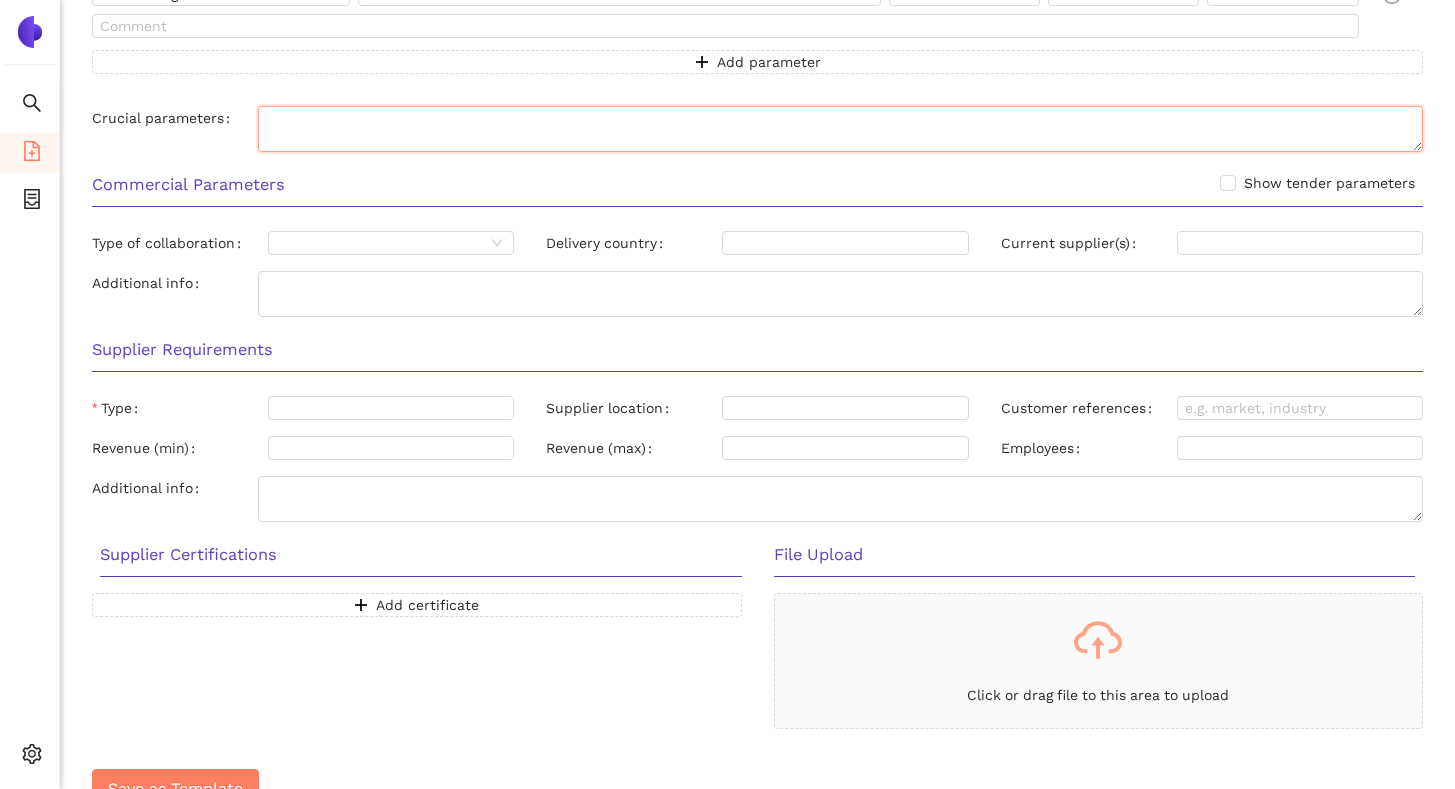 scroll, scrollTop: 722, scrollLeft: 0, axis: vertical 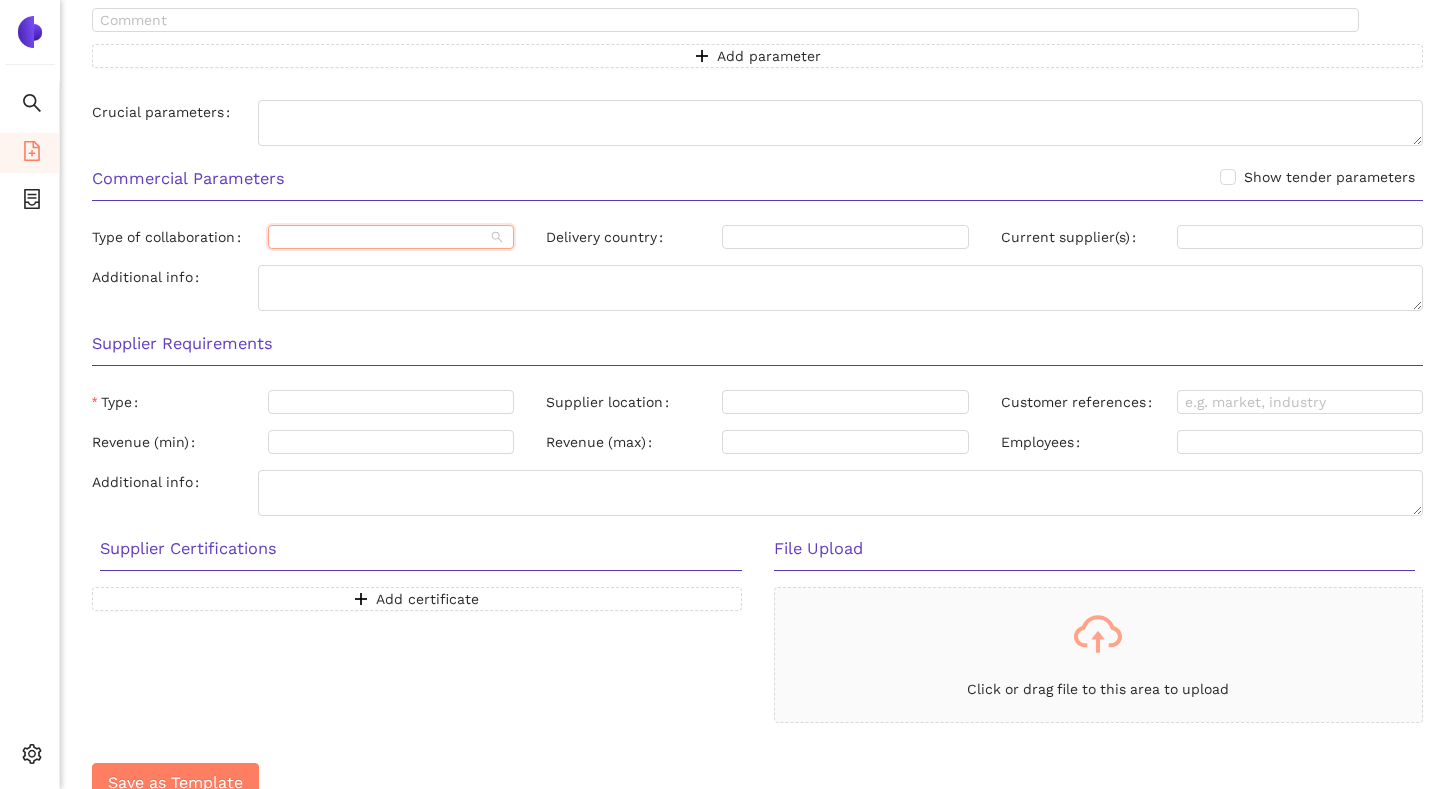 click on "Type of collaboration" at bounding box center (380, 237) 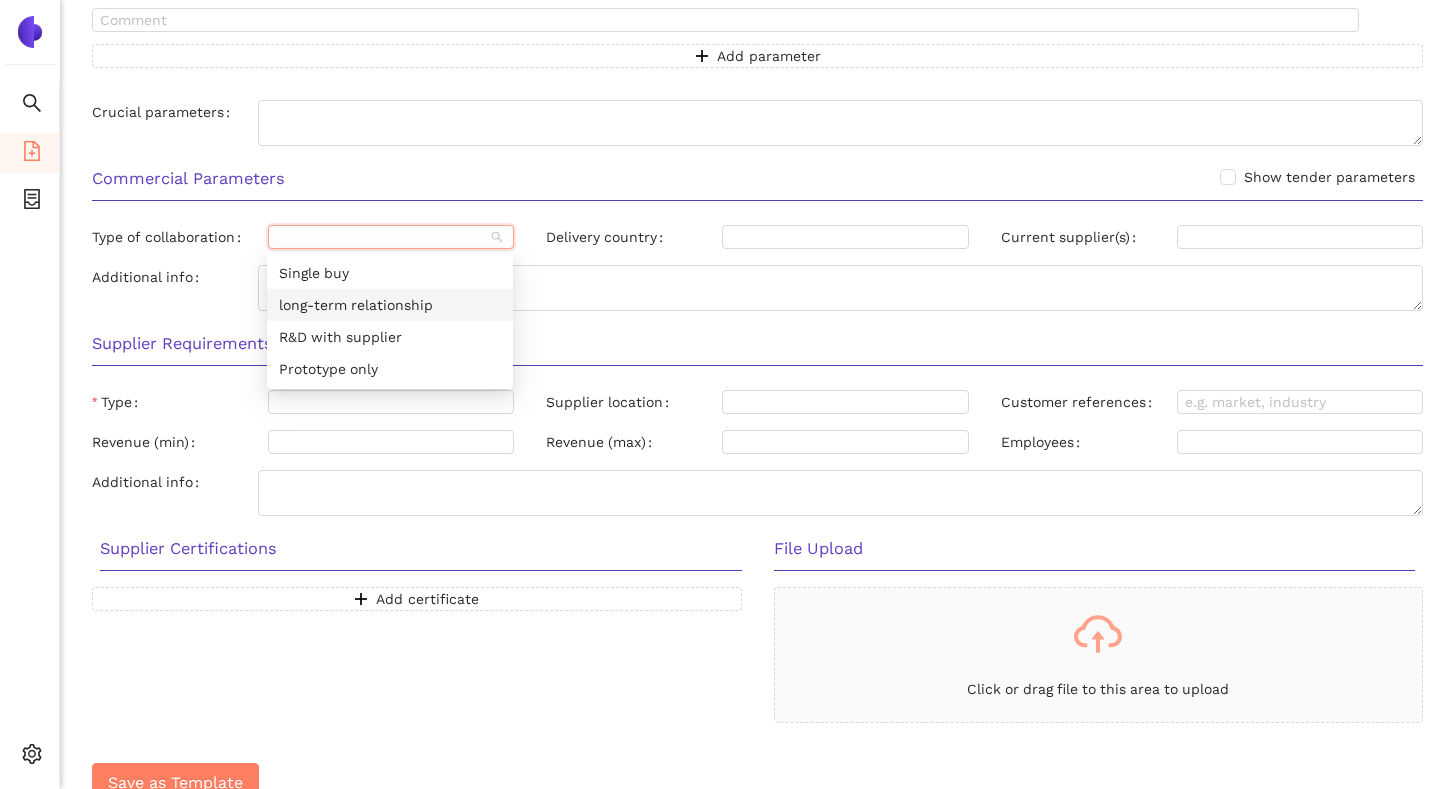 click on "long-term relationship" at bounding box center [390, 305] 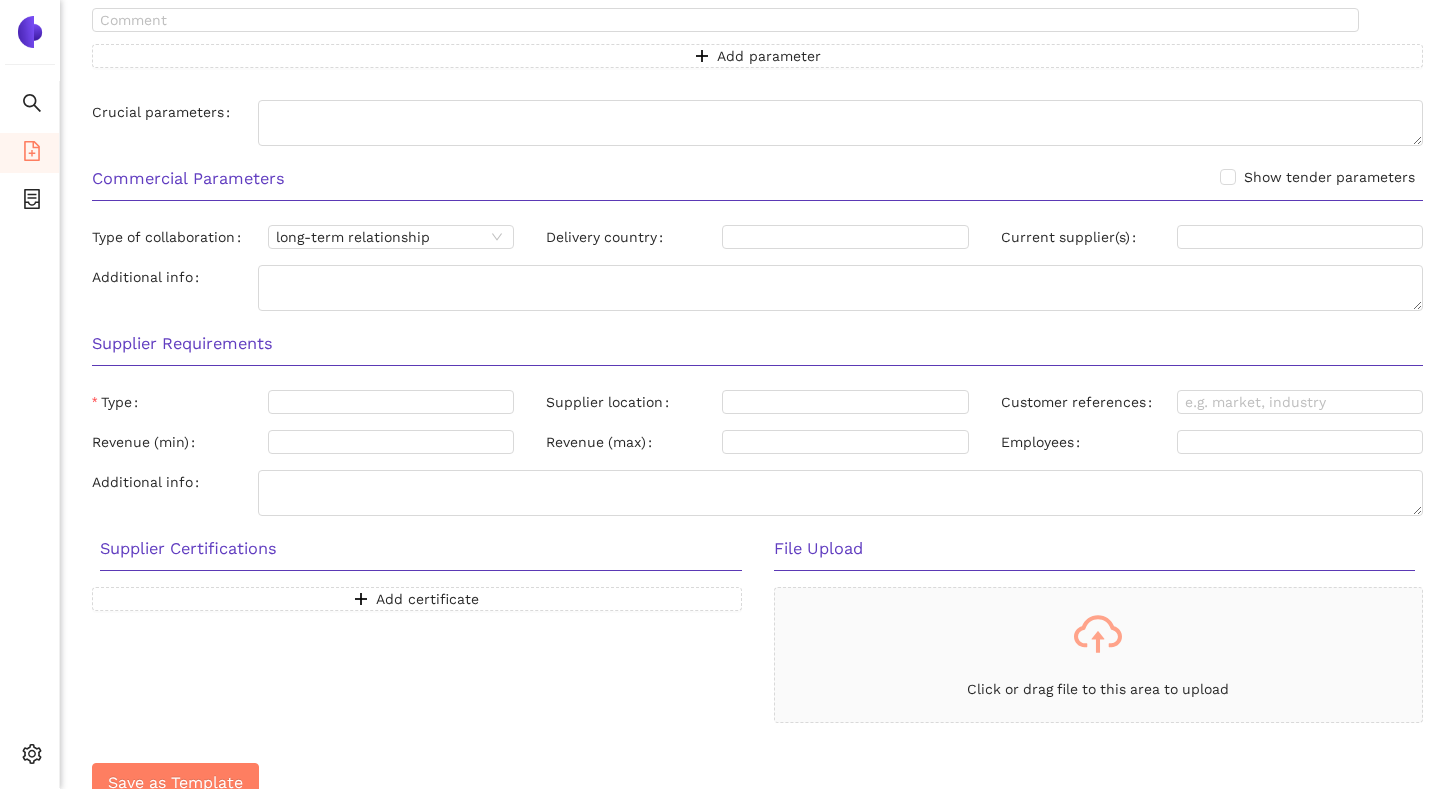 click on "Commercial Parameters Show tender parameters" at bounding box center (757, 185) 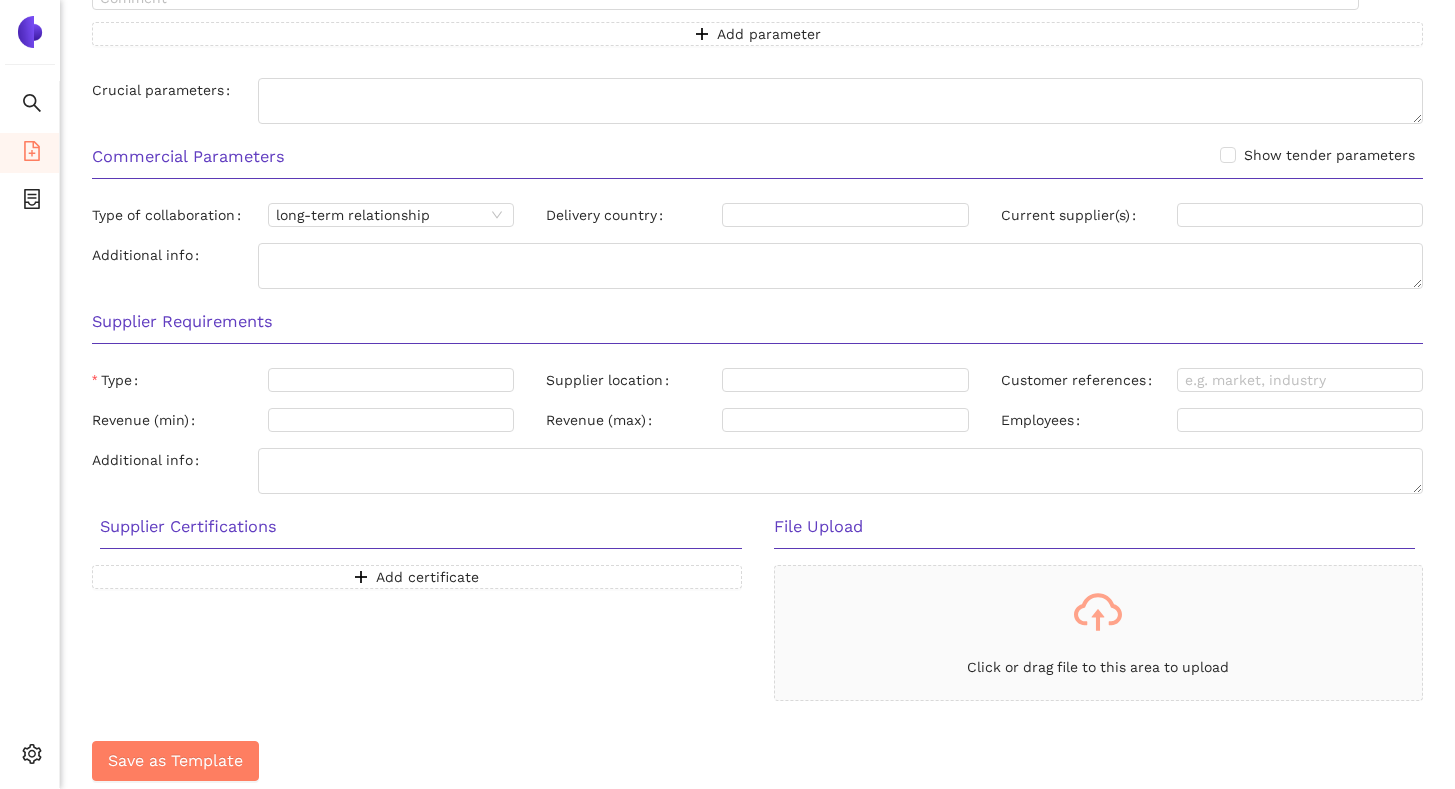scroll, scrollTop: 752, scrollLeft: 0, axis: vertical 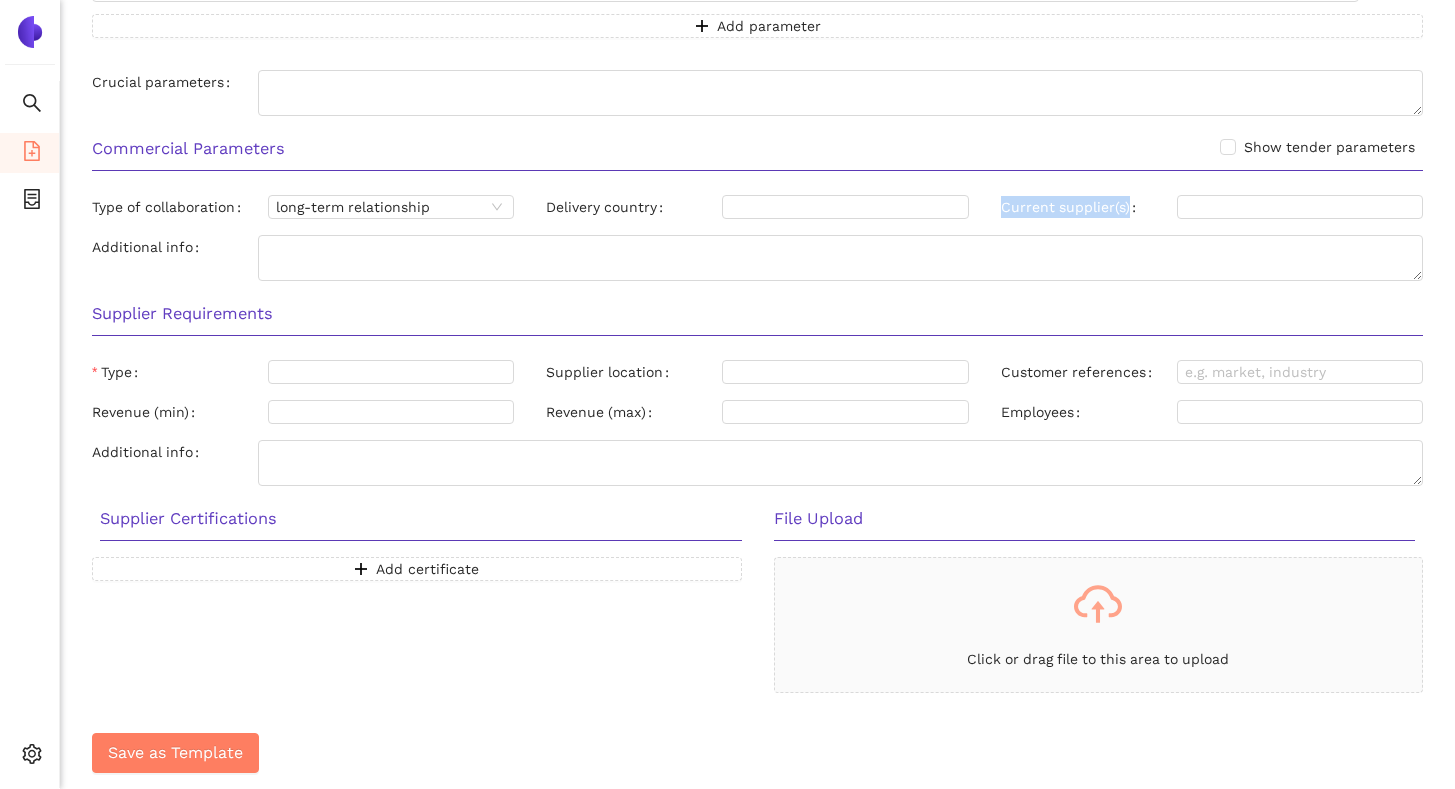 drag, startPoint x: 999, startPoint y: 208, endPoint x: 1126, endPoint y: 218, distance: 127.39309 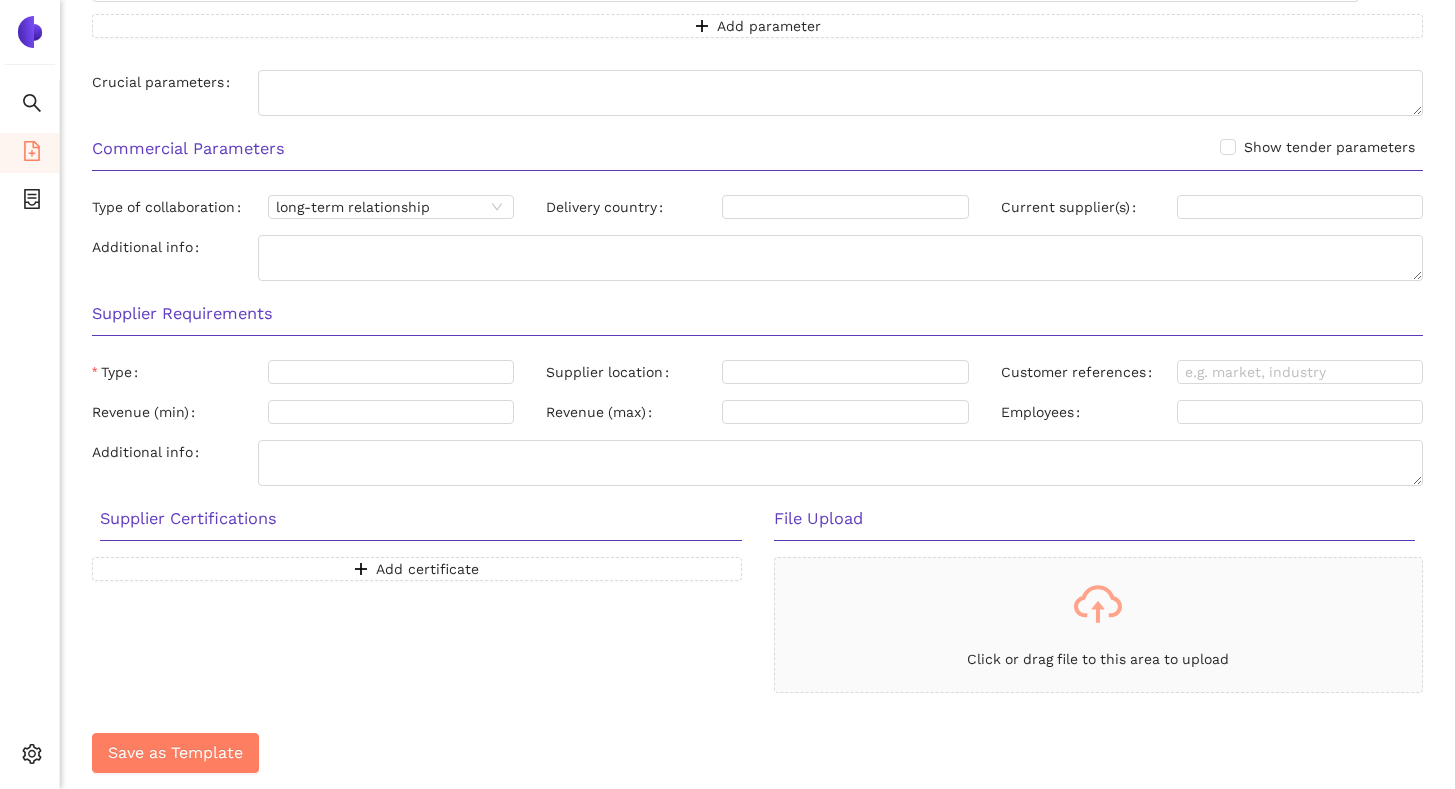click on "Current supplier(s)" at bounding box center (1212, 211) 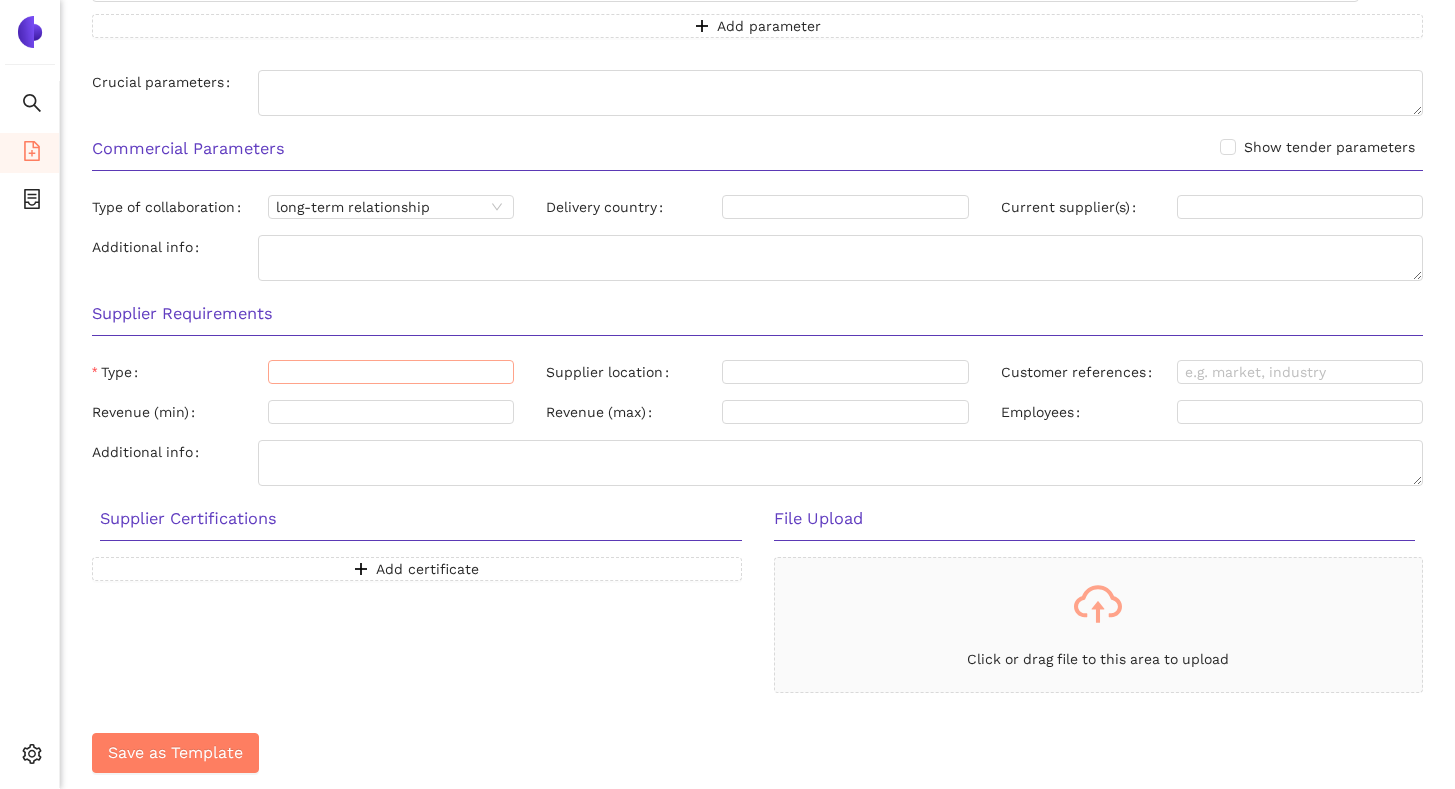 click at bounding box center (381, 372) 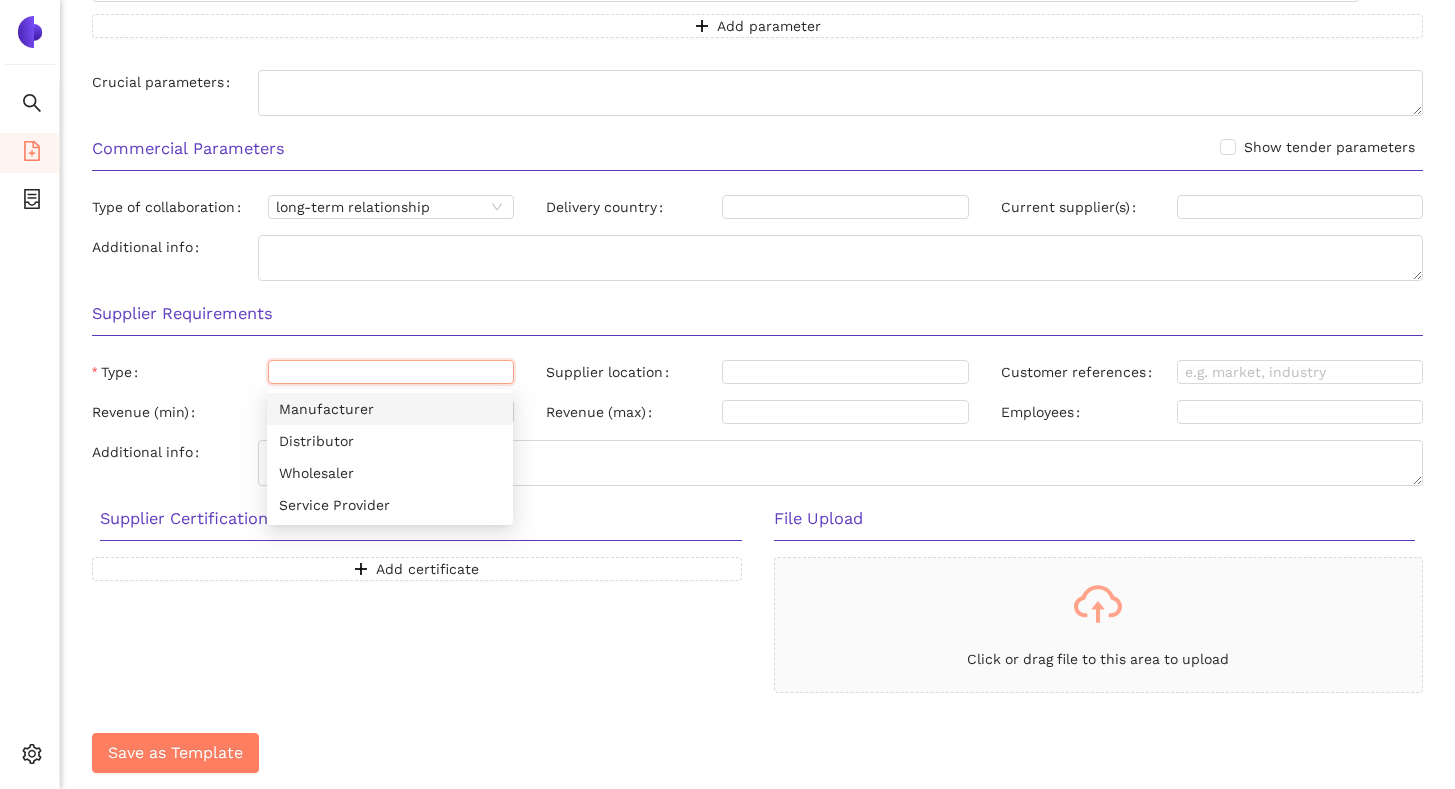 click on "Manufacturer" at bounding box center [390, 409] 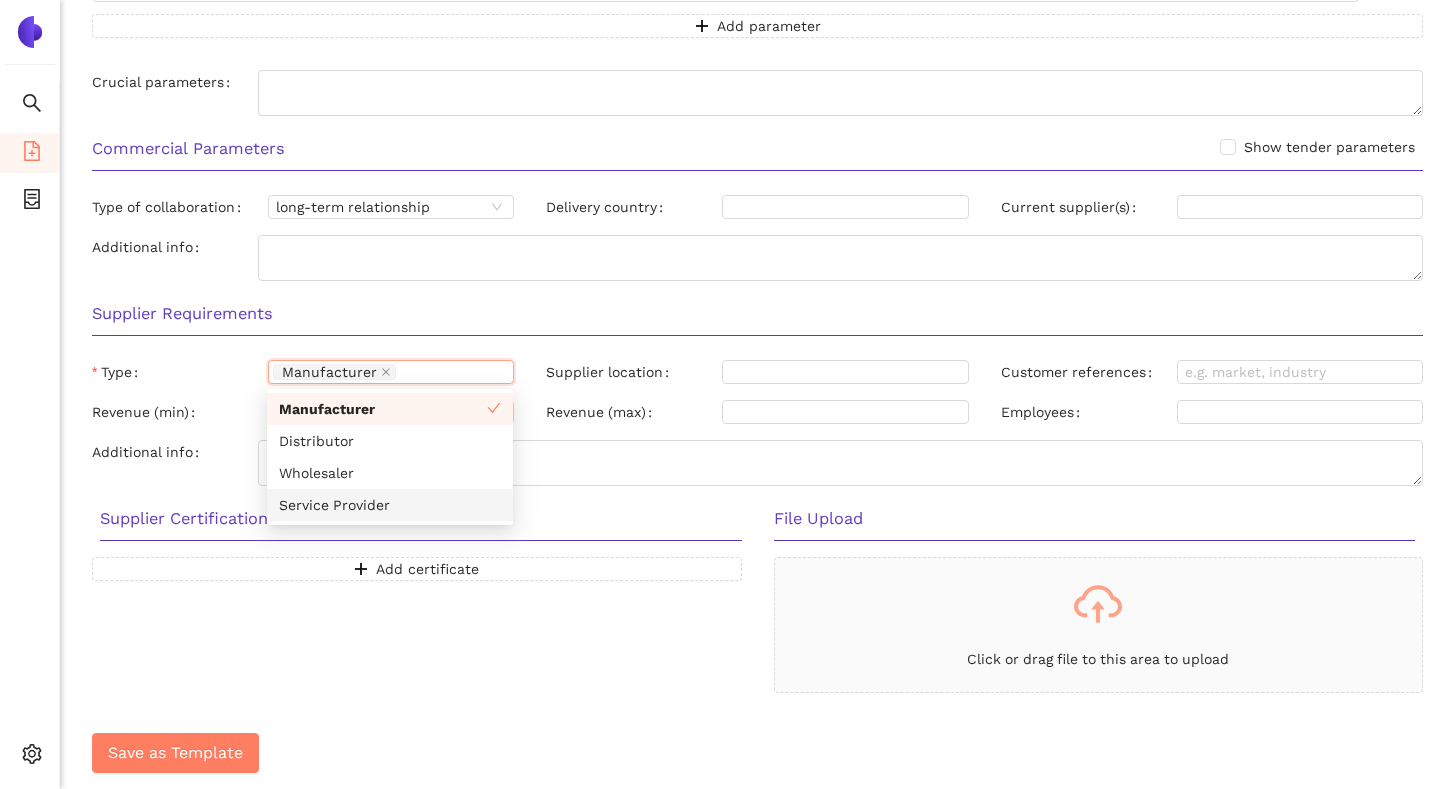 click on "Add certificate" at bounding box center [417, 625] 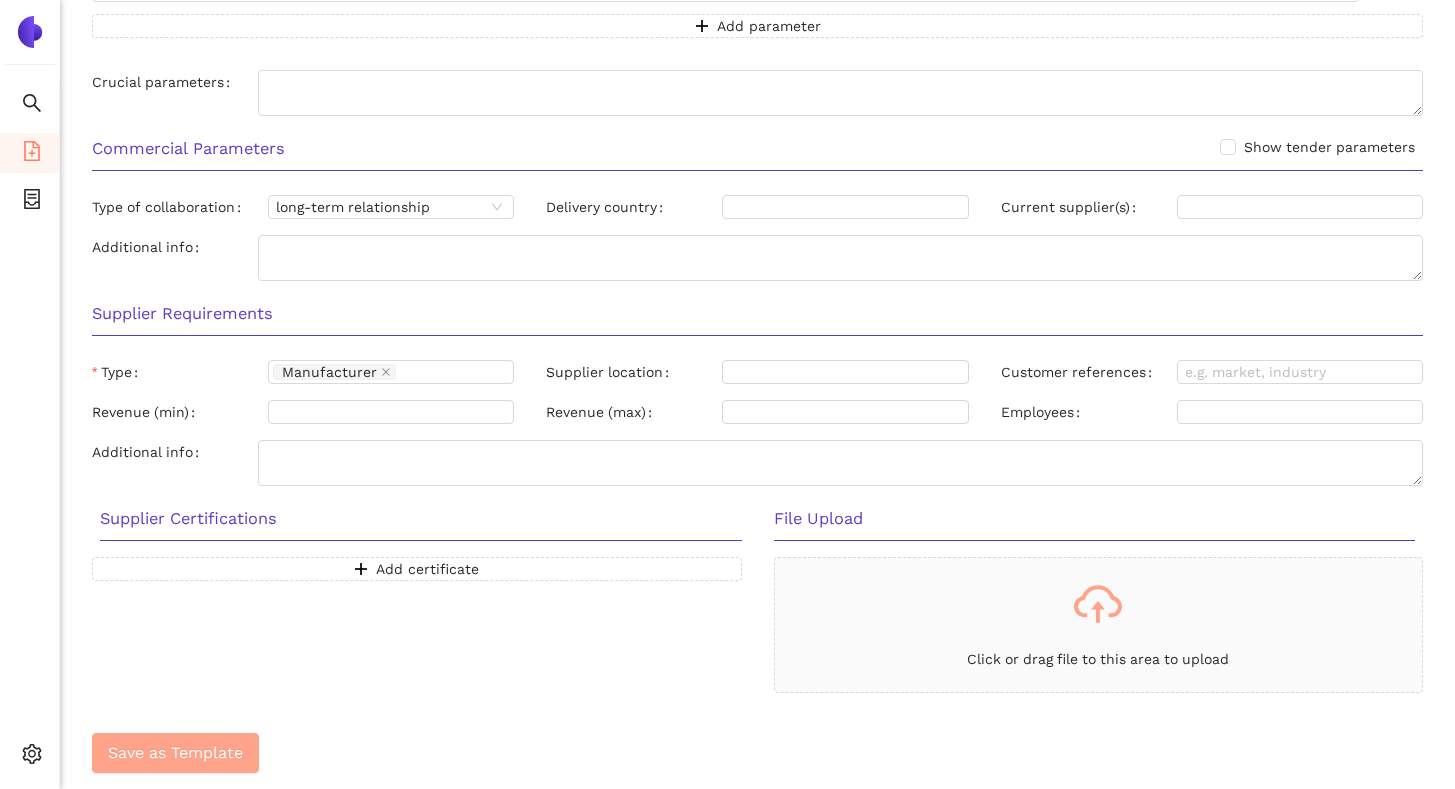 click on "Save as Template" at bounding box center (175, 752) 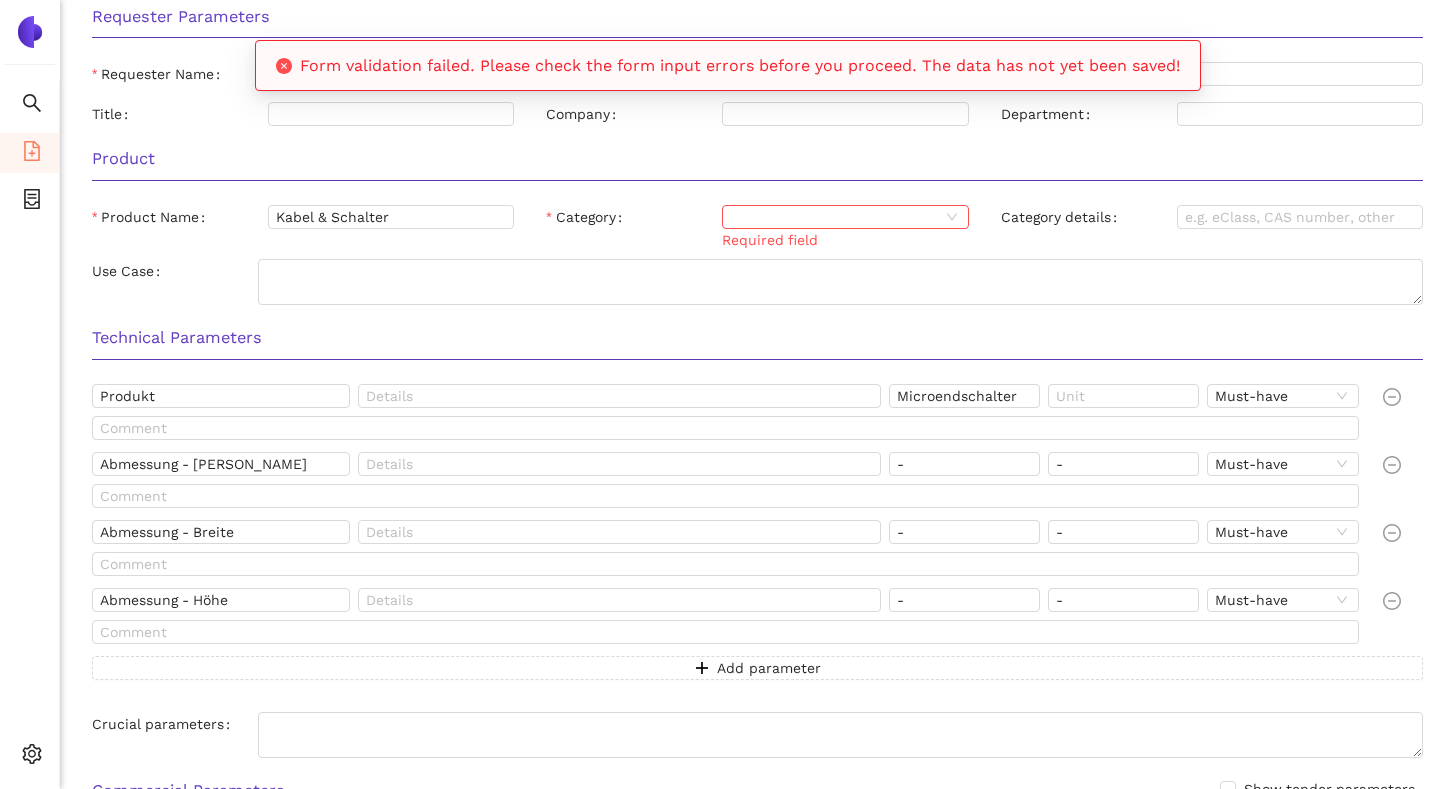 scroll, scrollTop: 123, scrollLeft: 0, axis: vertical 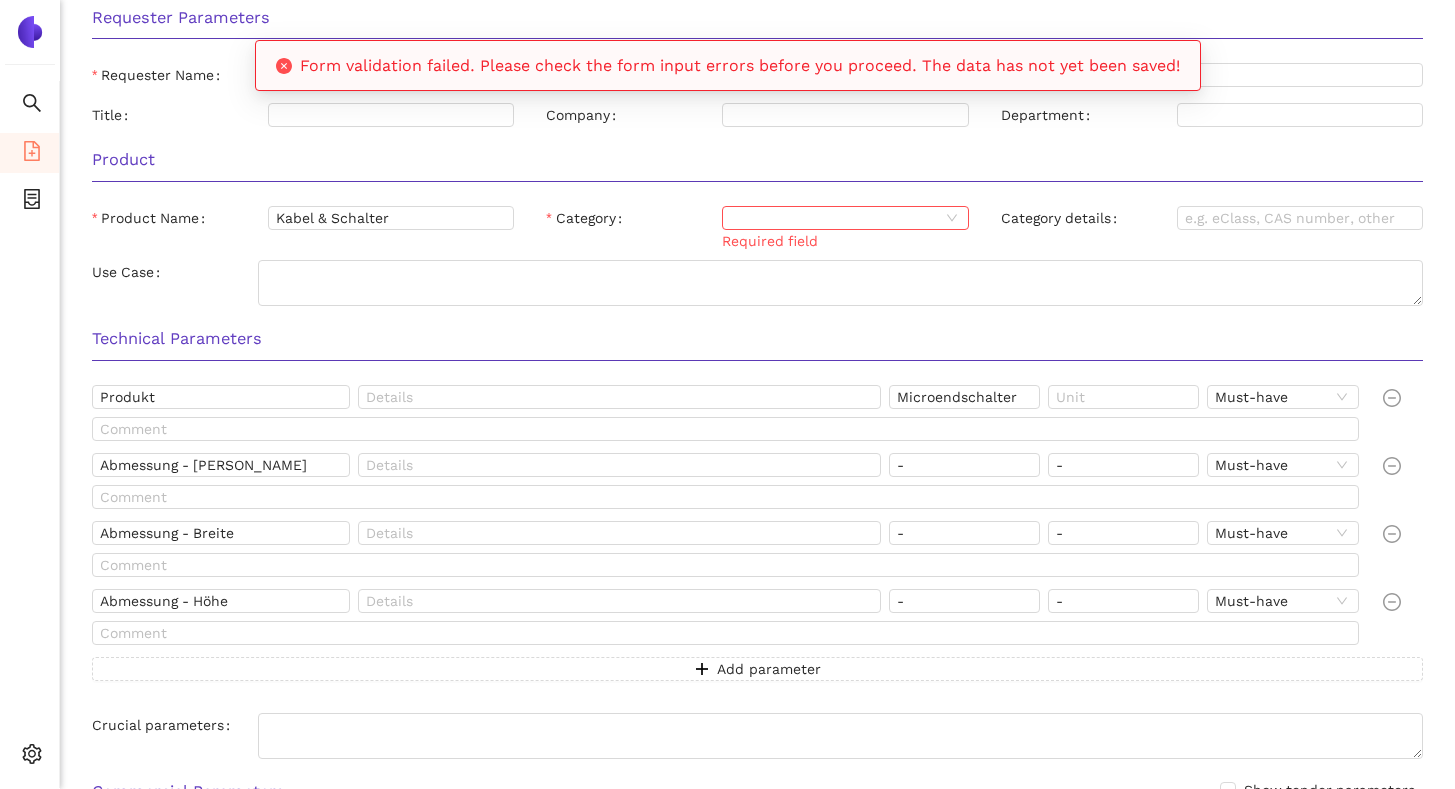 click on "Category" at bounding box center (834, 218) 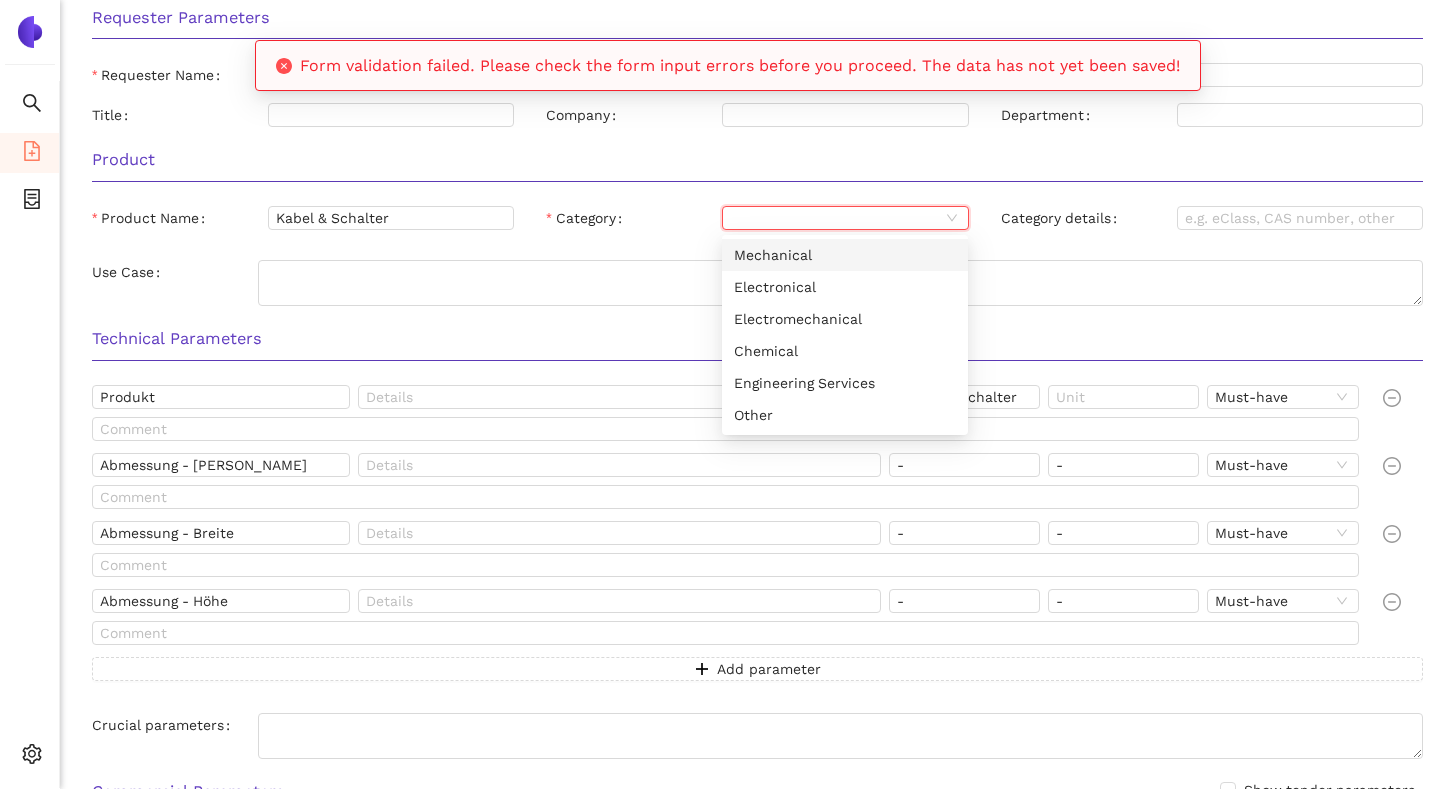click on "Mechanical" at bounding box center (845, 255) 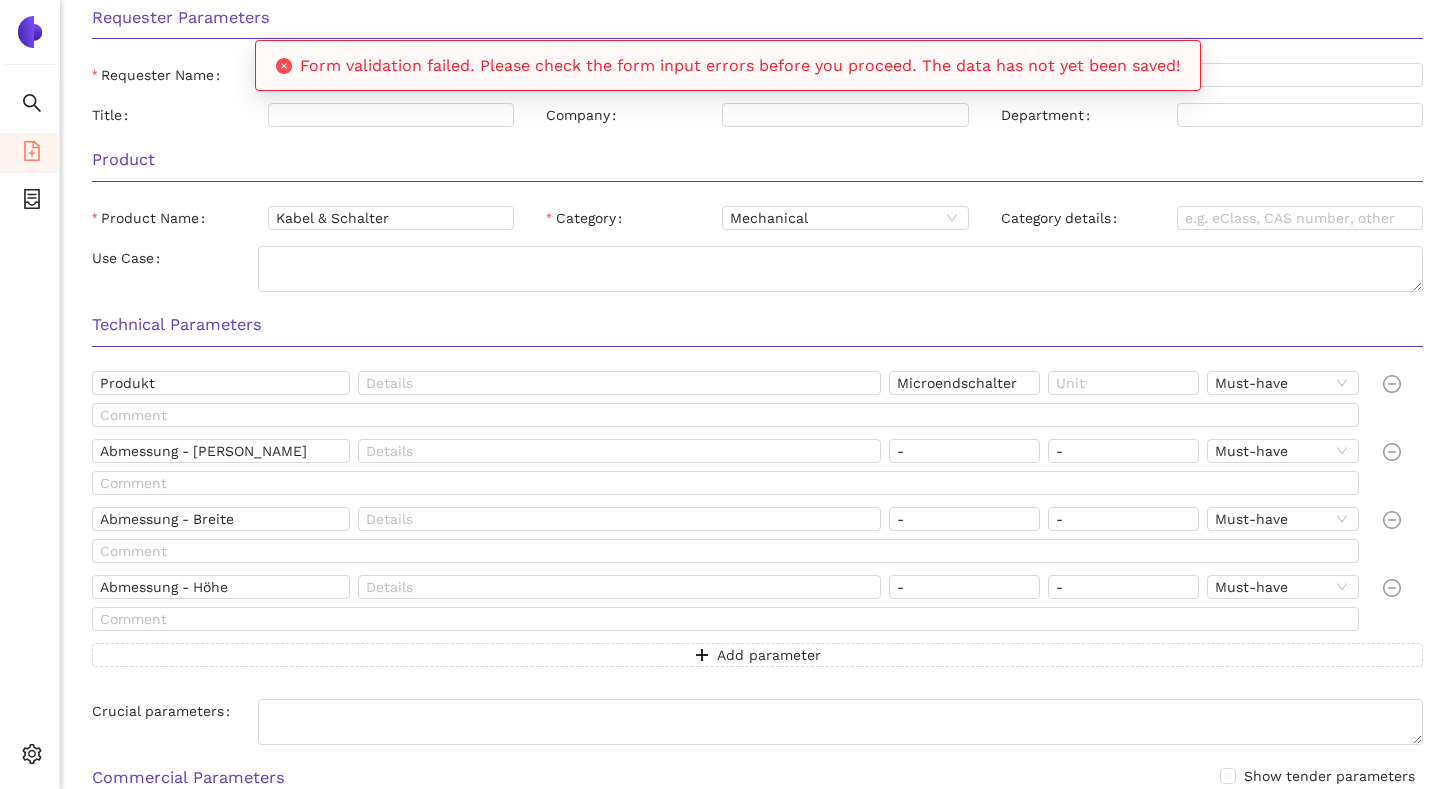 click on "Category" at bounding box center [634, 218] 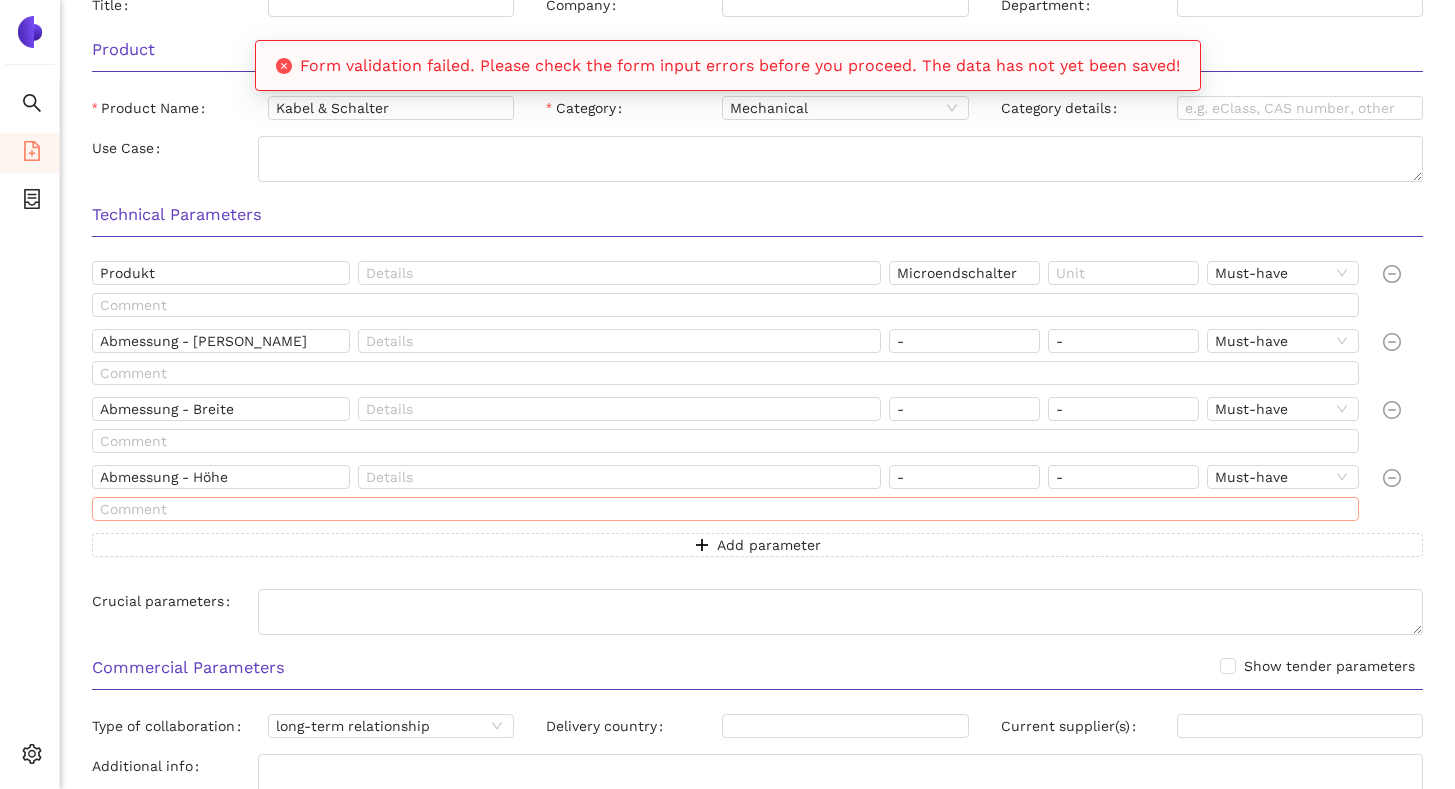 scroll, scrollTop: 225, scrollLeft: 0, axis: vertical 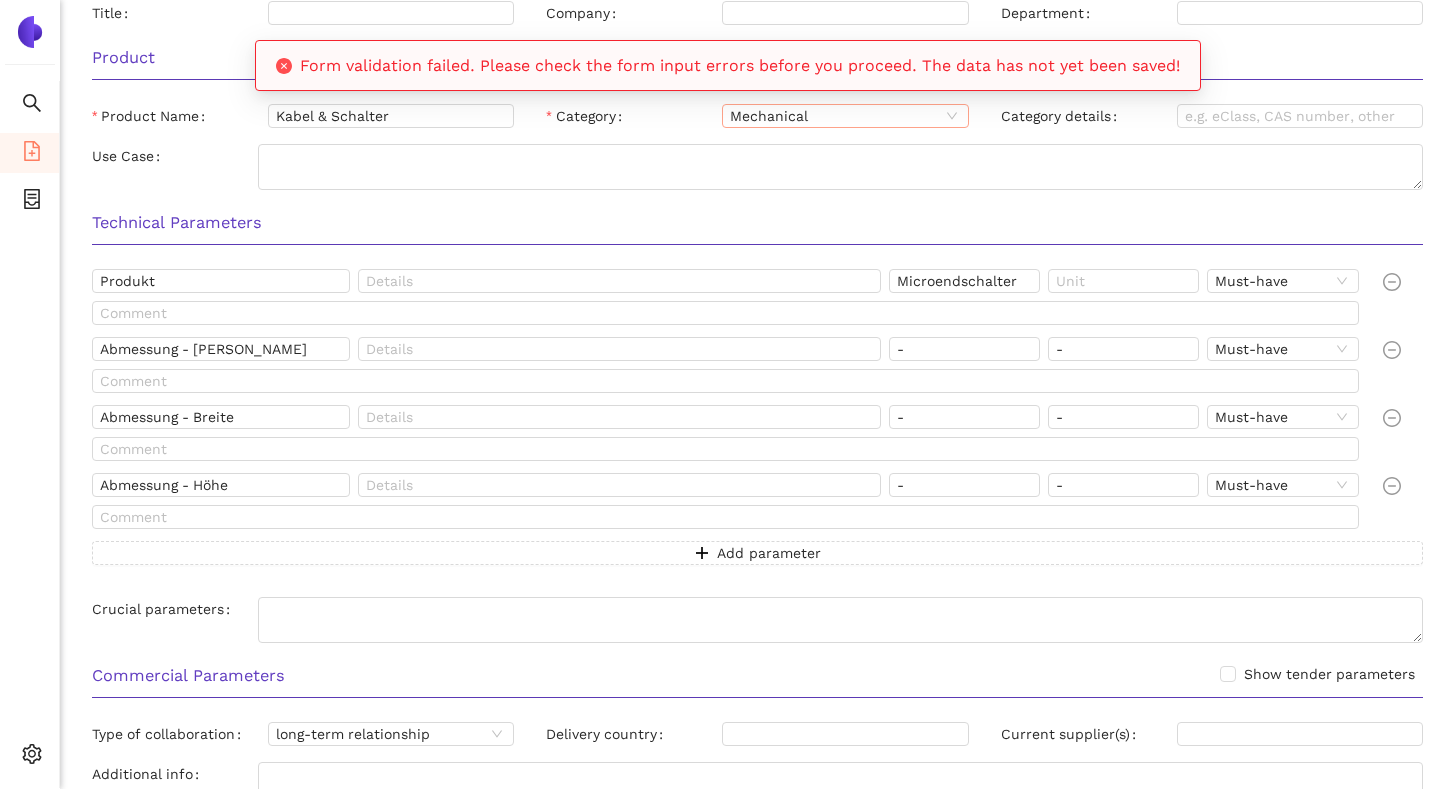 click on "Mechanical" at bounding box center (845, 116) 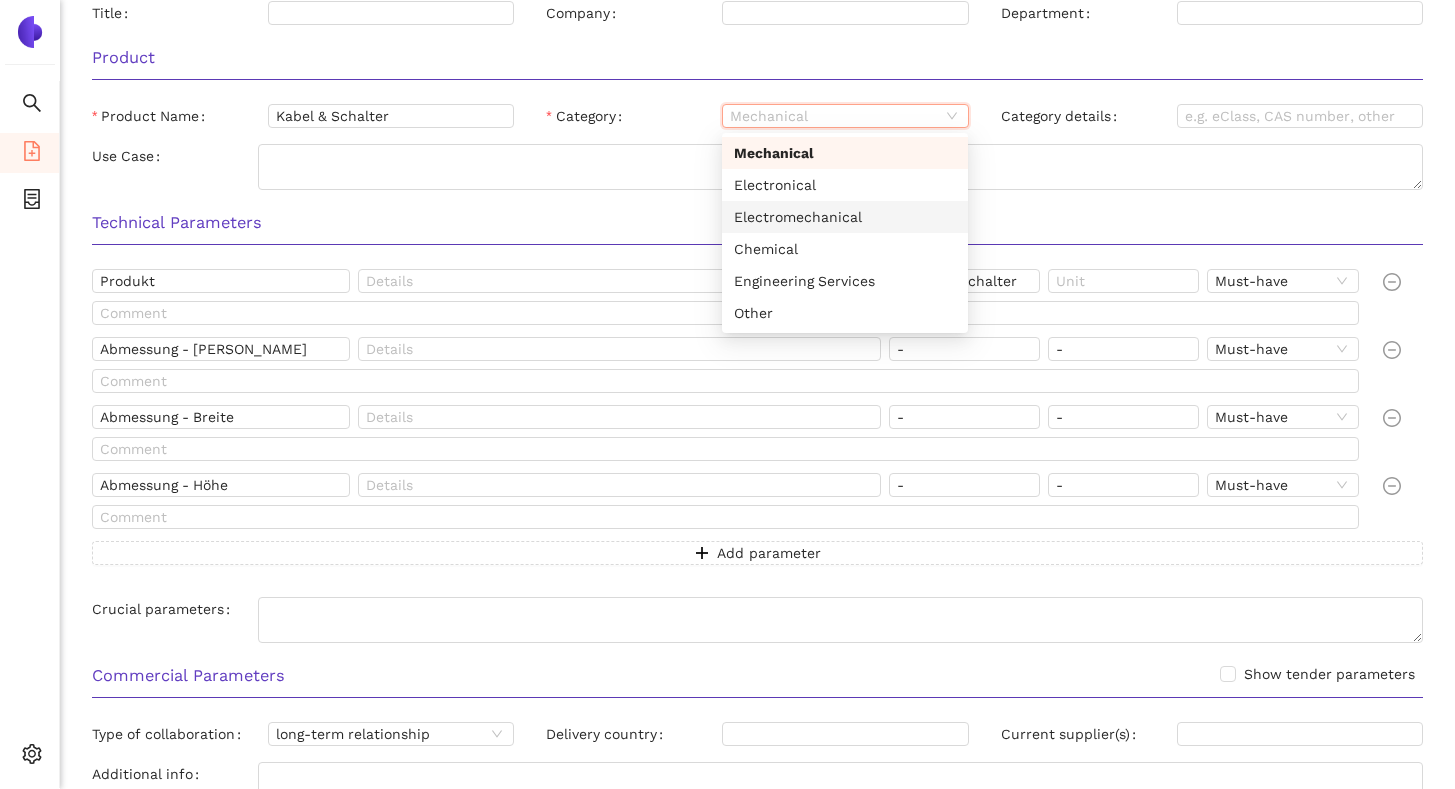 click on "Electromechanical" at bounding box center [845, 217] 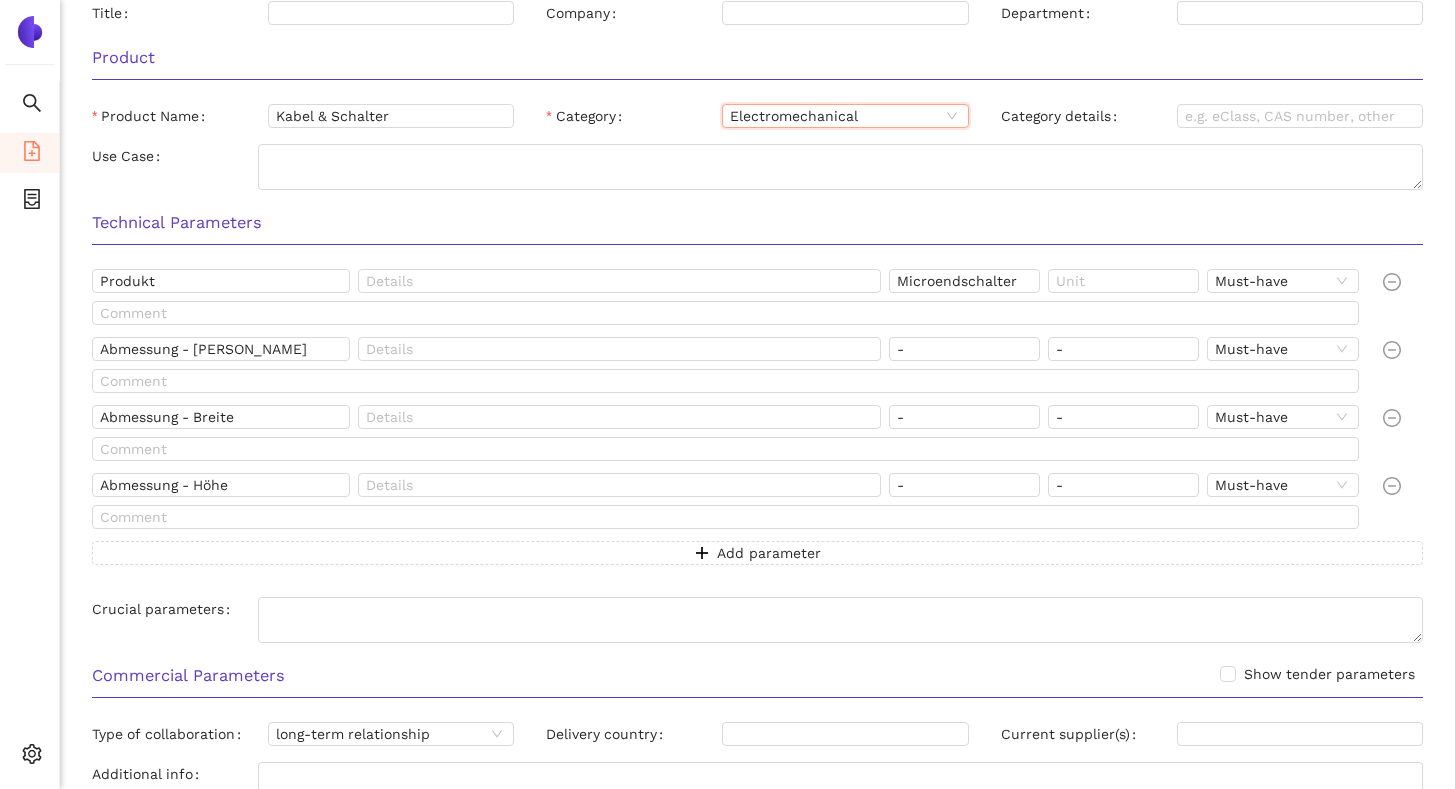 click on "Technical Parameters" at bounding box center [757, 223] 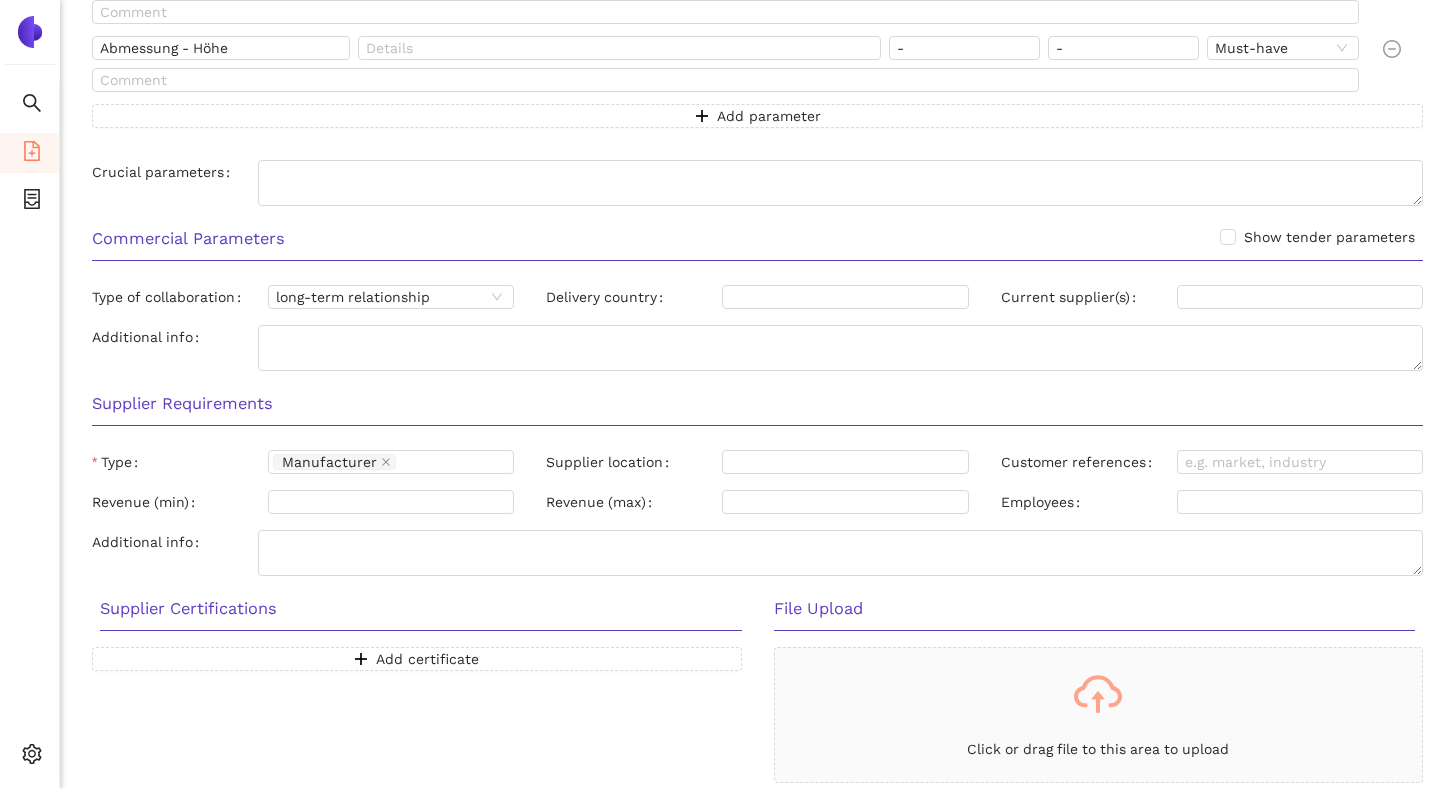scroll, scrollTop: 752, scrollLeft: 0, axis: vertical 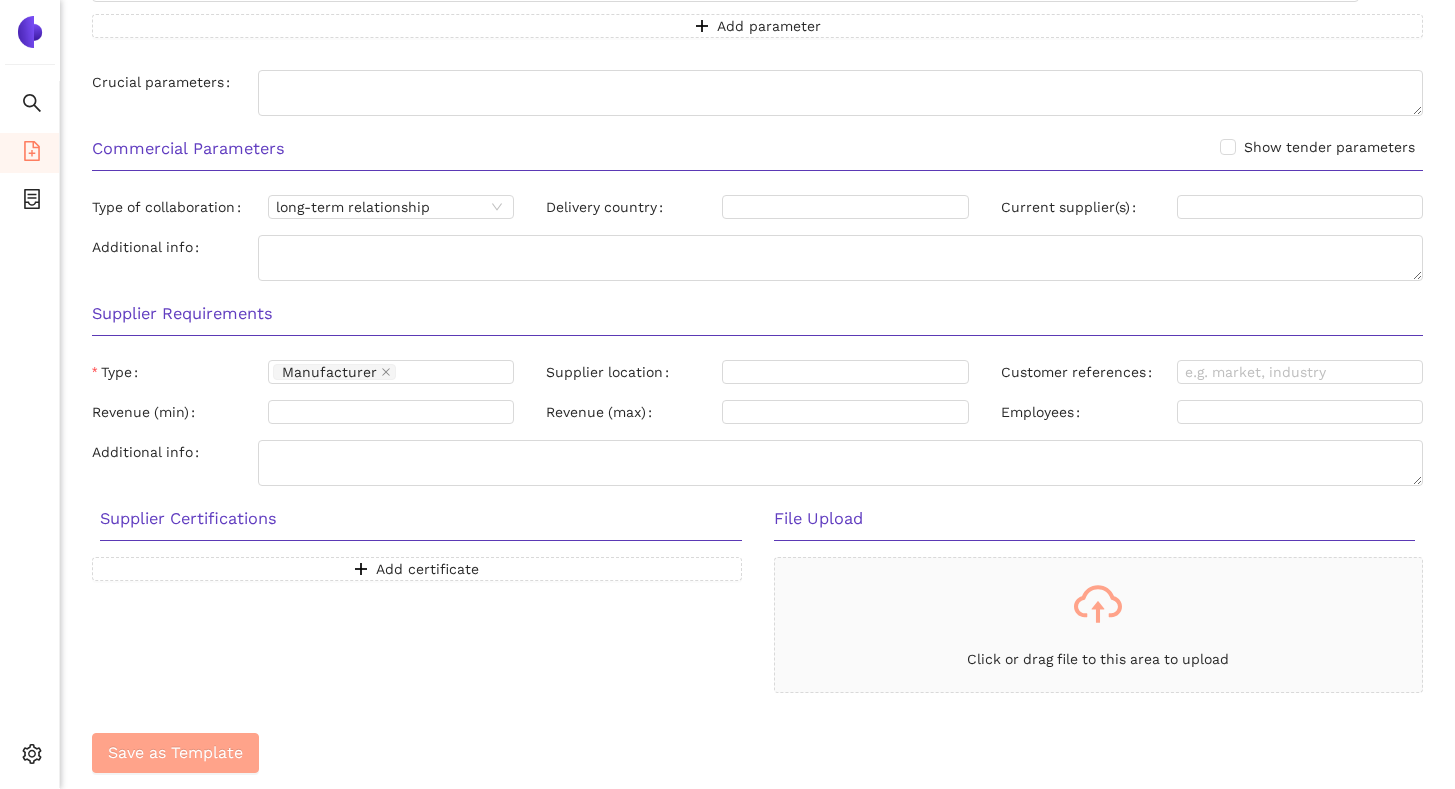 click on "Save as Template" at bounding box center (175, 753) 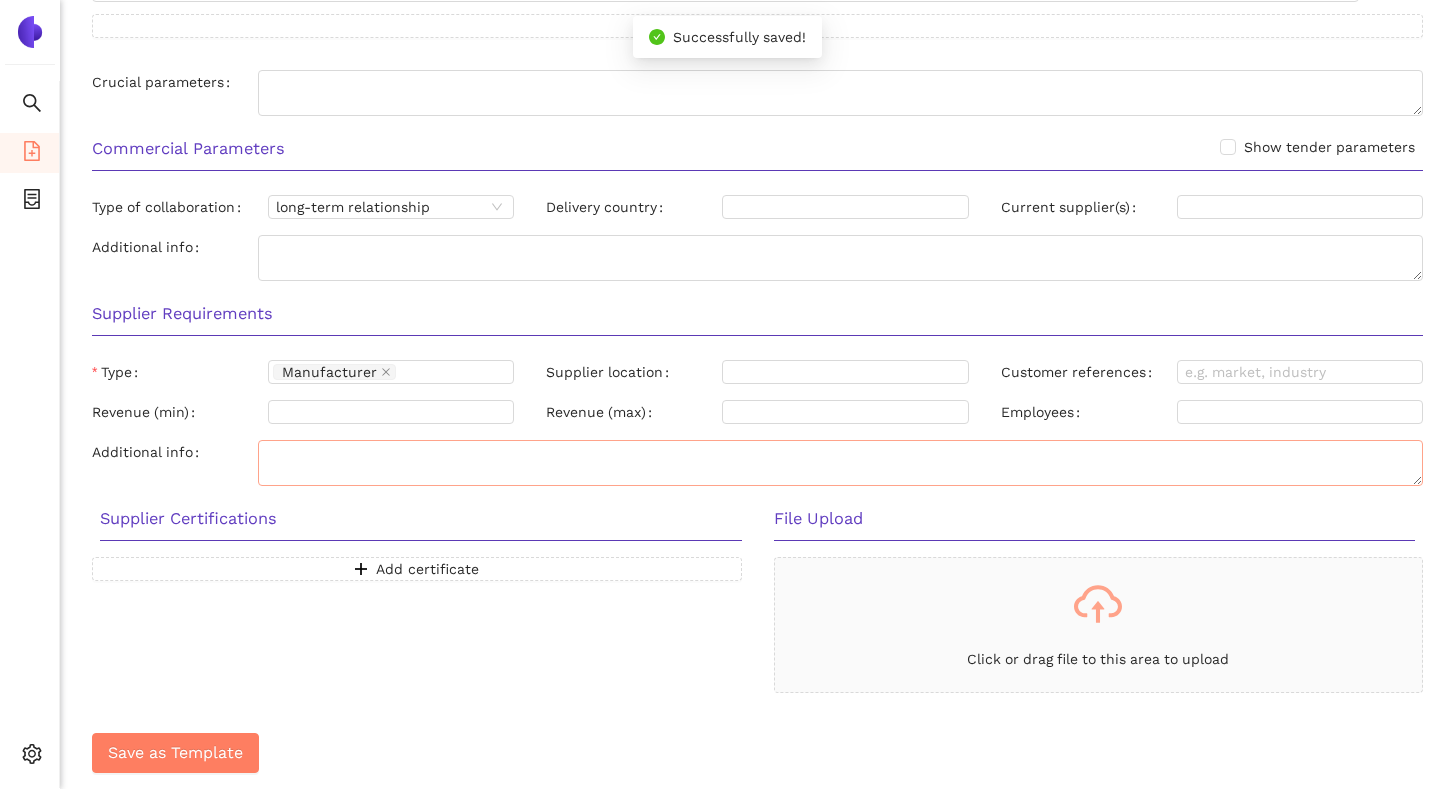 scroll, scrollTop: 24, scrollLeft: 0, axis: vertical 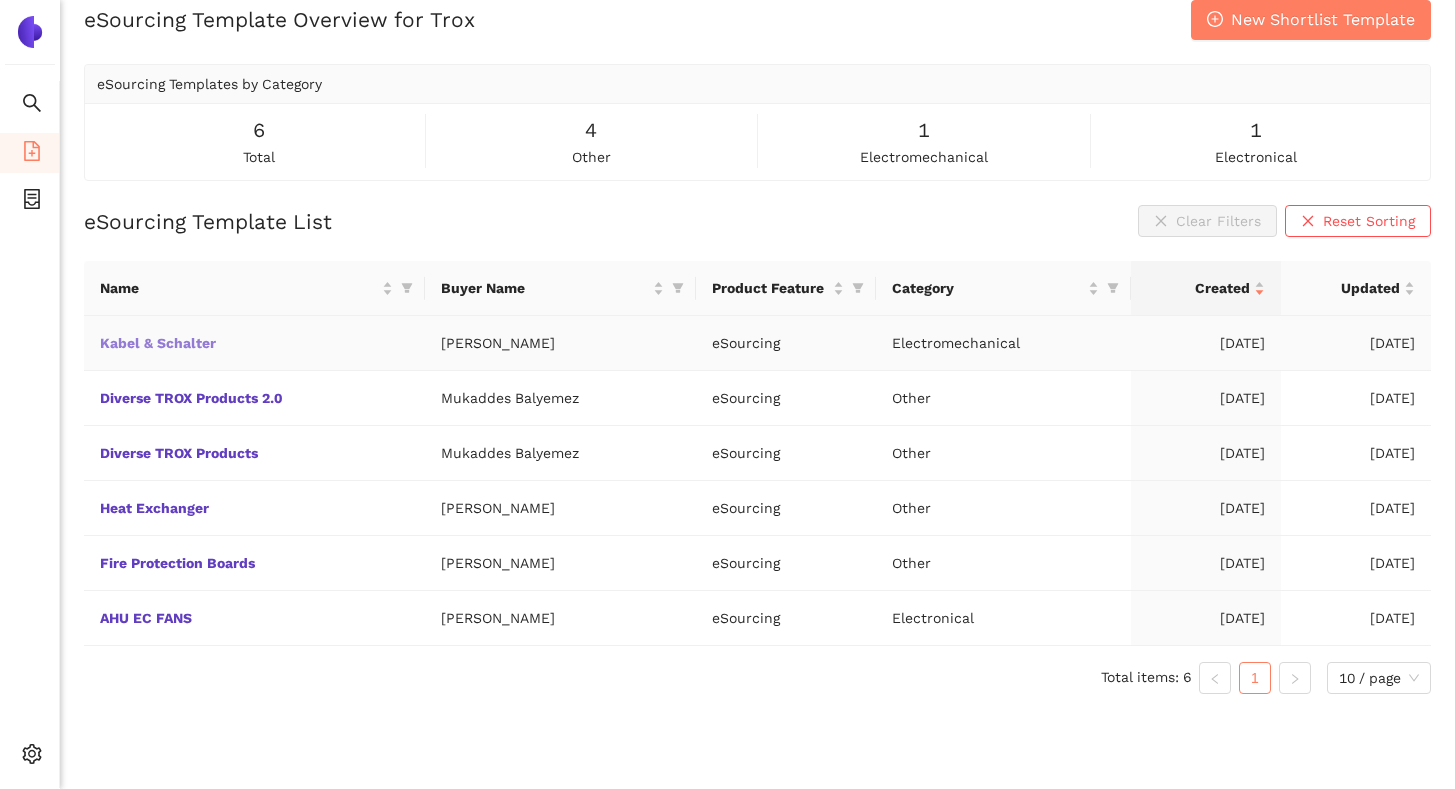 click on "Kabel & Schalter" at bounding box center [0, 0] 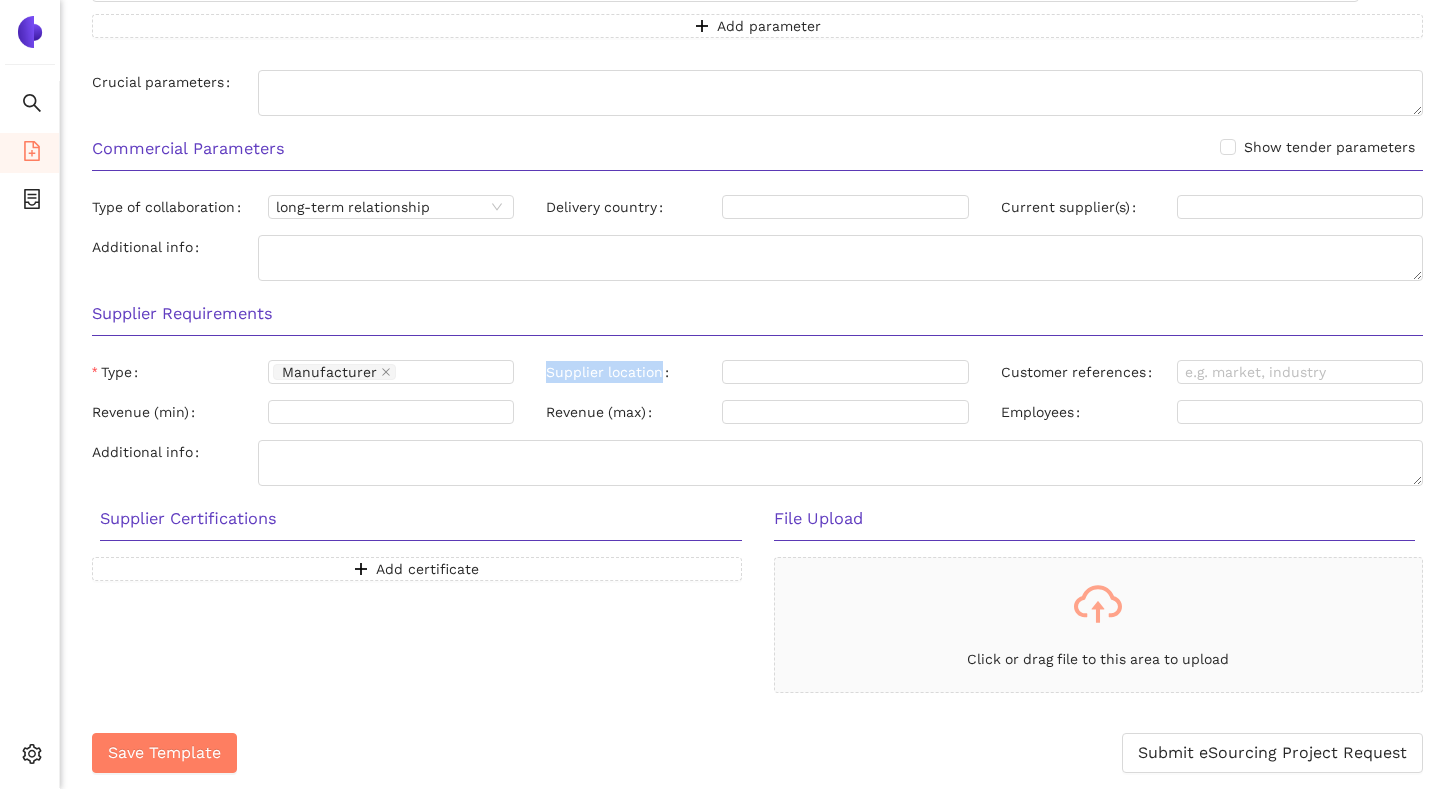 drag, startPoint x: 542, startPoint y: 372, endPoint x: 661, endPoint y: 371, distance: 119.0042 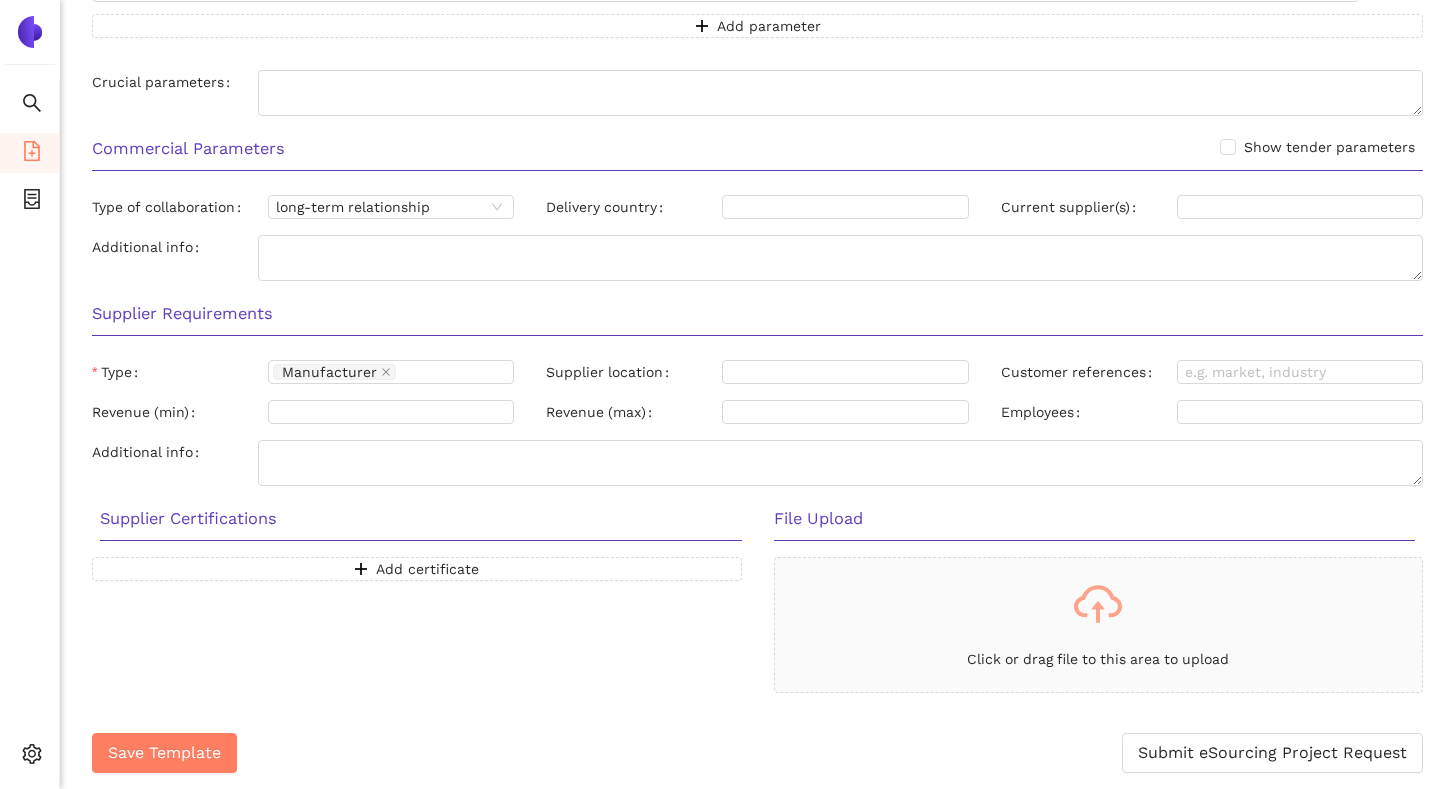 click on "Supplier Requirements" at bounding box center [757, 320] 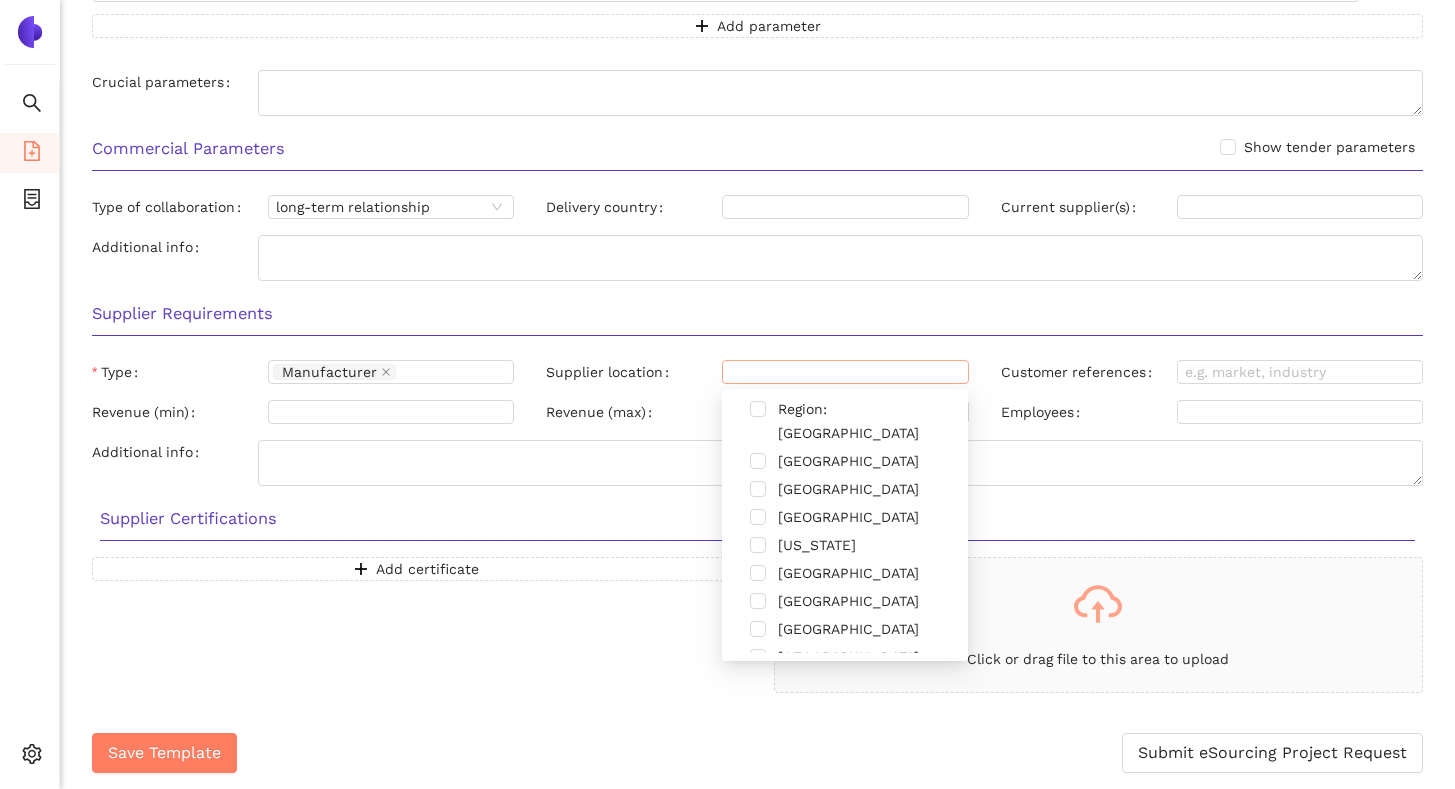 click at bounding box center [835, 372] 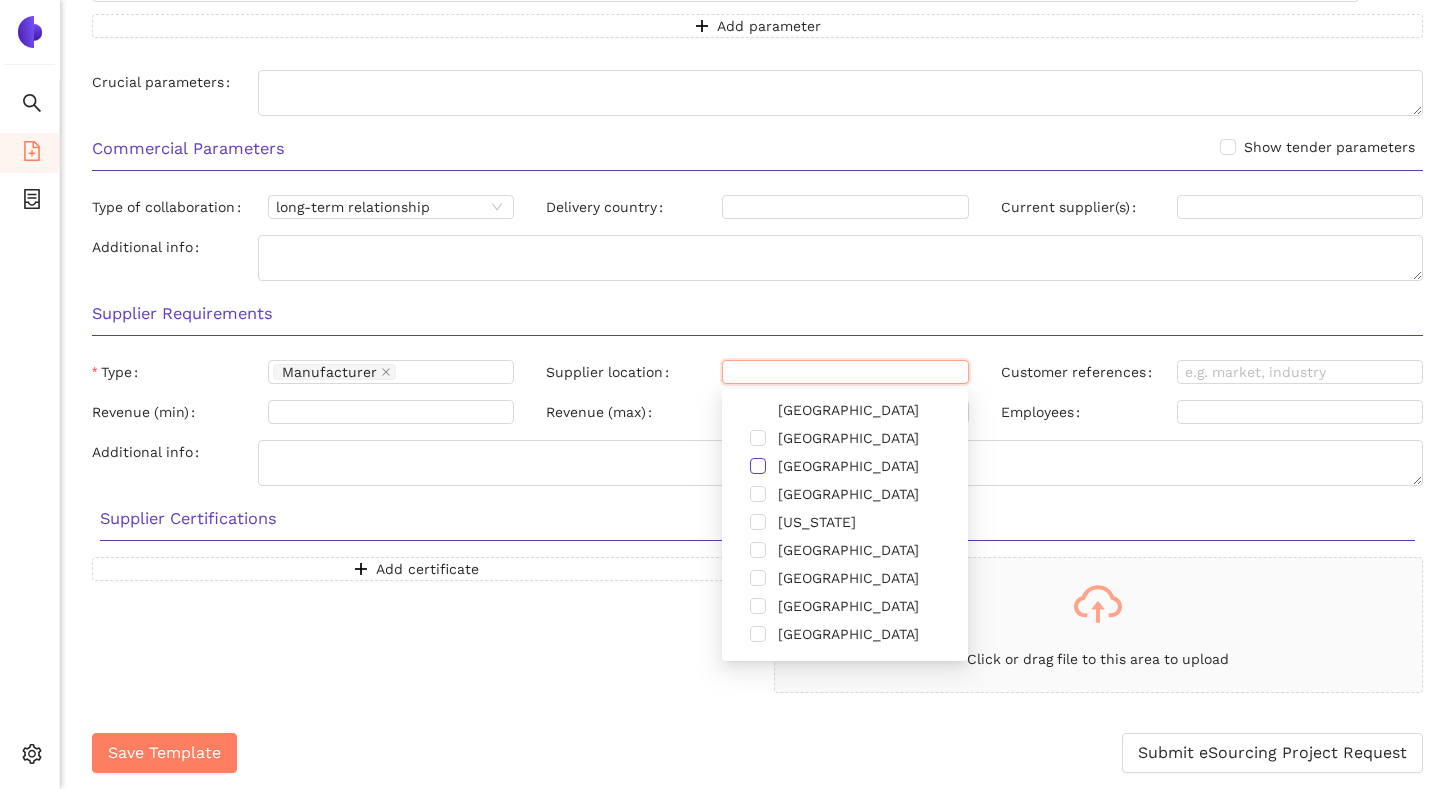 scroll, scrollTop: 0, scrollLeft: 0, axis: both 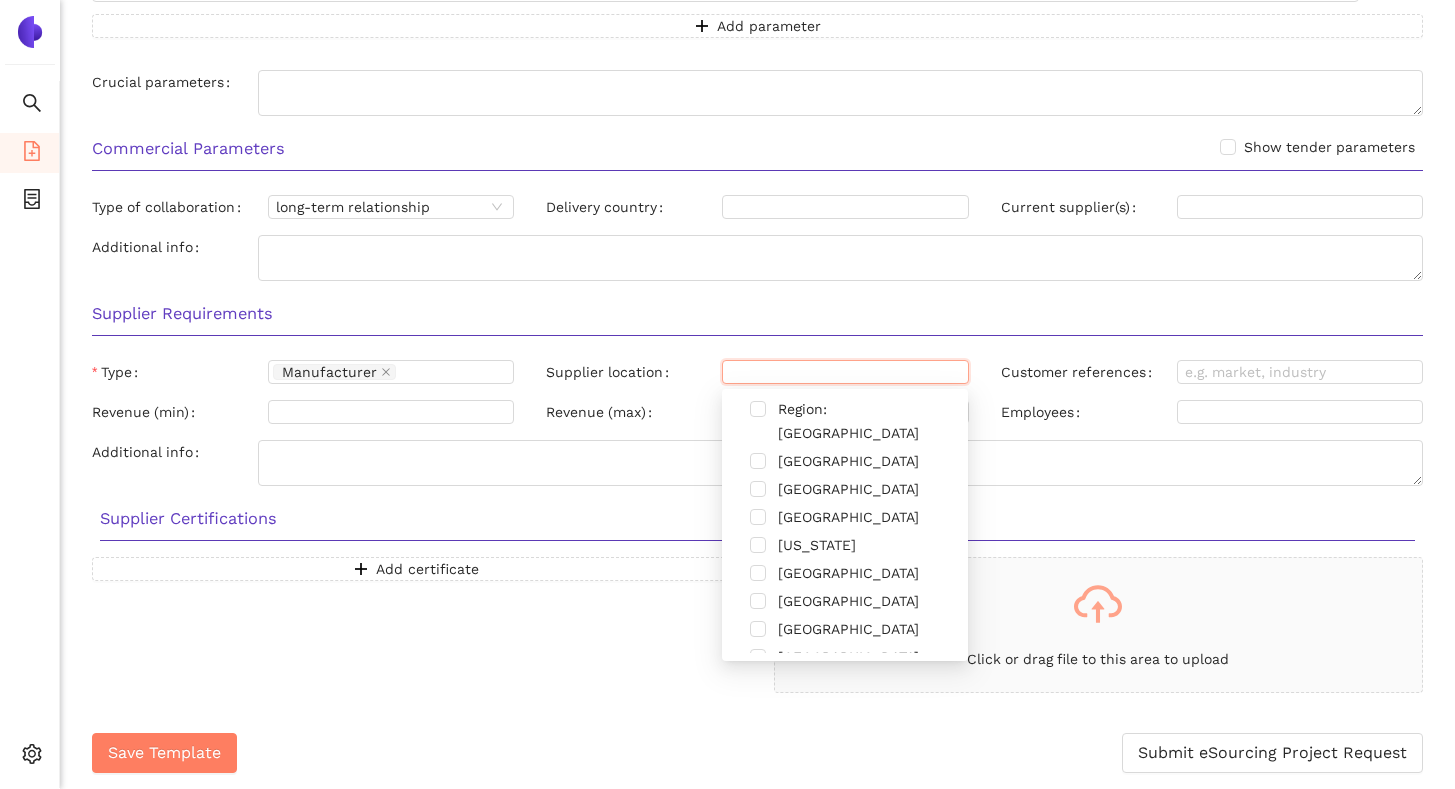 click on "Supplier Requirements" at bounding box center [757, 320] 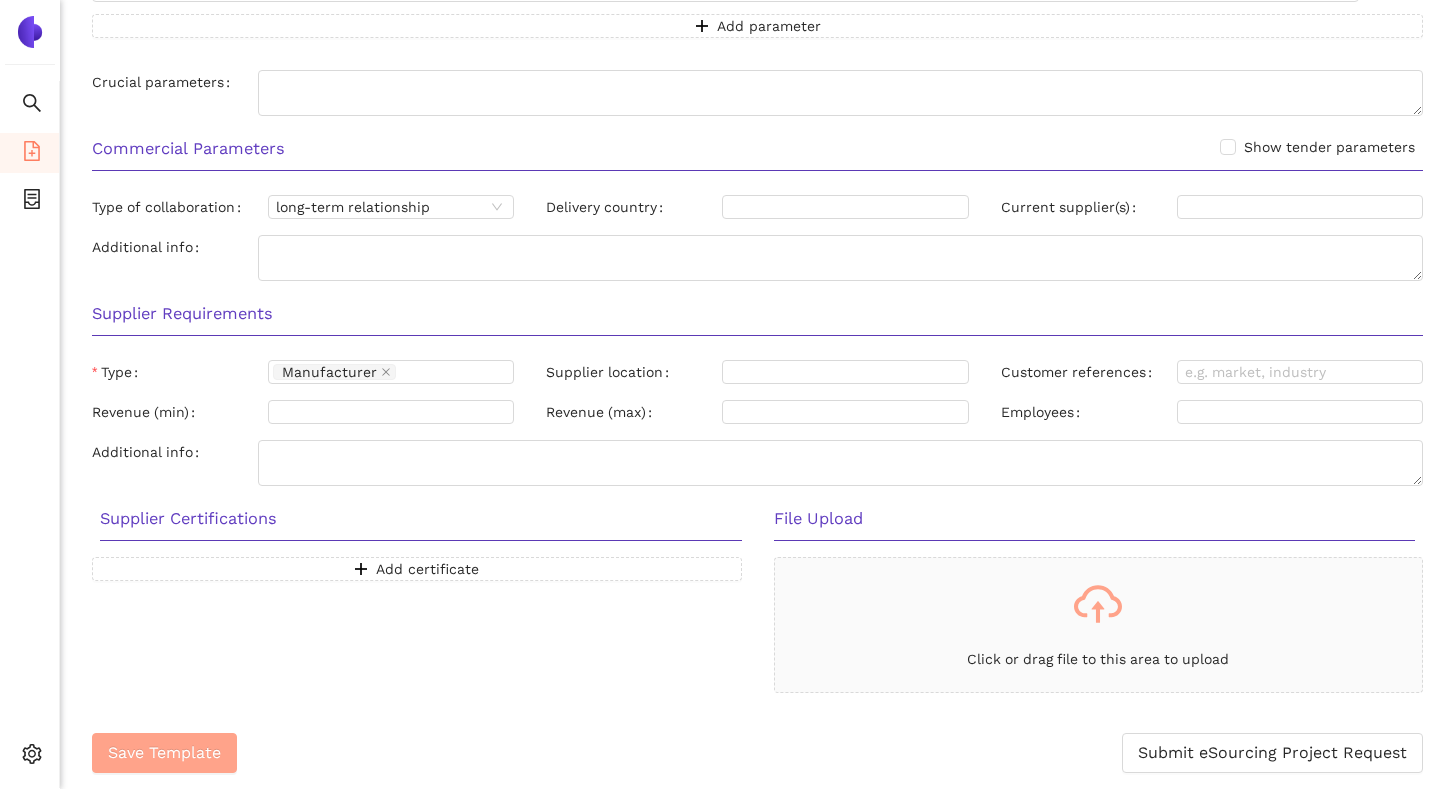 click on "Save Template" at bounding box center [164, 753] 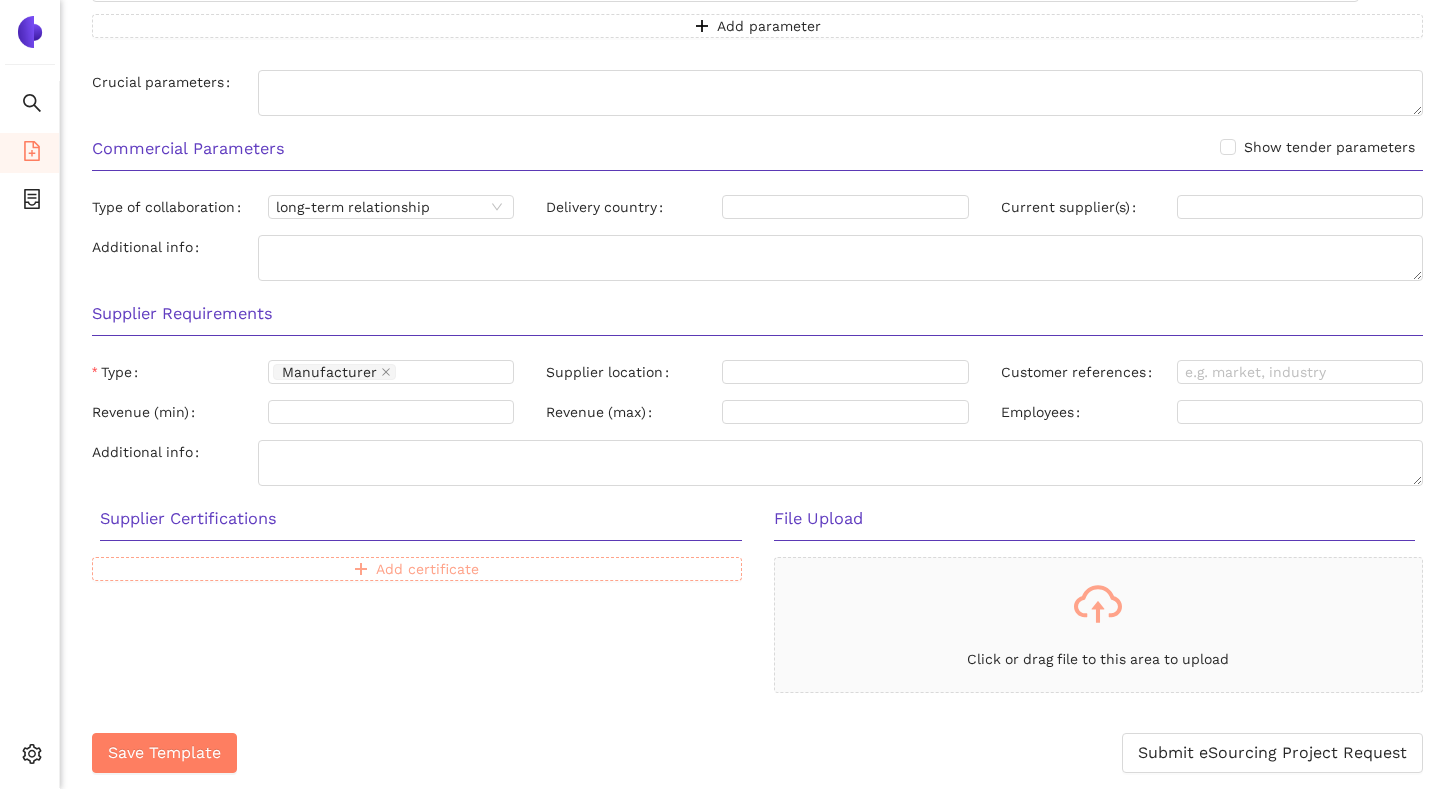 click on "Add certificate" at bounding box center (417, 569) 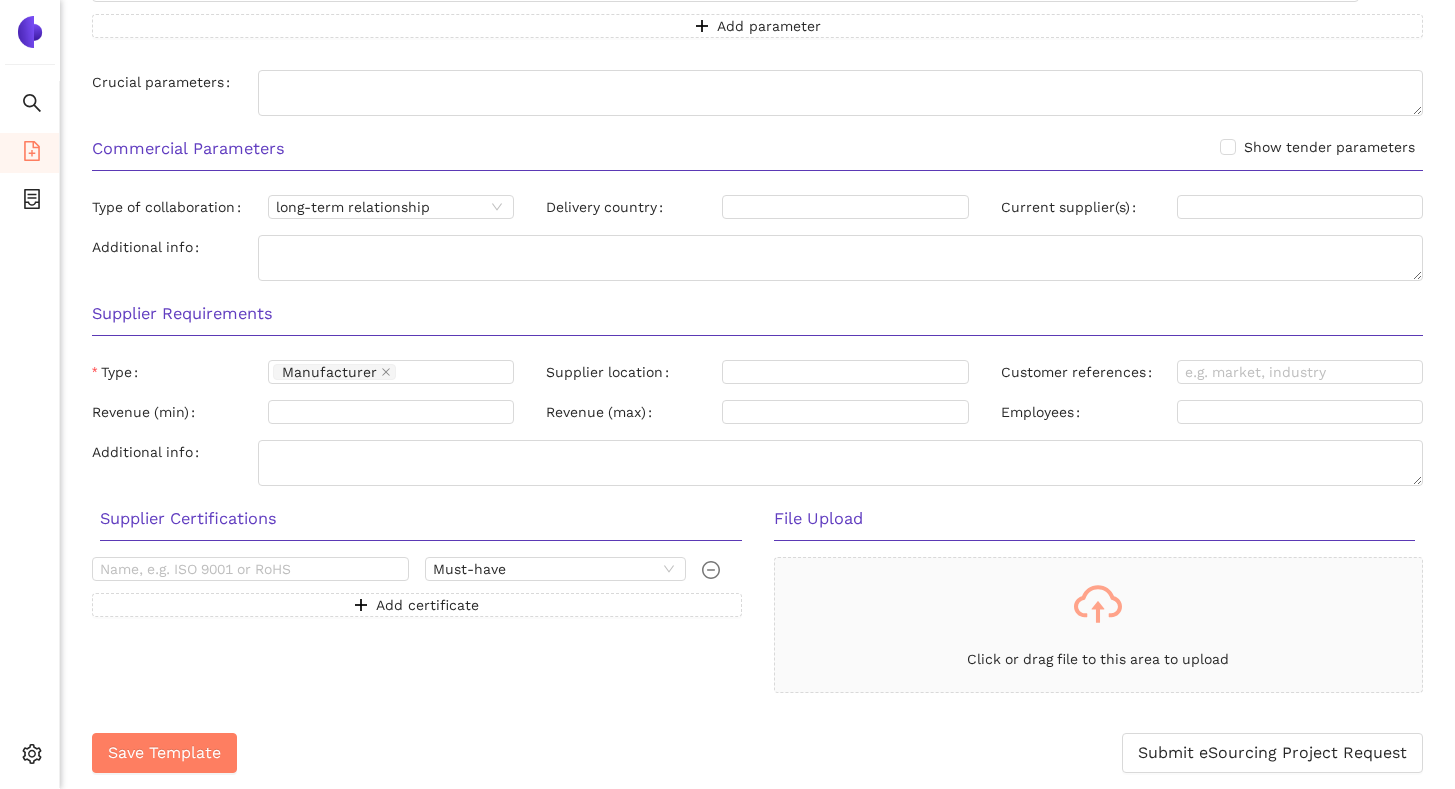 click 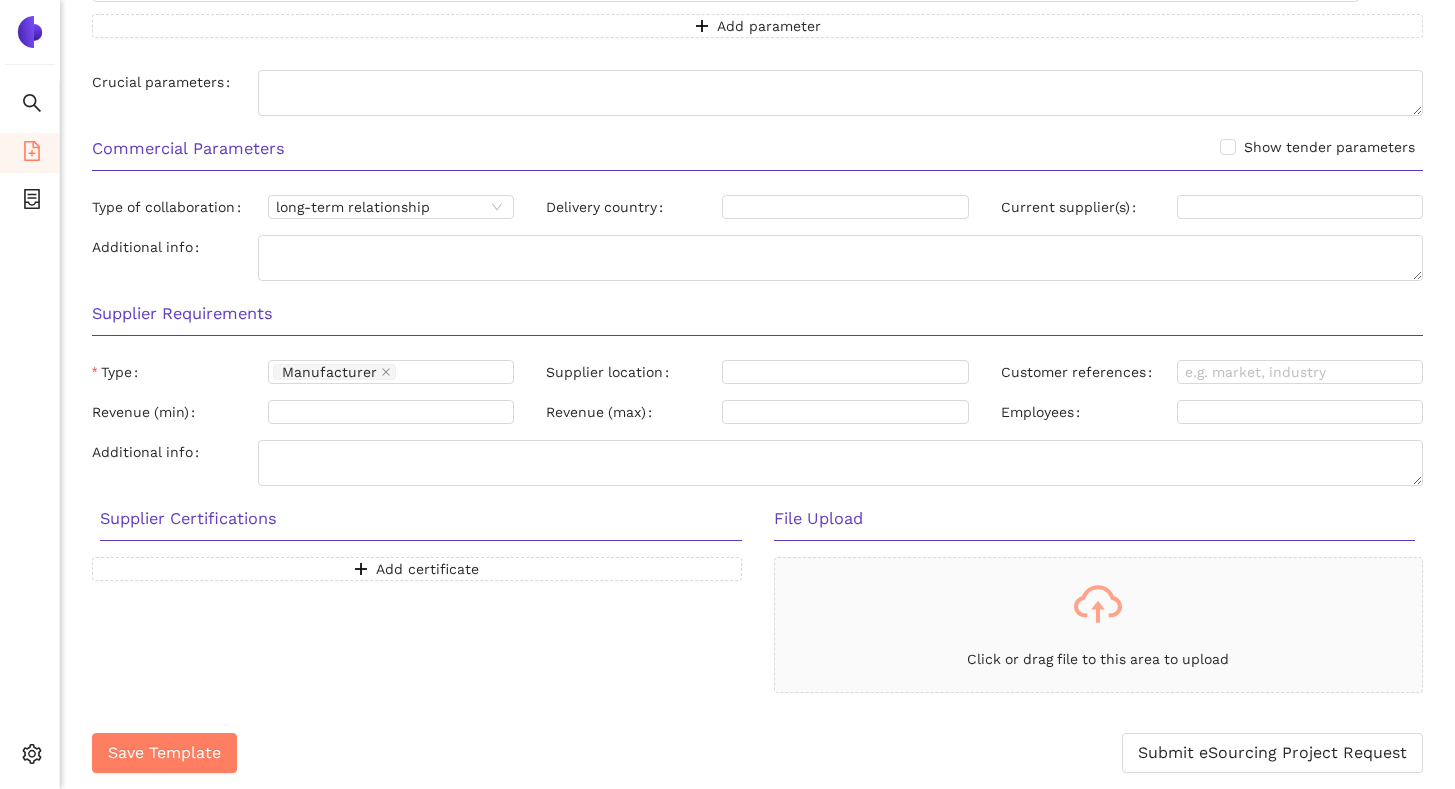 click on "Add certificate" at bounding box center [417, 625] 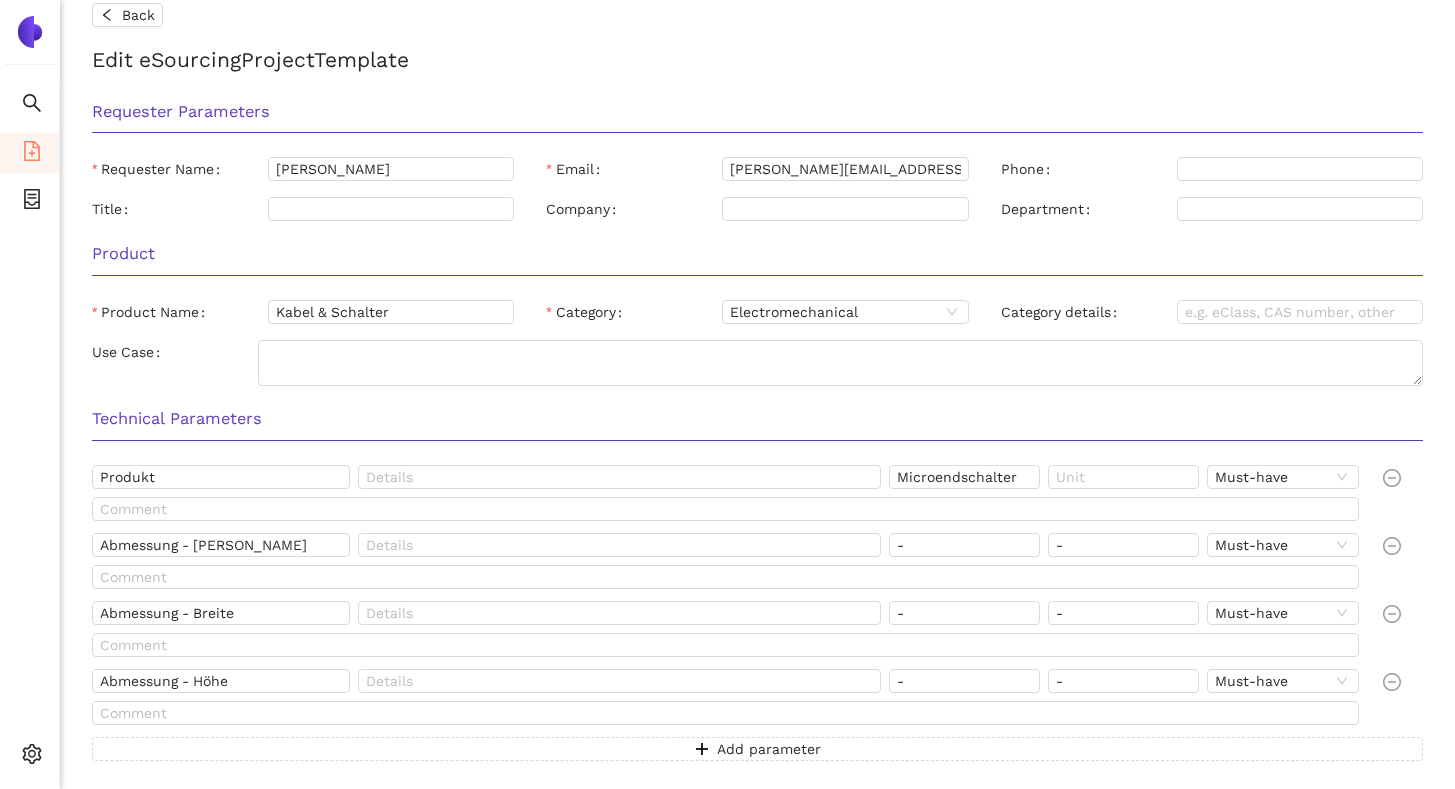 scroll, scrollTop: 0, scrollLeft: 0, axis: both 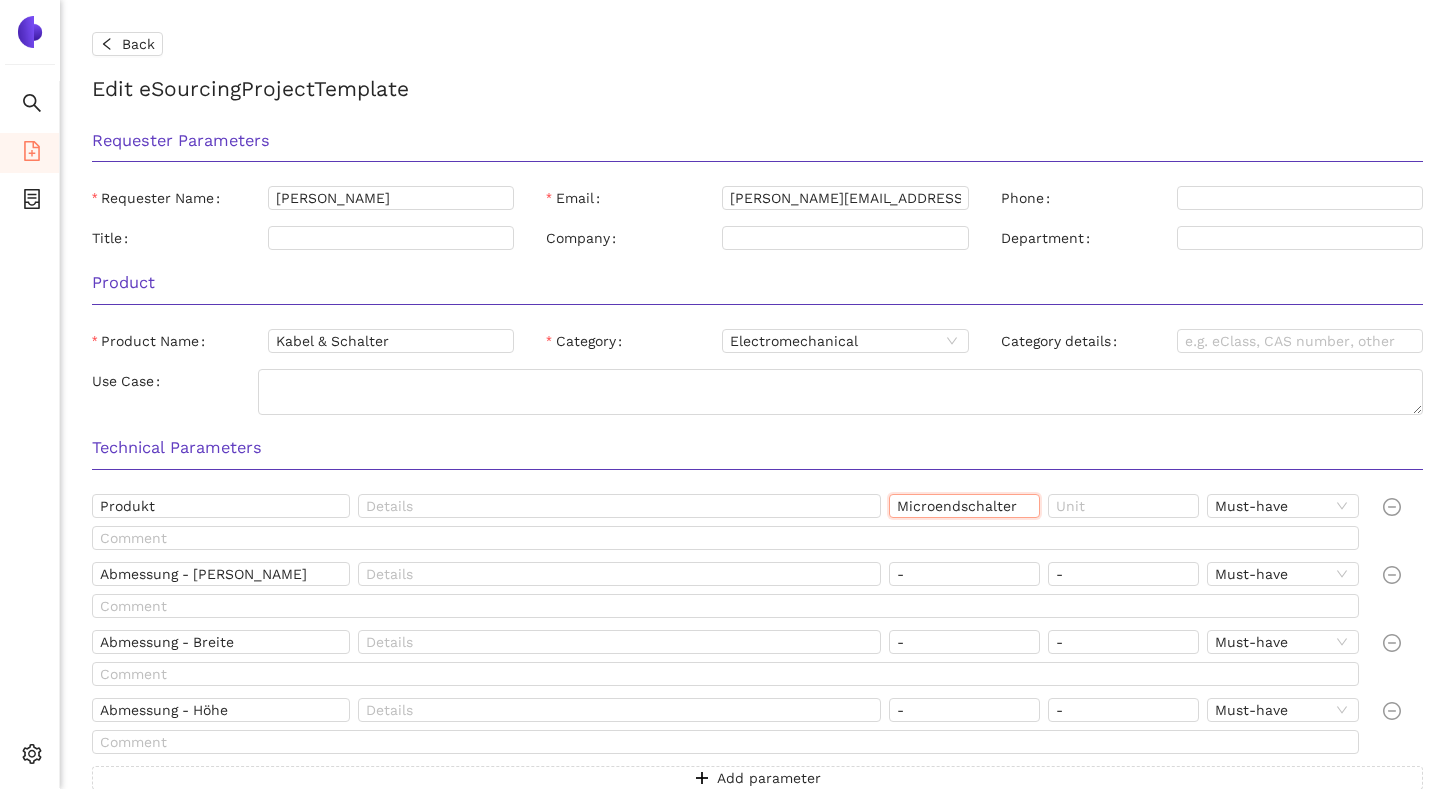 click on "Microendschalter" at bounding box center [964, 506] 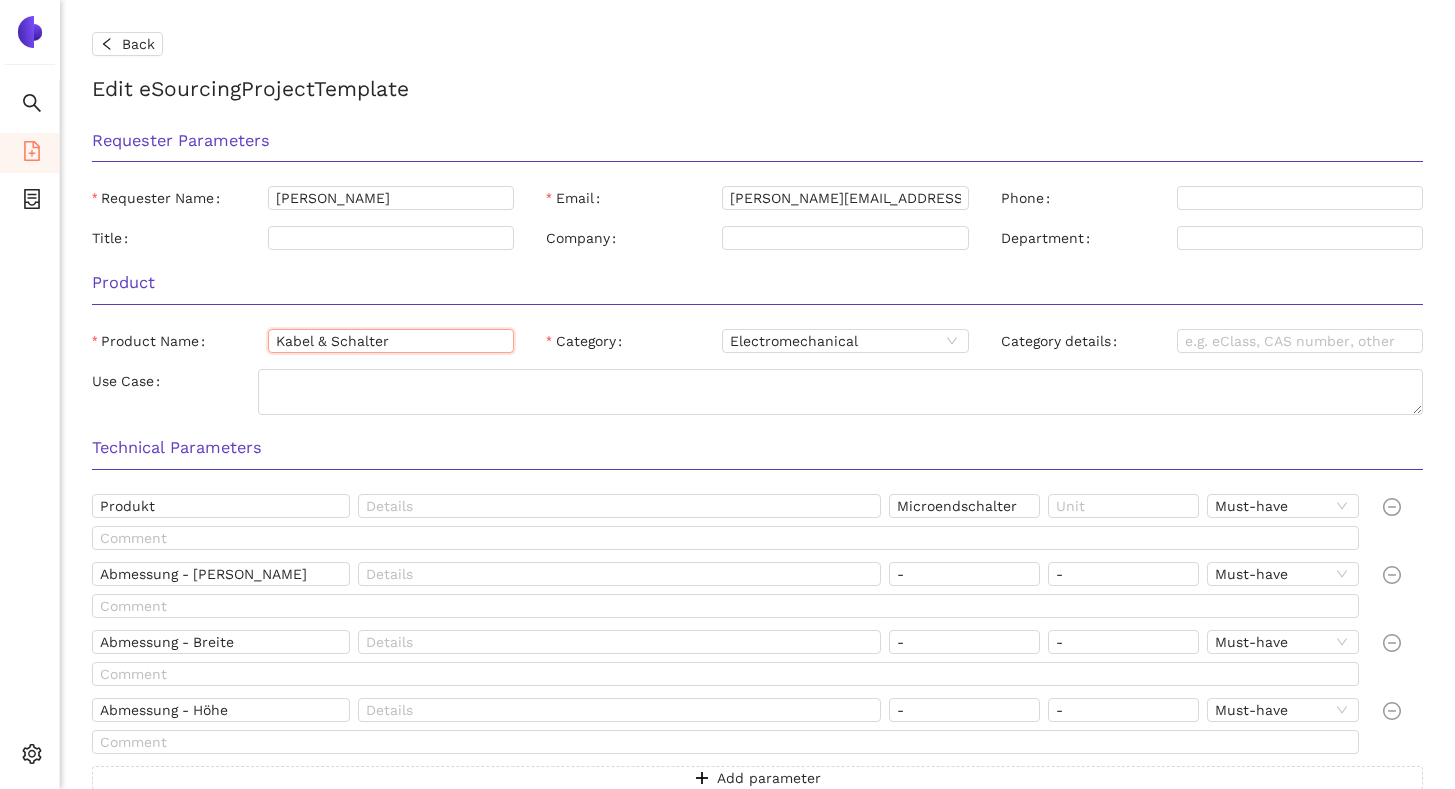 paste on "Microends" 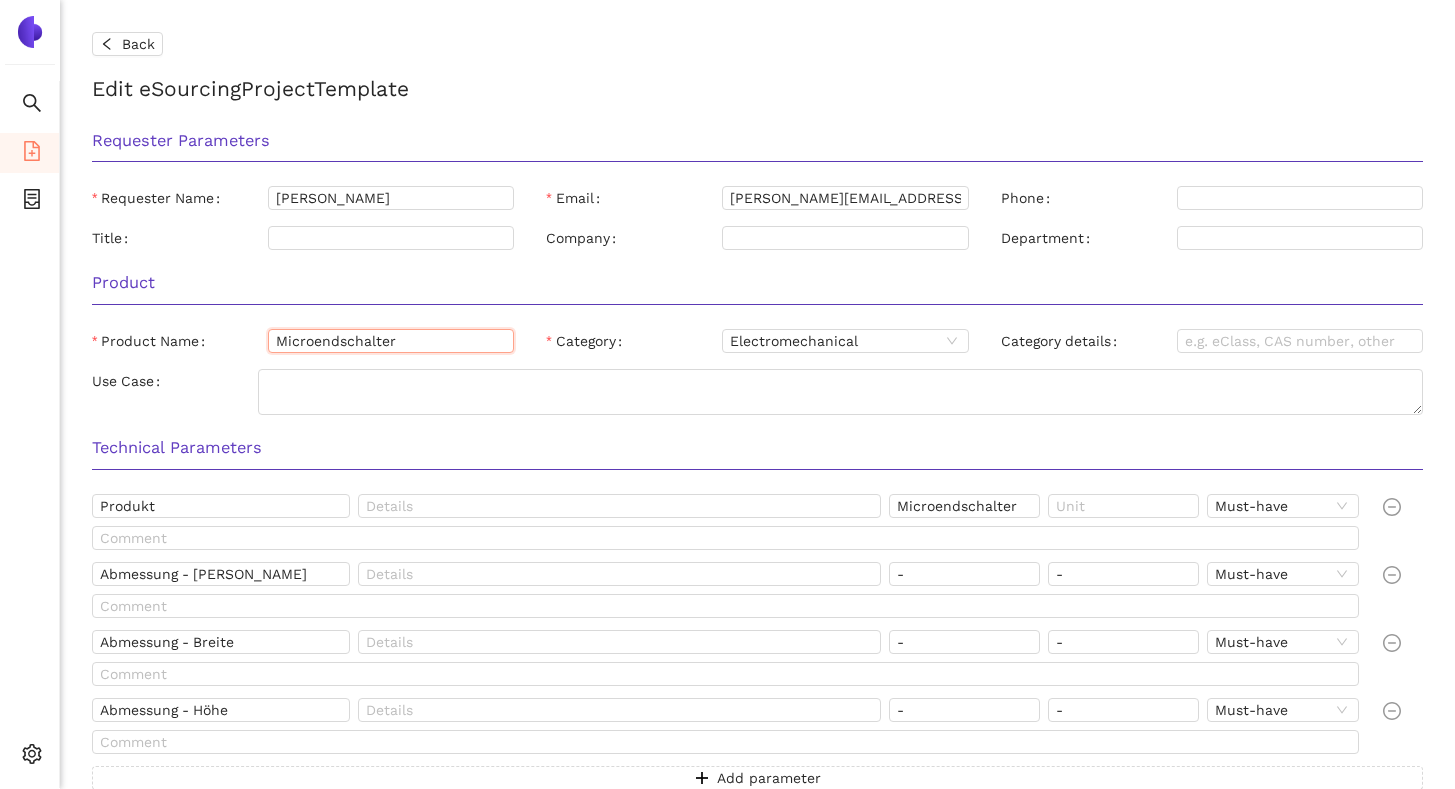 type on "Microendschalter" 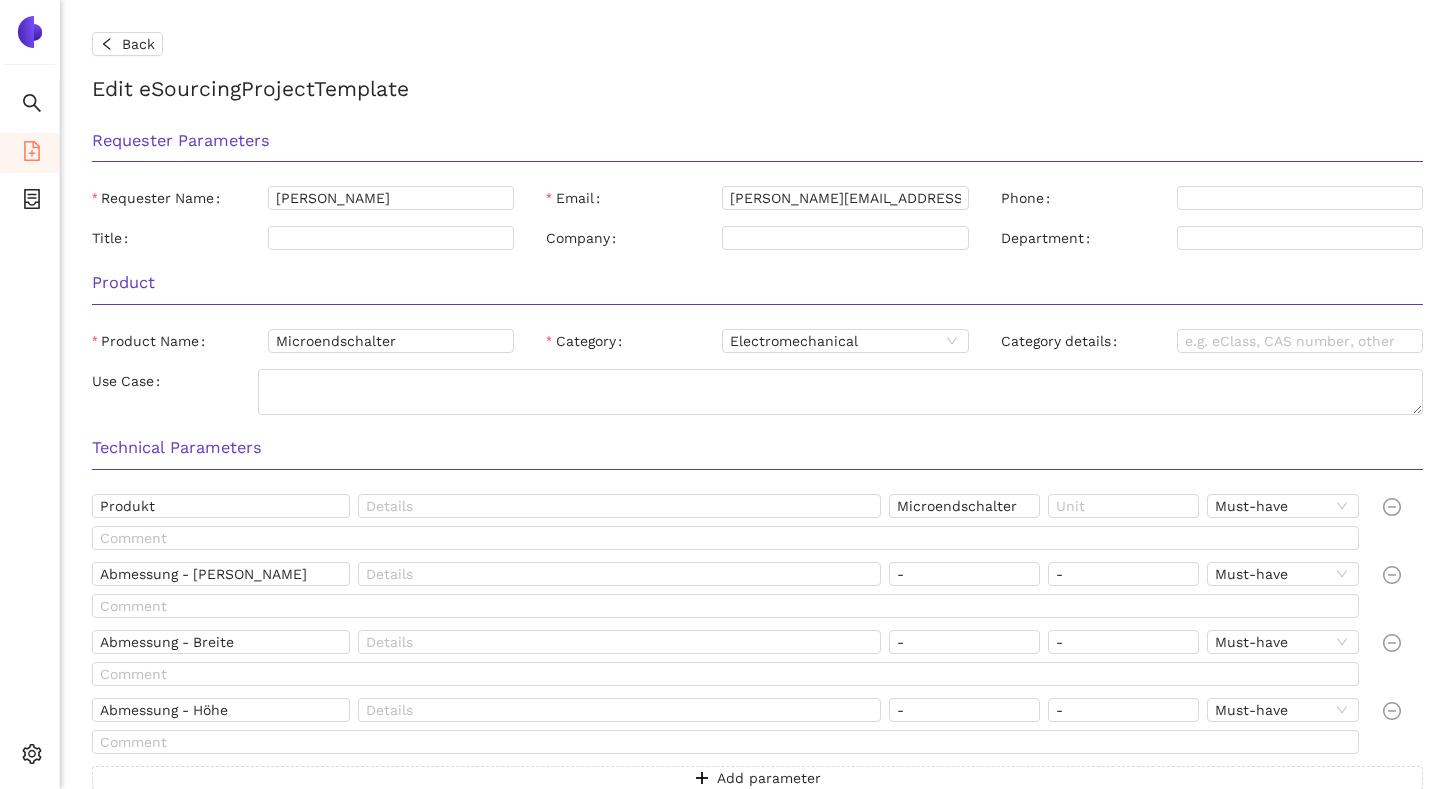 click on "Product Product Name Microendschalter Category Electromechanical Category details Use Case" at bounding box center (757, 340) 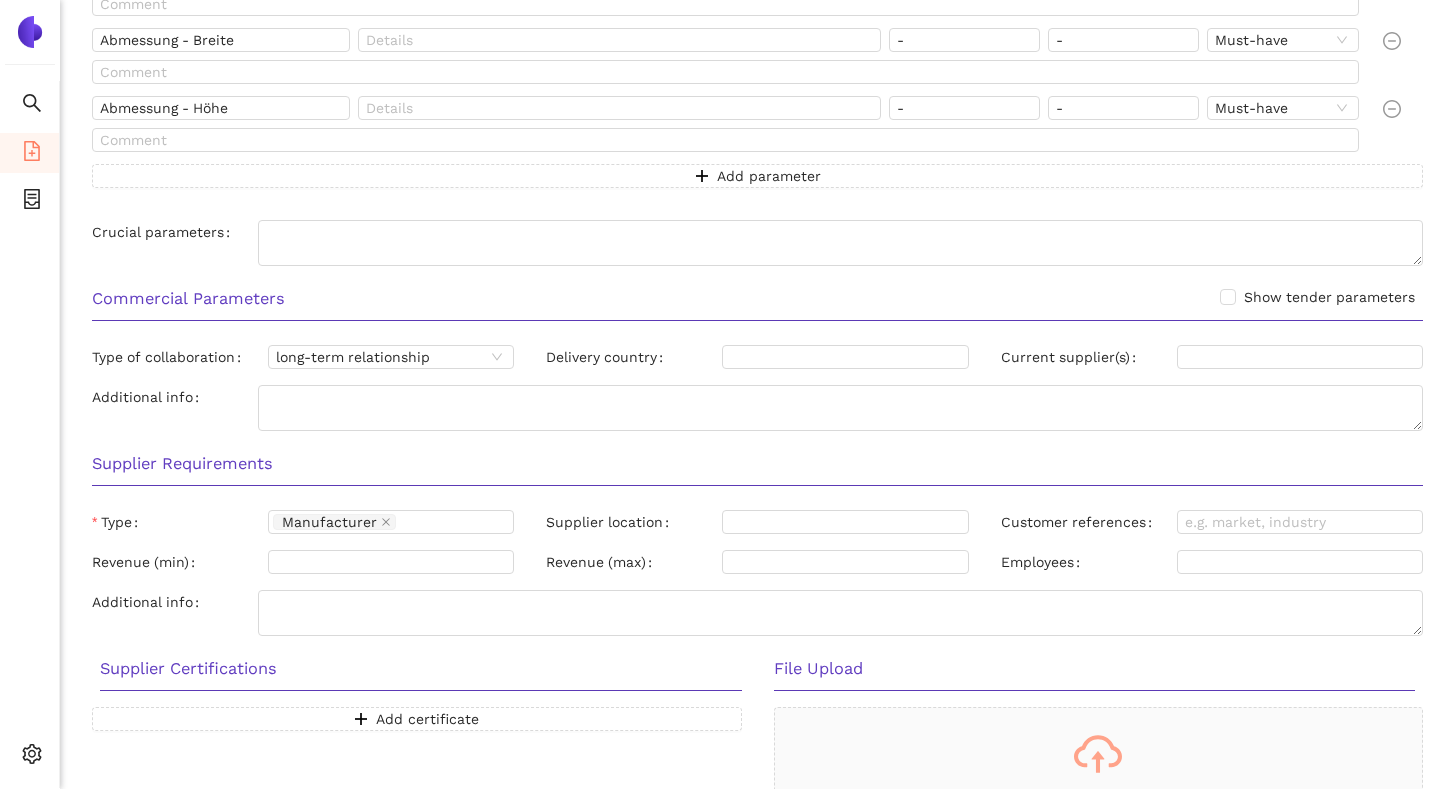 scroll, scrollTop: 752, scrollLeft: 0, axis: vertical 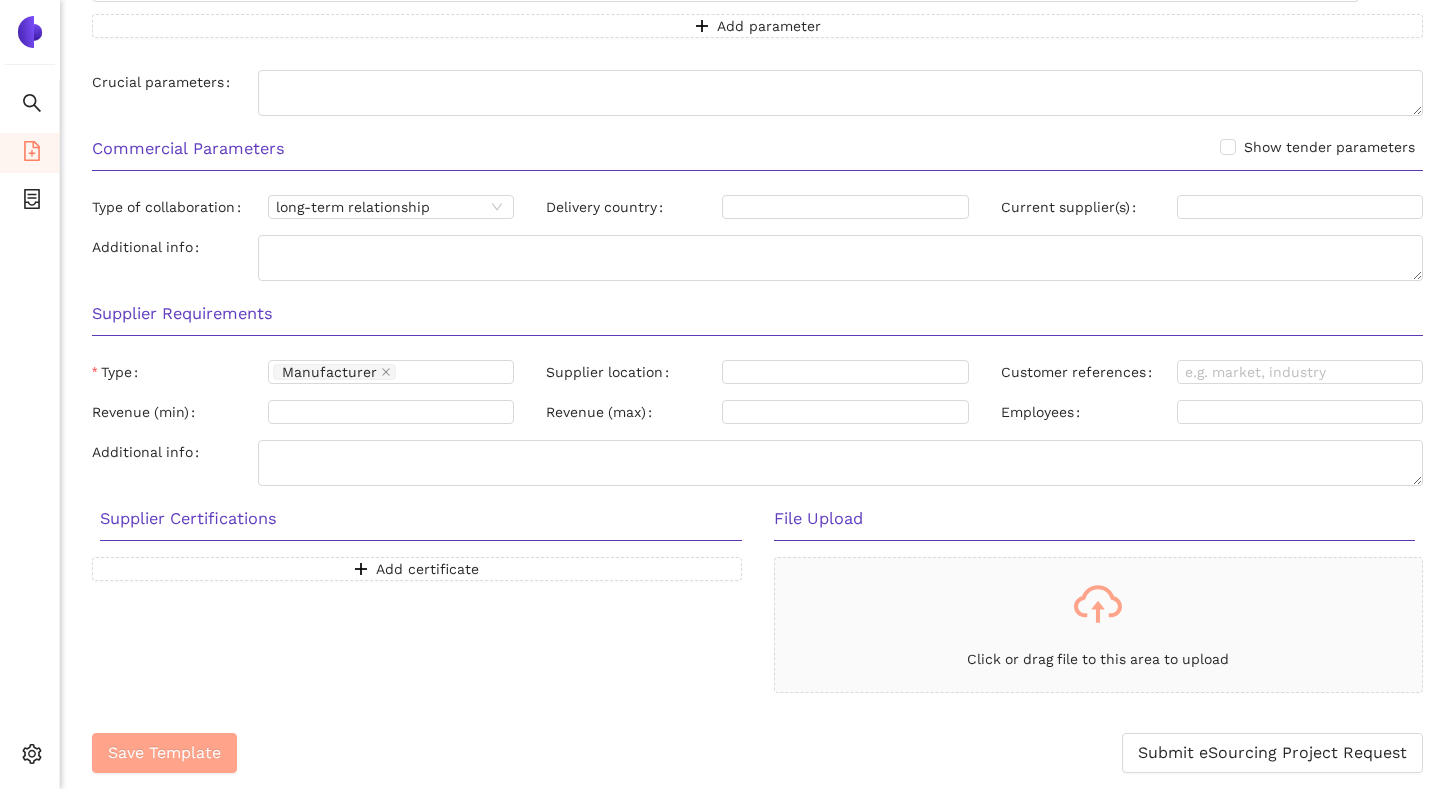 click on "Save Template" at bounding box center [164, 752] 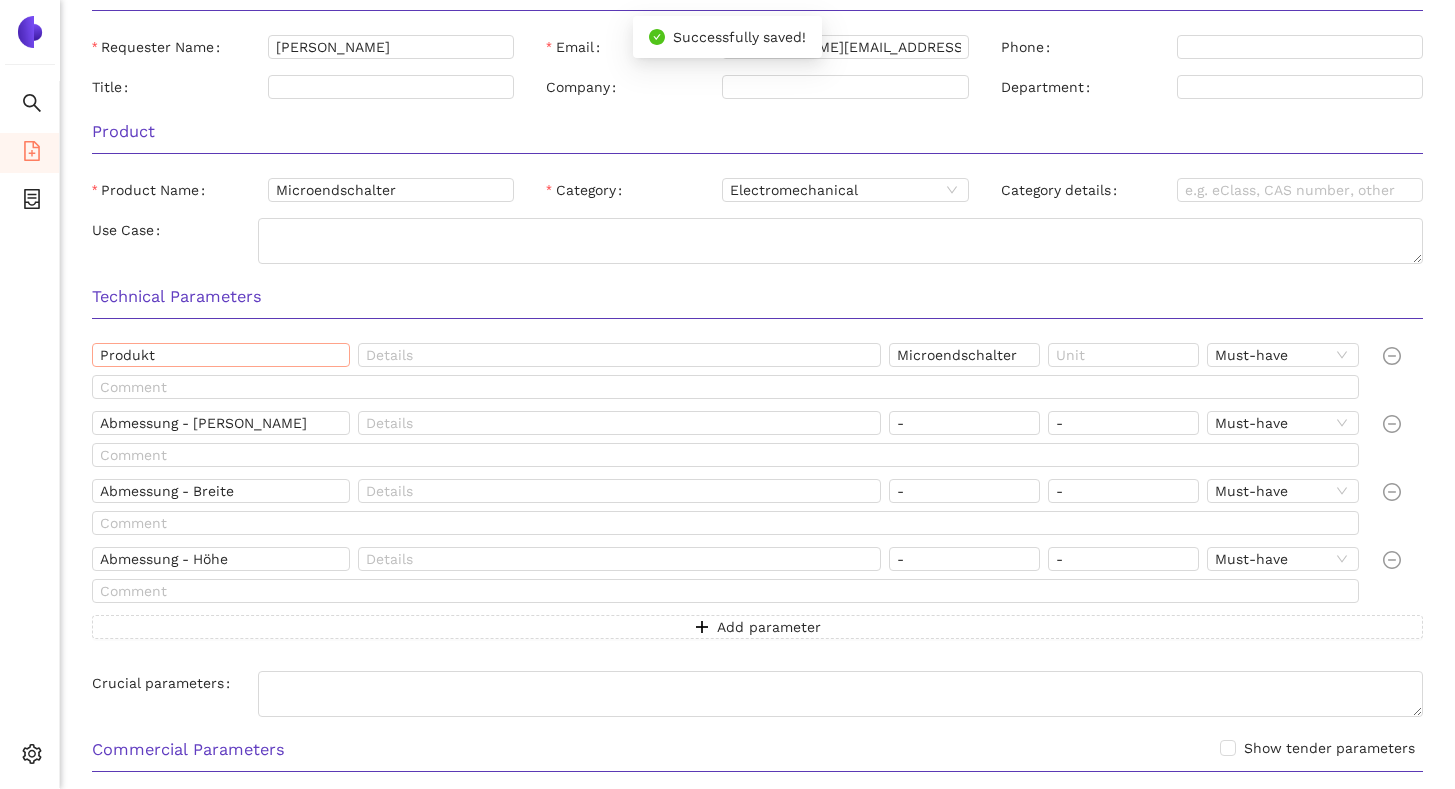 scroll, scrollTop: 0, scrollLeft: 0, axis: both 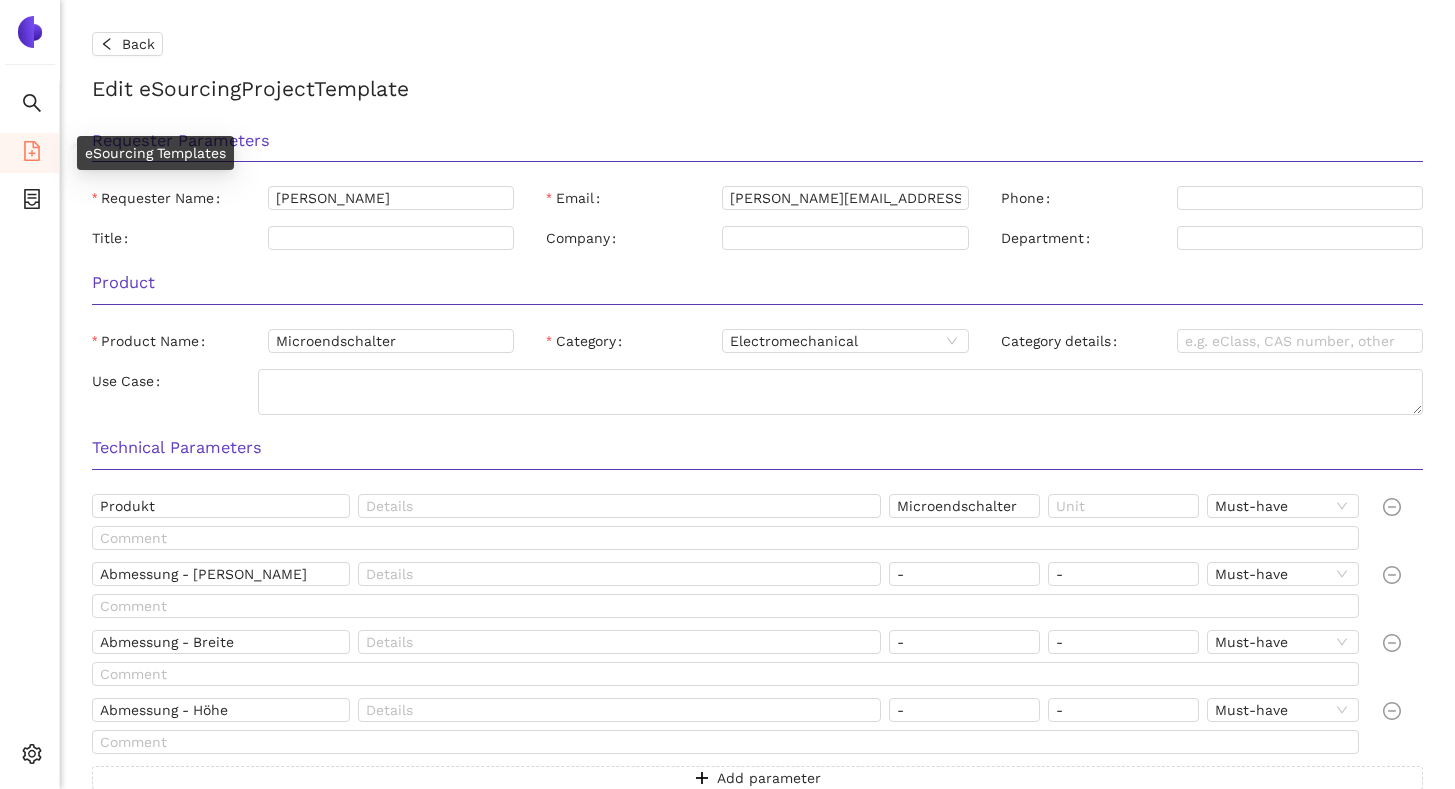 click 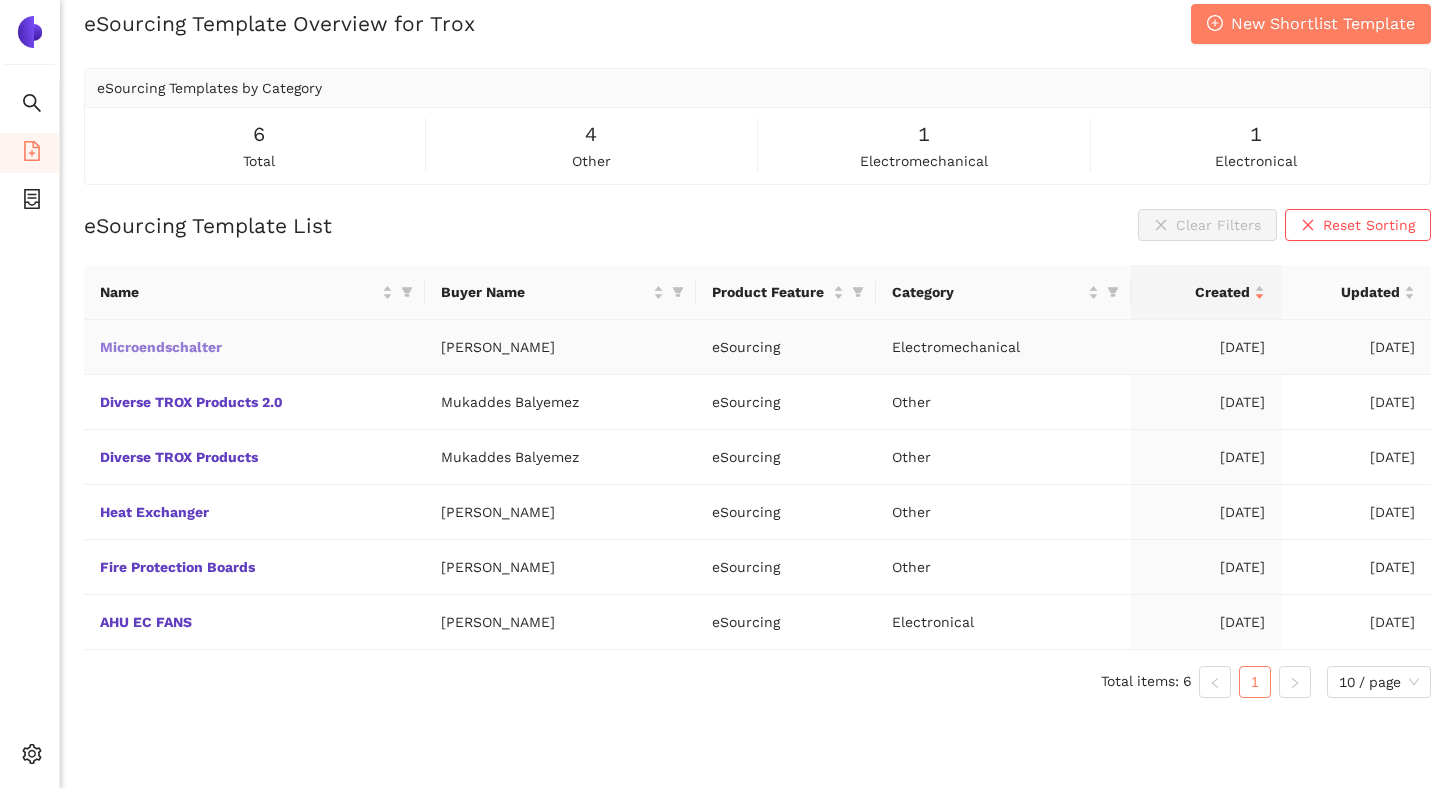 scroll, scrollTop: 21, scrollLeft: 0, axis: vertical 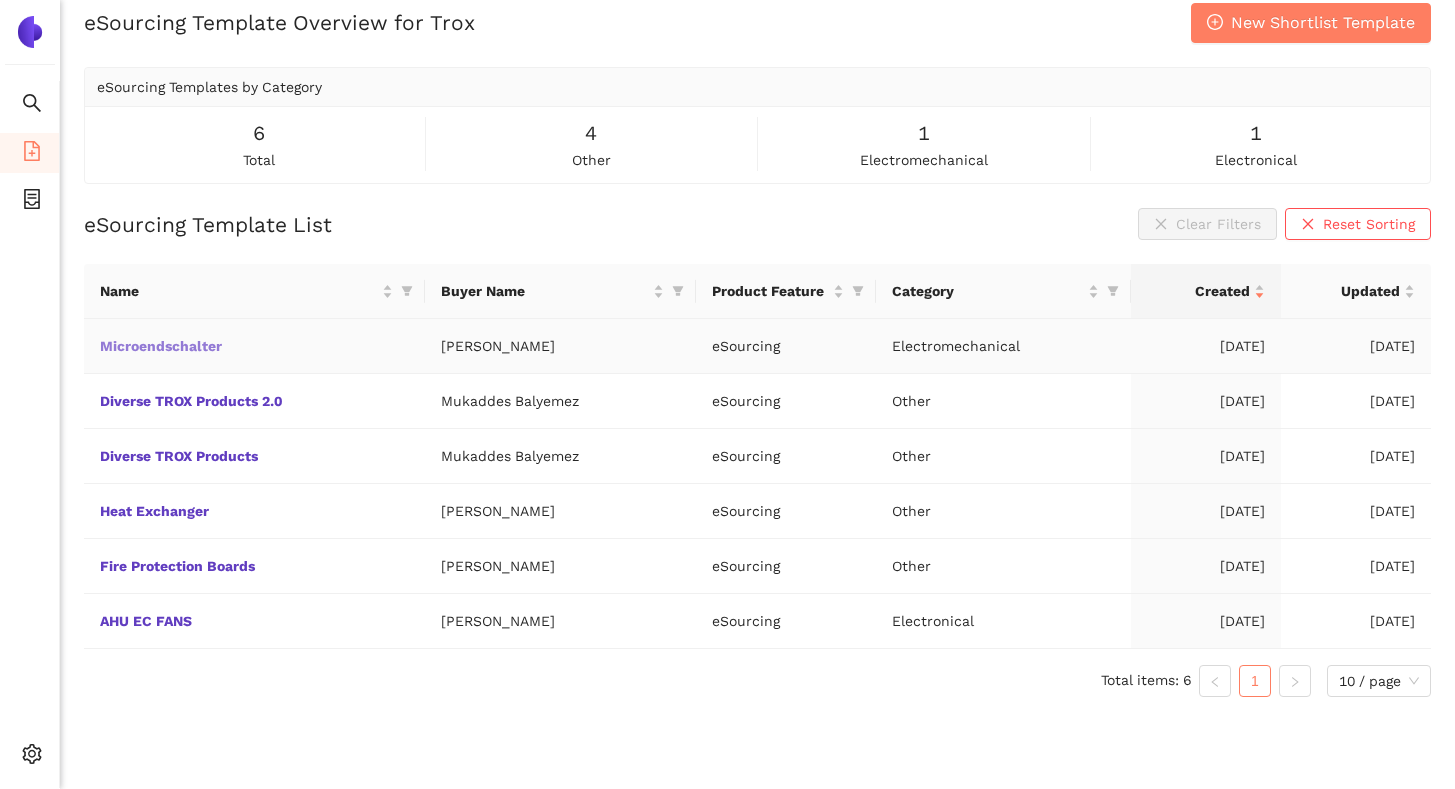 click on "Microendschalter" at bounding box center (0, 0) 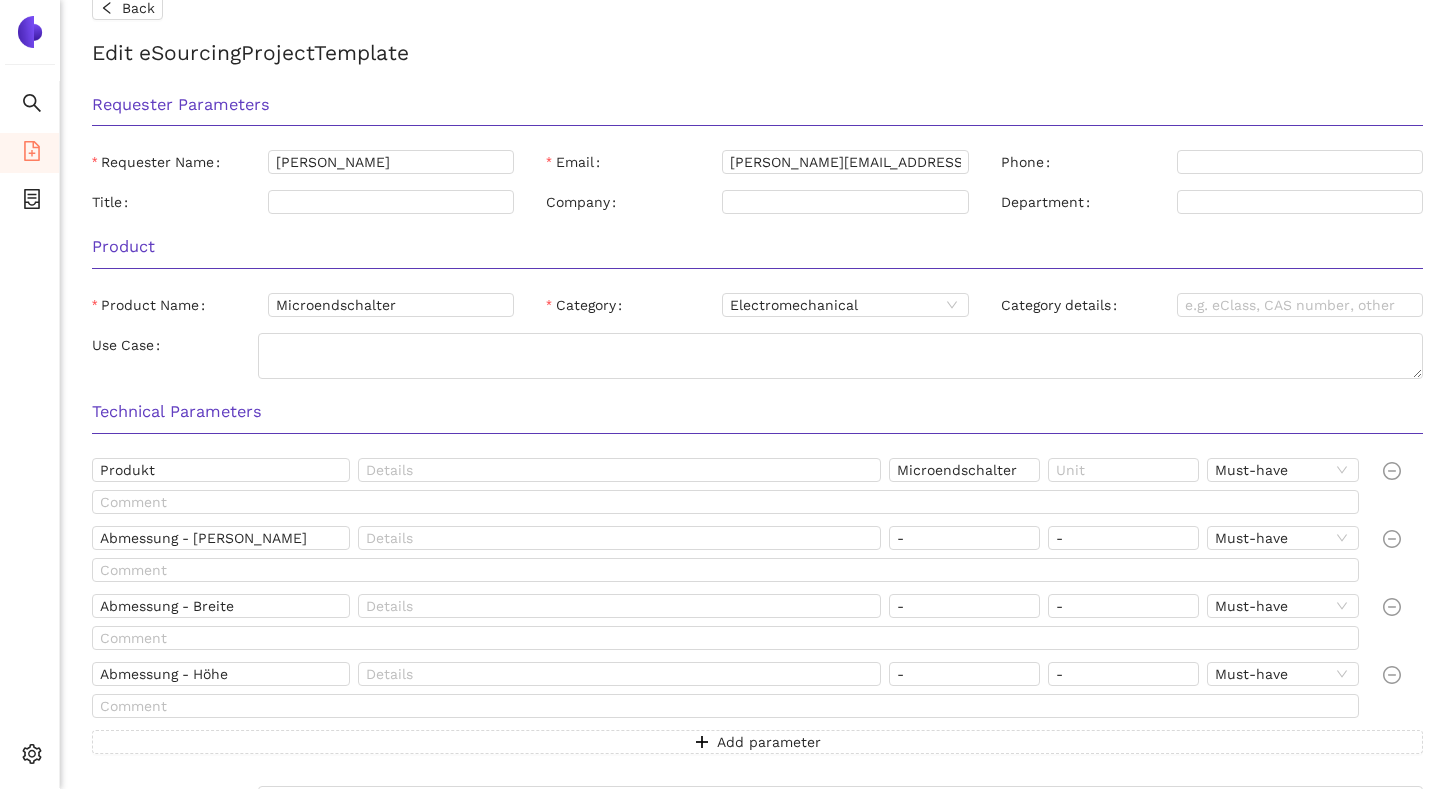 scroll, scrollTop: 0, scrollLeft: 0, axis: both 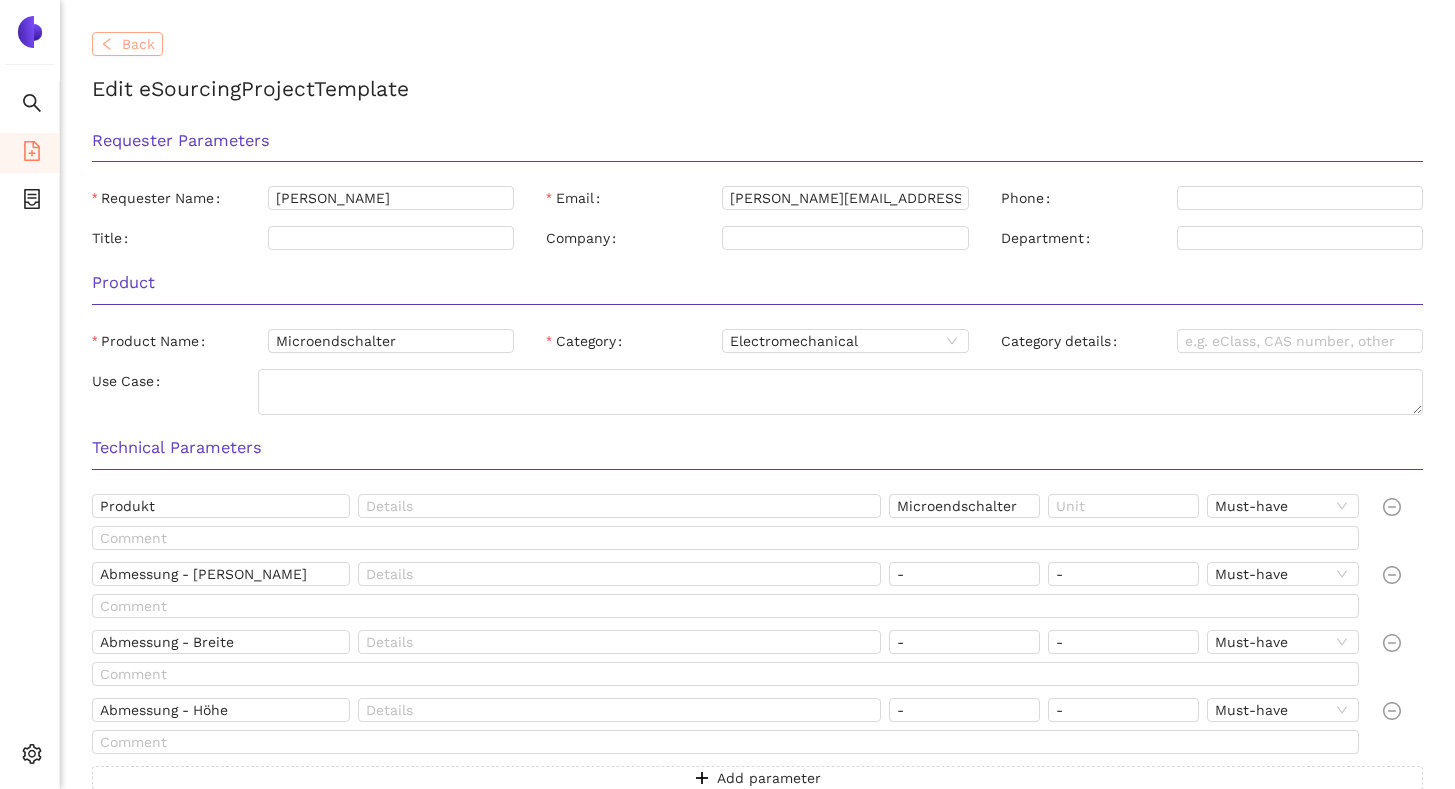 click on "Back" at bounding box center [138, 44] 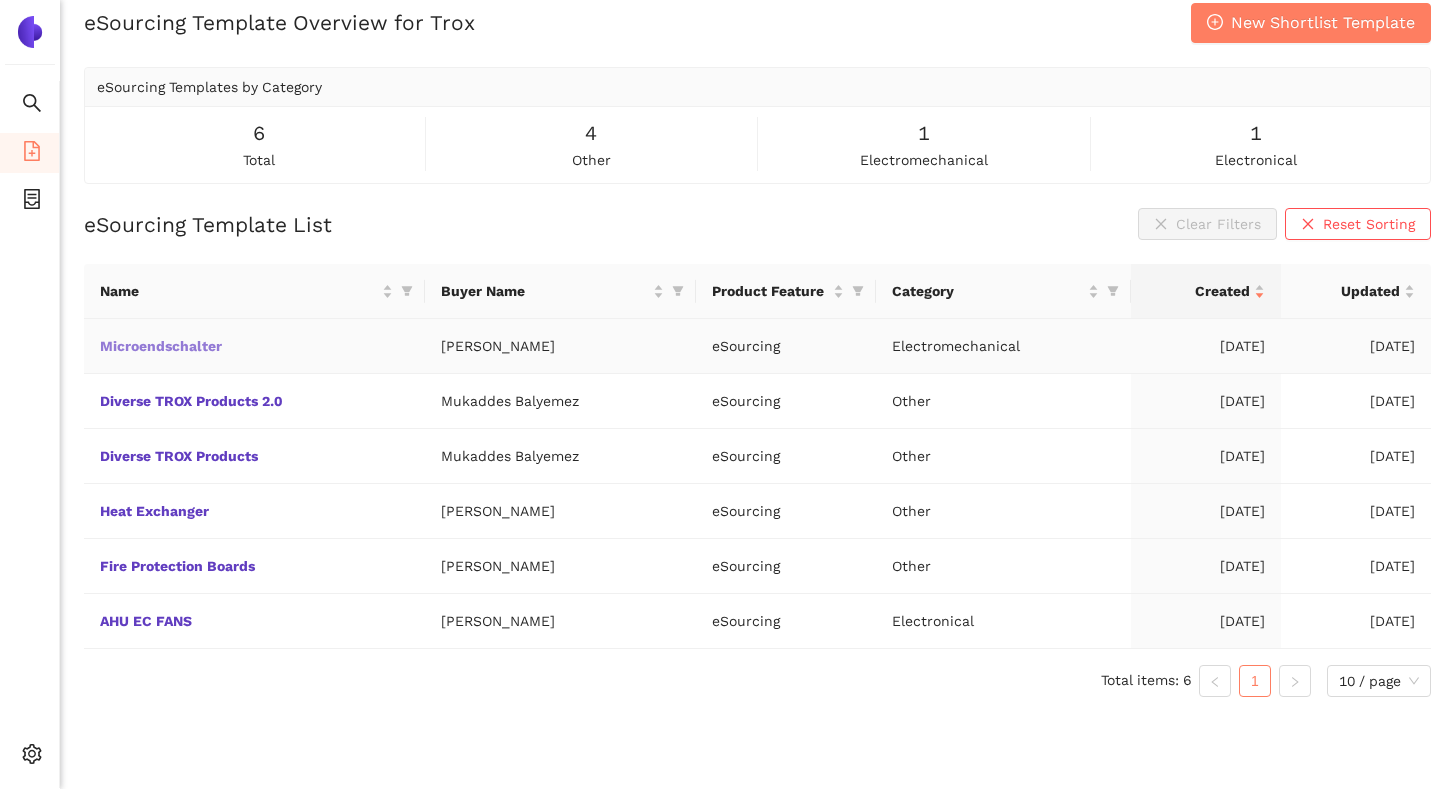click on "Microendschalter" at bounding box center [0, 0] 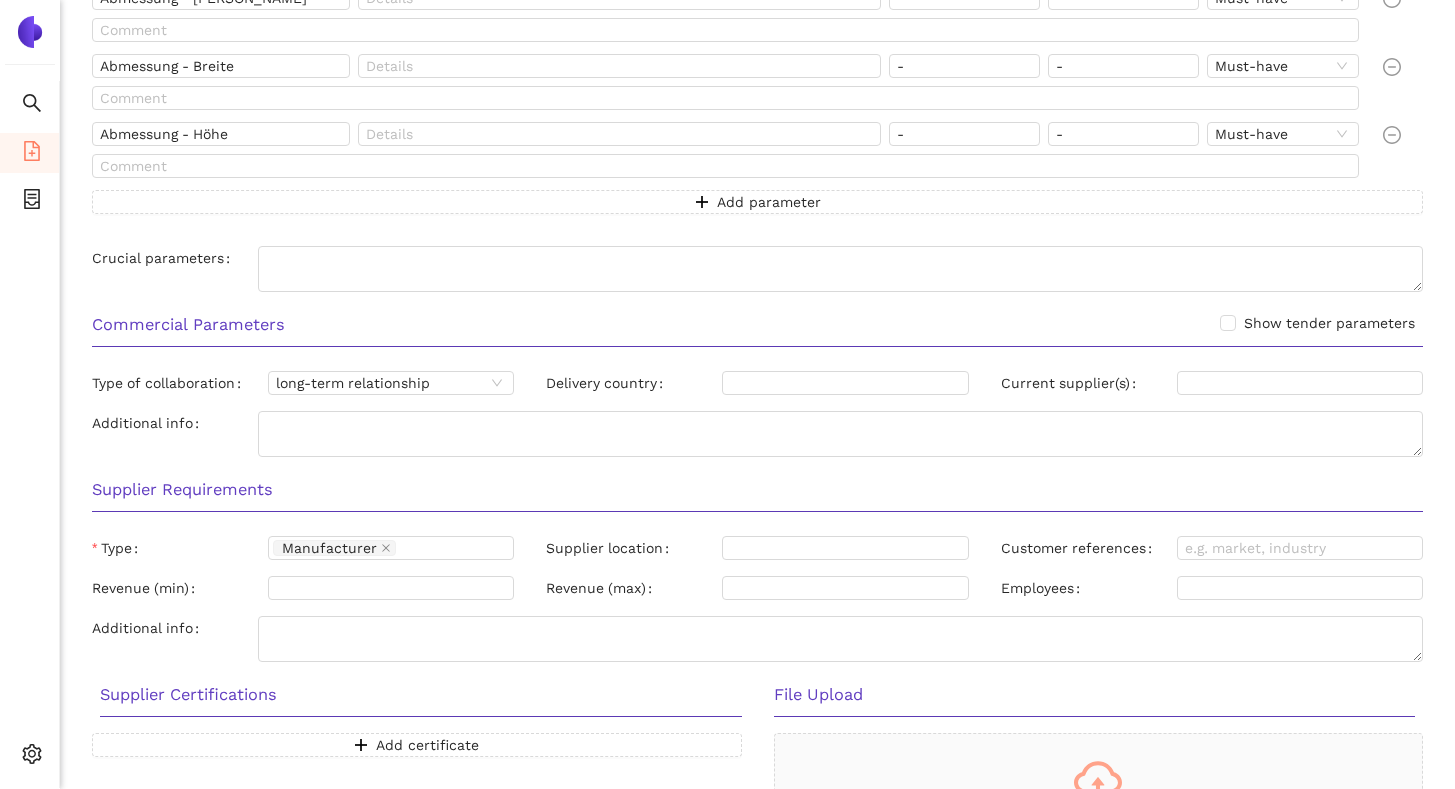 scroll, scrollTop: 641, scrollLeft: 0, axis: vertical 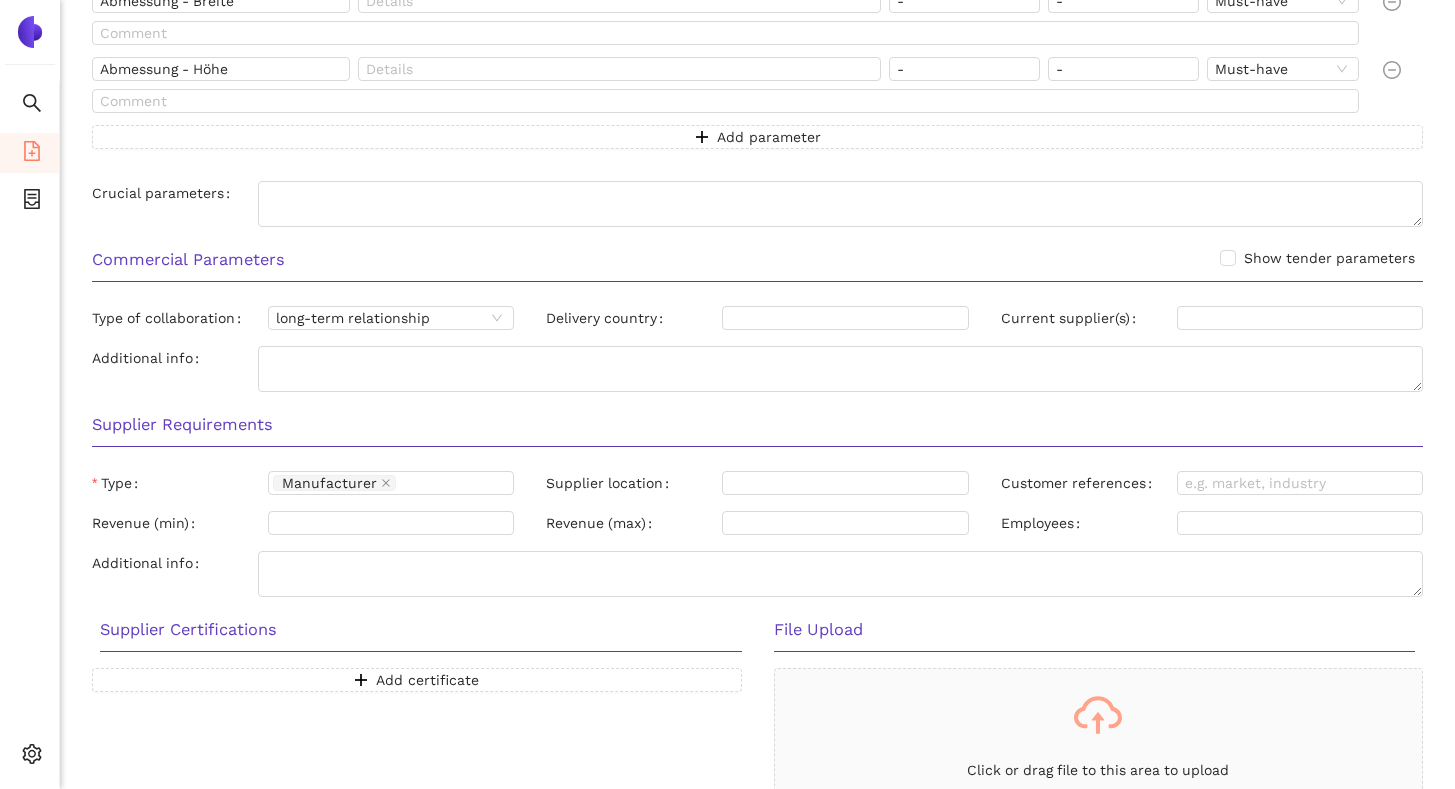 click on "Customer references" at bounding box center [1080, 483] 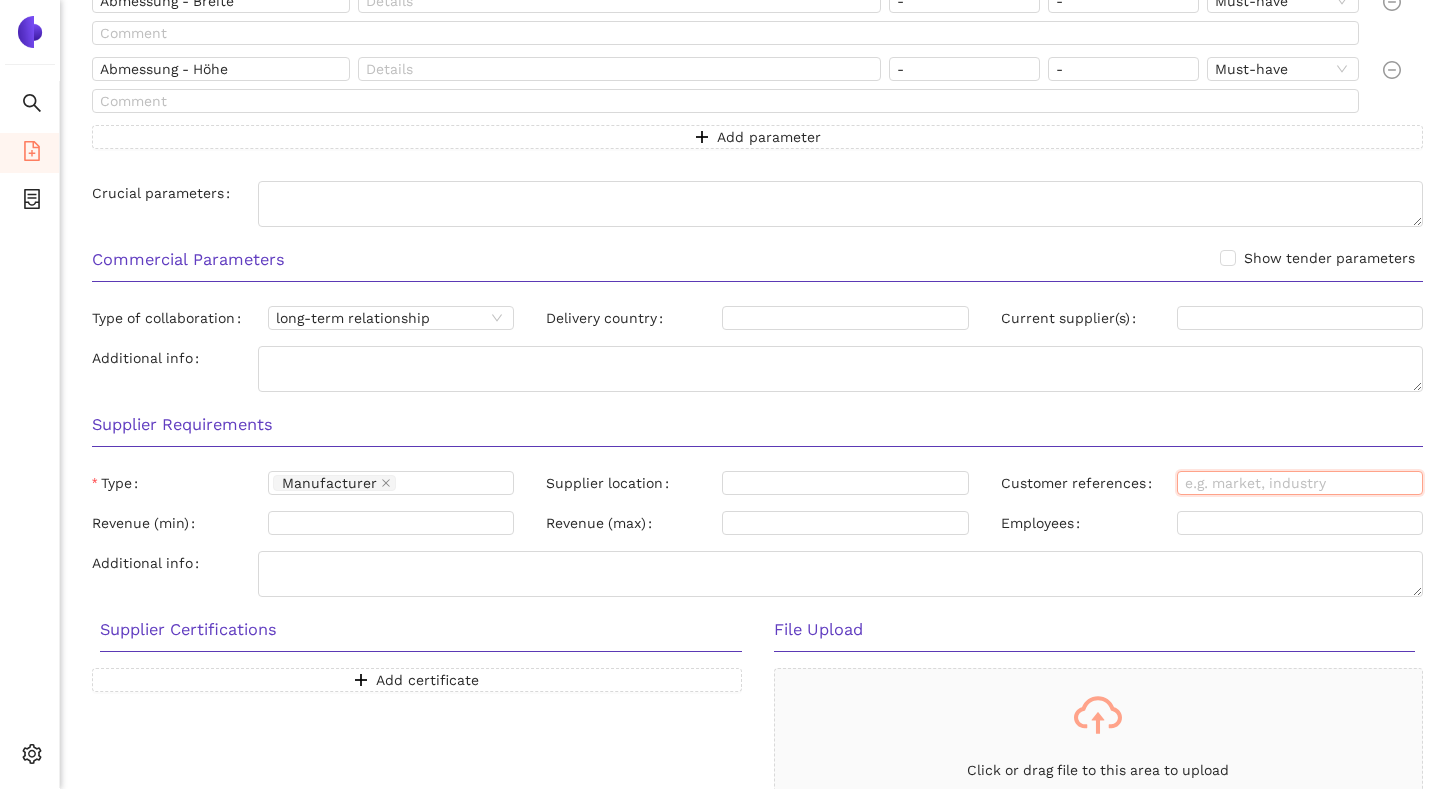 click on "Customer references" at bounding box center (1300, 483) 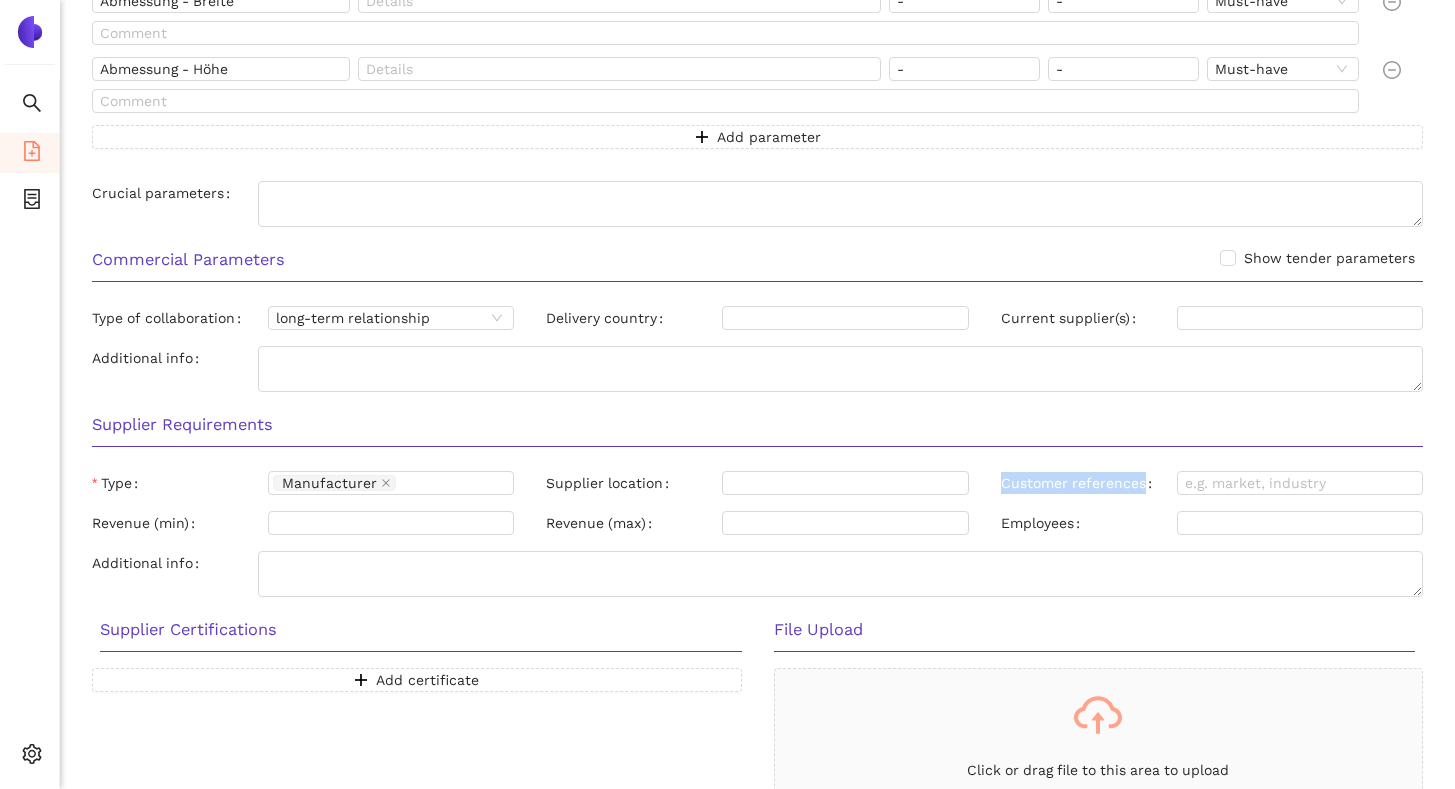 drag, startPoint x: 996, startPoint y: 485, endPoint x: 1141, endPoint y: 489, distance: 145.05516 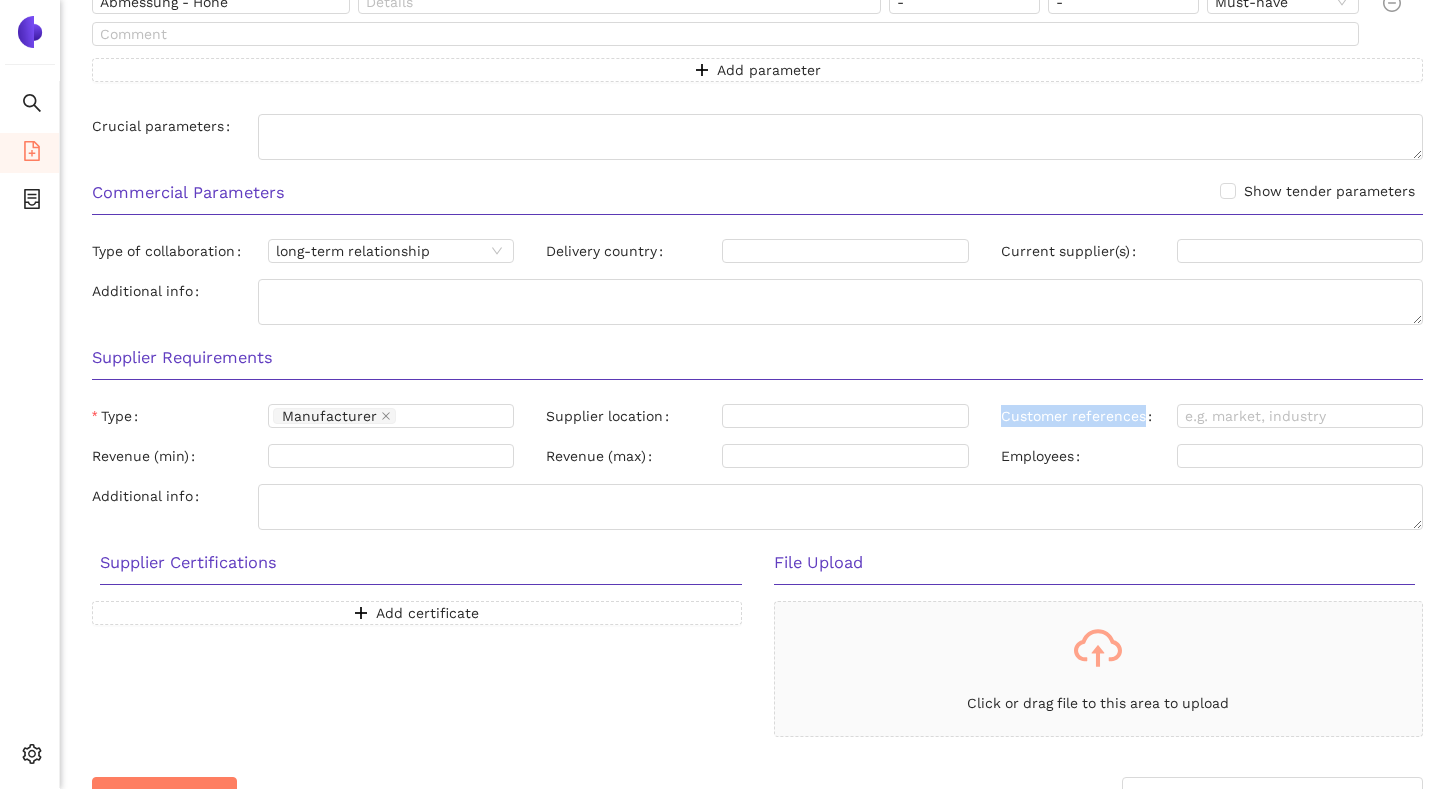 scroll, scrollTop: 752, scrollLeft: 0, axis: vertical 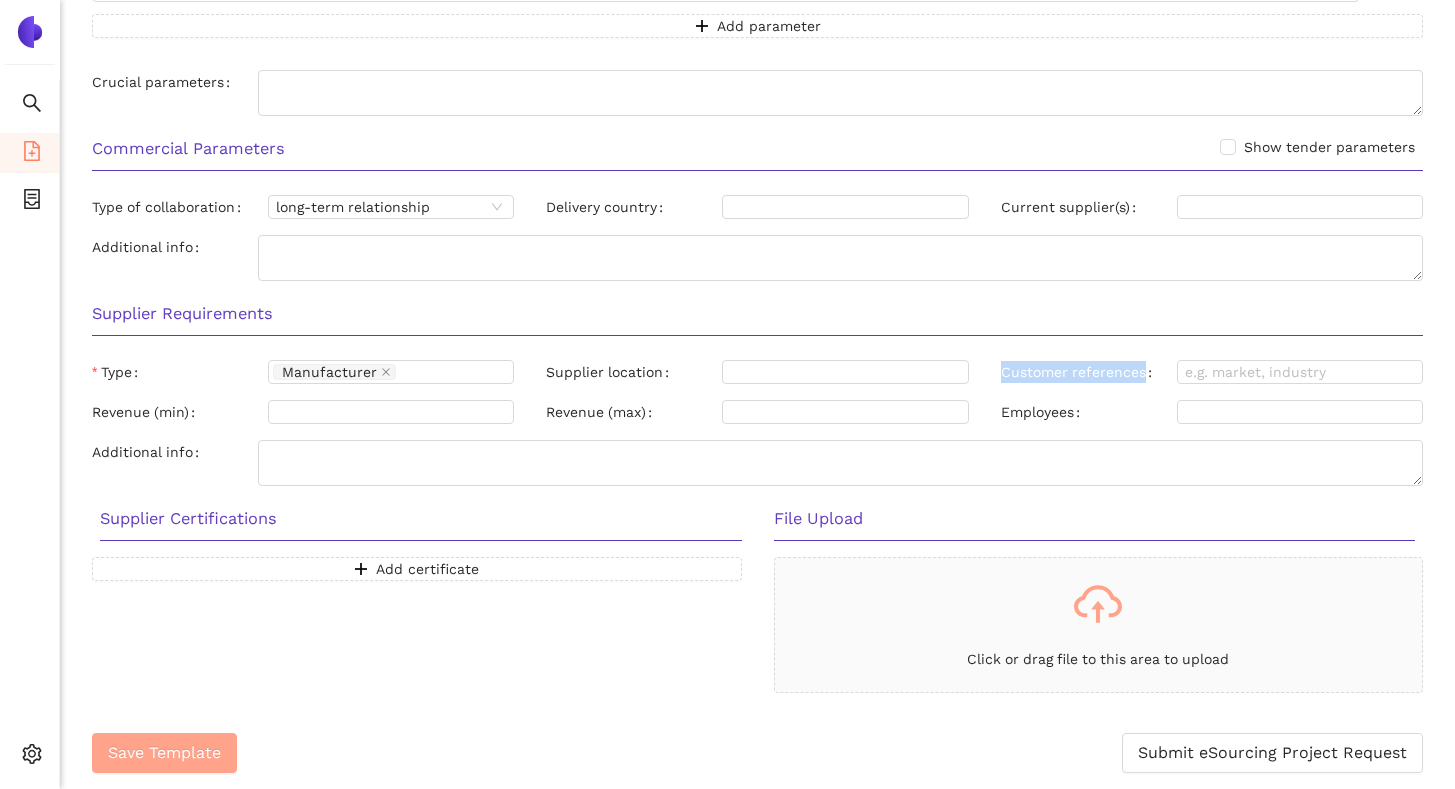 click on "Save Template" at bounding box center [164, 753] 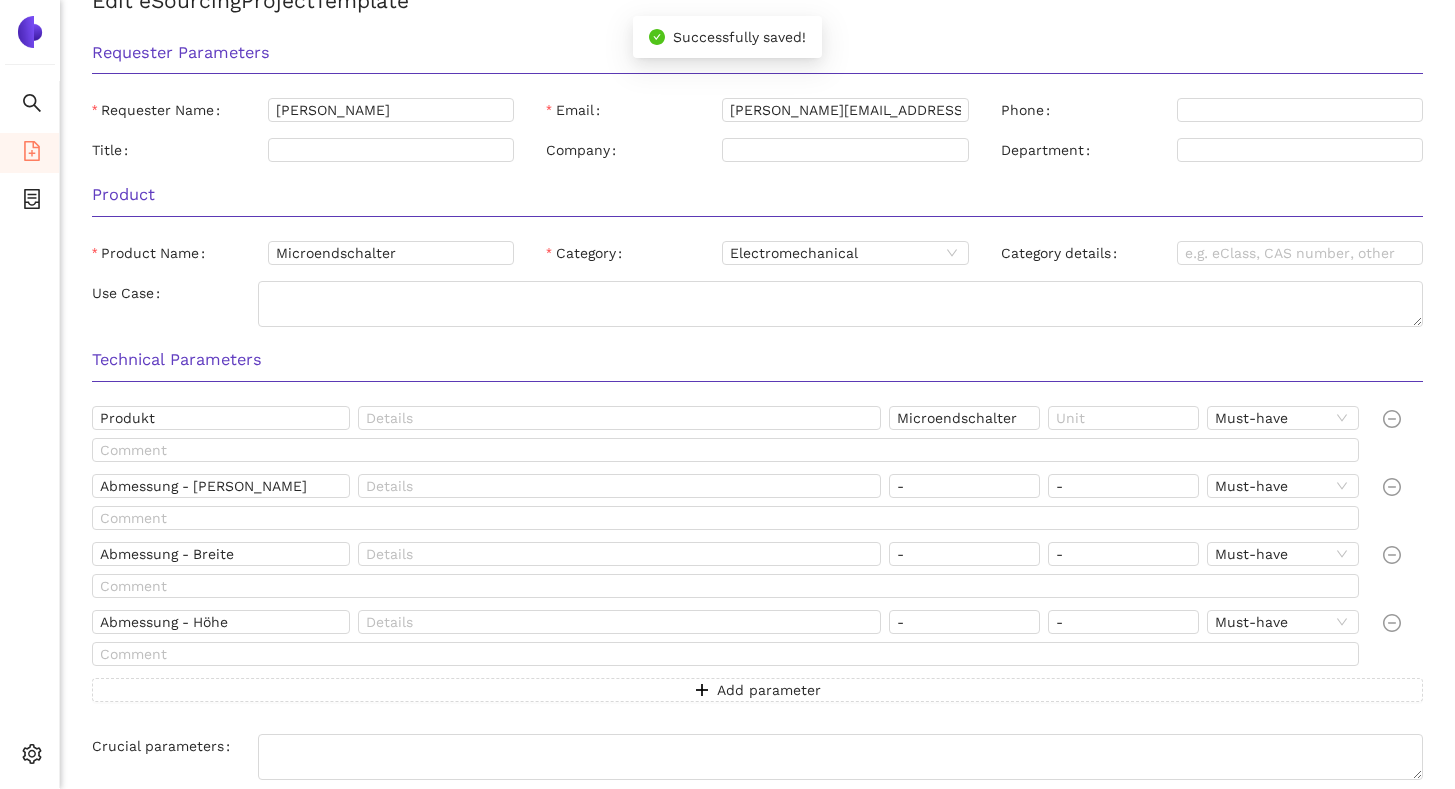 scroll, scrollTop: 0, scrollLeft: 0, axis: both 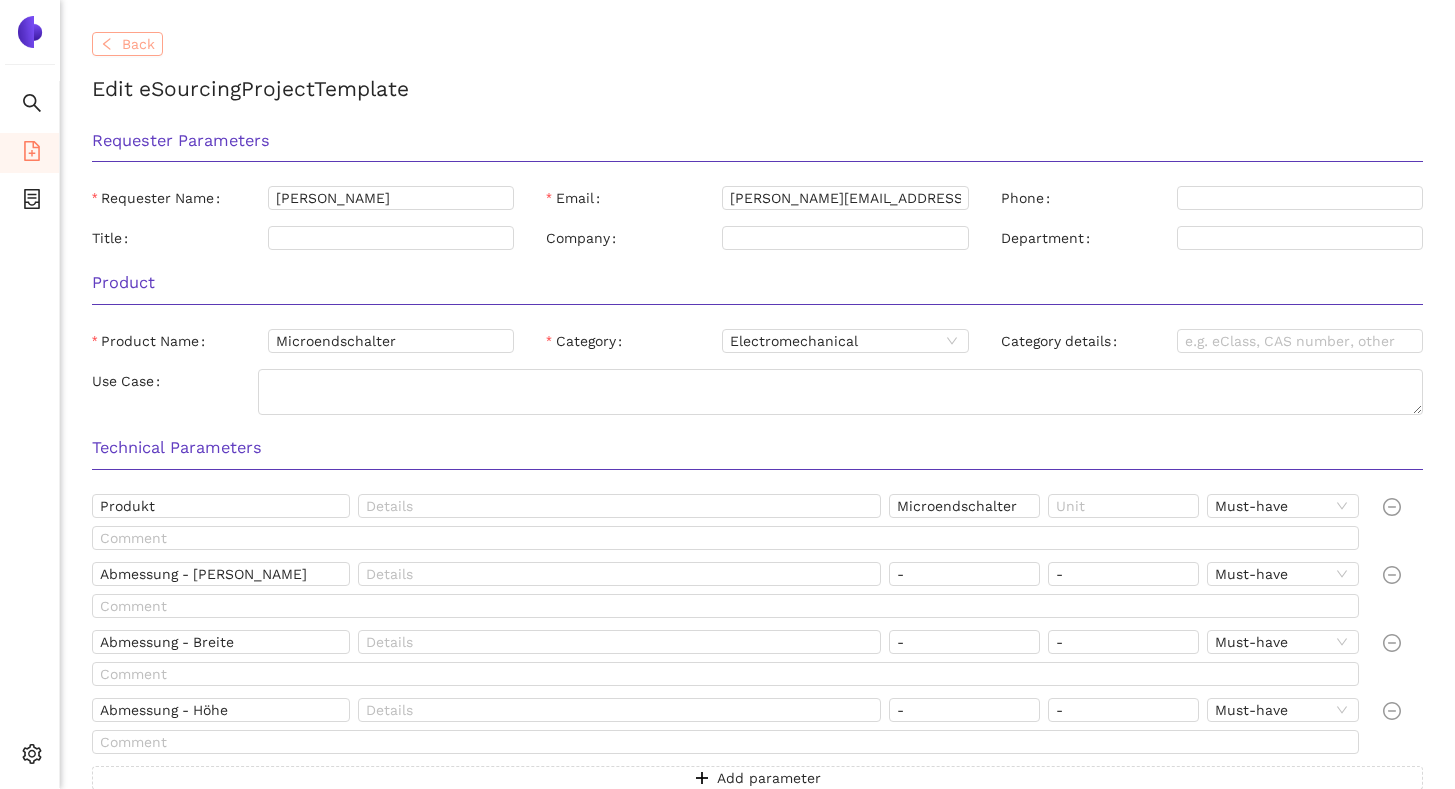 click on "Back" at bounding box center (138, 44) 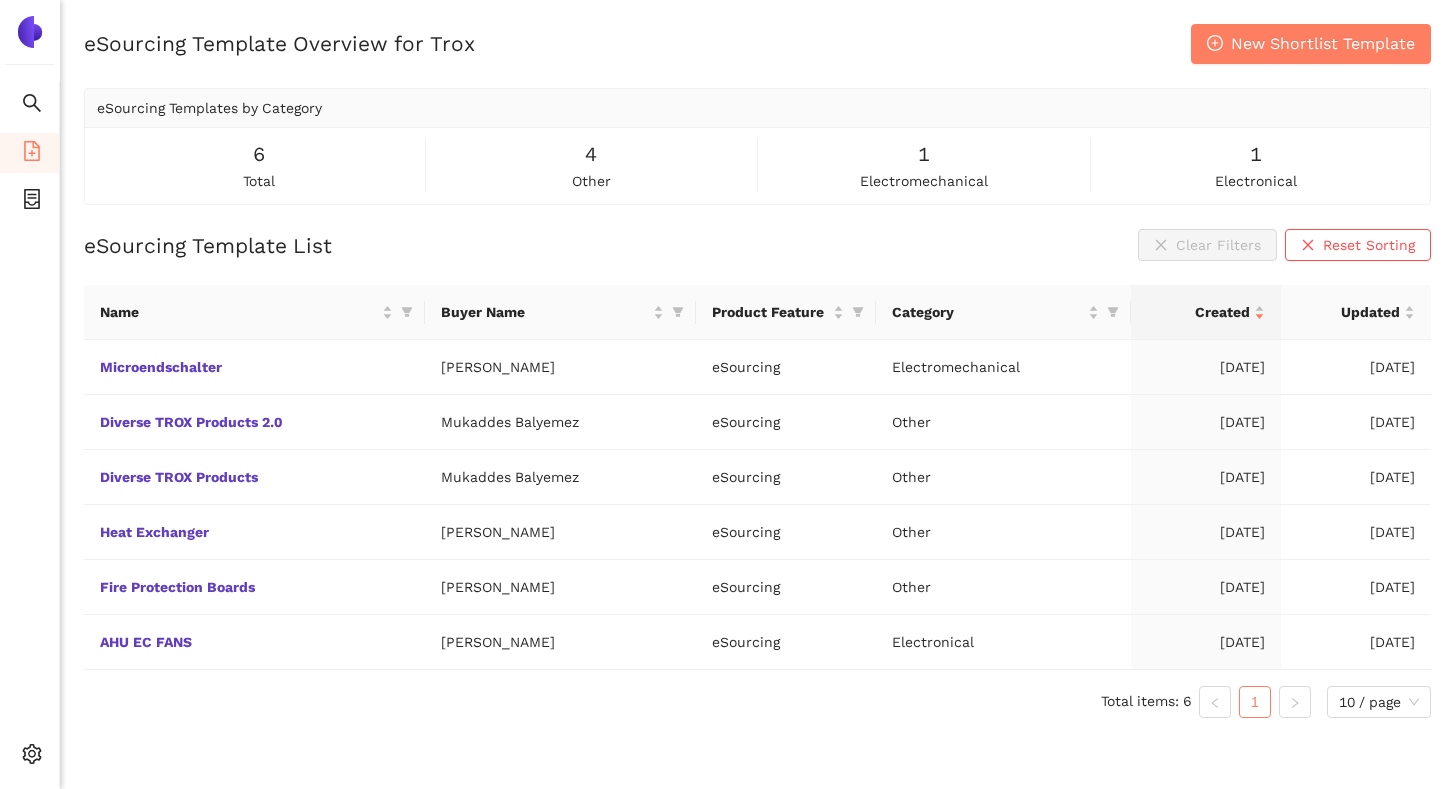 scroll, scrollTop: 21, scrollLeft: 0, axis: vertical 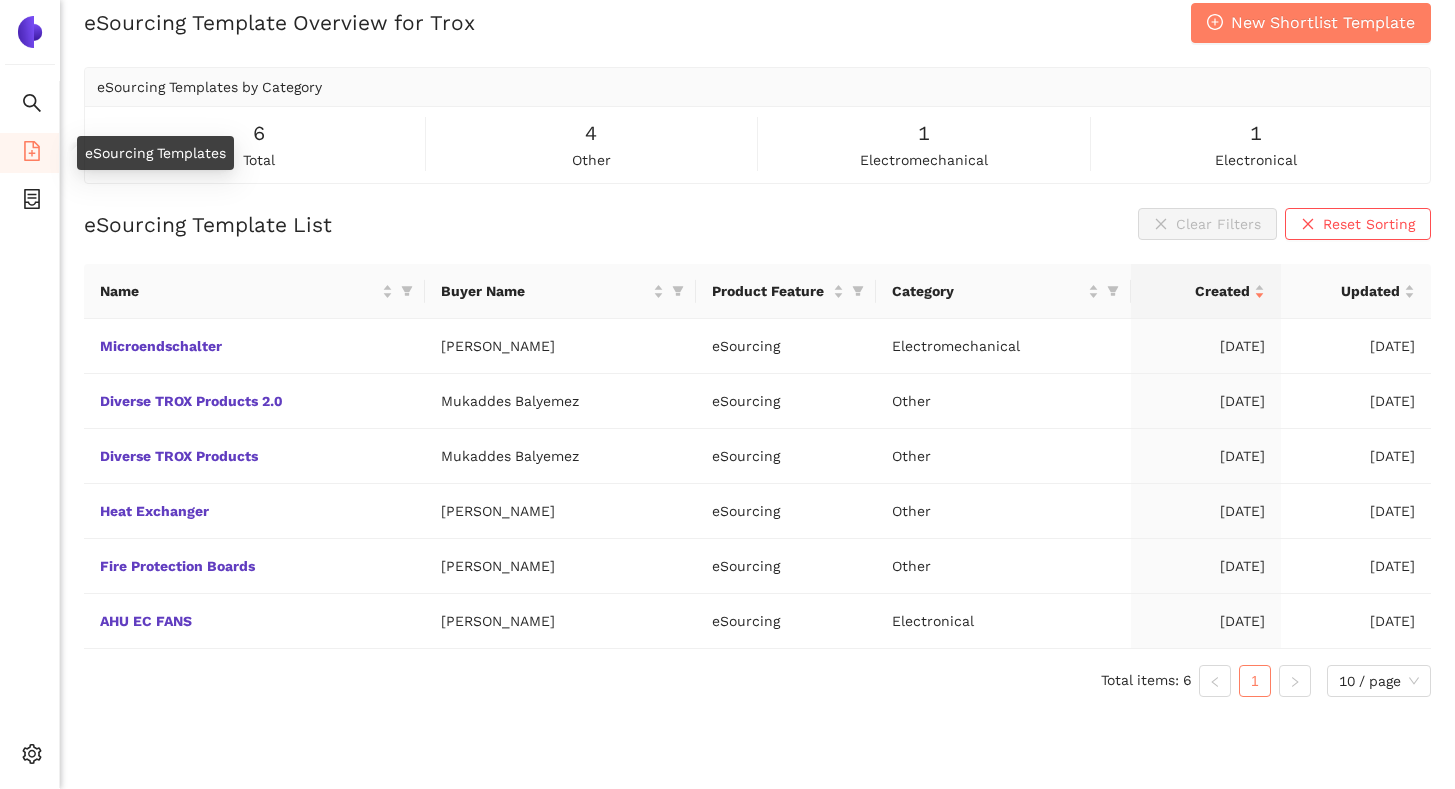 click on "eSourcing Templates" at bounding box center (29, 153) 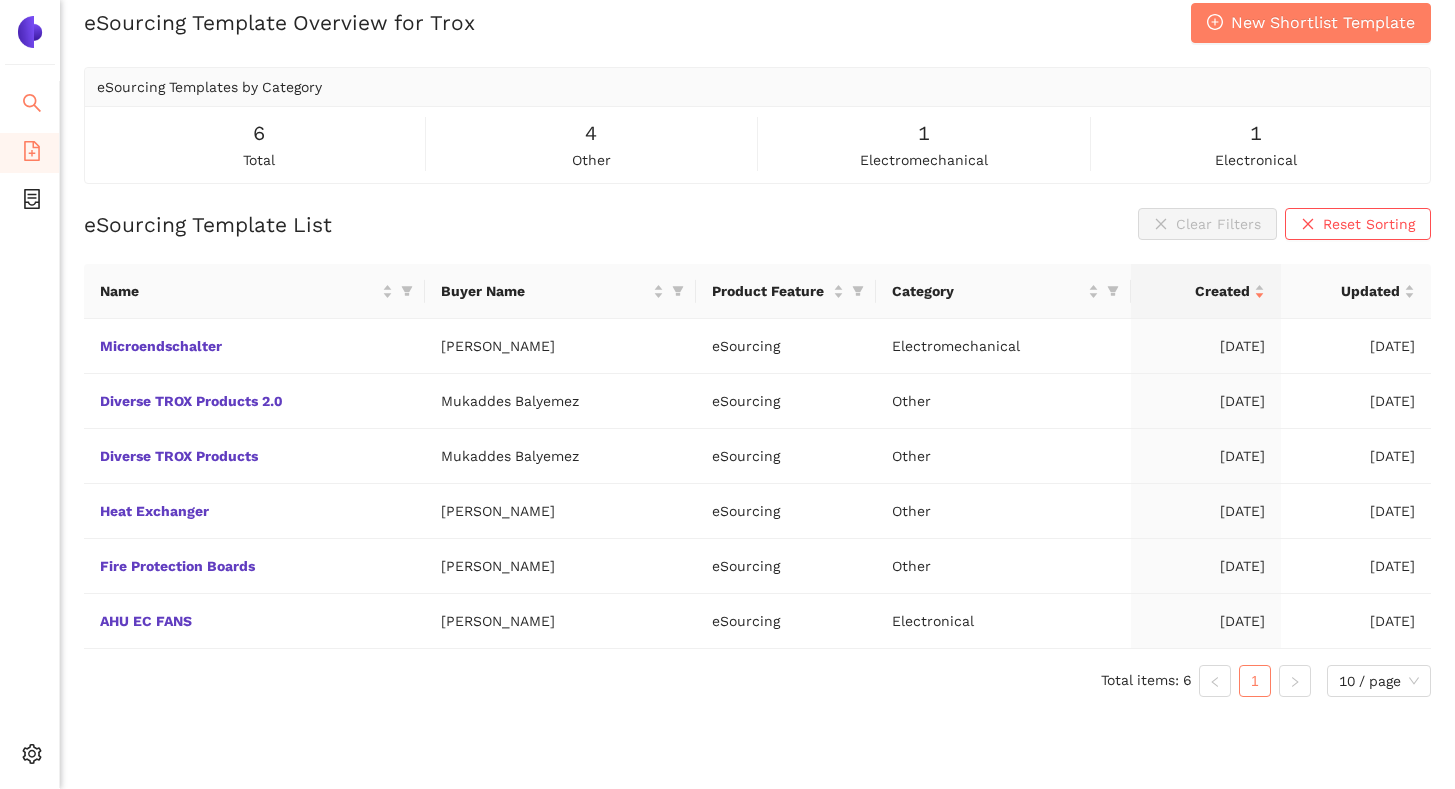 click at bounding box center [32, 106] 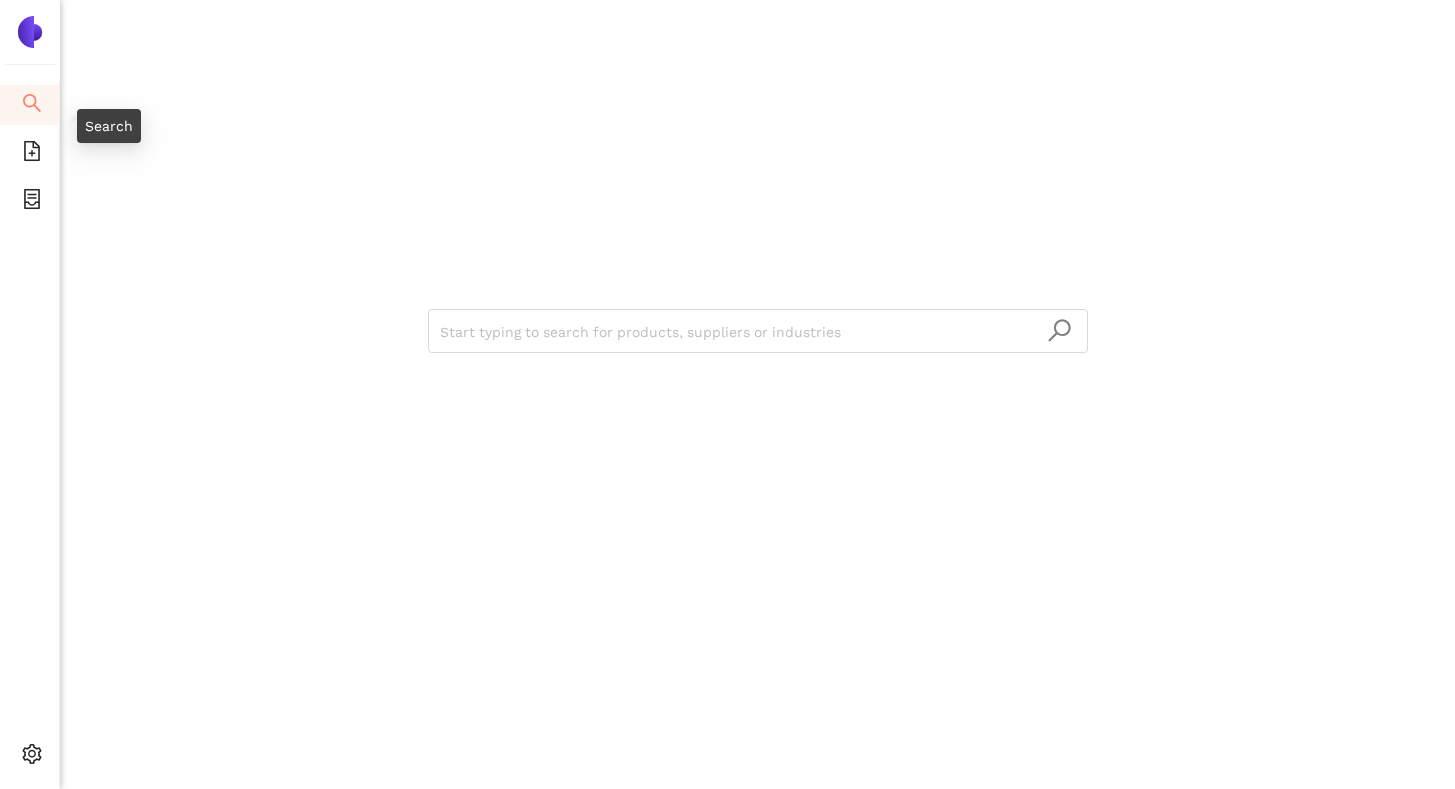 scroll, scrollTop: 0, scrollLeft: 0, axis: both 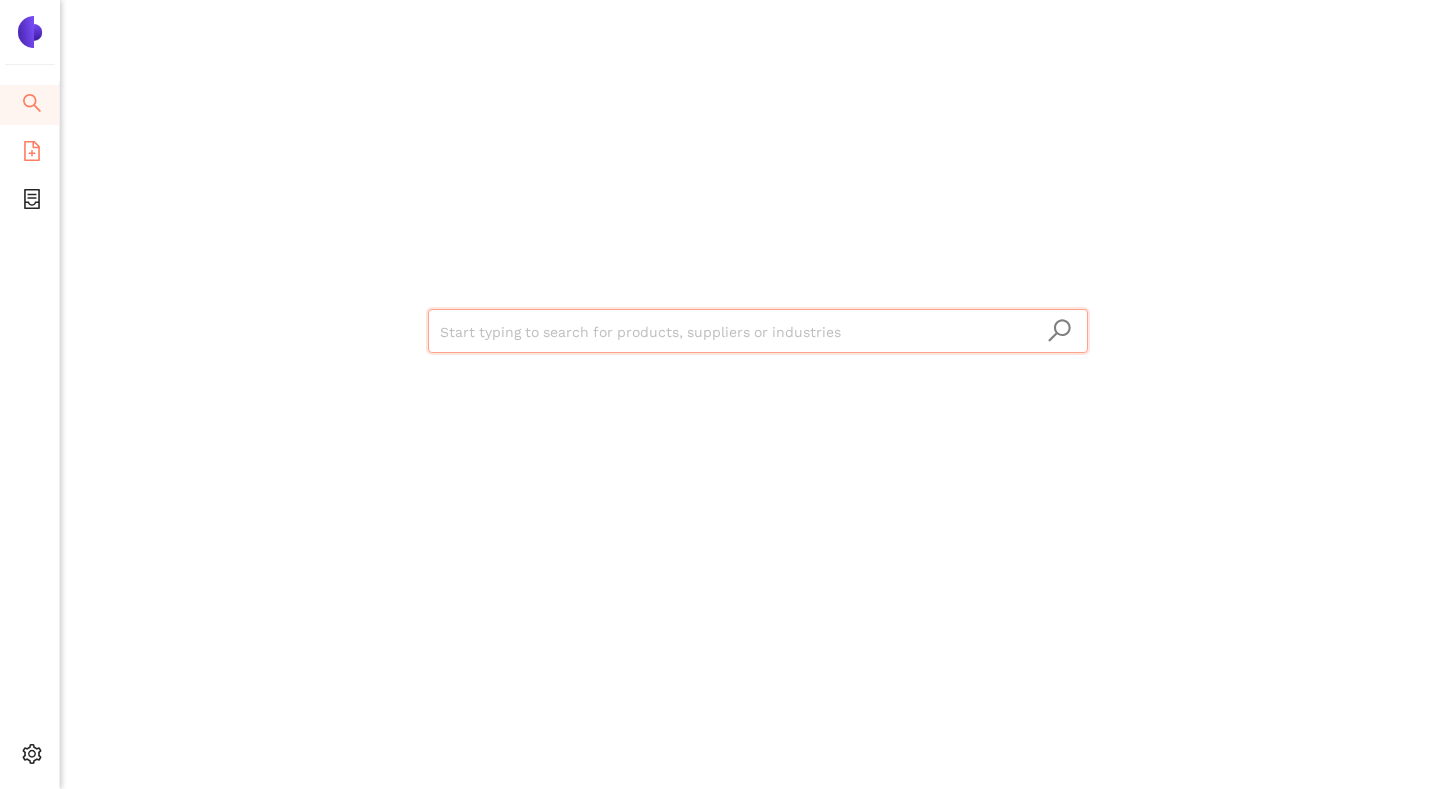 click at bounding box center [32, 154] 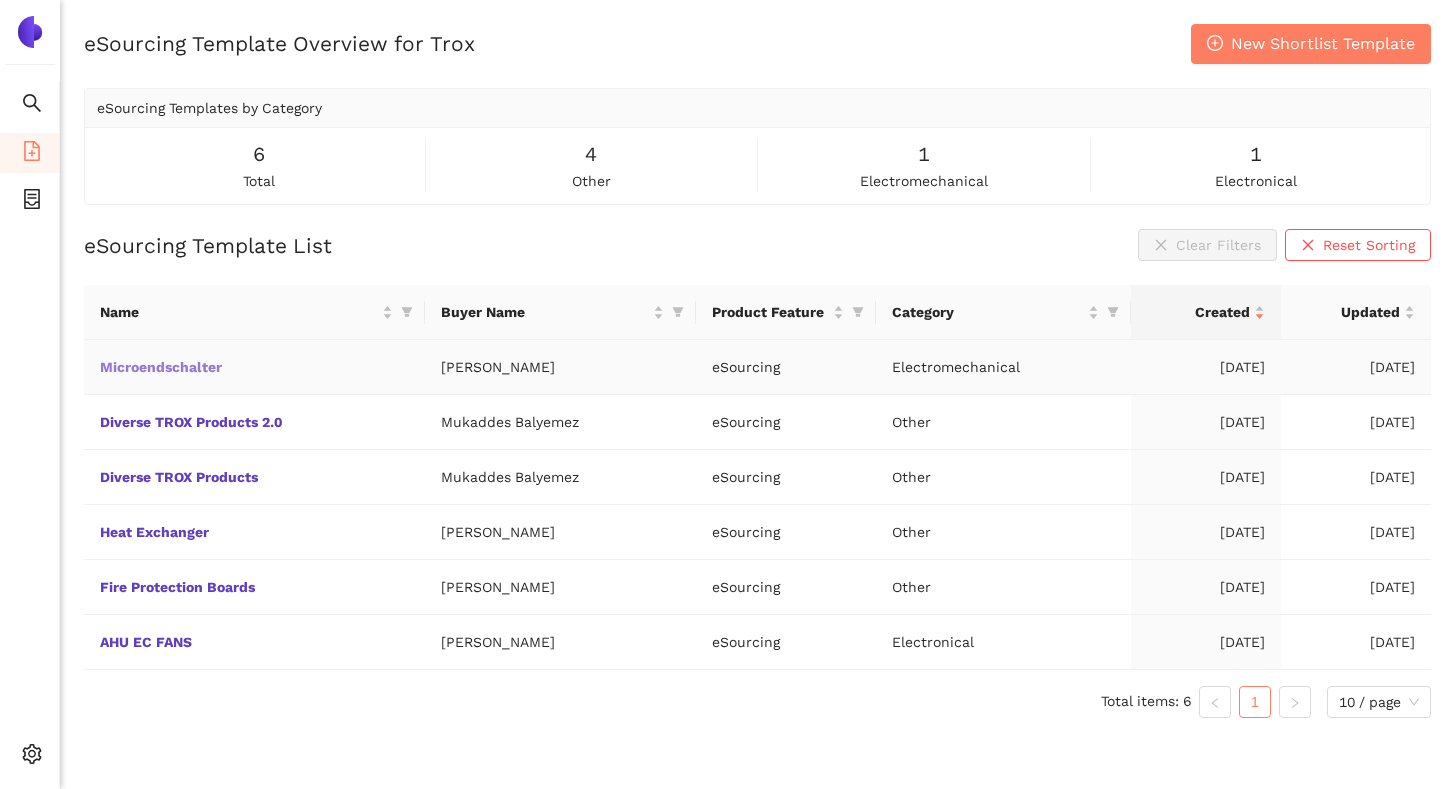 click on "Microendschalter" at bounding box center [0, 0] 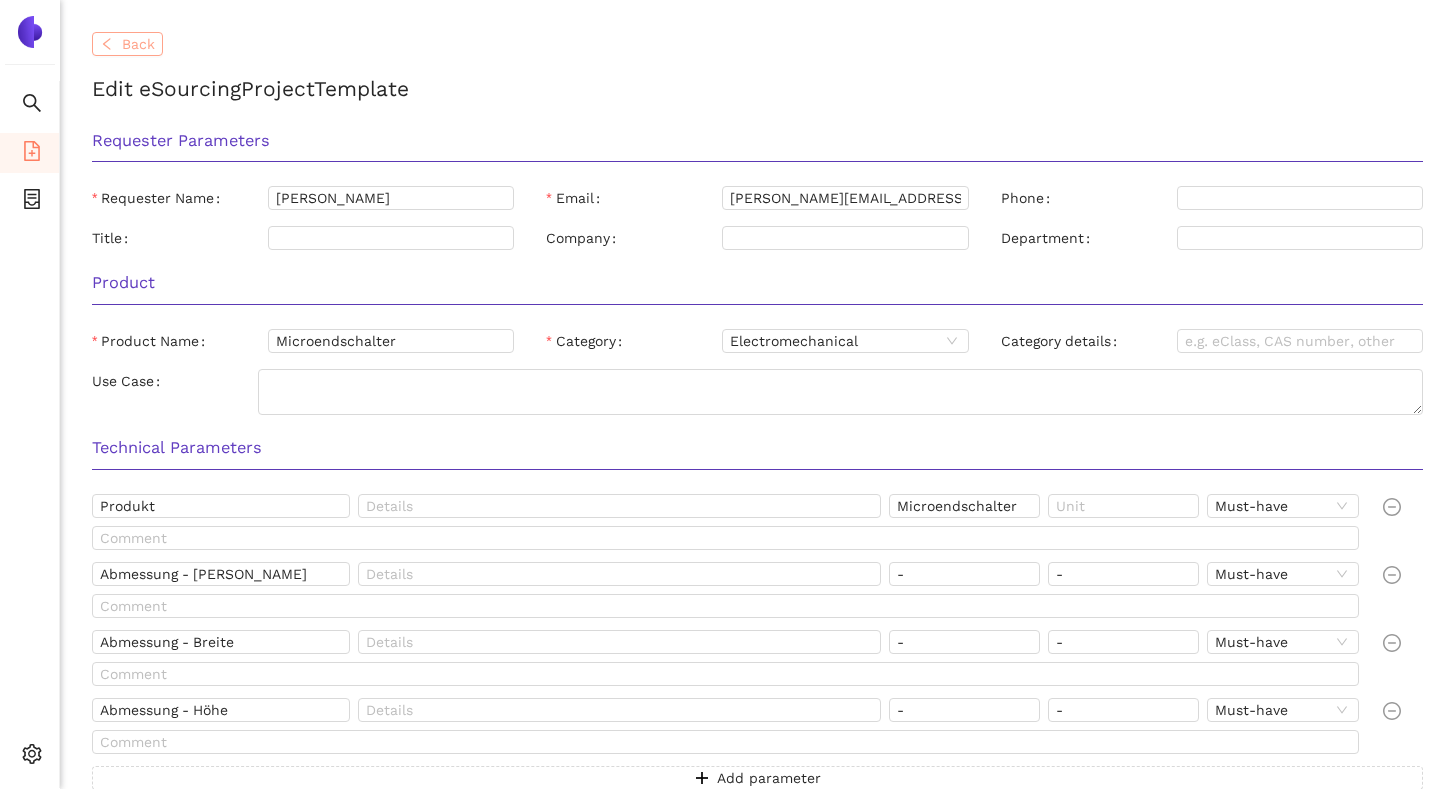 click on "Back" at bounding box center (138, 44) 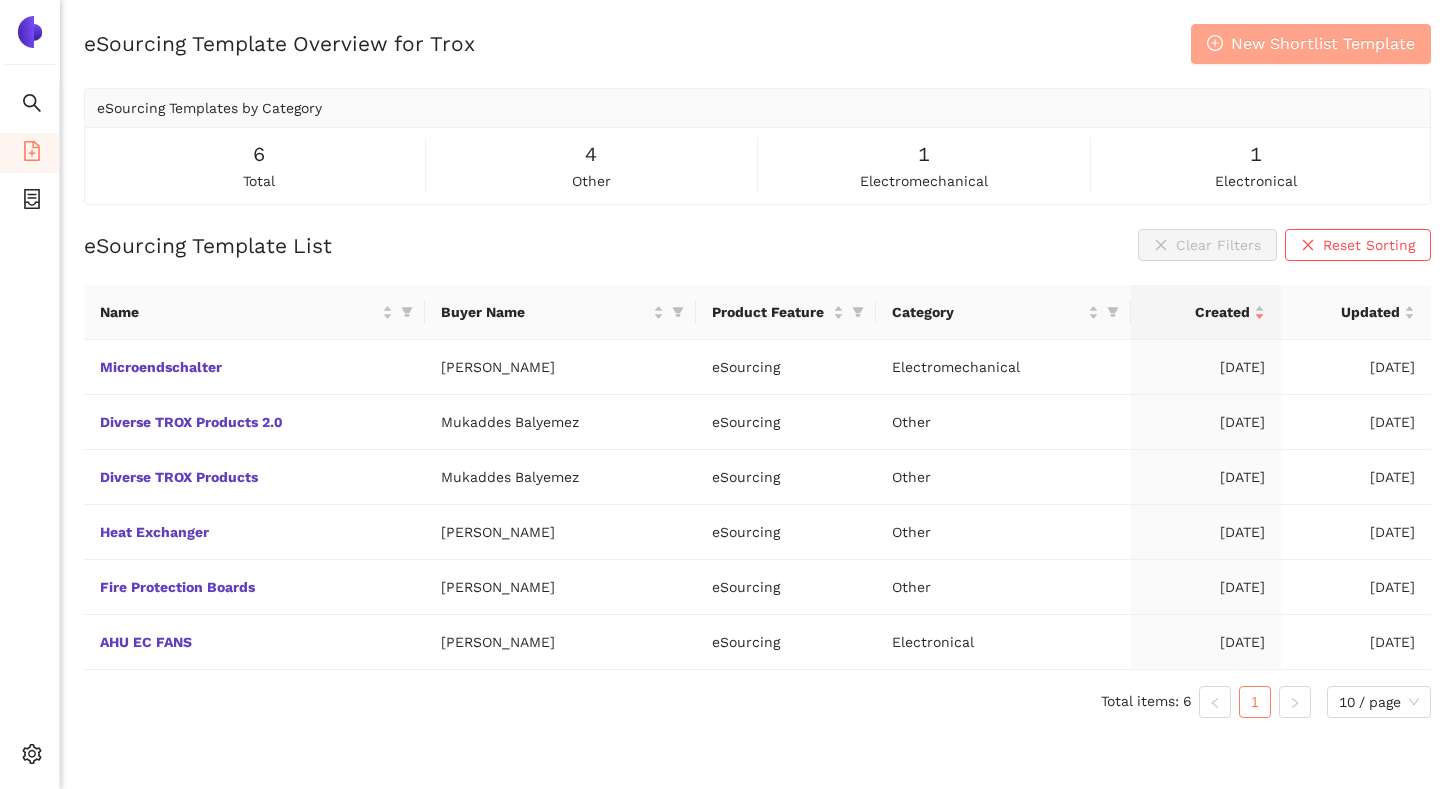 click 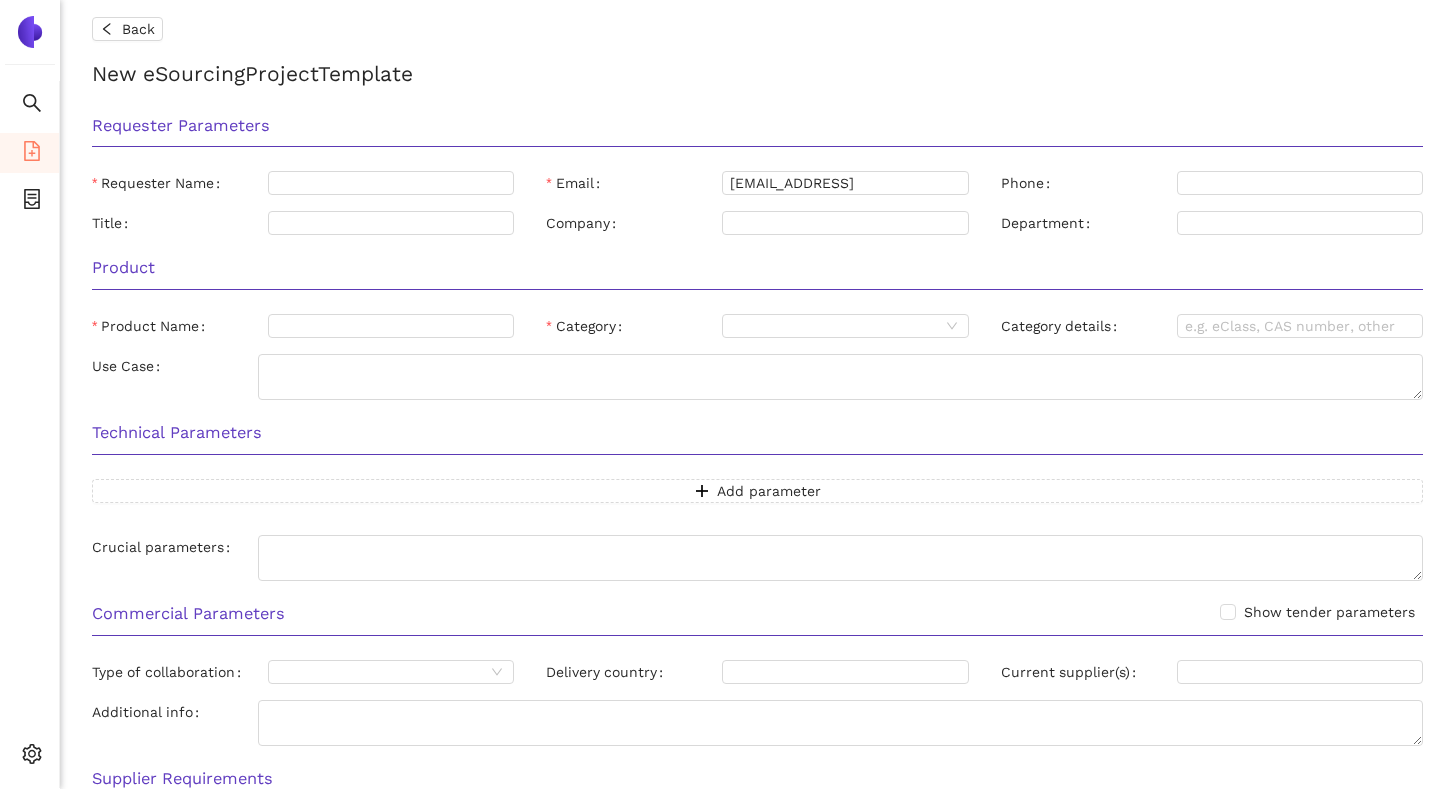 scroll, scrollTop: 0, scrollLeft: 0, axis: both 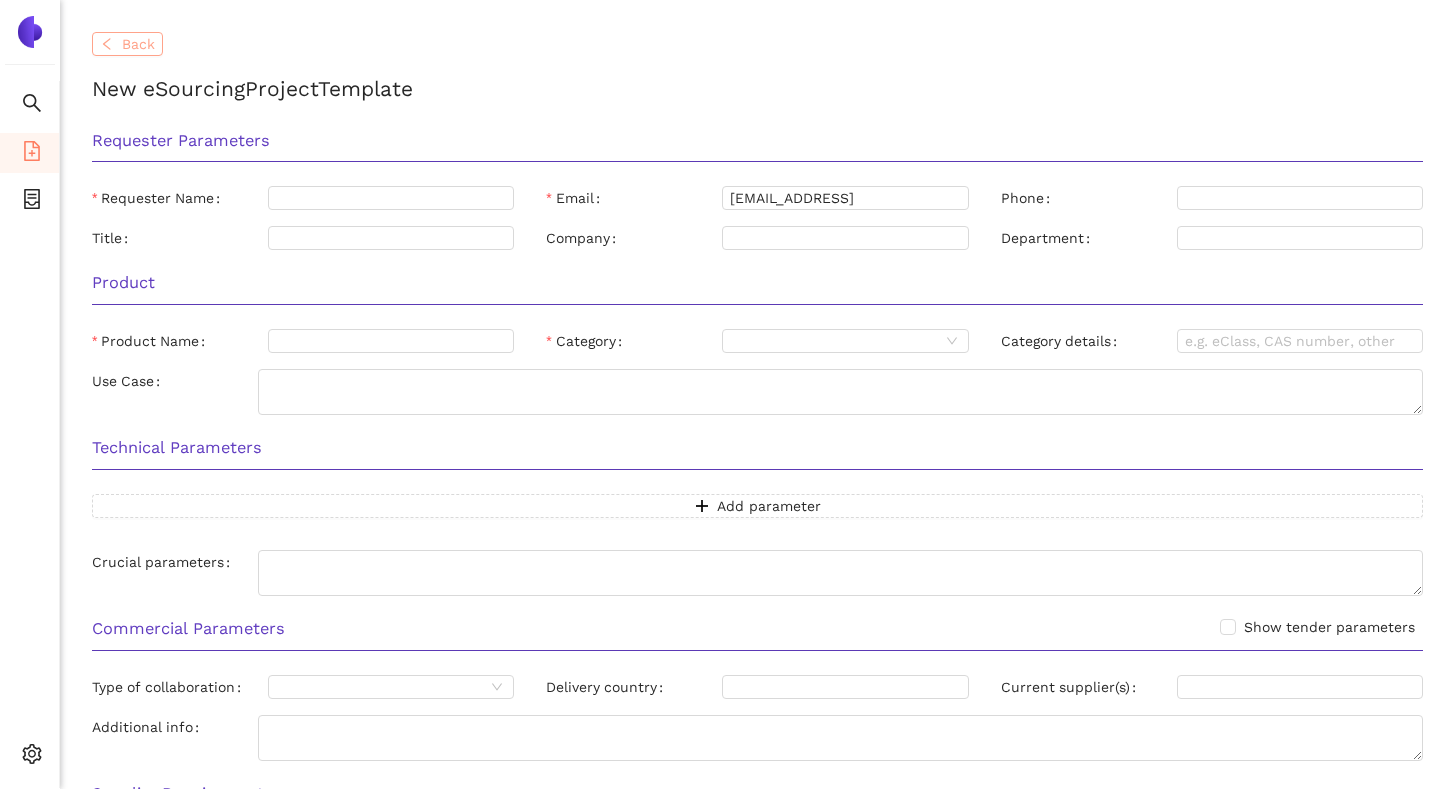 click on "Back" at bounding box center (138, 44) 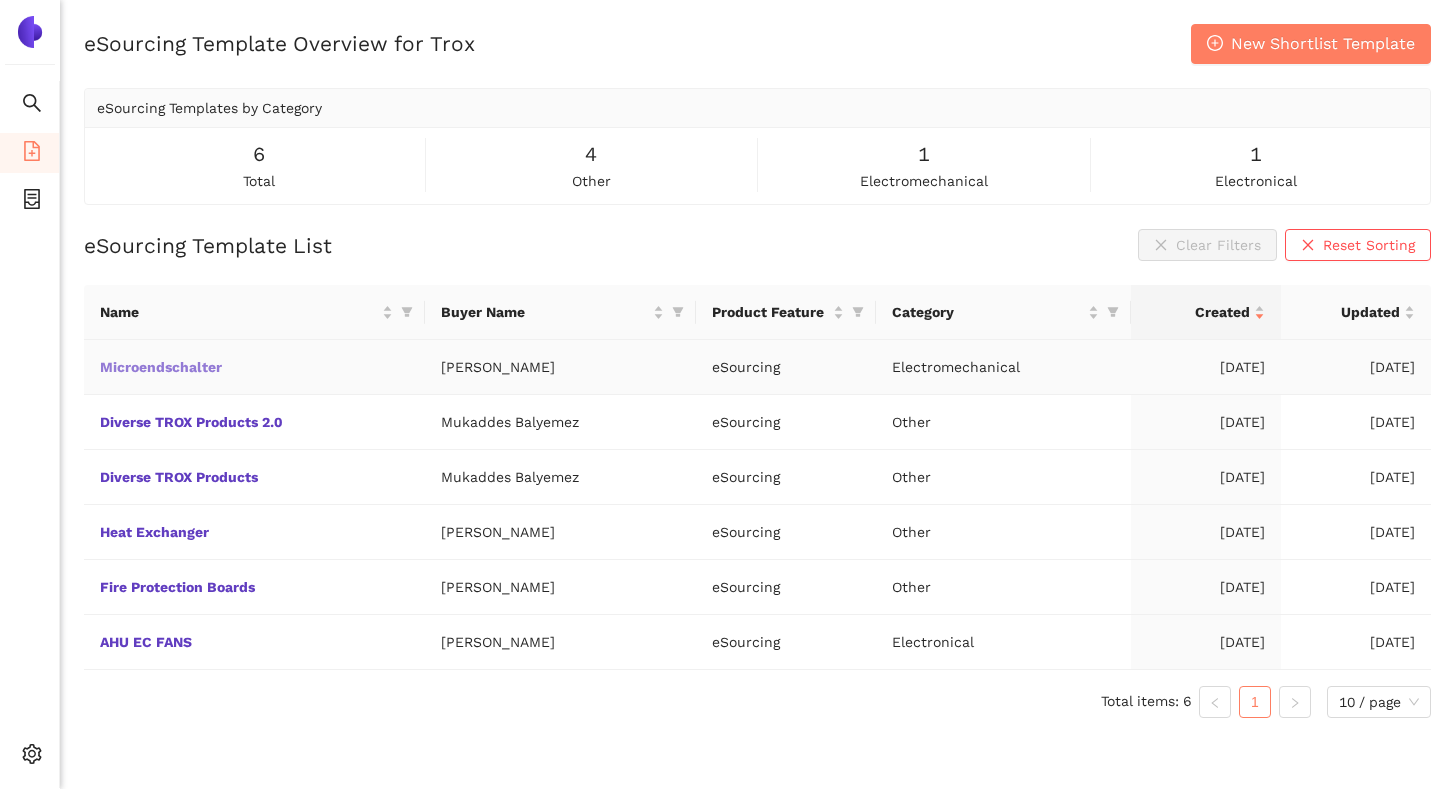 click on "Microendschalter" at bounding box center (0, 0) 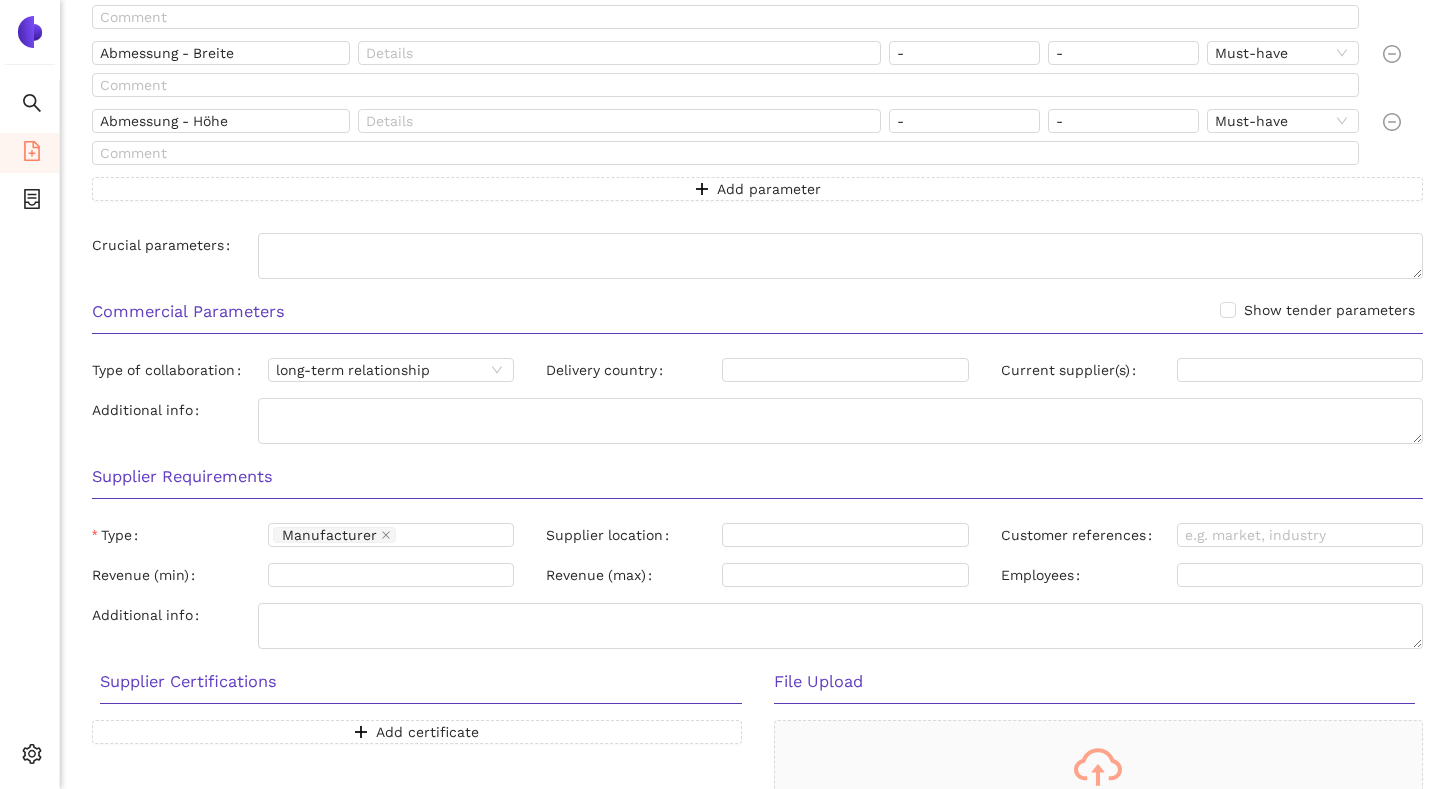 scroll, scrollTop: 752, scrollLeft: 0, axis: vertical 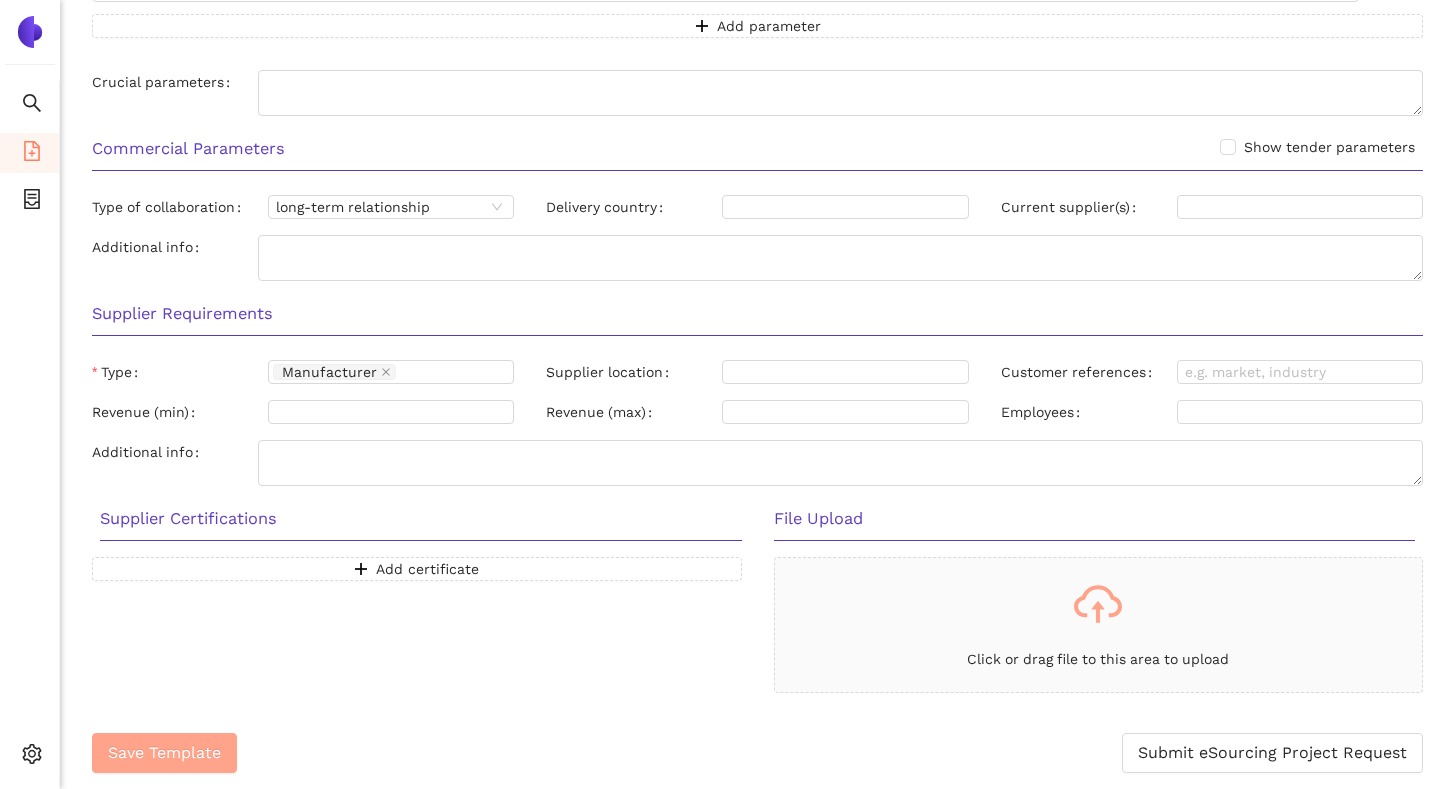 click on "Save Template" at bounding box center (164, 752) 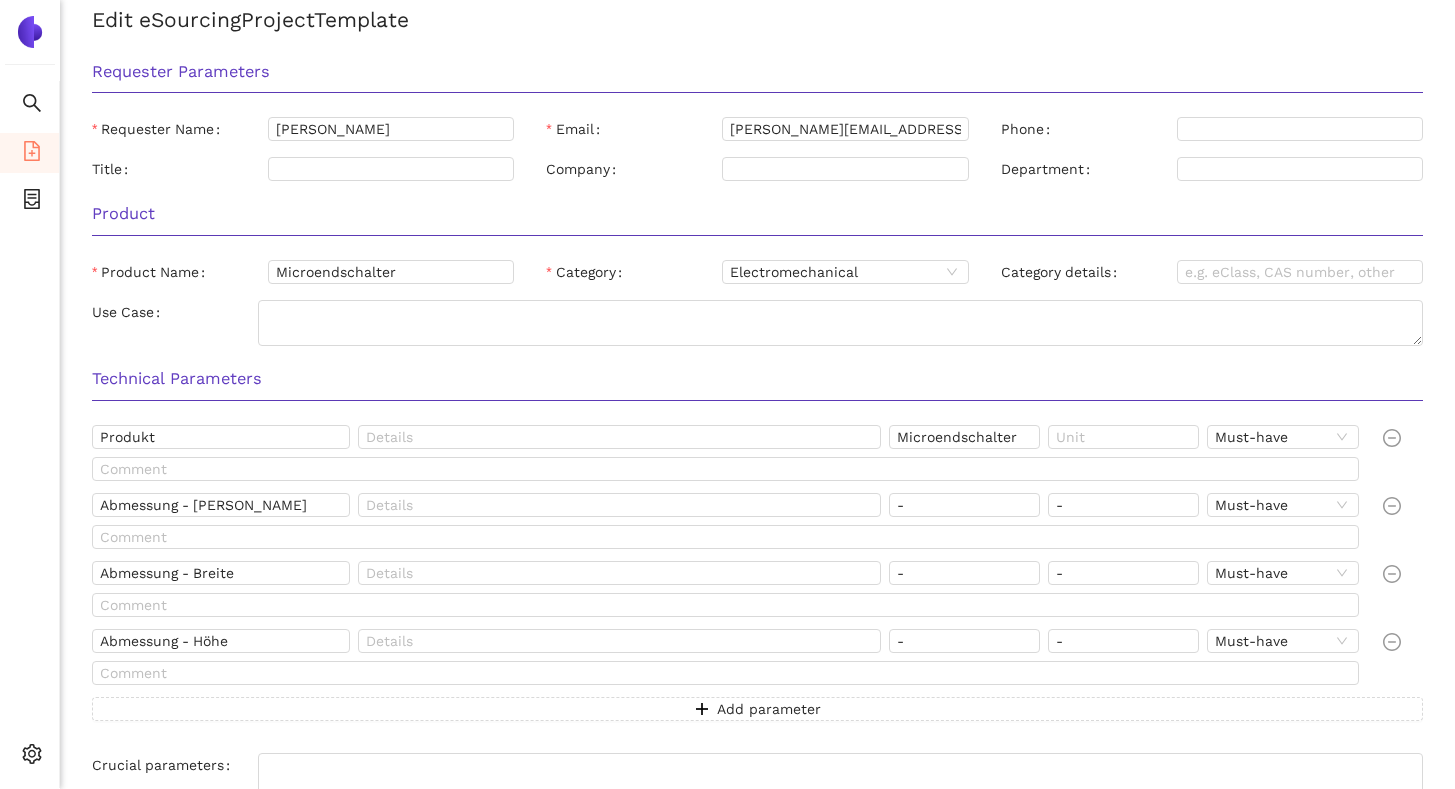 scroll, scrollTop: 0, scrollLeft: 0, axis: both 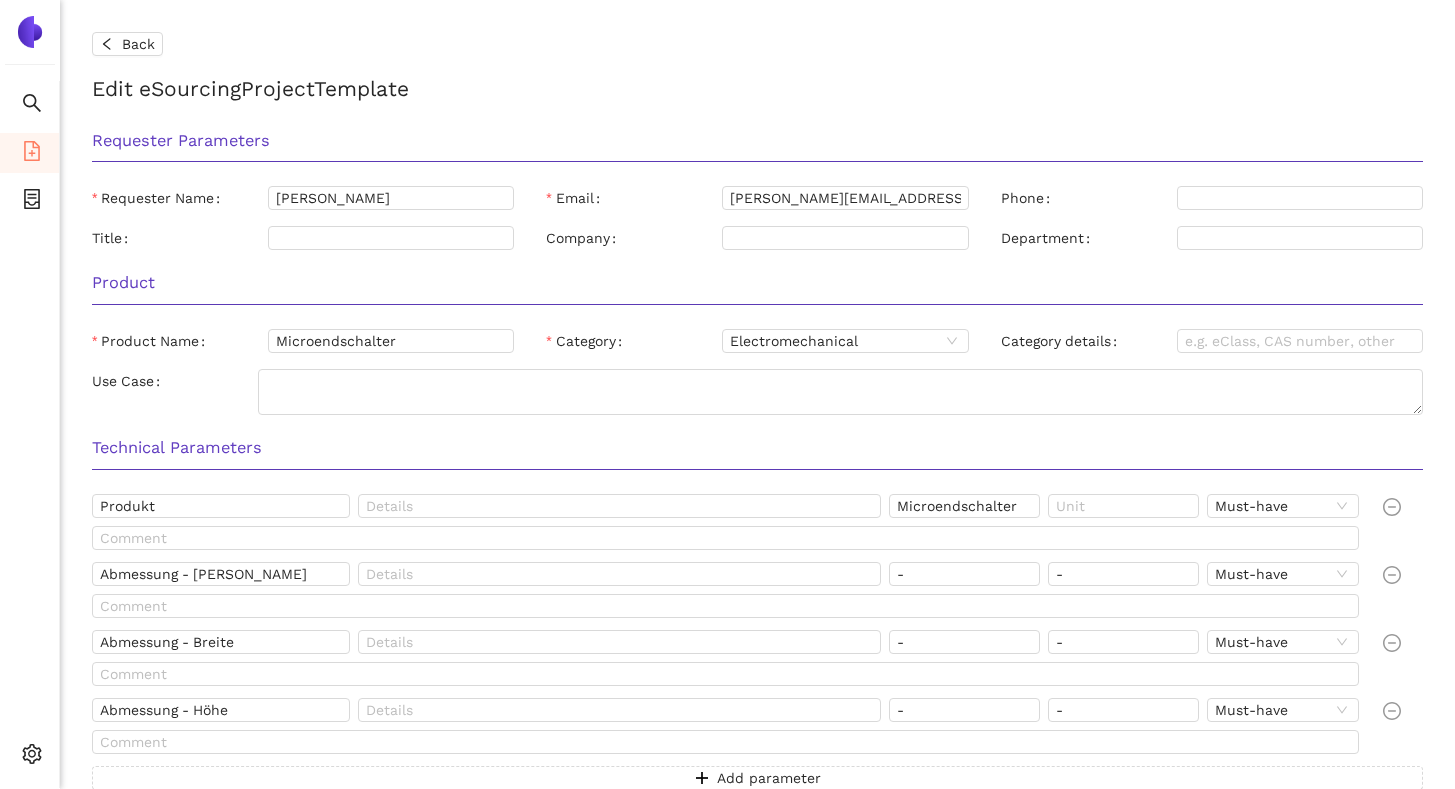 click on "Back Edit   eSourcing  Project  Template Requester Parameters Requester Name [PERSON_NAME] Email [EMAIL_ADDRESS][DOMAIN_NAME] Phone Title Company Department Product Product Name Microendschalter Category Electromechanical Category details Use Case Technical Parameters Produkt Microendschalter Must-have Abmessung - [PERSON_NAME] - - Must-have Abmessung - Breite - - Must-have Abmessung - Höhe - - Must-have Add parameter Crucial parameters Commercial Parameters Show tender parameters Type of collaboration long-term relationship Delivery country   Current supplier(s) Additional info Supplier Requirements Type Manufacturer   Supplier location   Customer references Revenue (min) Revenue (max) Employees Additional info Supplier Certifications File Upload Add certificate Click or drag file to this area to upload Save Template Submit eSourcing Project Request" at bounding box center [757, 786] 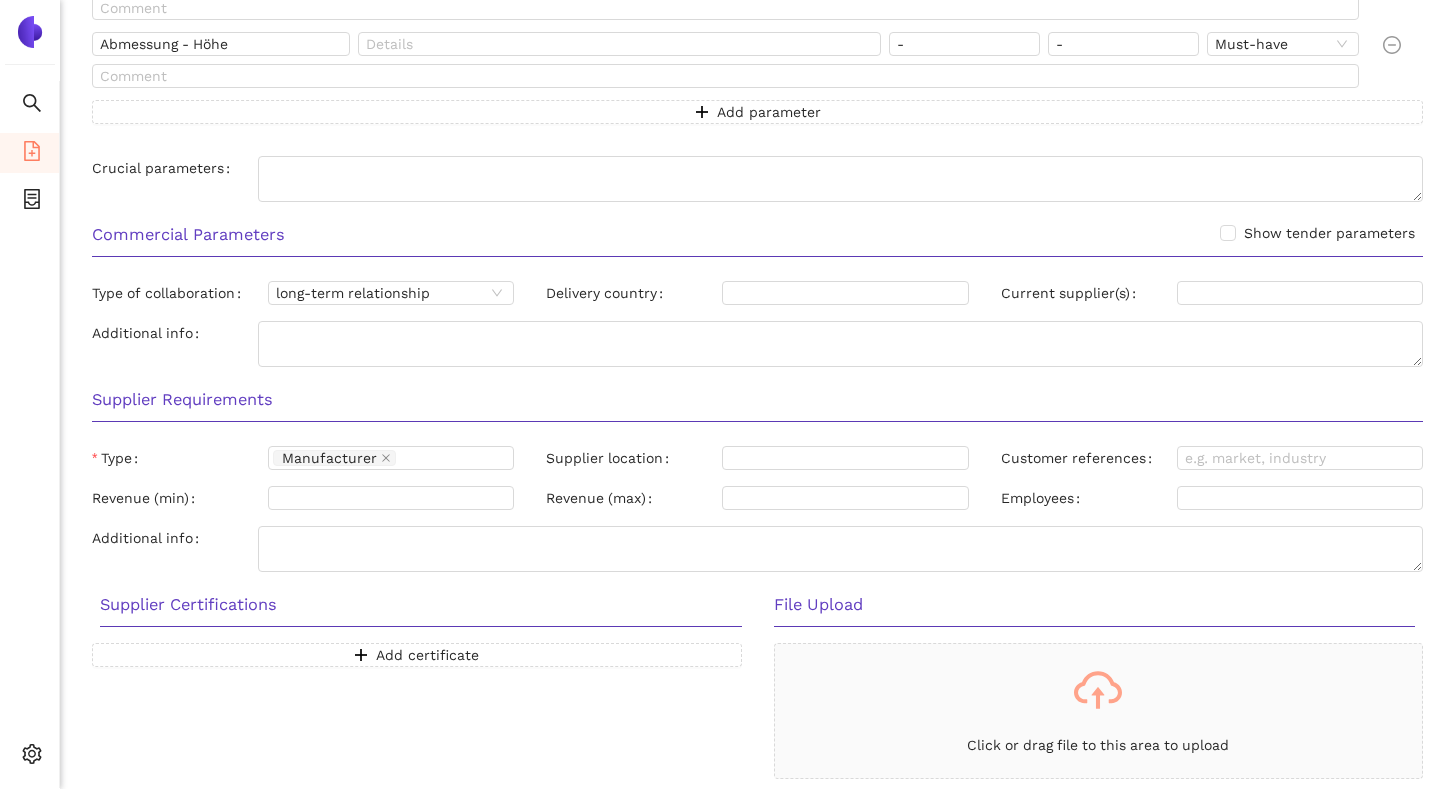 scroll, scrollTop: 752, scrollLeft: 0, axis: vertical 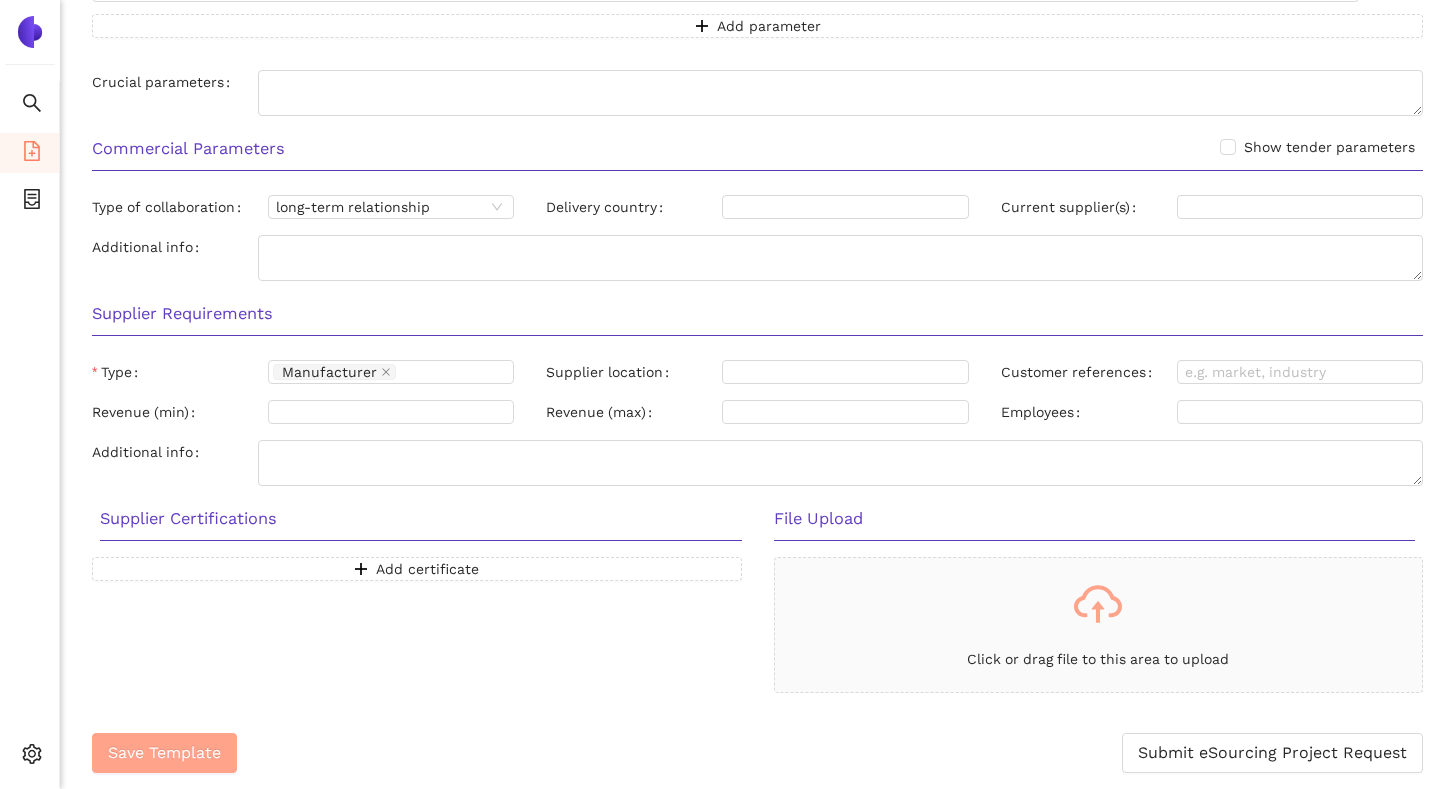 click on "Save Template" at bounding box center [164, 752] 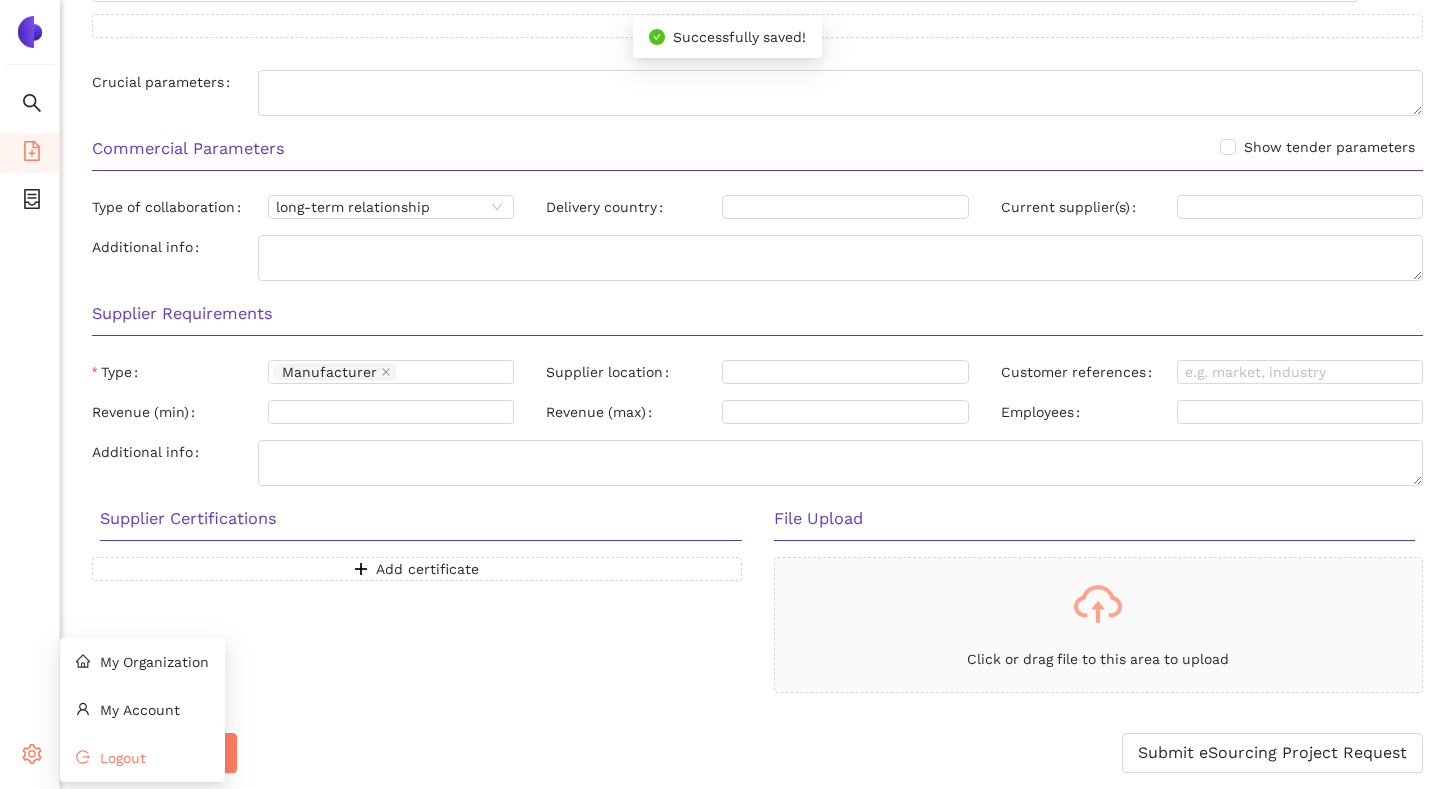 click on "Logout" at bounding box center (142, 758) 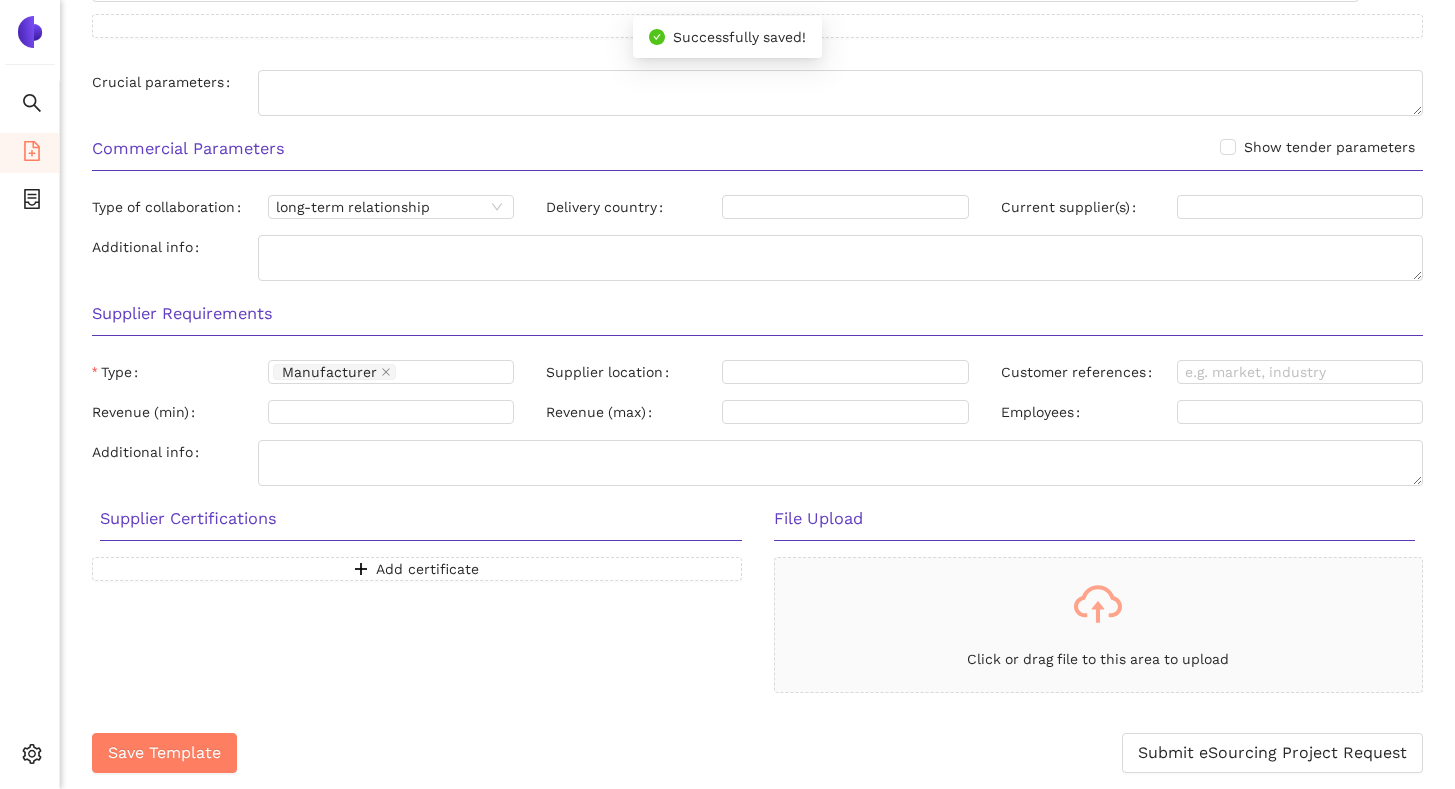 scroll, scrollTop: 0, scrollLeft: 0, axis: both 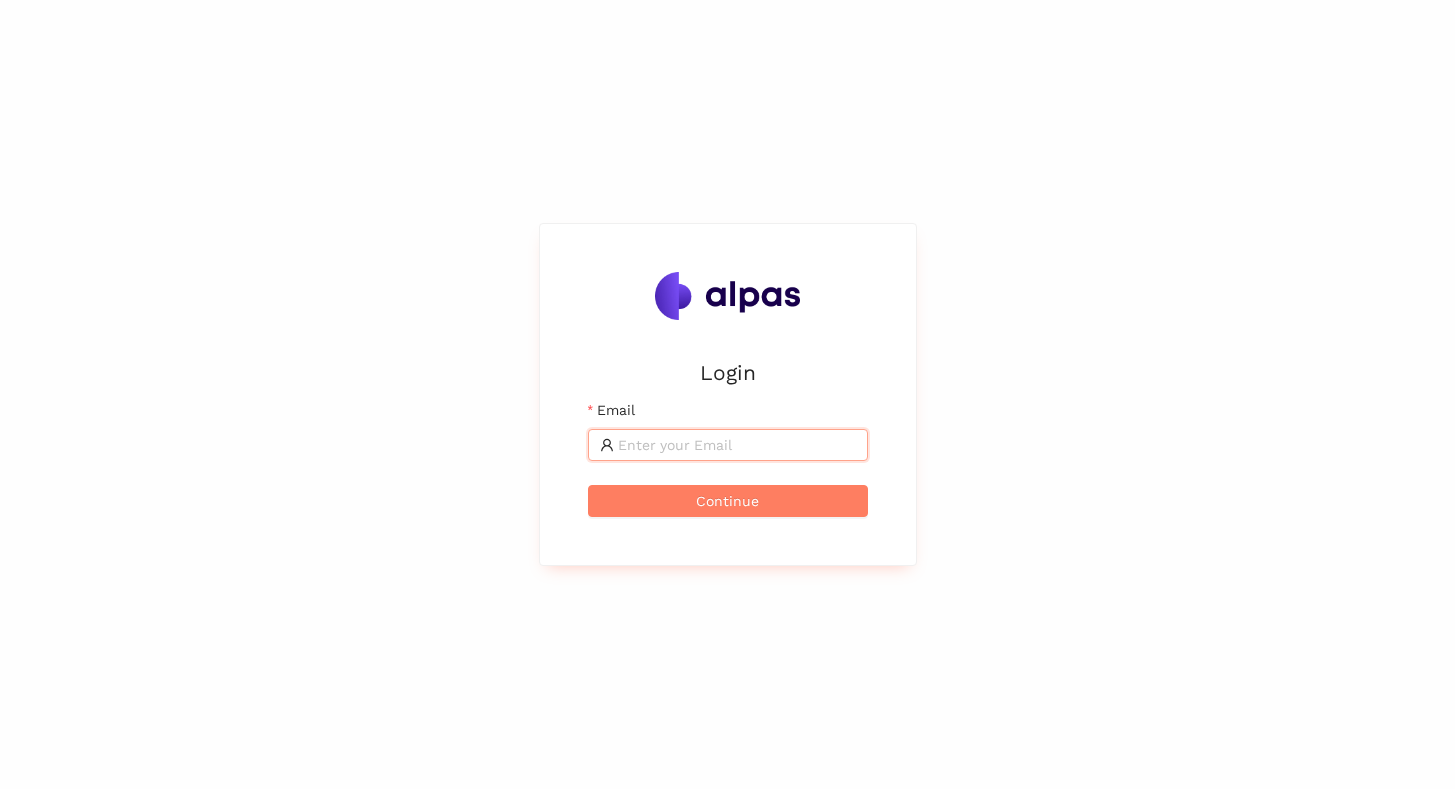 click on "Email" at bounding box center (737, 445) 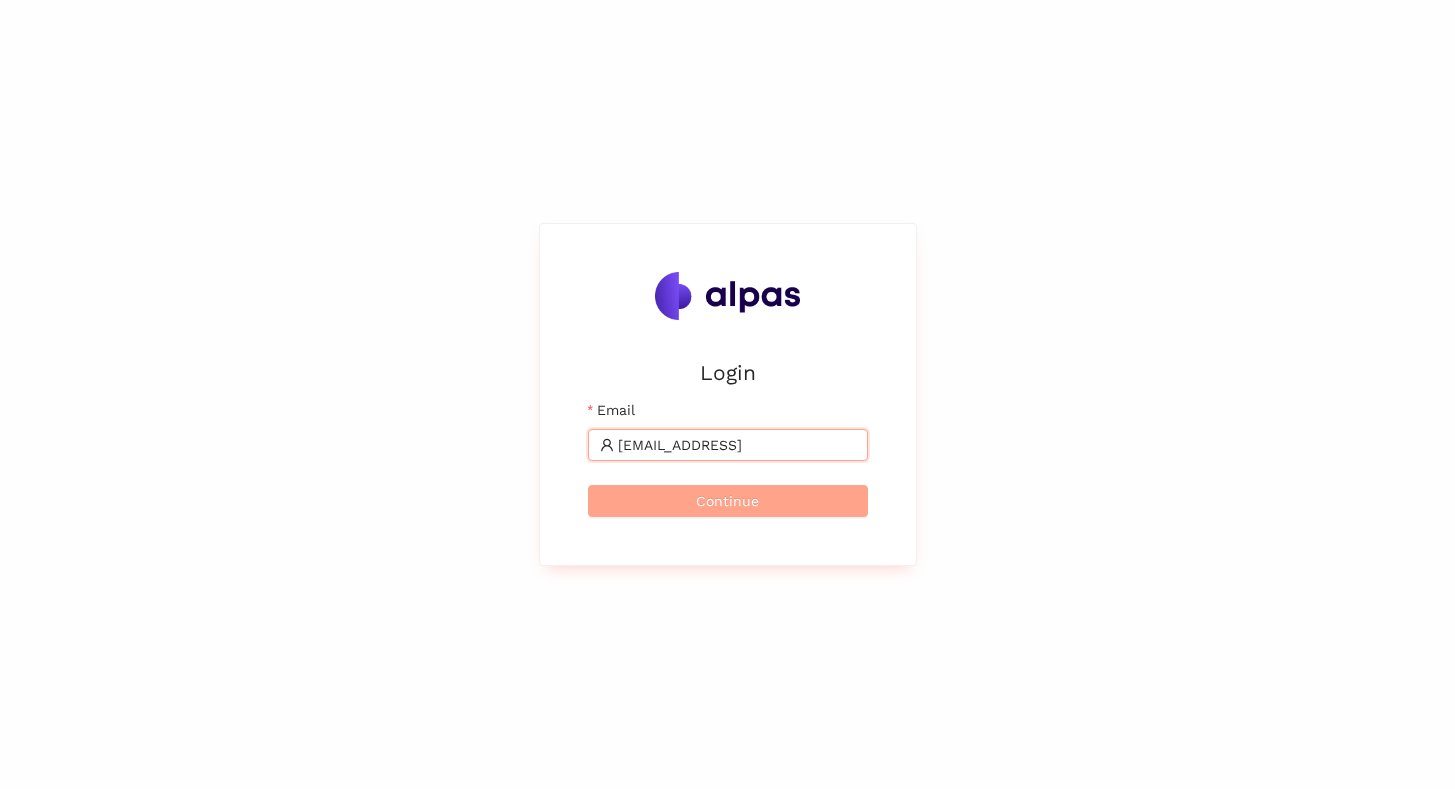 click on "Continue" at bounding box center (727, 501) 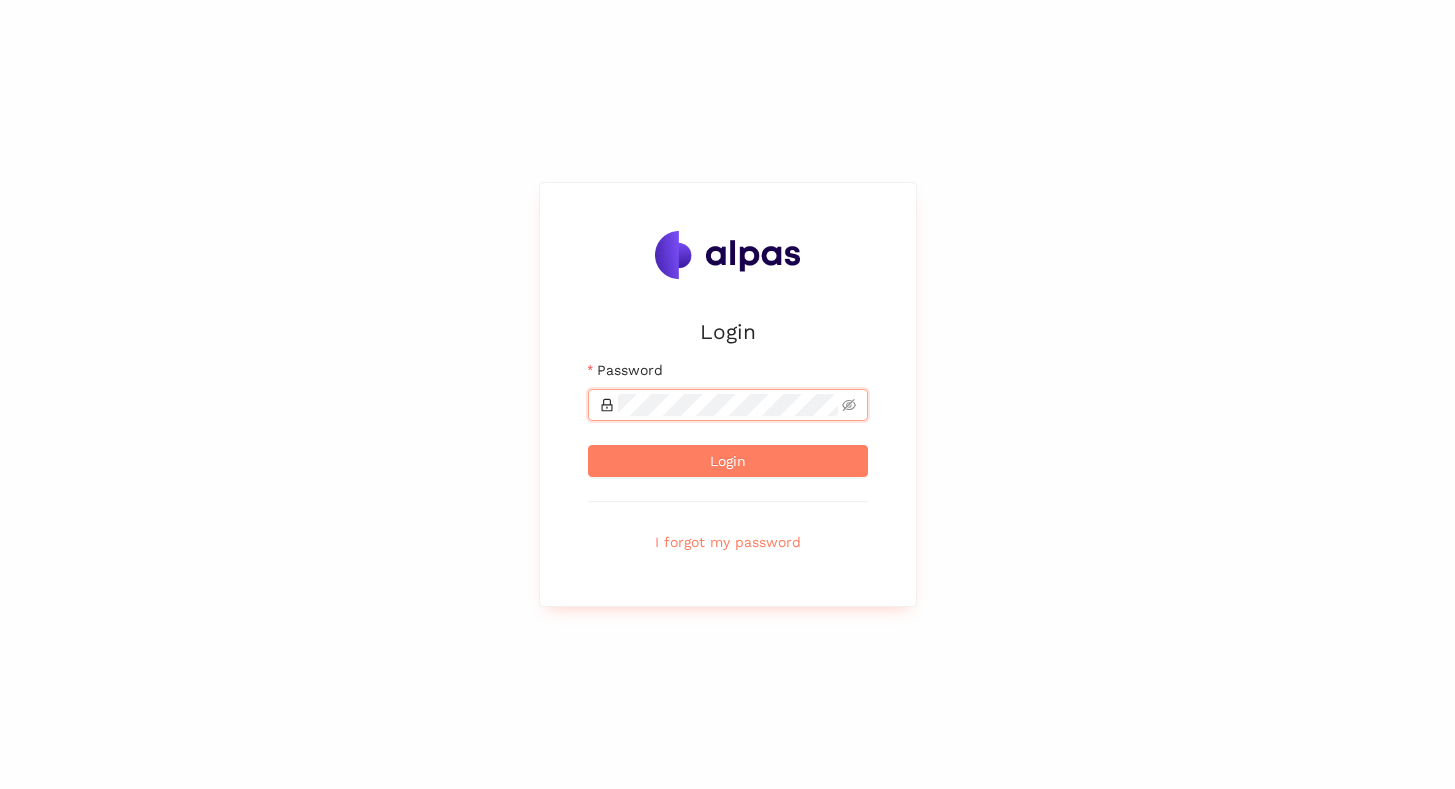 click on "Login" at bounding box center [728, 461] 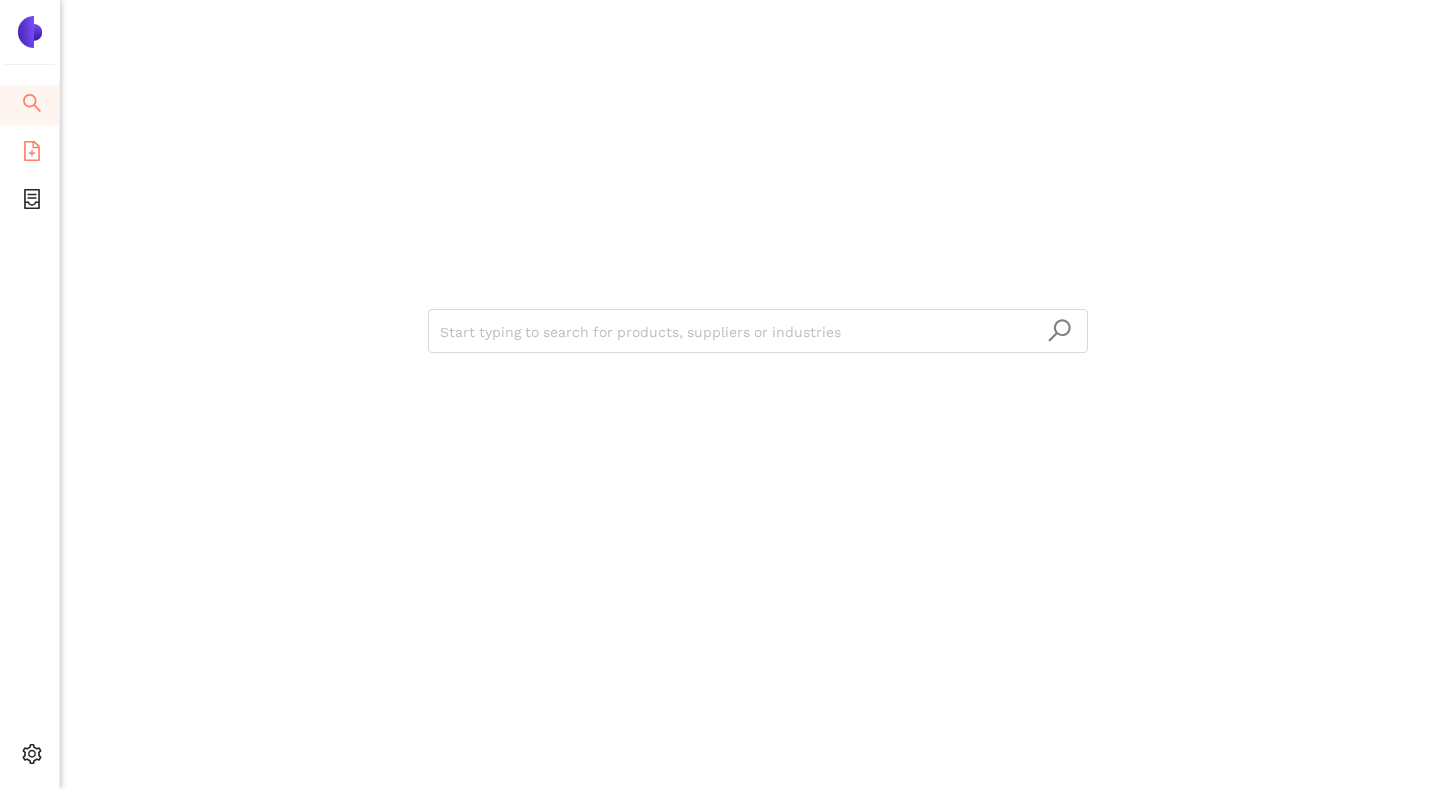 click on "eSourcing Templates" at bounding box center [29, 153] 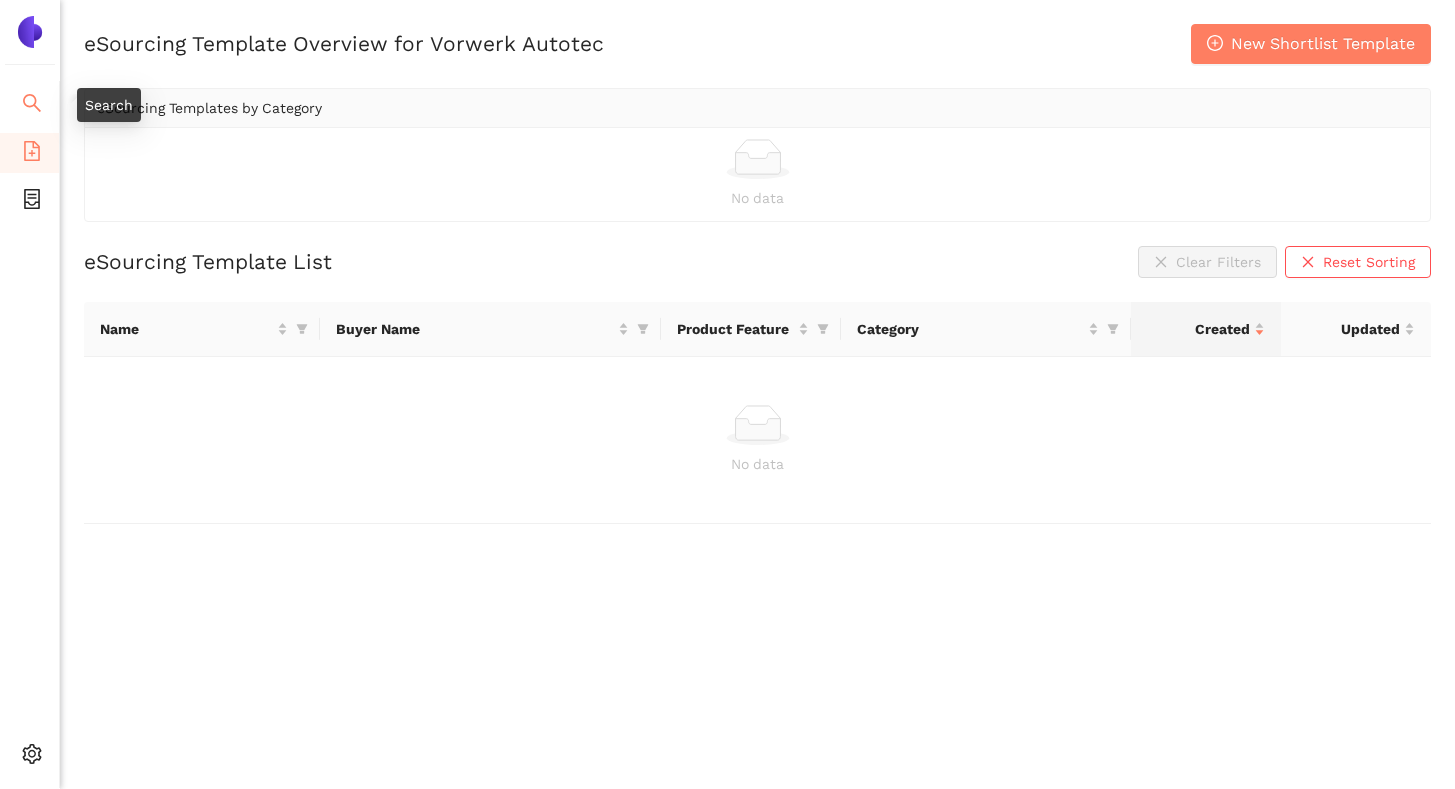 click 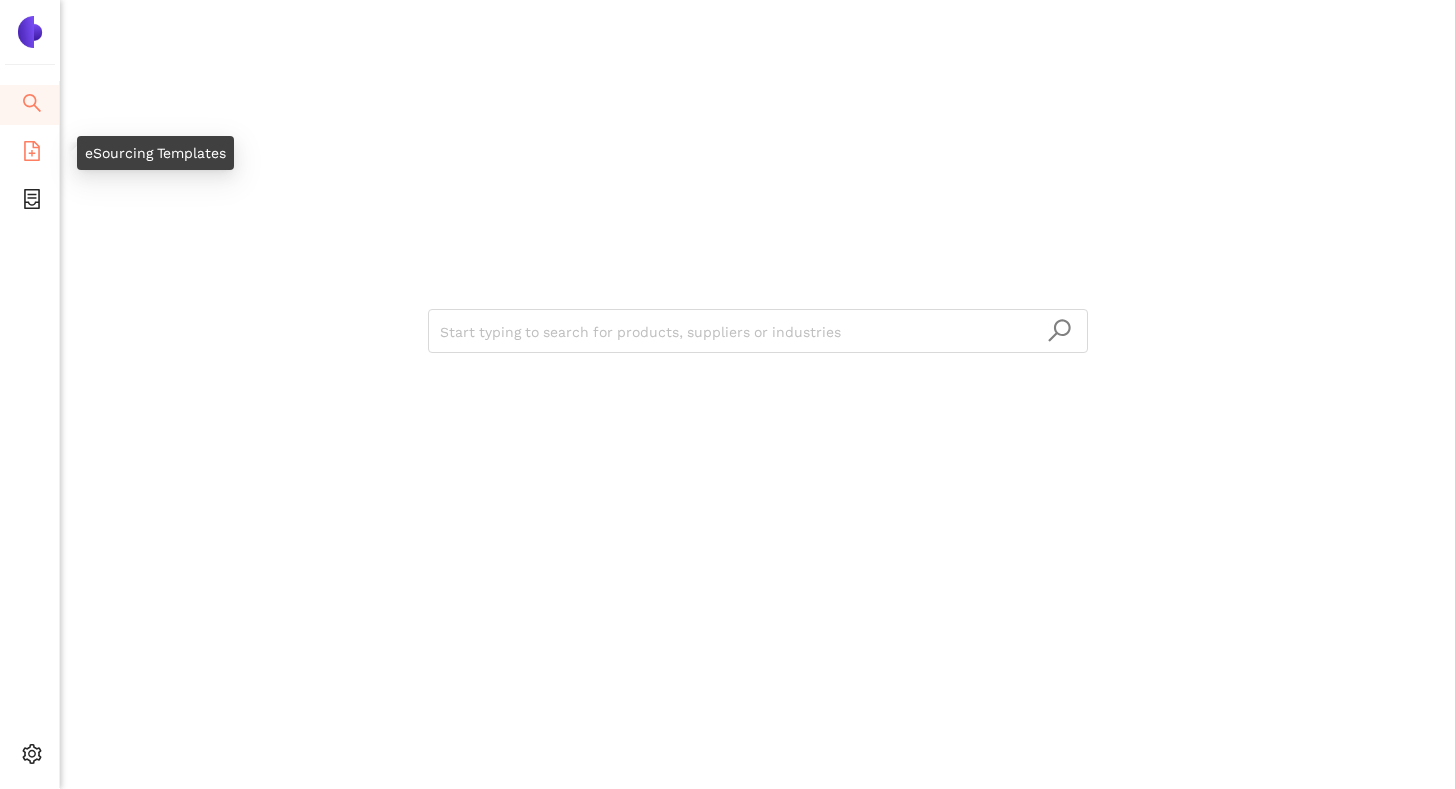 click 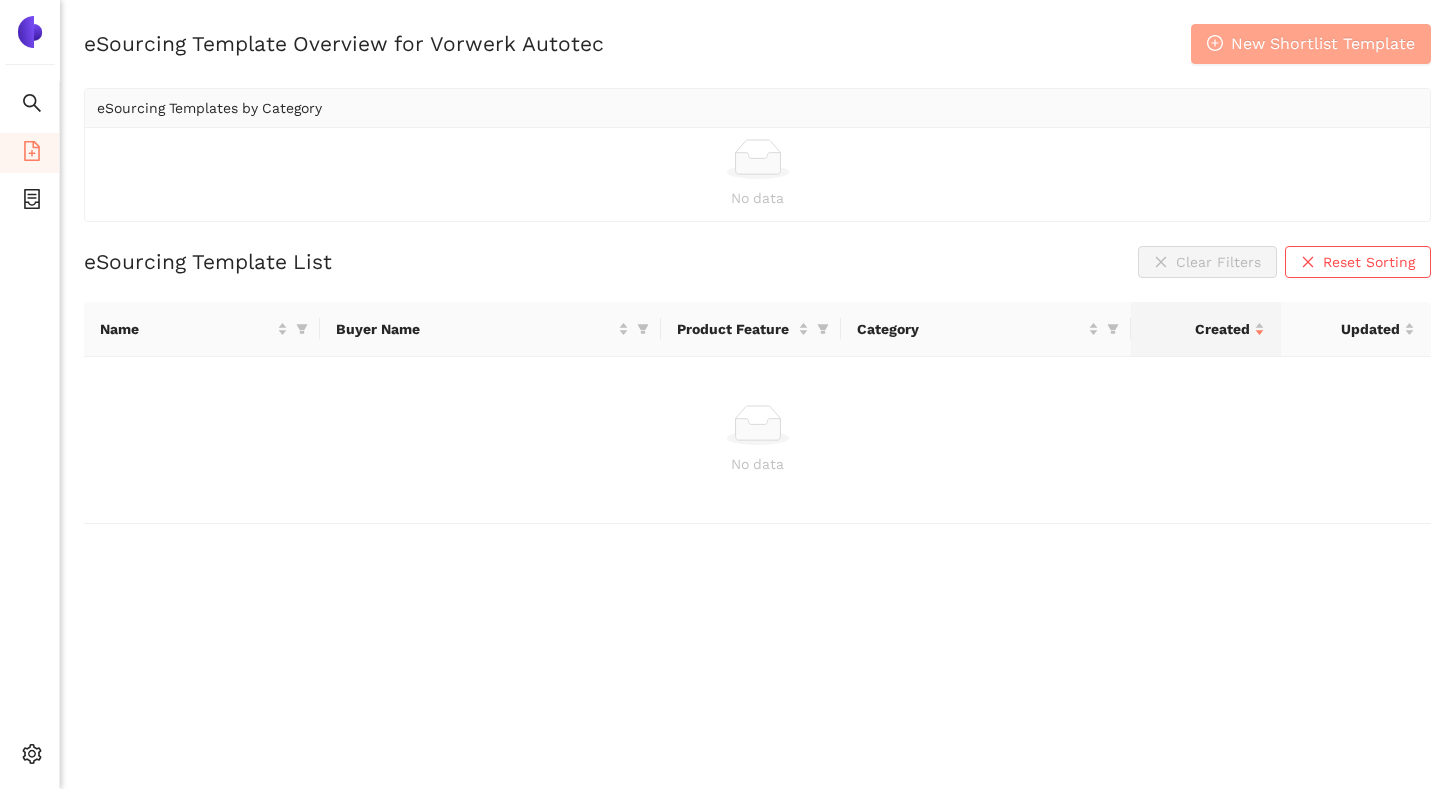 click 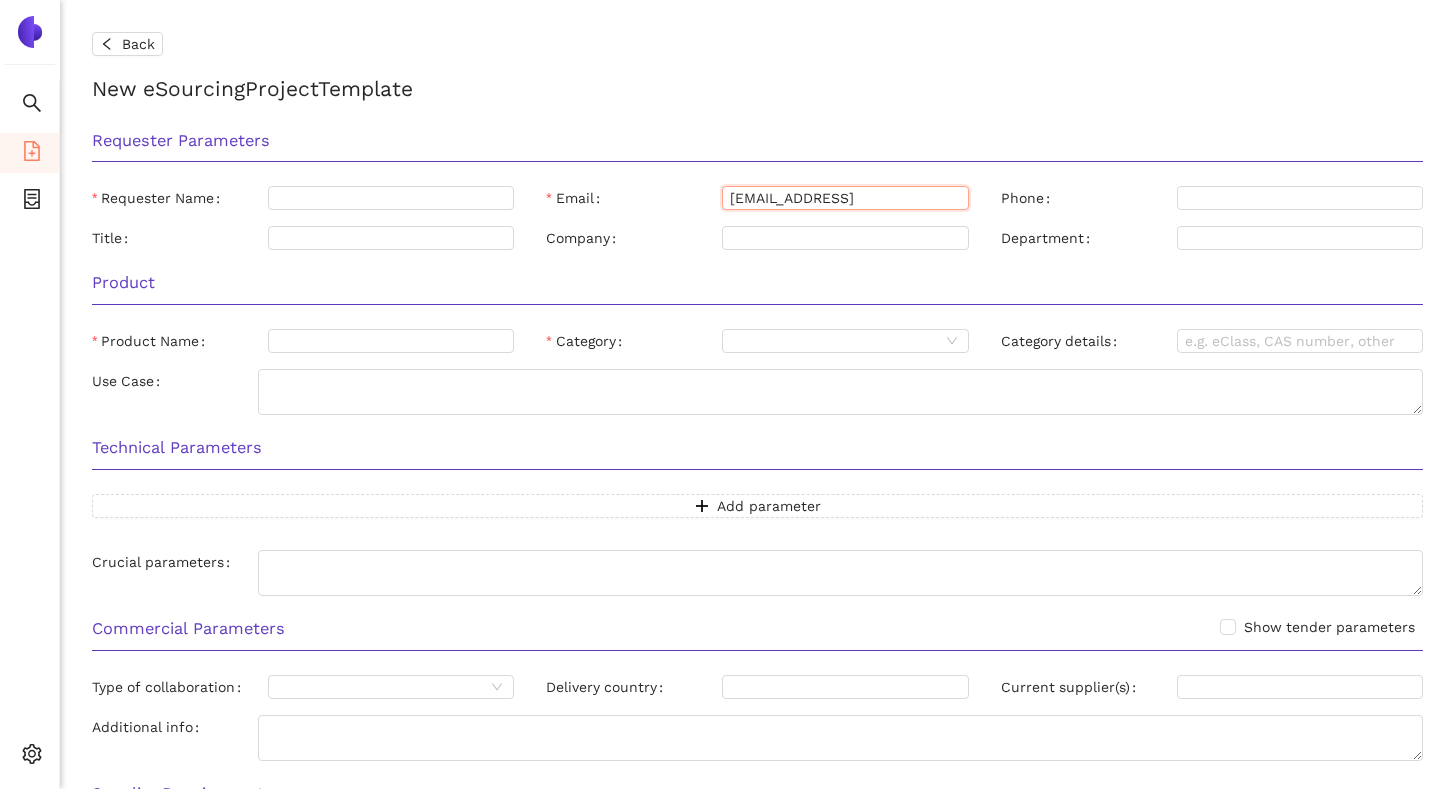 click on "[EMAIL_ADDRESS]" at bounding box center (845, 198) 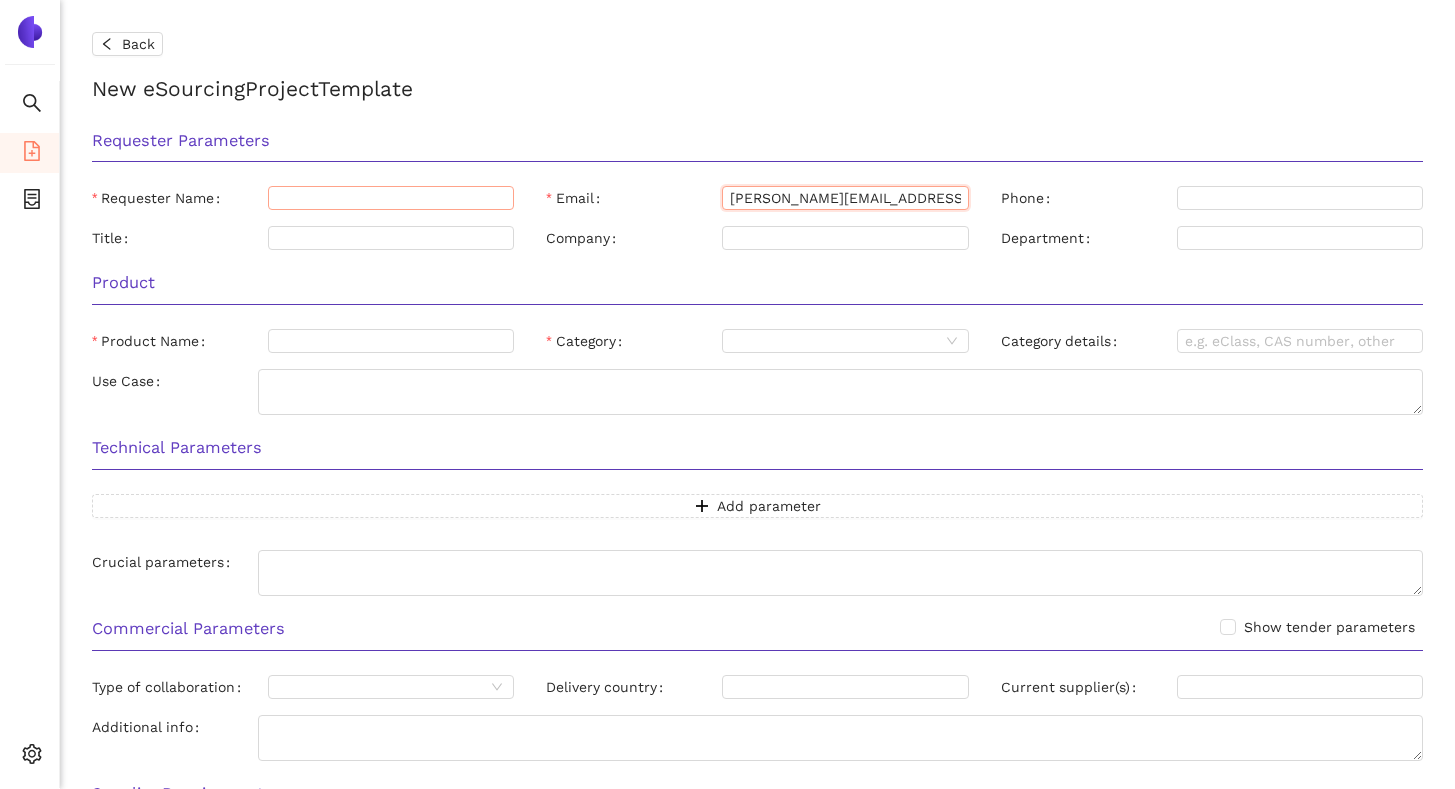 type on "t.assfalg@vorwerk-automotive.de" 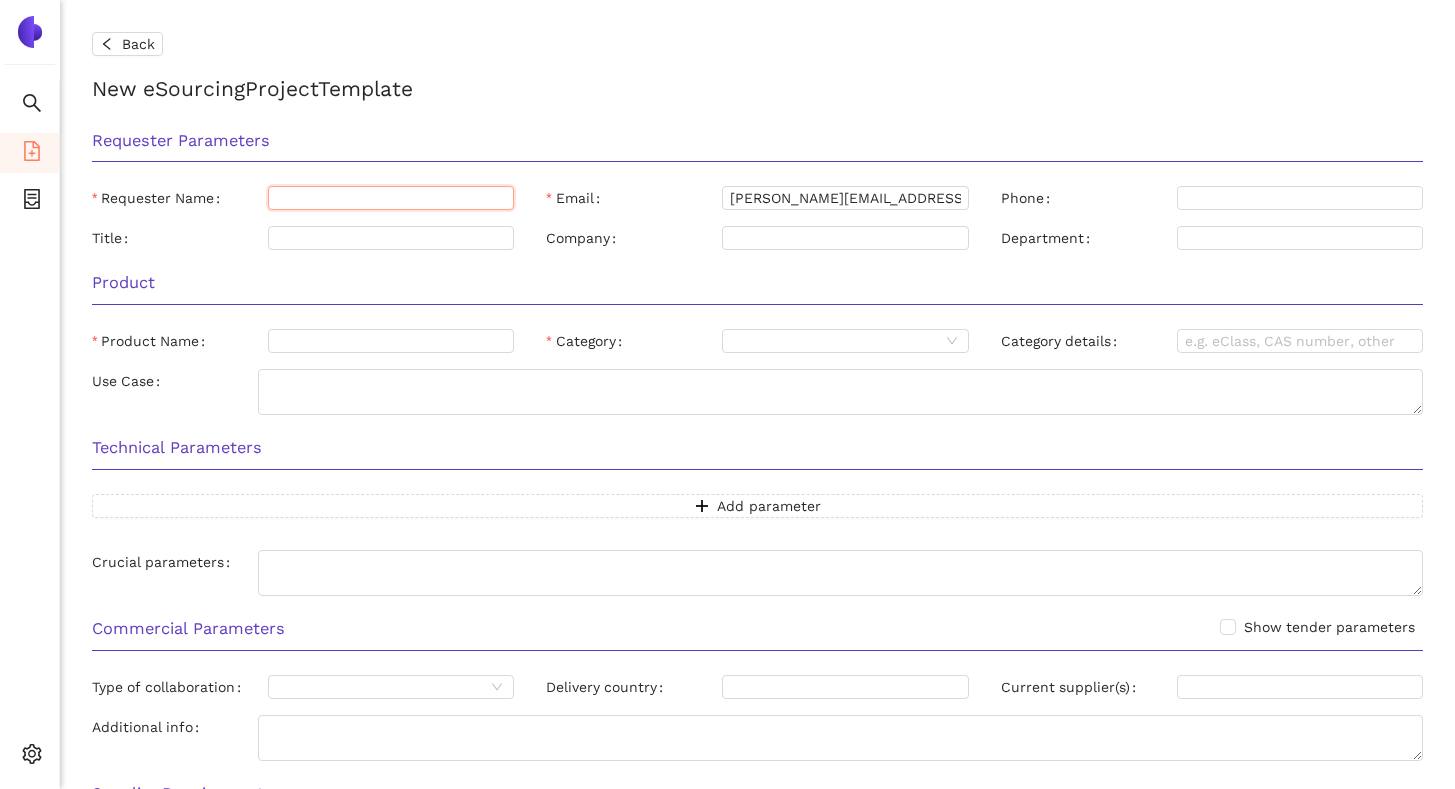 click on "Requester Name" at bounding box center [391, 198] 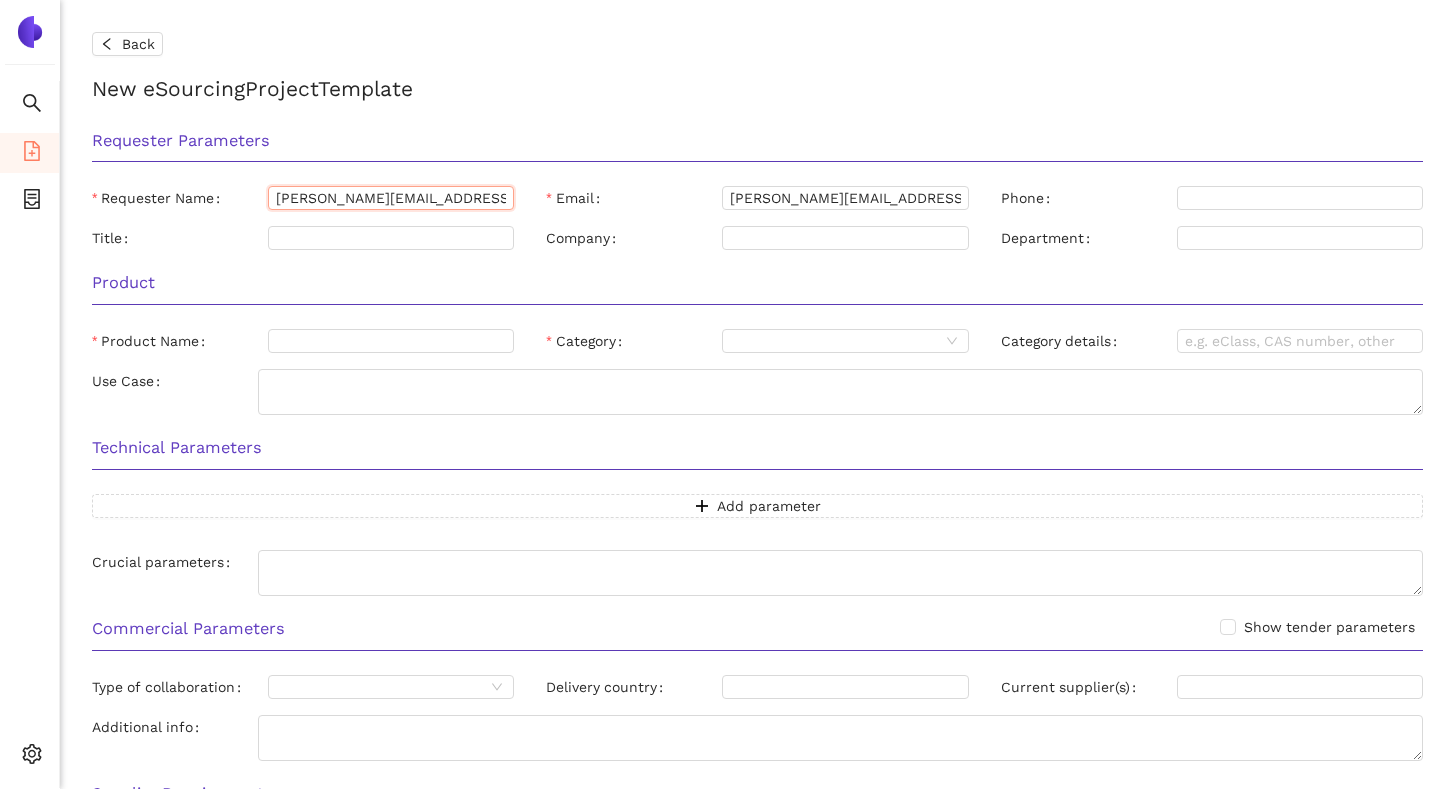 drag, startPoint x: 335, startPoint y: 199, endPoint x: 561, endPoint y: 203, distance: 226.0354 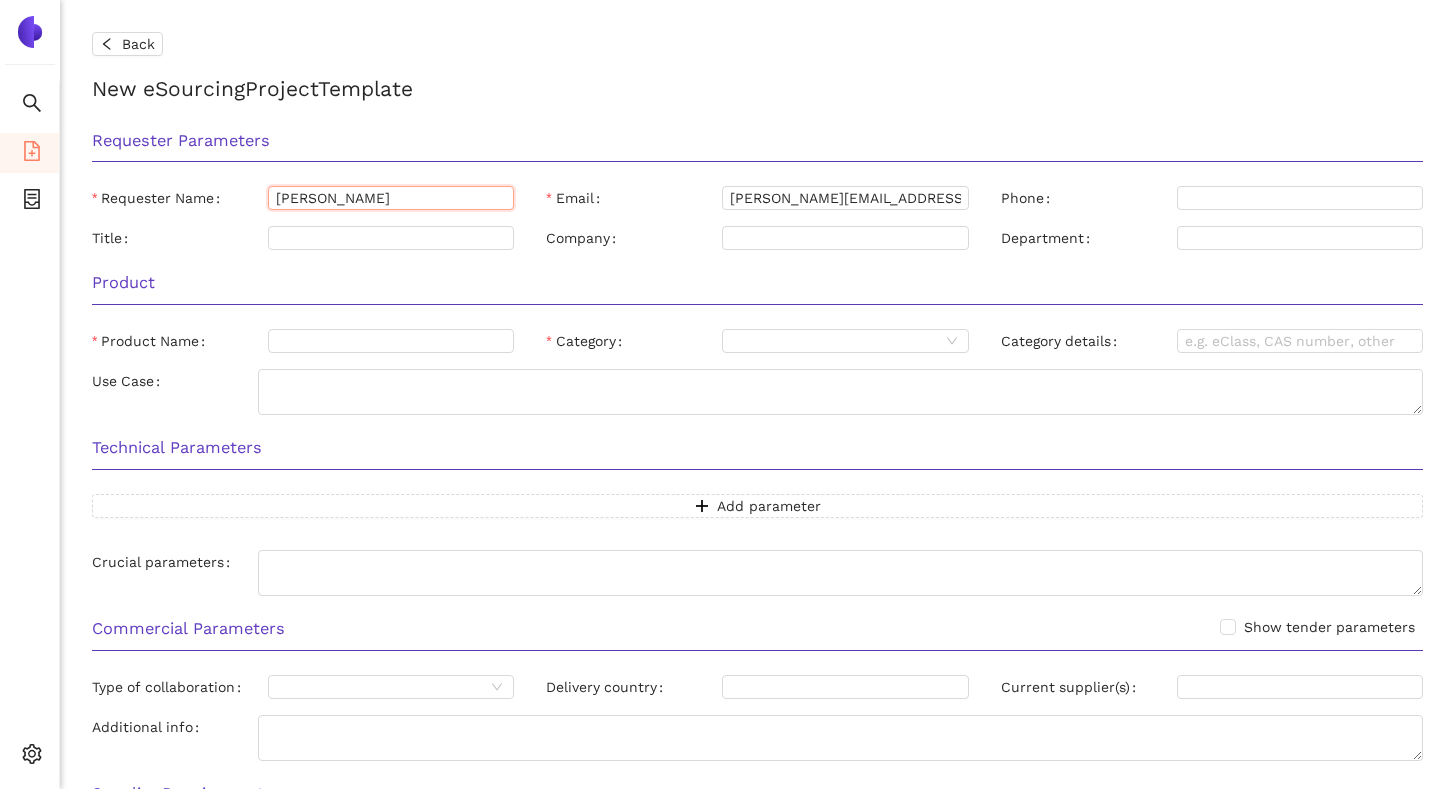click on "t.assfalg" at bounding box center (391, 198) 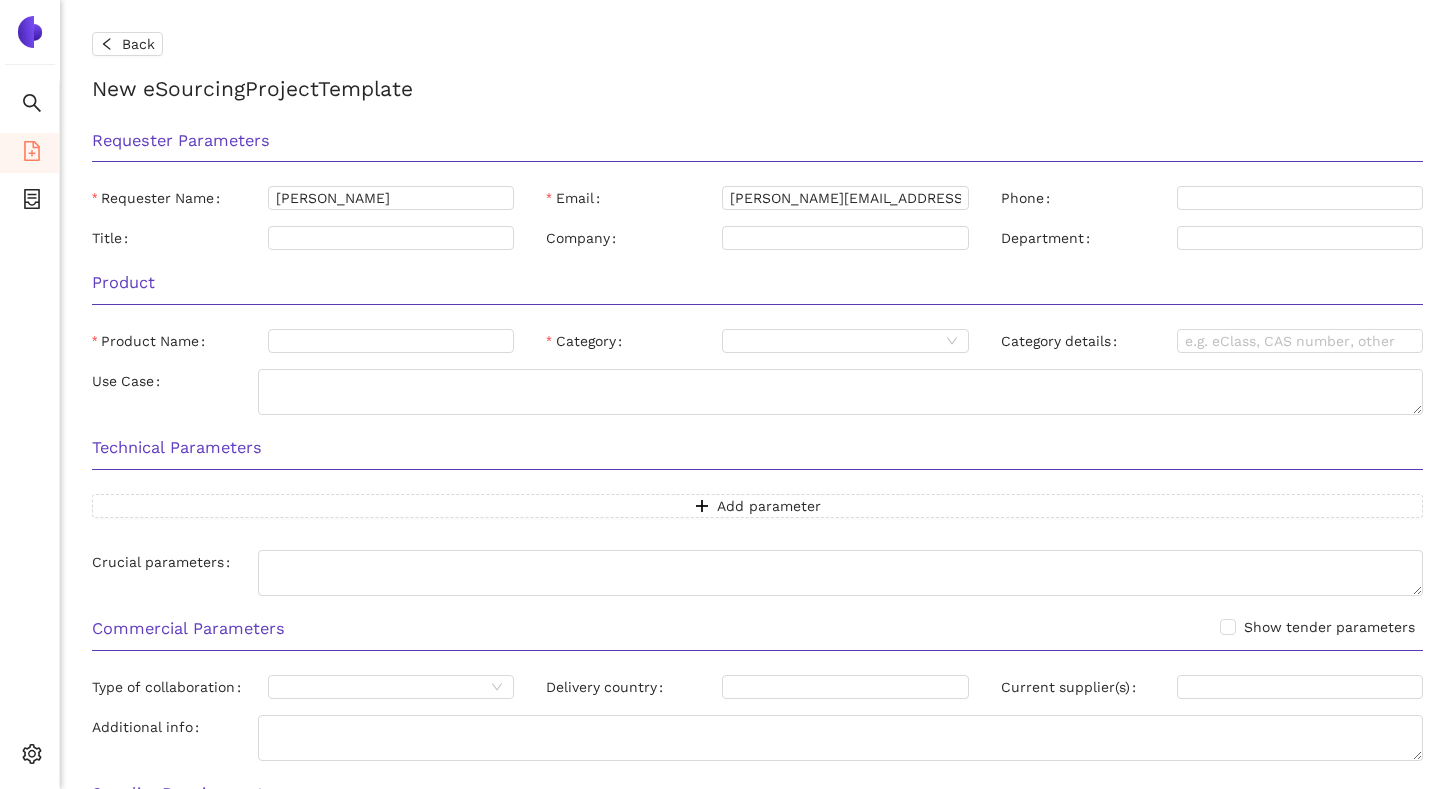 click on "Requester Parameters" at bounding box center (757, 141) 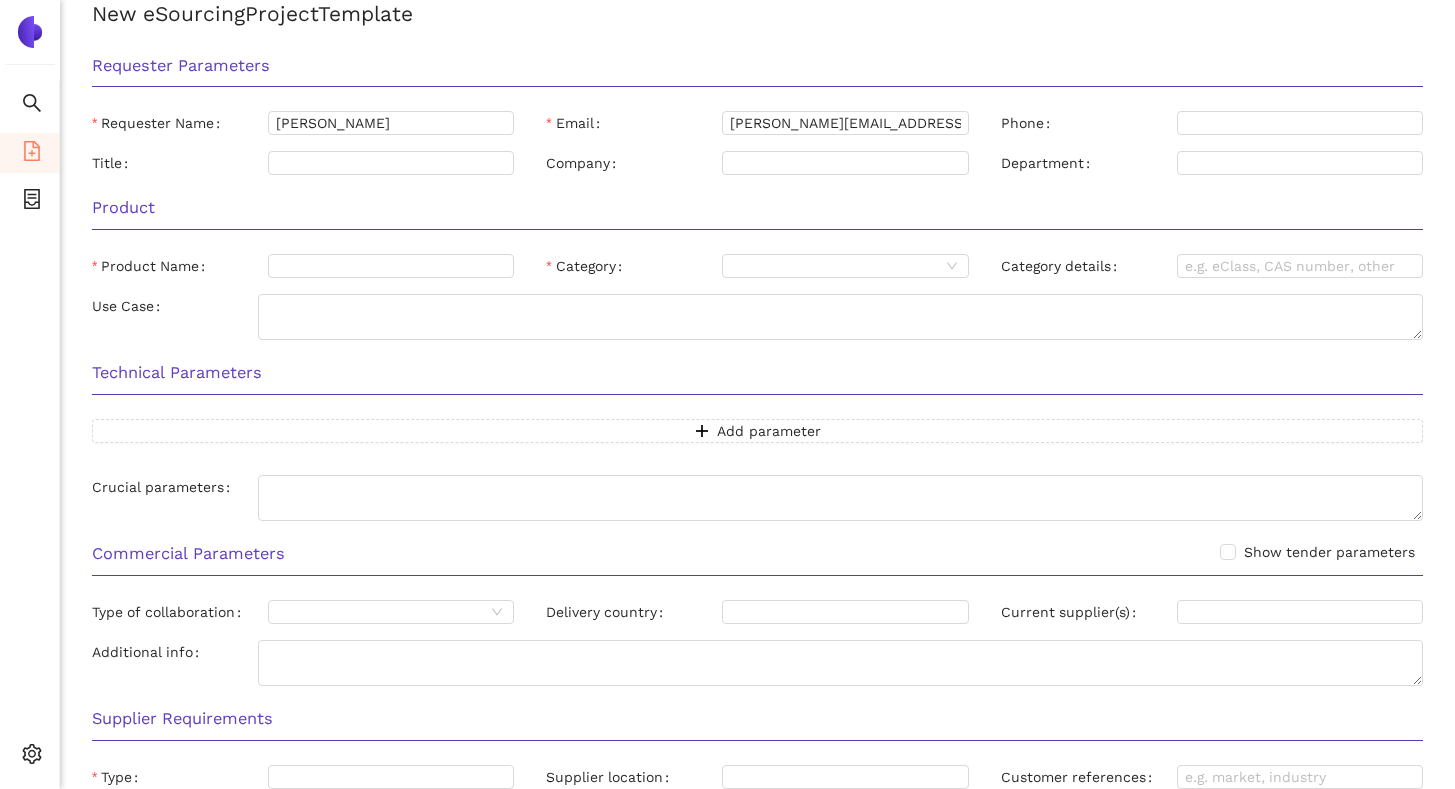 scroll, scrollTop: 78, scrollLeft: 0, axis: vertical 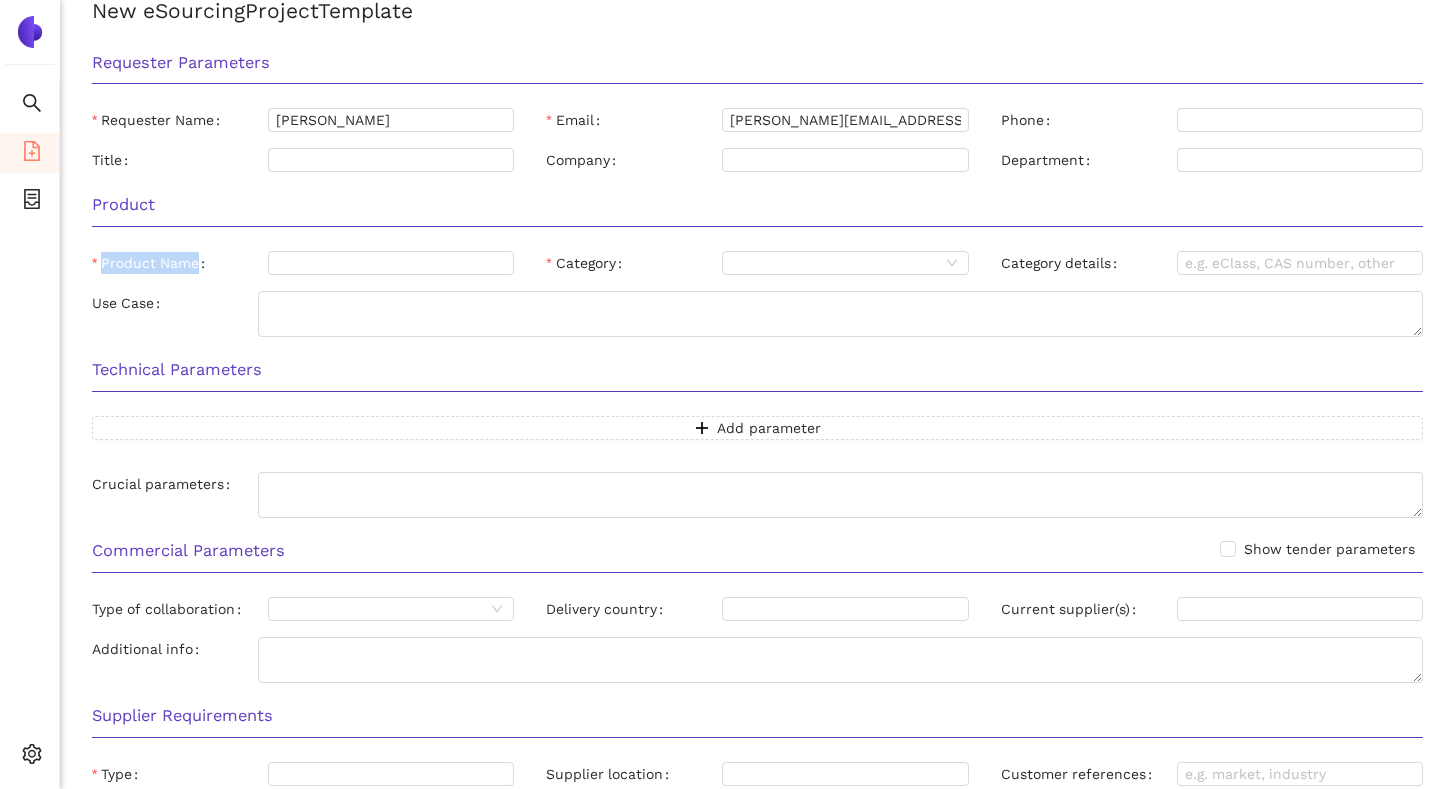click on "Product Name" at bounding box center [152, 263] 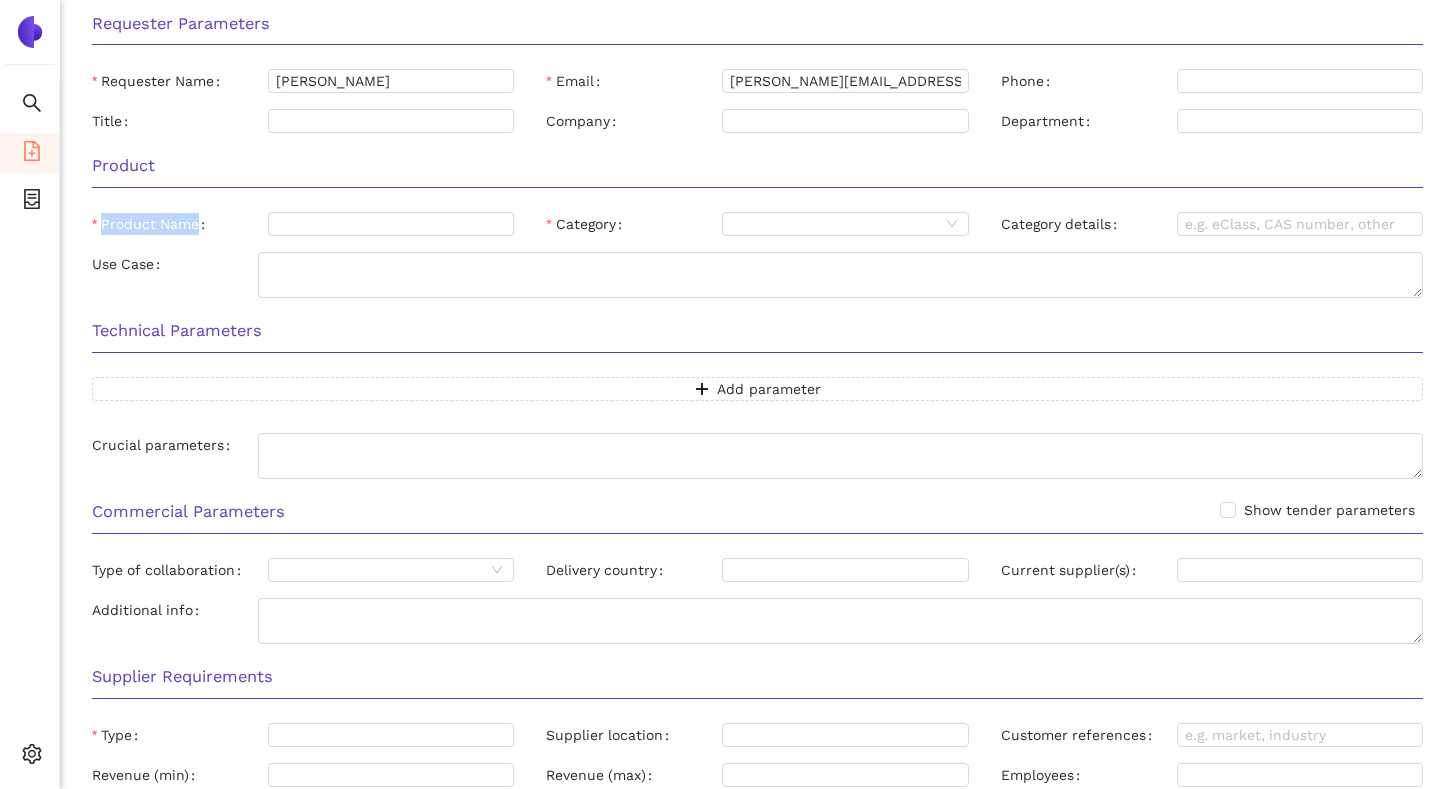 scroll, scrollTop: 118, scrollLeft: 0, axis: vertical 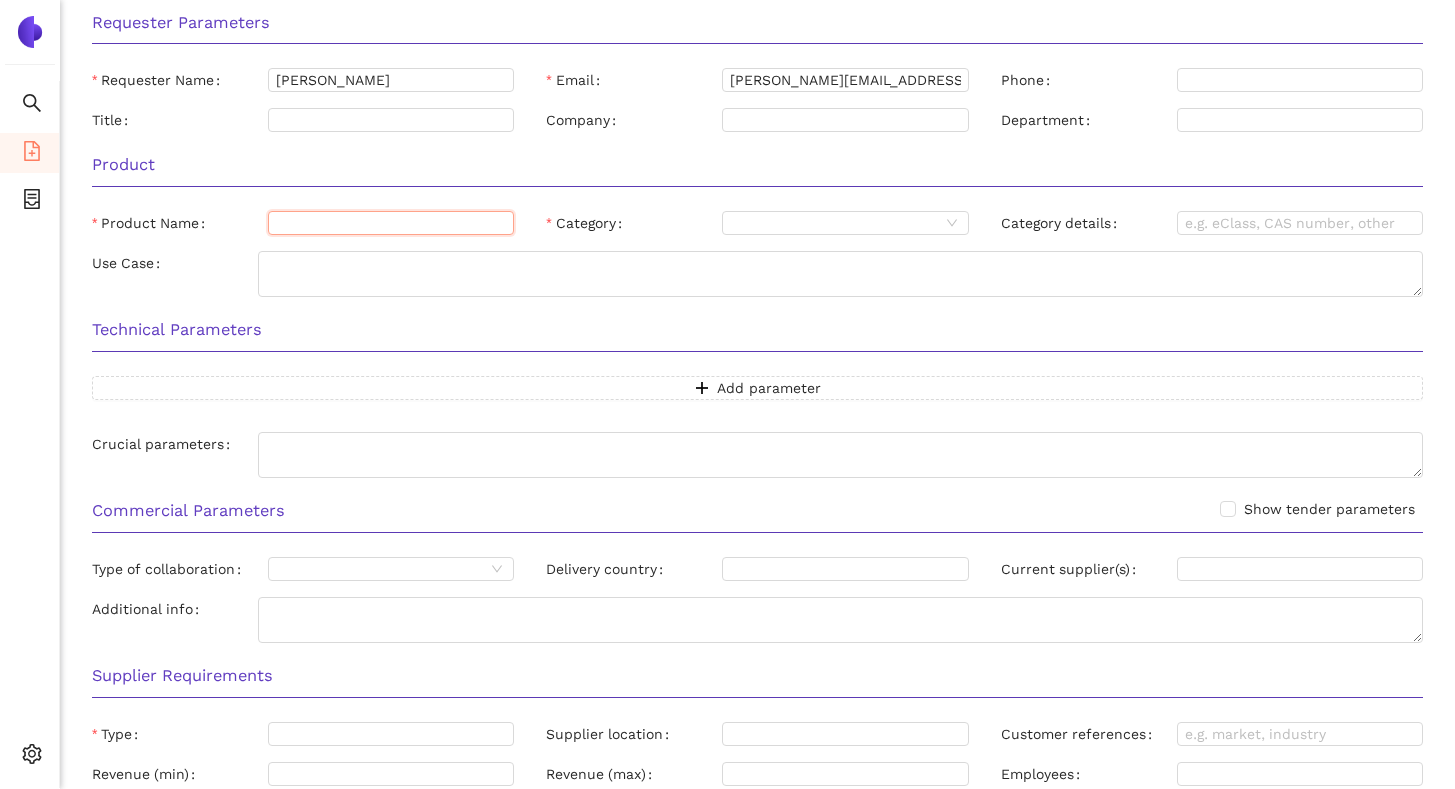 click on "Product Name" at bounding box center [391, 223] 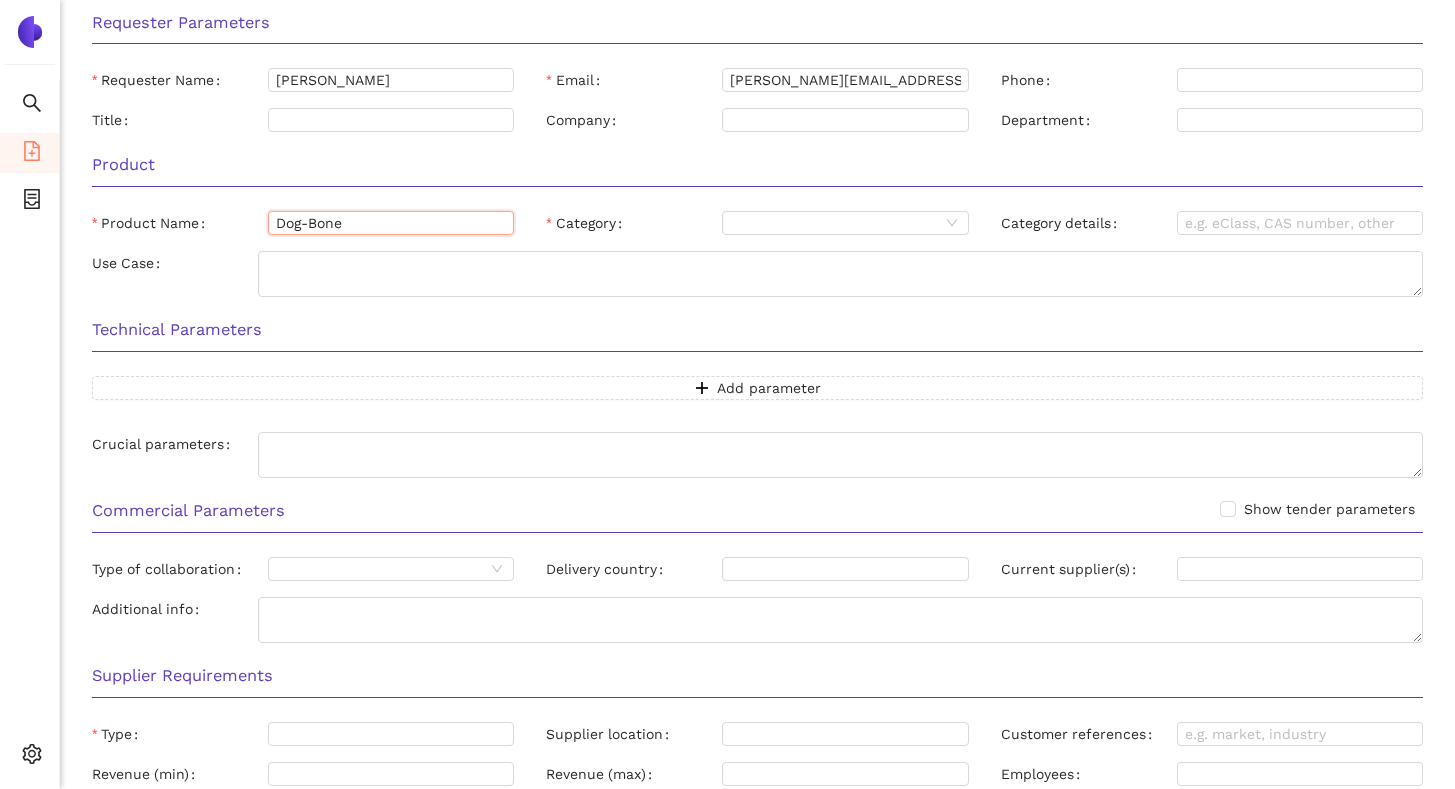 type on "Dog-Bone" 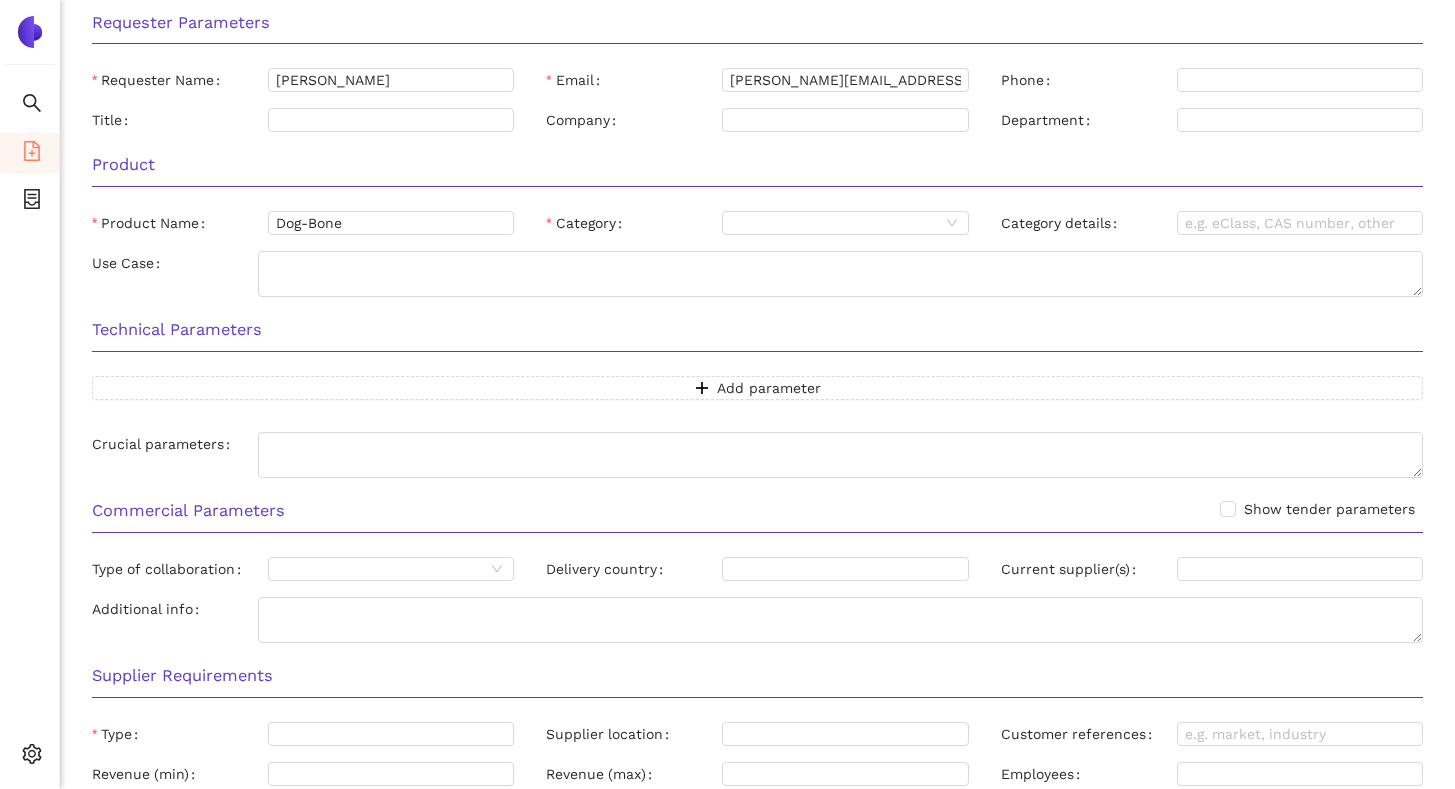 click on "Product" at bounding box center (757, 165) 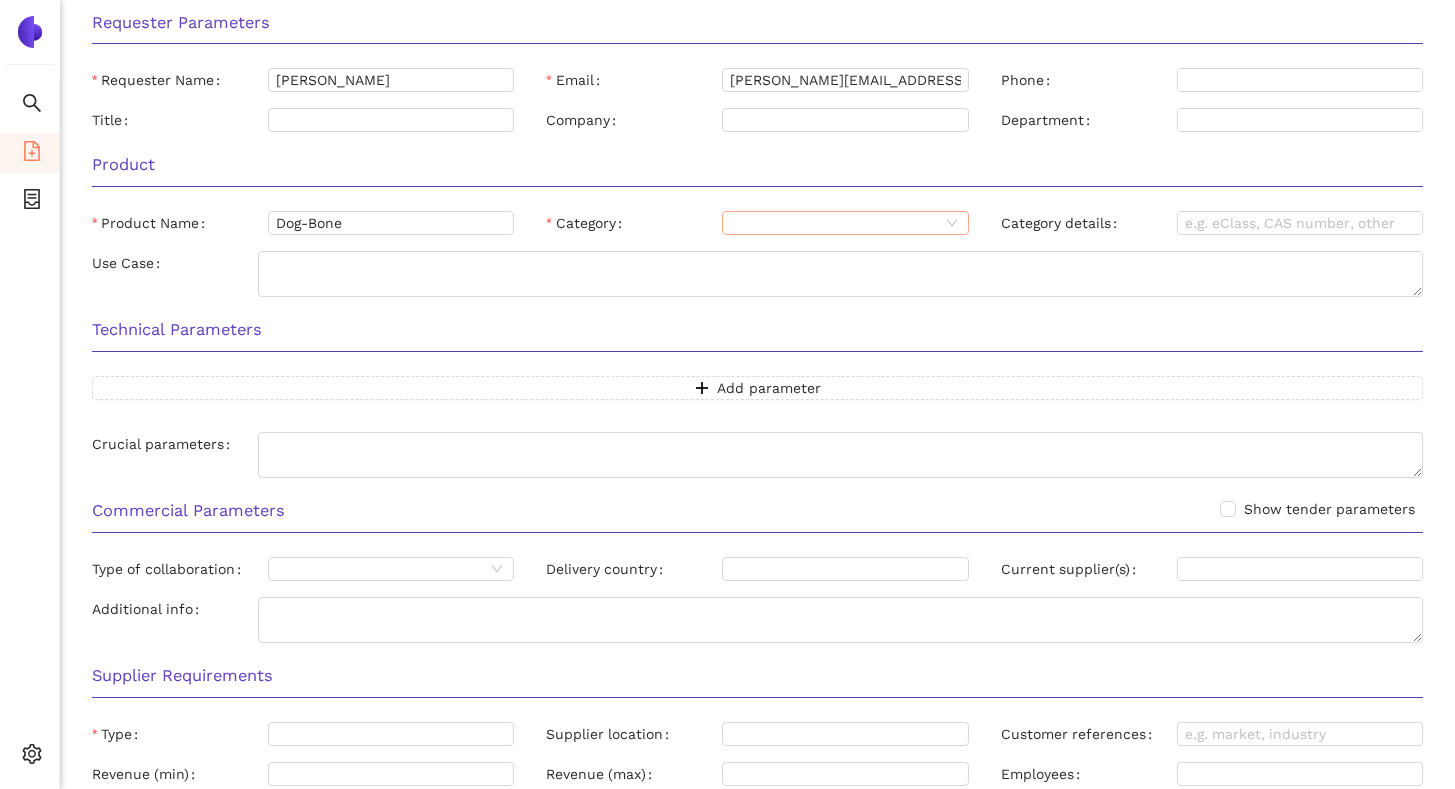 click on "Category" at bounding box center (834, 223) 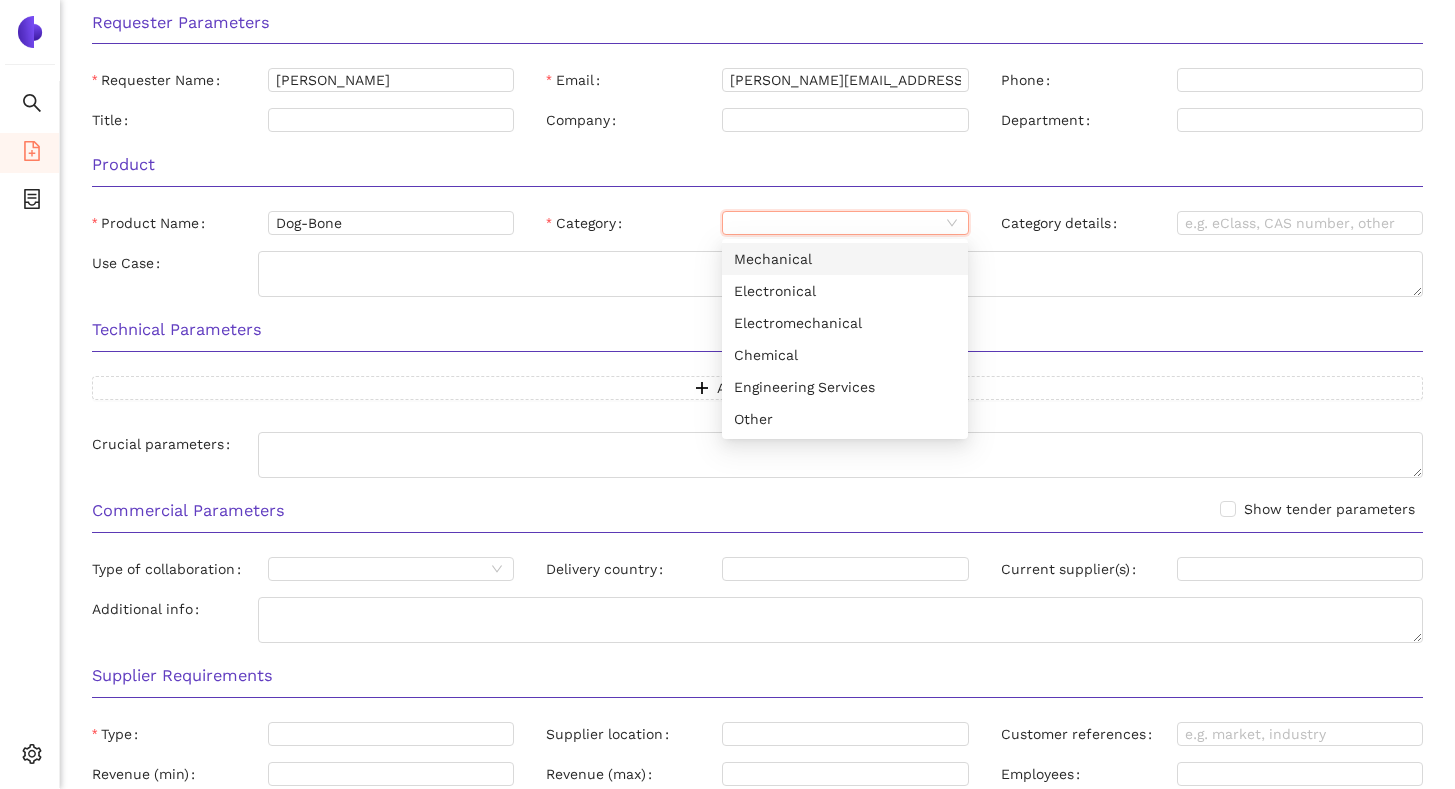 click on "Mechanical" at bounding box center [845, 259] 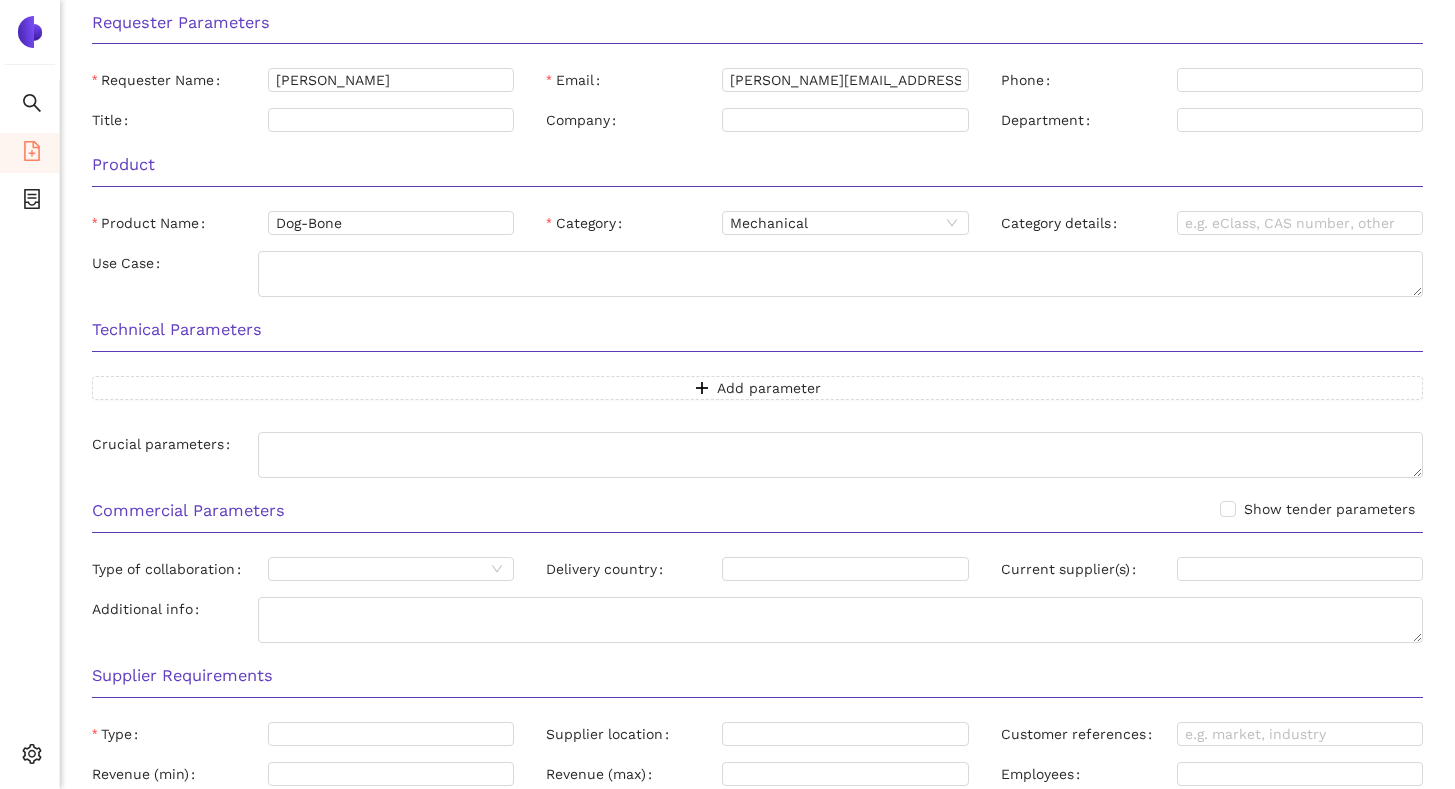 click on "Category" at bounding box center (634, 223) 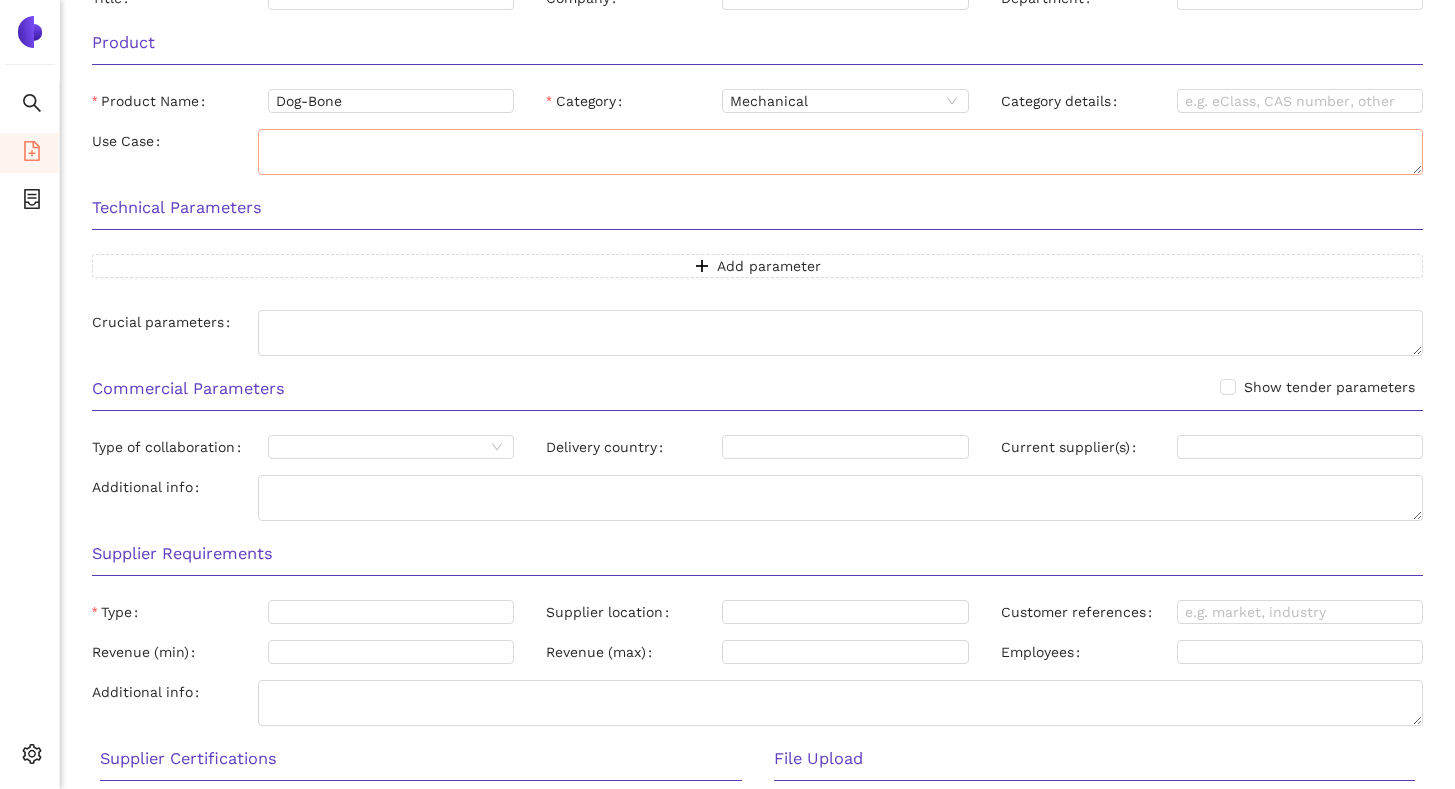 scroll, scrollTop: 247, scrollLeft: 0, axis: vertical 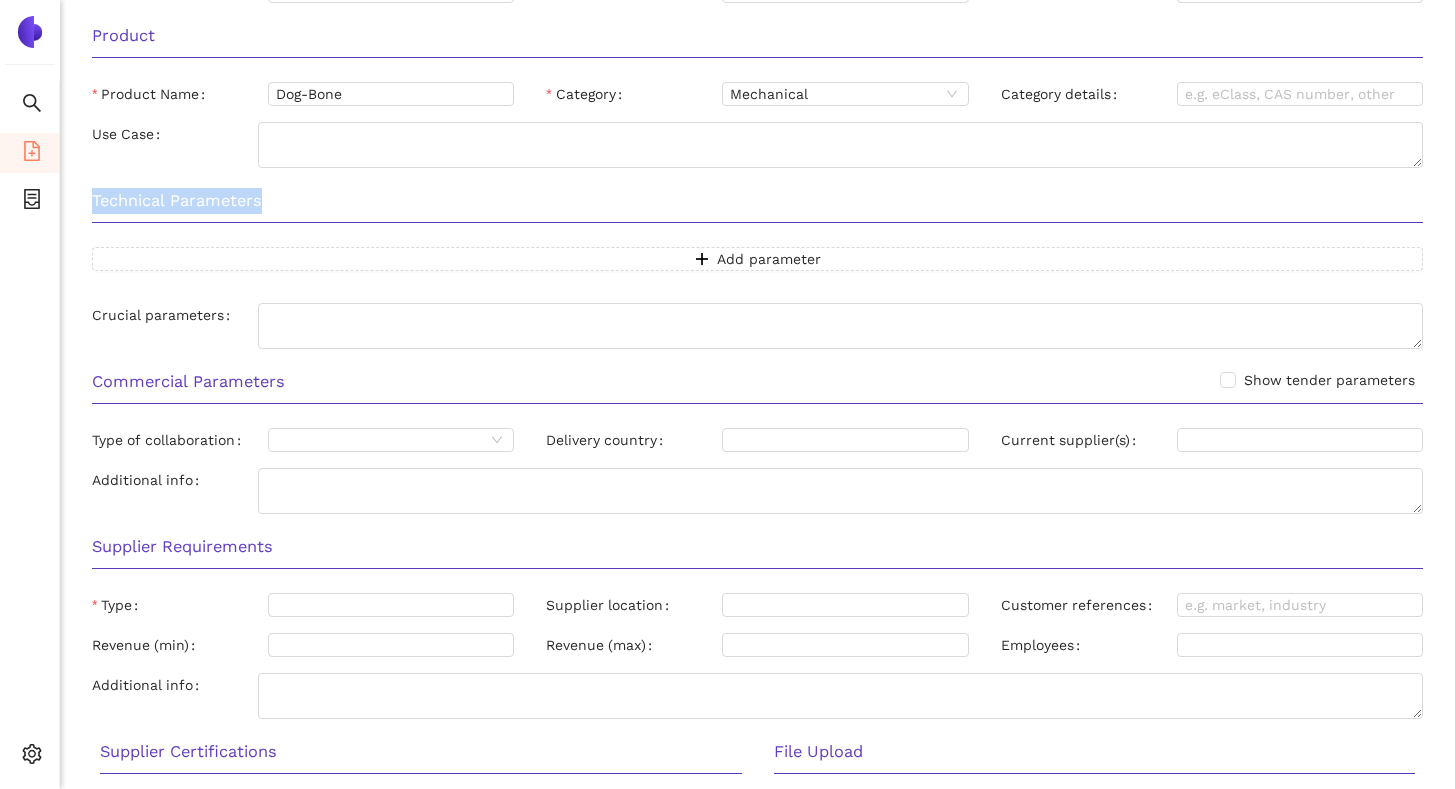 drag, startPoint x: 284, startPoint y: 211, endPoint x: 83, endPoint y: 209, distance: 201.00995 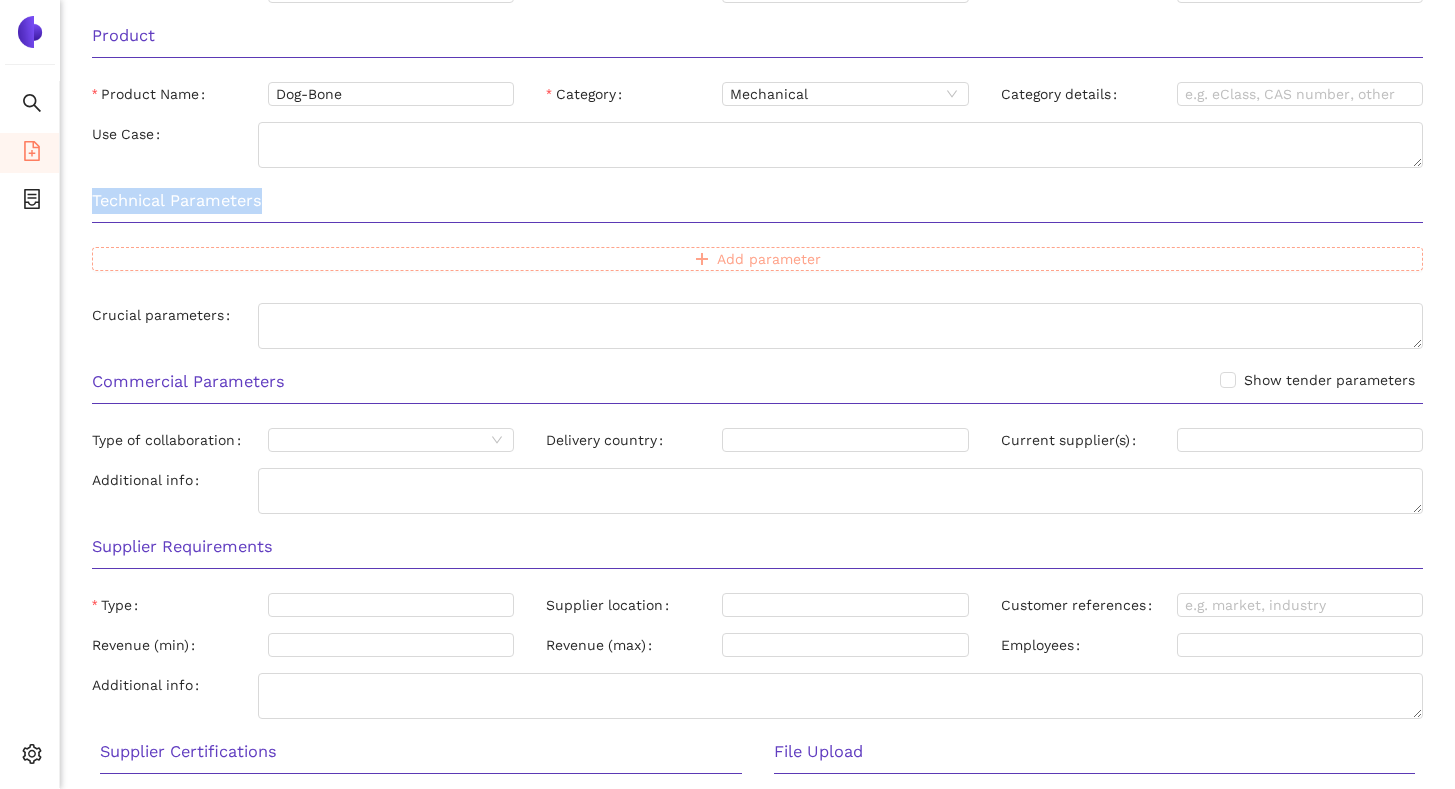 click on "Add parameter" at bounding box center [757, 259] 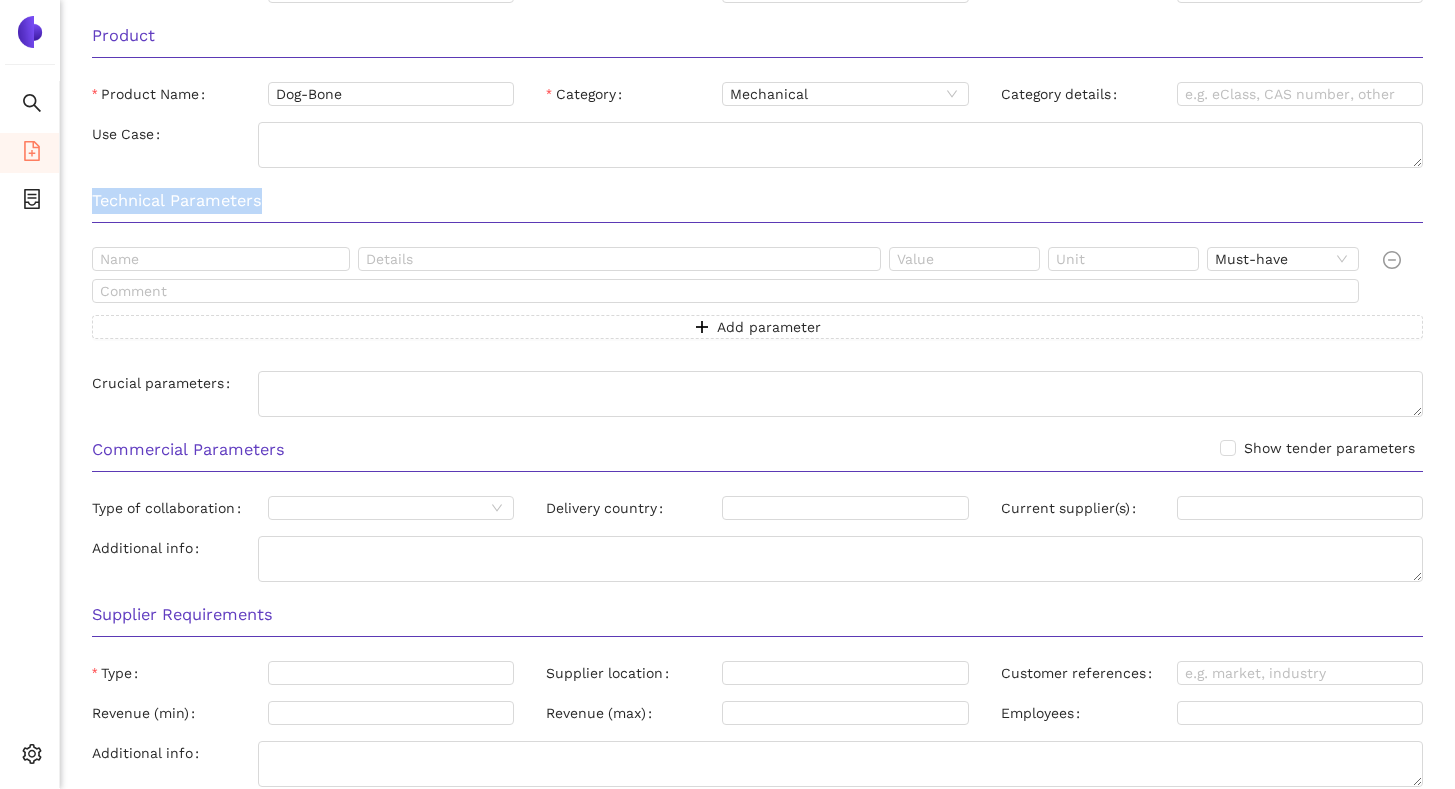 click on "Technical Parameters" at bounding box center (757, 201) 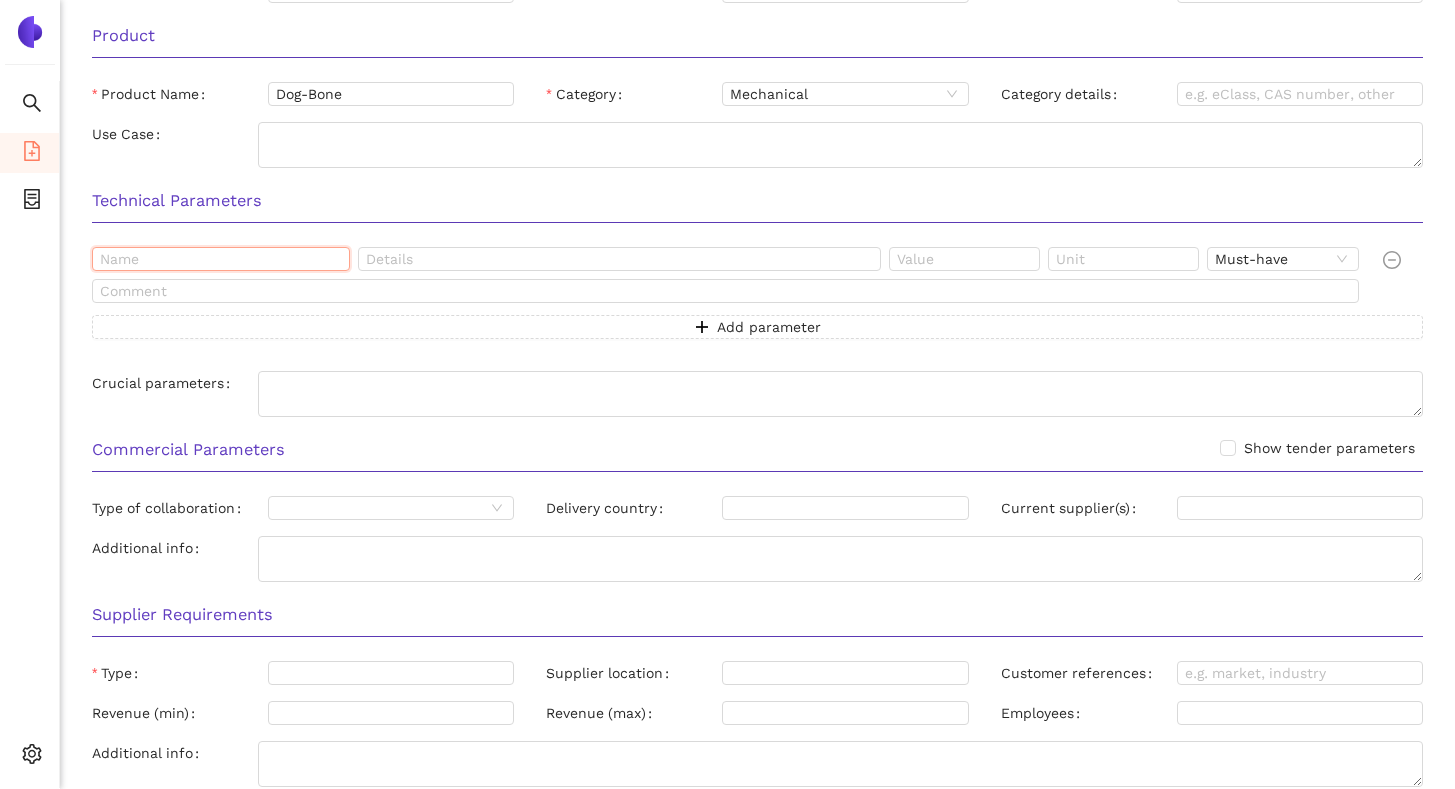 click at bounding box center (221, 259) 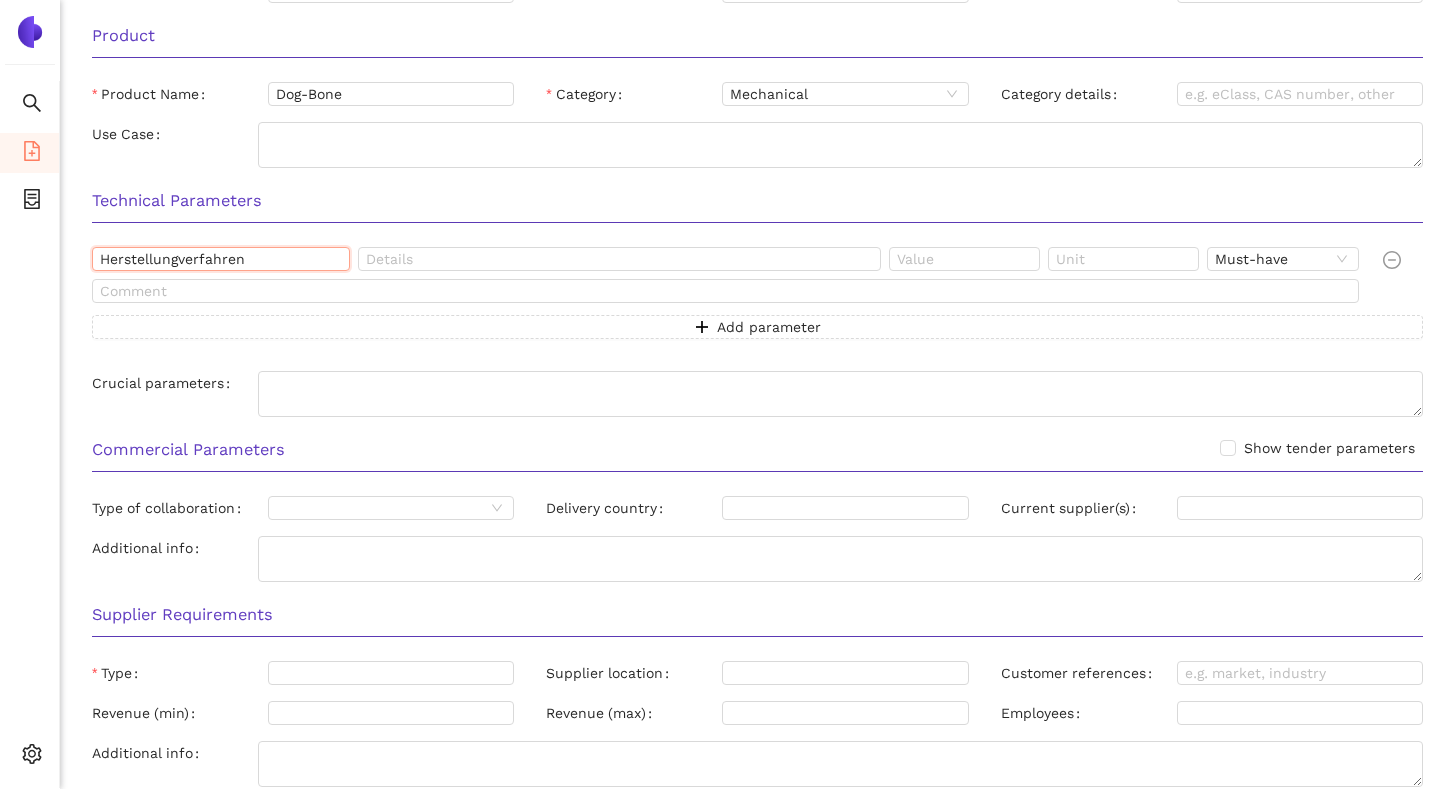 type on "Herstellungverfahren" 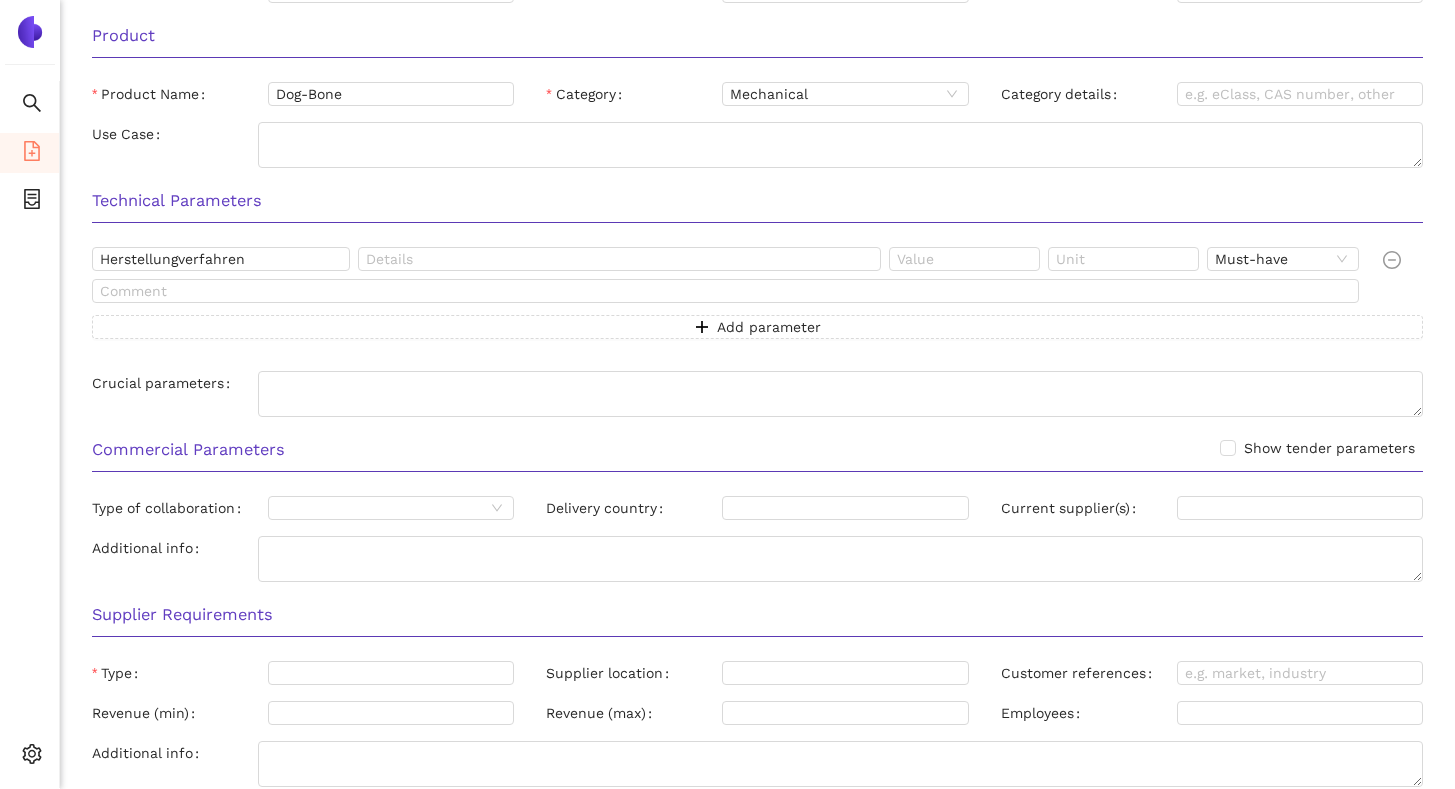 click on "Technical Parameters" at bounding box center [757, 201] 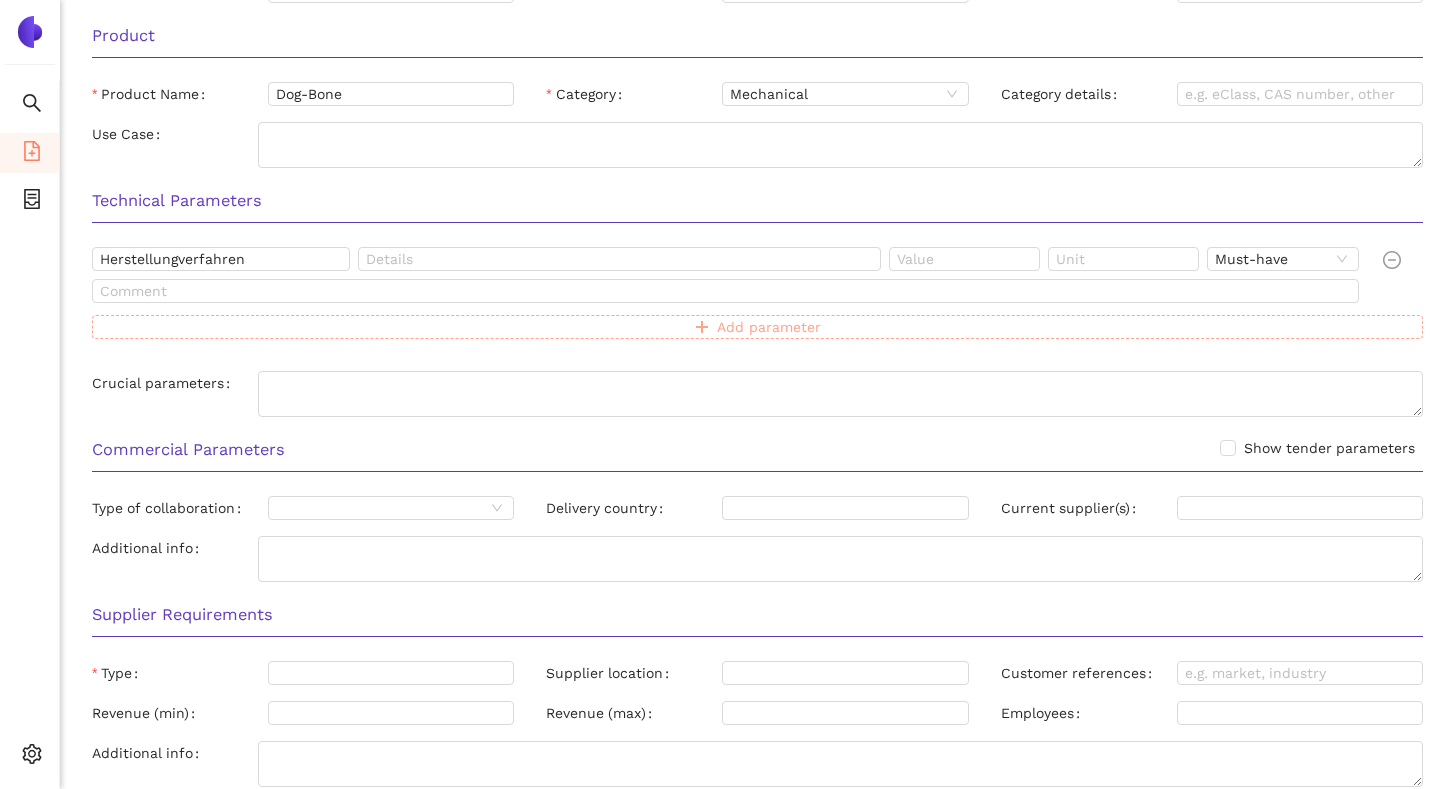click on "Add parameter" at bounding box center (757, 327) 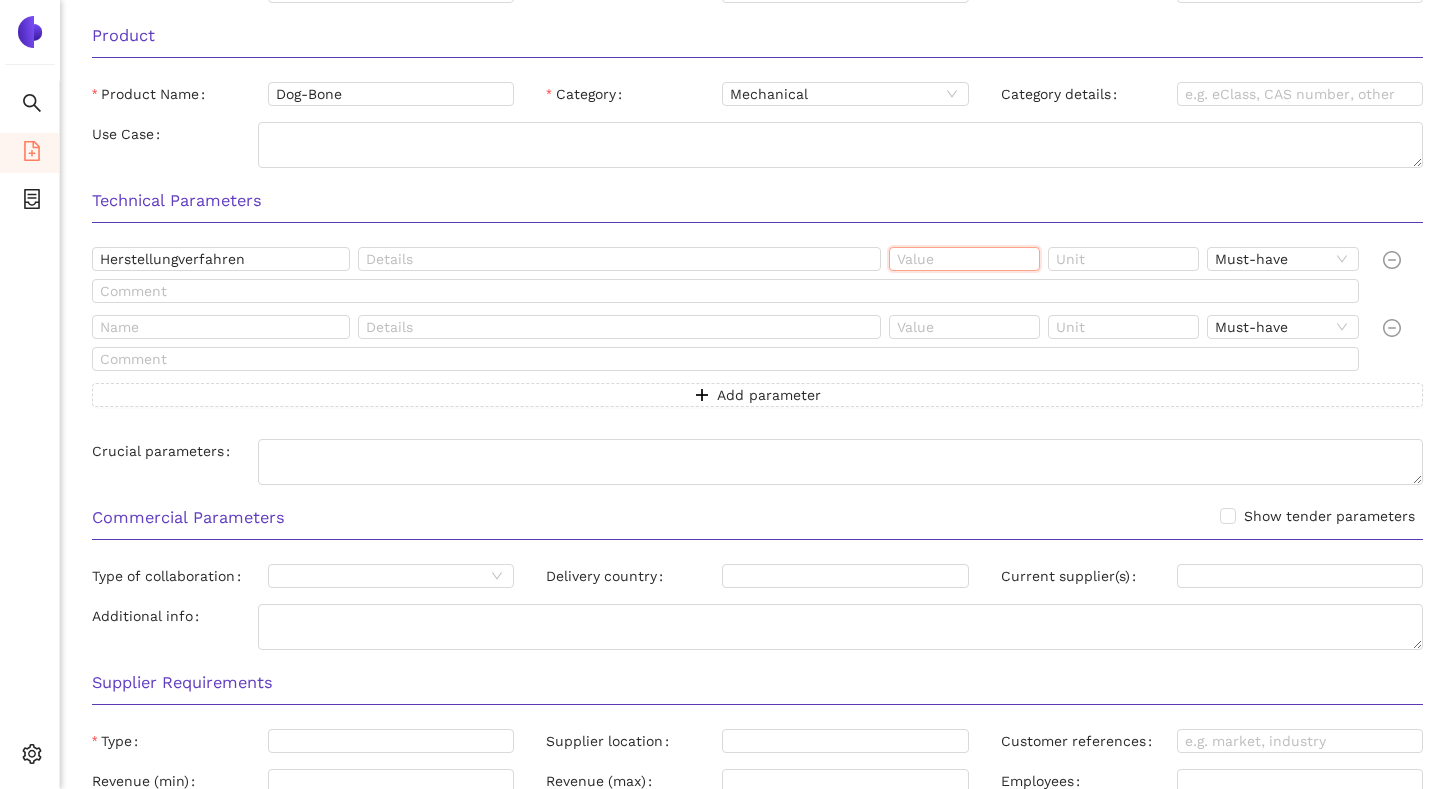 click at bounding box center (964, 259) 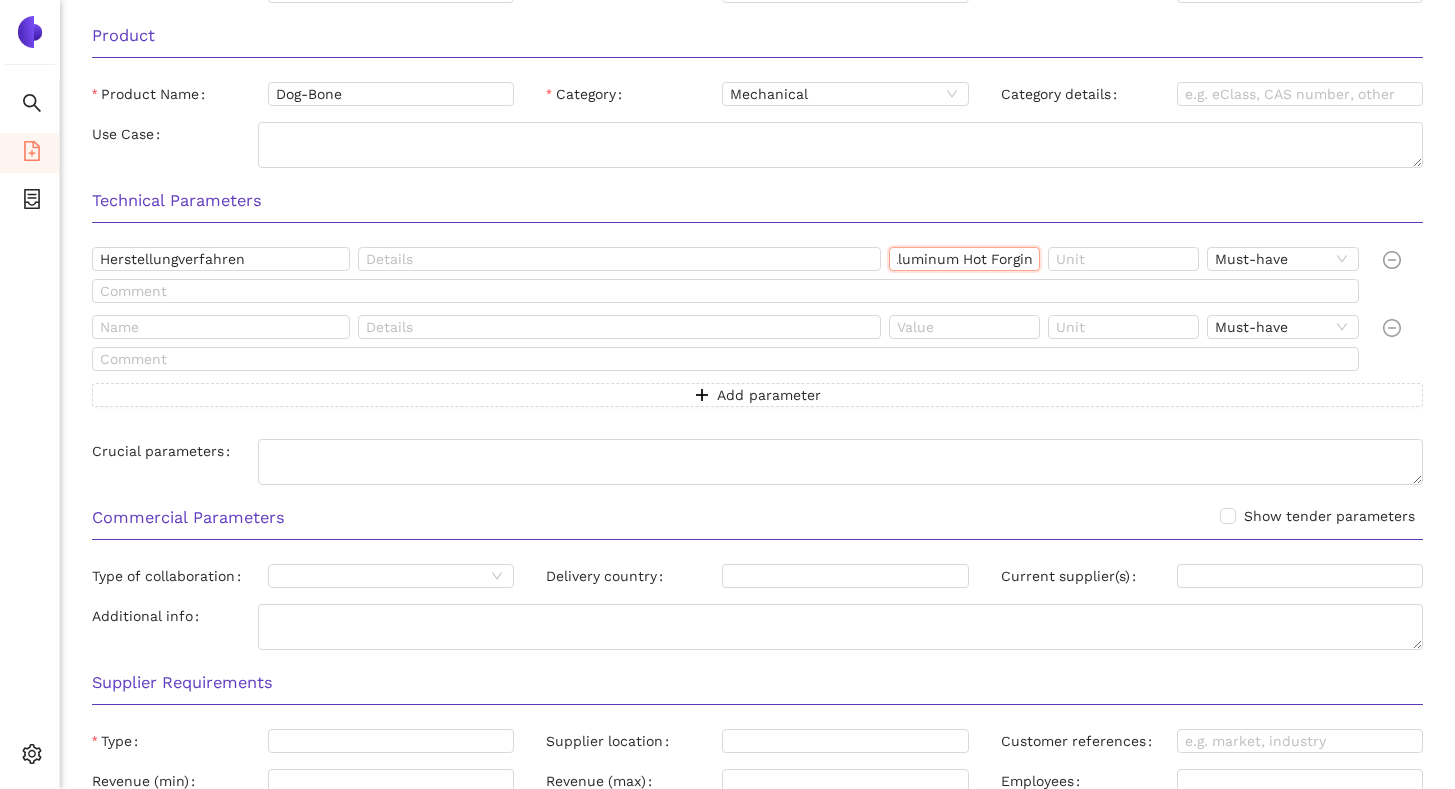 scroll, scrollTop: 0, scrollLeft: 16, axis: horizontal 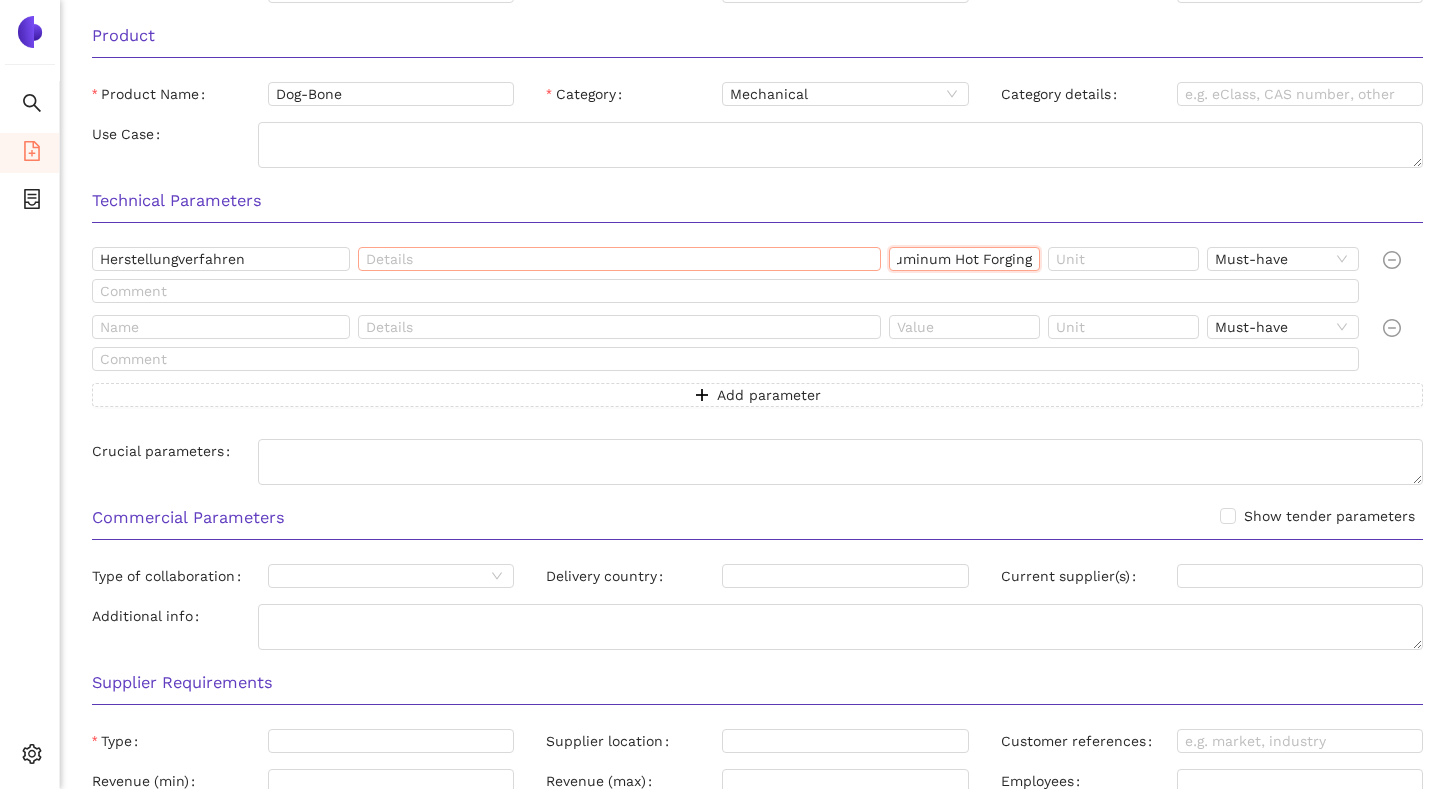 type on "Aluminum Hot Forging" 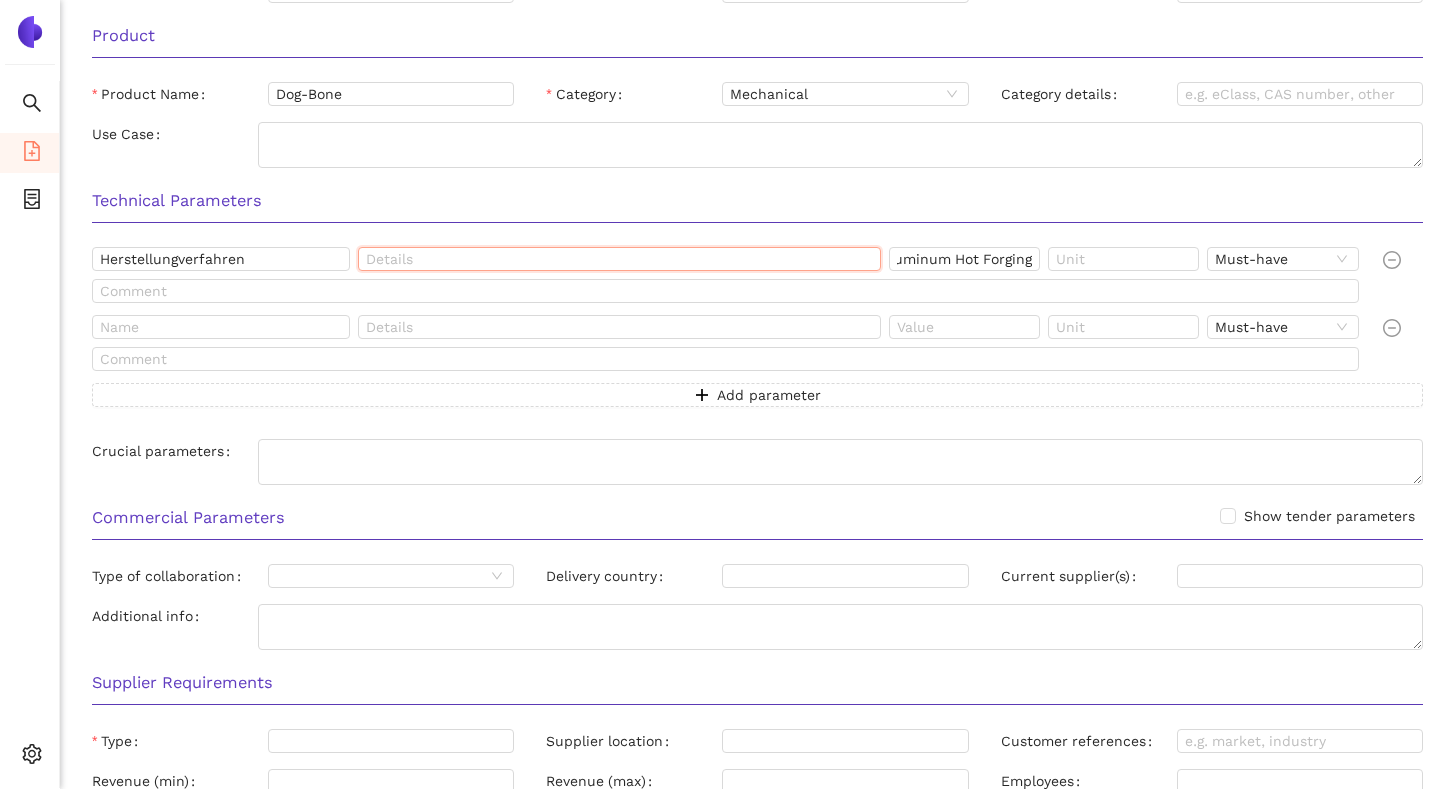 click at bounding box center [619, 259] 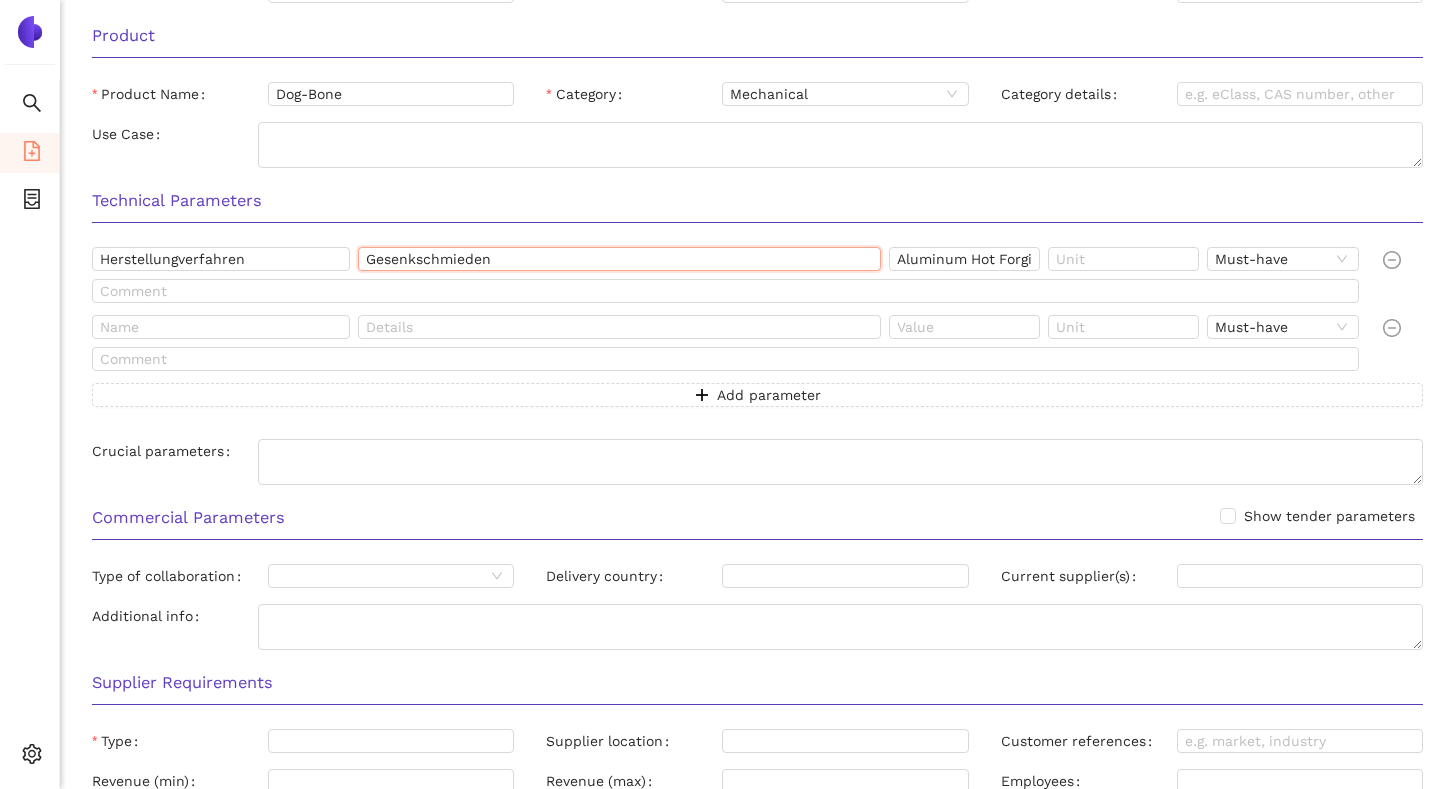 type on "Gesenkschmieden" 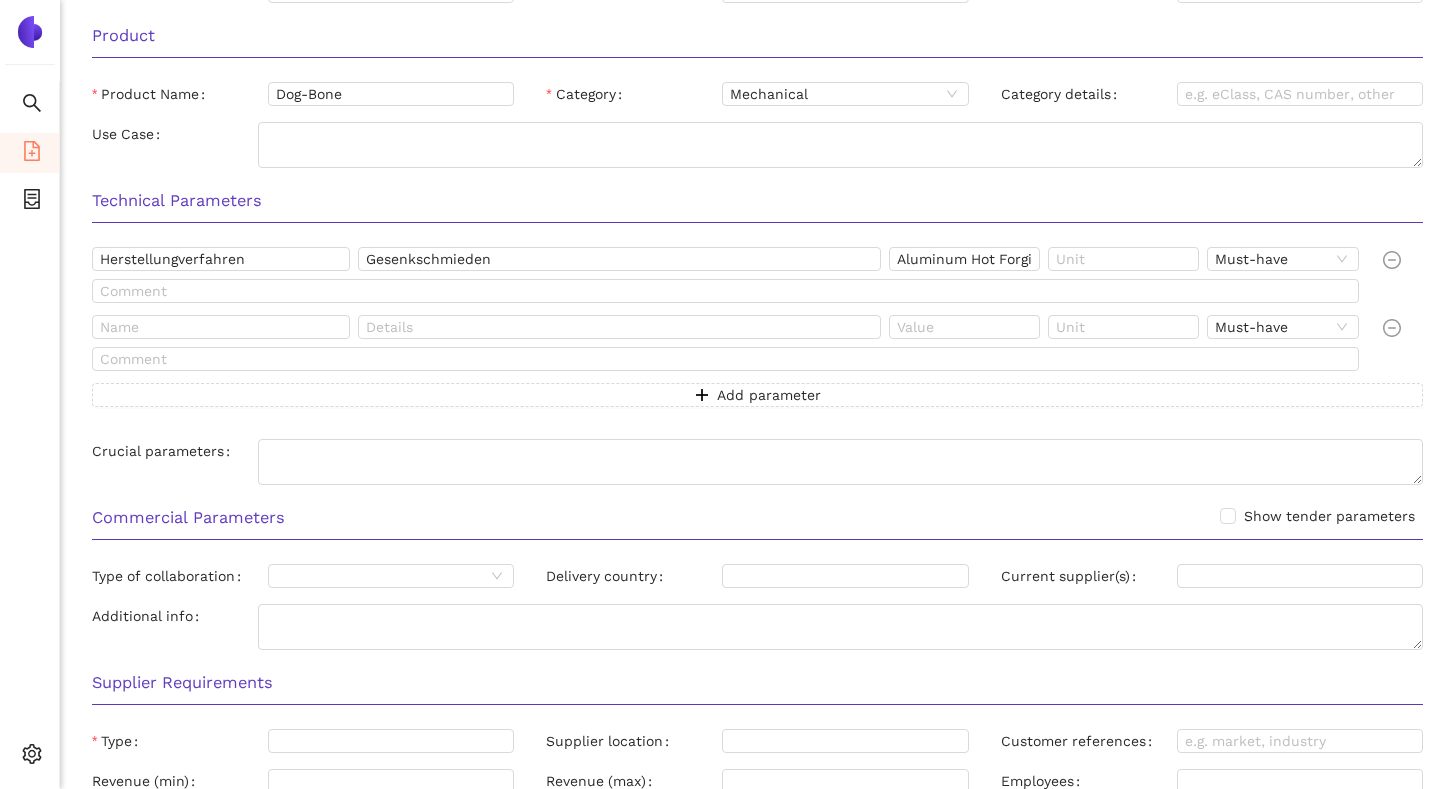 click on "Technical Parameters" at bounding box center [757, 201] 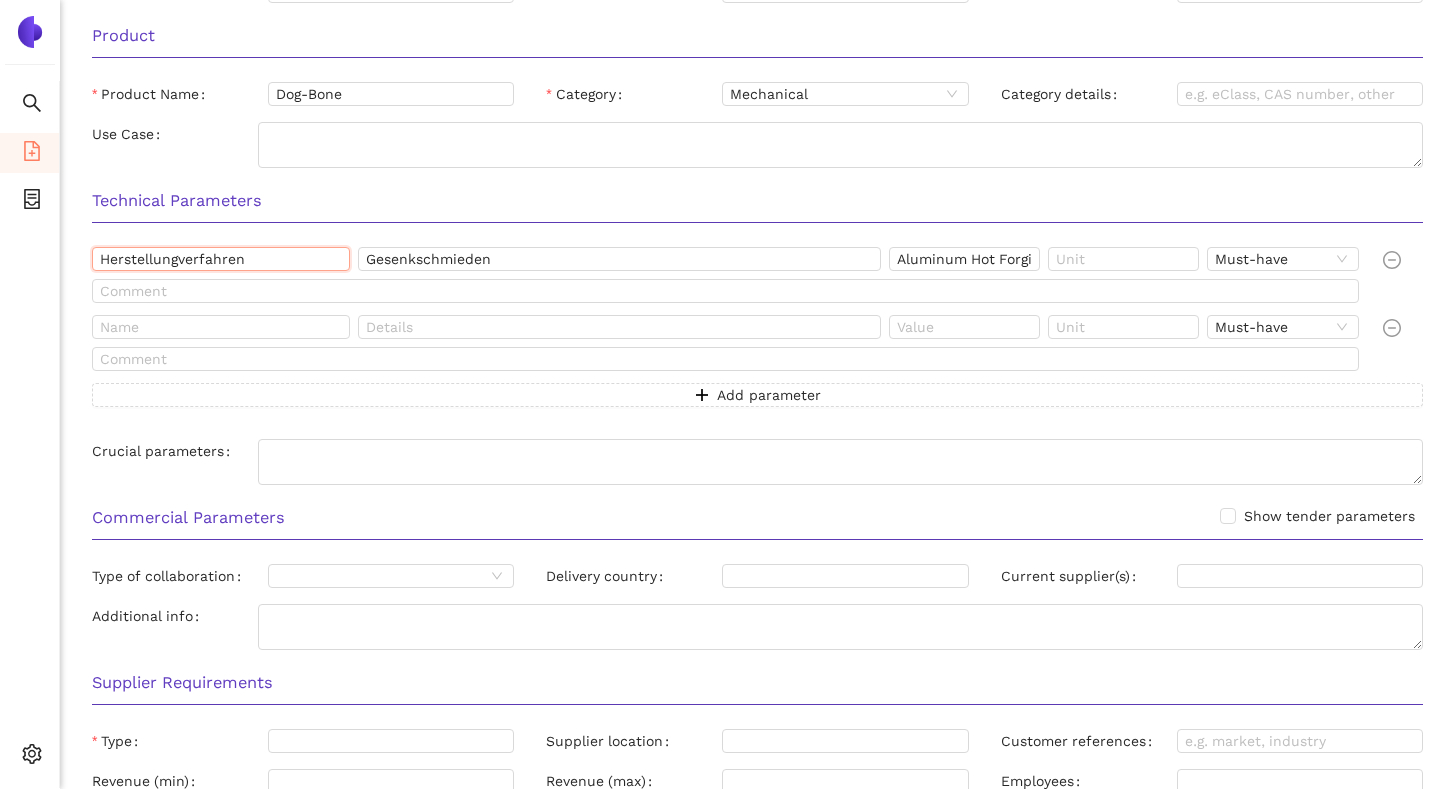 drag, startPoint x: 259, startPoint y: 260, endPoint x: 93, endPoint y: 259, distance: 166.003 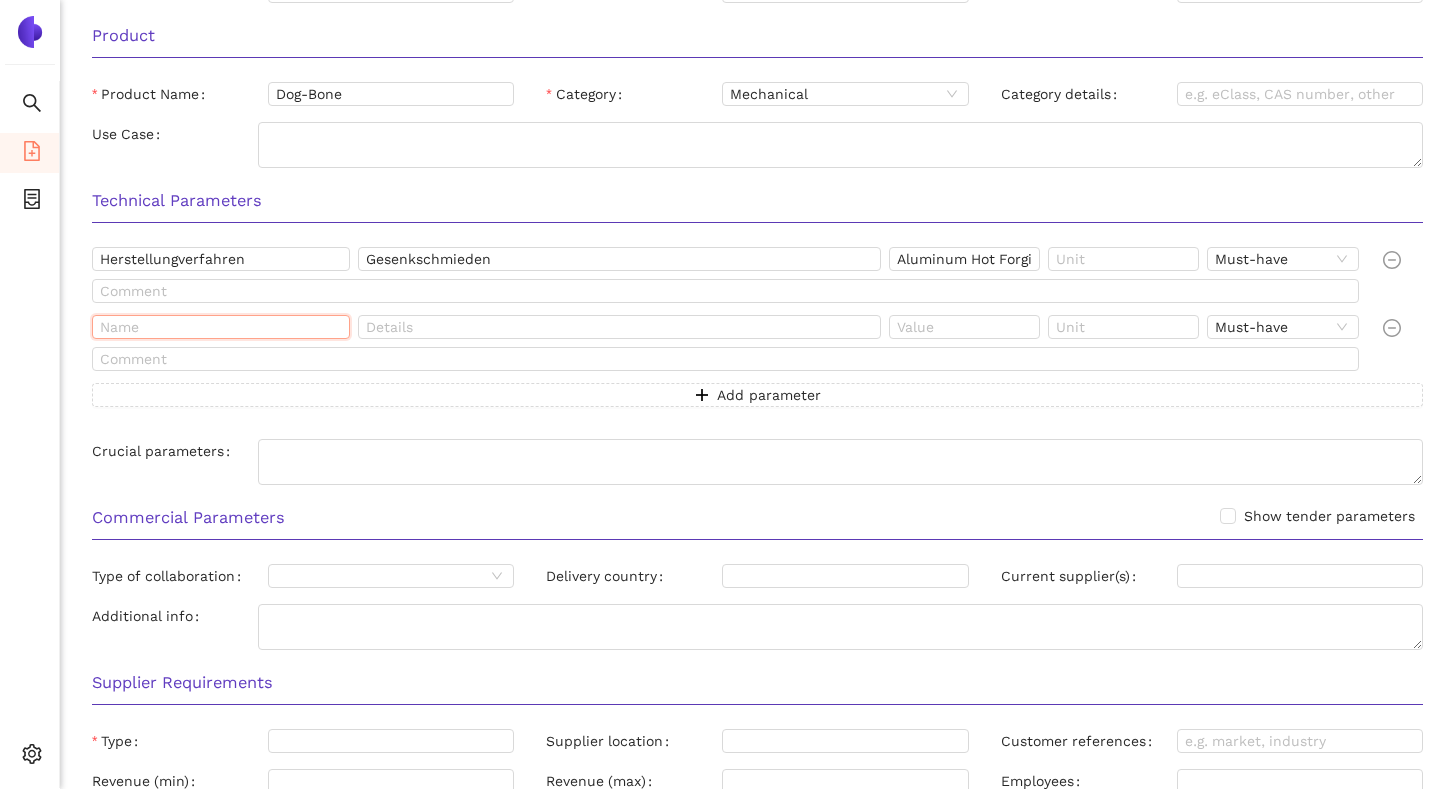 click at bounding box center (221, 327) 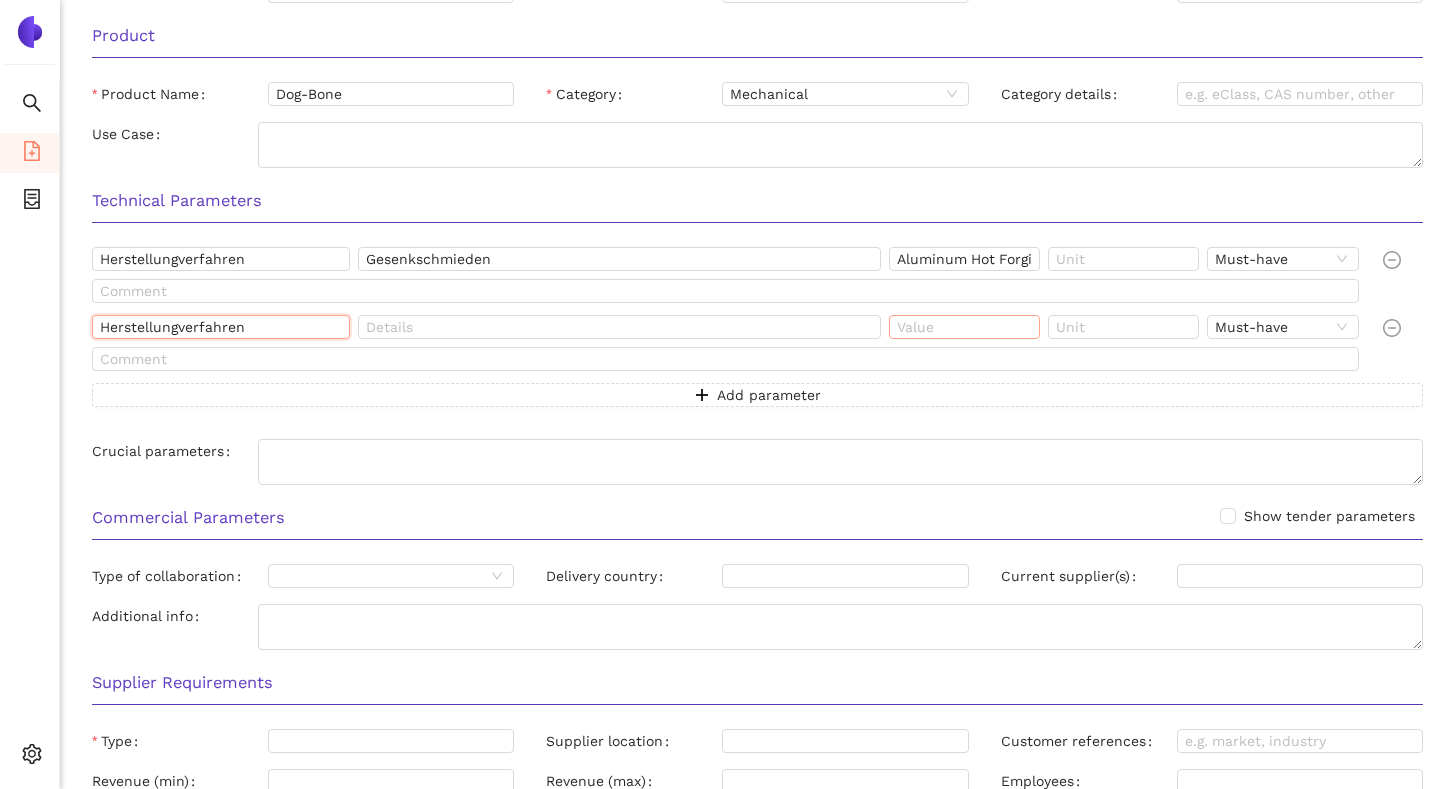 type on "Herstellungverfahren" 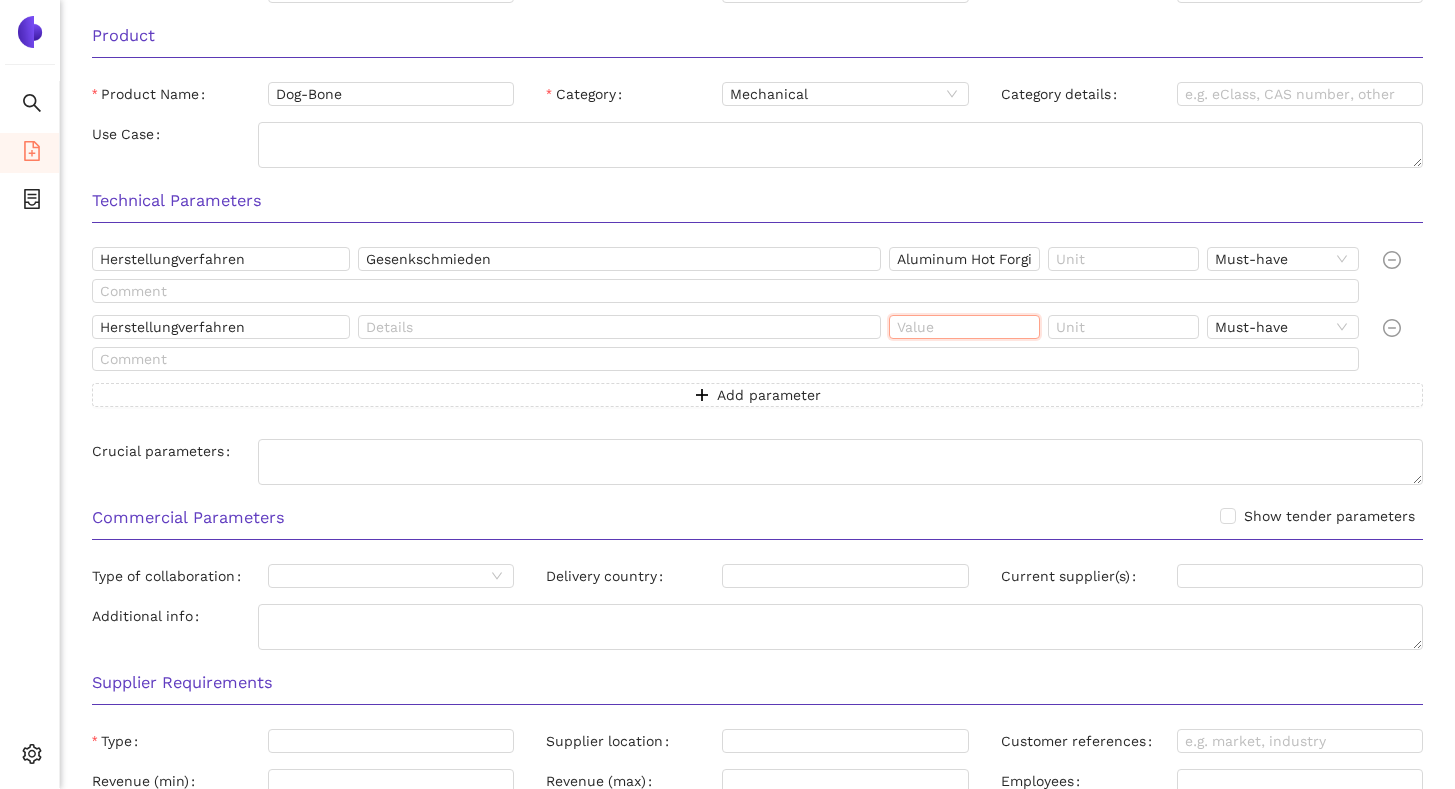 click at bounding box center (964, 327) 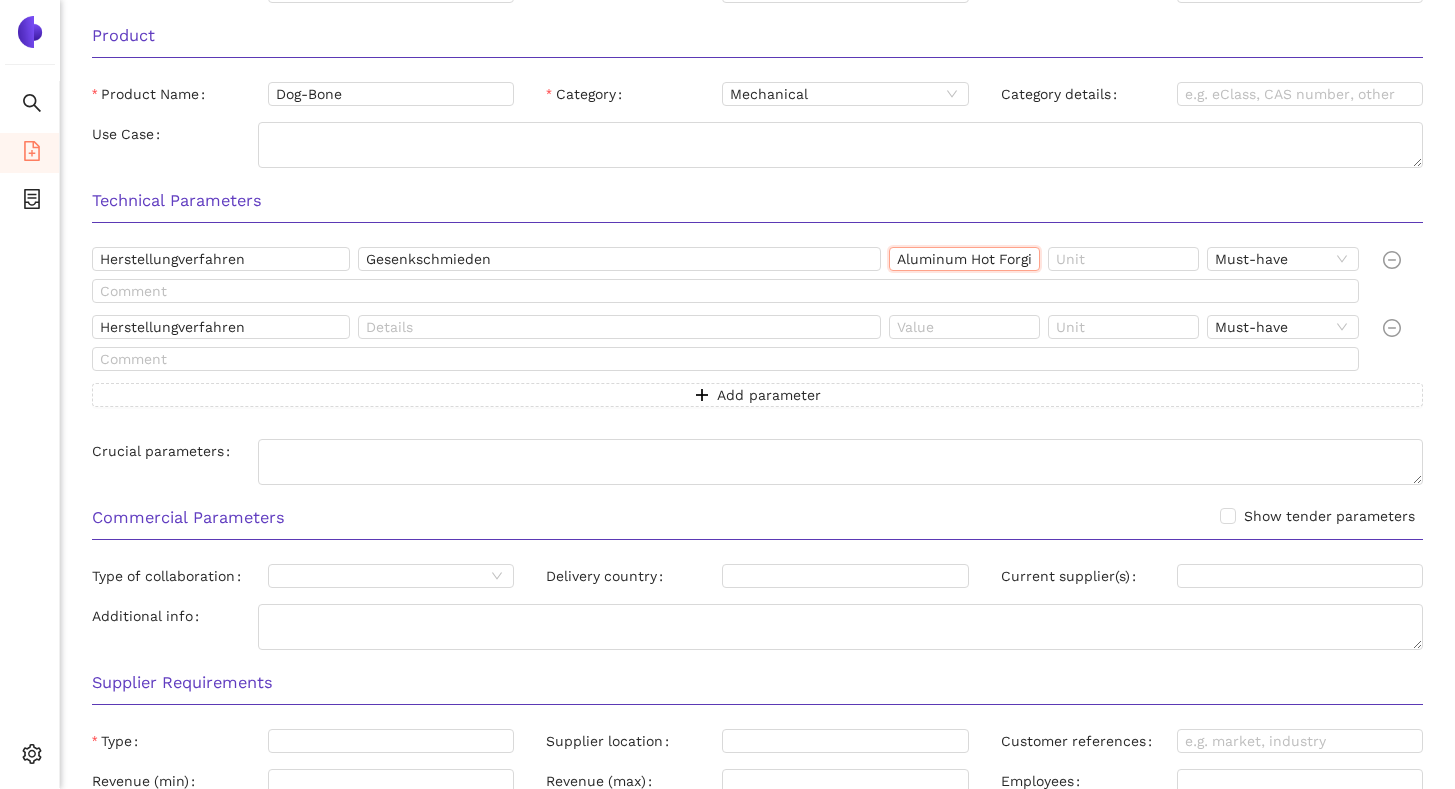 click on "Aluminum Hot Forging" at bounding box center (964, 259) 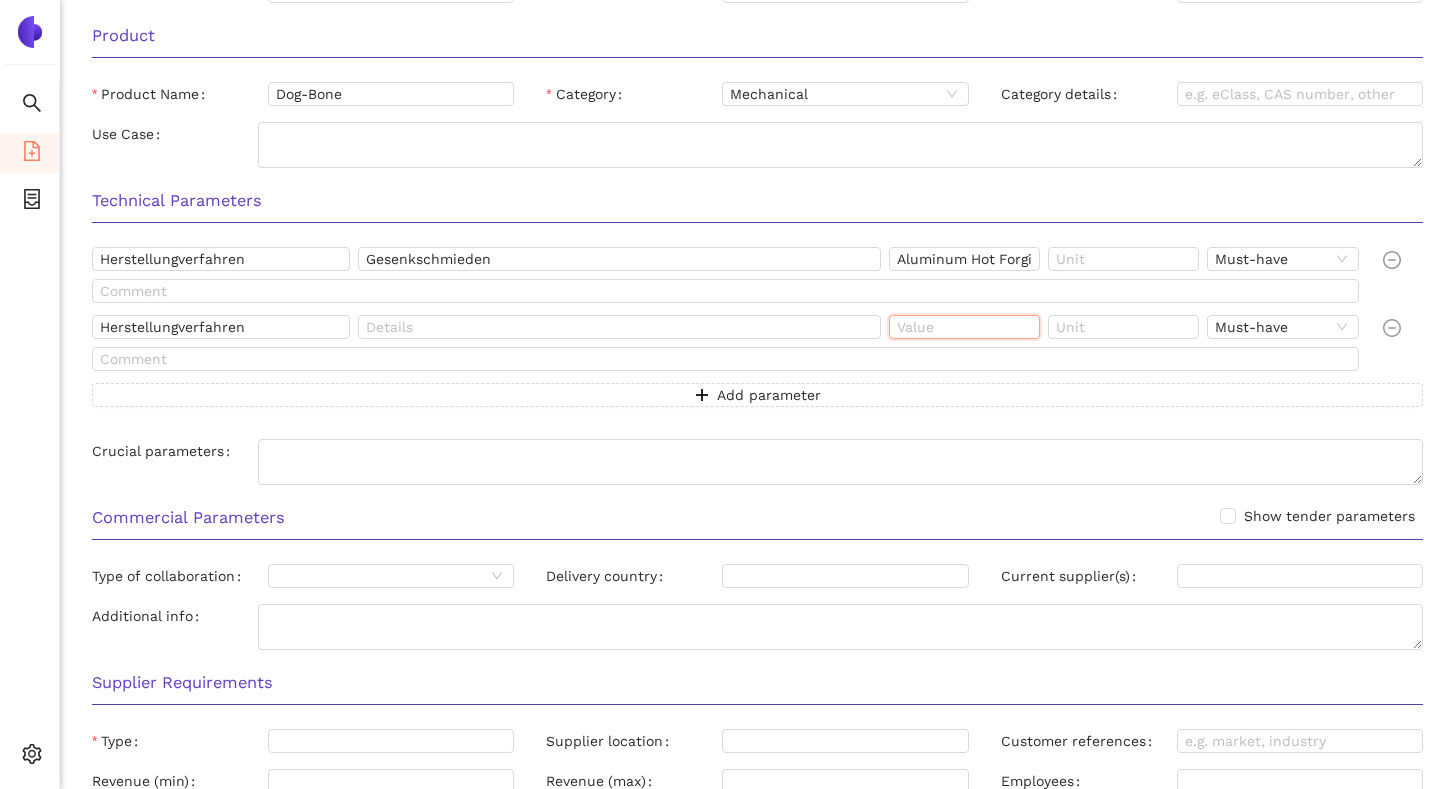 click at bounding box center [964, 327] 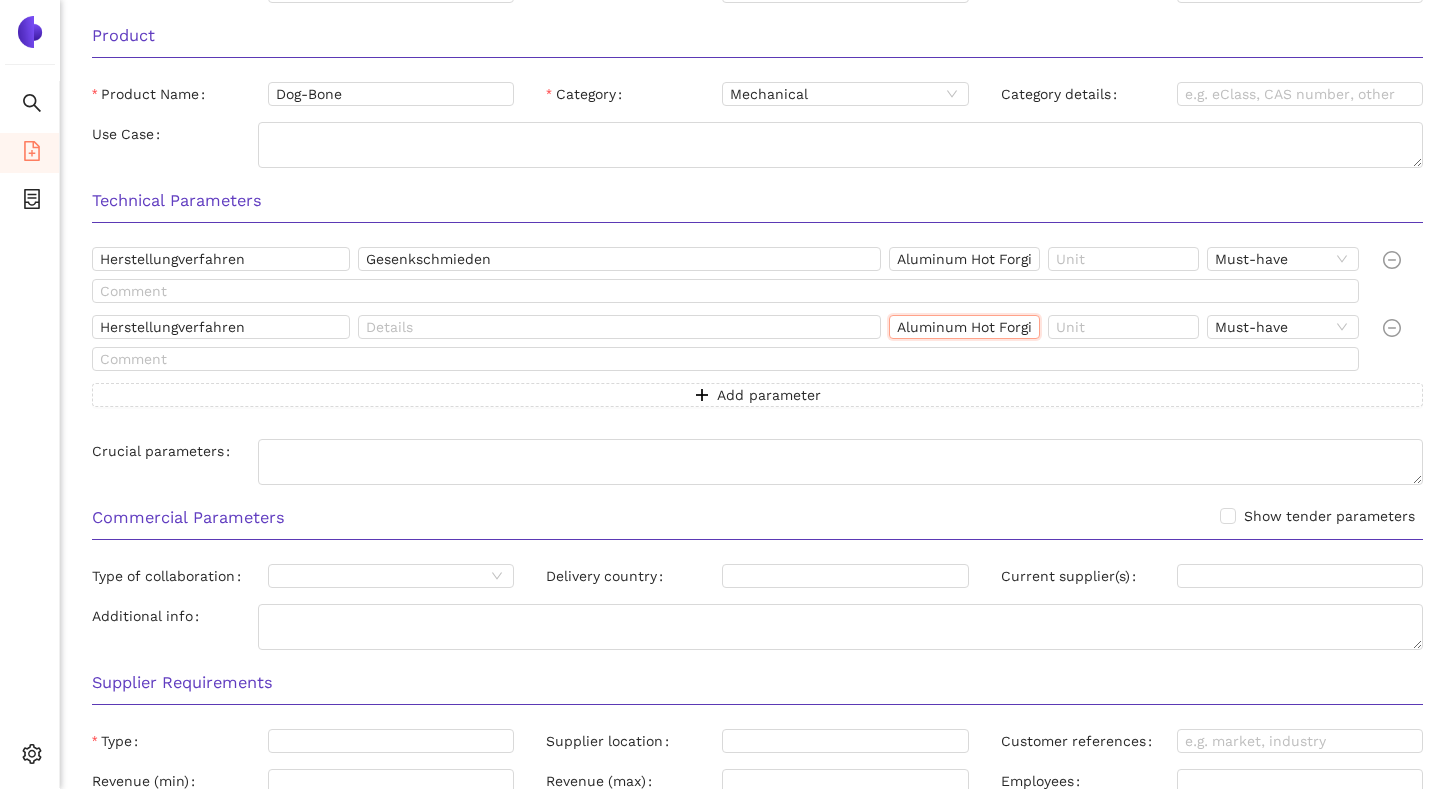 scroll, scrollTop: 0, scrollLeft: 16, axis: horizontal 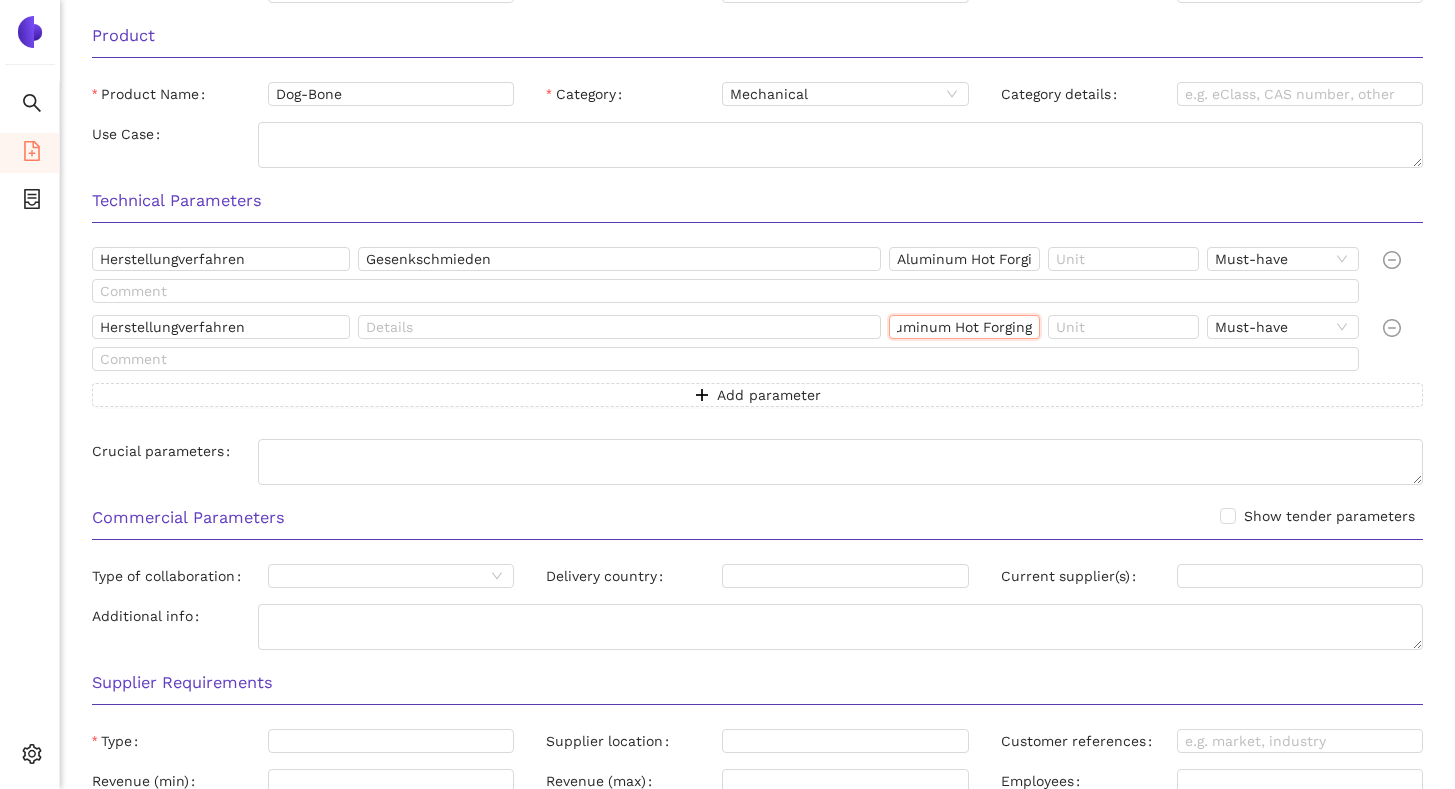 click on "Aluminum Hot Forging" at bounding box center (964, 327) 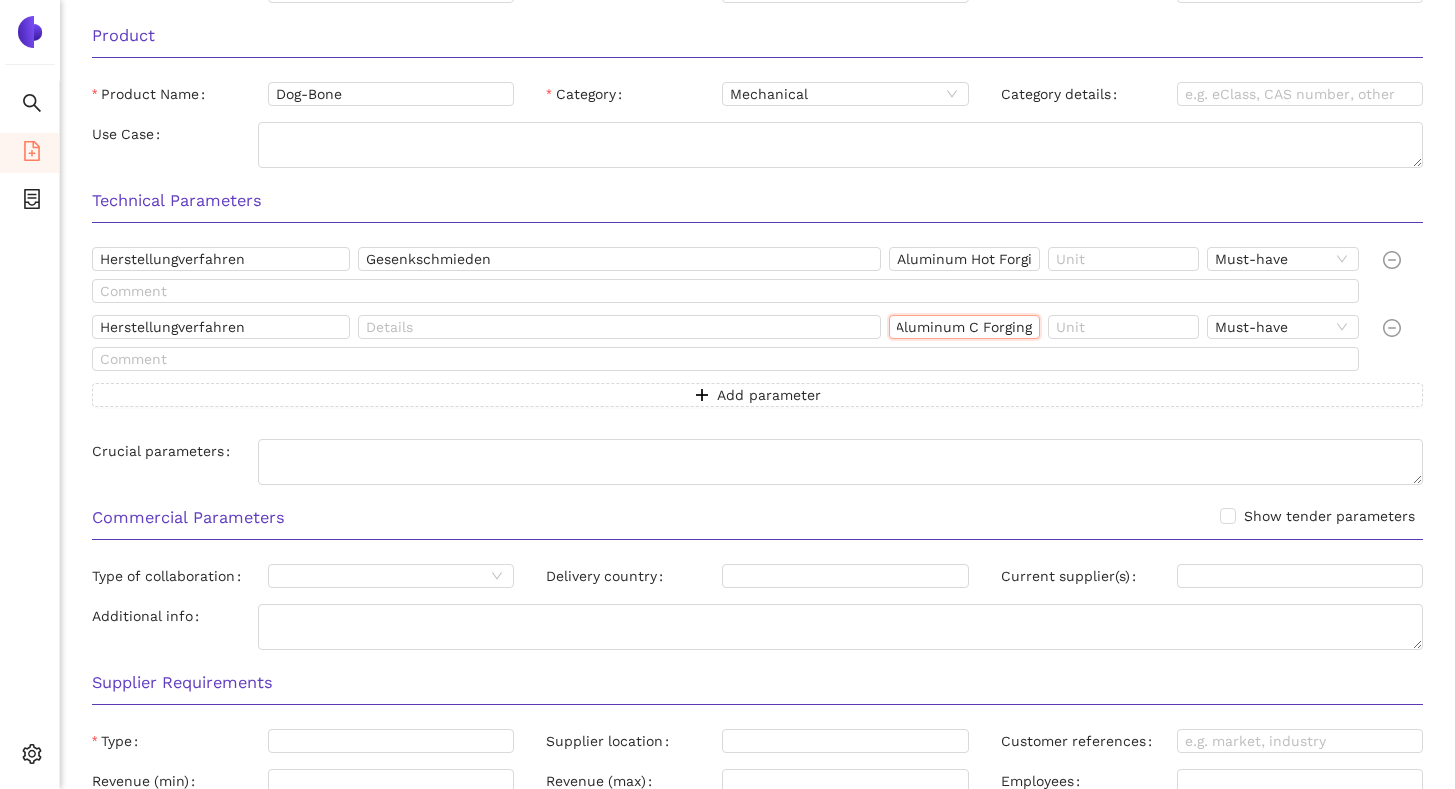 scroll, scrollTop: 0, scrollLeft: 1, axis: horizontal 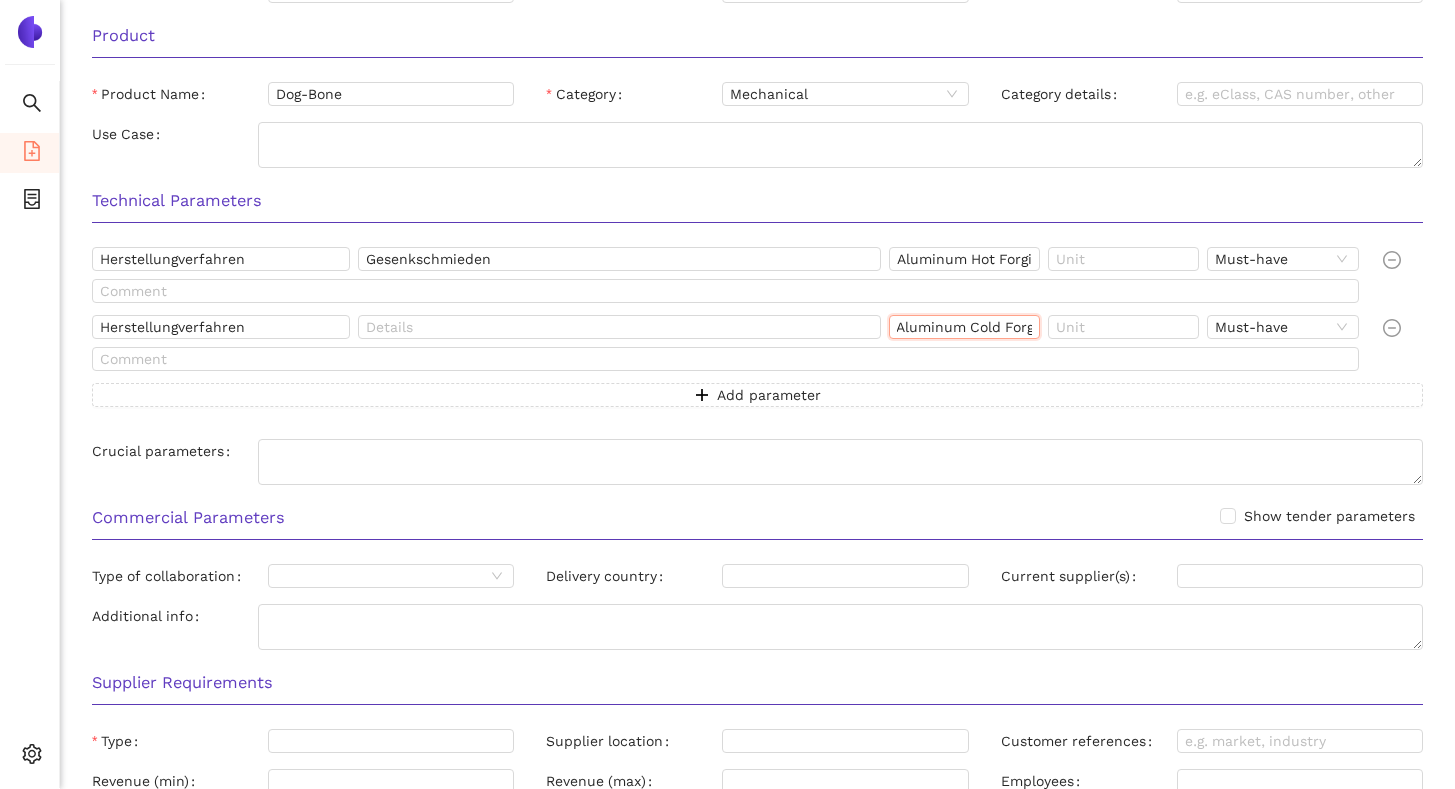 type on "Aluminum Cold Forging" 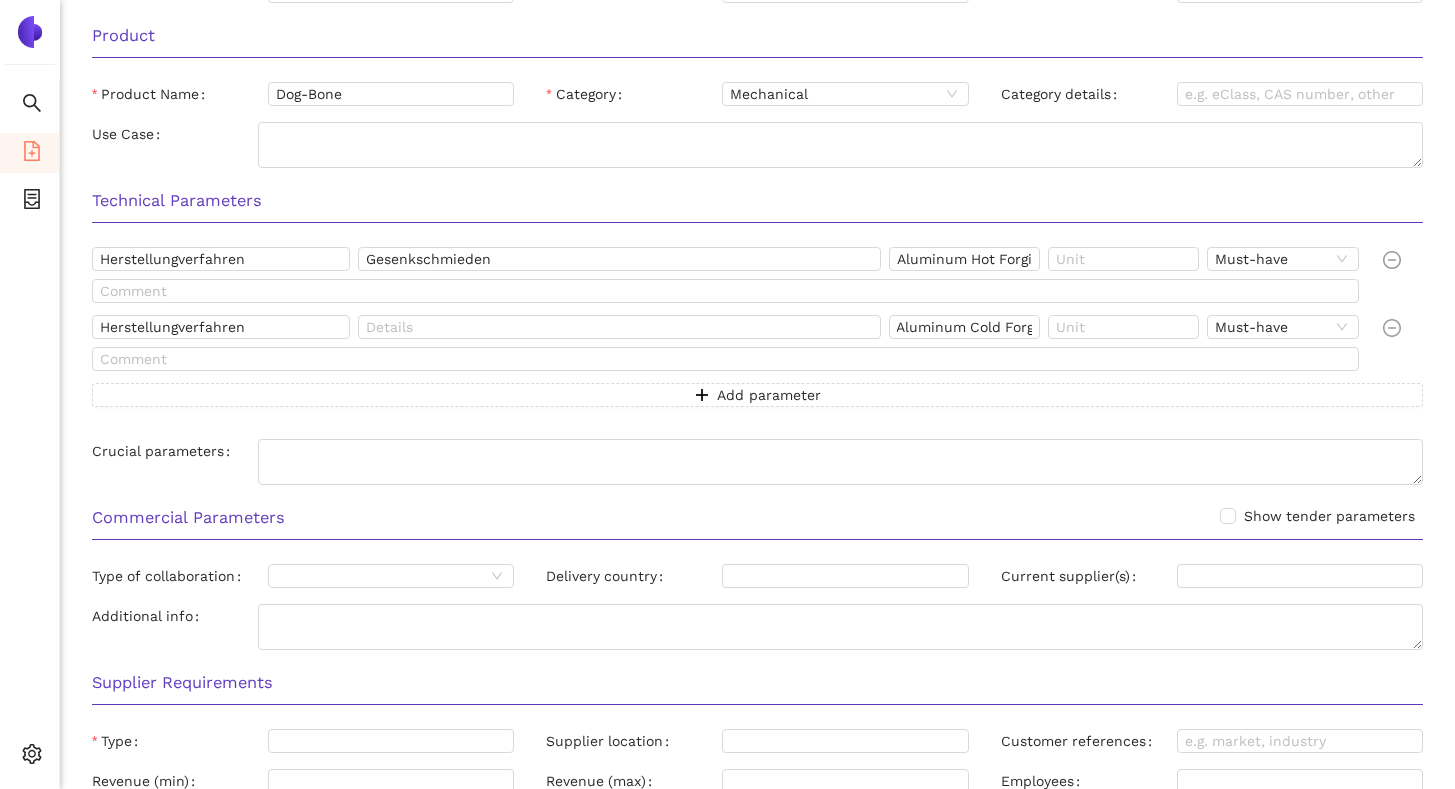 scroll, scrollTop: 0, scrollLeft: 0, axis: both 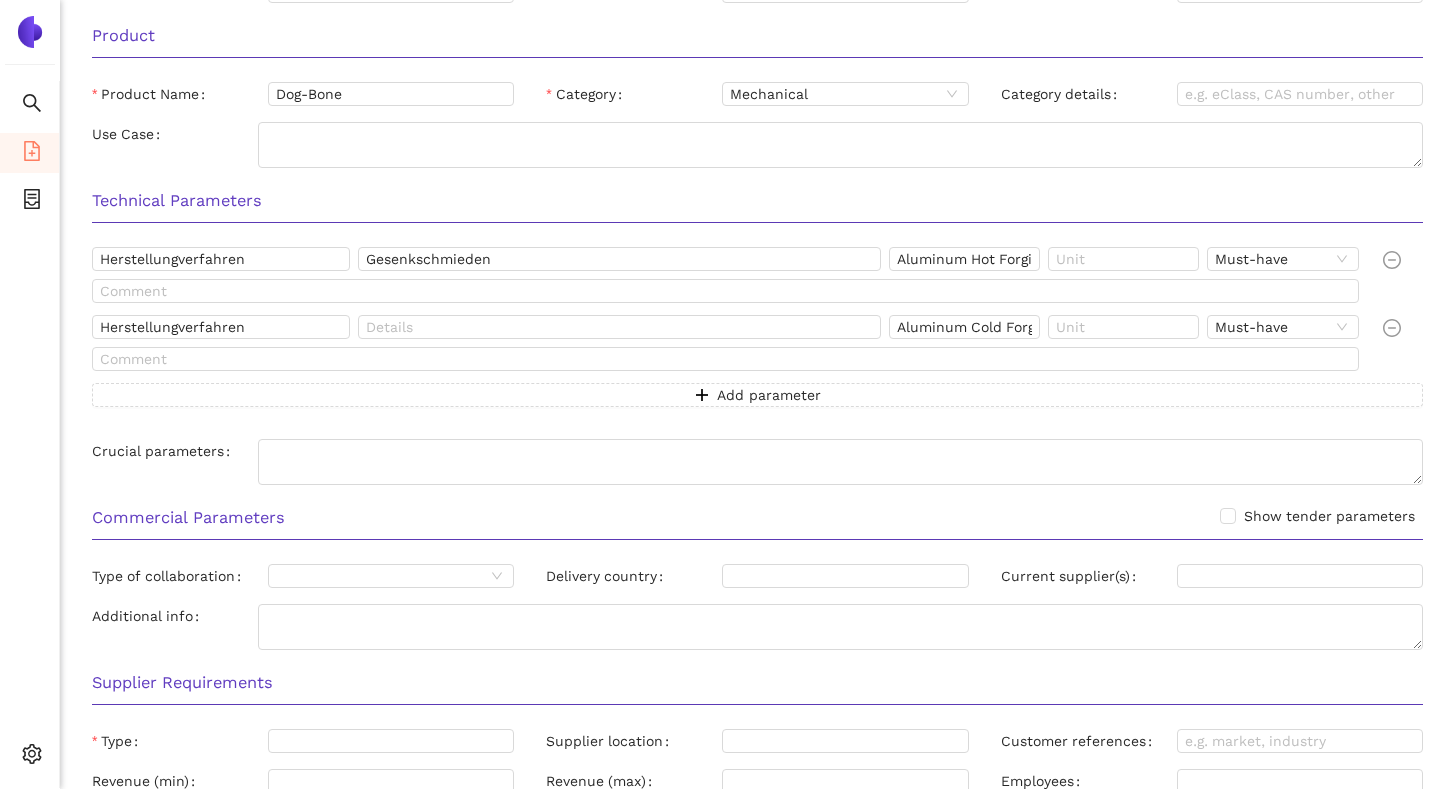 click on "Technical Parameters" at bounding box center (757, 201) 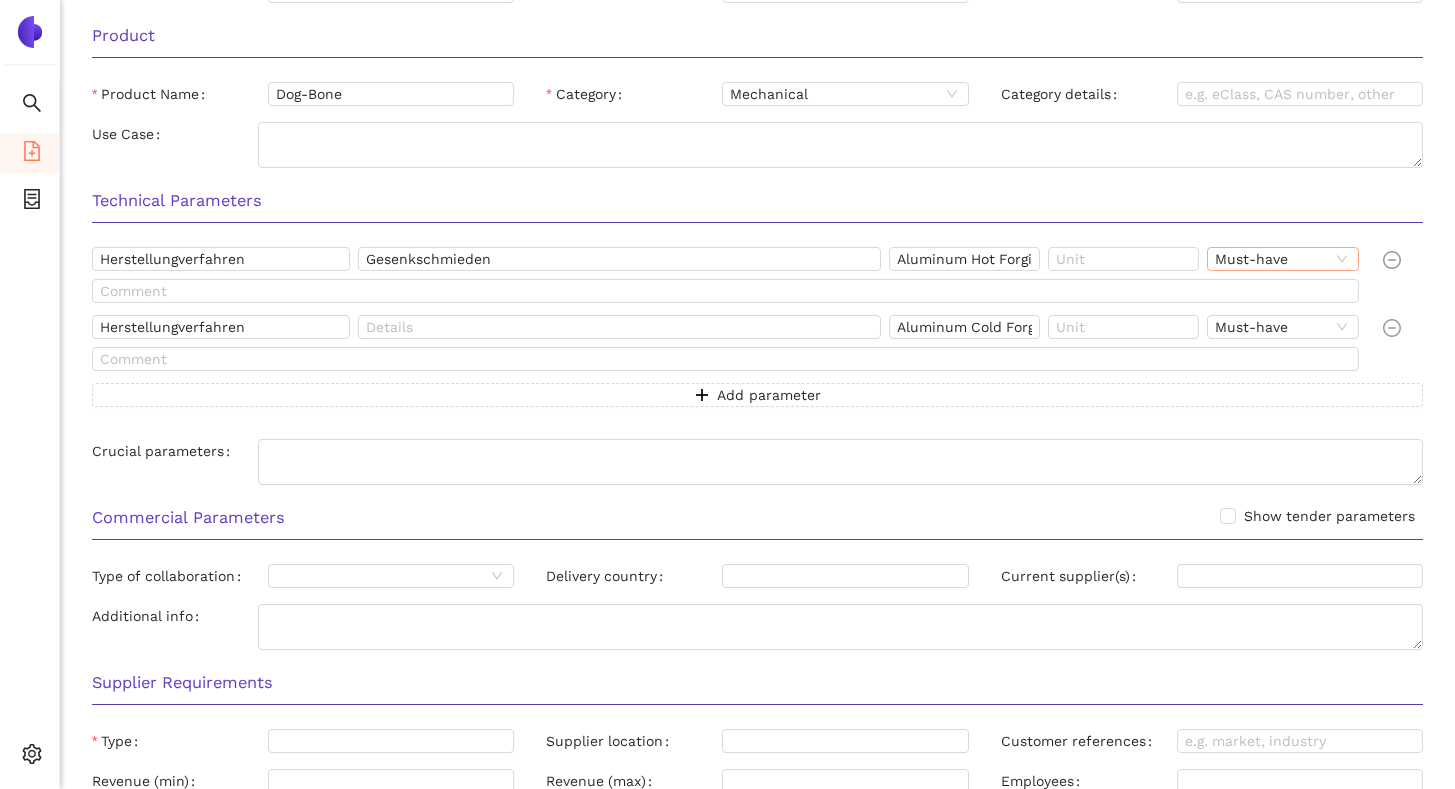 click on "Must-have" at bounding box center (1282, 259) 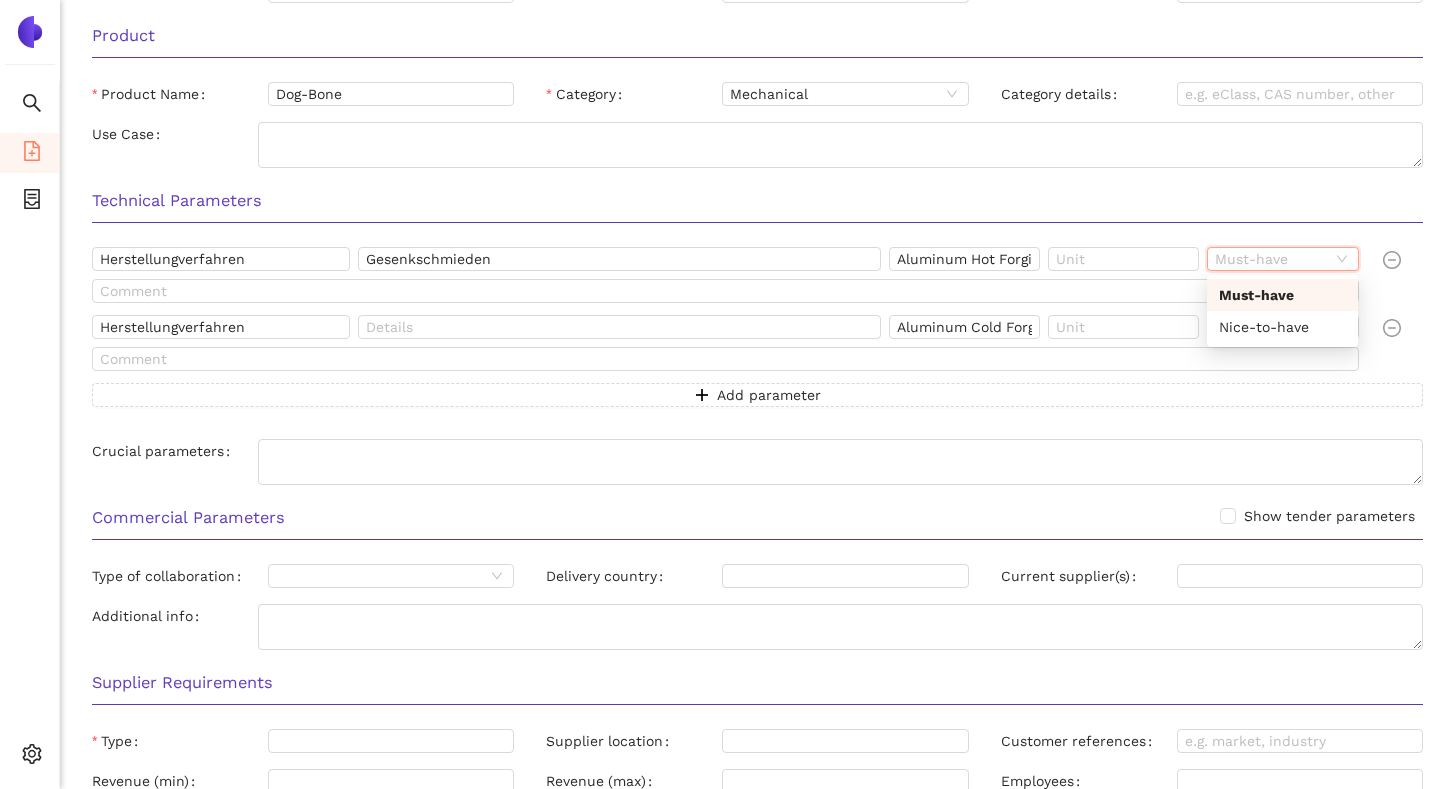 click on "Technical Parameters" at bounding box center [757, 201] 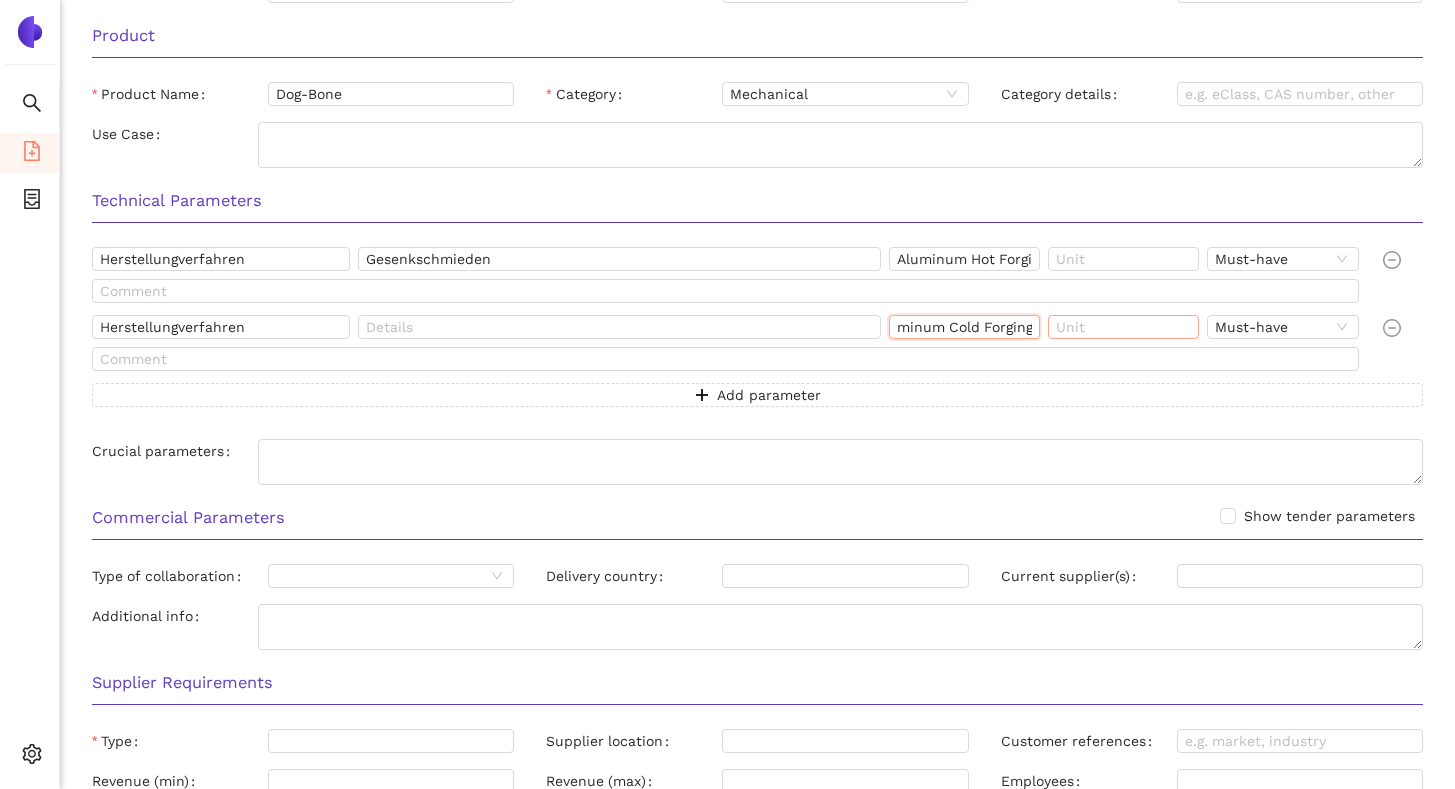 drag, startPoint x: 895, startPoint y: 326, endPoint x: 1051, endPoint y: 327, distance: 156.0032 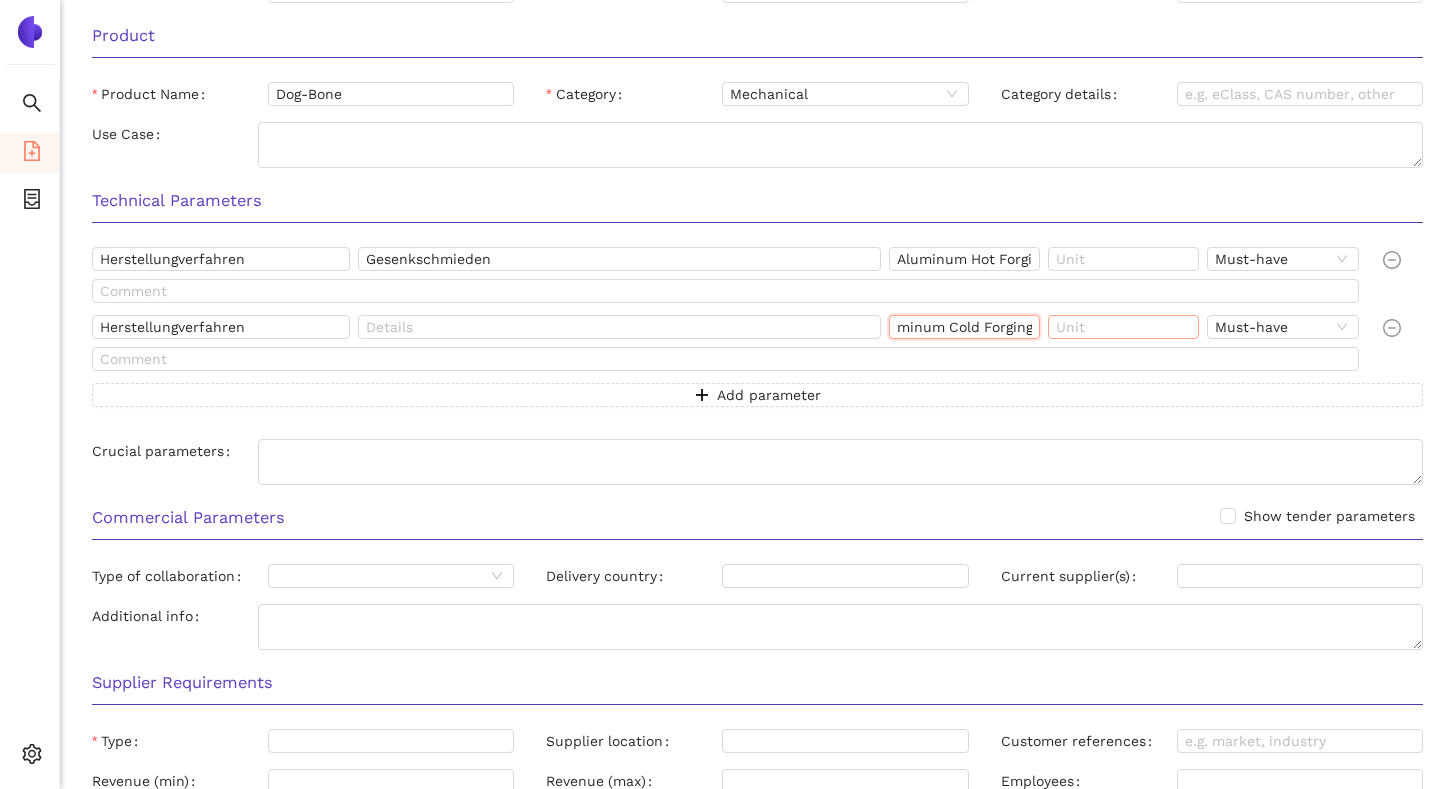 click on "Herstellungverfahren Aluminum Cold Forging Must-have" at bounding box center [729, 331] 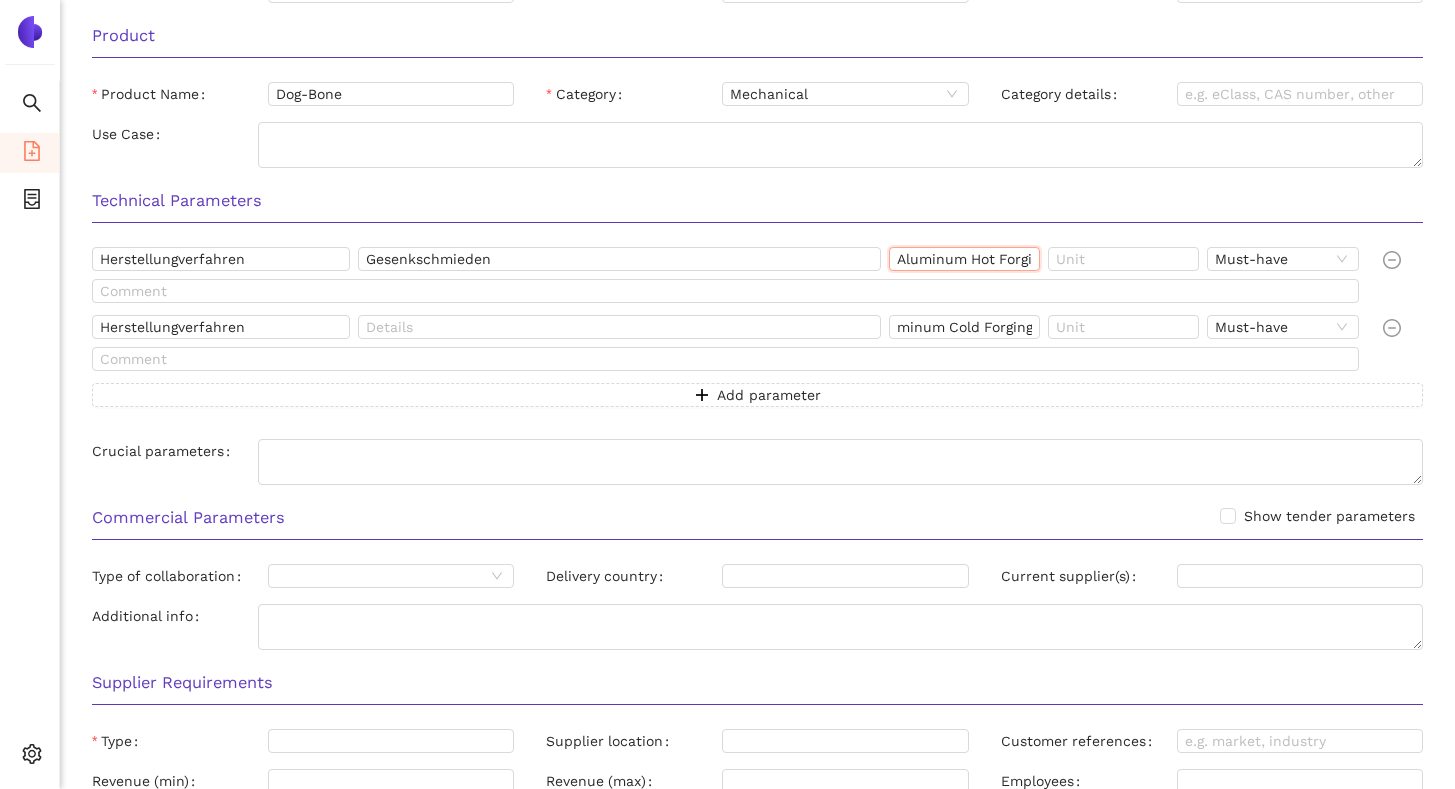 scroll, scrollTop: 0, scrollLeft: 0, axis: both 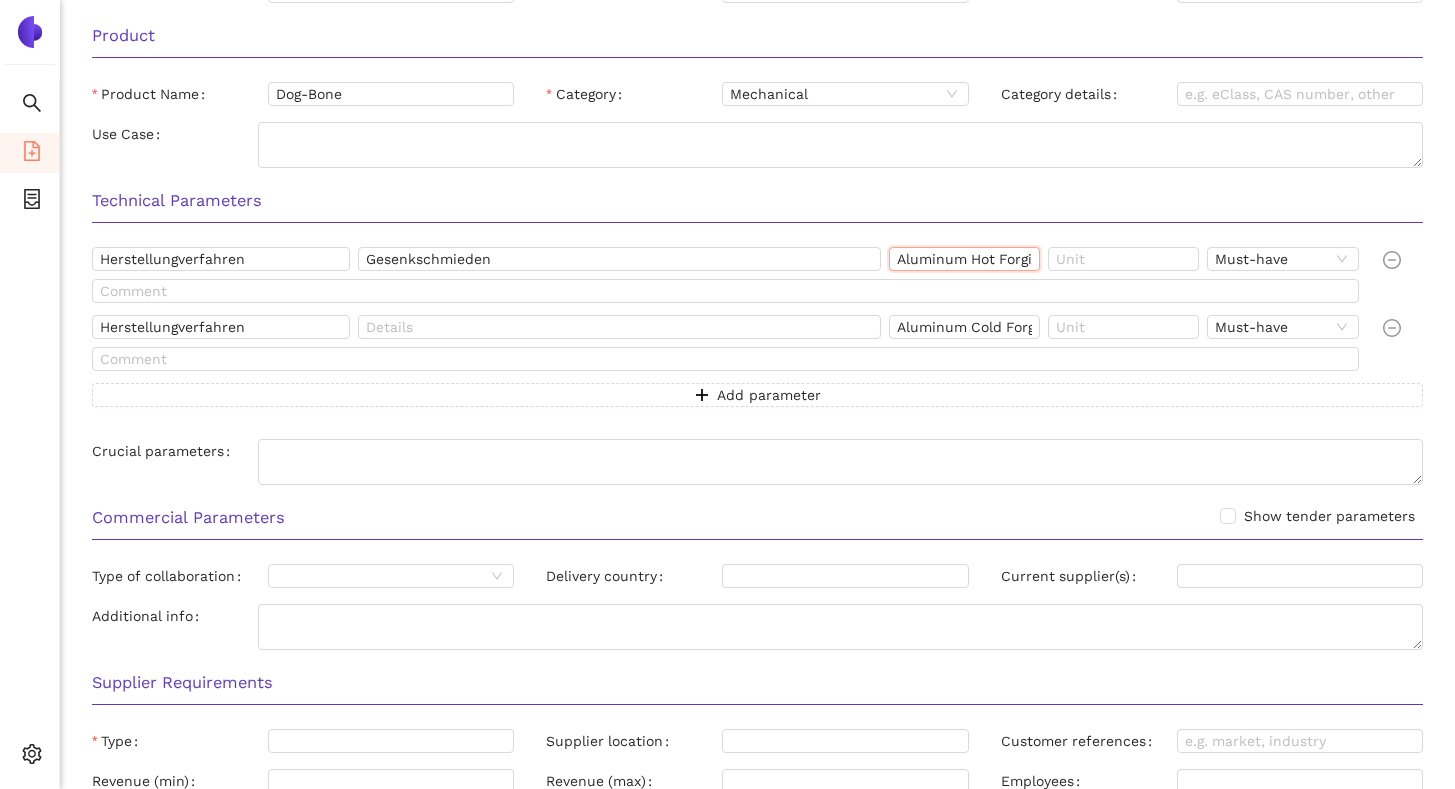 click on "Aluminum Hot Forging" at bounding box center [964, 259] 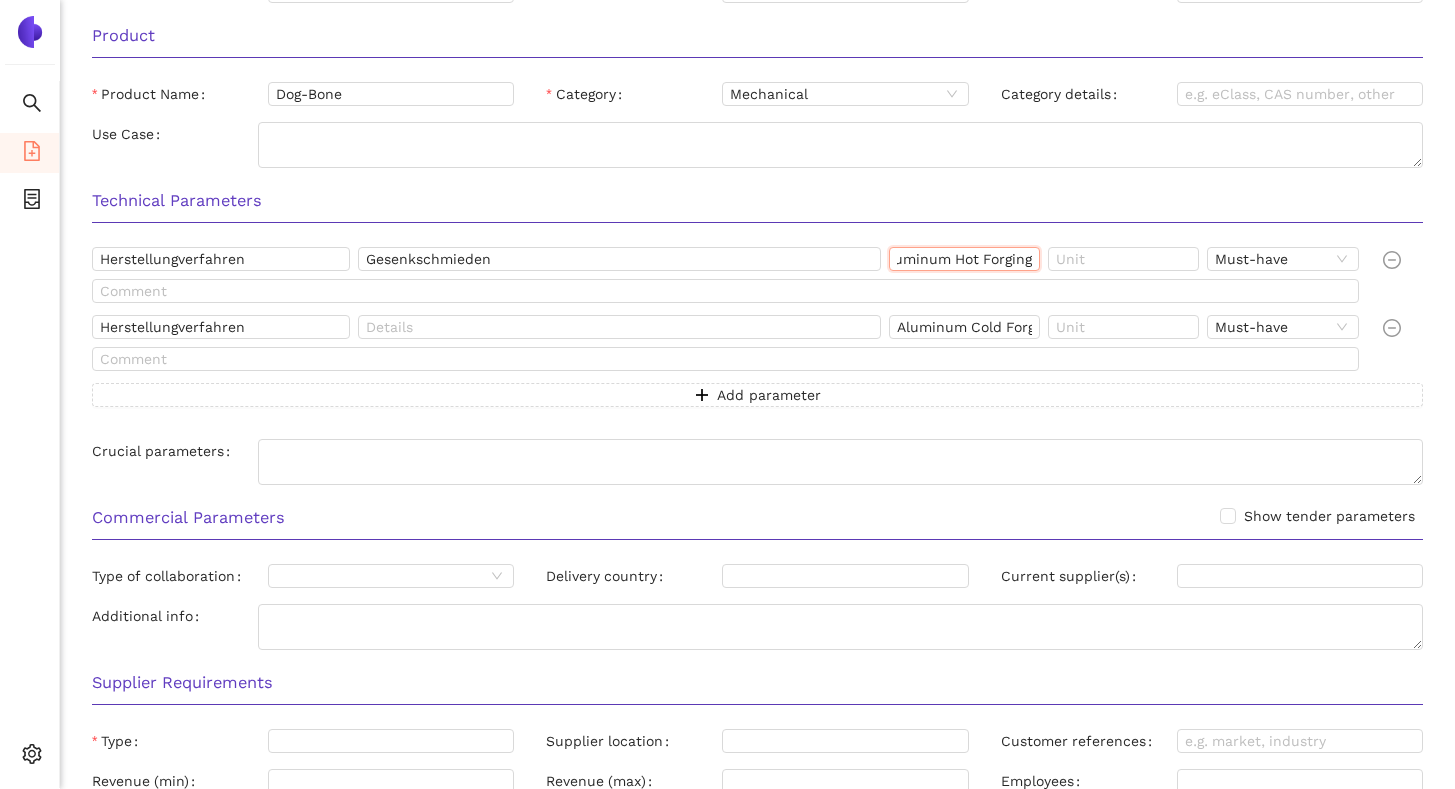 drag, startPoint x: 999, startPoint y: 267, endPoint x: 1045, endPoint y: 262, distance: 46.270943 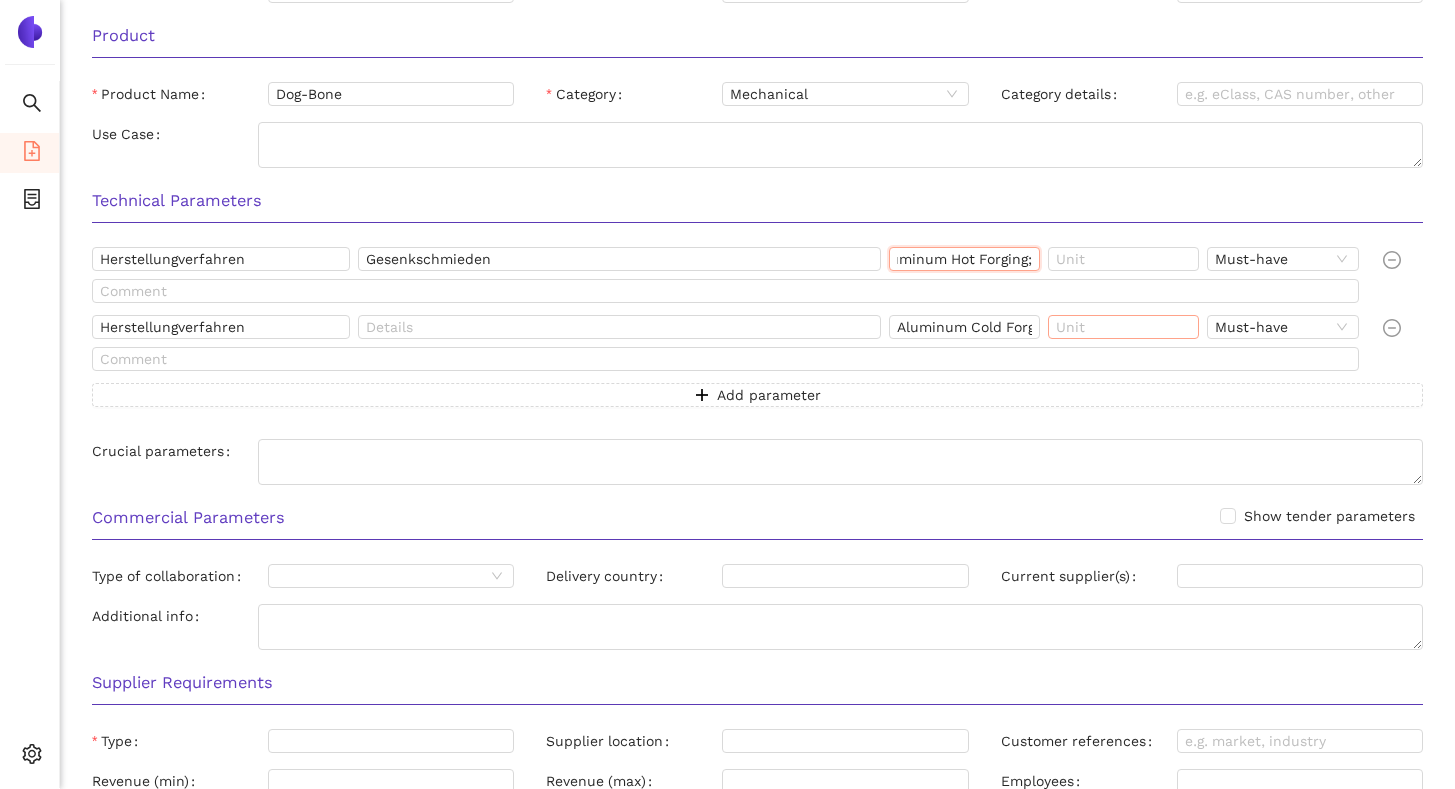 paste on "Aluminum Cold Forging" 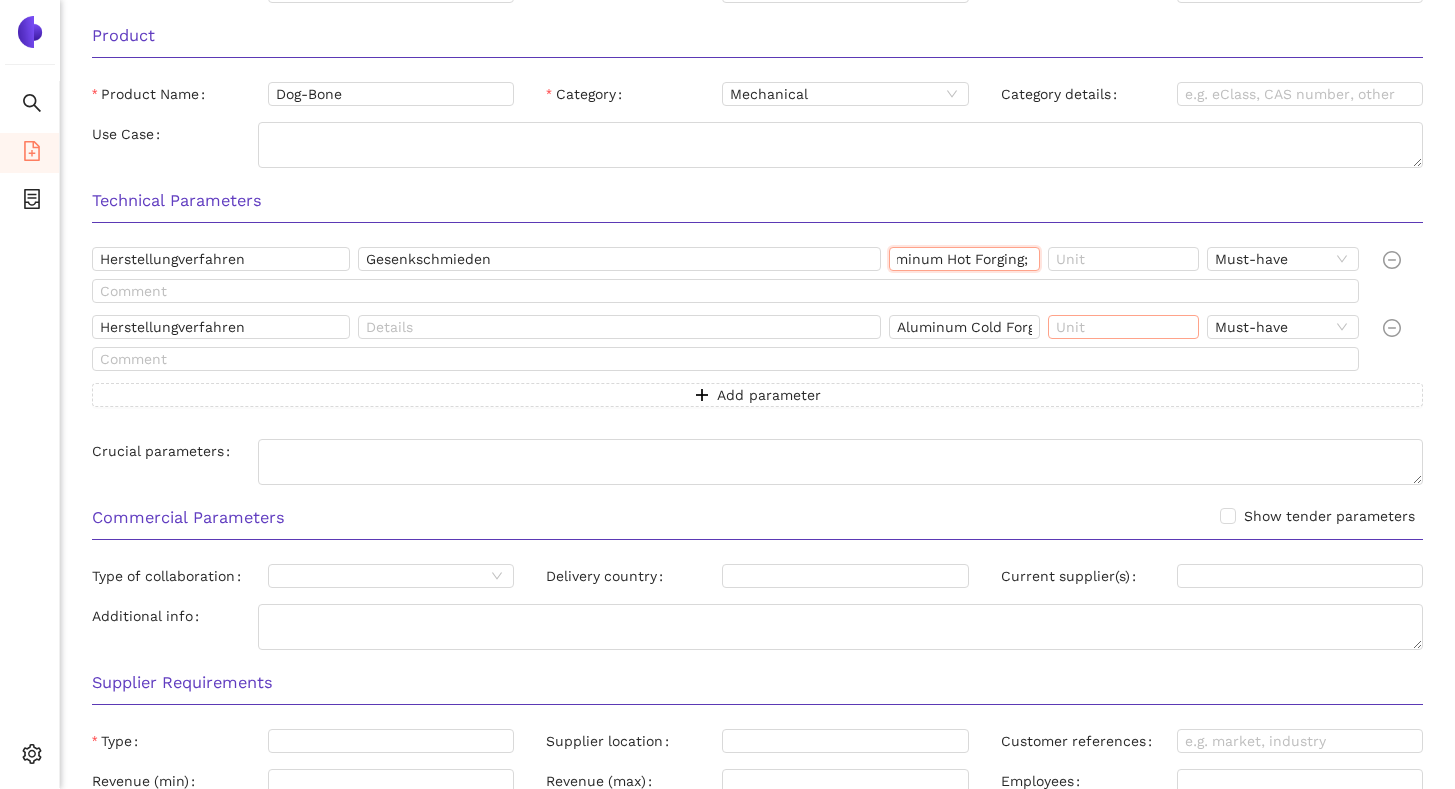 scroll, scrollTop: 0, scrollLeft: 182, axis: horizontal 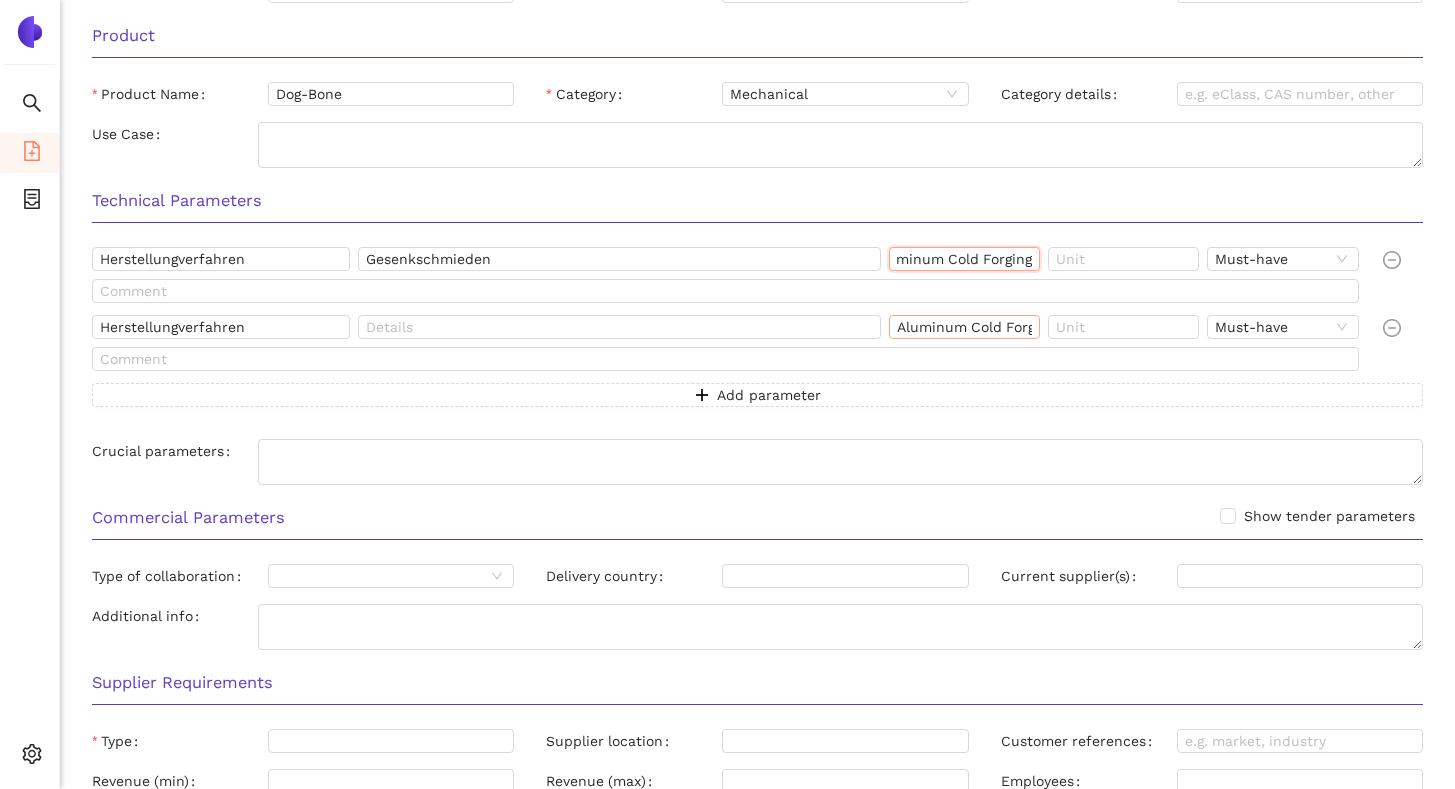 type on "Aluminum Hot Forging; Aluminum Cold Forging" 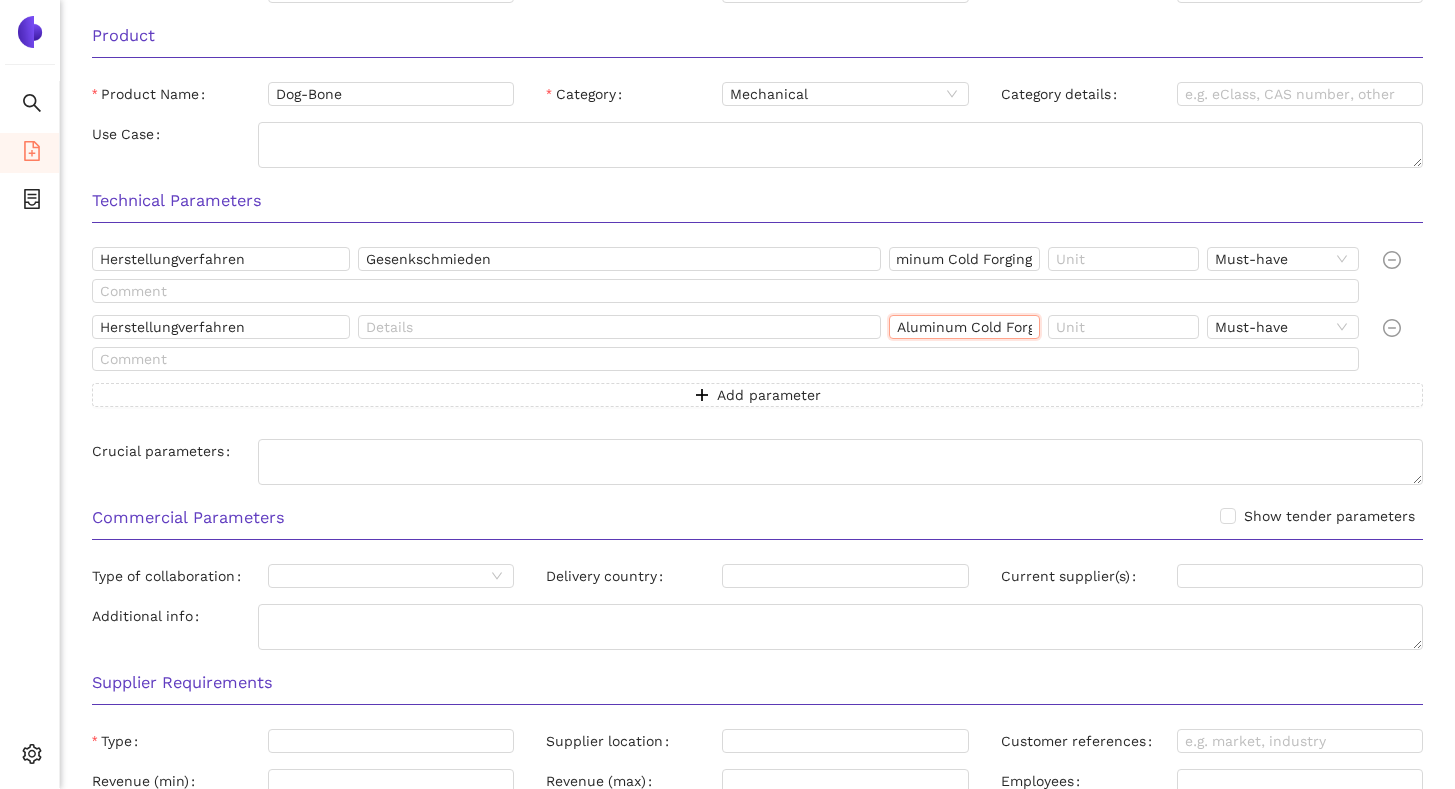 scroll, scrollTop: 0, scrollLeft: 0, axis: both 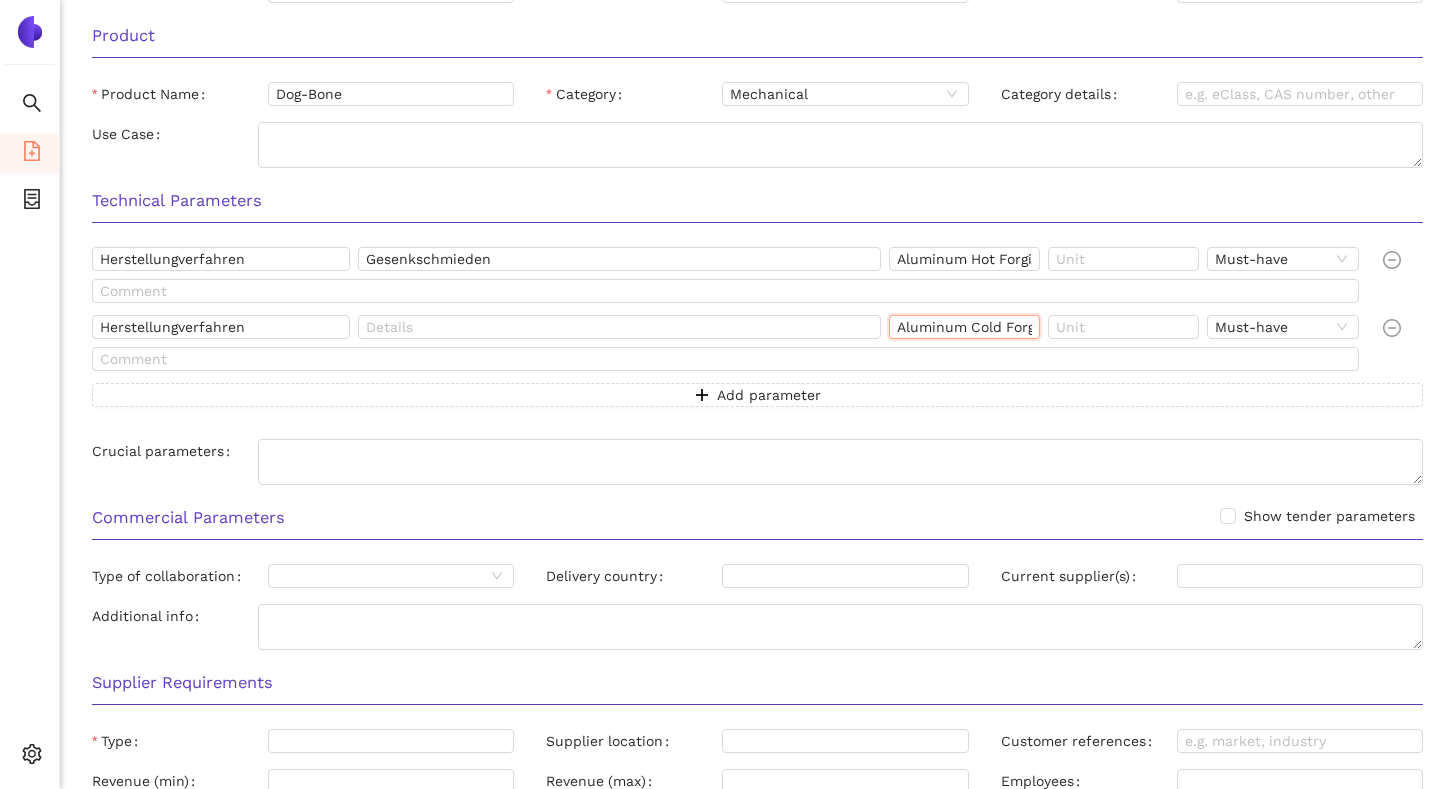 click on "Aluminum Cold Forging" at bounding box center (964, 327) 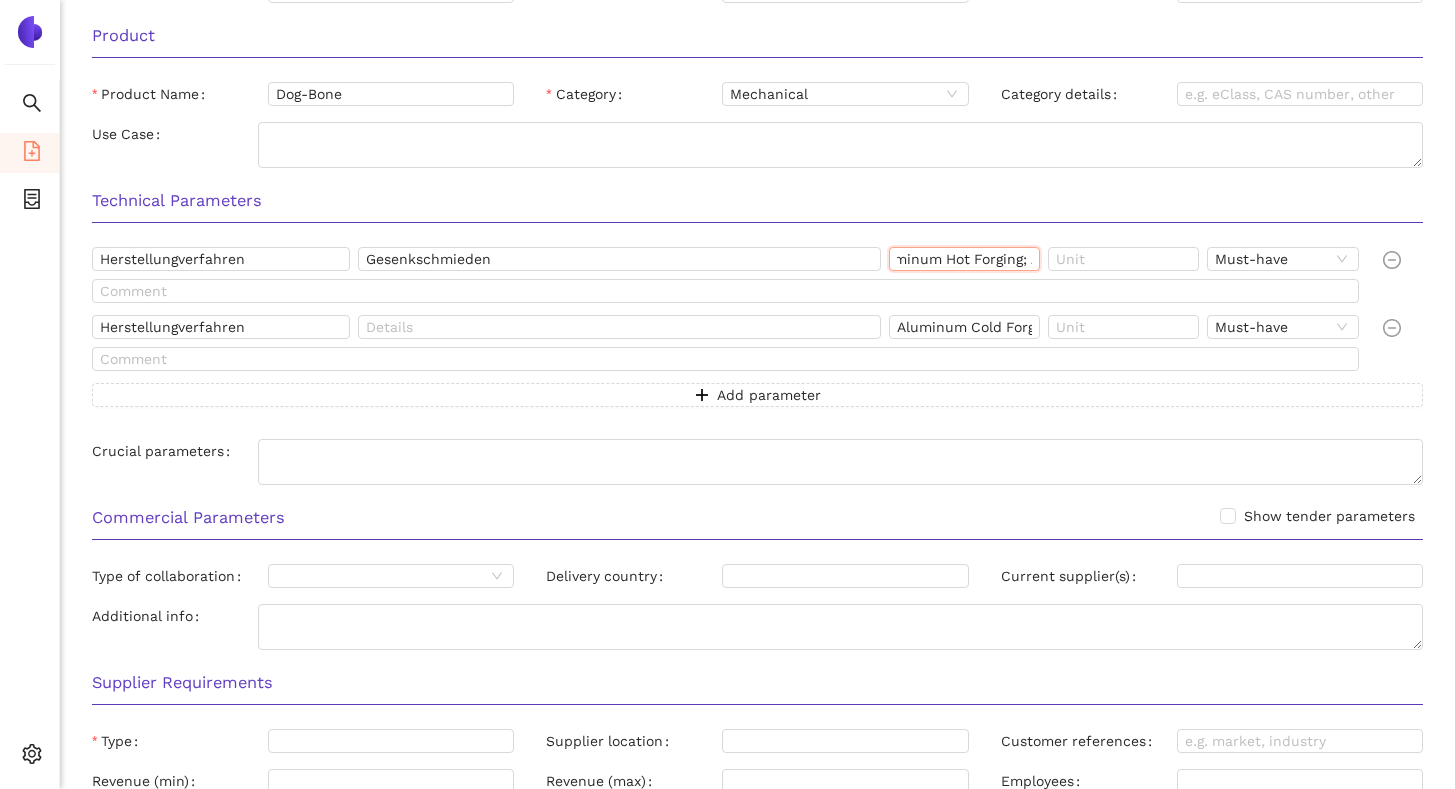 scroll, scrollTop: 0, scrollLeft: 107, axis: horizontal 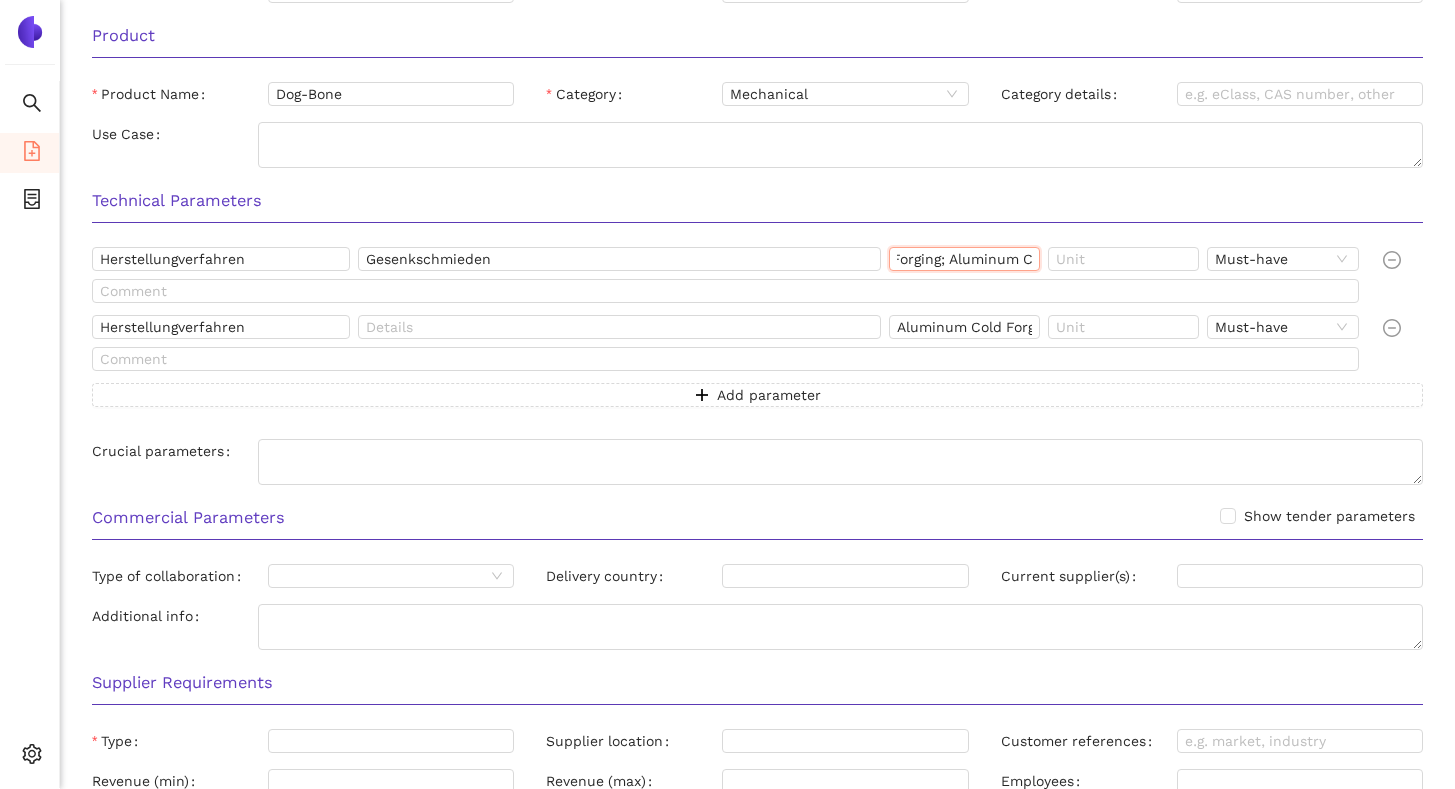 drag, startPoint x: 896, startPoint y: 257, endPoint x: 941, endPoint y: 257, distance: 45 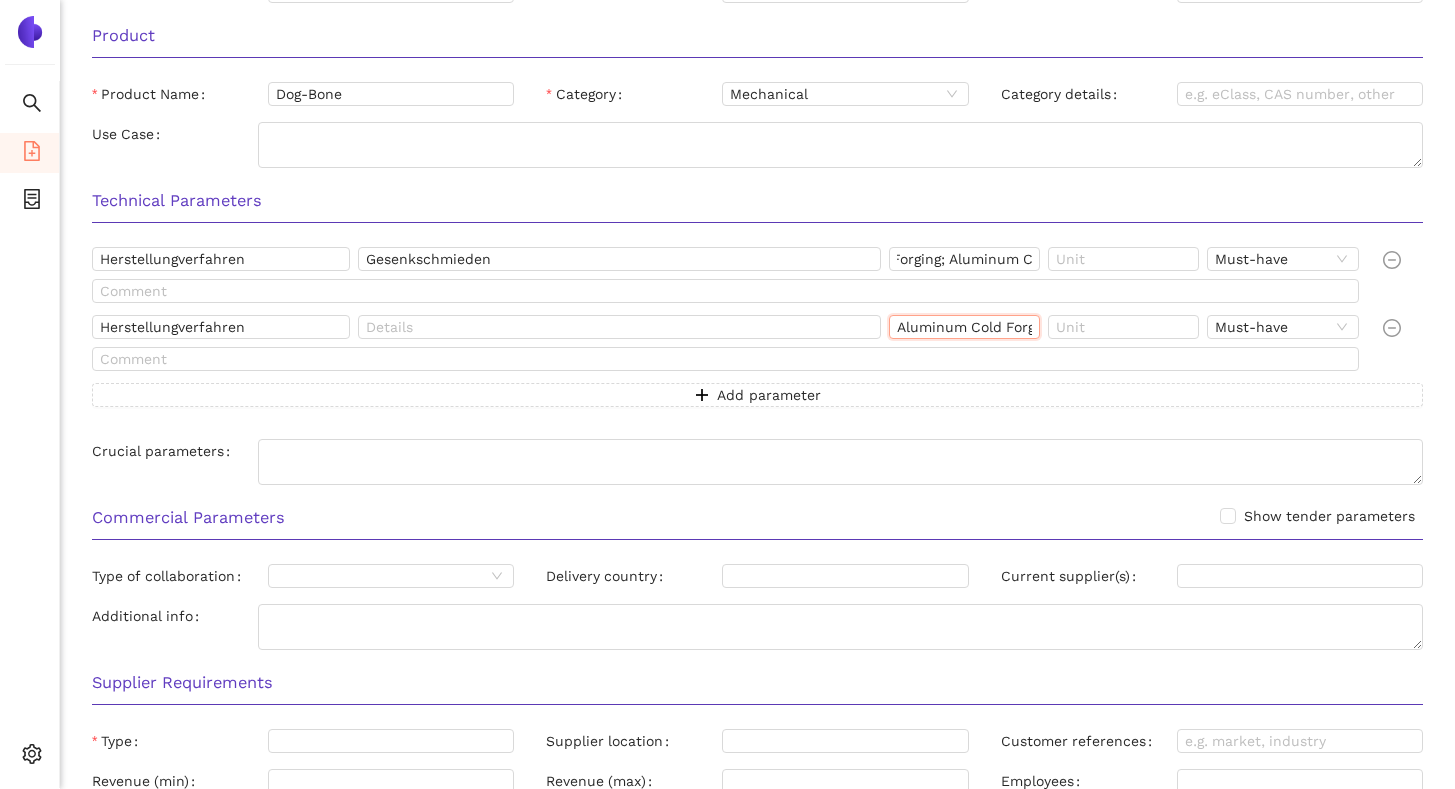 click on "Aluminum Cold Forging" at bounding box center (964, 327) 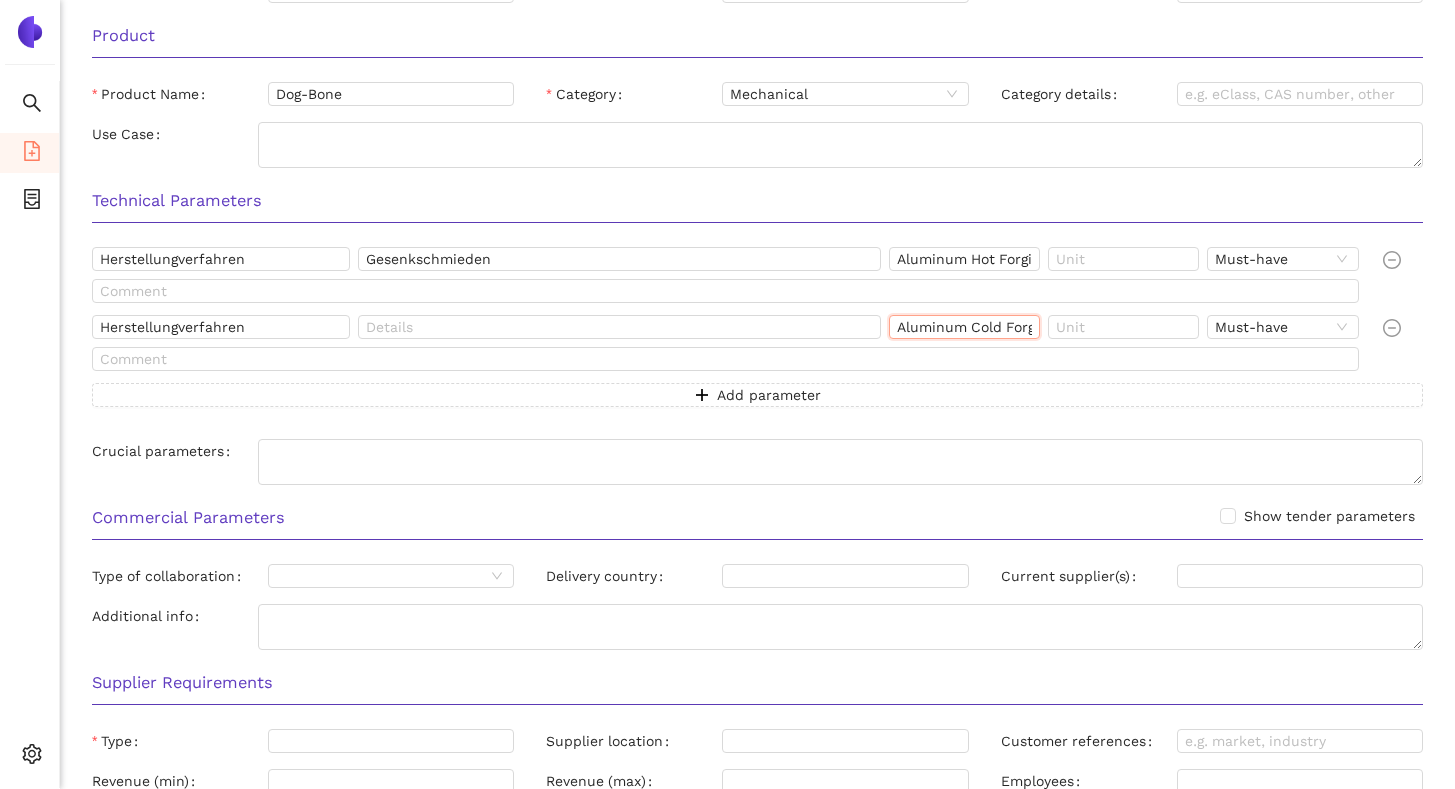click on "Aluminum Cold Forging" at bounding box center [964, 327] 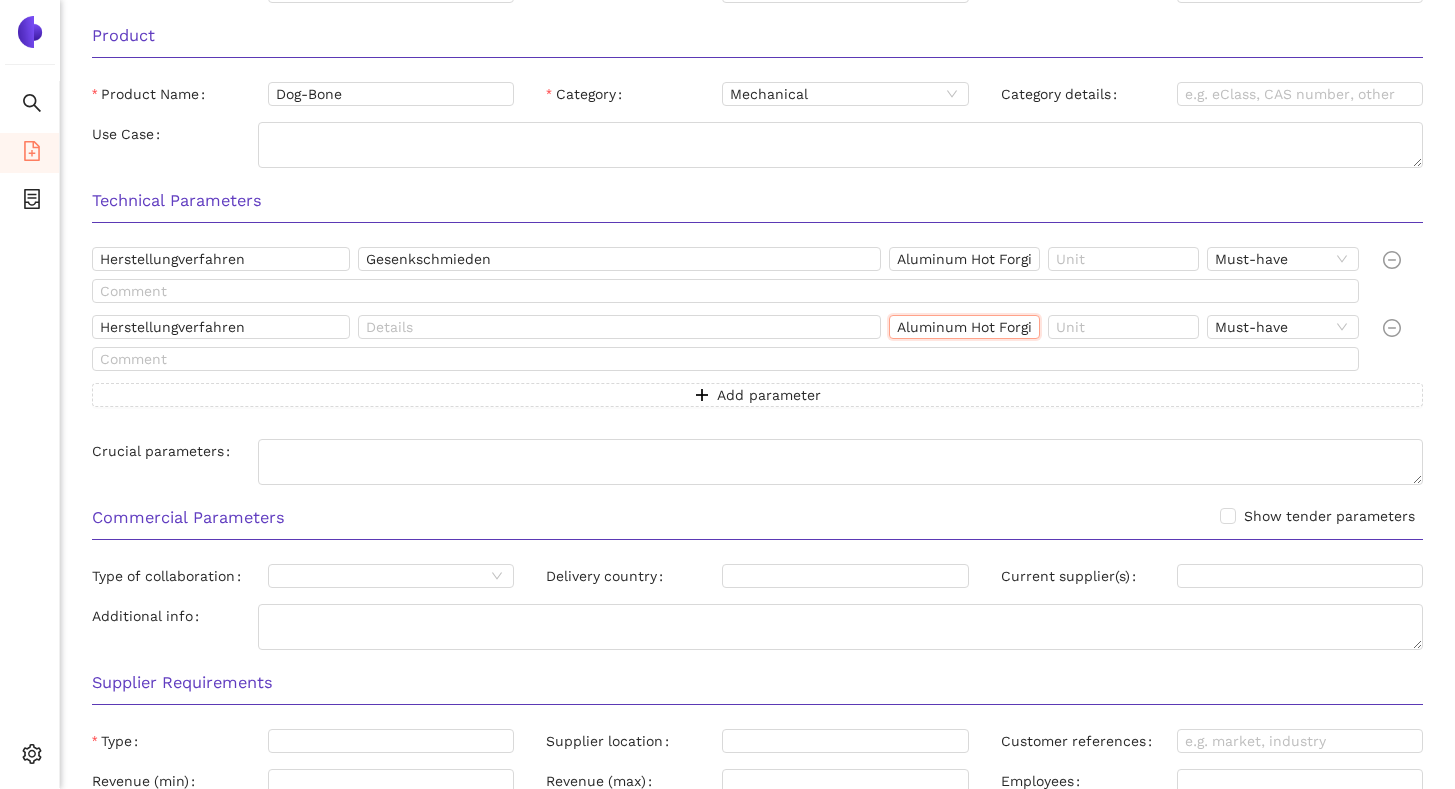 scroll, scrollTop: 0, scrollLeft: 16, axis: horizontal 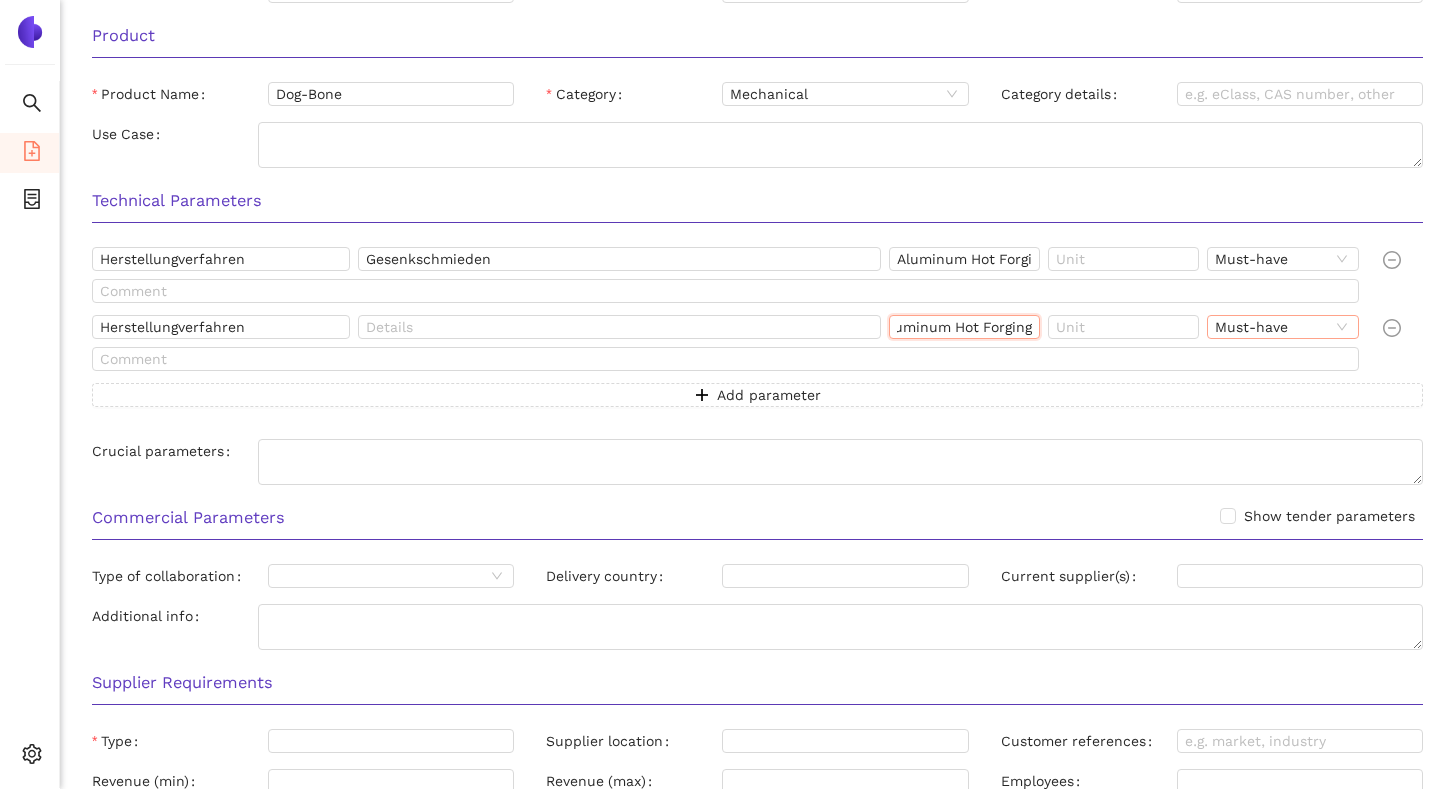 click on "Must-have" at bounding box center [1282, 327] 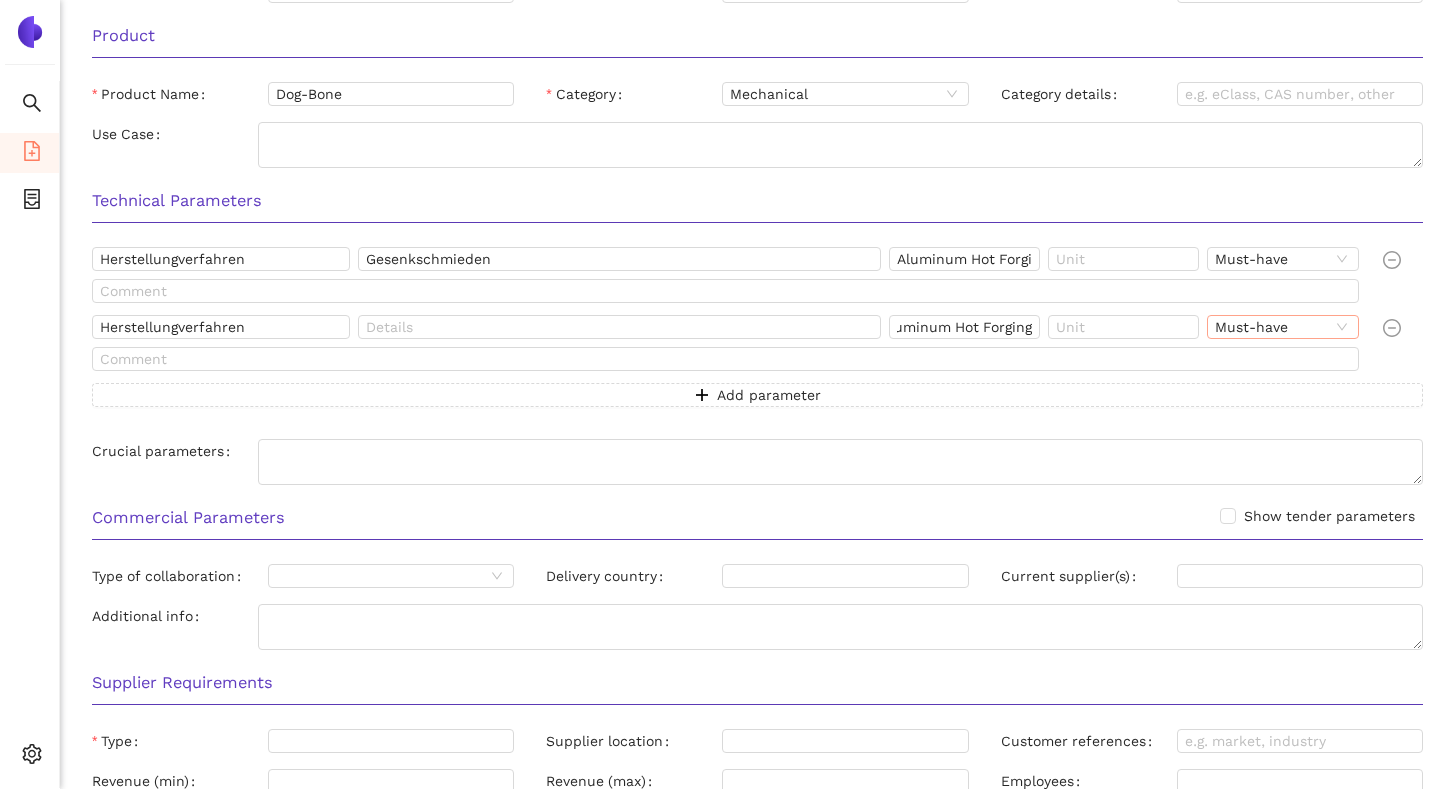 scroll, scrollTop: 0, scrollLeft: 0, axis: both 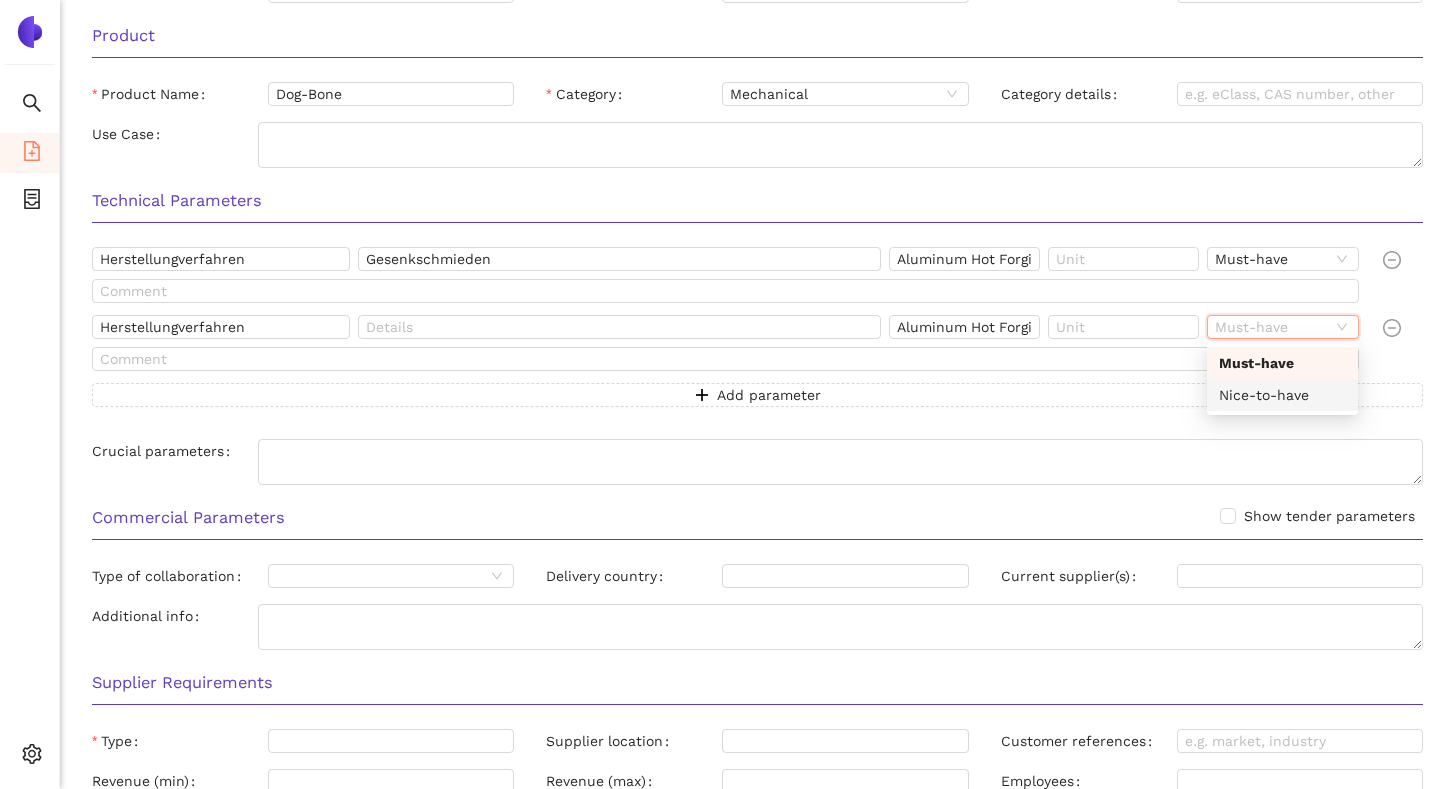 click on "Nice-to-have" at bounding box center (1282, 395) 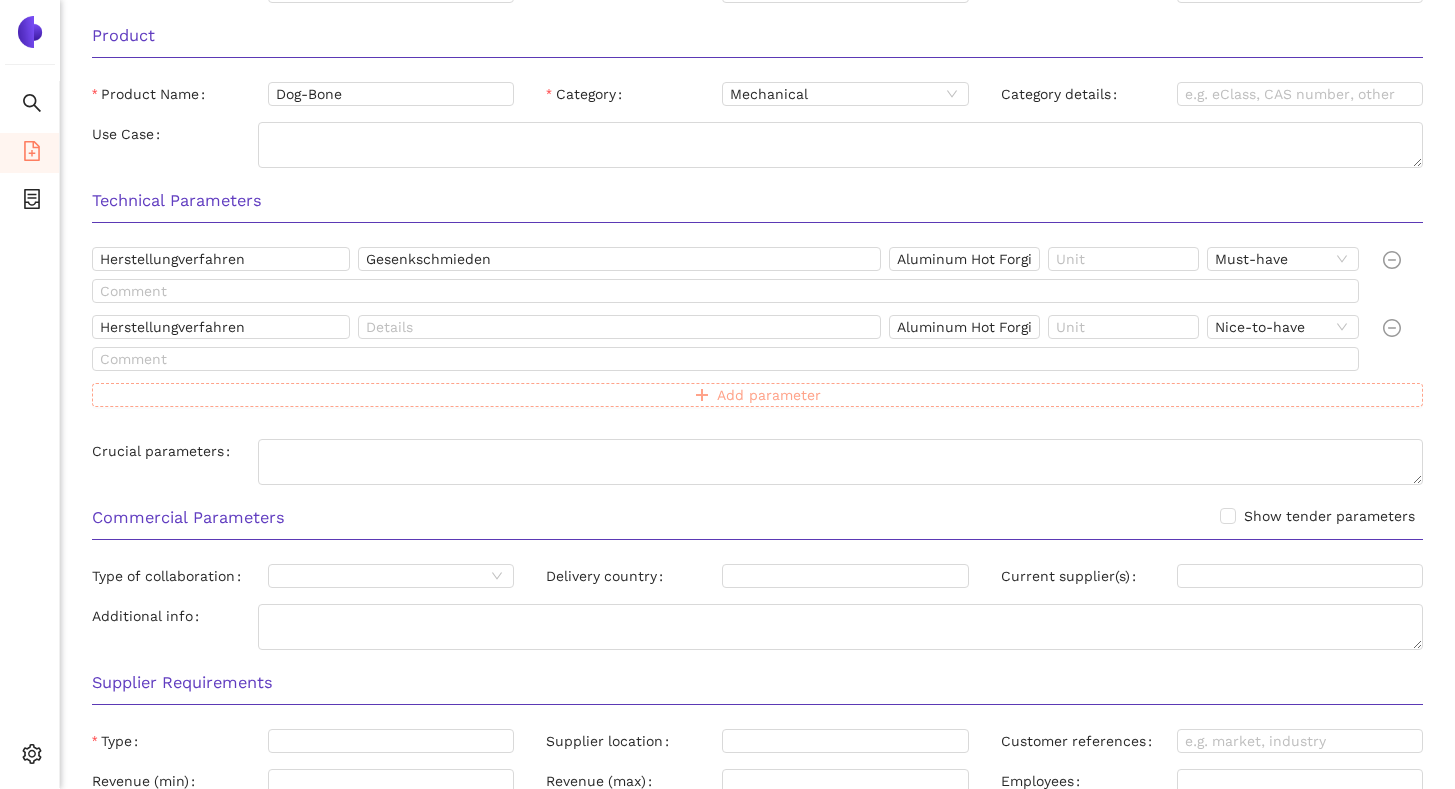 click on "Add parameter" at bounding box center (757, 395) 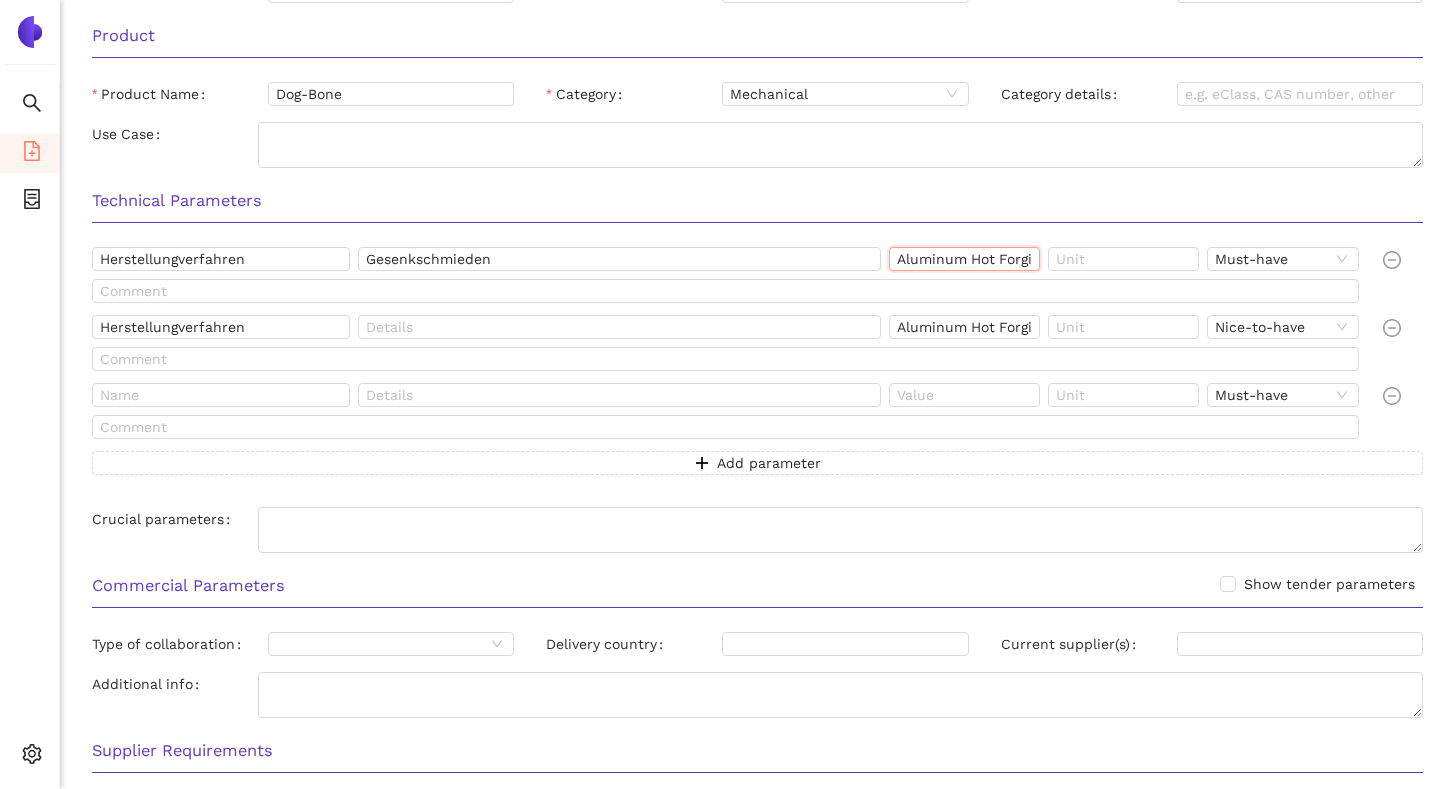 click on "Aluminum Hot Forging; Aluminum Cold Forging" at bounding box center [964, 259] 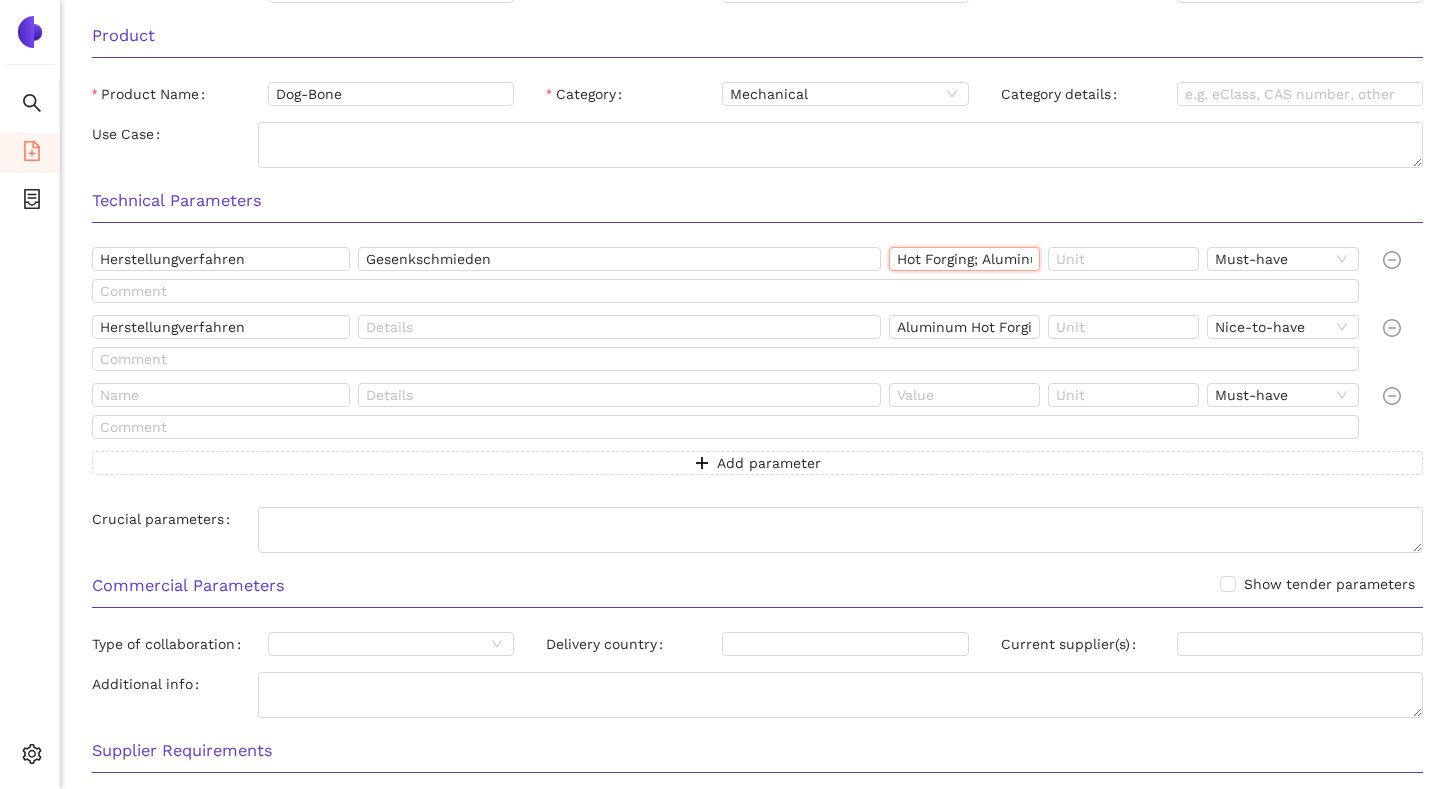 scroll, scrollTop: 0, scrollLeft: 182, axis: horizontal 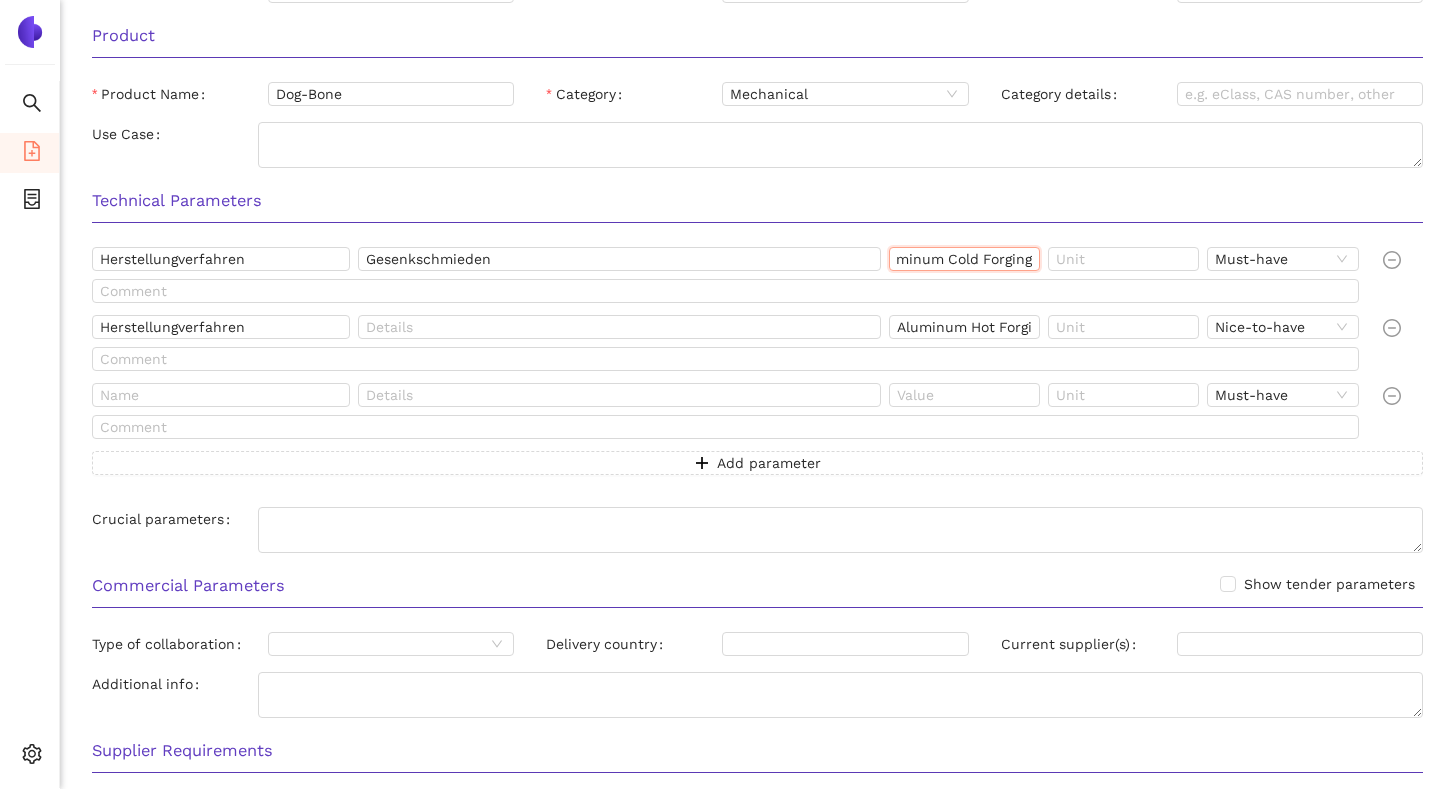 drag, startPoint x: 896, startPoint y: 259, endPoint x: 1031, endPoint y: 260, distance: 135.00371 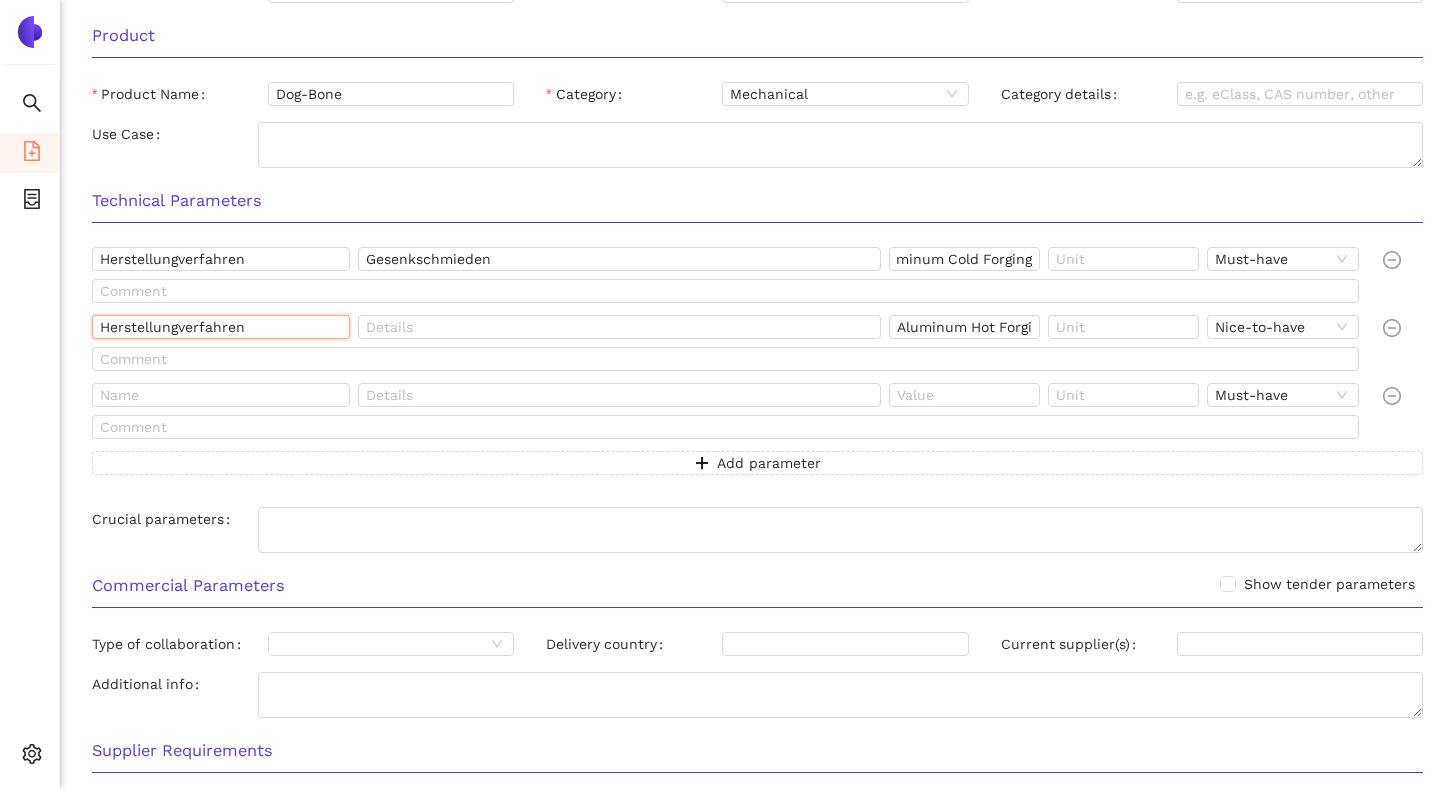 click on "Herstellungverfahren" at bounding box center [221, 327] 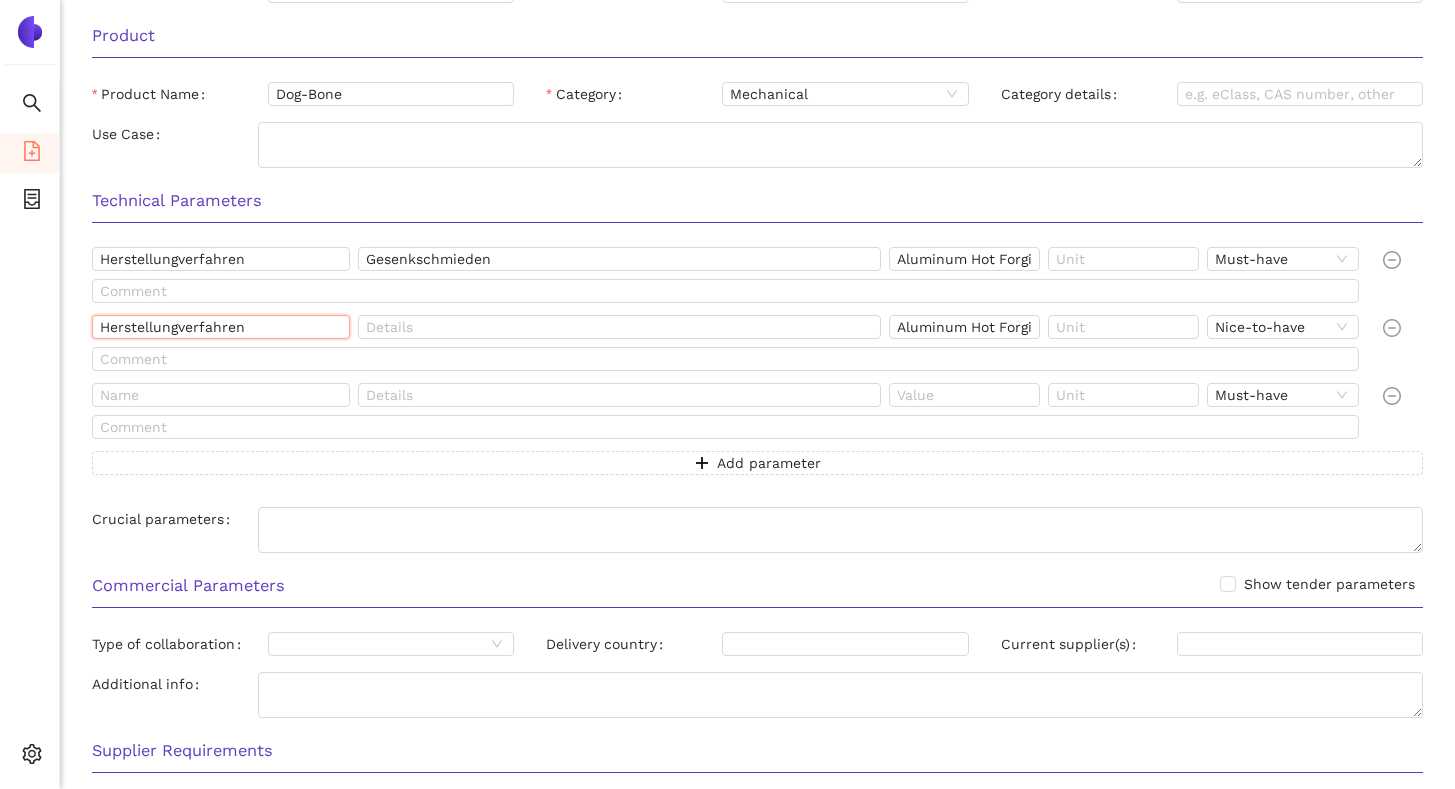 click on "Herstellungverfahren" at bounding box center (221, 327) 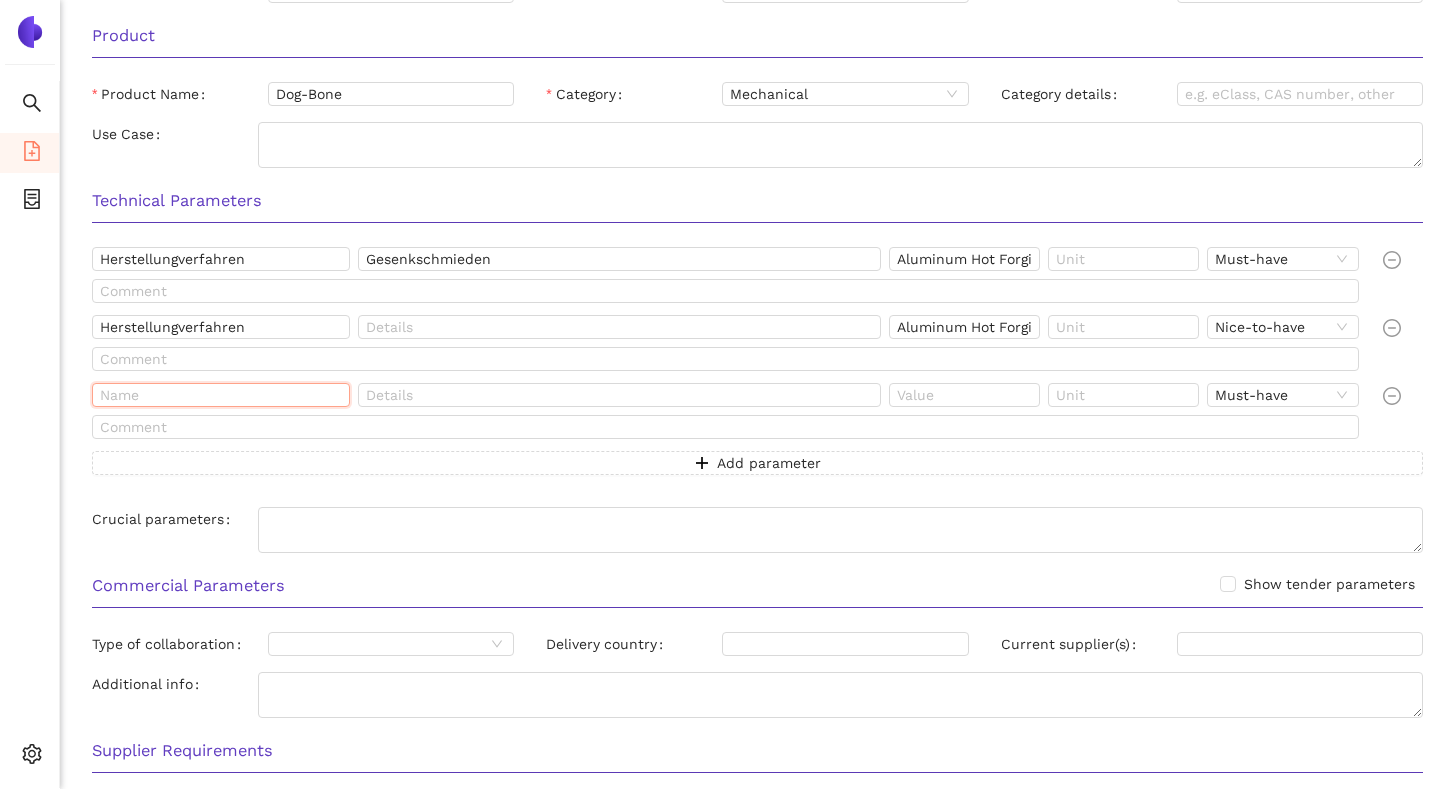 click at bounding box center (221, 395) 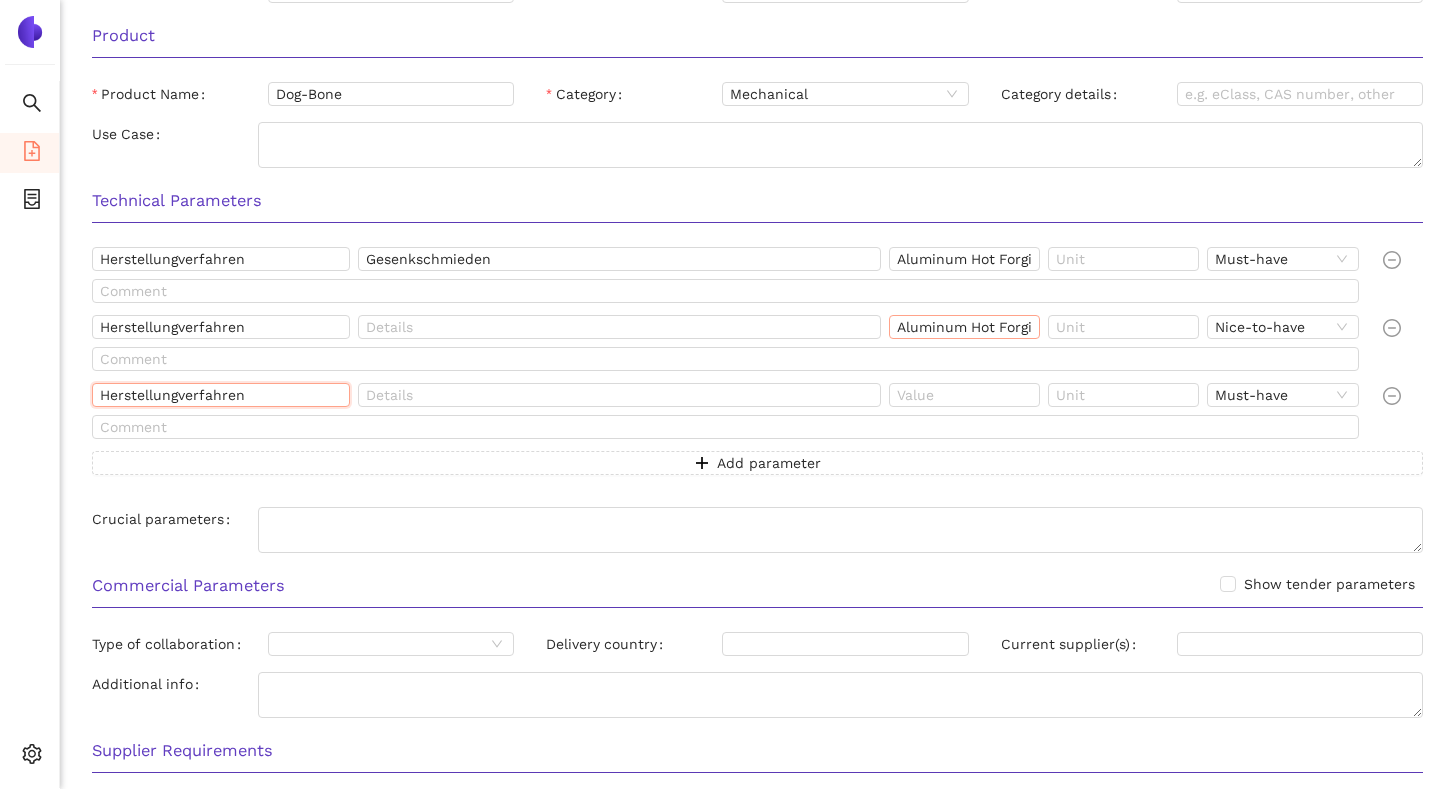 type on "Herstellungverfahren" 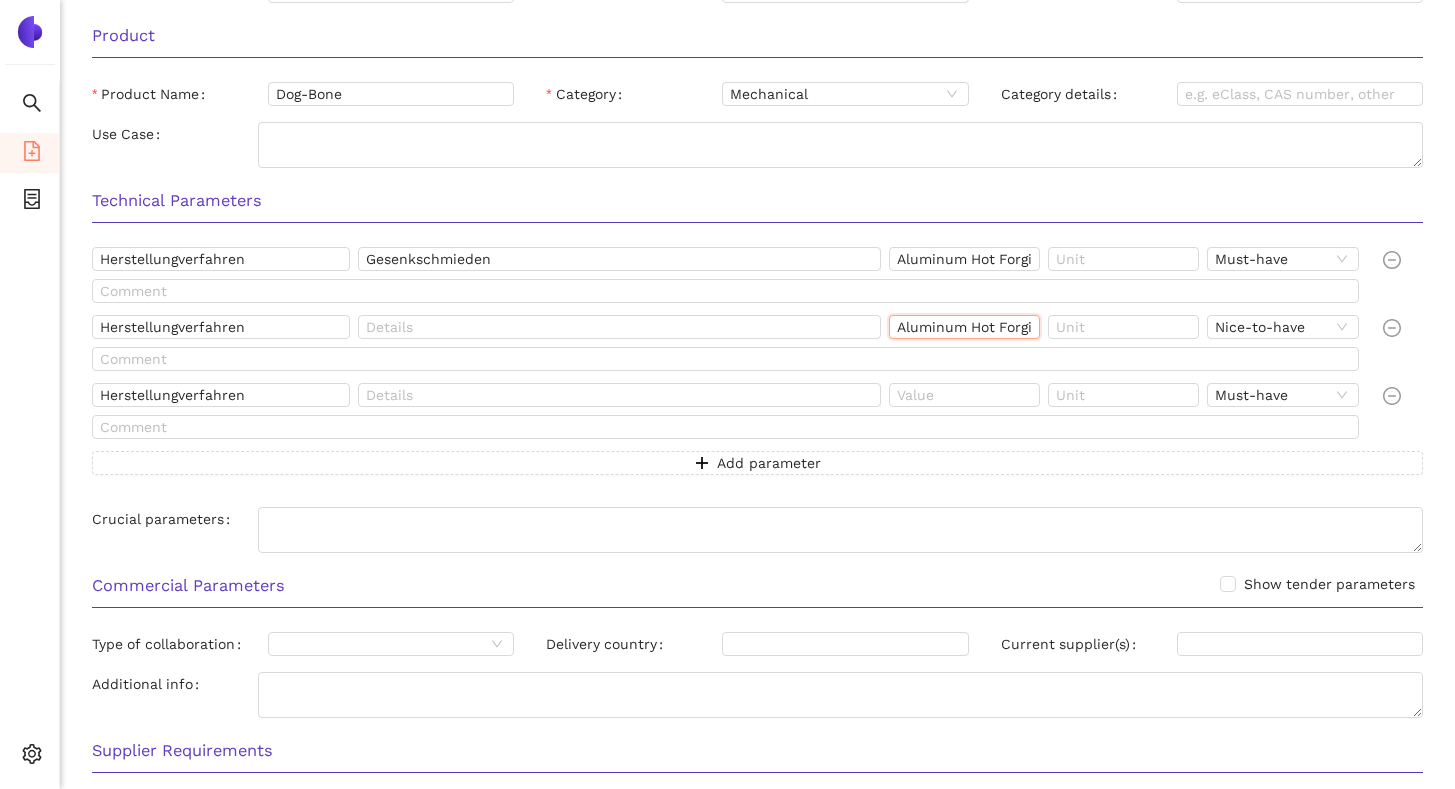 scroll, scrollTop: 0, scrollLeft: 16, axis: horizontal 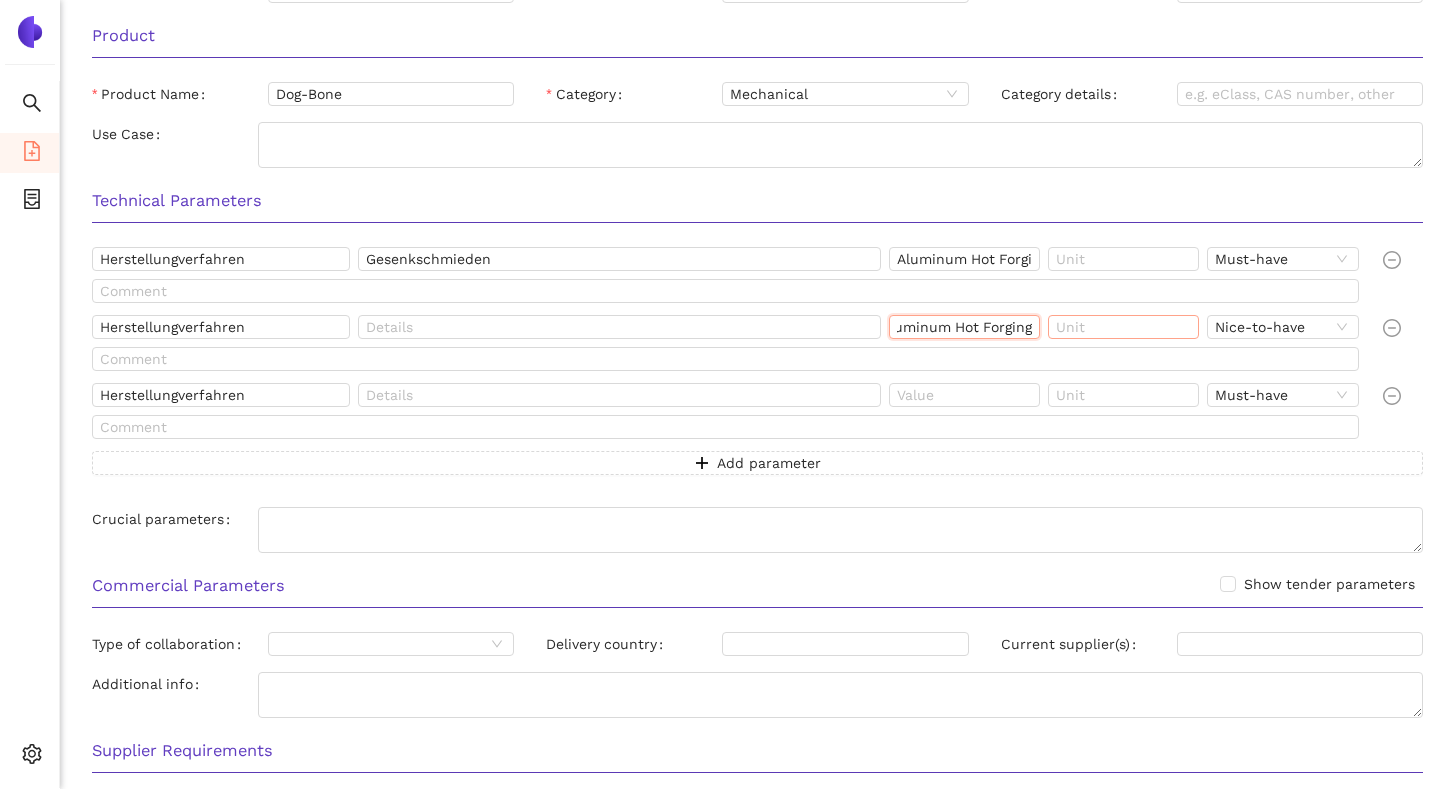 drag, startPoint x: 896, startPoint y: 327, endPoint x: 1057, endPoint y: 326, distance: 161.00311 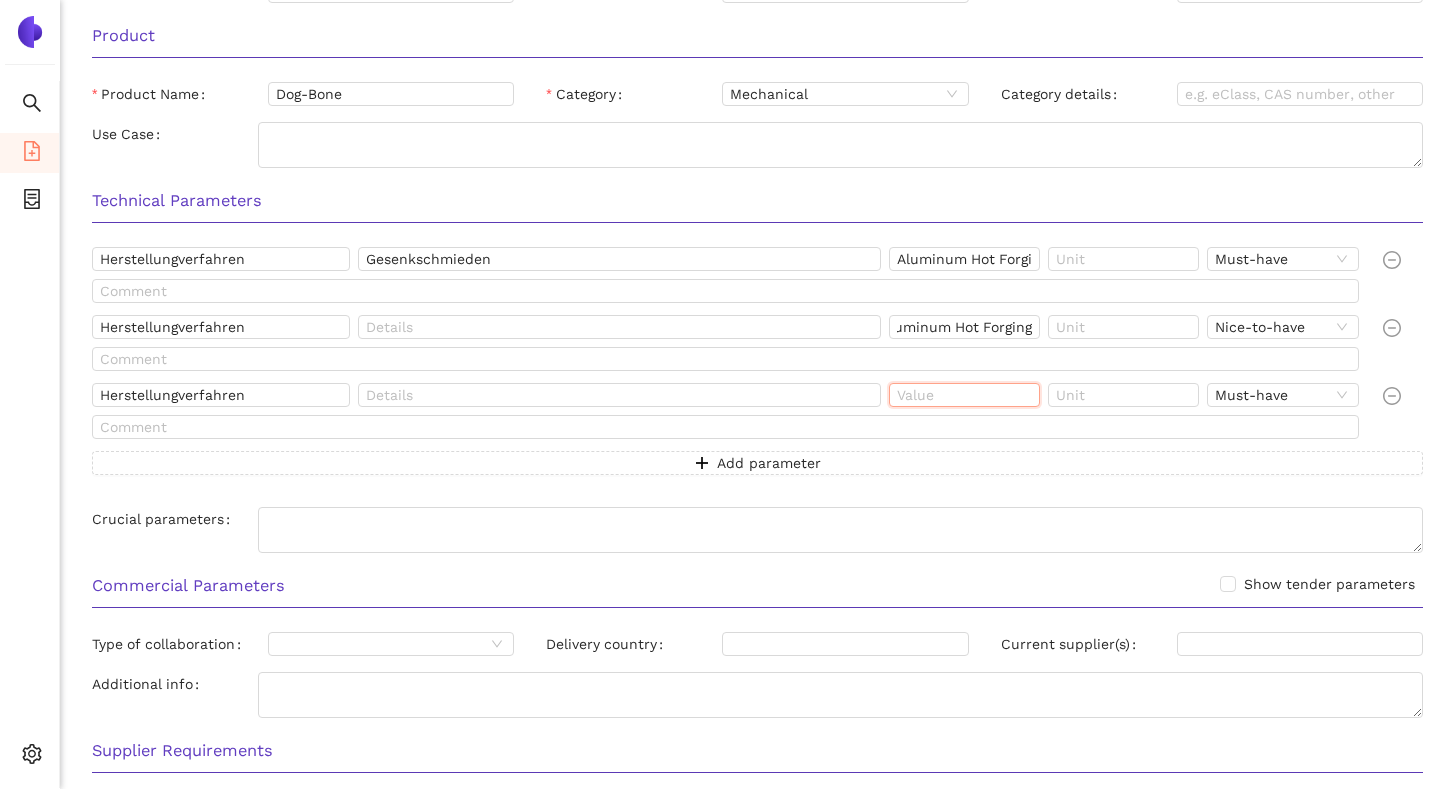 click at bounding box center (964, 395) 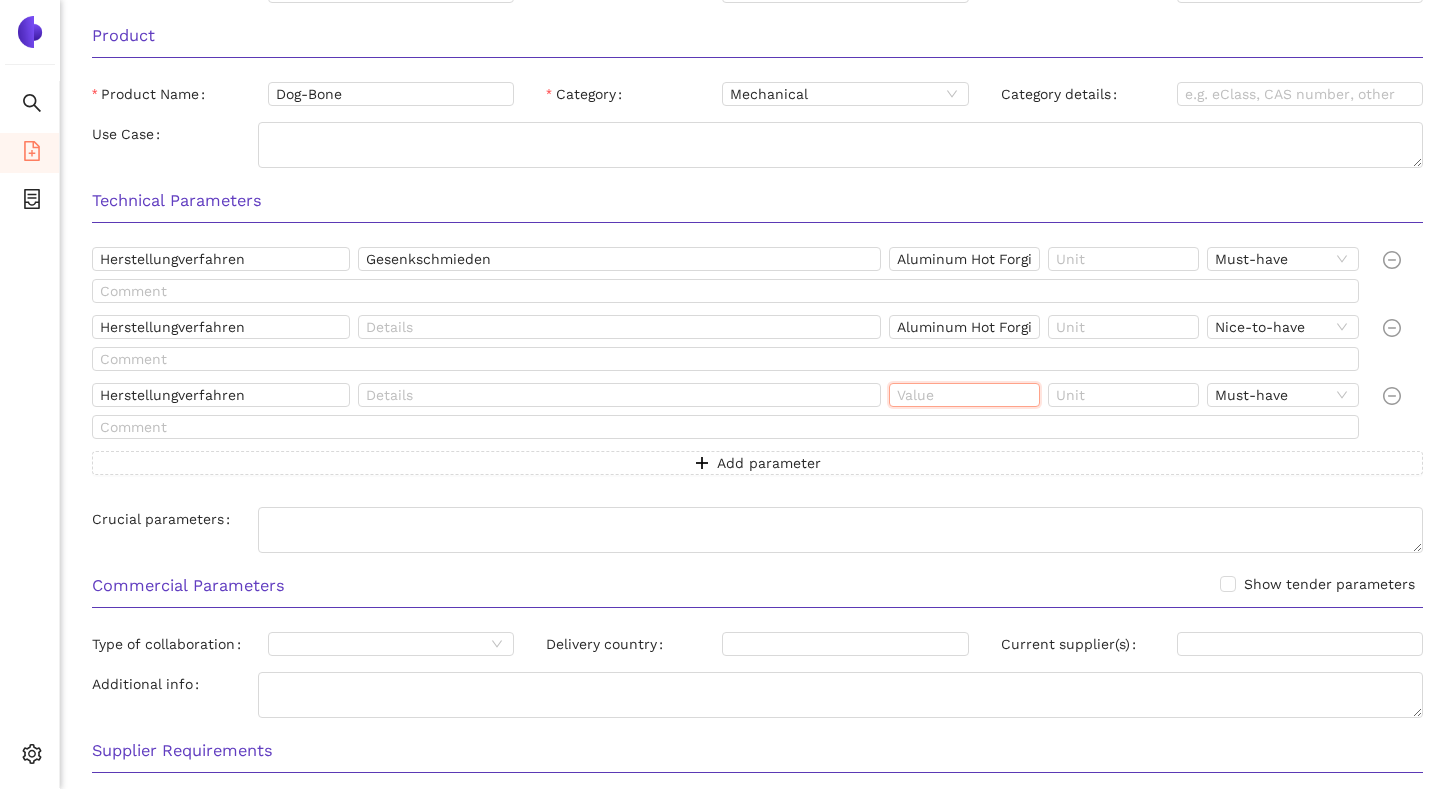 paste on "Aluminum Hot Forging" 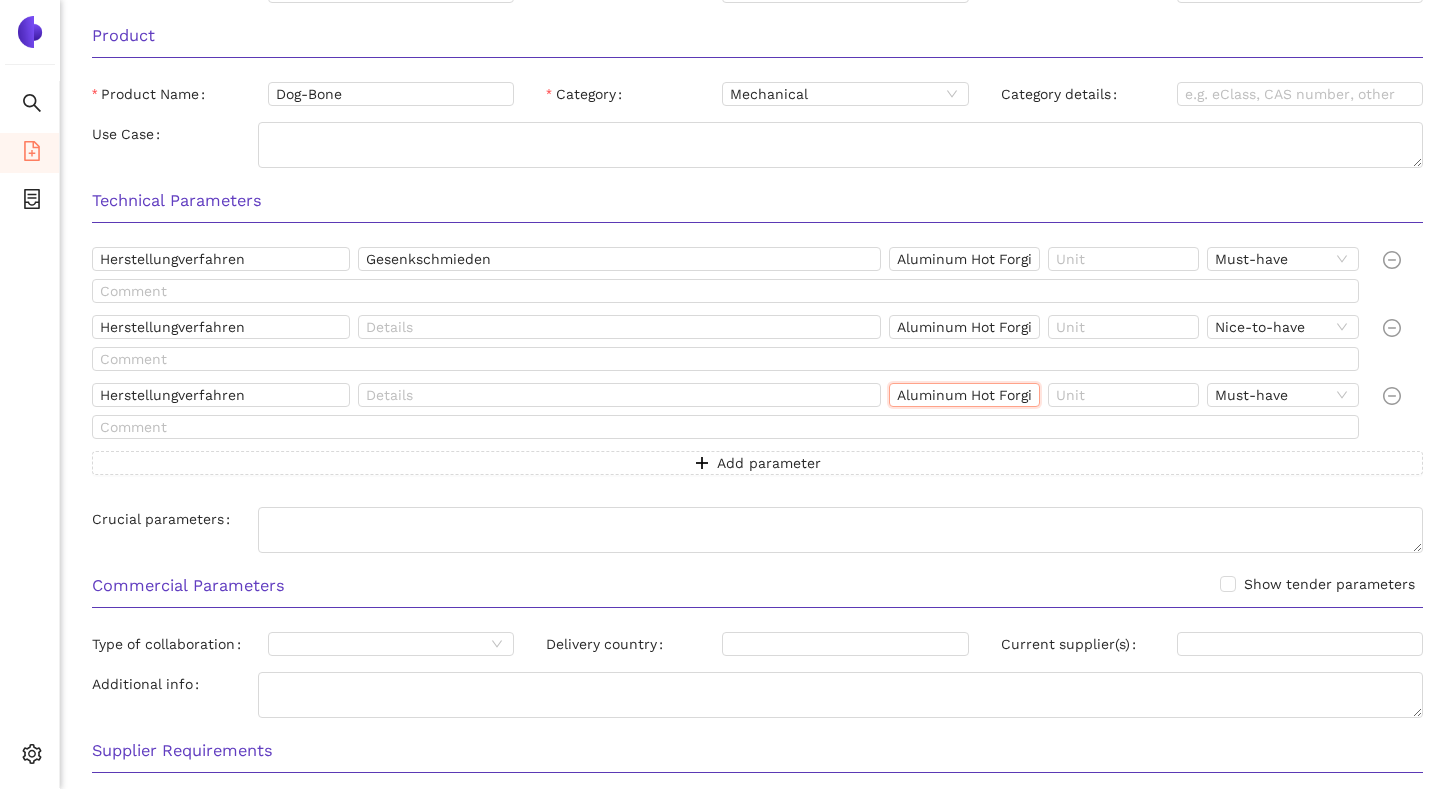 scroll, scrollTop: 0, scrollLeft: 16, axis: horizontal 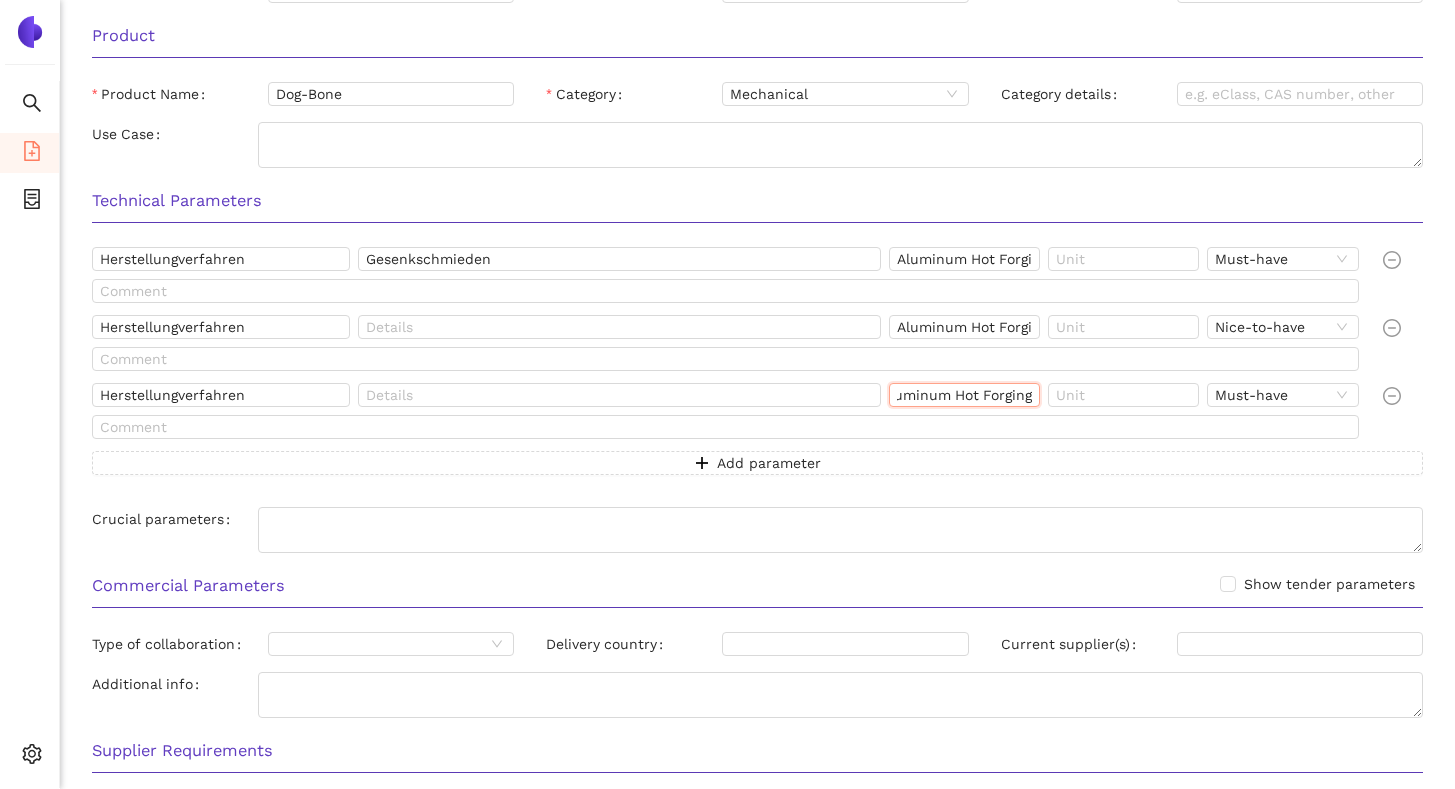 click on "Aluminum Hot Forging" at bounding box center (964, 395) 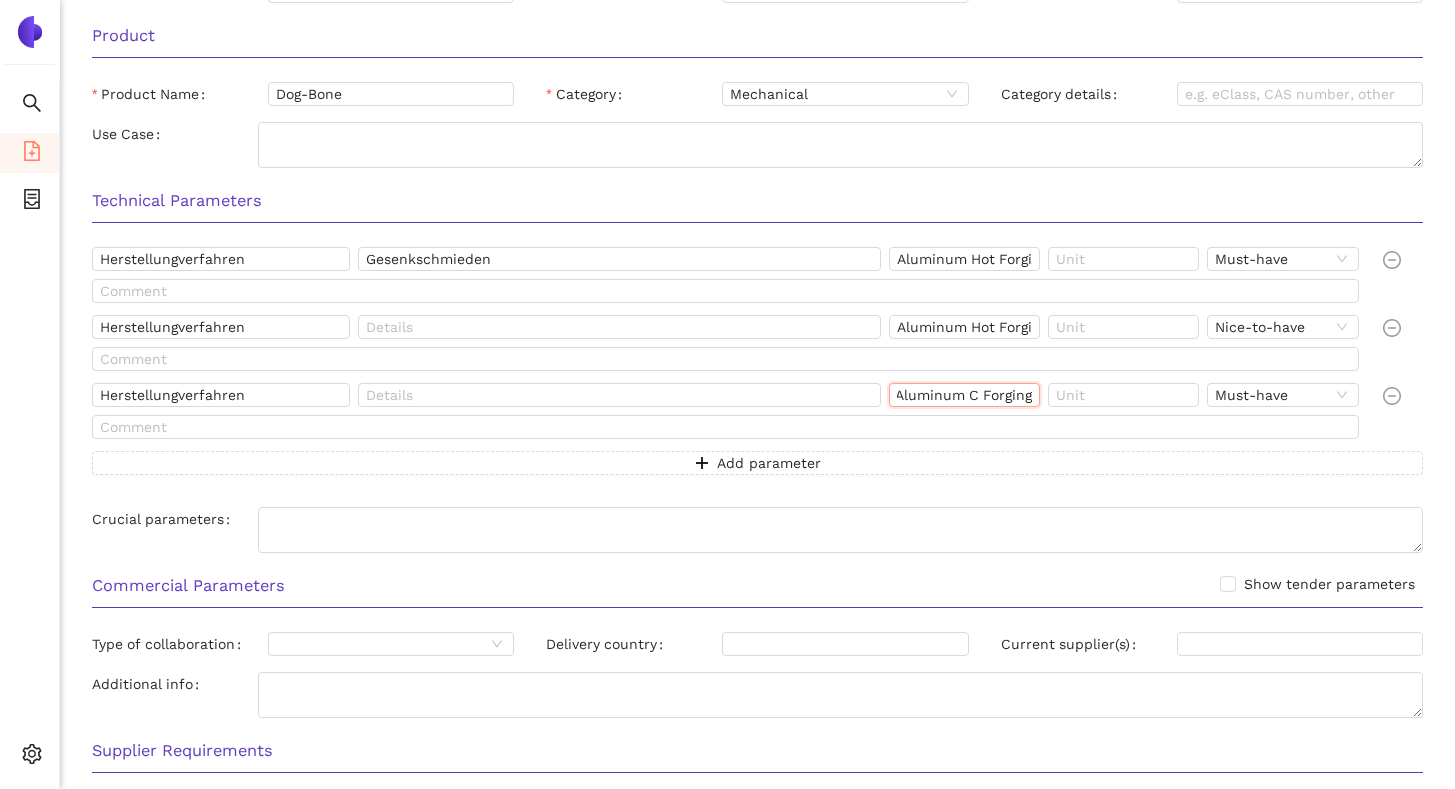 scroll, scrollTop: 0, scrollLeft: 1, axis: horizontal 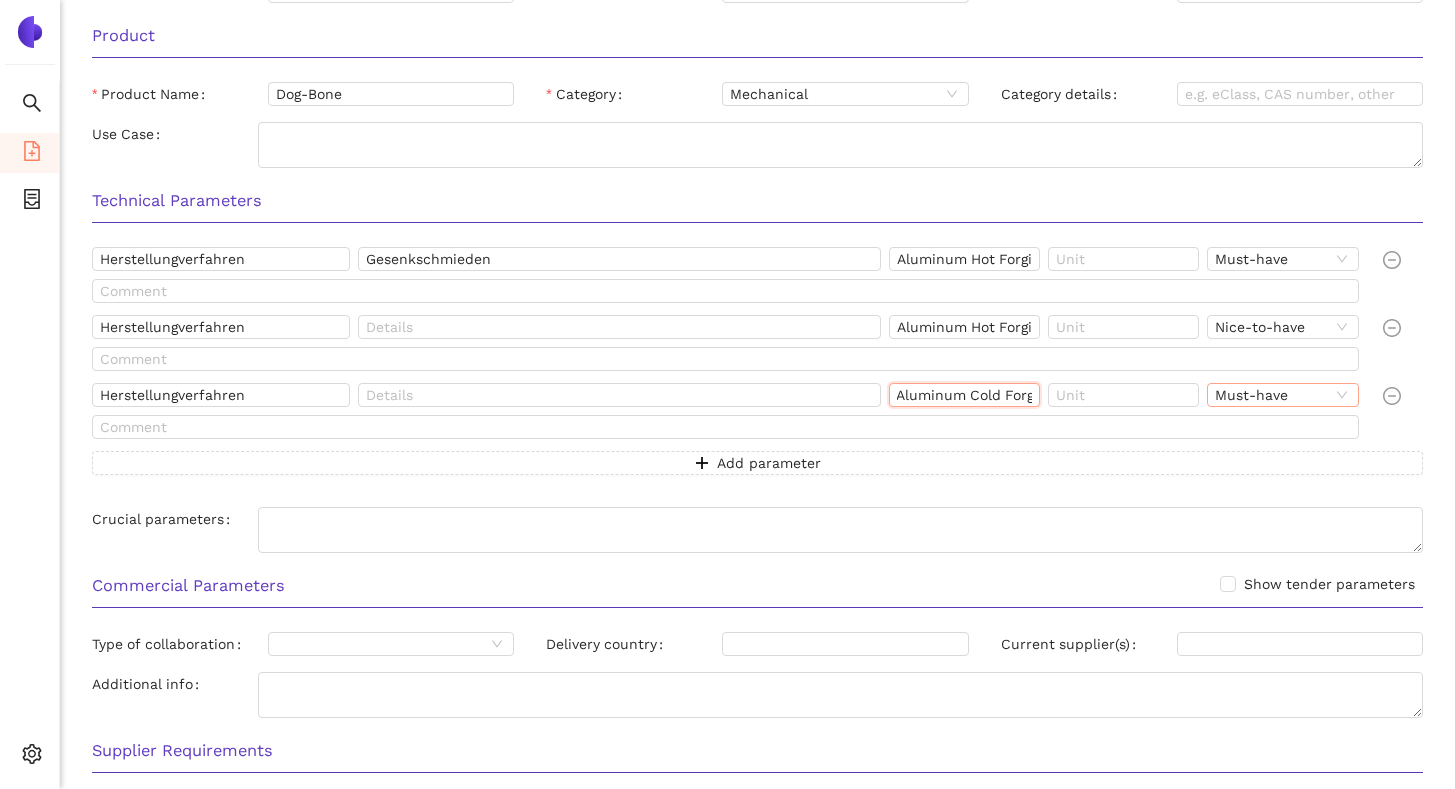 click on "Must-have" at bounding box center [1282, 395] 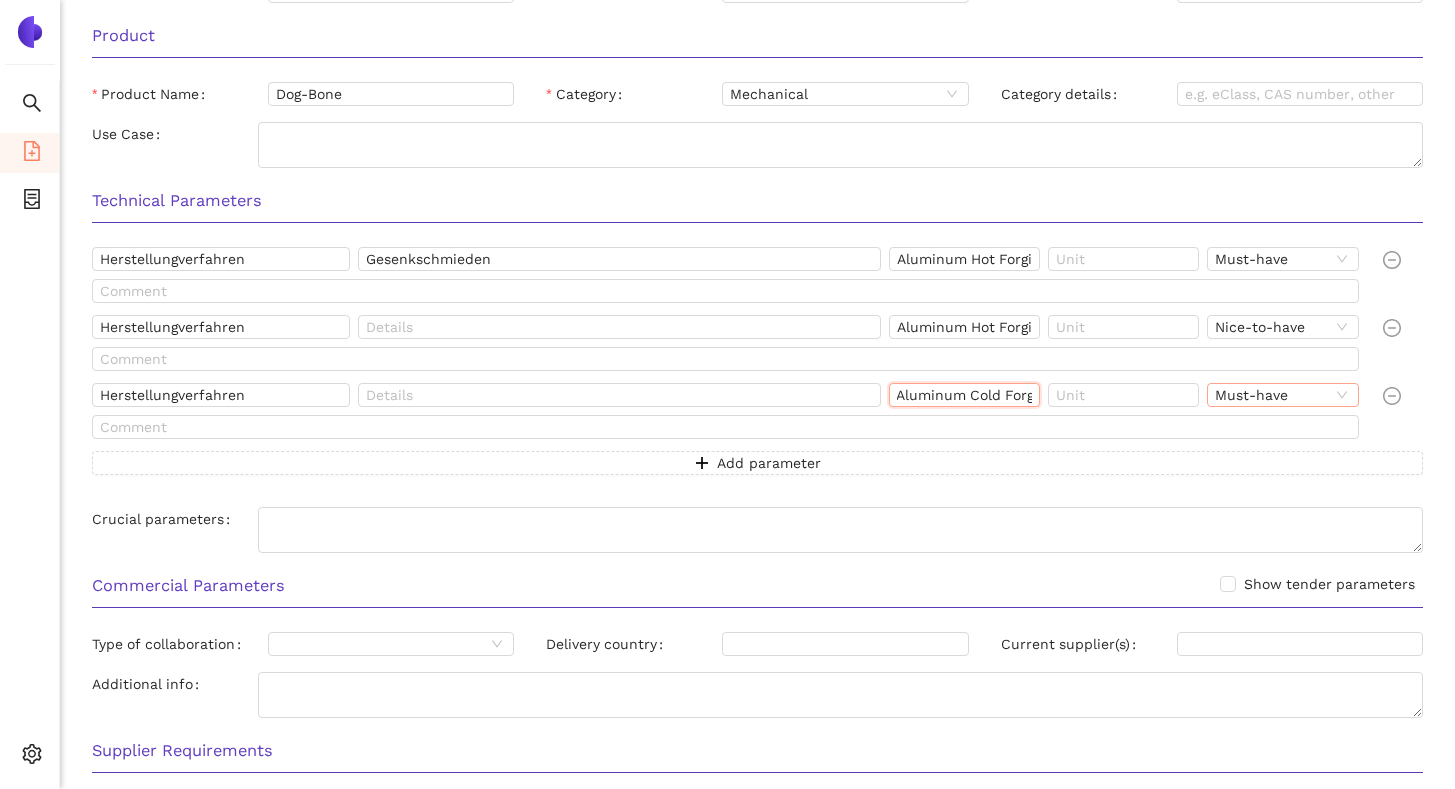 type on "Aluminum Cold Forging" 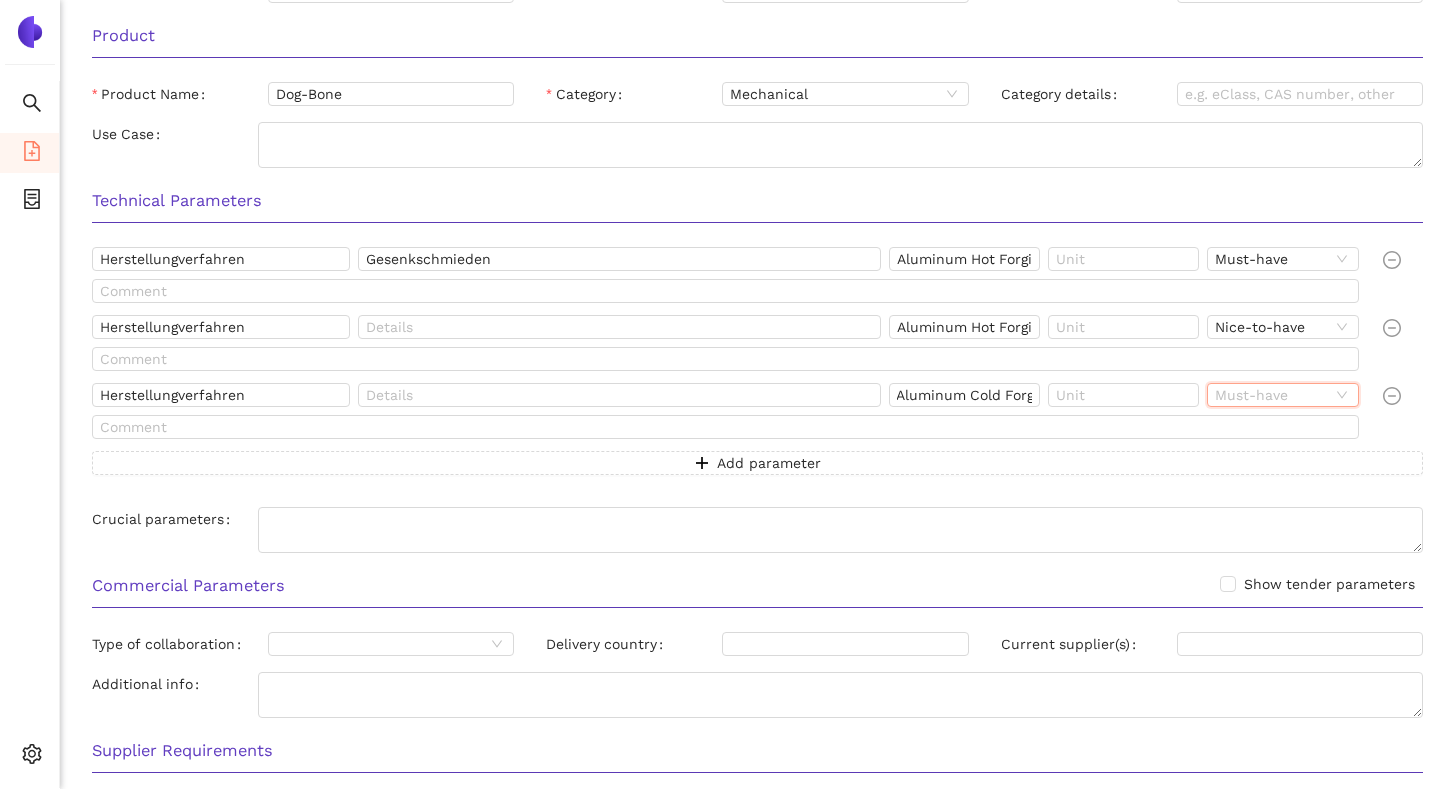 scroll, scrollTop: 0, scrollLeft: 0, axis: both 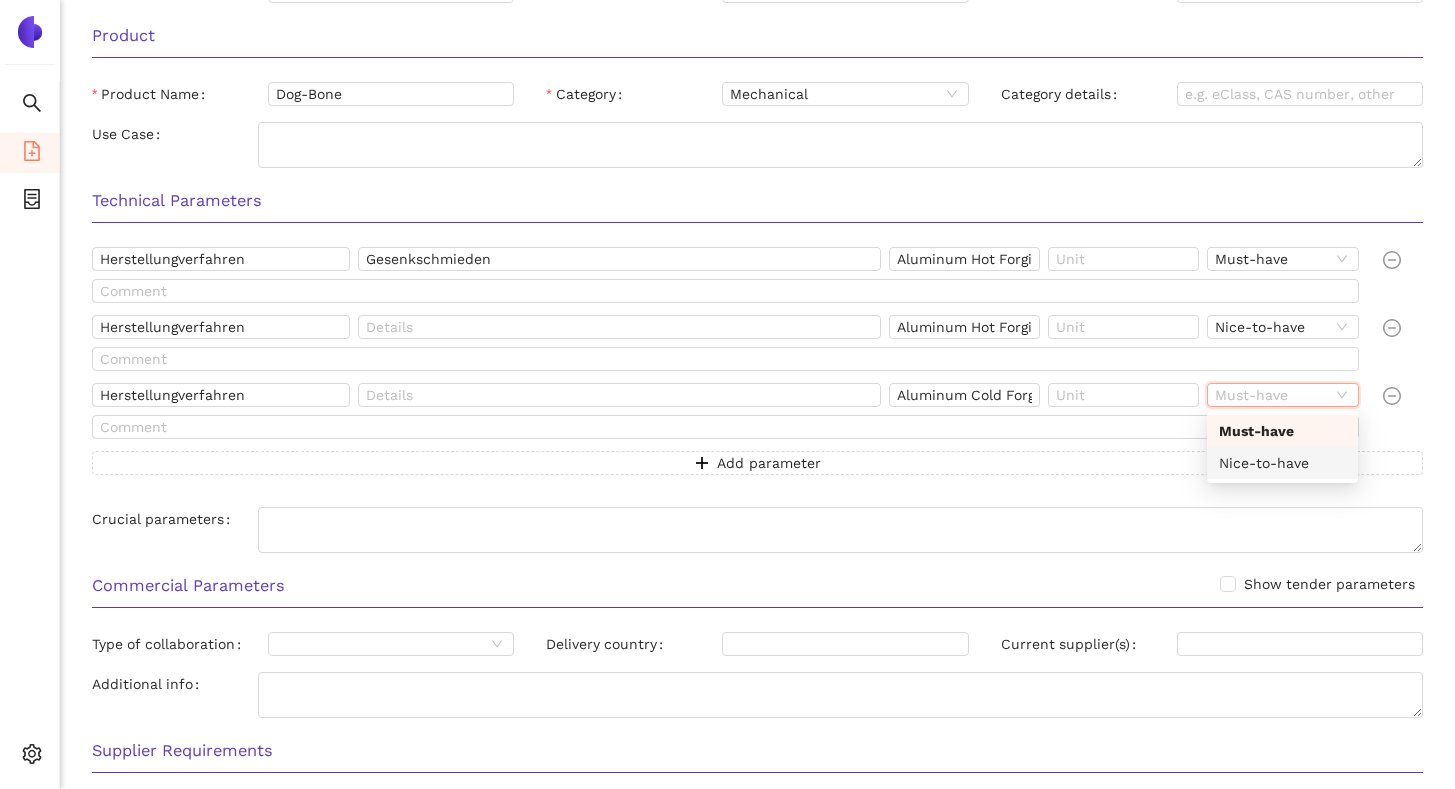 click on "Nice-to-have" at bounding box center [1282, 463] 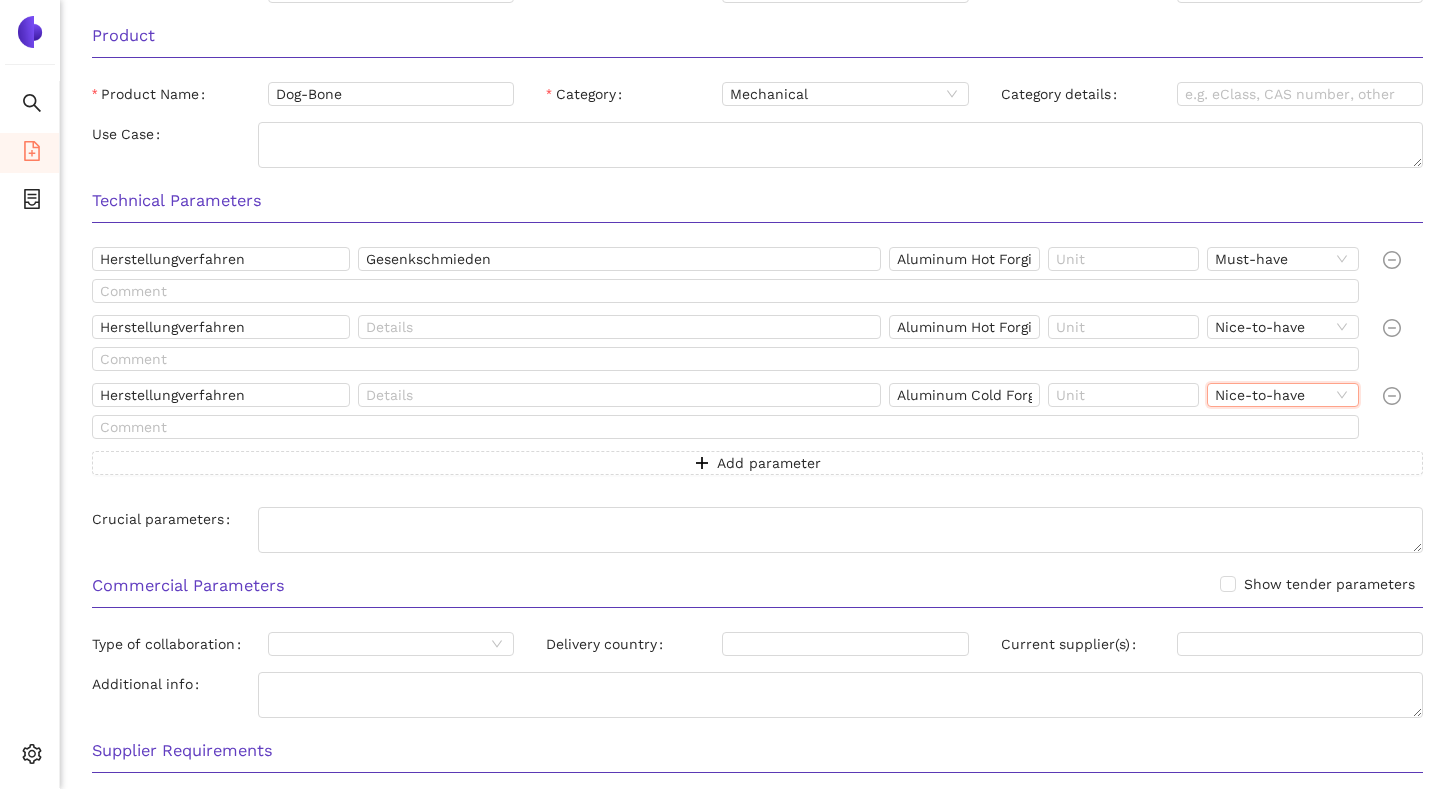 click at bounding box center [1403, 415] 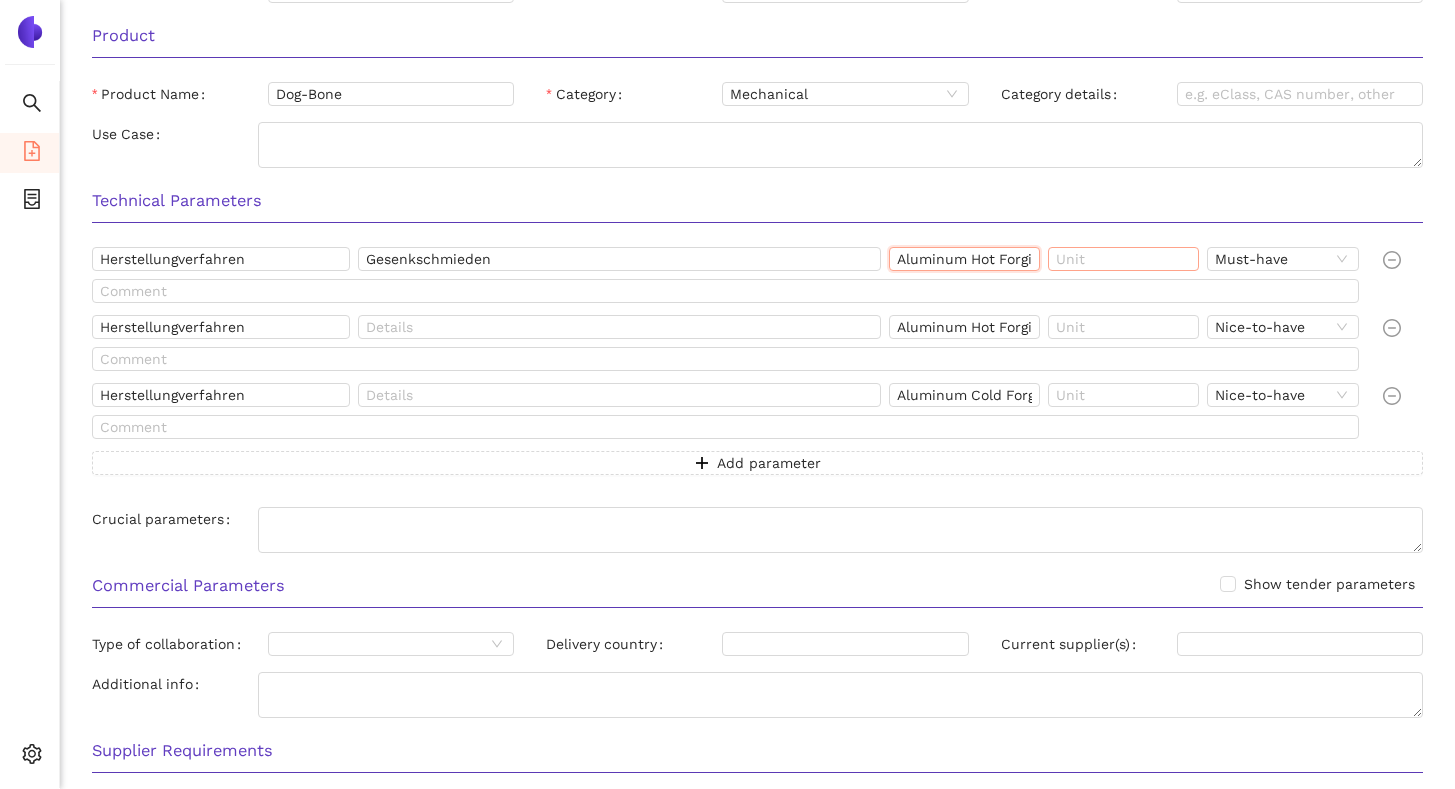scroll, scrollTop: 0, scrollLeft: 182, axis: horizontal 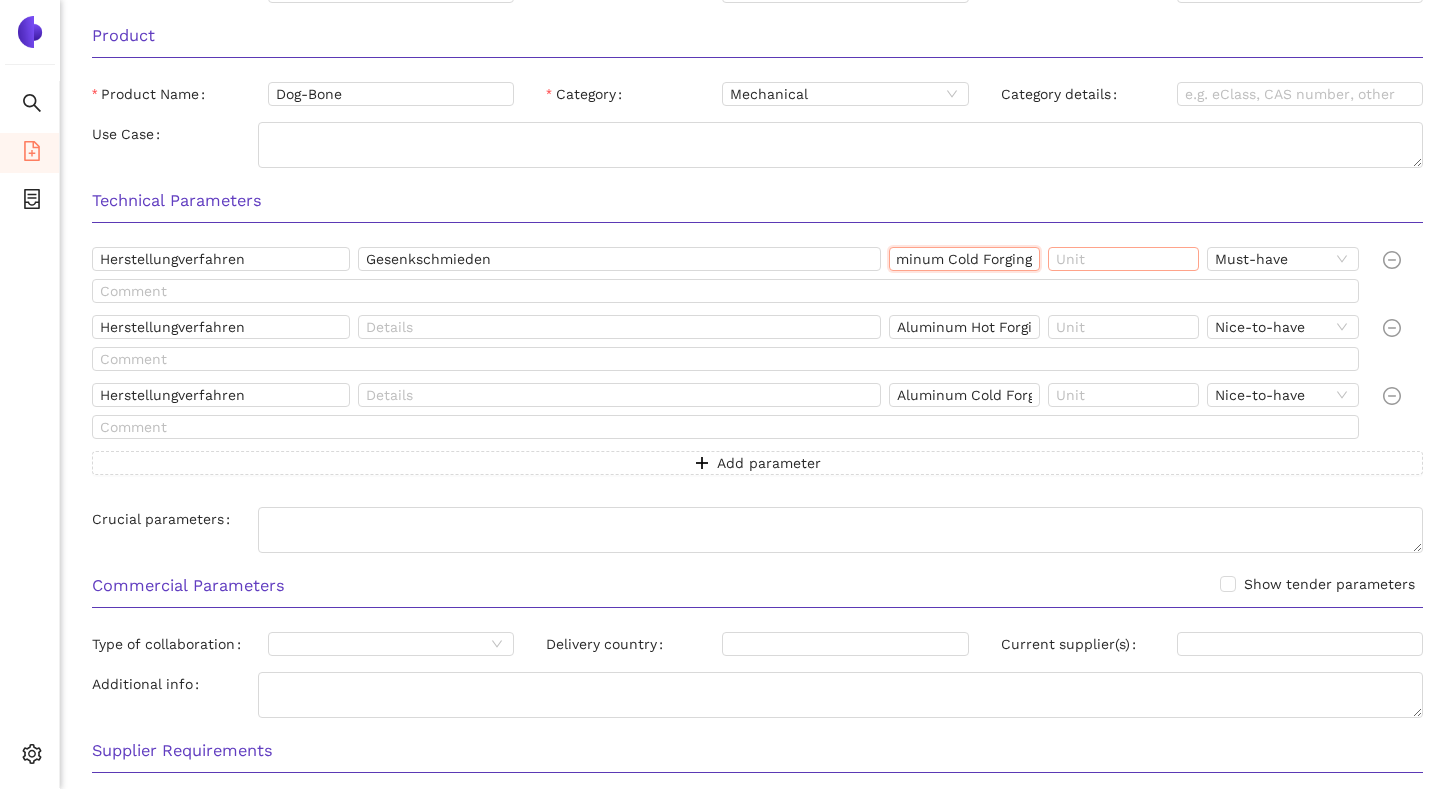drag, startPoint x: 901, startPoint y: 257, endPoint x: 1069, endPoint y: 264, distance: 168.14577 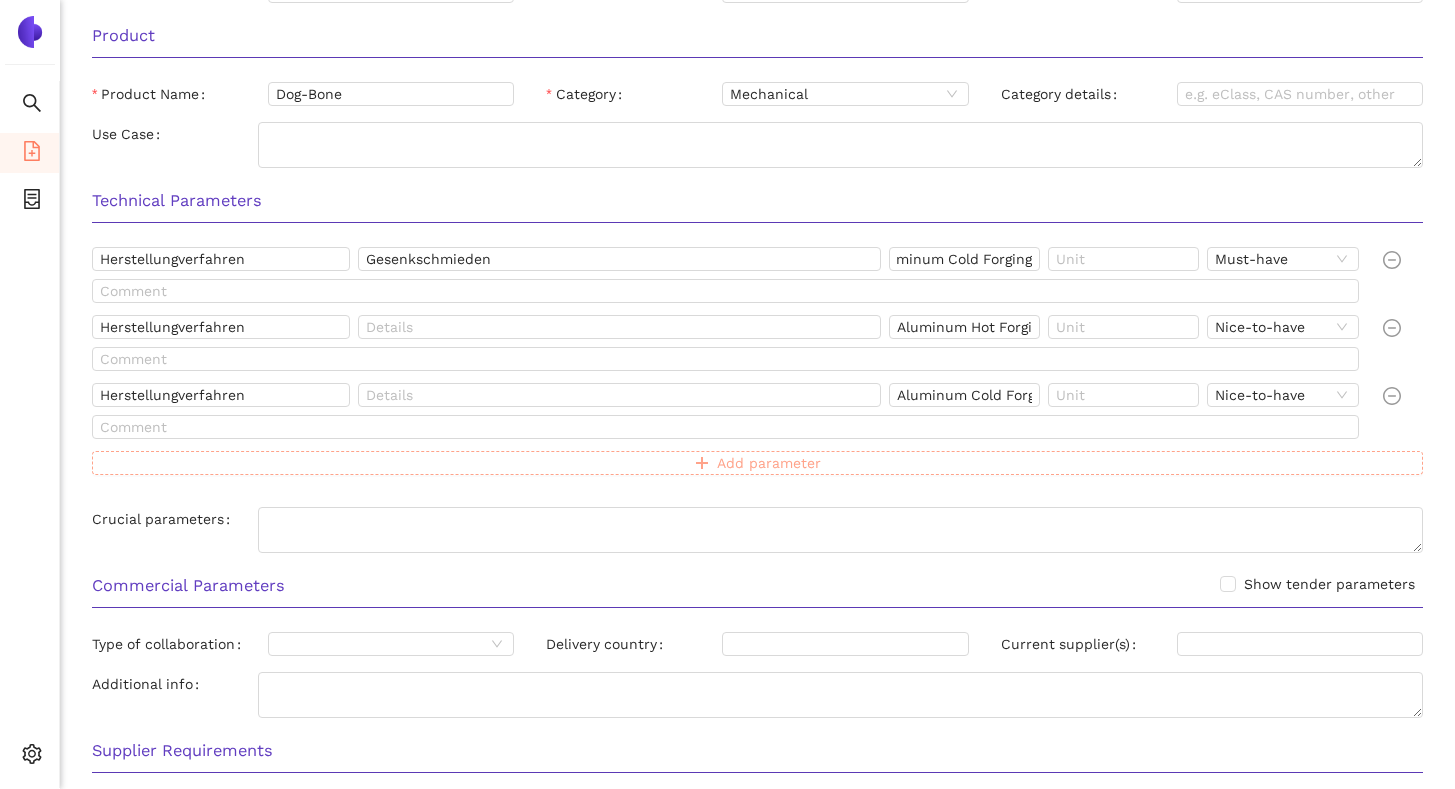 click on "Add parameter" at bounding box center [757, 463] 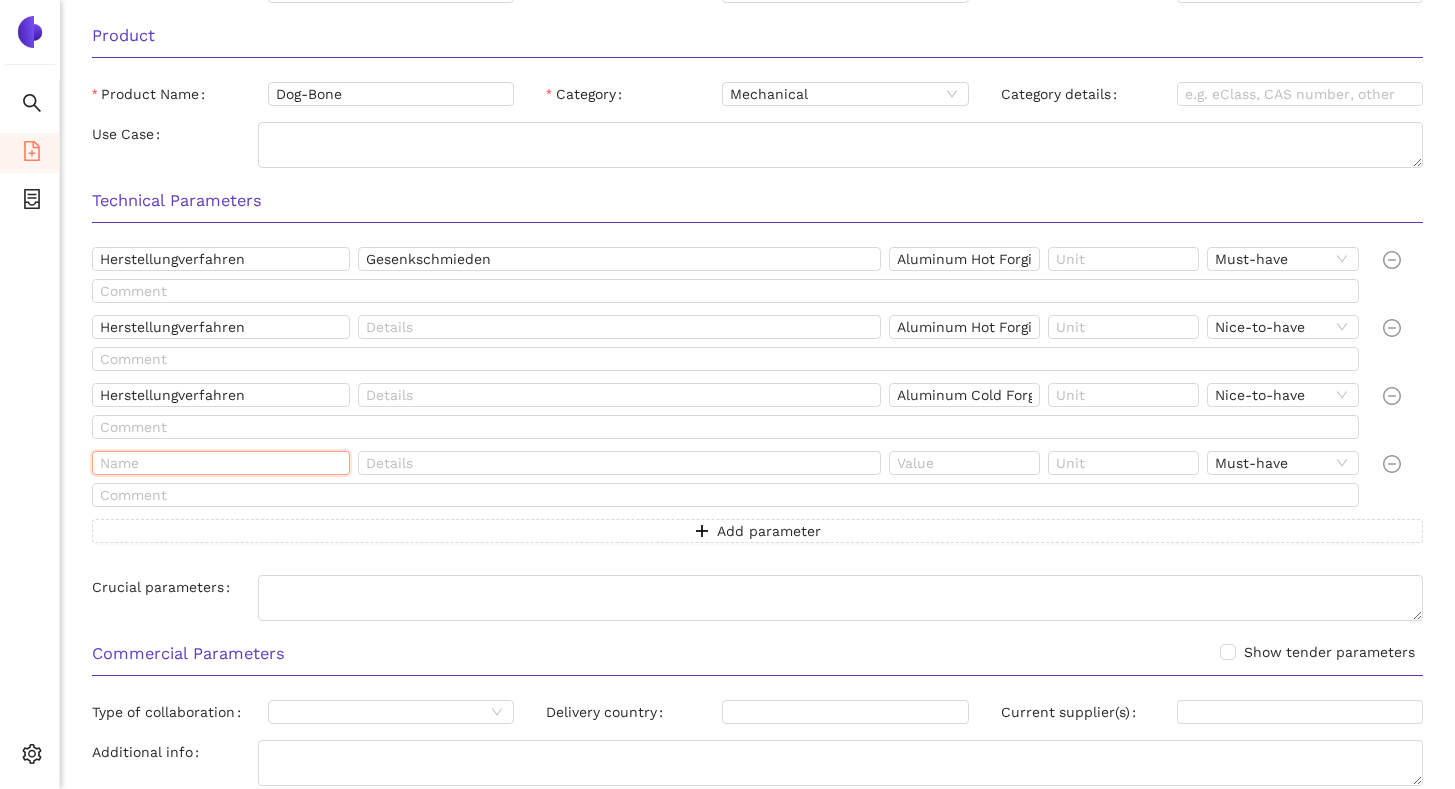 click at bounding box center (221, 463) 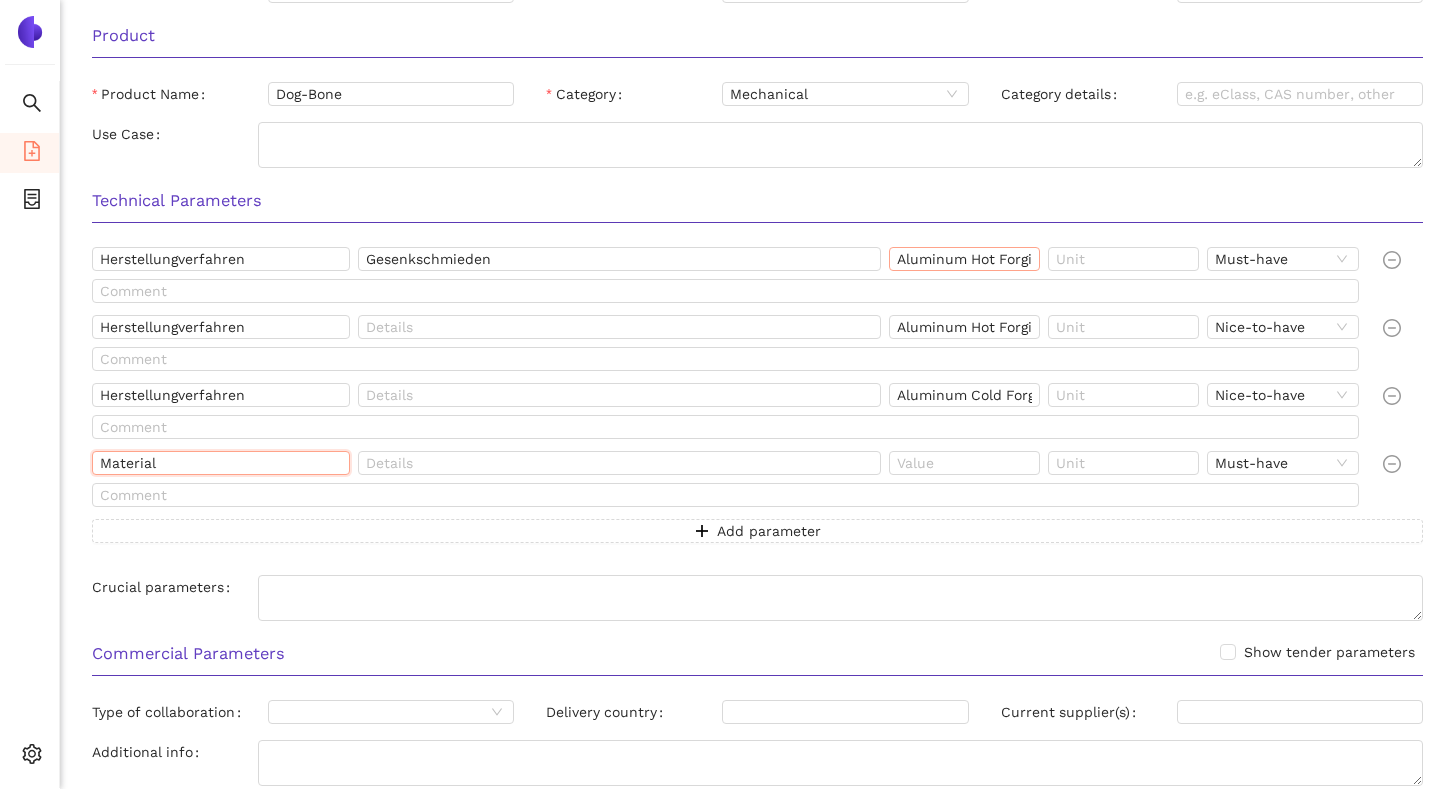type on "Material" 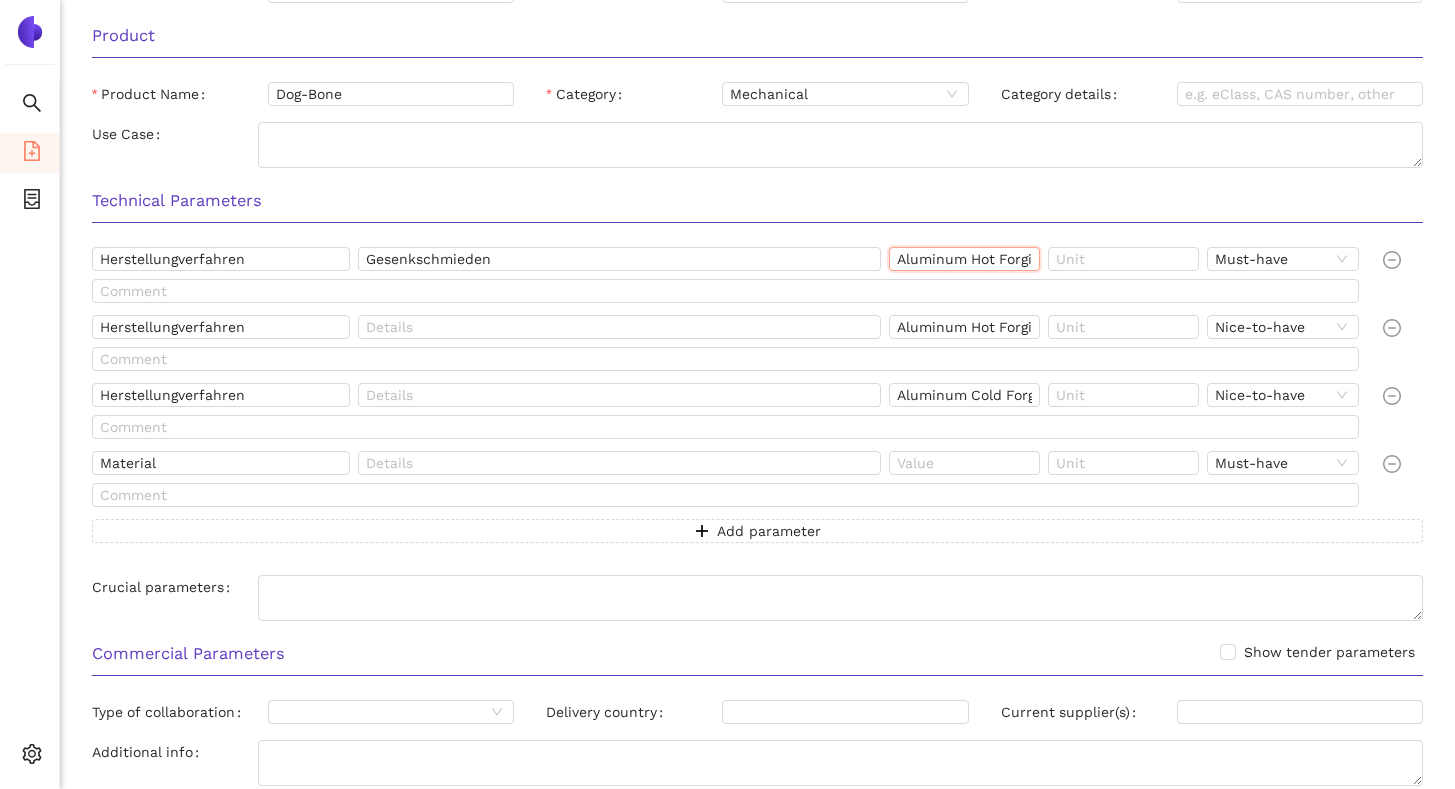 click on "Aluminum Hot Forging; Aluminum Cold Forging" at bounding box center [964, 259] 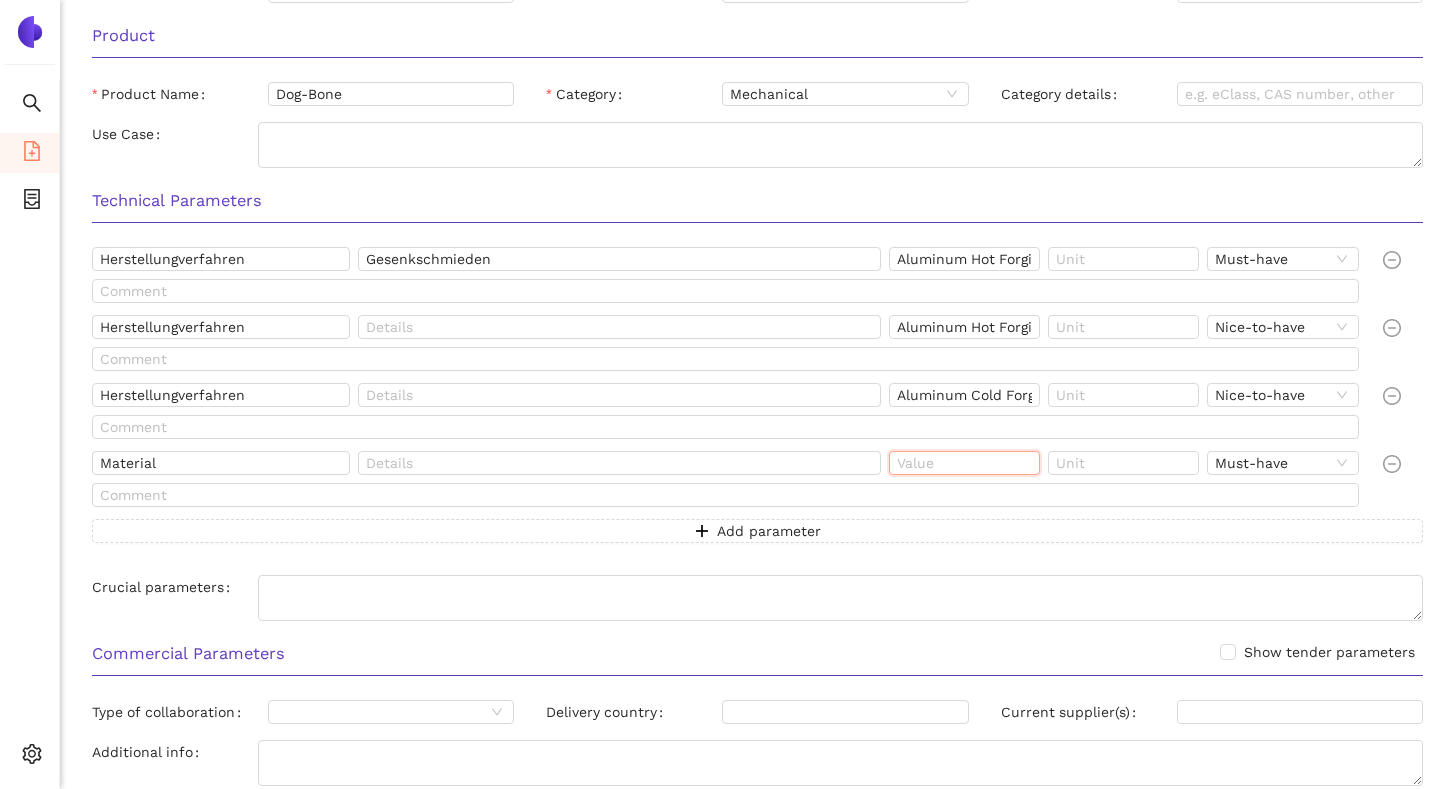 click at bounding box center (964, 463) 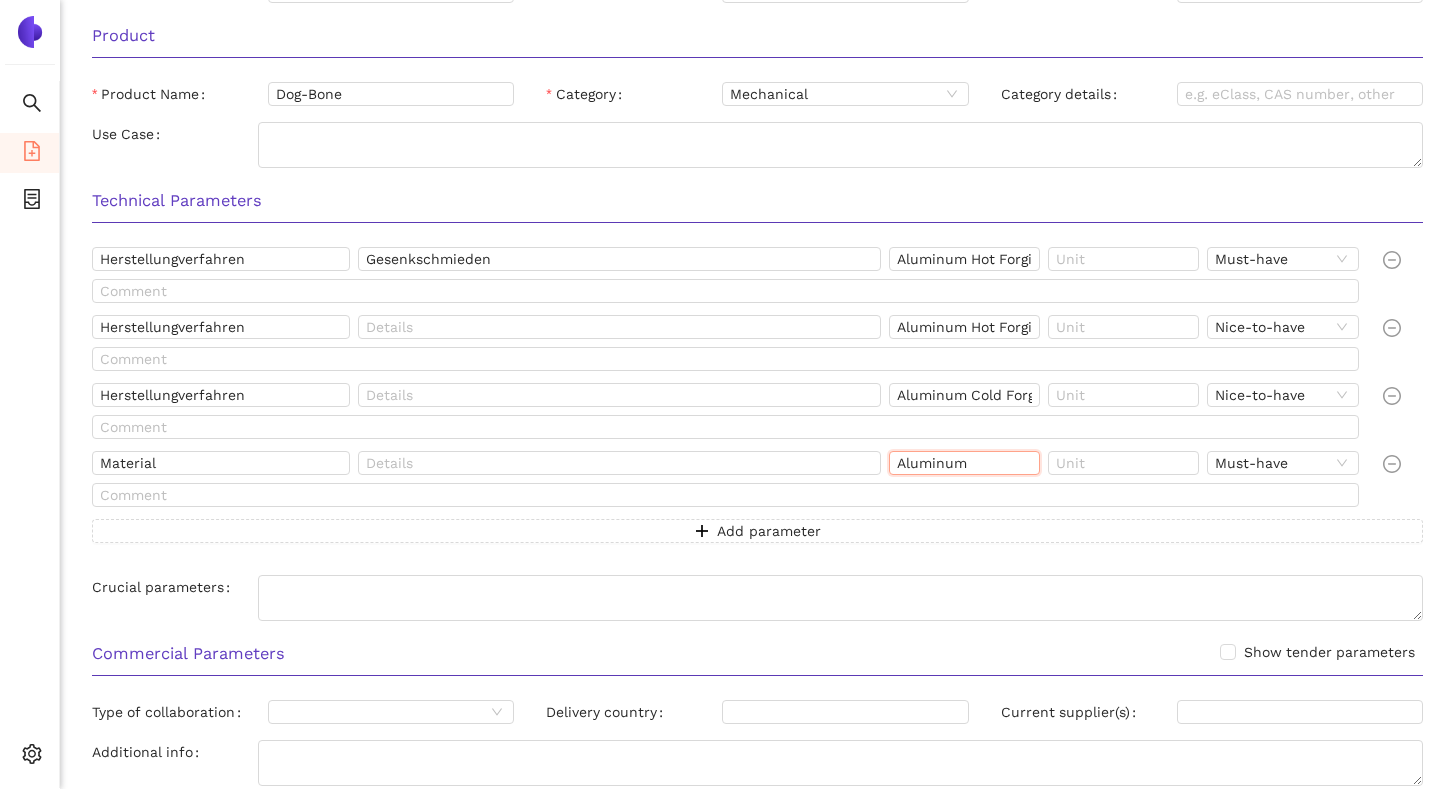 type on "Aluminum" 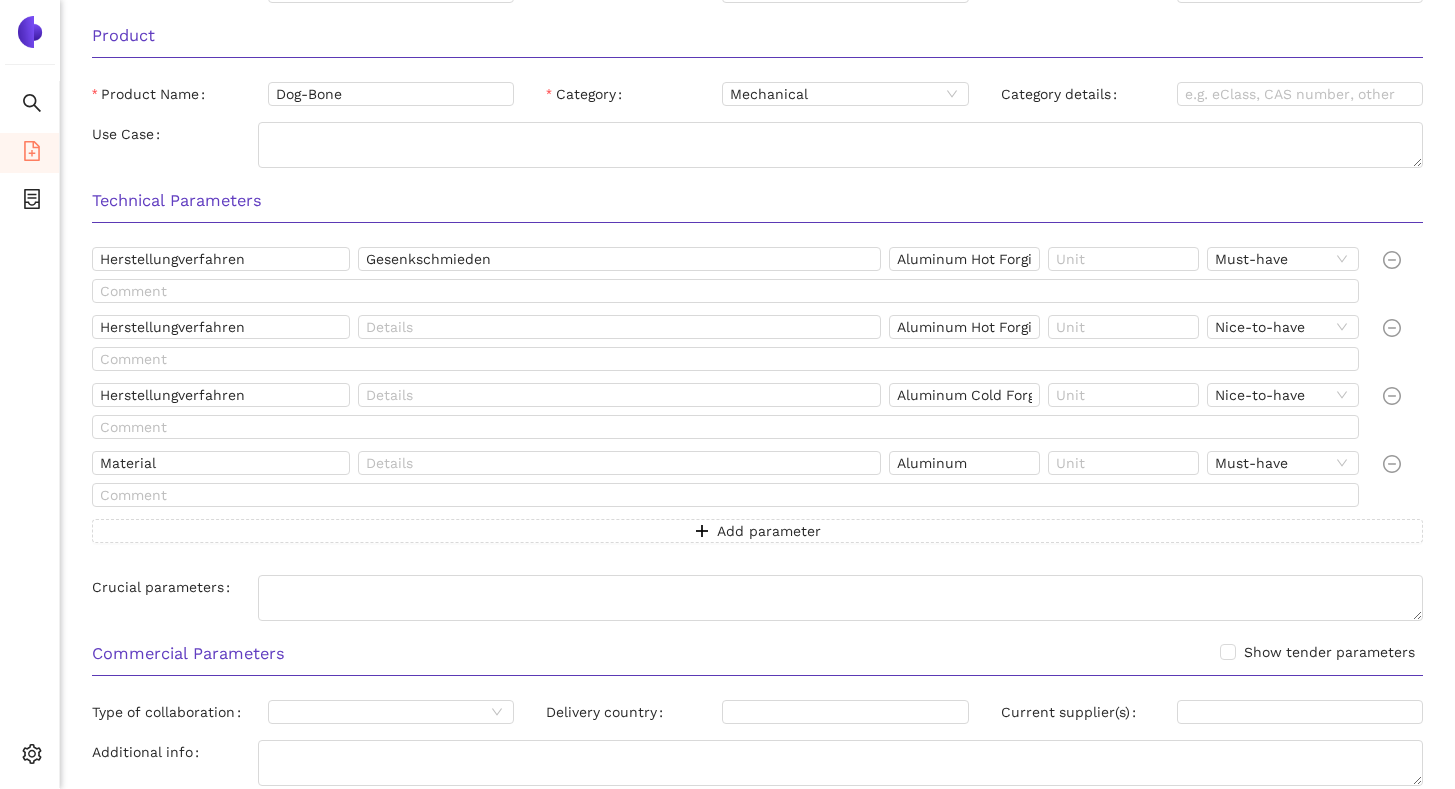 click on "Technical Parameters" at bounding box center [757, 201] 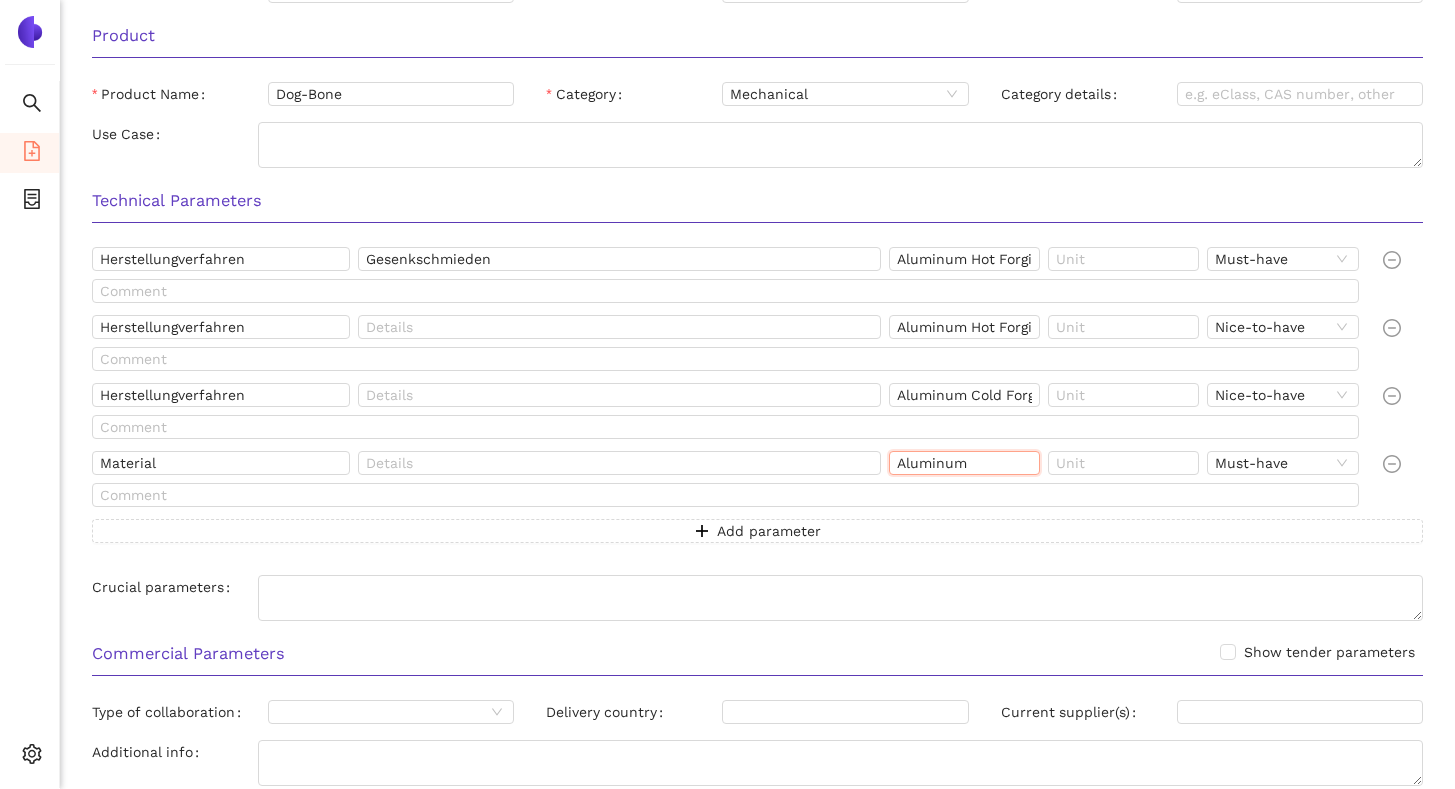 drag, startPoint x: 974, startPoint y: 466, endPoint x: 898, endPoint y: 468, distance: 76.02631 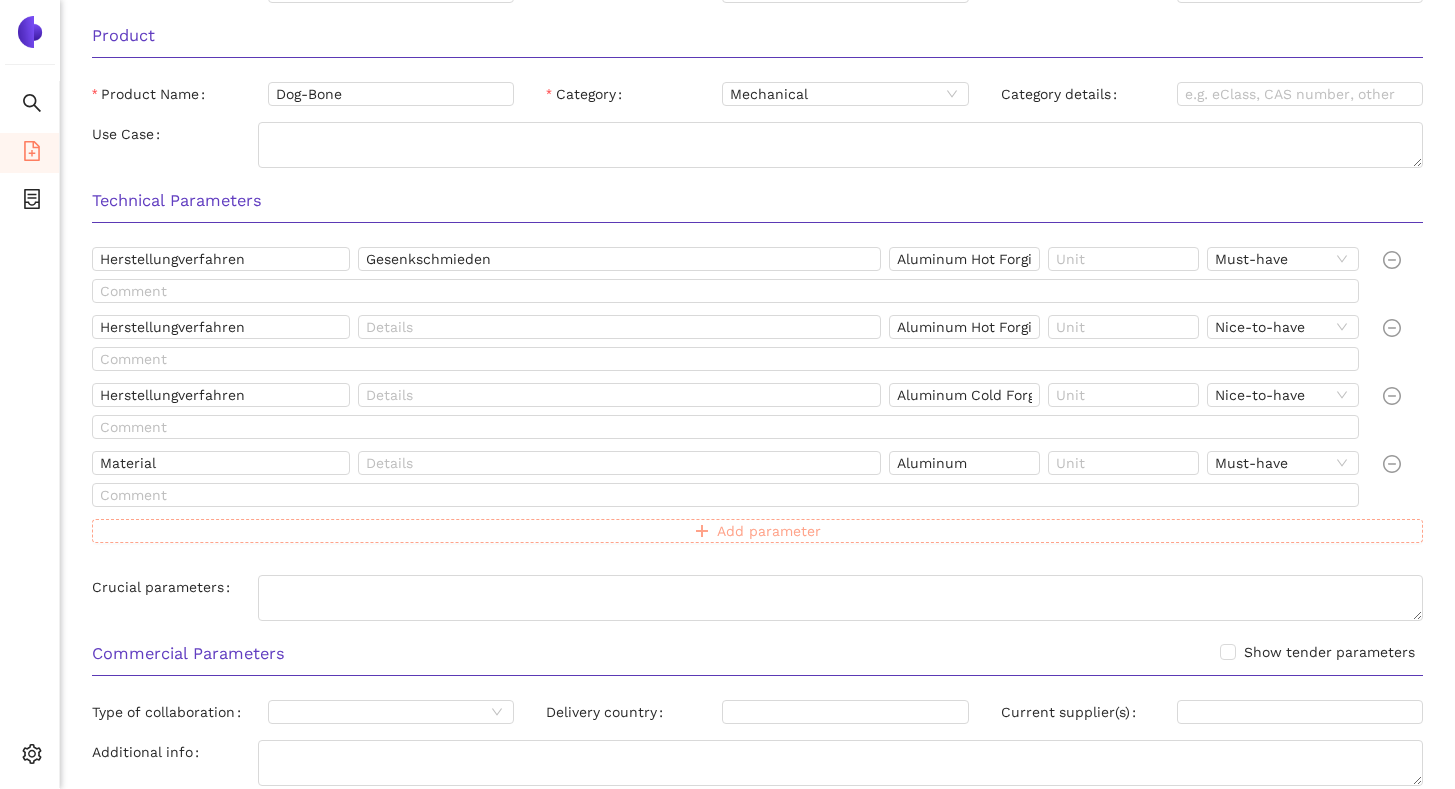 click on "Add parameter" at bounding box center (769, 531) 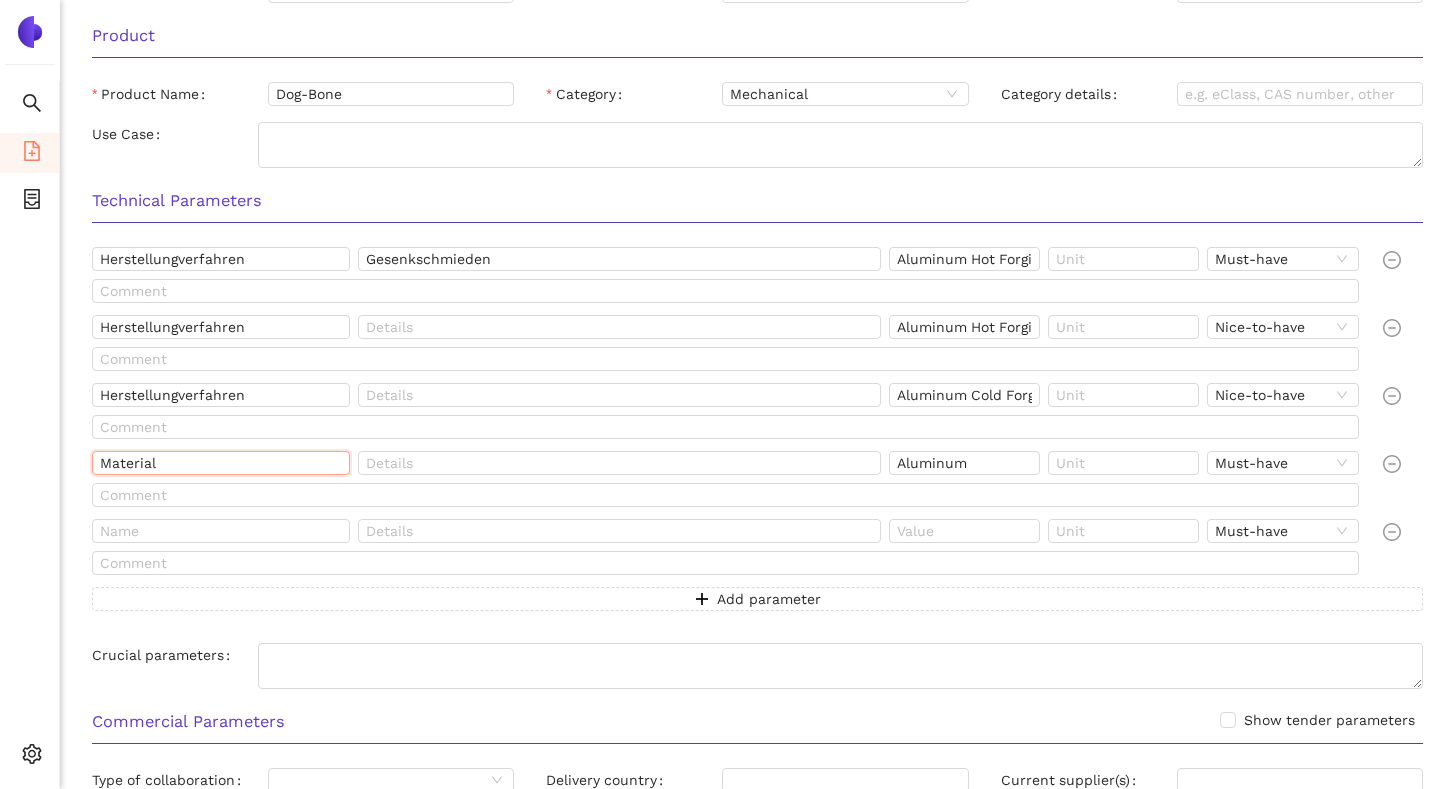 click on "Material" at bounding box center (221, 463) 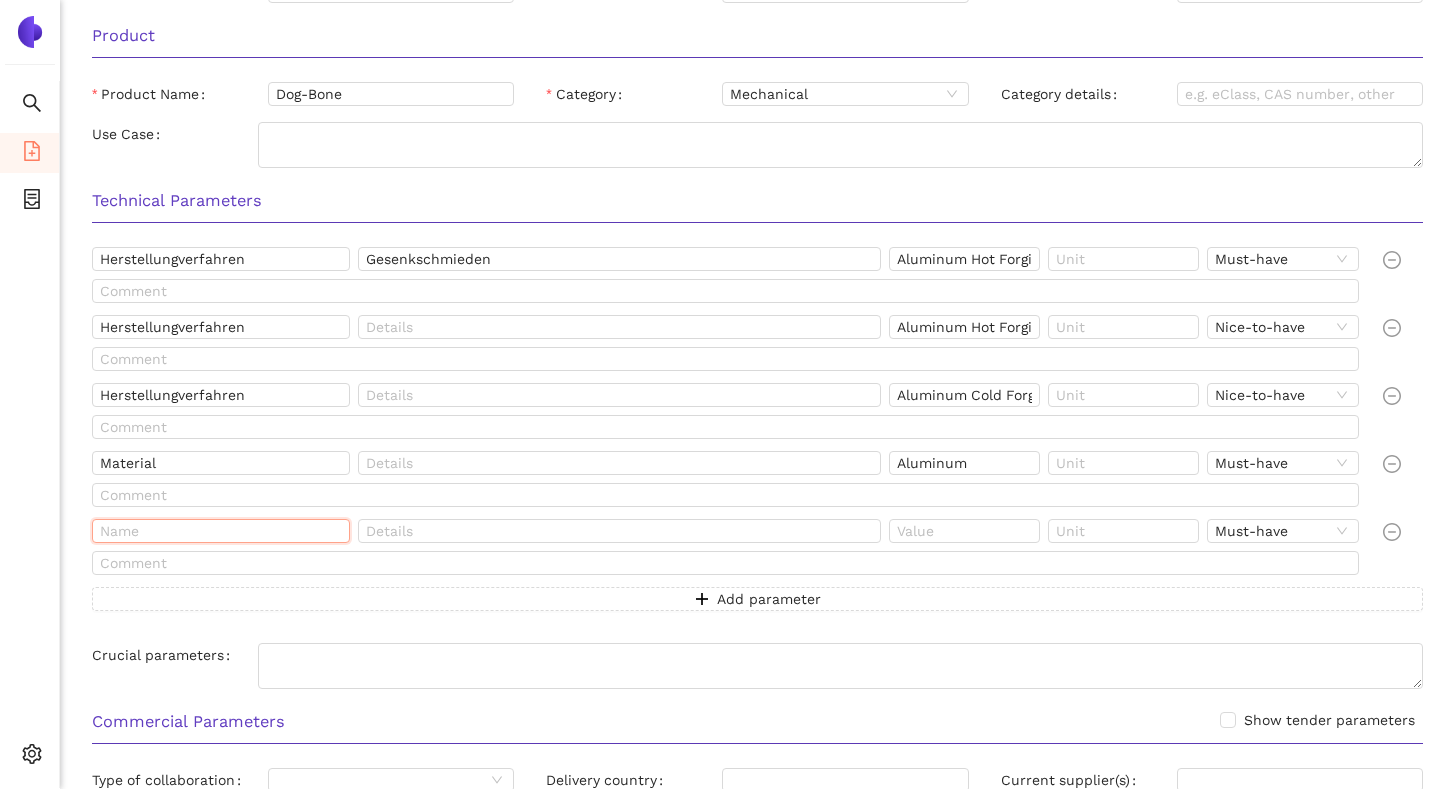 click at bounding box center (221, 531) 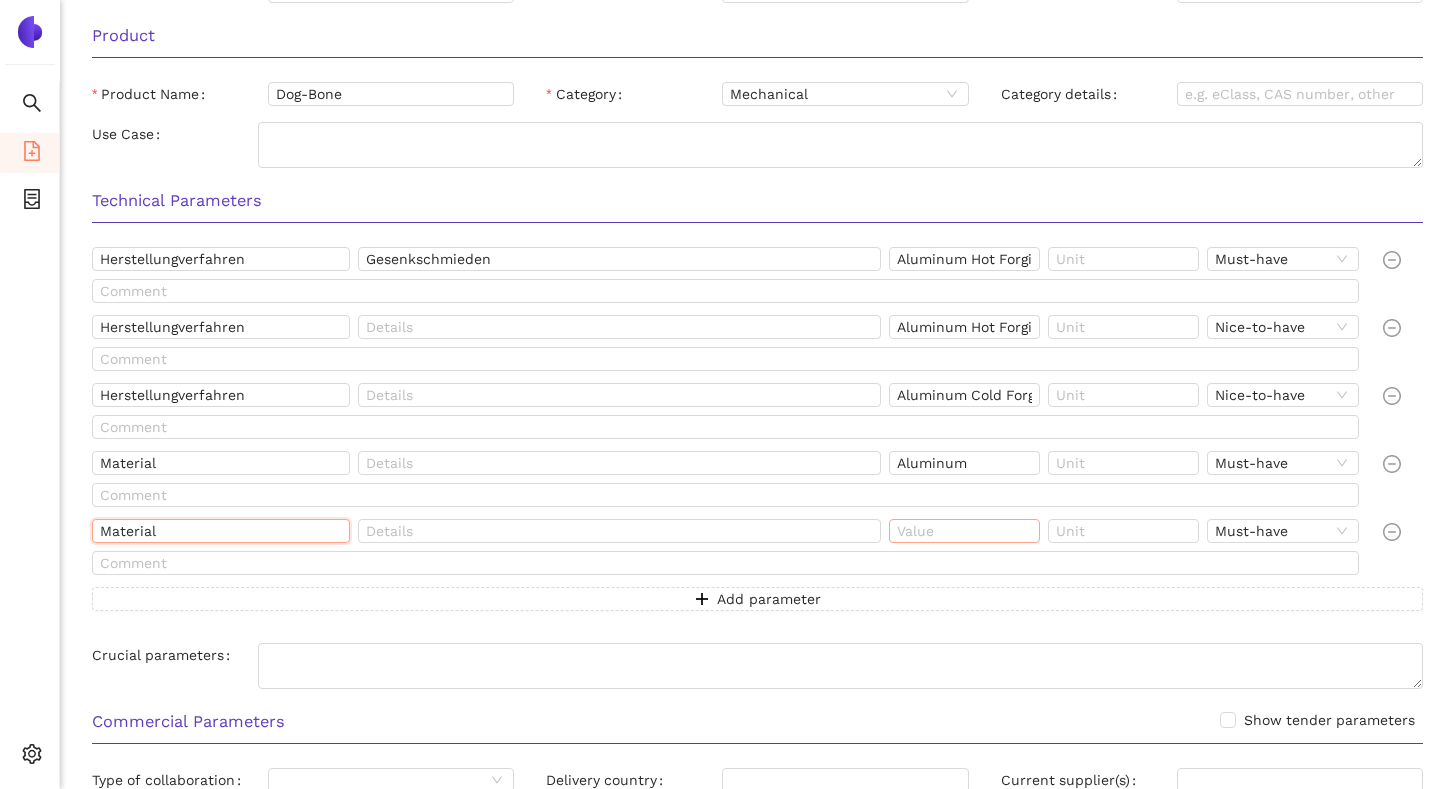 type on "Material" 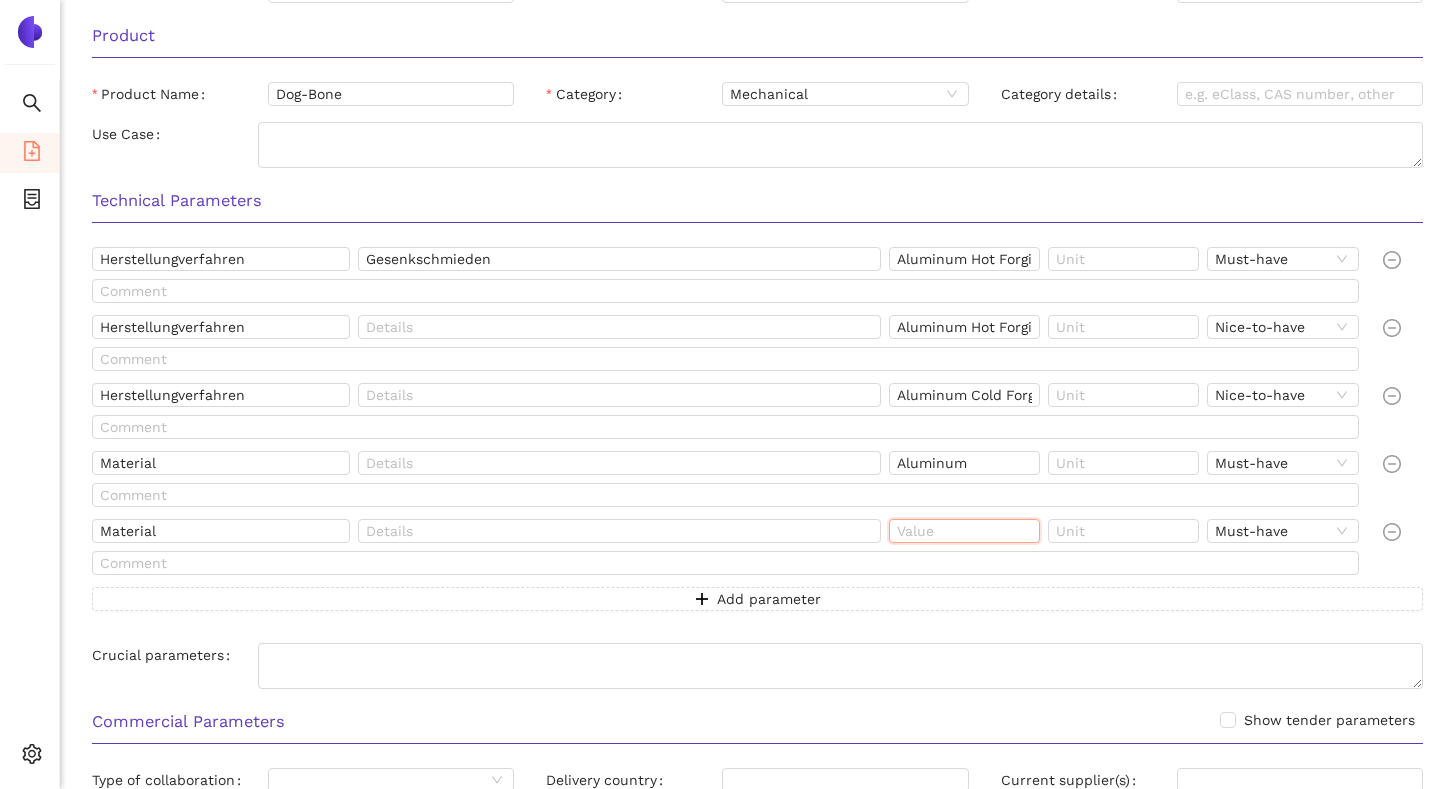 click at bounding box center (964, 531) 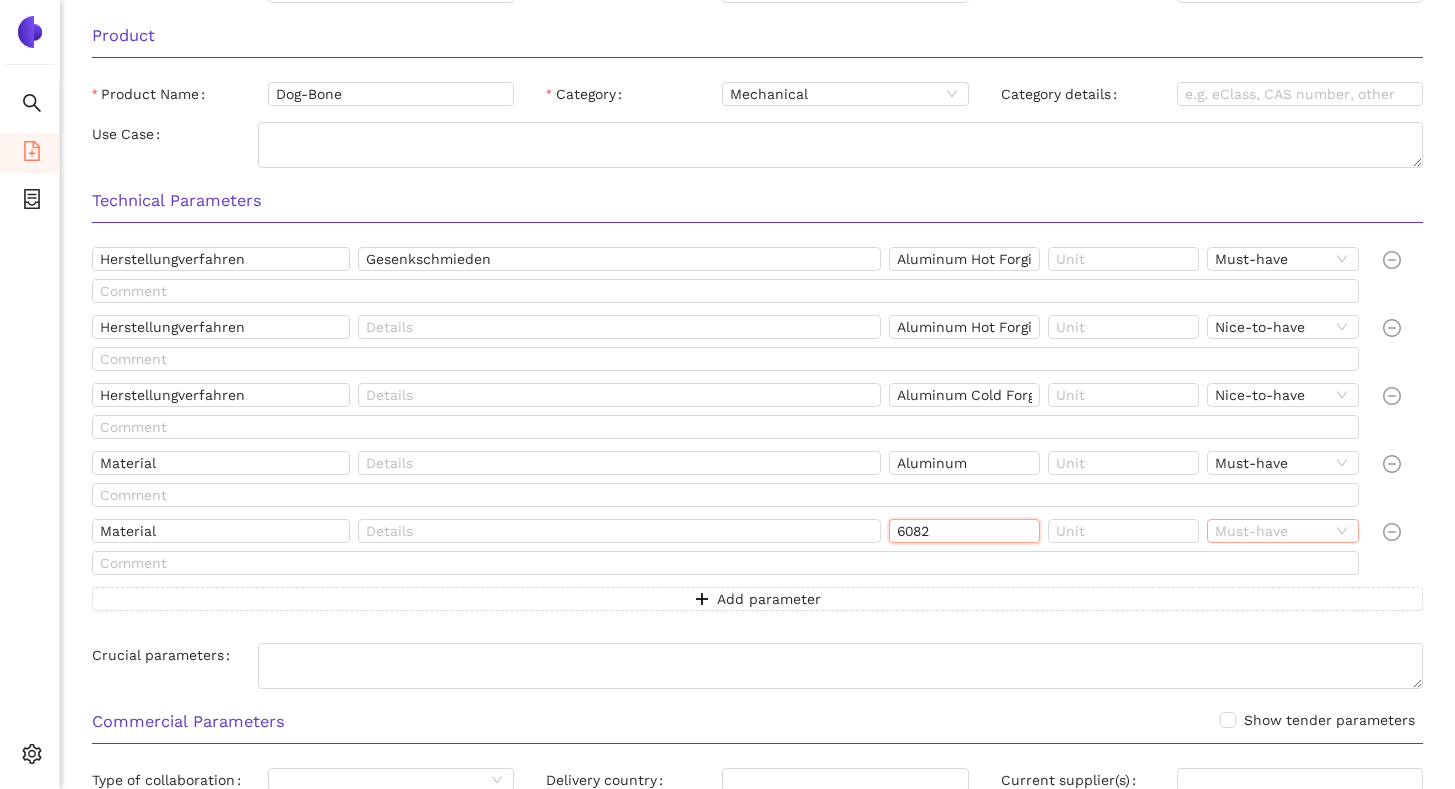 click on "Must-have" at bounding box center (1282, 531) 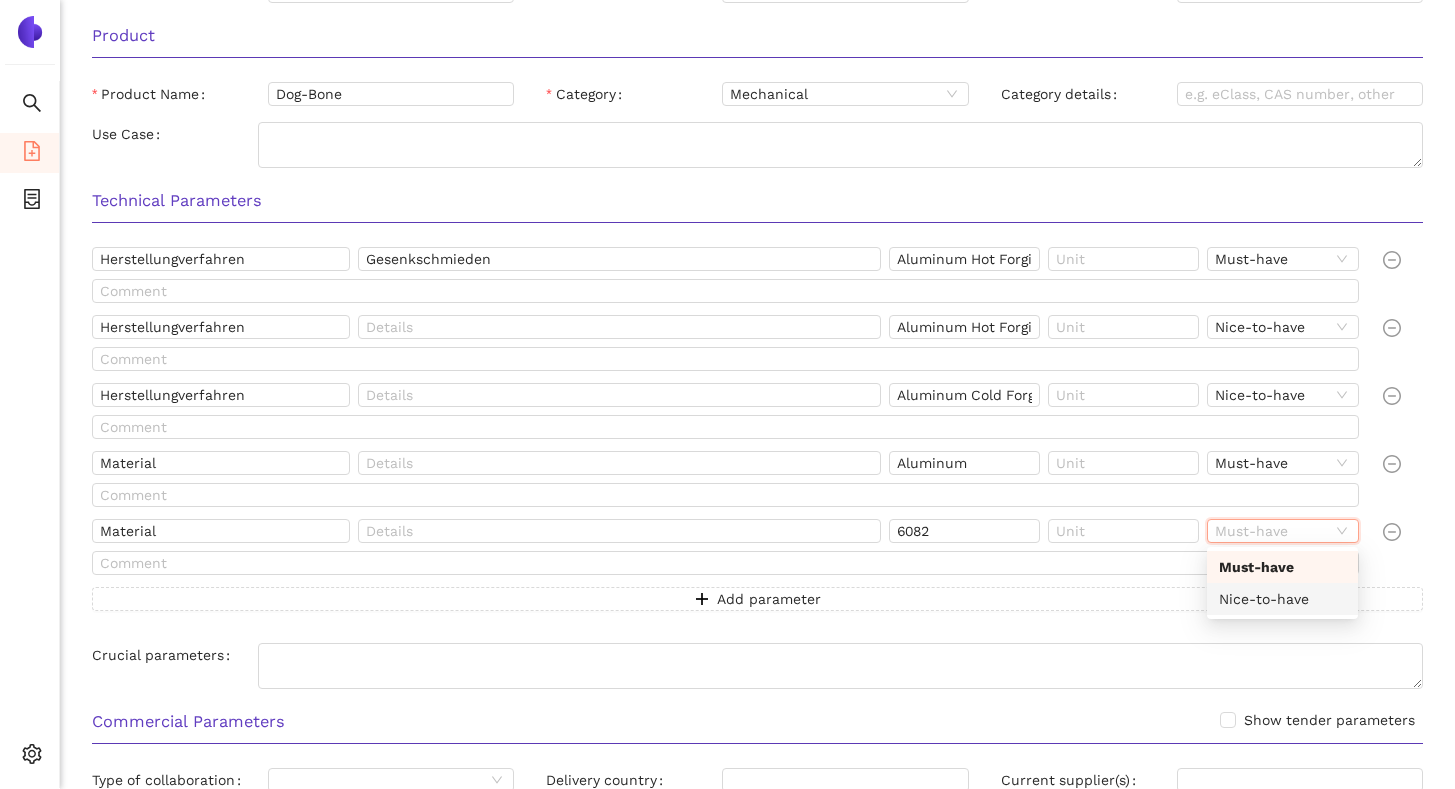 click on "Nice-to-have" at bounding box center [1282, 599] 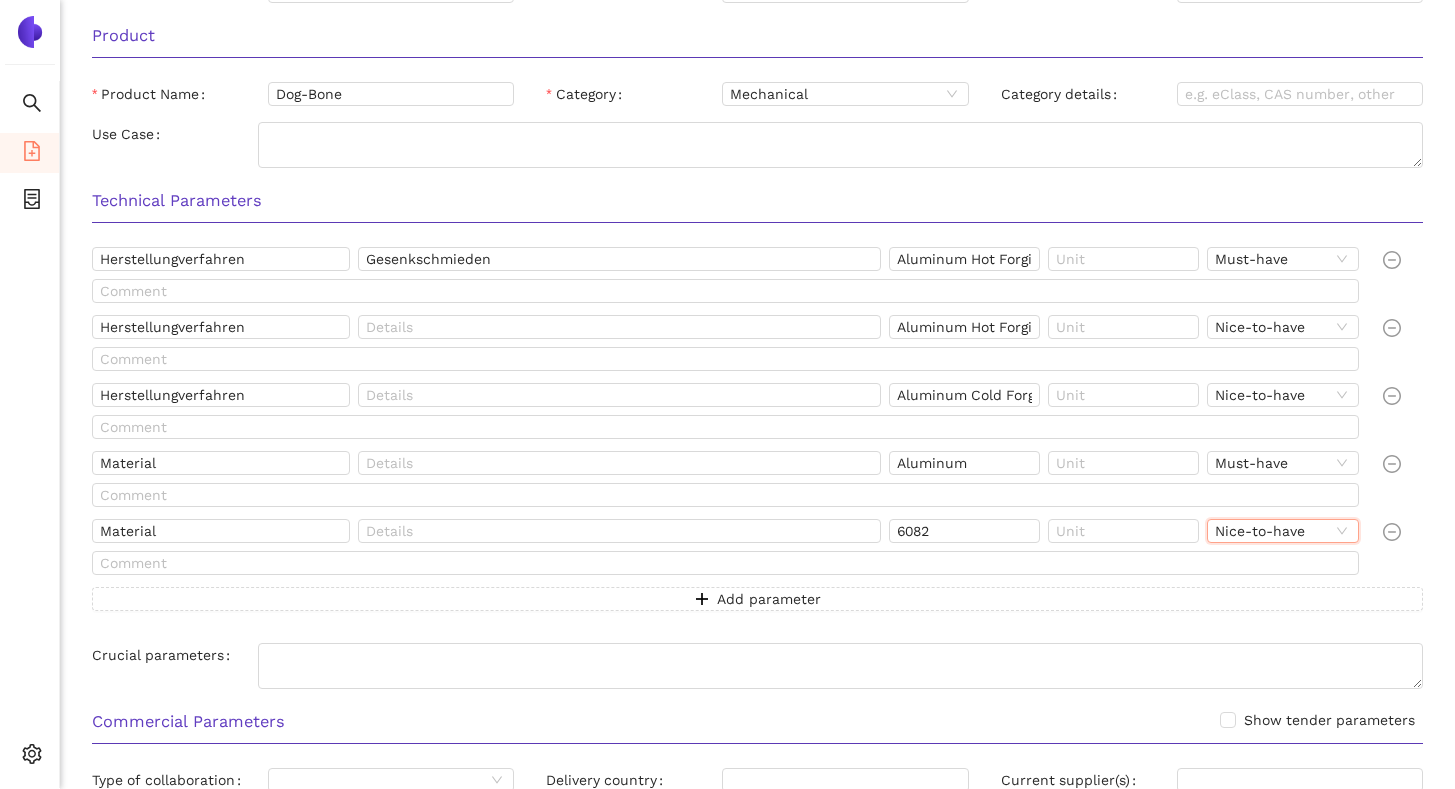 click on "Technical Parameters" at bounding box center [757, 201] 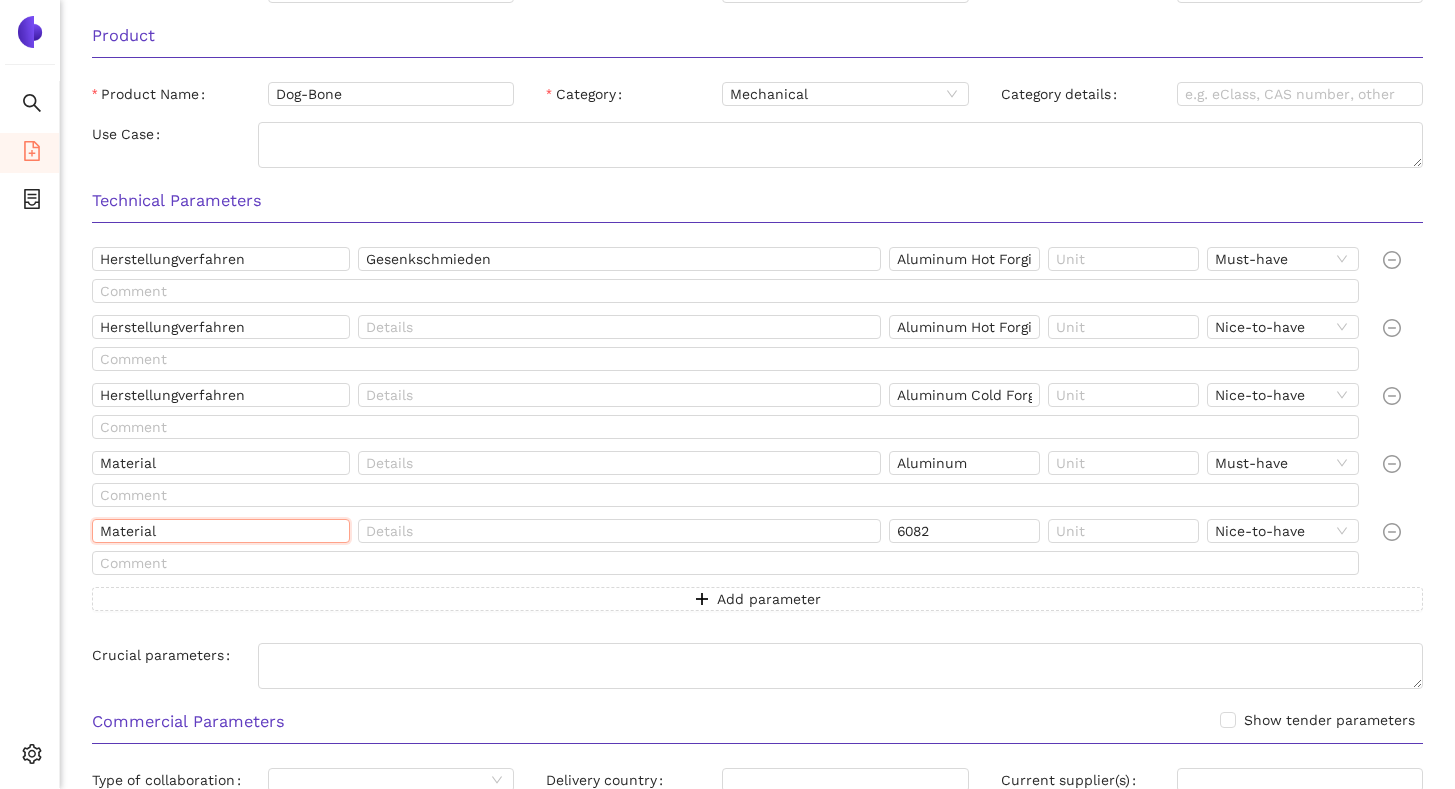 click on "Material" at bounding box center (221, 531) 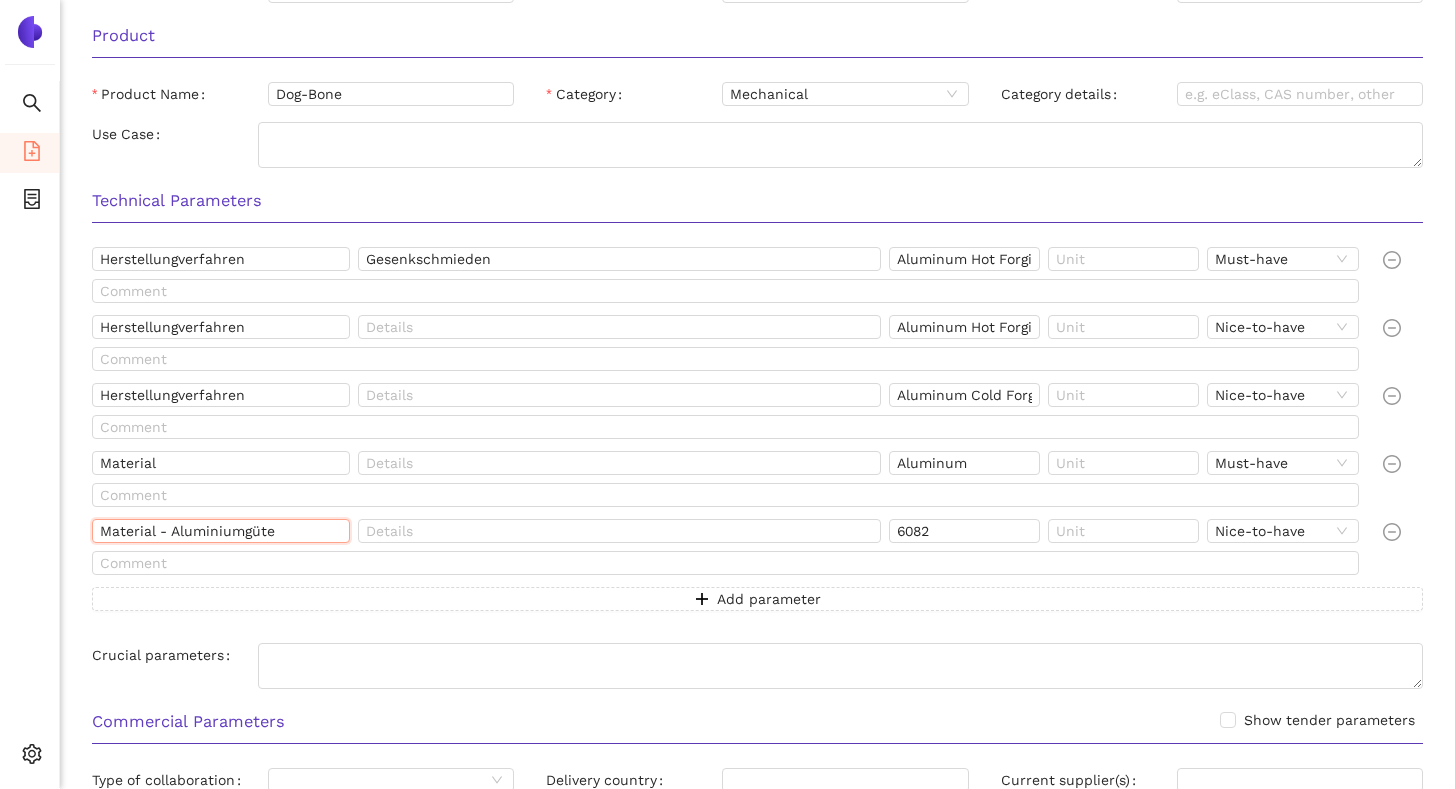 type on "Material - Aluminiumgüte" 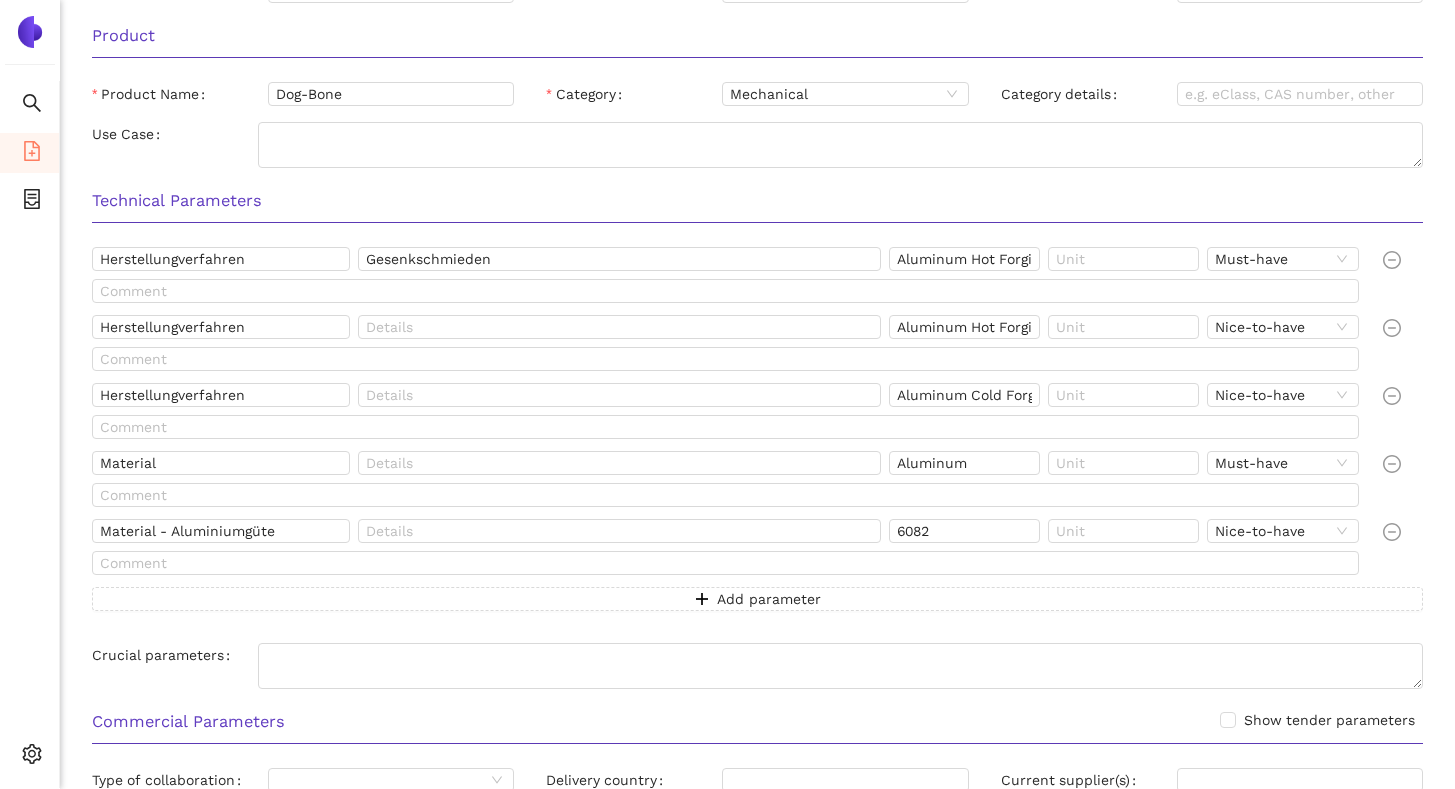 click on "Technical Parameters" at bounding box center [757, 207] 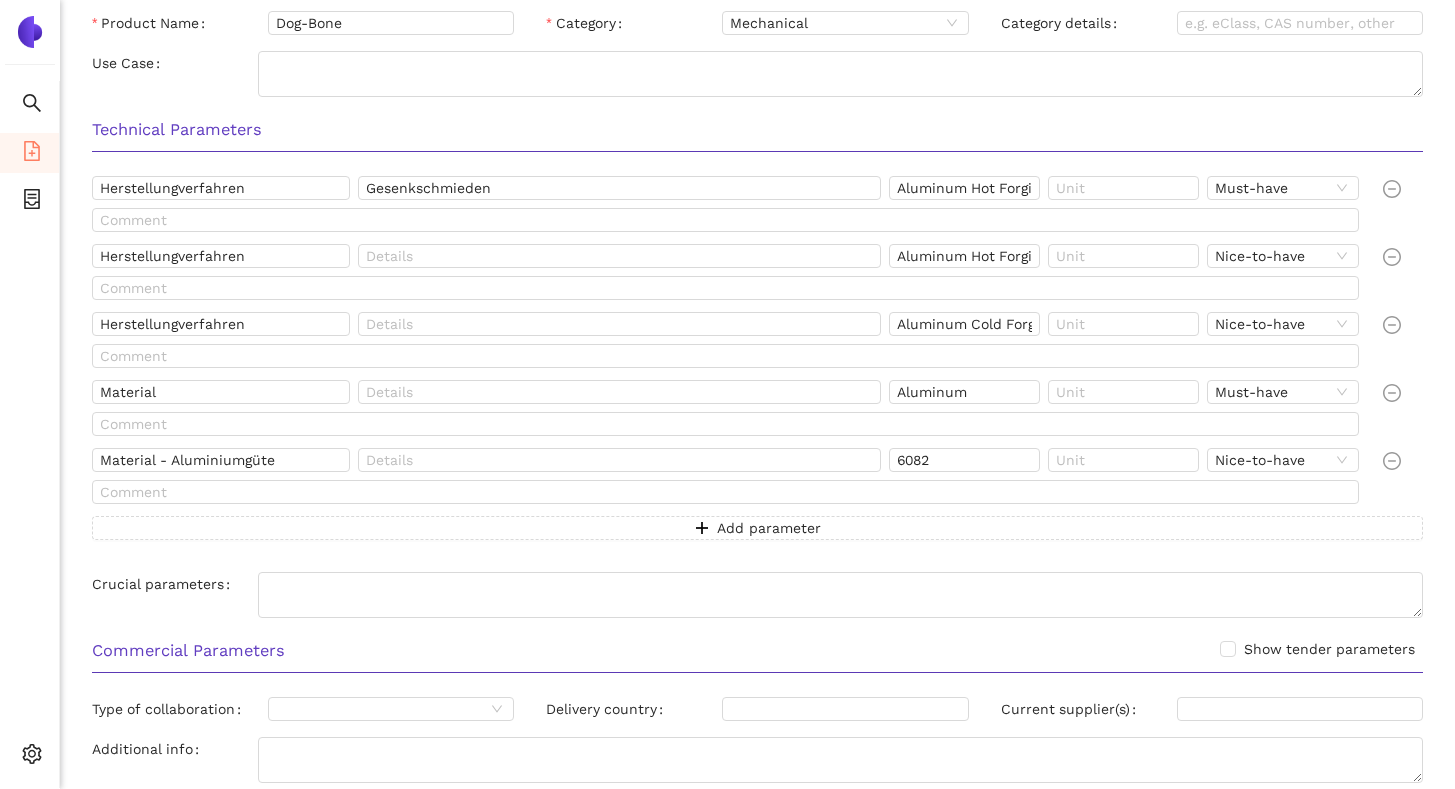 scroll, scrollTop: 319, scrollLeft: 0, axis: vertical 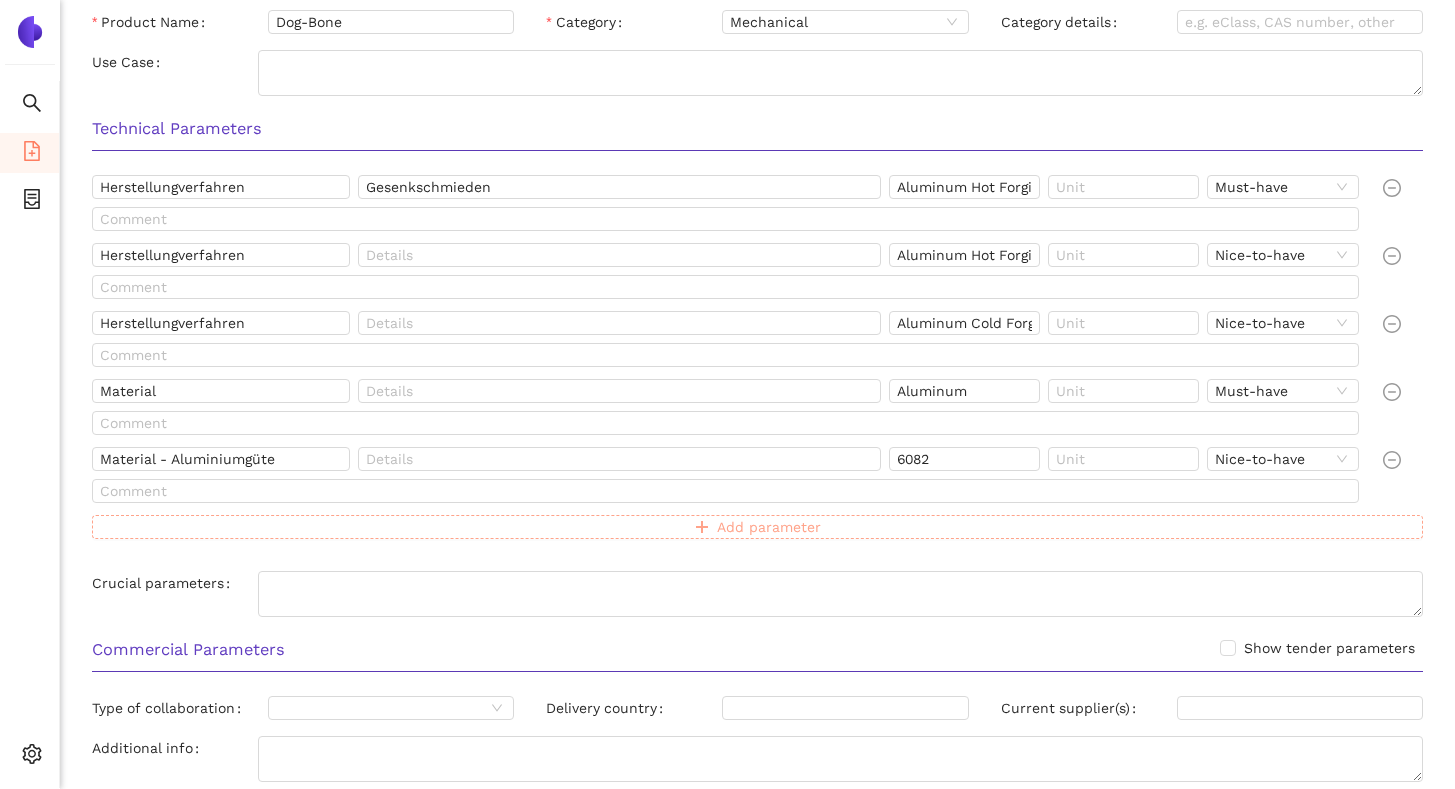click on "Add parameter" at bounding box center (757, 527) 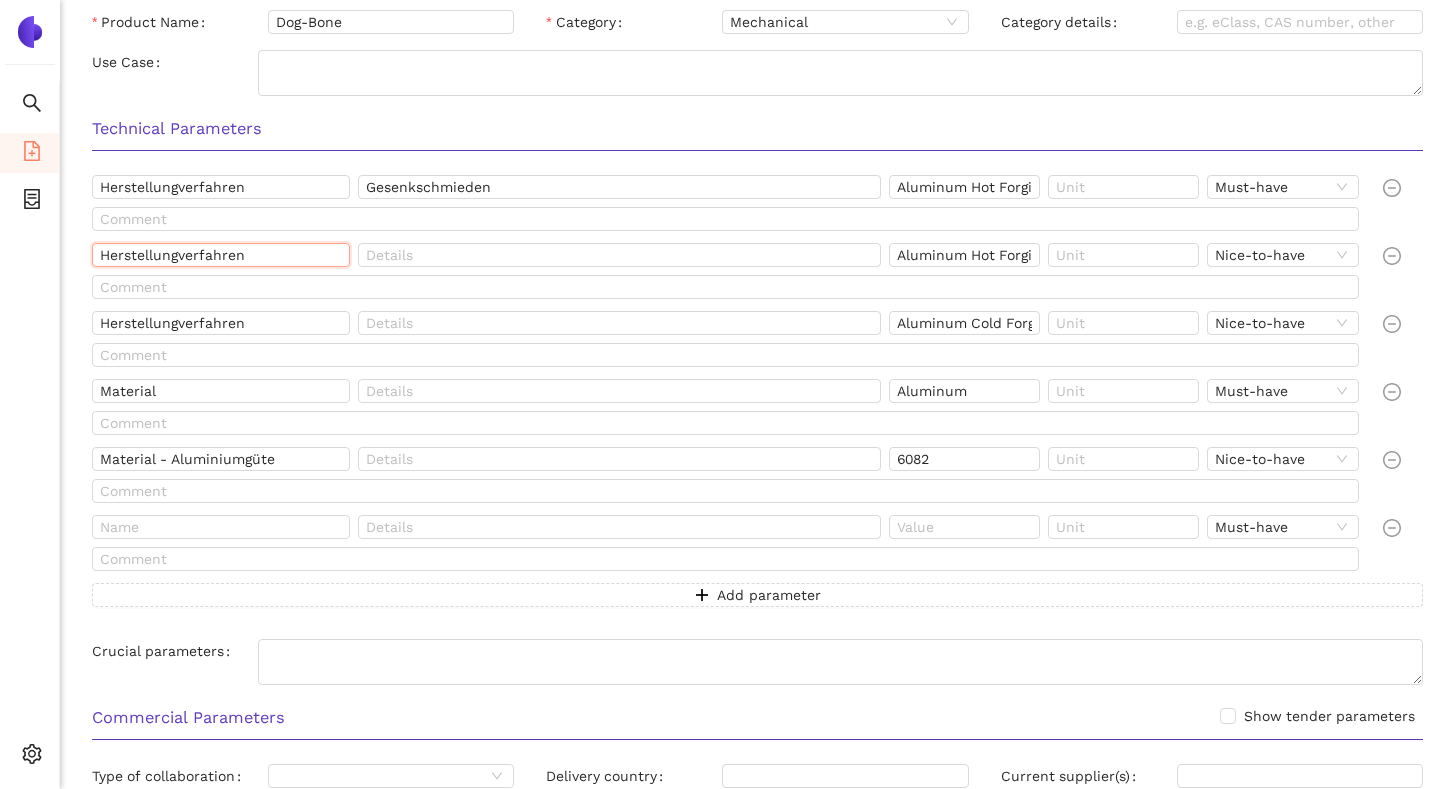 click on "Herstellungverfahren" at bounding box center (221, 255) 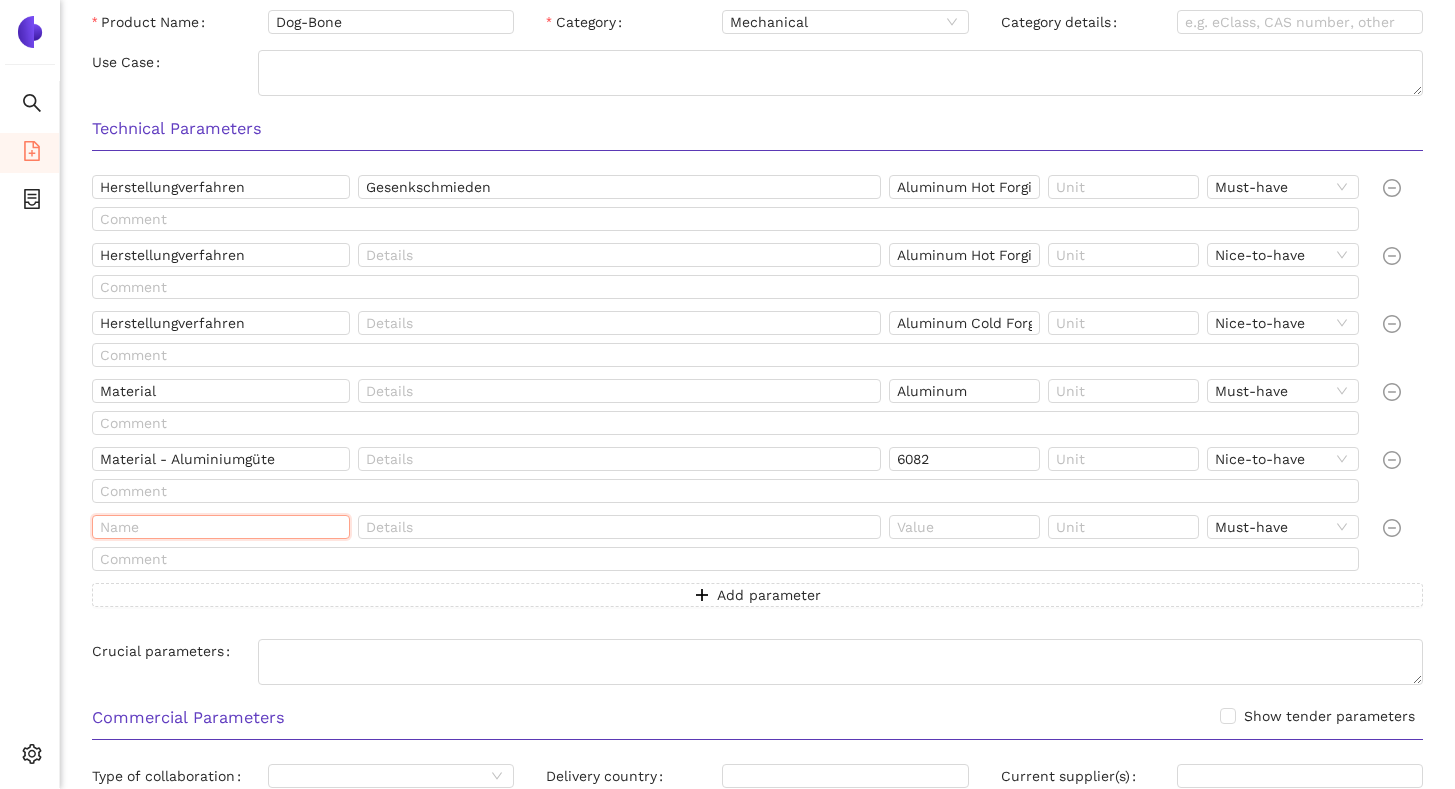 click at bounding box center [221, 527] 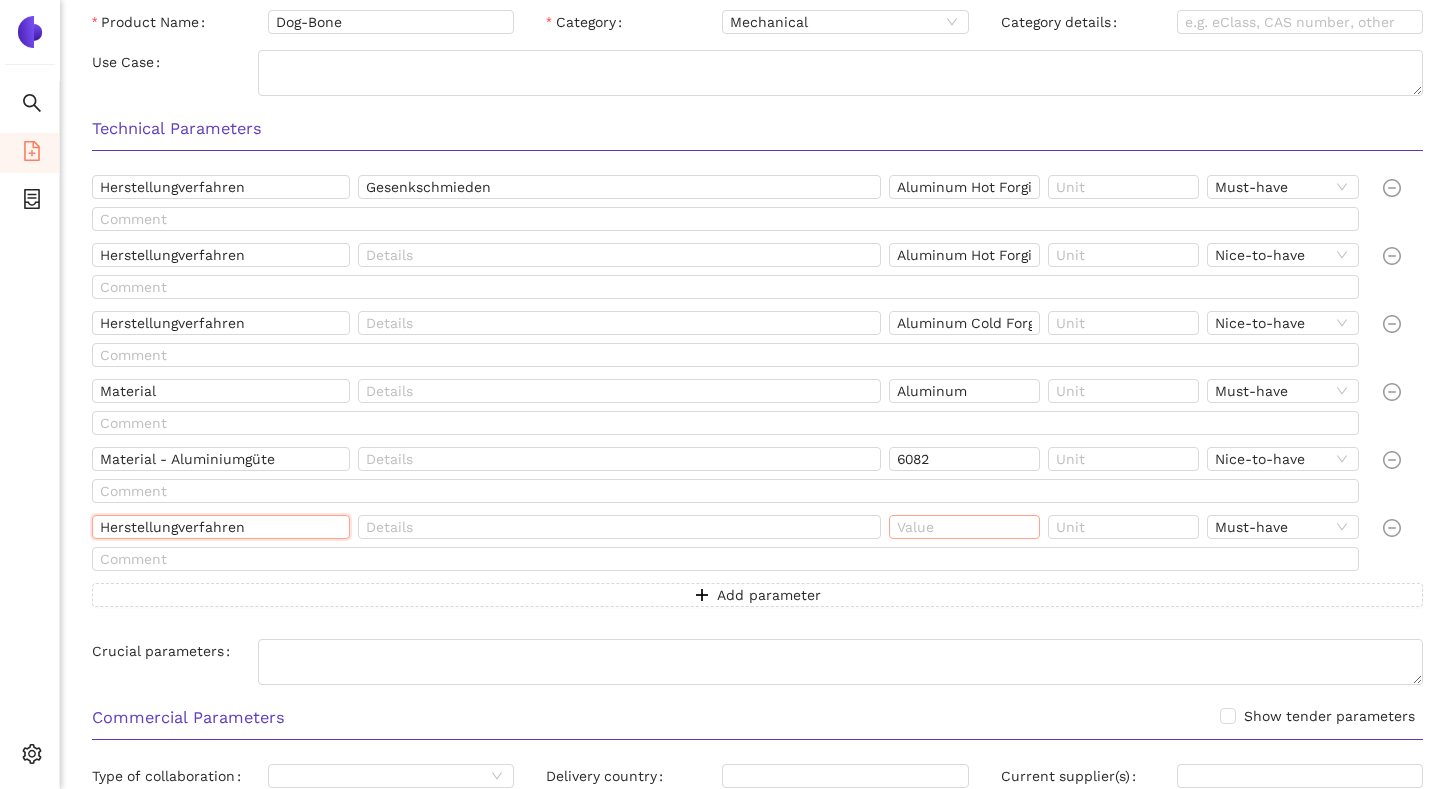 type on "Herstellungverfahren" 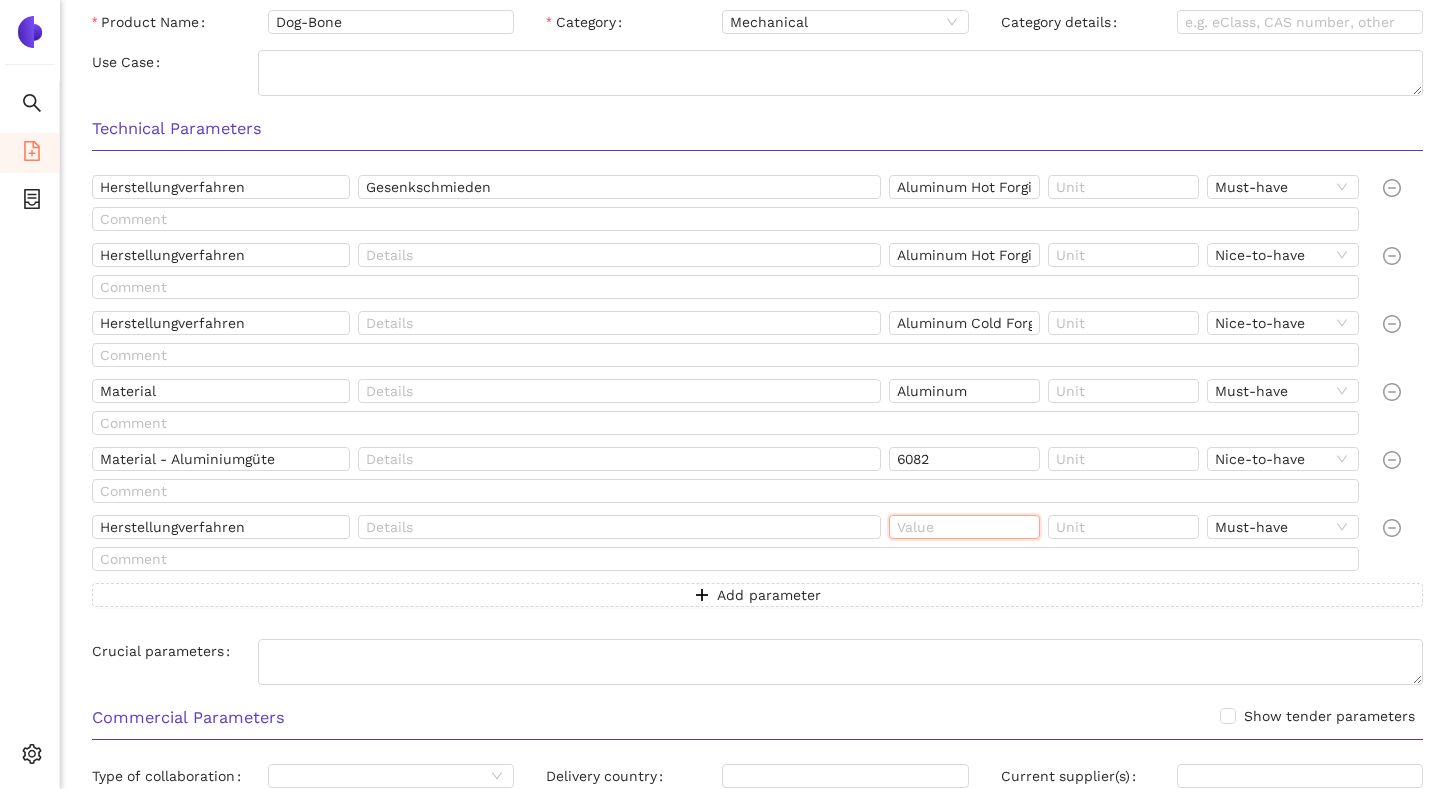 click at bounding box center (964, 527) 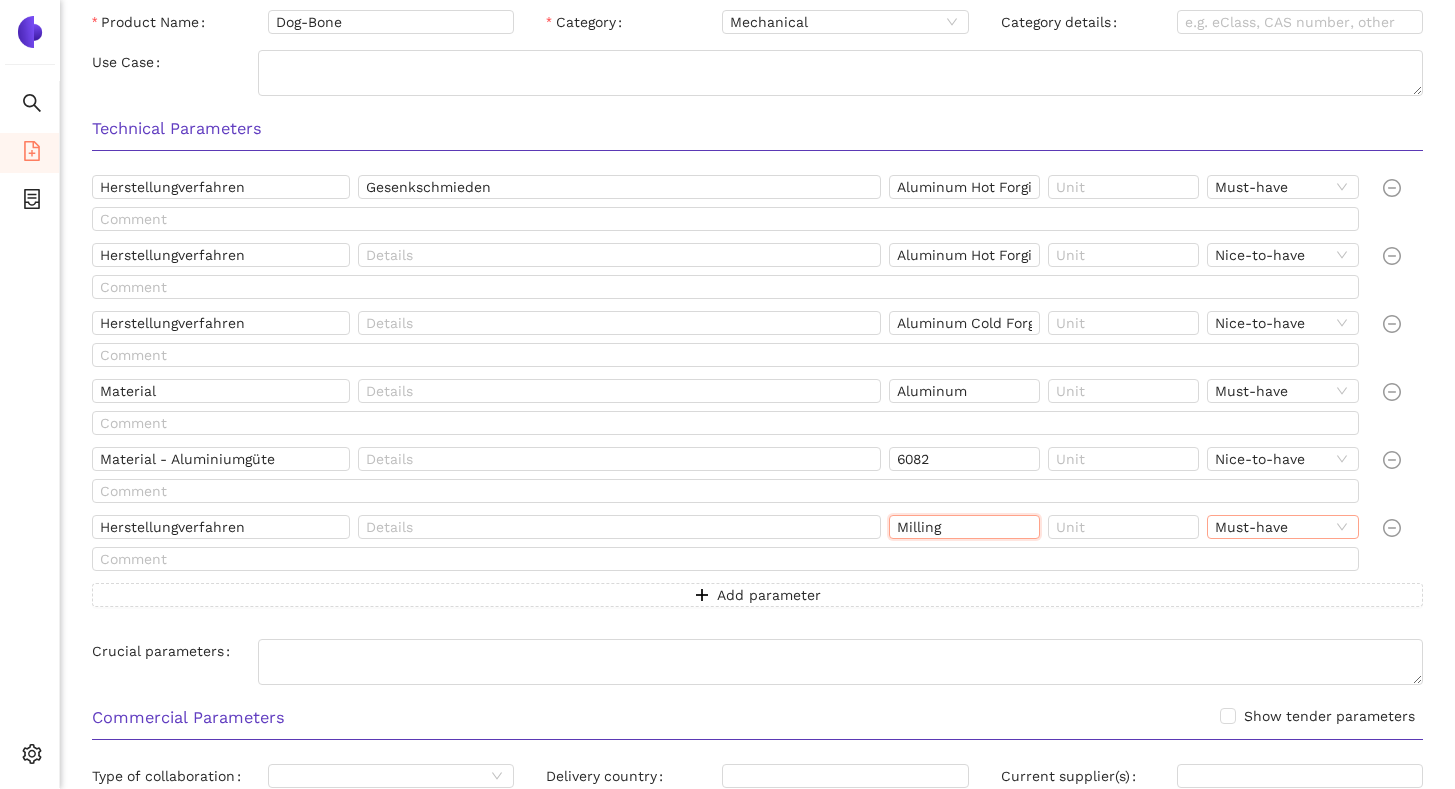 click on "Must-have" at bounding box center (1282, 527) 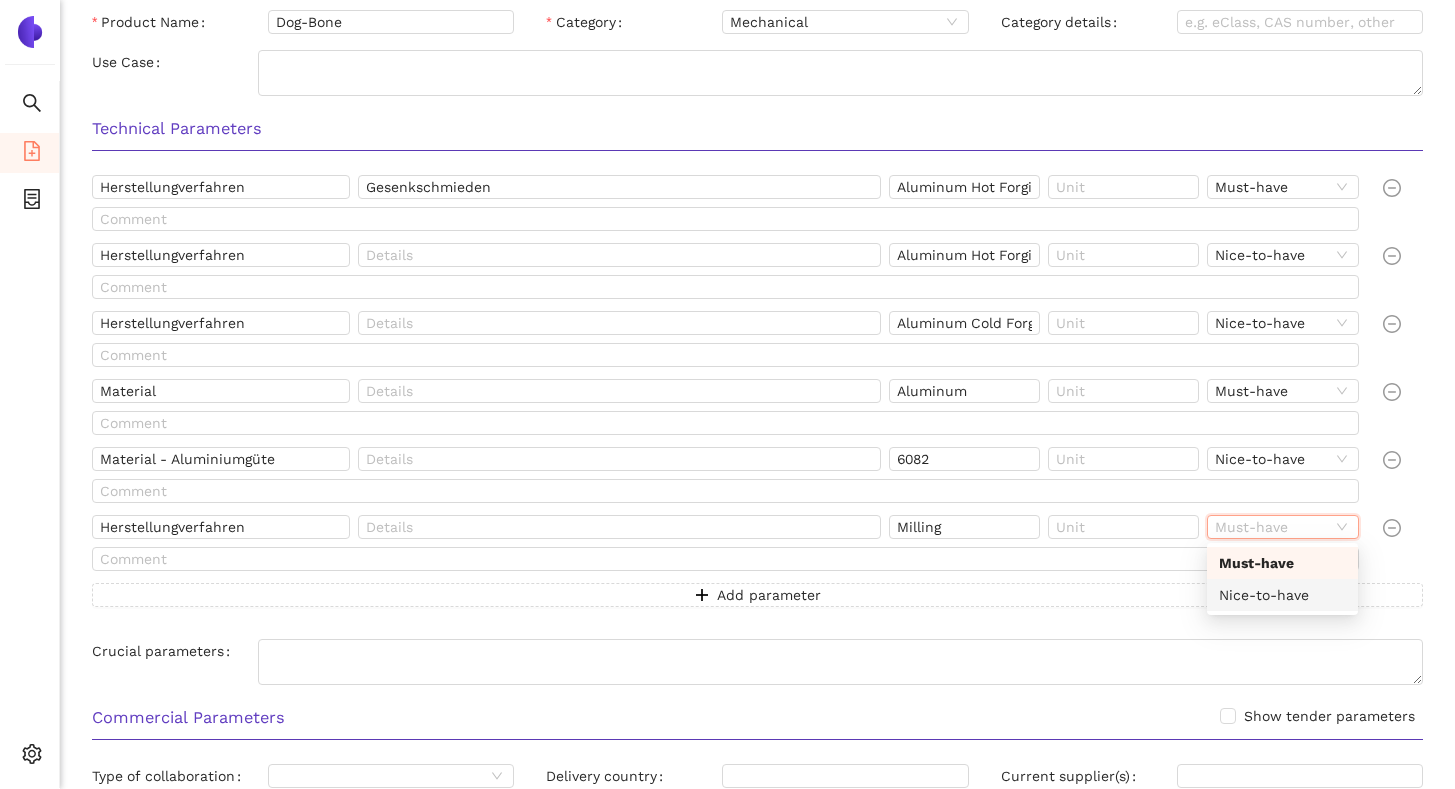 click on "Nice-to-have" at bounding box center (1282, 595) 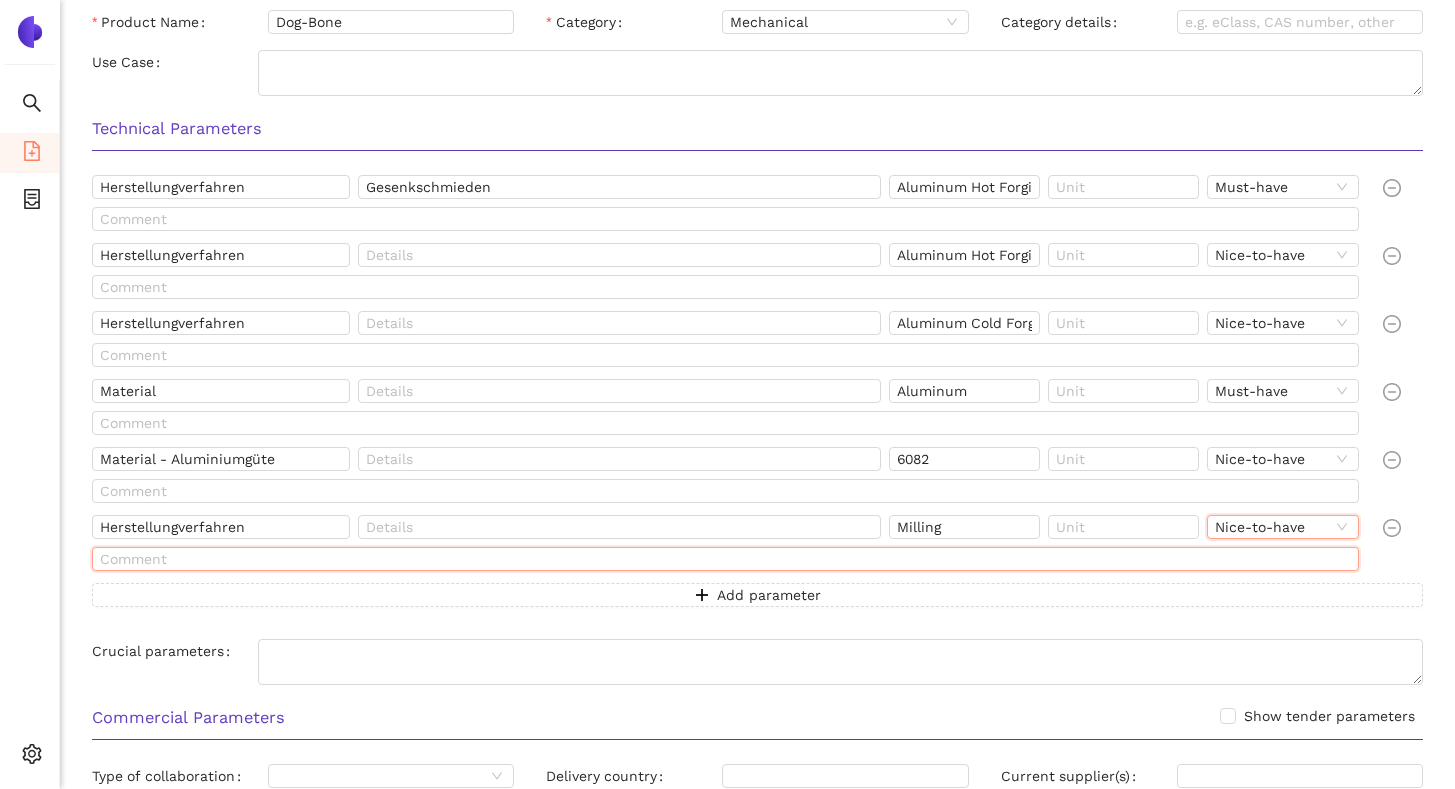 click at bounding box center (725, 559) 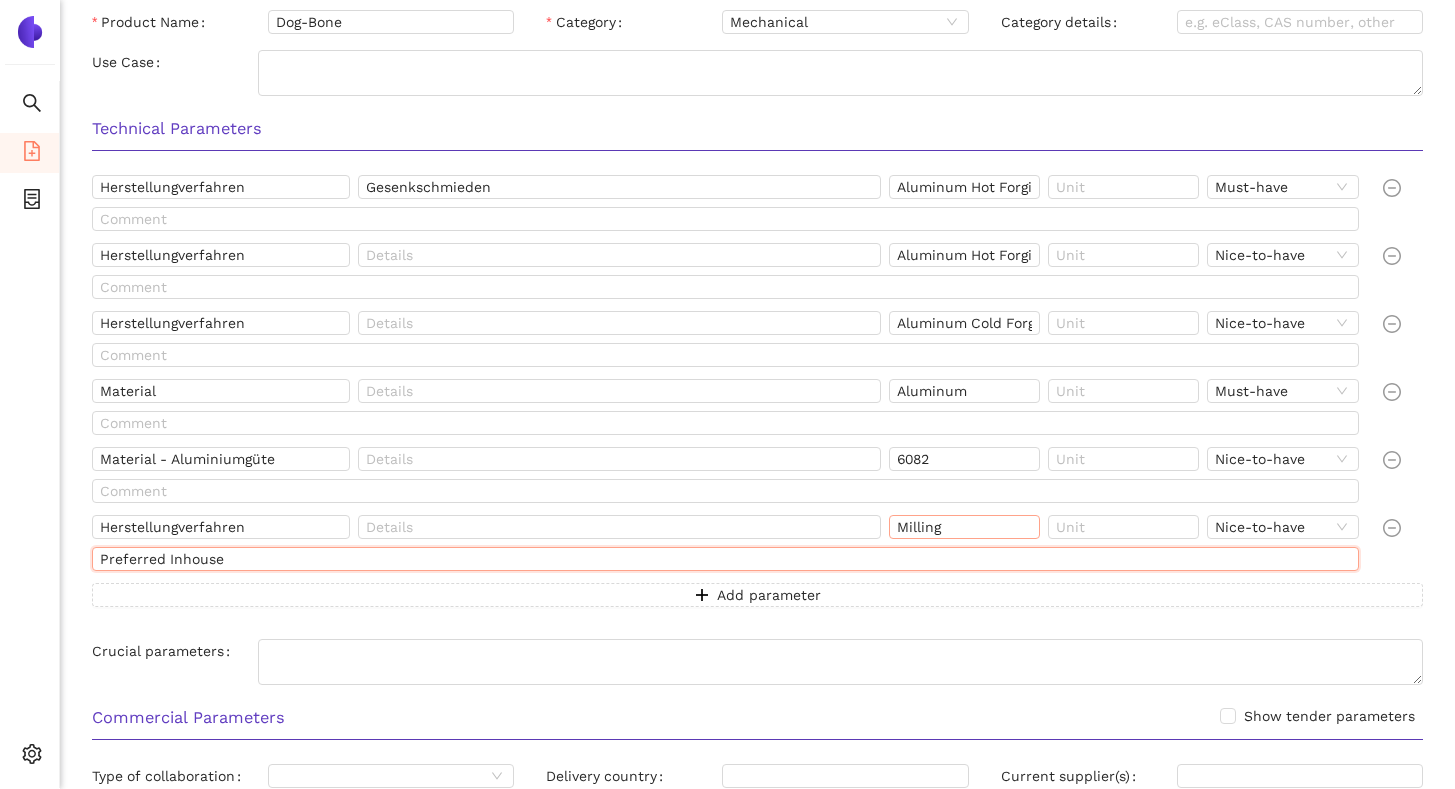 type on "Preferred Inhouse" 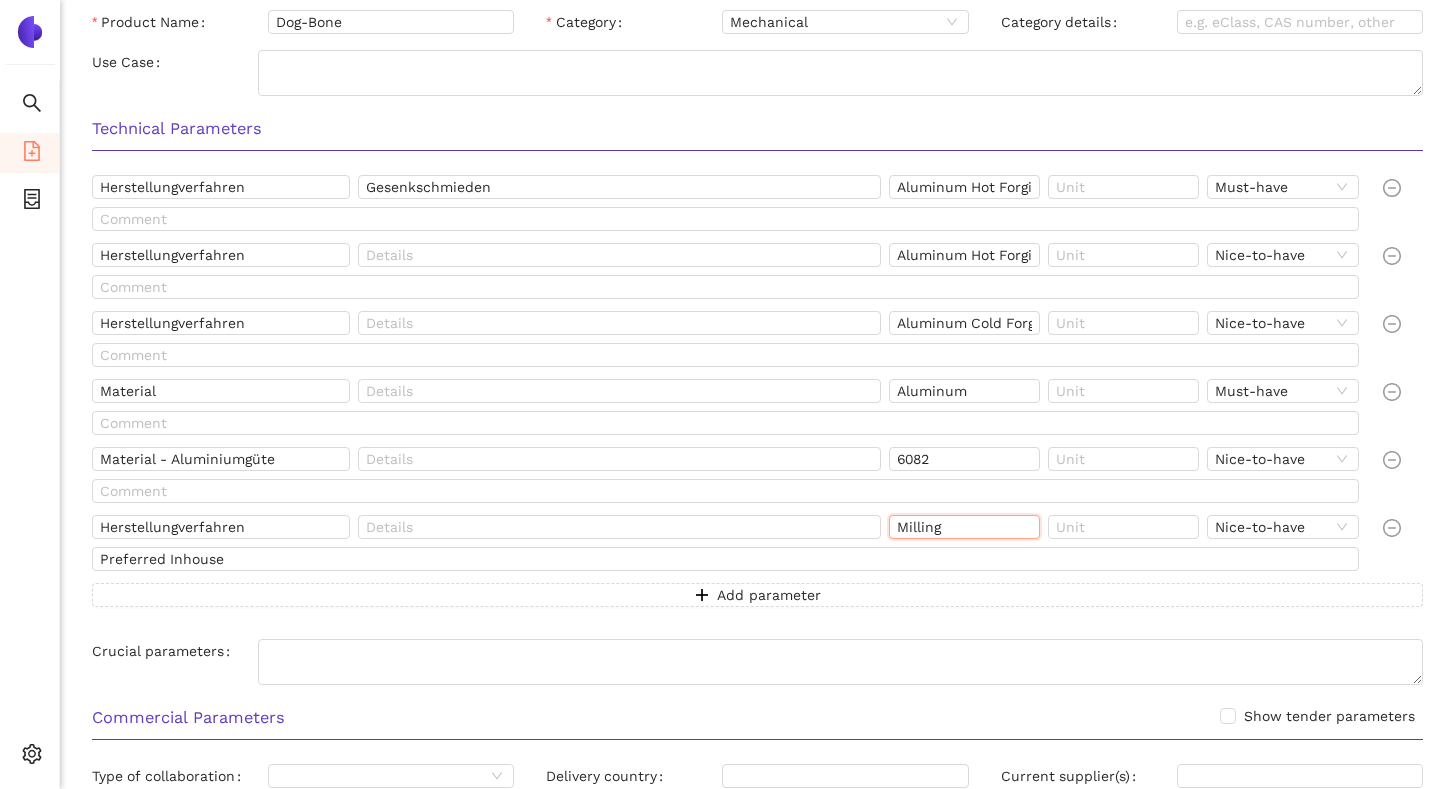 click on "Milling" at bounding box center [964, 527] 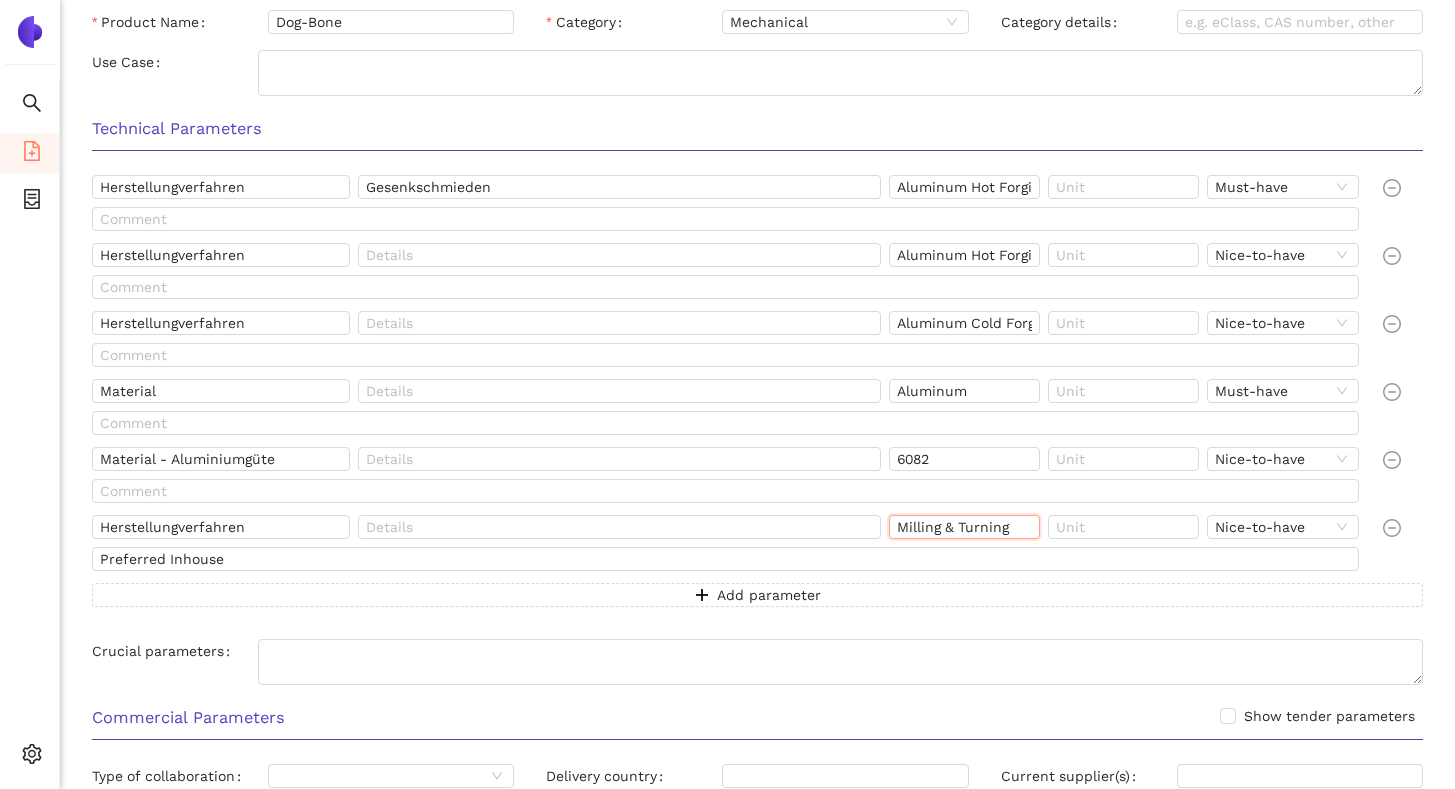 type on "Milling & Turning" 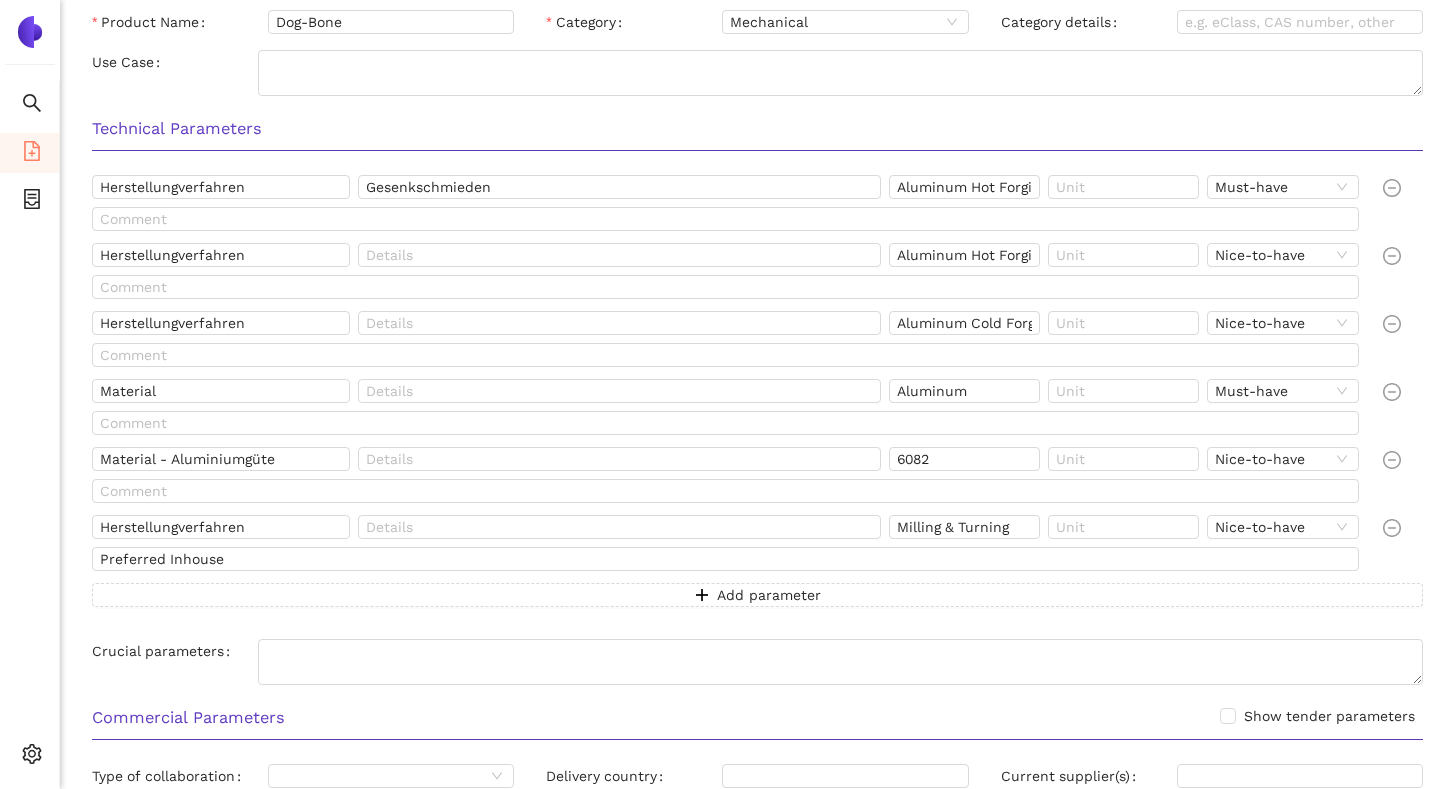 click on "Technical Parameters" at bounding box center (757, 129) 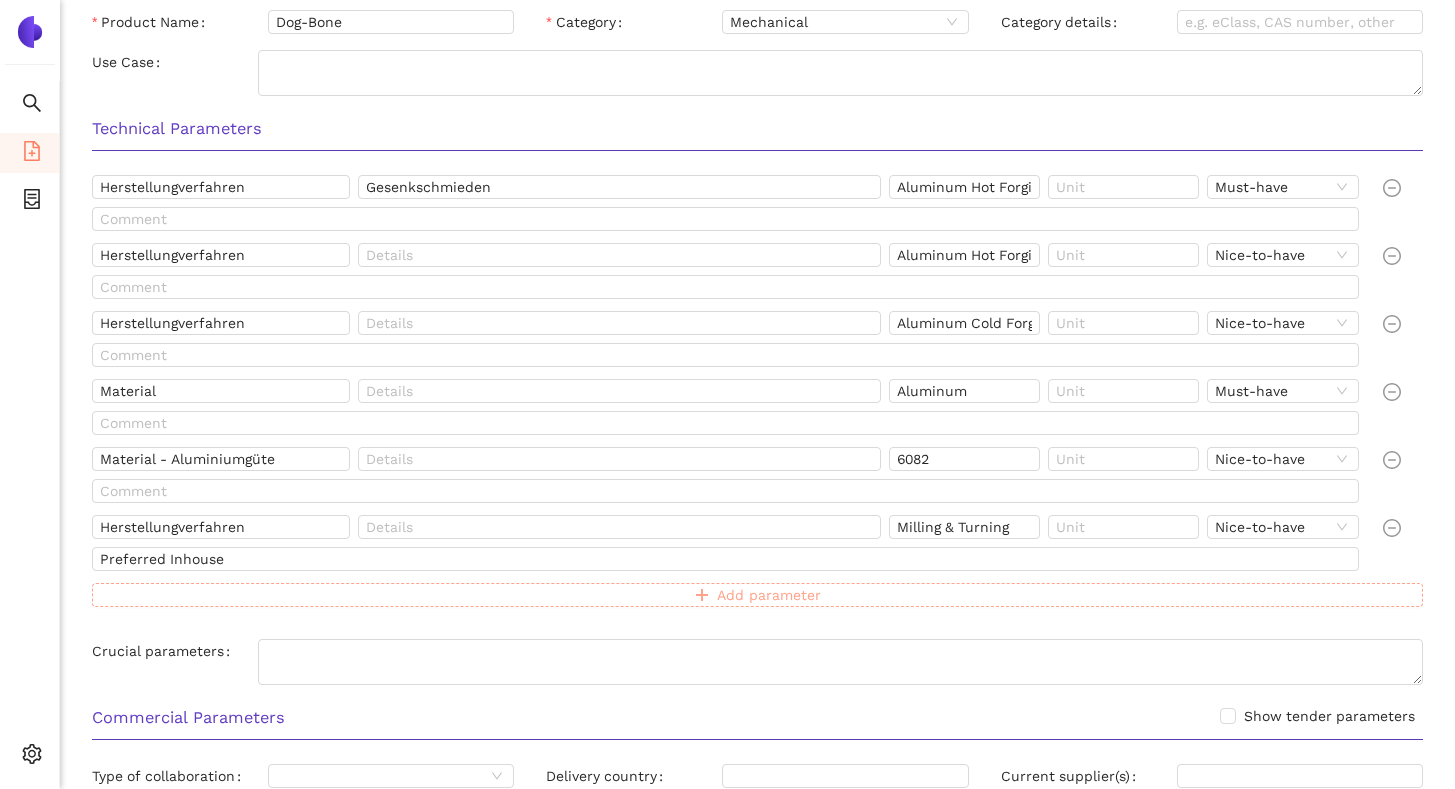 click 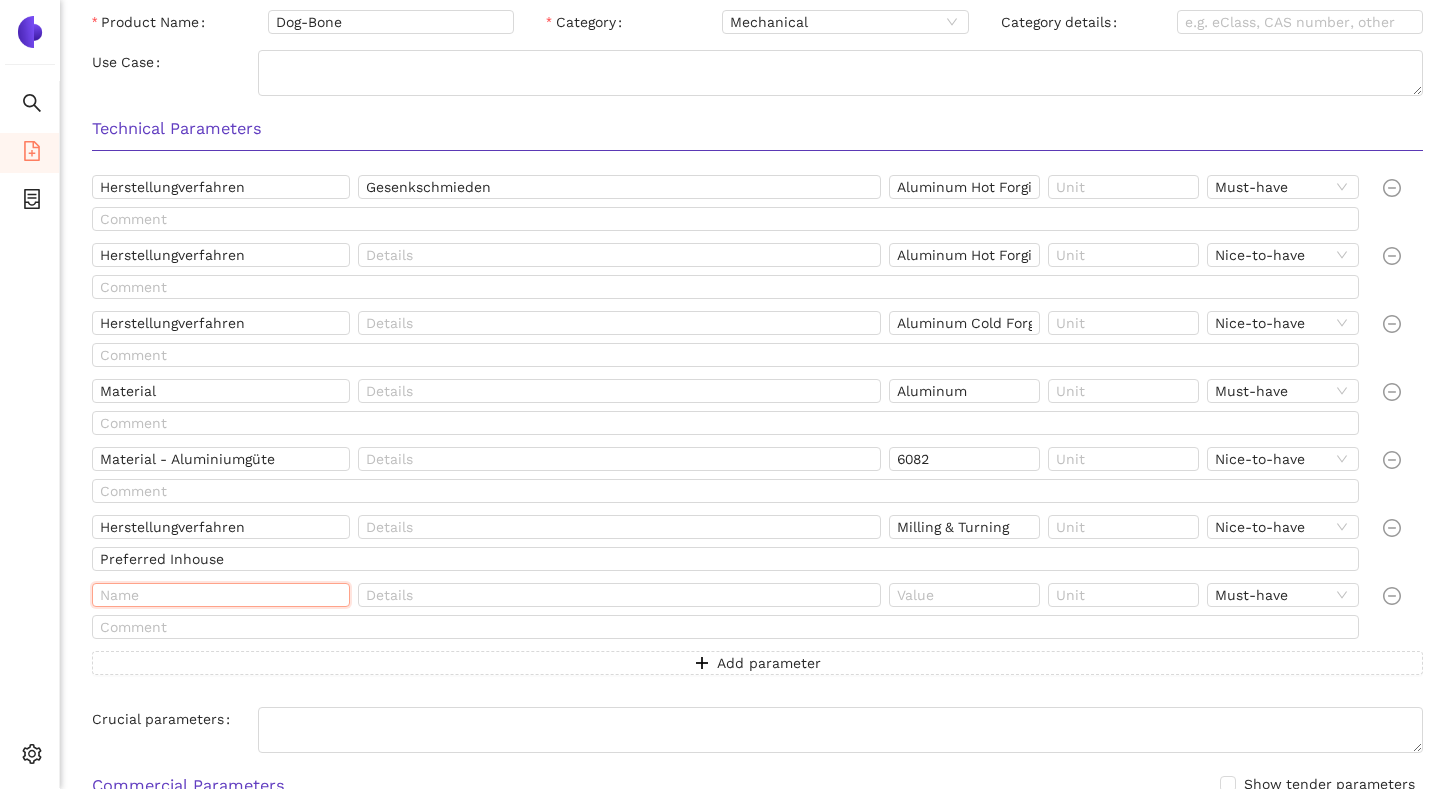 click at bounding box center (221, 595) 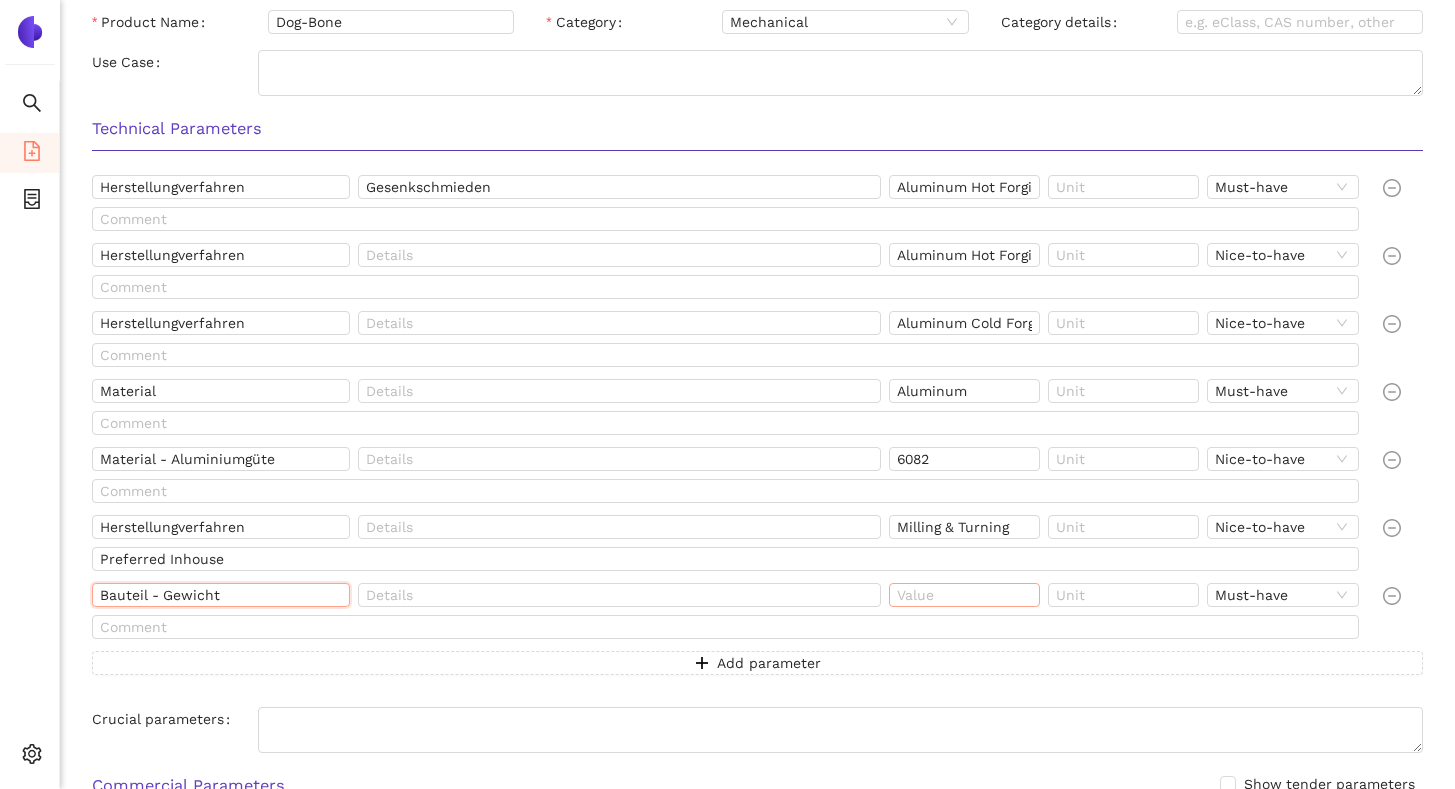 type on "Bauteil - Gewicht" 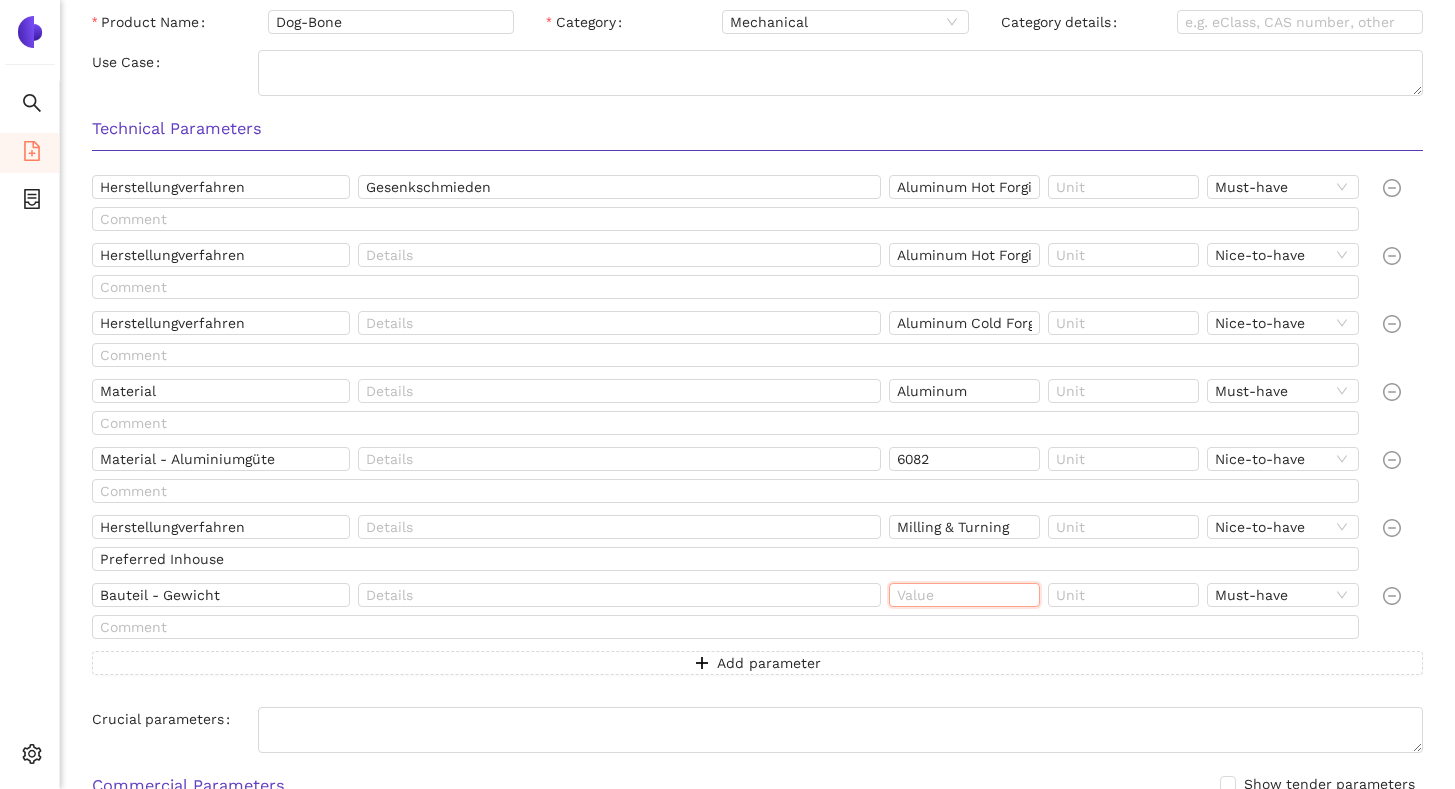 click at bounding box center [964, 595] 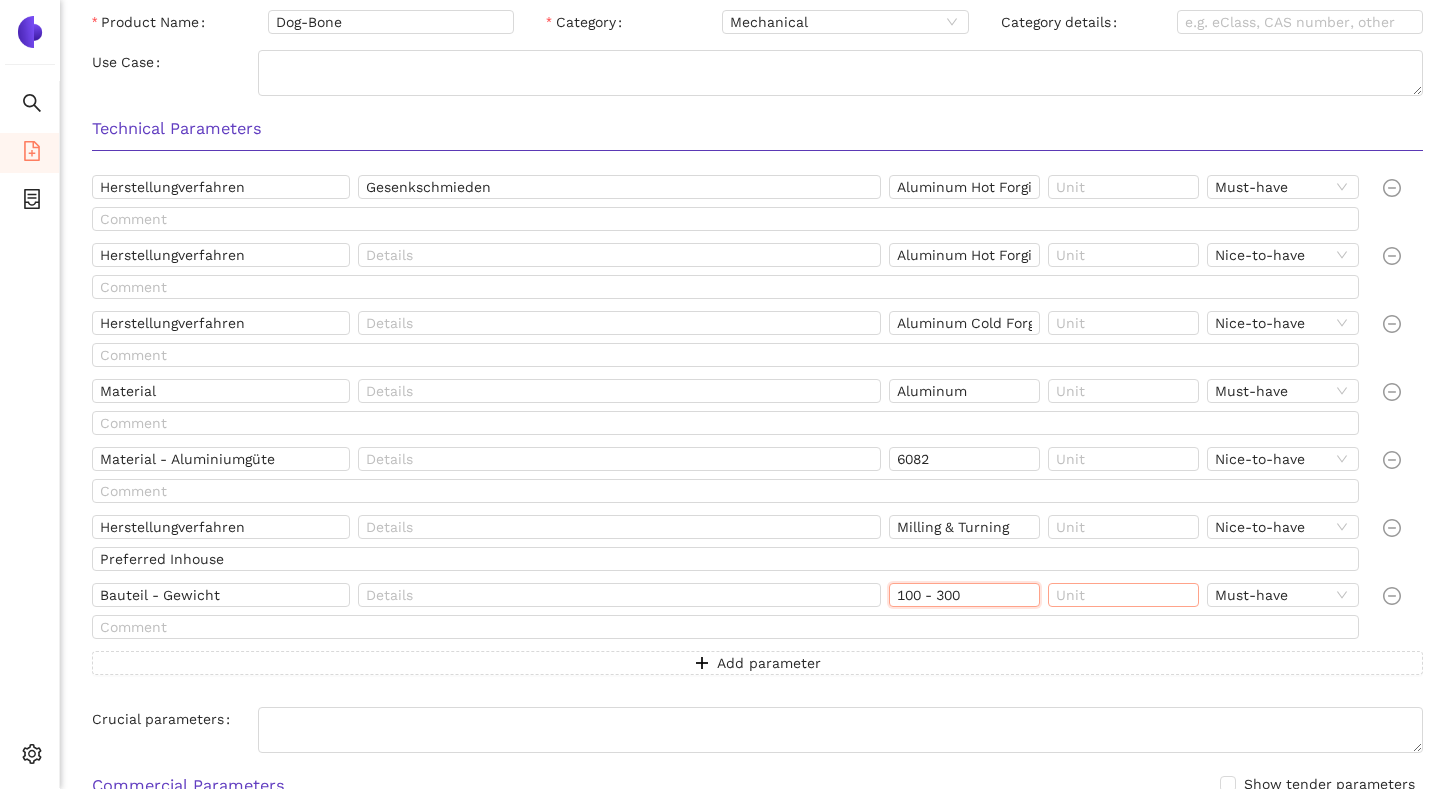 type on "100 - 300" 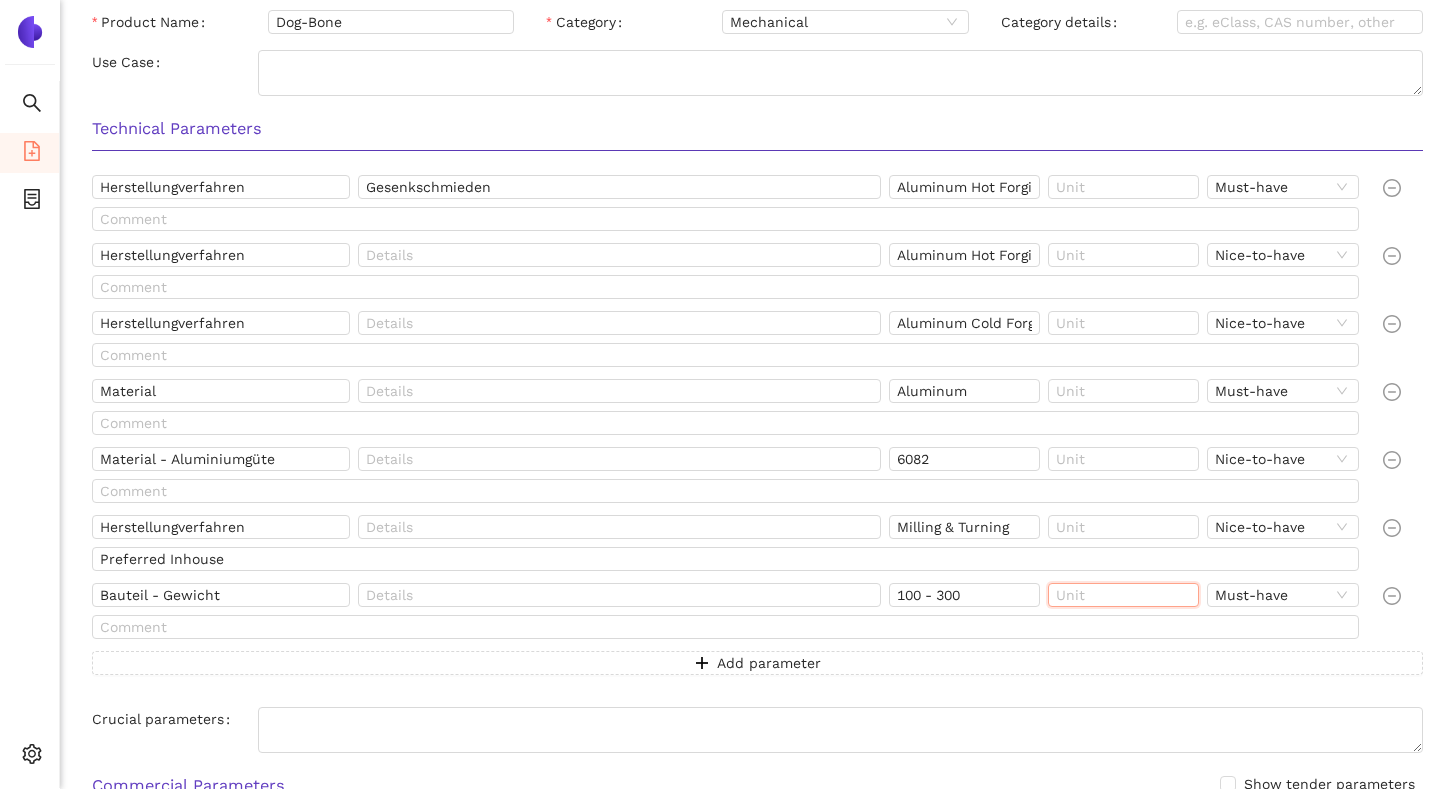 click at bounding box center (1123, 595) 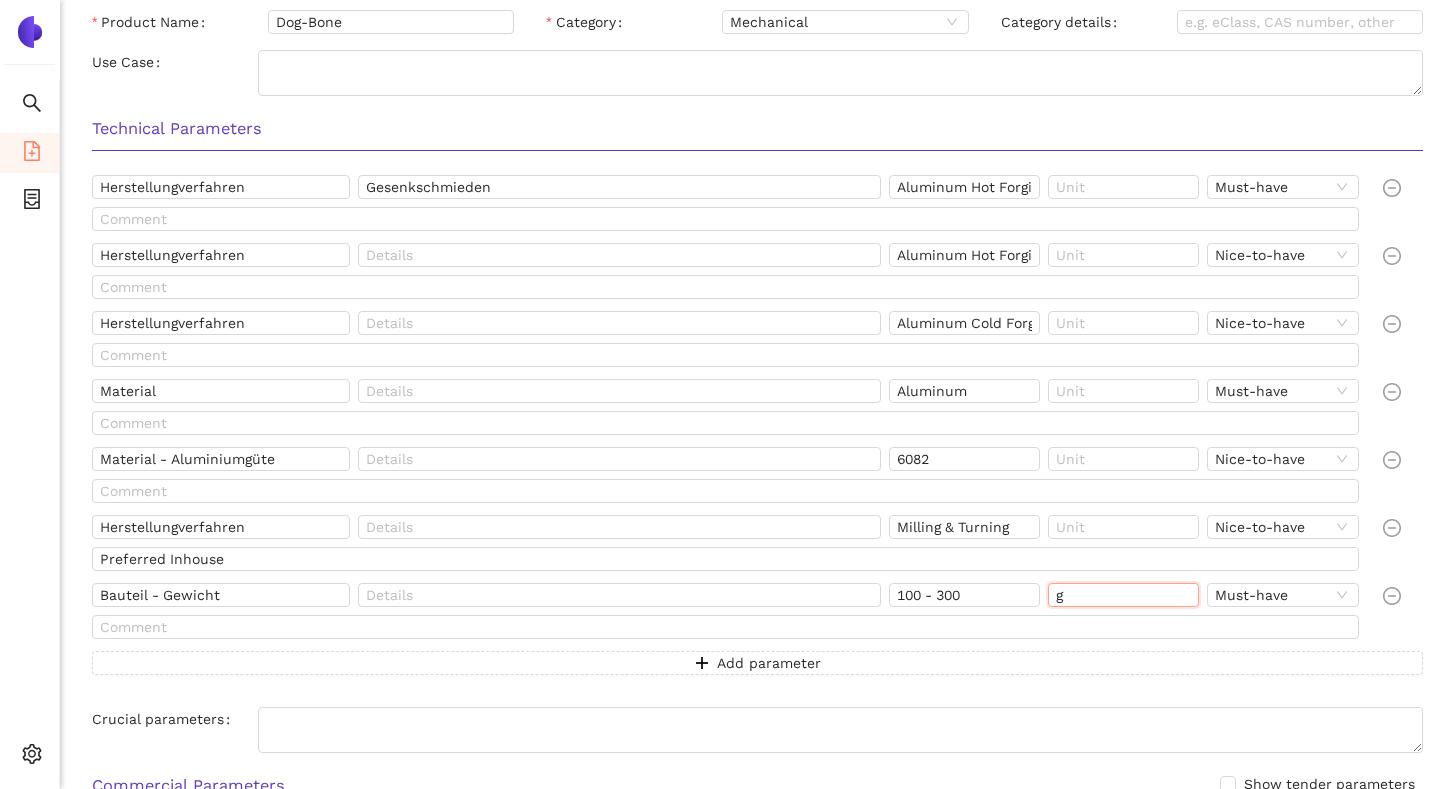 type on "g" 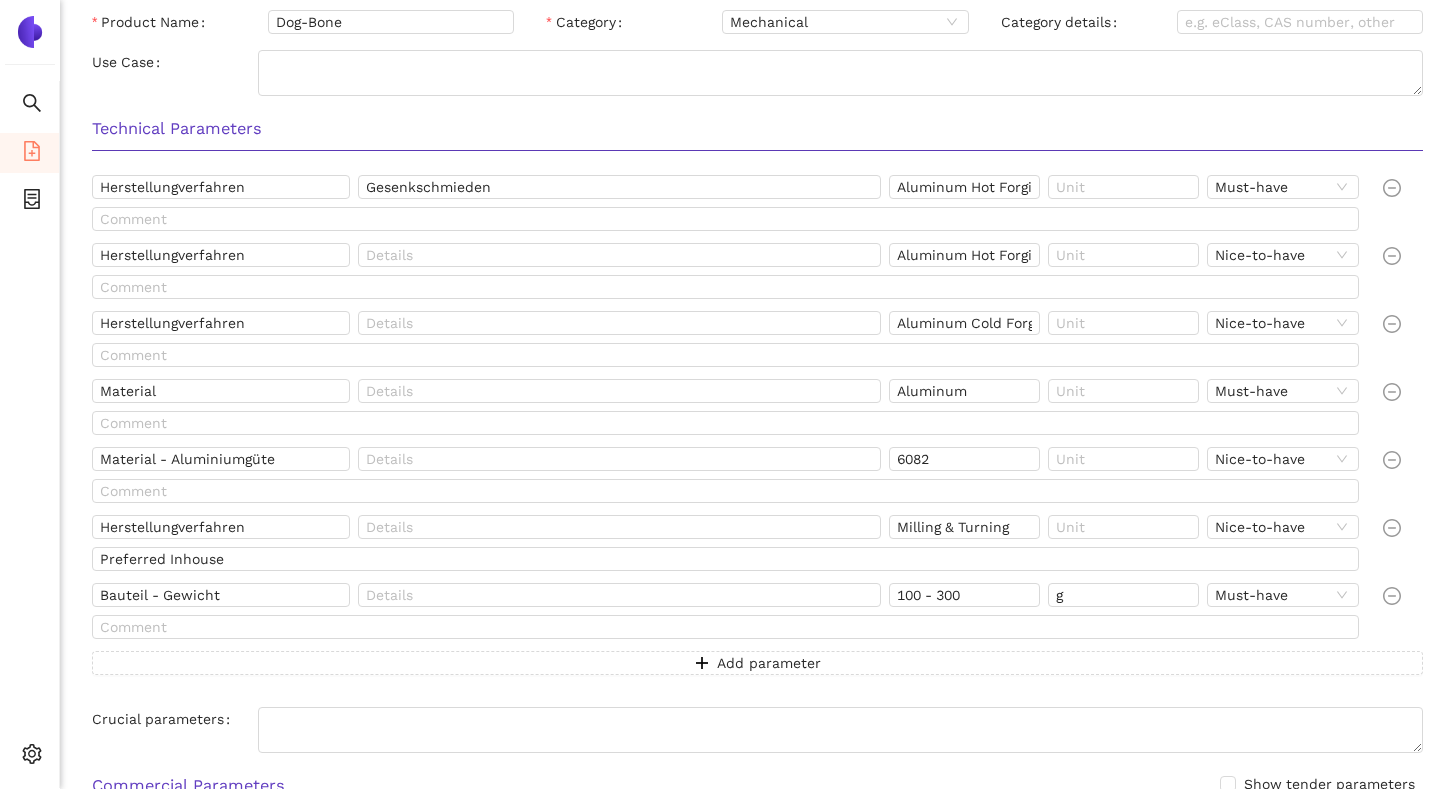 click at bounding box center (1403, 615) 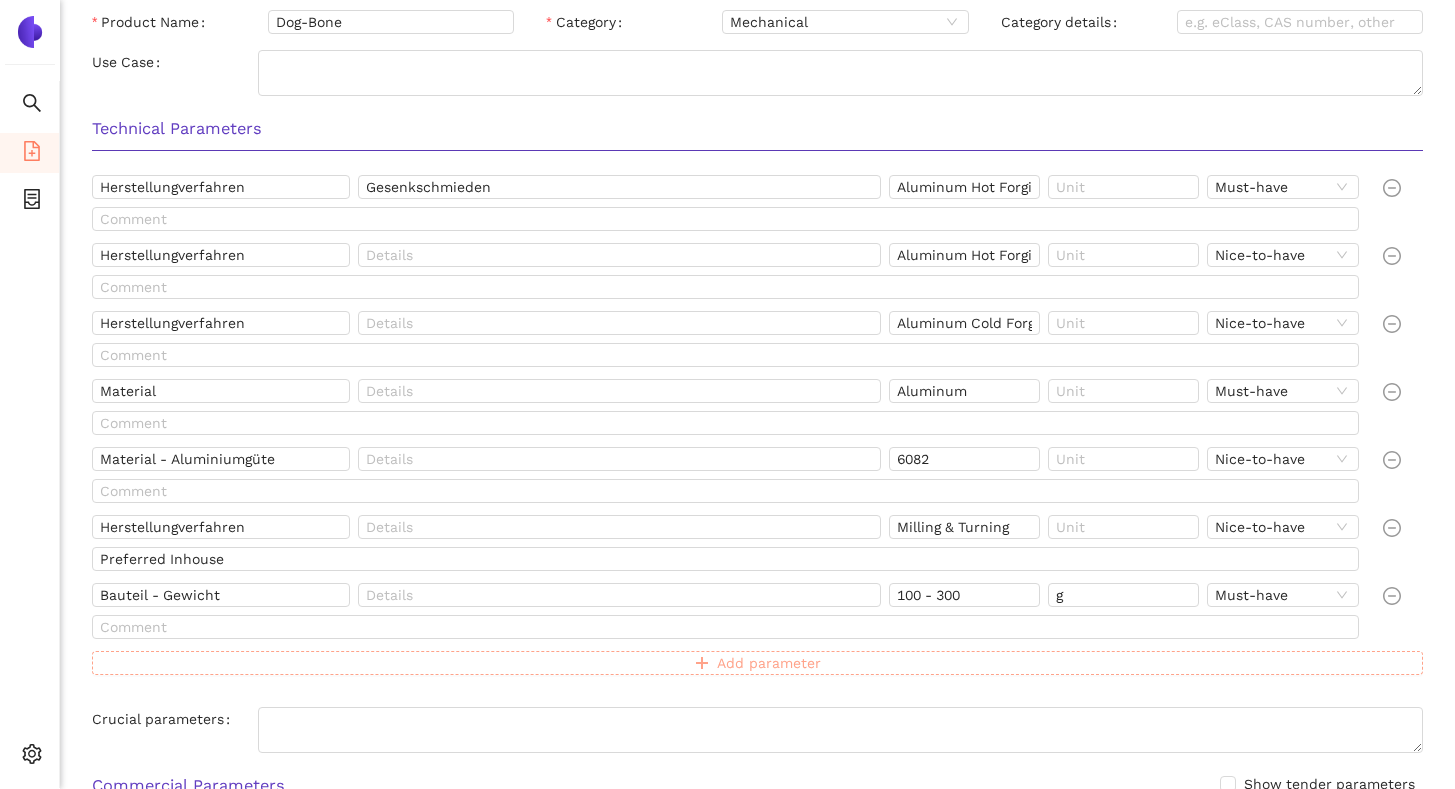 click on "Add parameter" at bounding box center (769, 663) 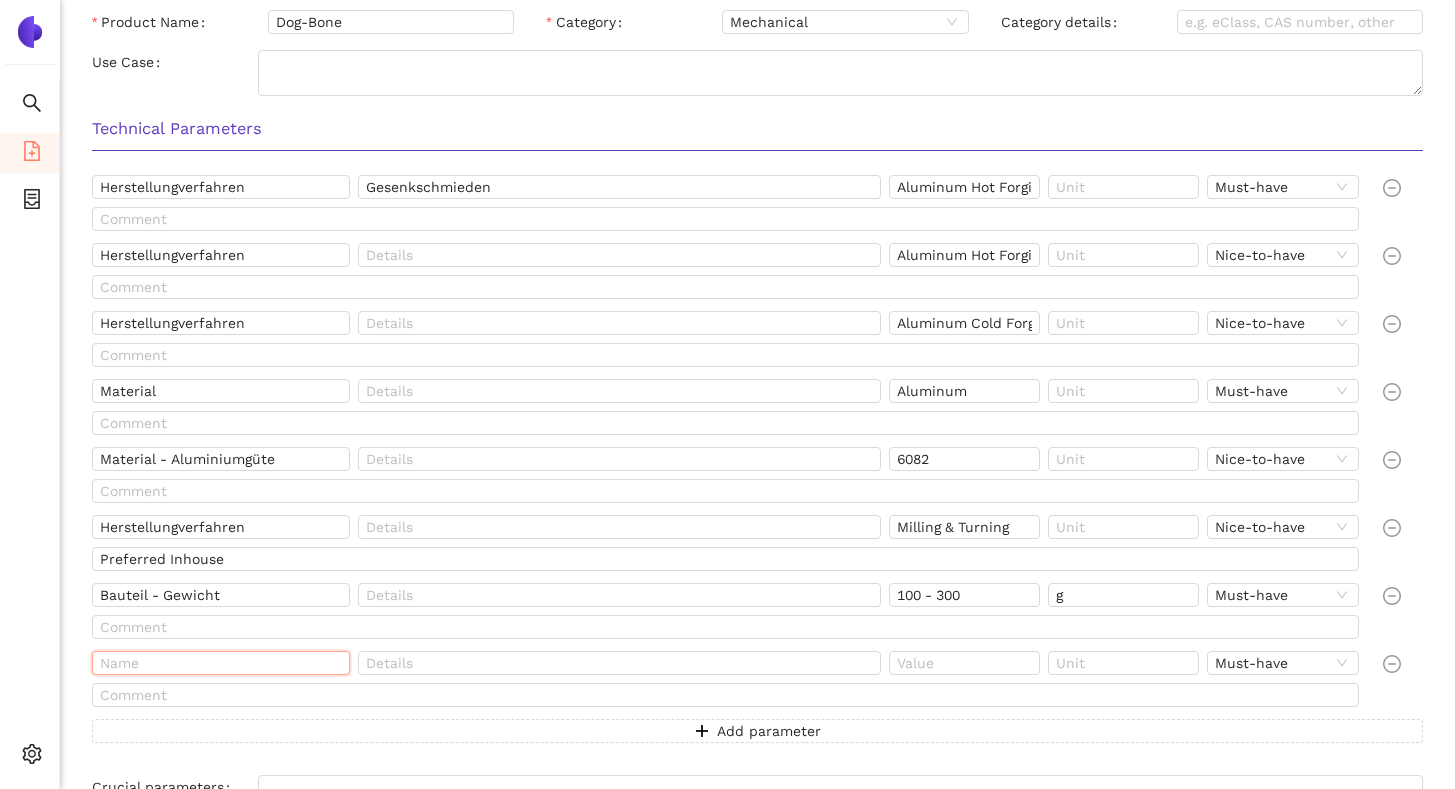click at bounding box center (221, 663) 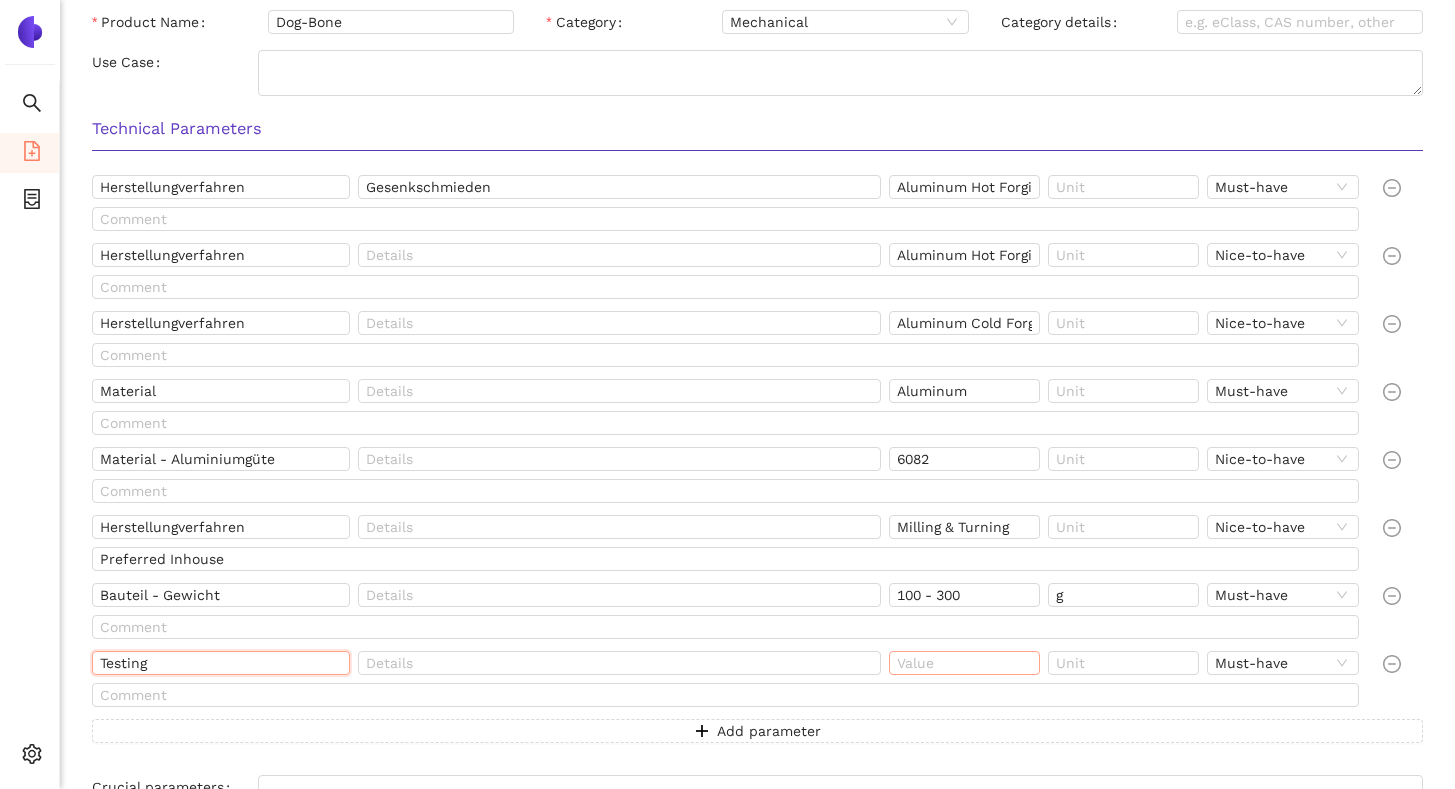 type on "Testing" 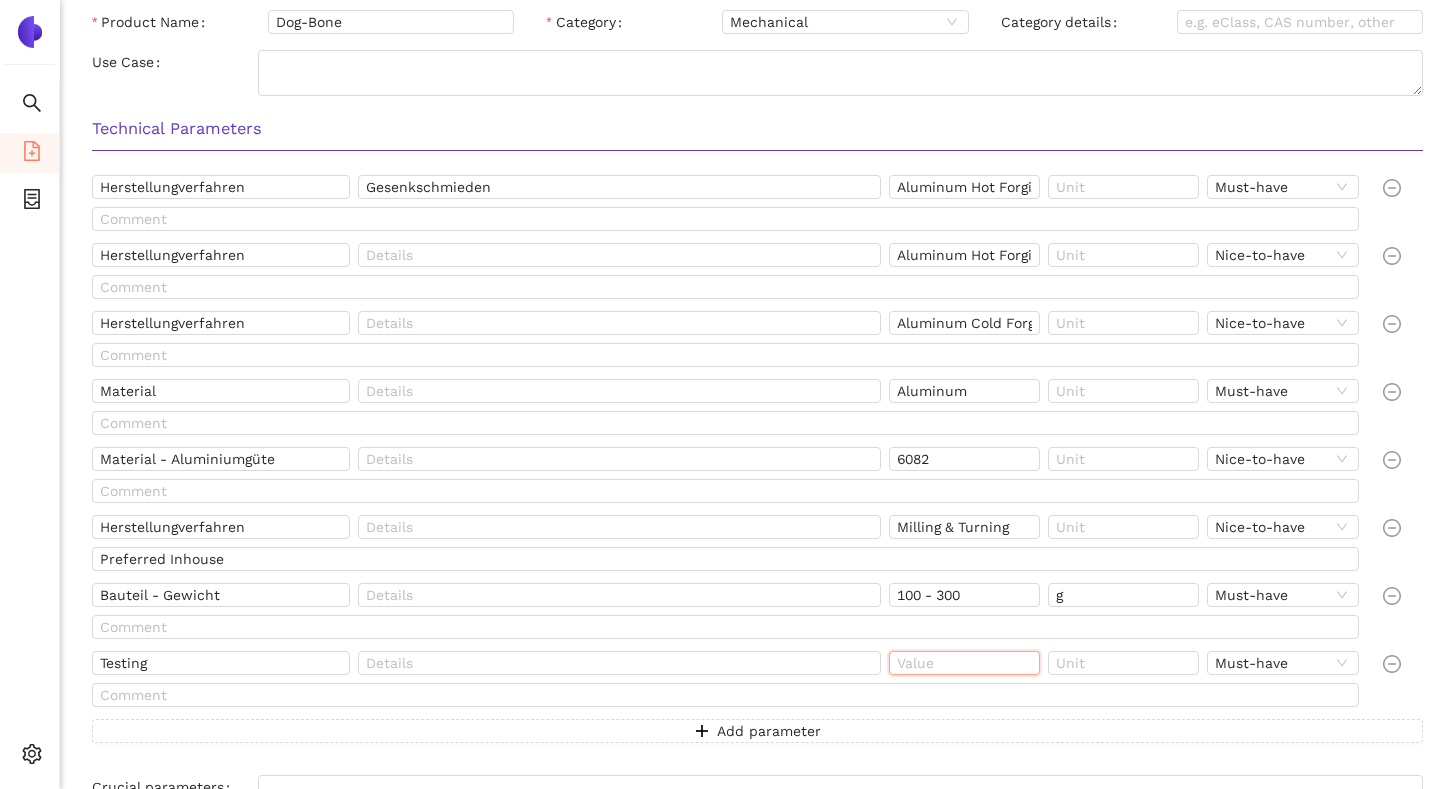 click at bounding box center (964, 663) 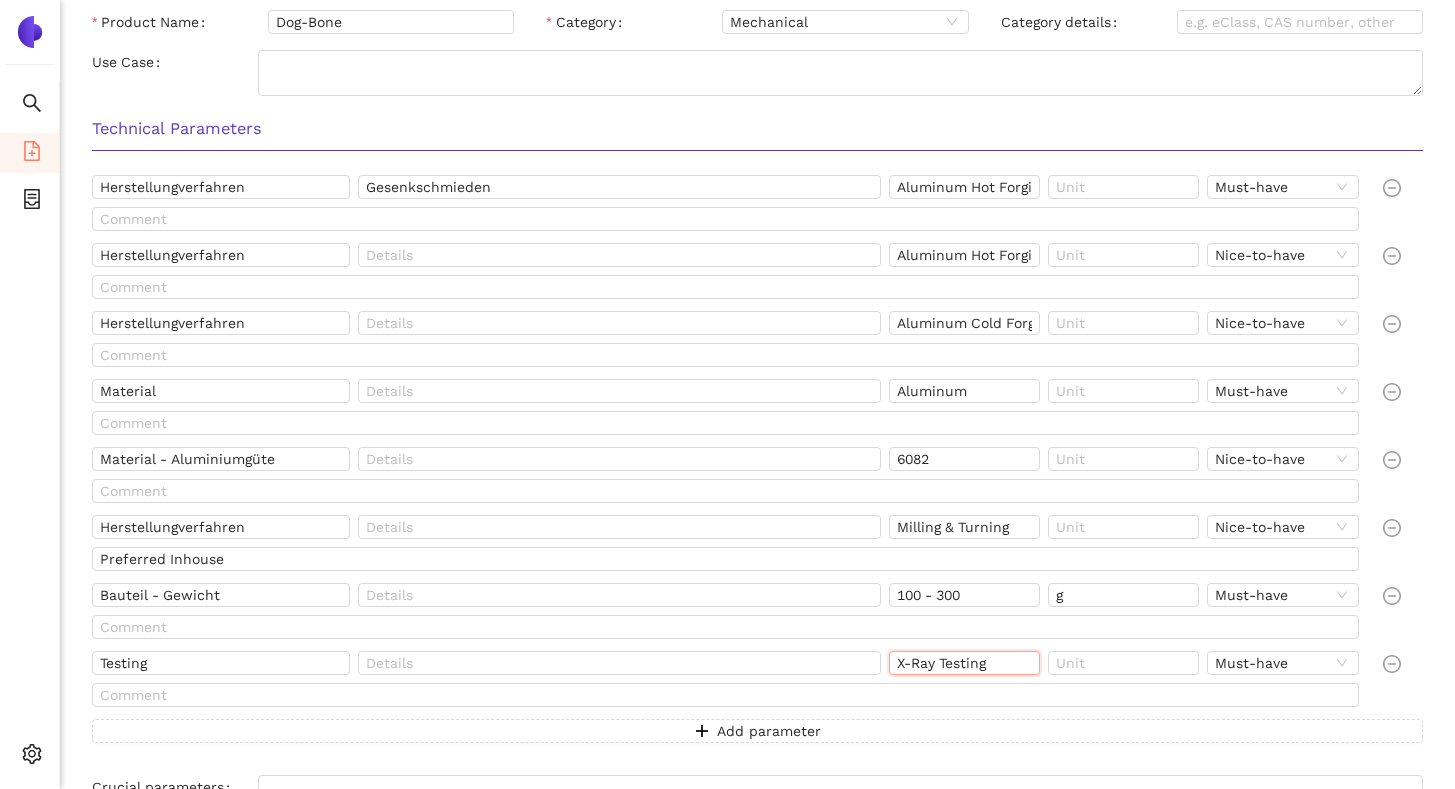 type on "X-Ray Testing" 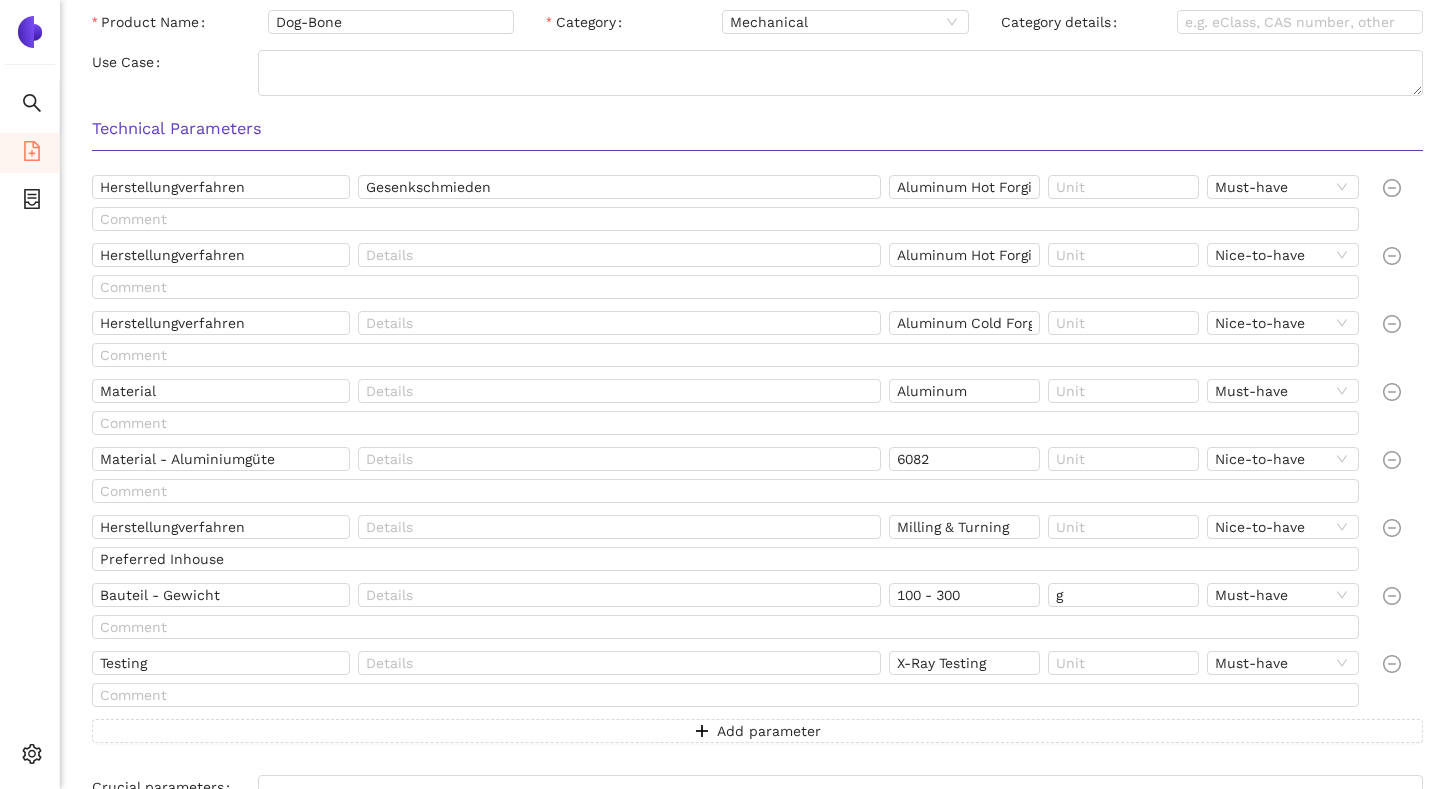 click on "Search eSourcing Templates eSourcing Projects Settings Back New   eSourcing  Project  Template Requester Parameters Requester Name Tim Assfalg Email t.assfalg@vorwerk-automotive.de Phone Title Company Department Product Product Name Dog-Bone Category Mechanical Category details Use Case Technical Parameters Herstellungverfahren Gesenkschmieden Aluminum Hot Forging; Aluminum Cold Forging Must-have Herstellungverfahren Aluminum Hot Forging Nice-to-have Herstellungverfahren Aluminum Cold Forging Nice-to-have Material Aluminum Must-have Material - Aluminiumgüte 6082 Nice-to-have Herstellungverfahren Milling & Turning Nice-to-have Preferred Inhouse Bauteil - Gewicht 100 - 300 g Must-have Testing X-Ray Testing Must-have Add parameter Crucial parameters Commercial Parameters Show tender parameters Type of collaboration Delivery country   Current supplier(s) Additional info Supplier Requirements Type   Supplier location   Customer references Revenue (min) Revenue (max) Employees Additional info File Upload Search" at bounding box center [727, 75] 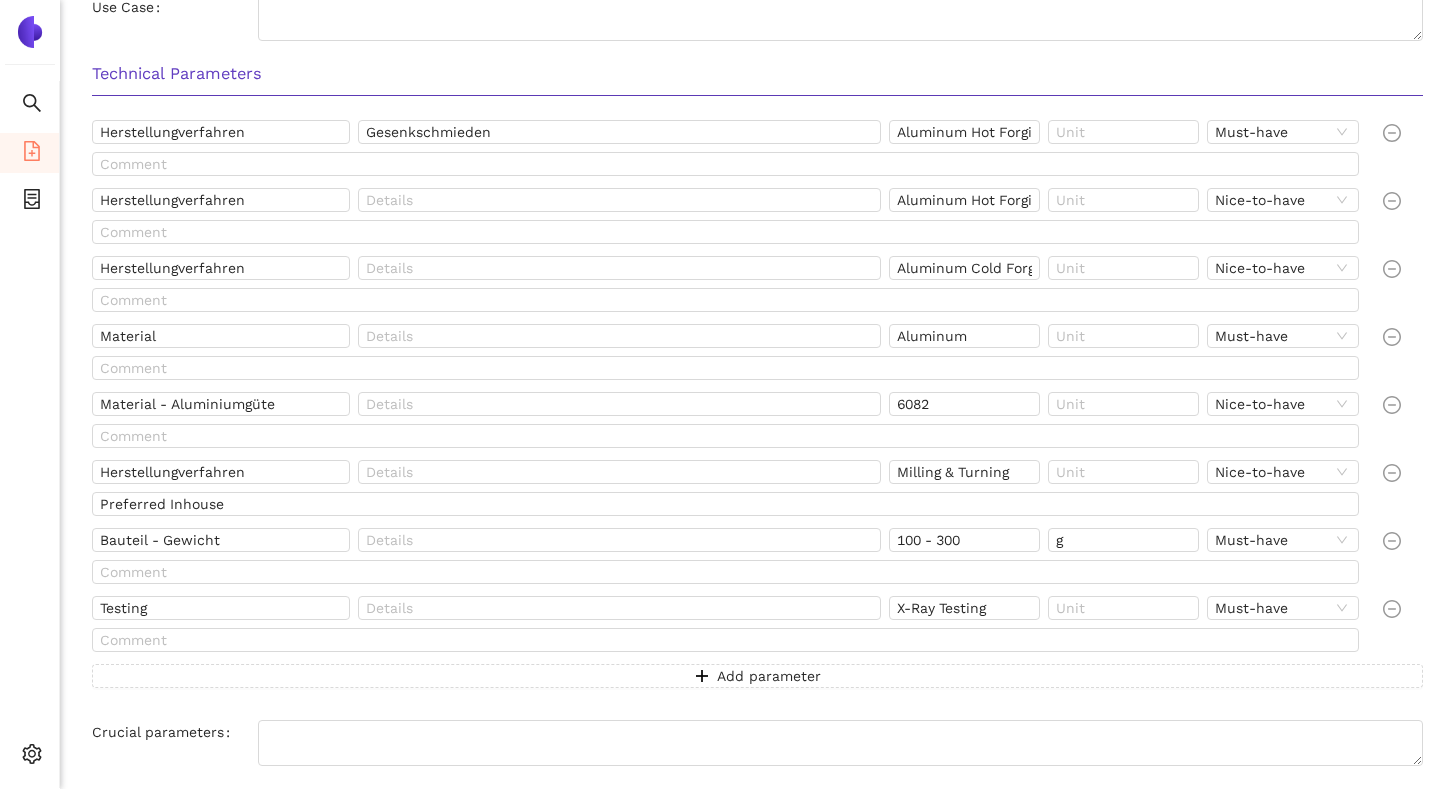 scroll, scrollTop: 376, scrollLeft: 0, axis: vertical 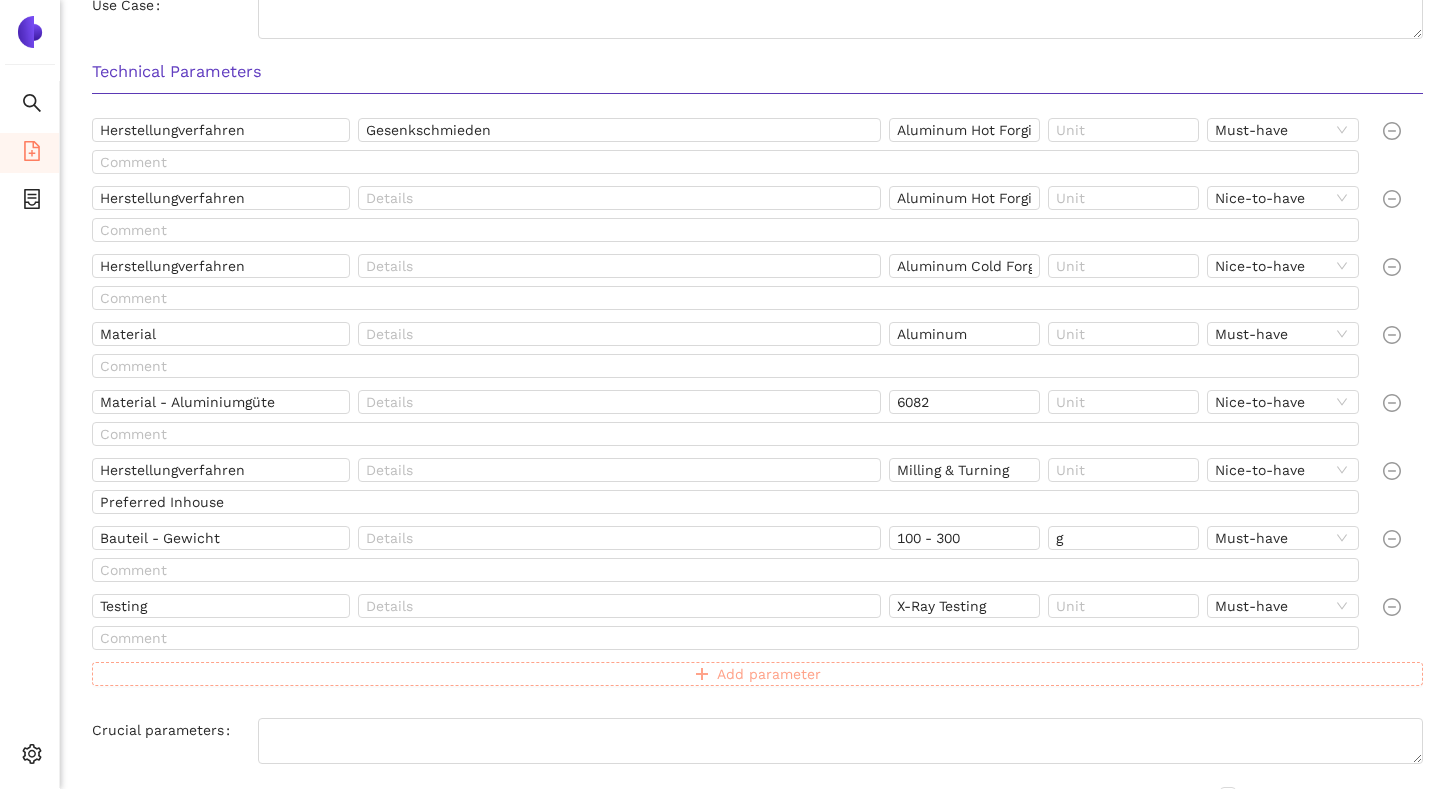 click on "Add parameter" at bounding box center (769, 674) 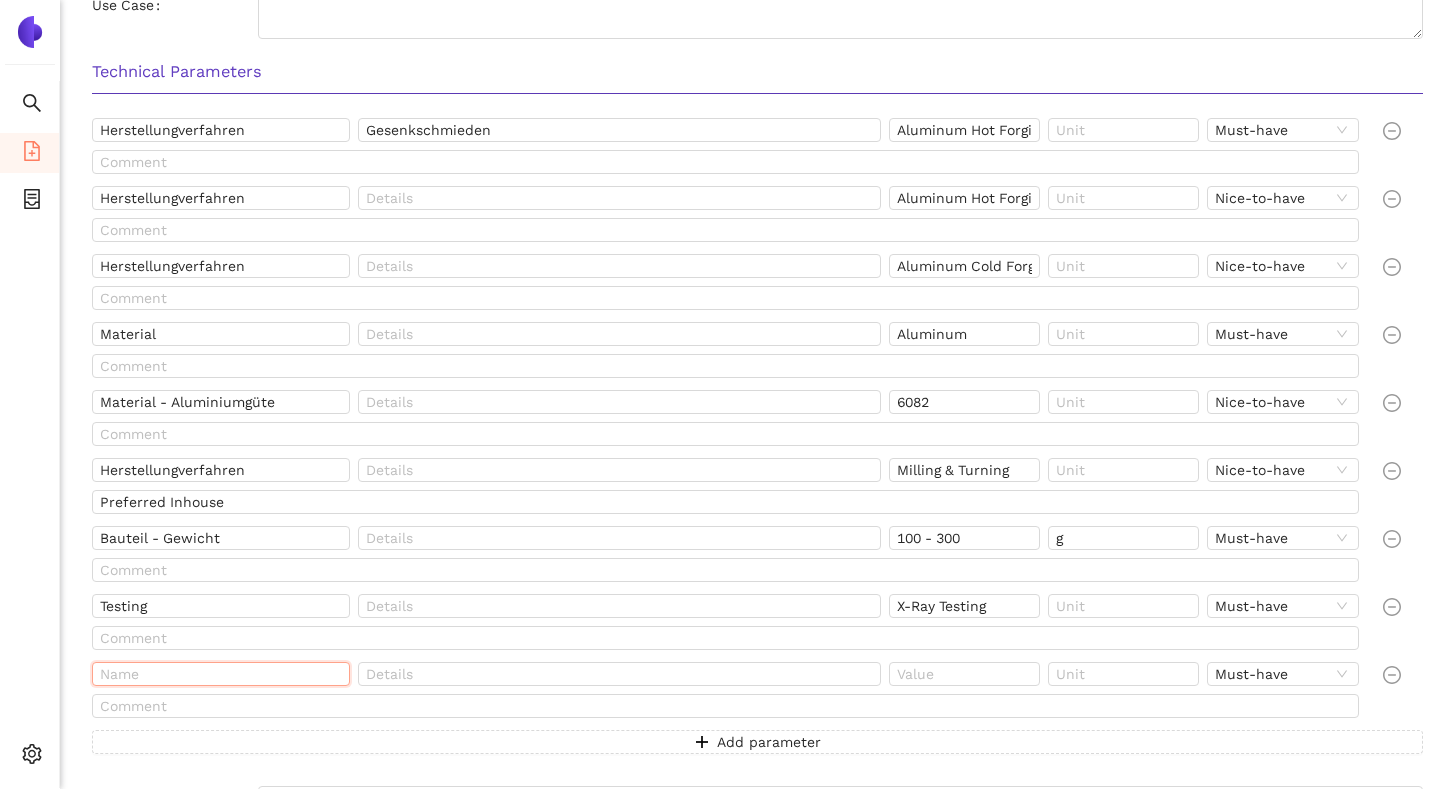 click at bounding box center [221, 674] 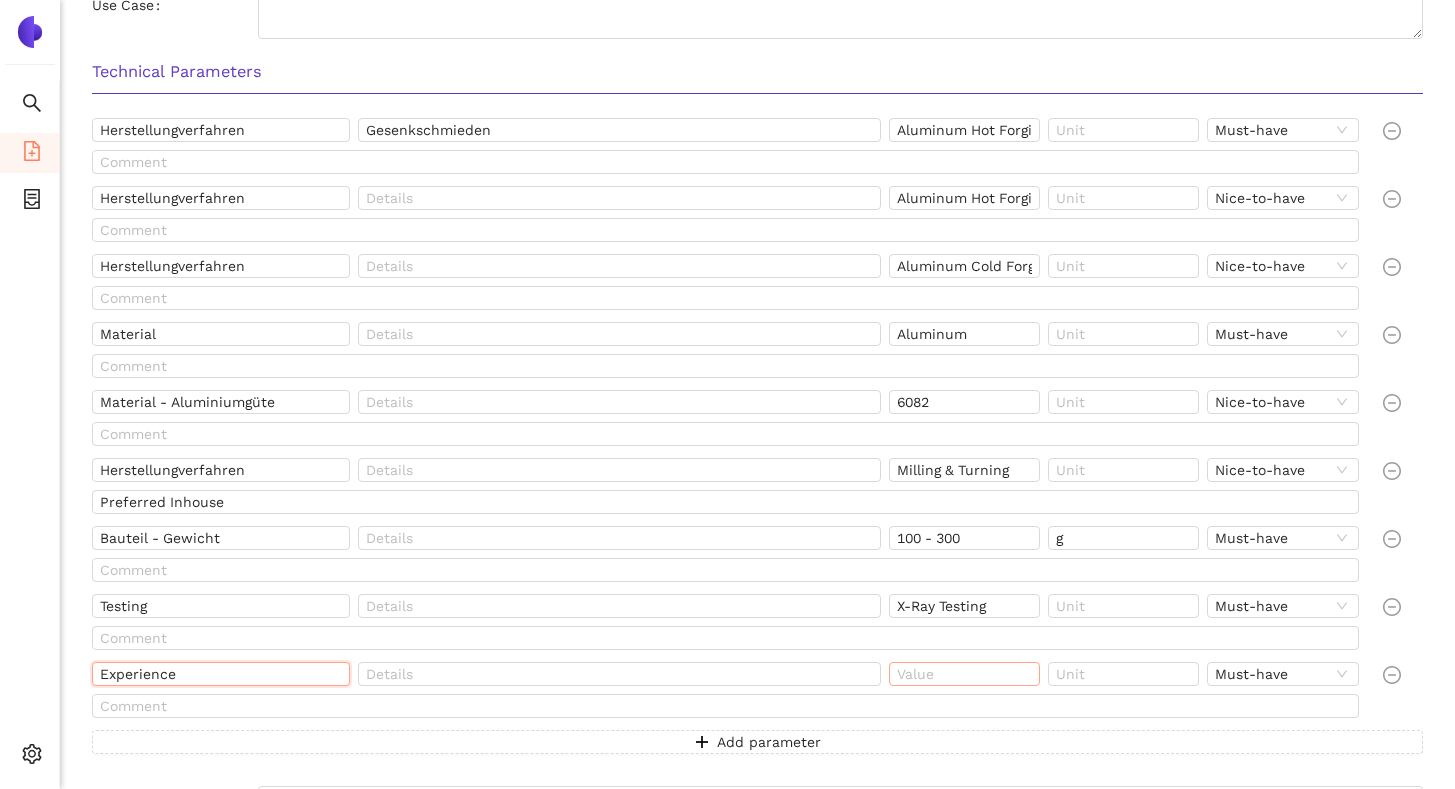 type on "Experience" 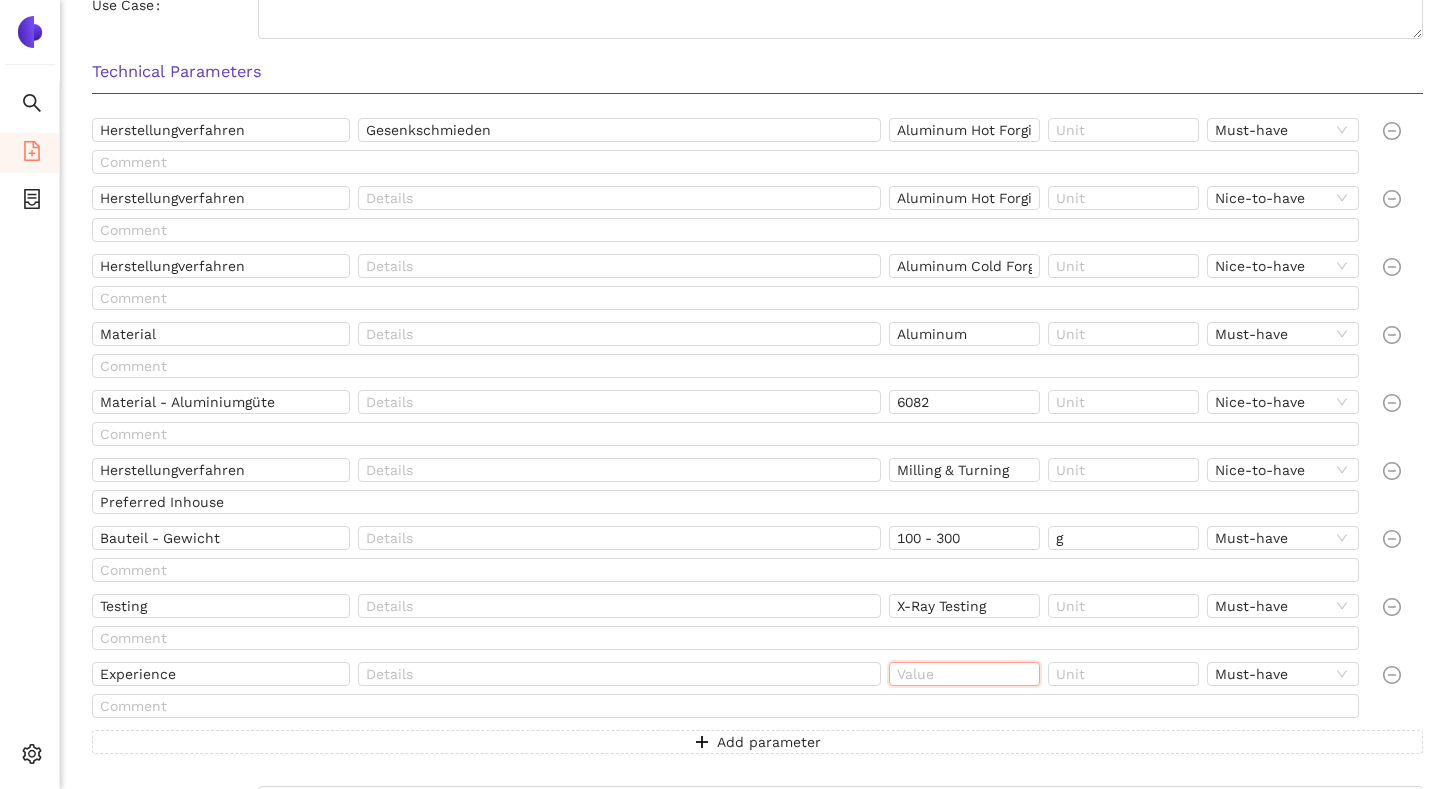 click at bounding box center [964, 674] 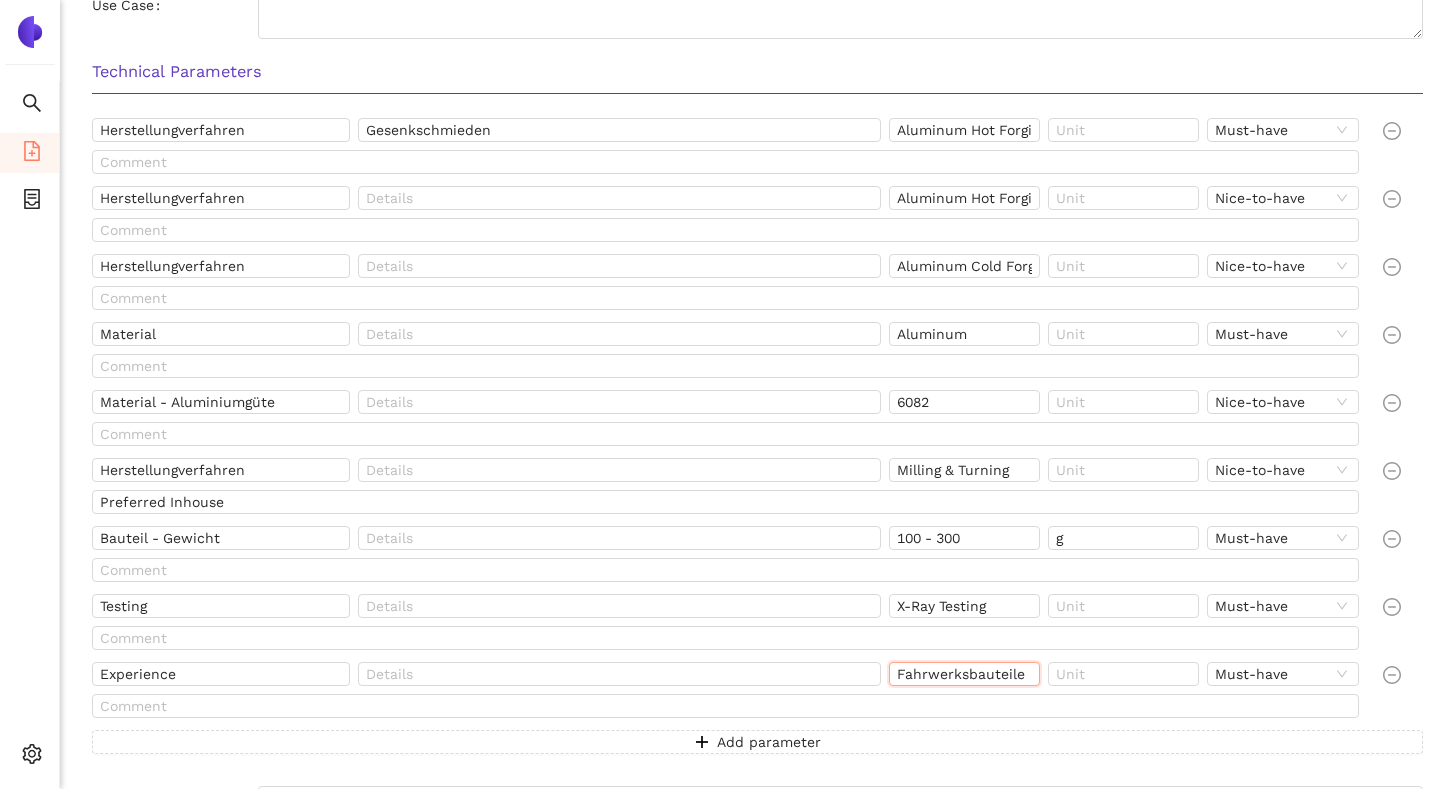 type on "Fahrwerksbauteile" 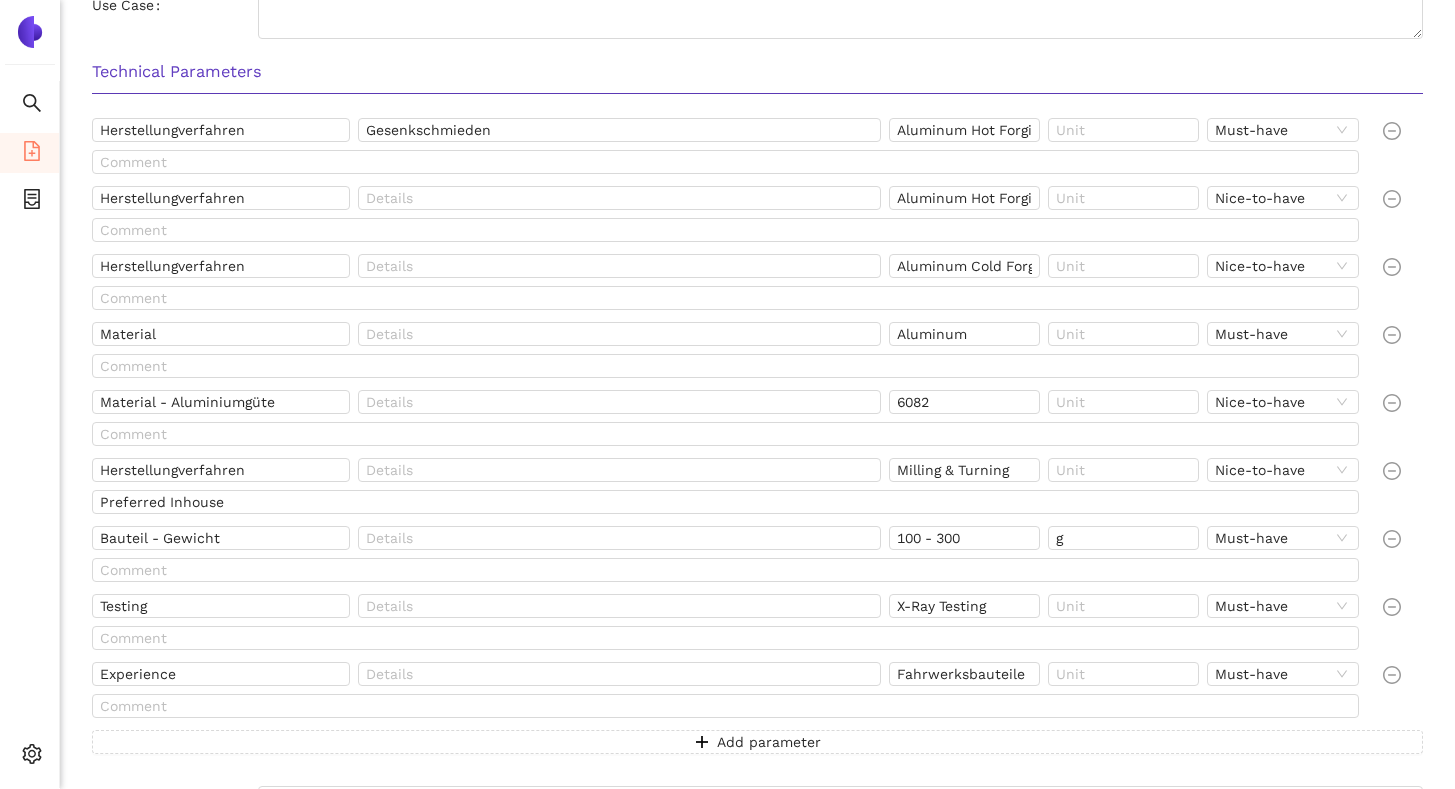 click on "Herstellungverfahren Gesenkschmieden Aluminum Hot Forging; Aluminum Cold Forging Must-have Herstellungverfahren Aluminum Hot Forging Nice-to-have Herstellungverfahren Aluminum Cold Forging Nice-to-have Material Aluminum Must-have Material - Aluminiumgüte 6082 Nice-to-have Herstellungverfahren Milling & Turning Nice-to-have Preferred Inhouse Bauteil - Gewicht 100 - 300 g Must-have Testing X-Ray Testing Must-have Experience Fahrwerksbauteile Must-have Add parameter" at bounding box center (757, 448) 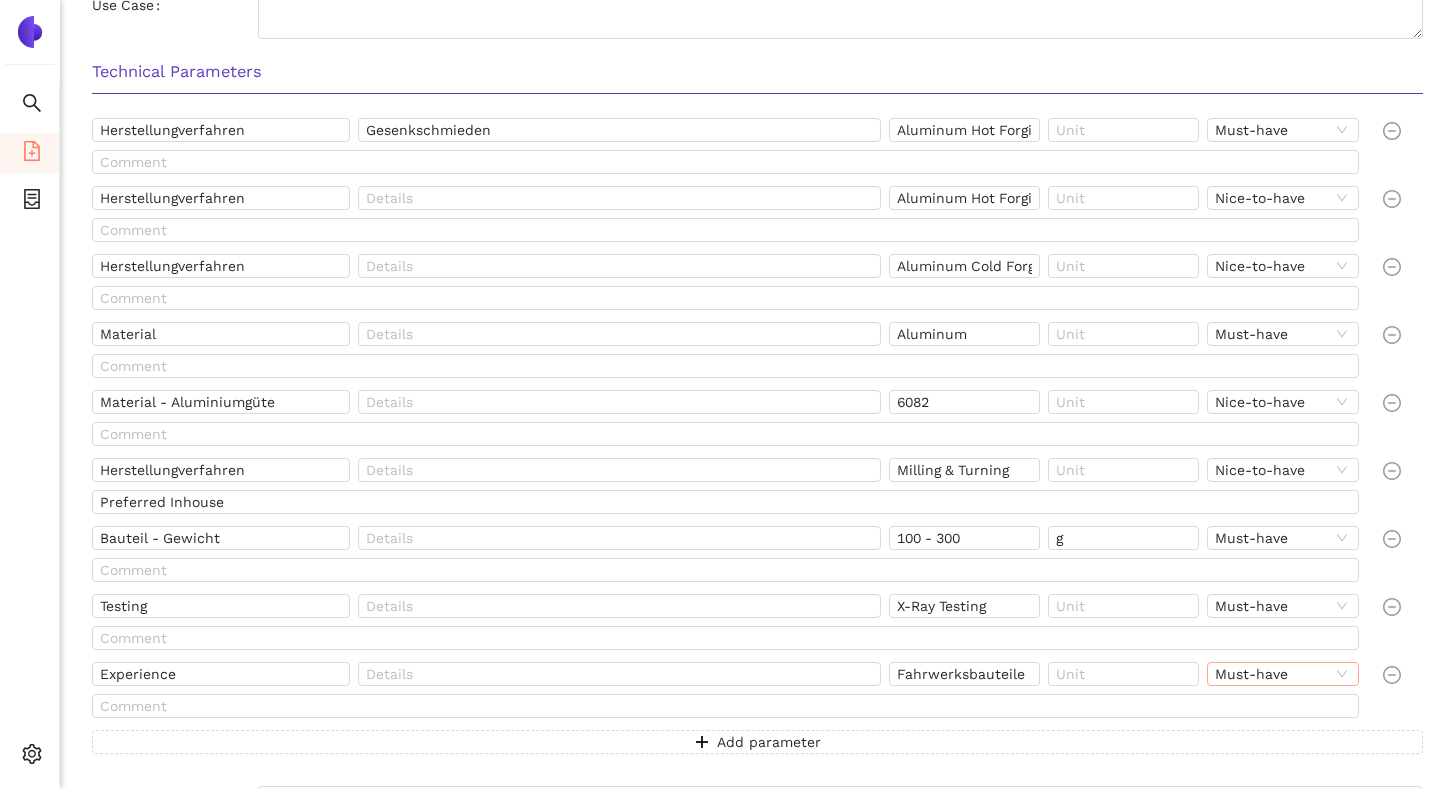 click on "Must-have" at bounding box center [1282, 674] 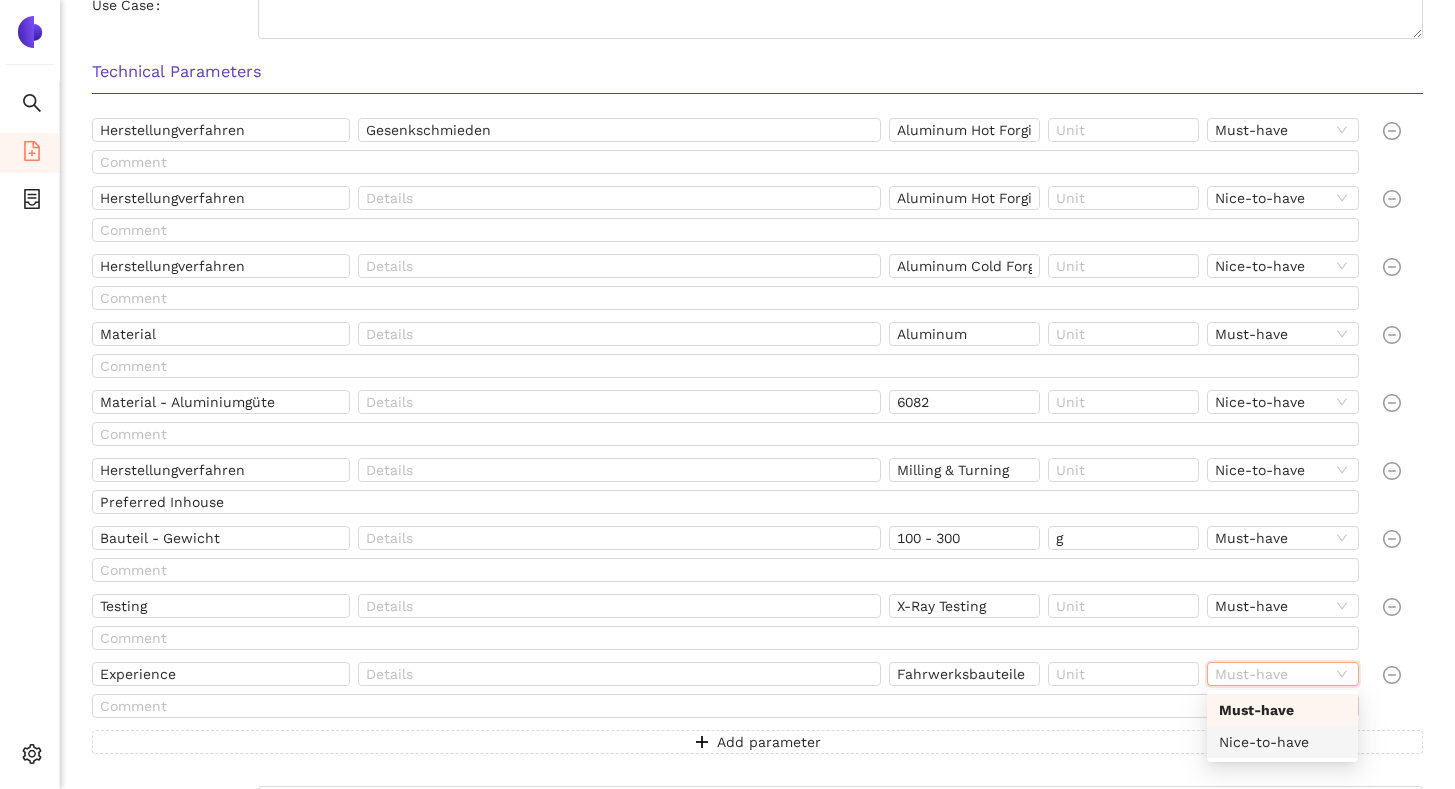 click on "Nice-to-have" at bounding box center [1282, 742] 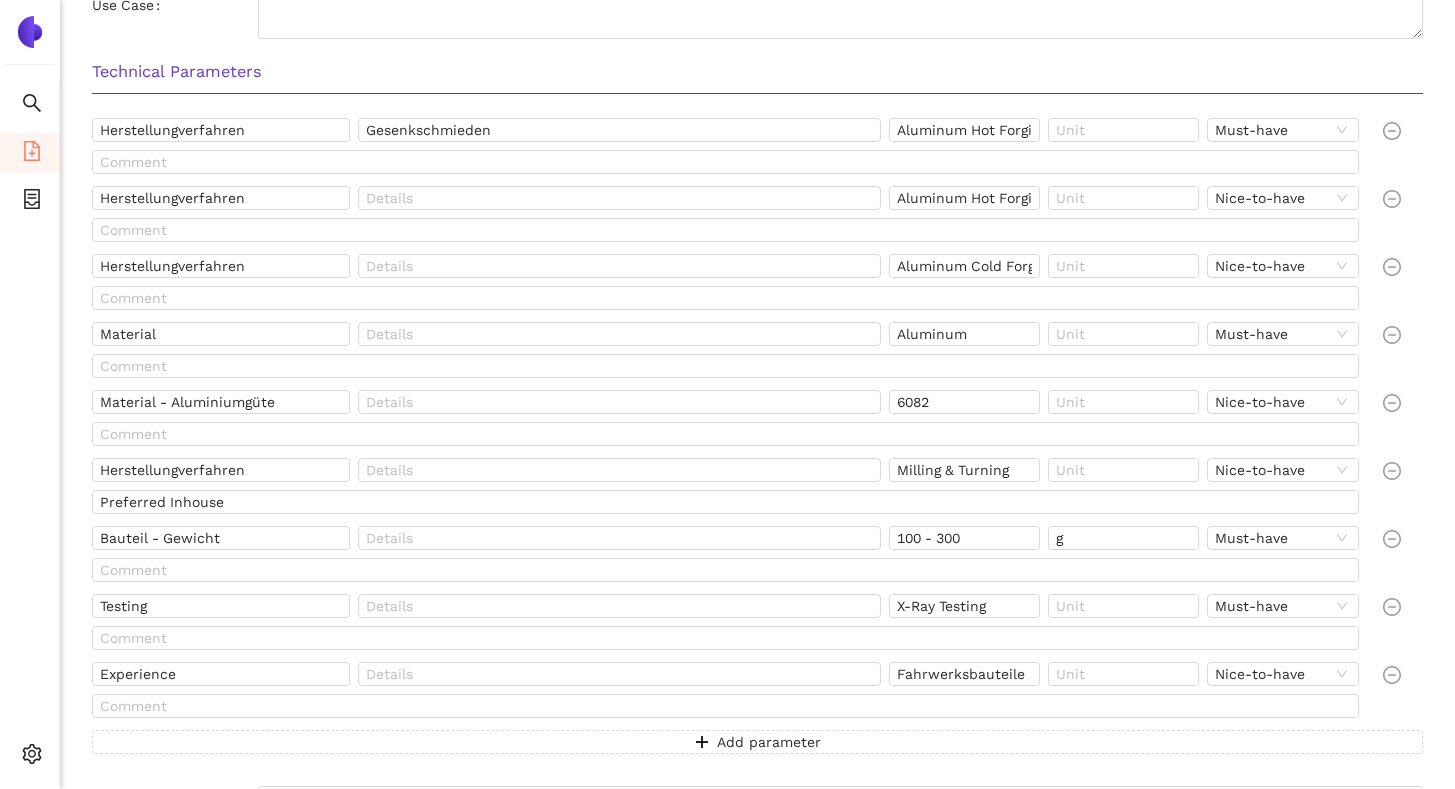 click at bounding box center (1403, 694) 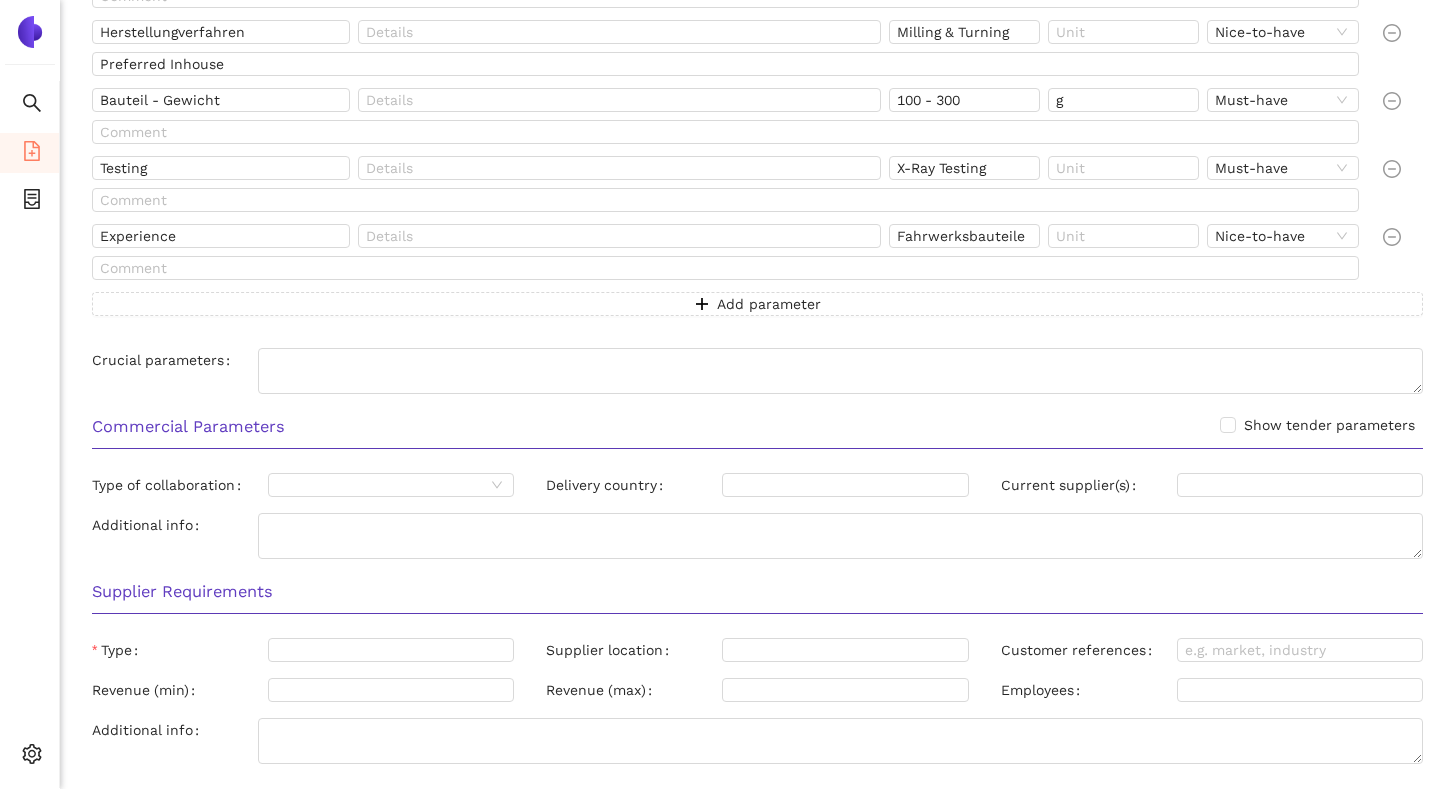 scroll, scrollTop: 817, scrollLeft: 0, axis: vertical 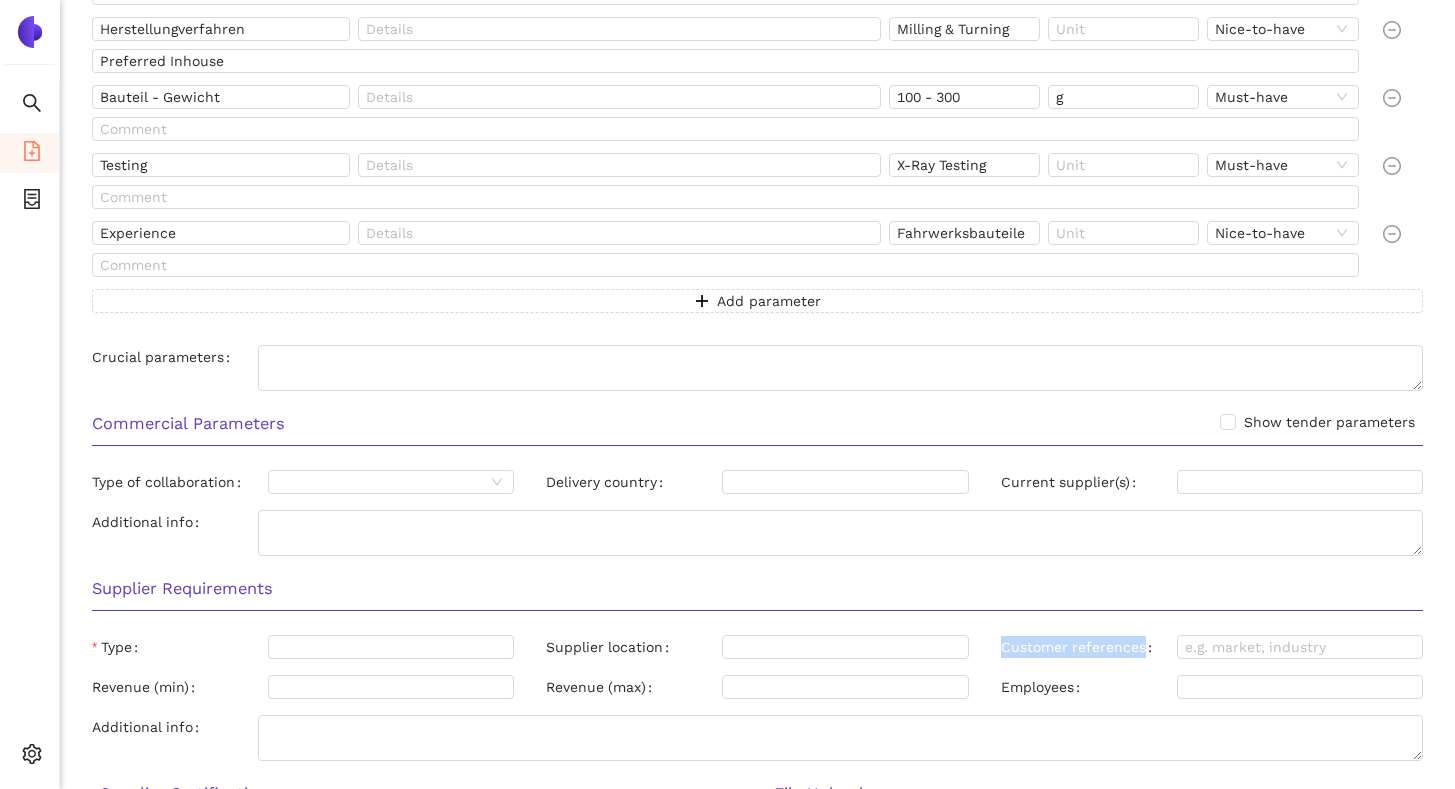 drag, startPoint x: 998, startPoint y: 649, endPoint x: 1141, endPoint y: 650, distance: 143.0035 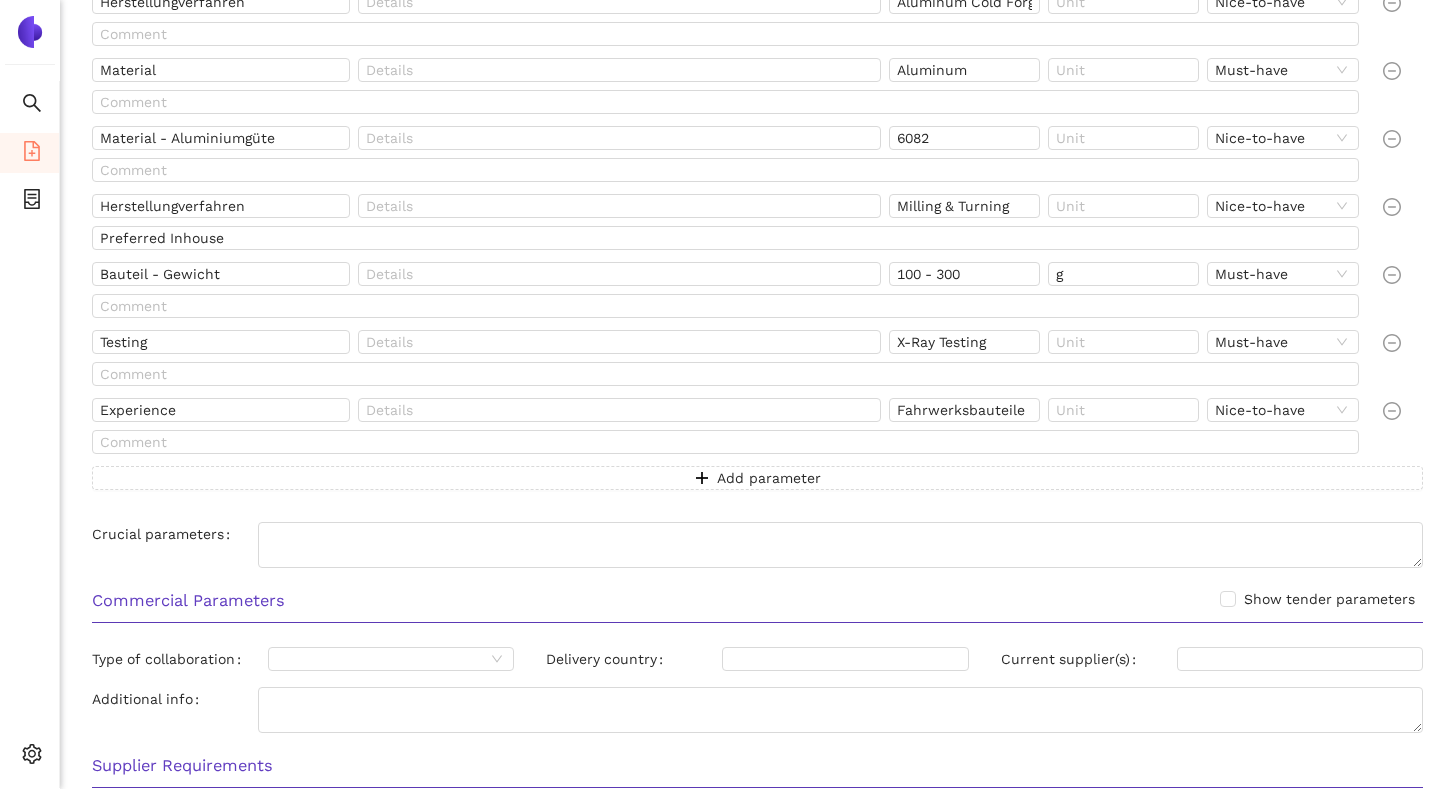 scroll, scrollTop: 637, scrollLeft: 0, axis: vertical 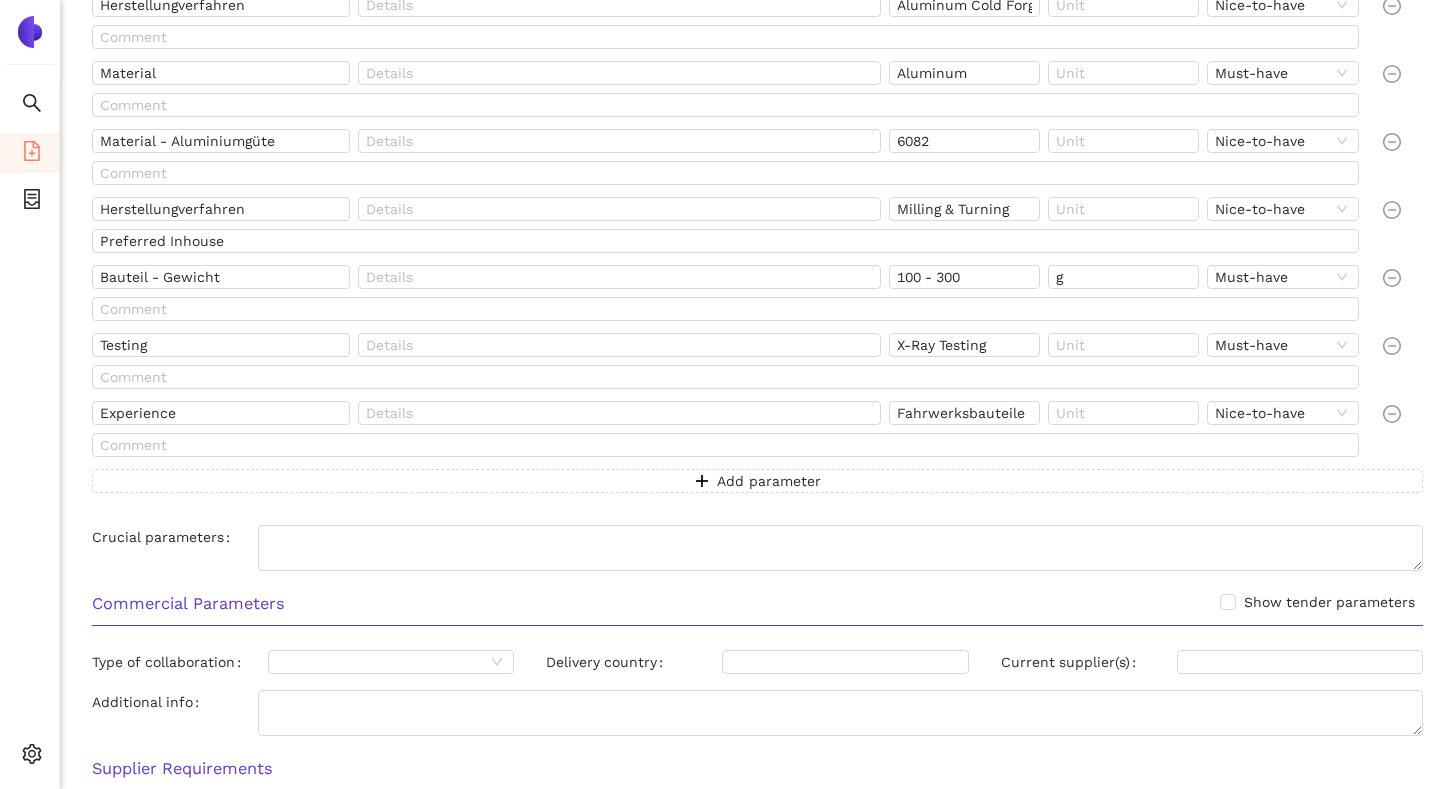 click on "Herstellungverfahren Gesenkschmieden Aluminum Hot Forging; Aluminum Cold Forging Must-have Herstellungverfahren Aluminum Hot Forging Nice-to-have Herstellungverfahren Aluminum Cold Forging Nice-to-have Material Aluminum Must-have Material - Aluminiumgüte 6082 Nice-to-have Herstellungverfahren Milling & Turning Nice-to-have Preferred Inhouse Bauteil - Gewicht 100 - 300 g Must-have Testing X-Ray Testing Must-have Experience Fahrwerksbauteile Nice-to-have Add parameter" at bounding box center [757, 187] 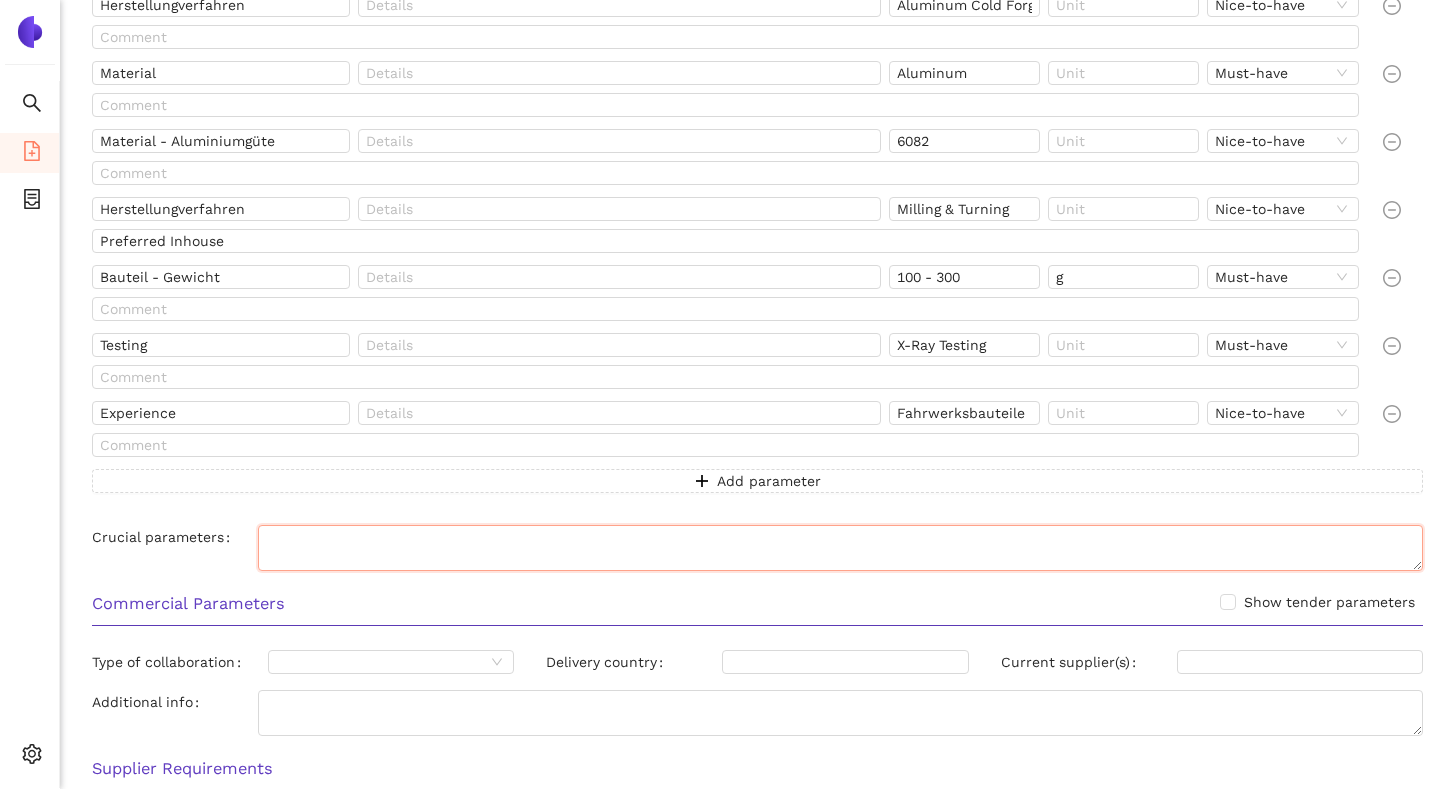 click on "Crucial parameters" at bounding box center [840, 548] 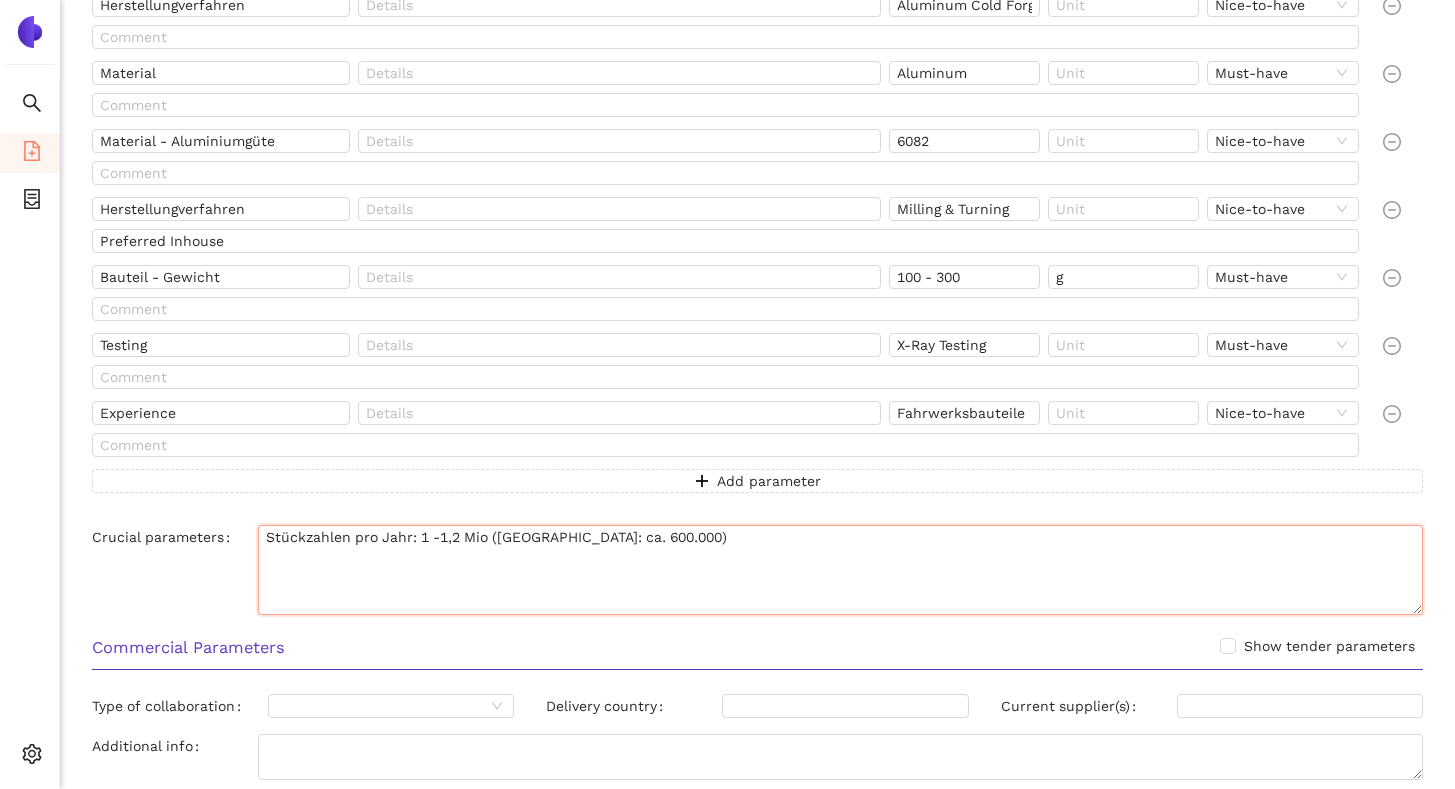 drag, startPoint x: 1411, startPoint y: 562, endPoint x: 1408, endPoint y: 622, distance: 60.074955 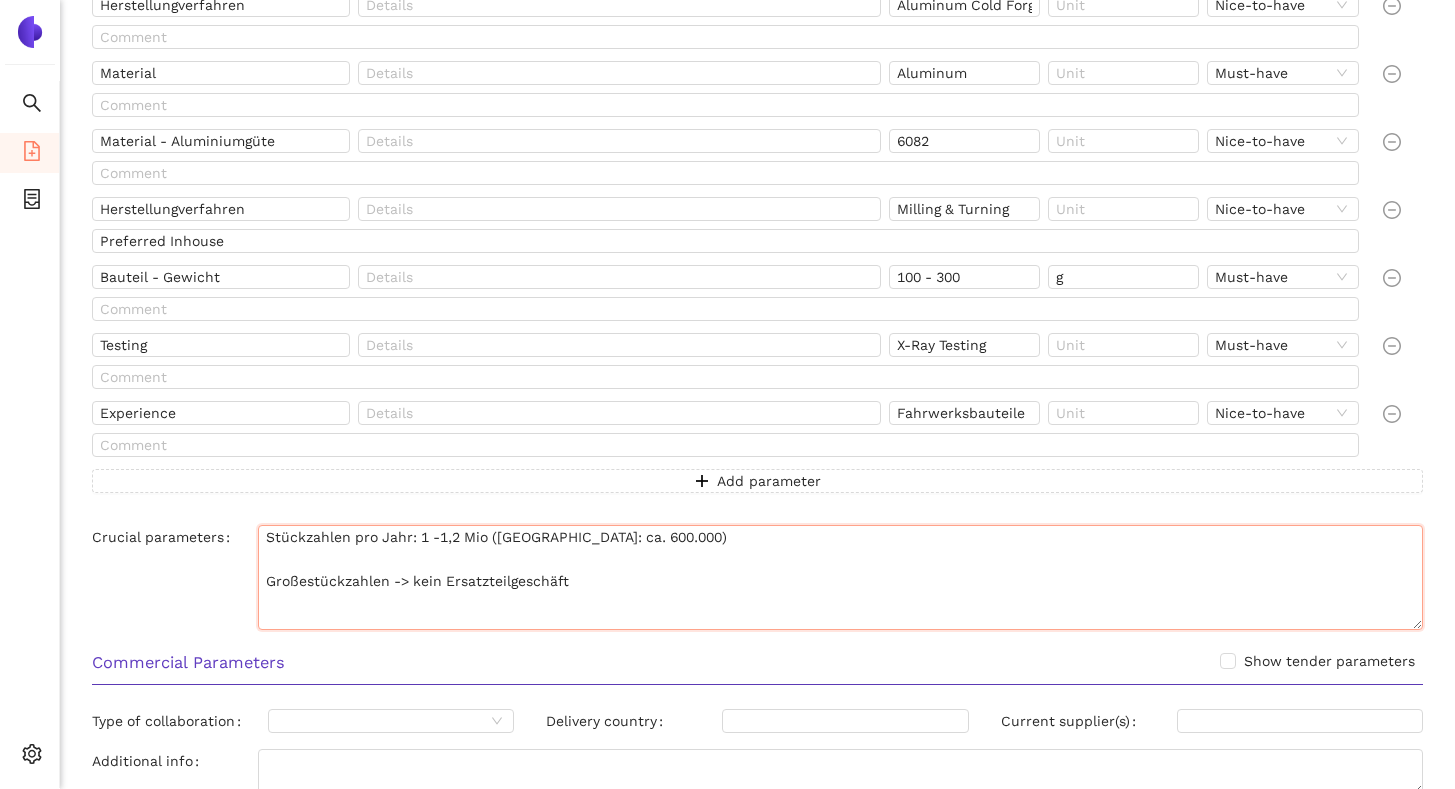 type on "Stückzahlen pro Jahr: 1 -1,2 Mio (Indien: ca. 600.000)
Großestückzahlen -> kein Ersatzteilgeschäft" 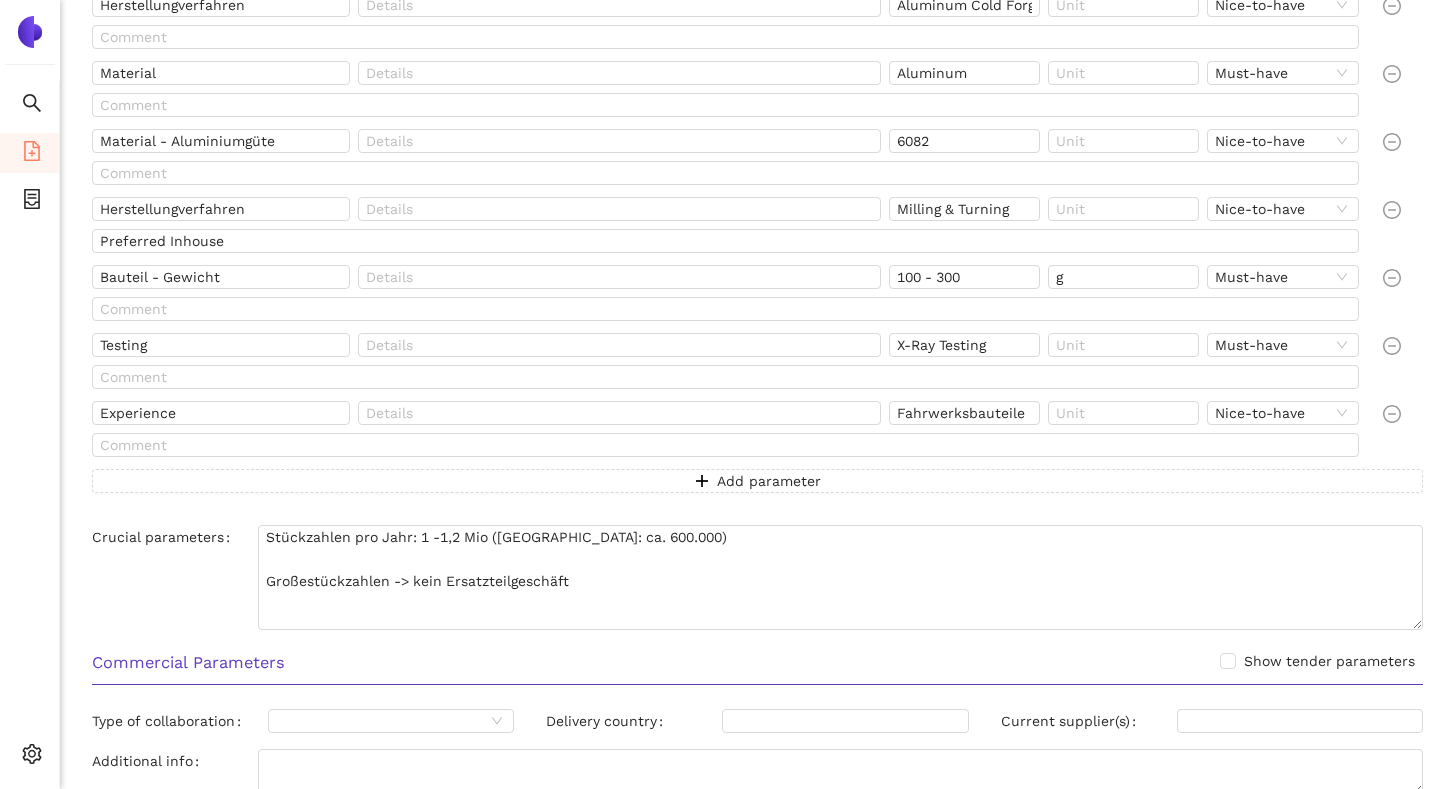 click on "Herstellungverfahren Gesenkschmieden Aluminum Hot Forging; Aluminum Cold Forging Must-have Herstellungverfahren Aluminum Hot Forging Nice-to-have Herstellungverfahren Aluminum Cold Forging Nice-to-have Material Aluminum Must-have Material - Aluminiumgüte 6082 Nice-to-have Herstellungverfahren Milling & Turning Nice-to-have Preferred Inhouse Bauteil - Gewicht 100 - 300 g Must-have Testing X-Ray Testing Must-have Experience Fahrwerksbauteile Nice-to-have Add parameter" at bounding box center (757, 187) 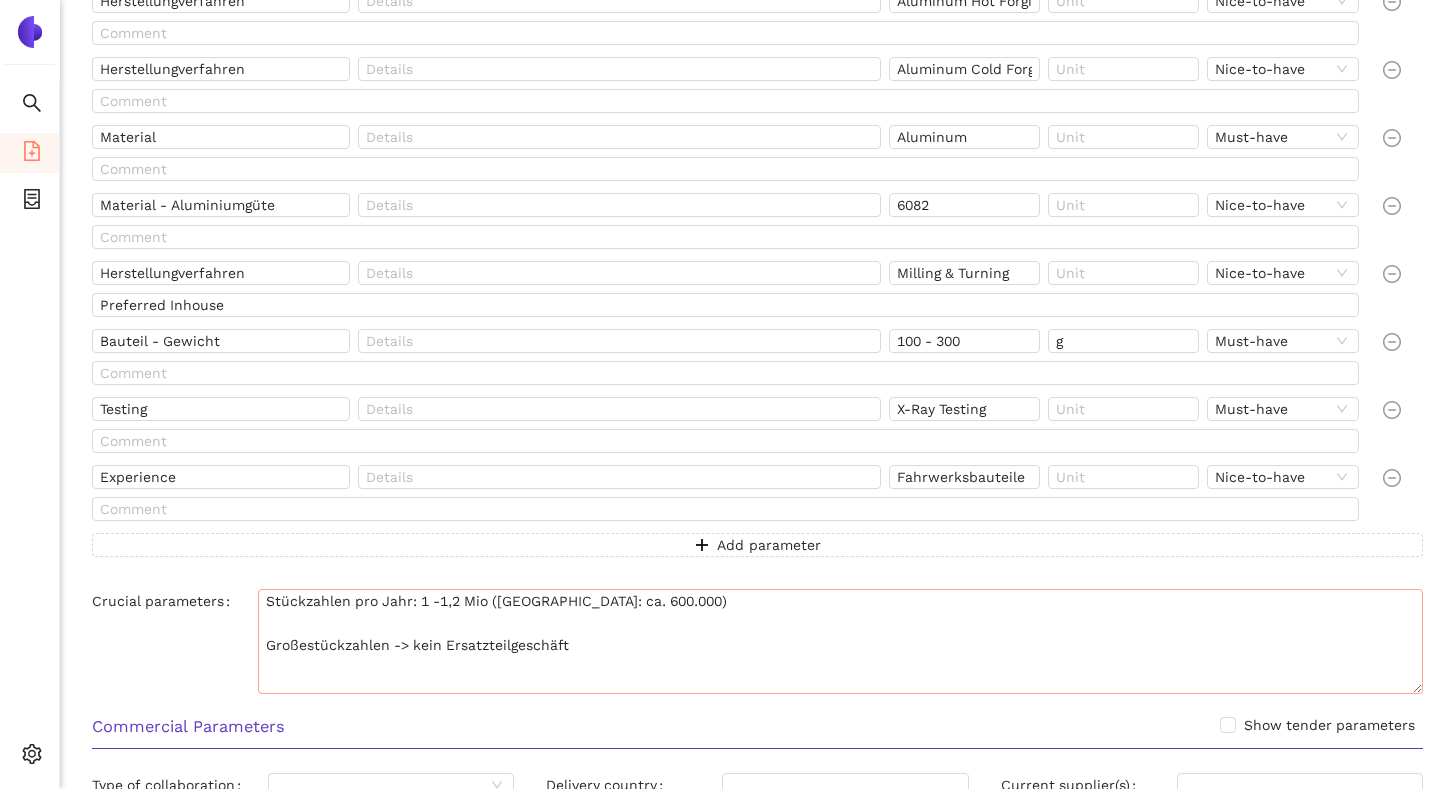scroll, scrollTop: 571, scrollLeft: 0, axis: vertical 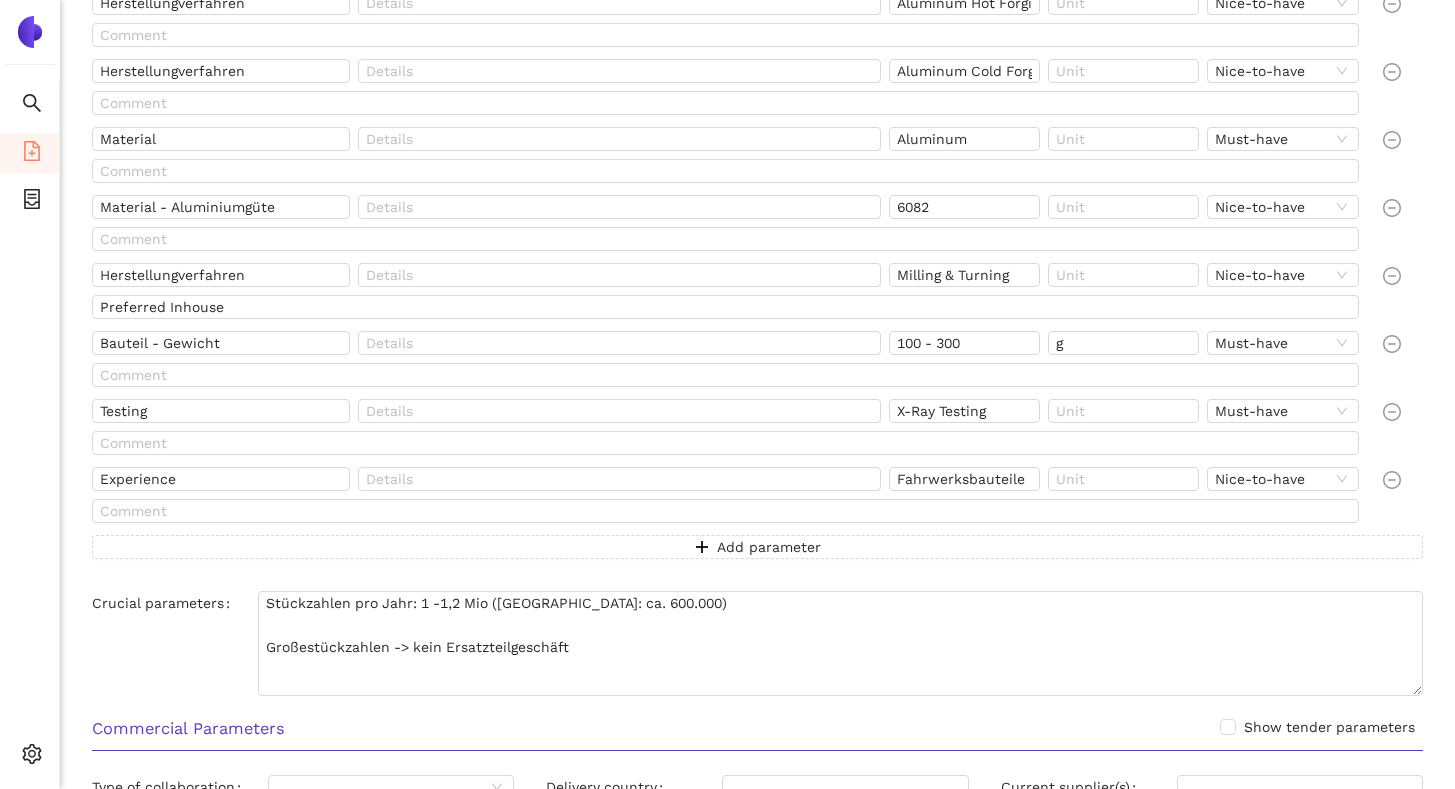 click on "Herstellungverfahren Gesenkschmieden Aluminum Hot Forging; Aluminum Cold Forging Must-have Herstellungverfahren Aluminum Hot Forging Nice-to-have Herstellungverfahren Aluminum Cold Forging Nice-to-have Material Aluminum Must-have Material - Aluminiumgüte 6082 Nice-to-have Herstellungverfahren Milling & Turning Nice-to-have Preferred Inhouse Bauteil - Gewicht 100 - 300 g Must-have Testing X-Ray Testing Must-have Experience Fahrwerksbauteile Nice-to-have Add parameter" at bounding box center (757, 253) 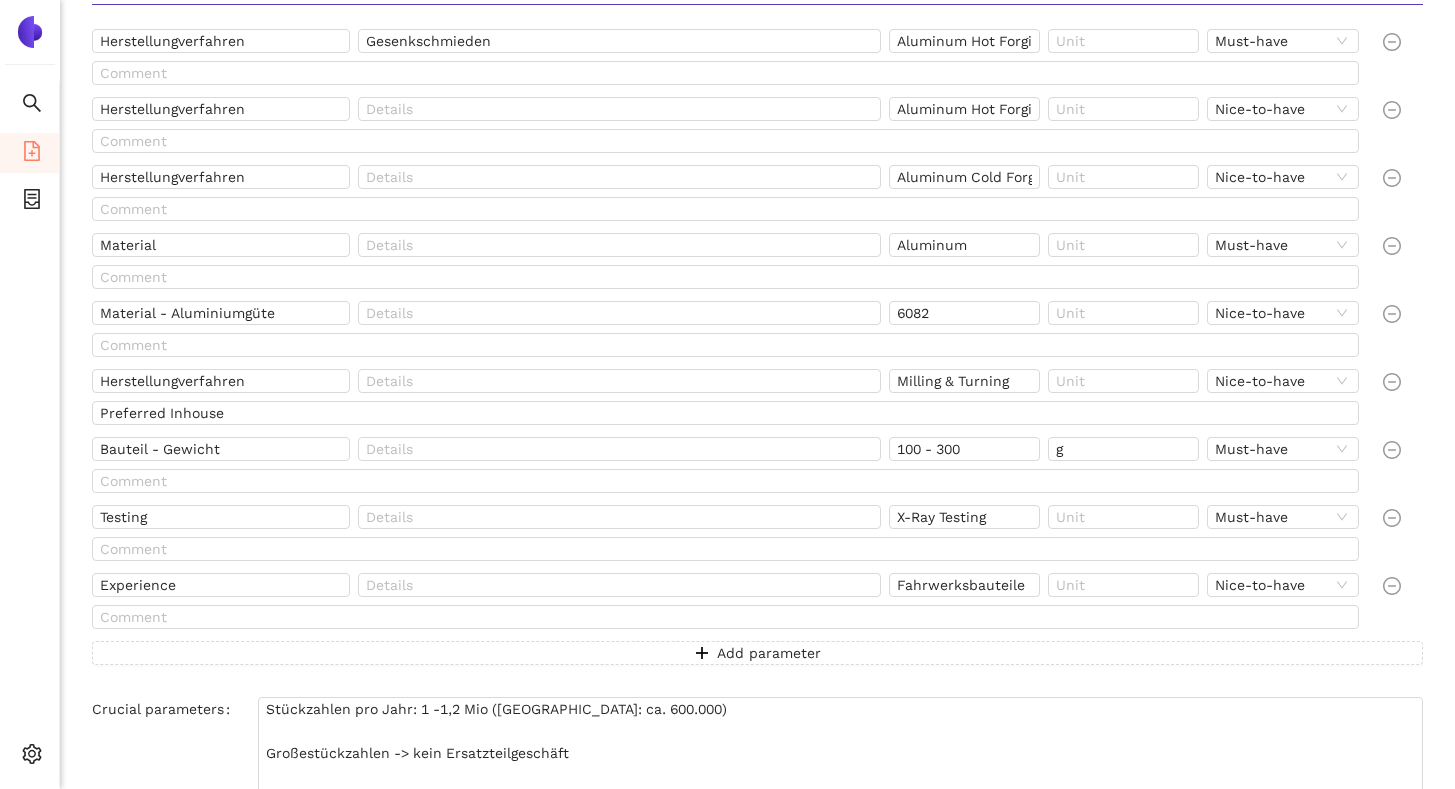 scroll, scrollTop: 474, scrollLeft: 0, axis: vertical 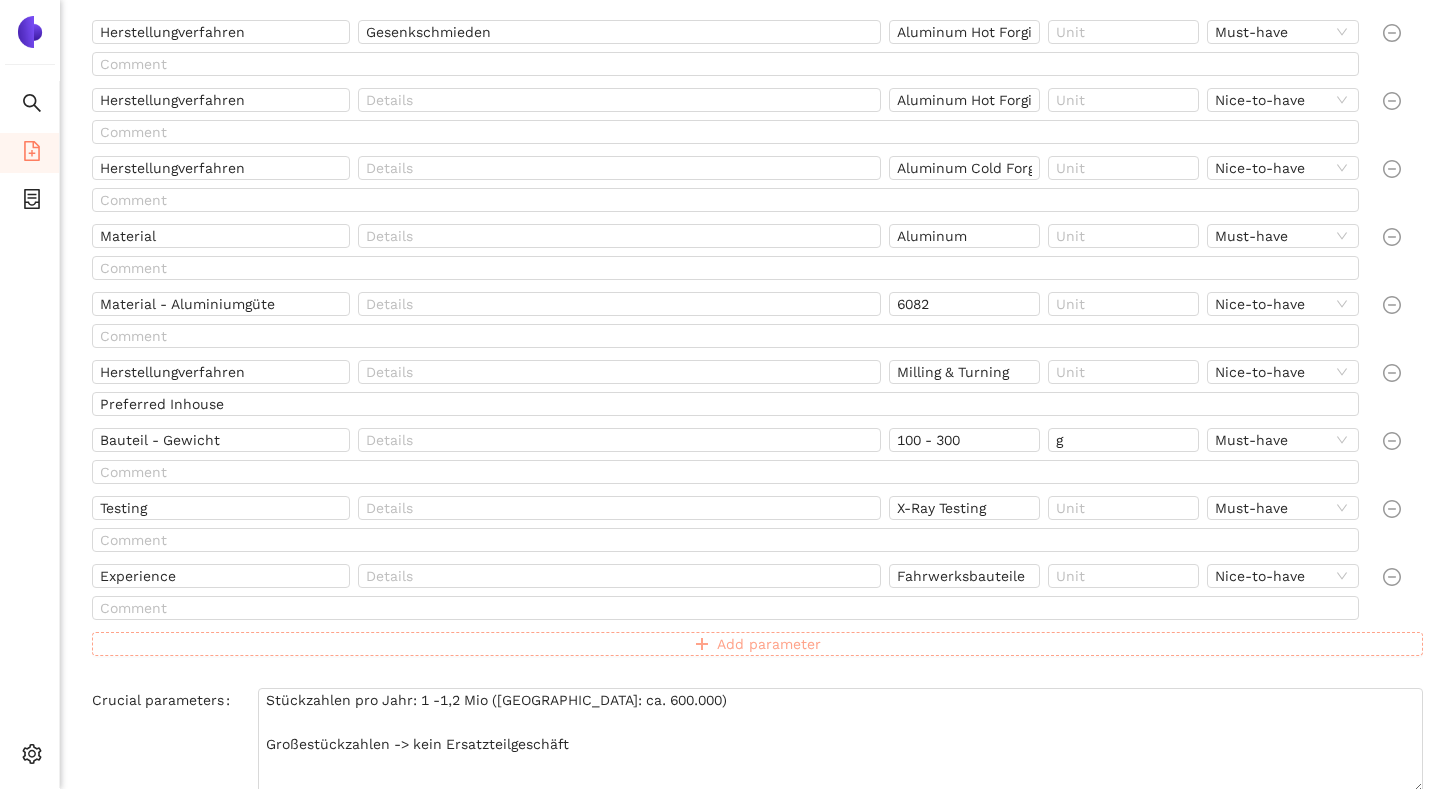 click on "Add parameter" at bounding box center [757, 644] 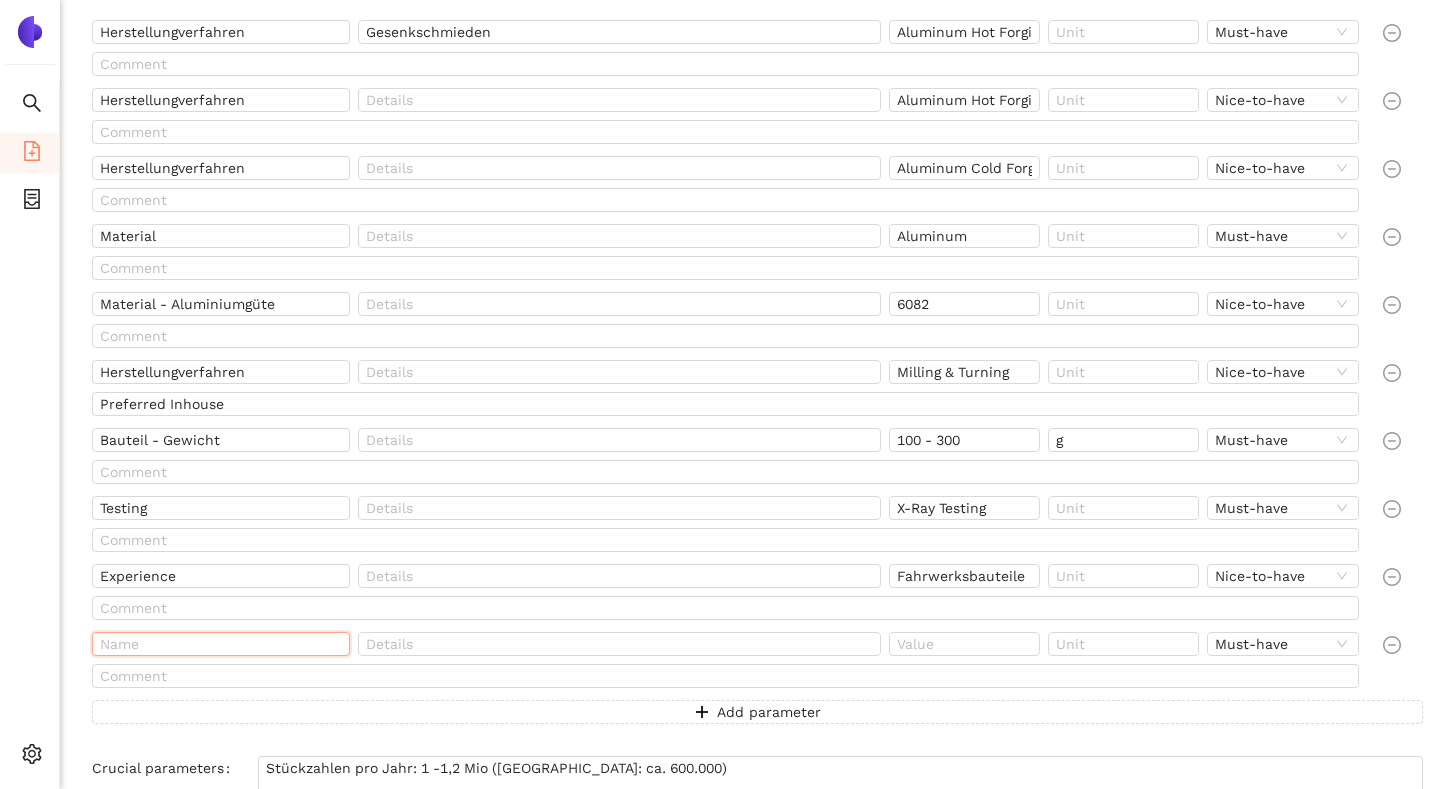 click at bounding box center [221, 644] 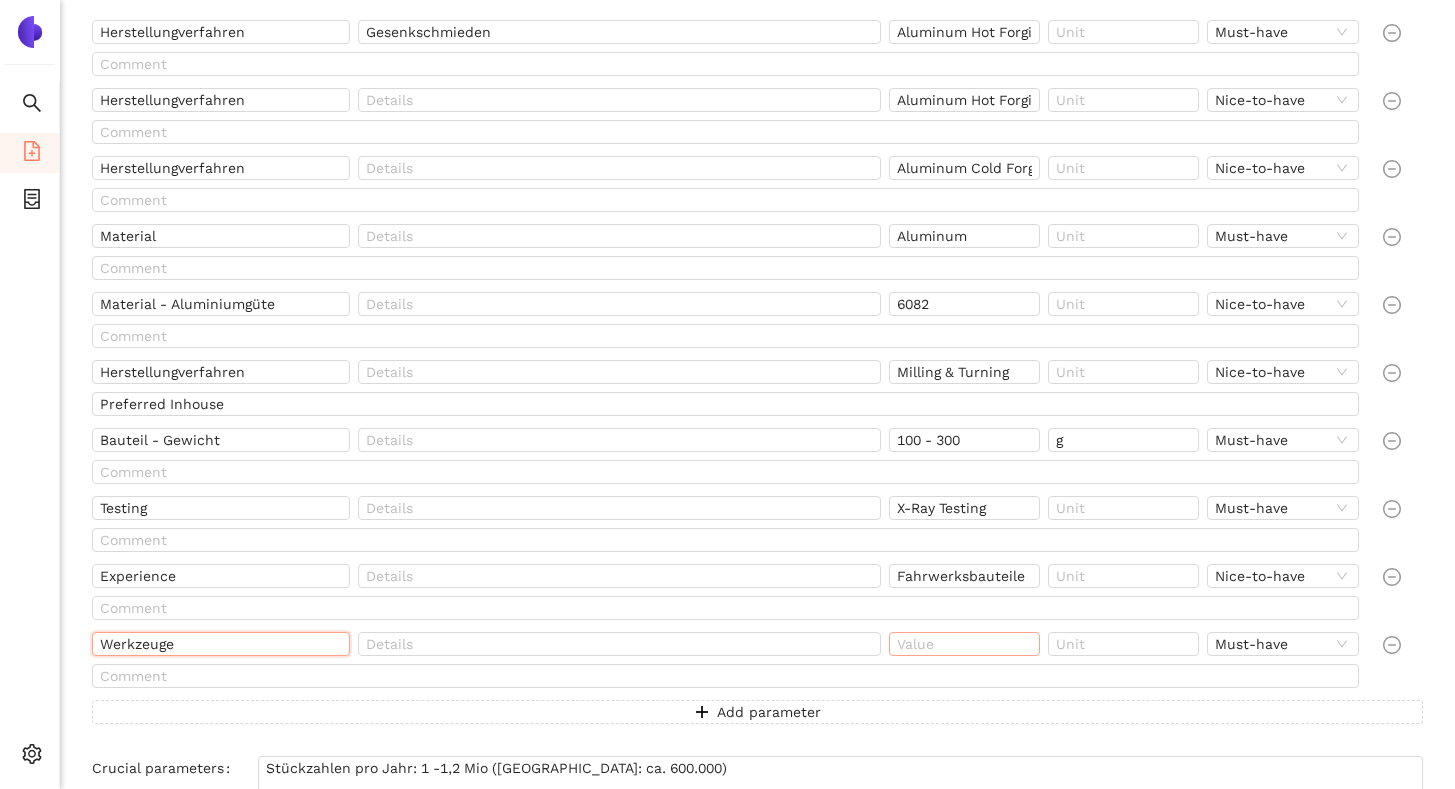 type on "Werkzeuge" 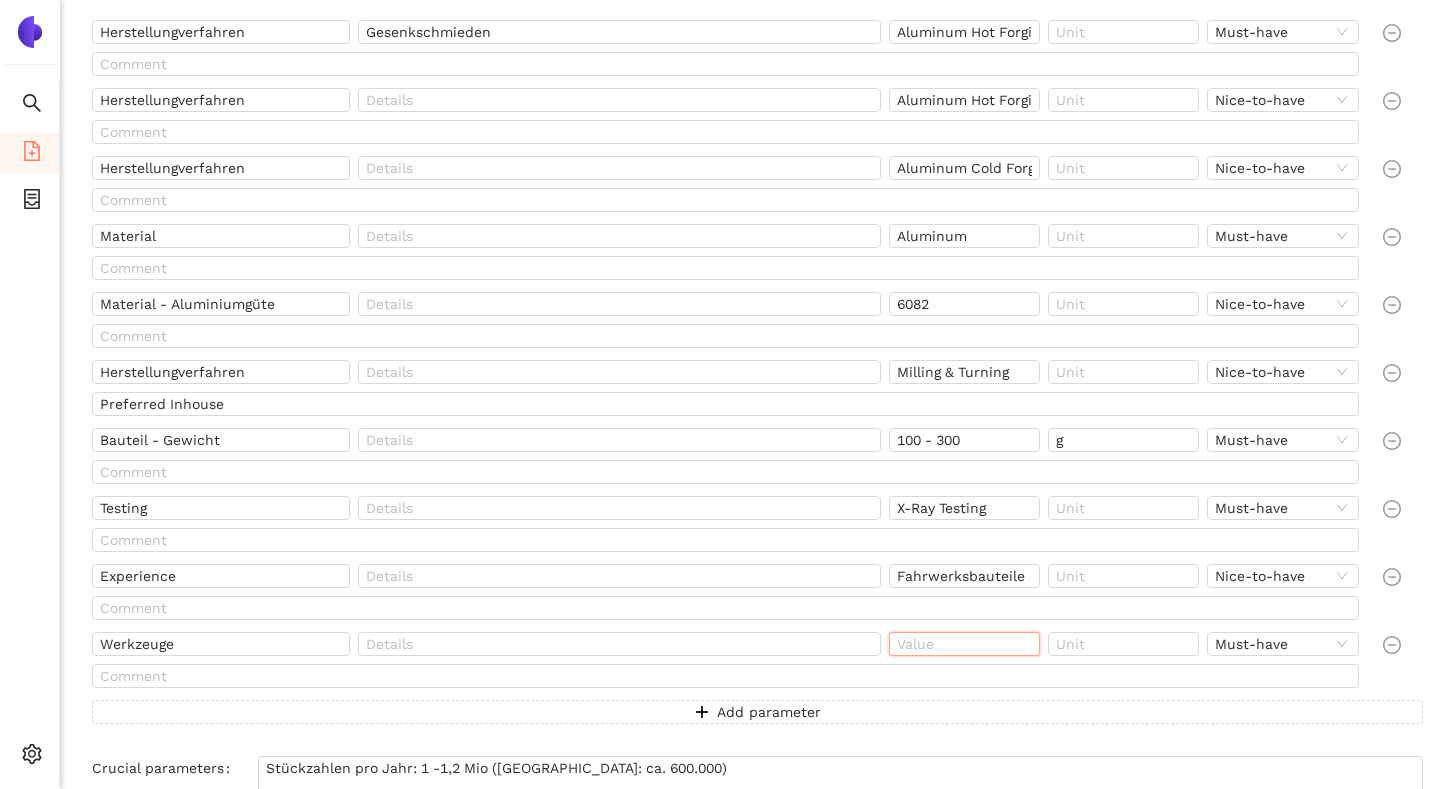 click at bounding box center [964, 644] 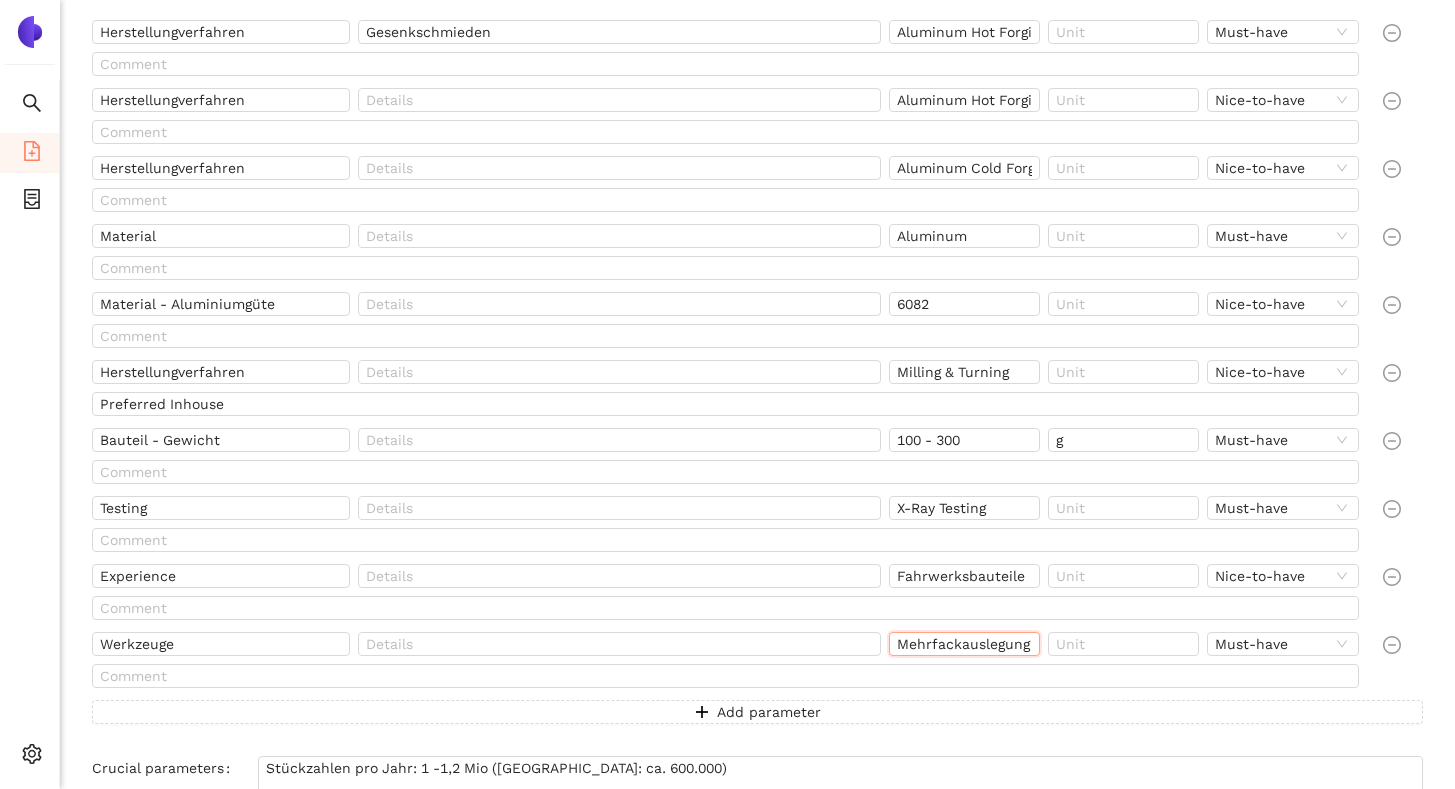 click on "Mehrfackauslegung" at bounding box center [964, 644] 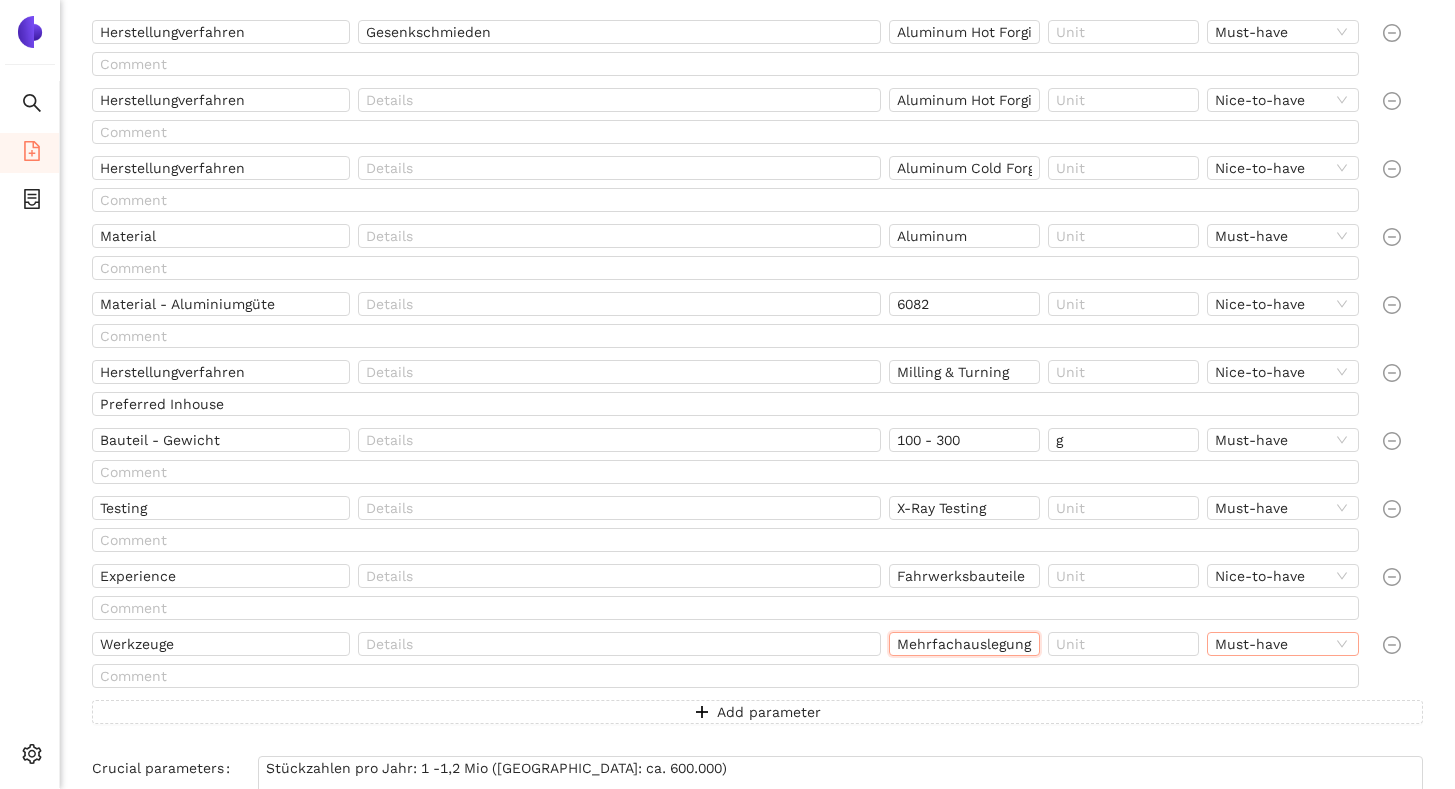 click on "Must-have" at bounding box center [1282, 644] 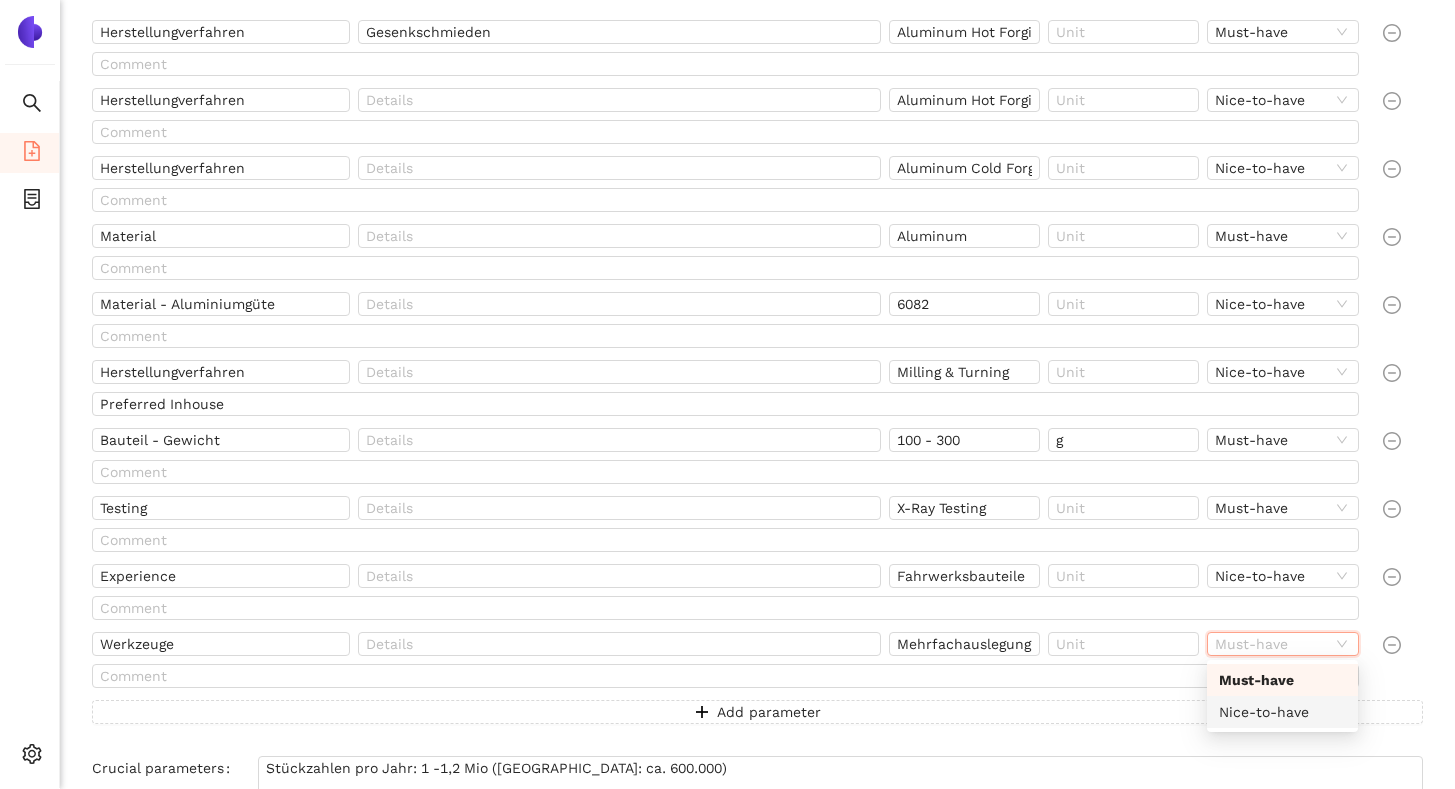 click on "Nice-to-have" at bounding box center (1282, 712) 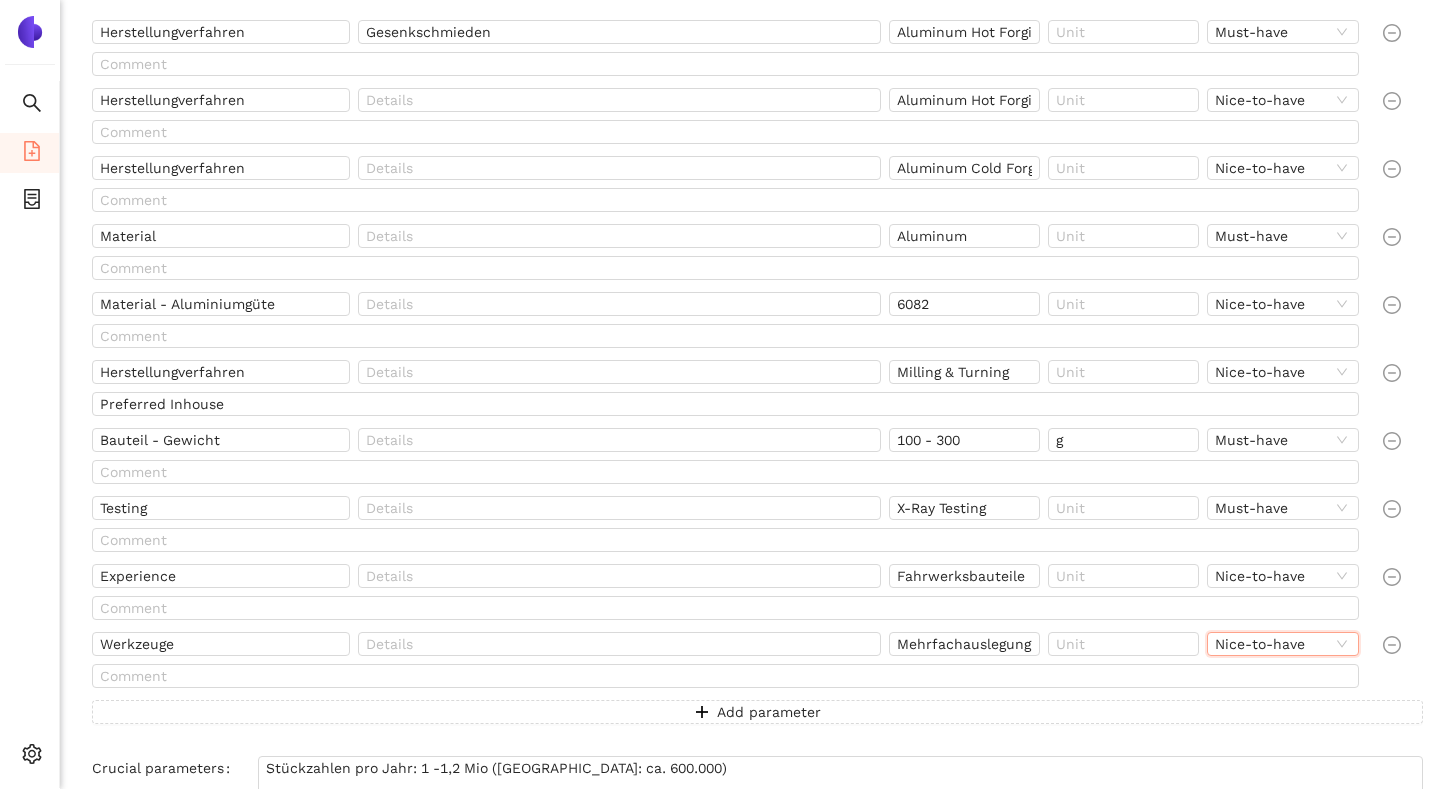 click at bounding box center (1403, 664) 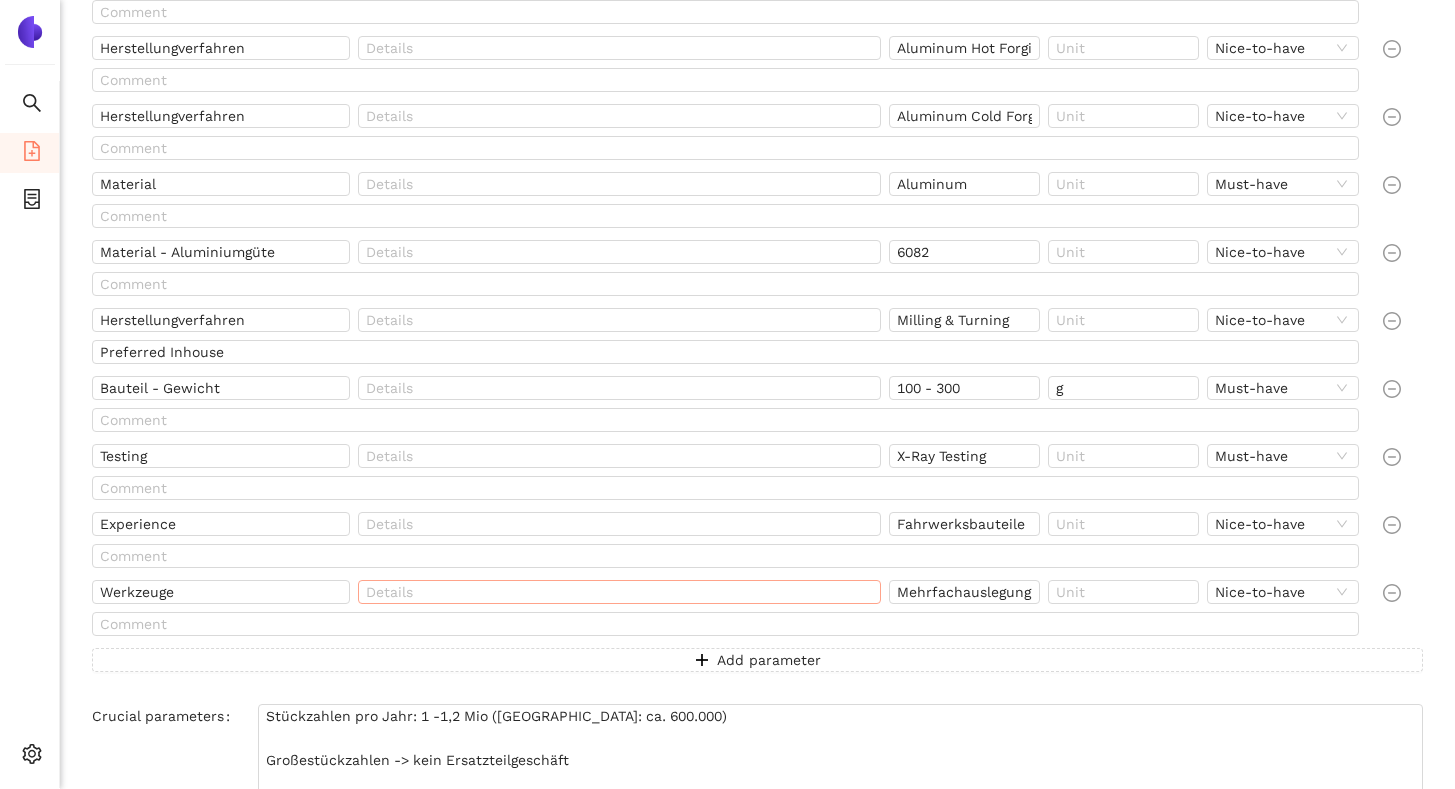 scroll, scrollTop: 528, scrollLeft: 0, axis: vertical 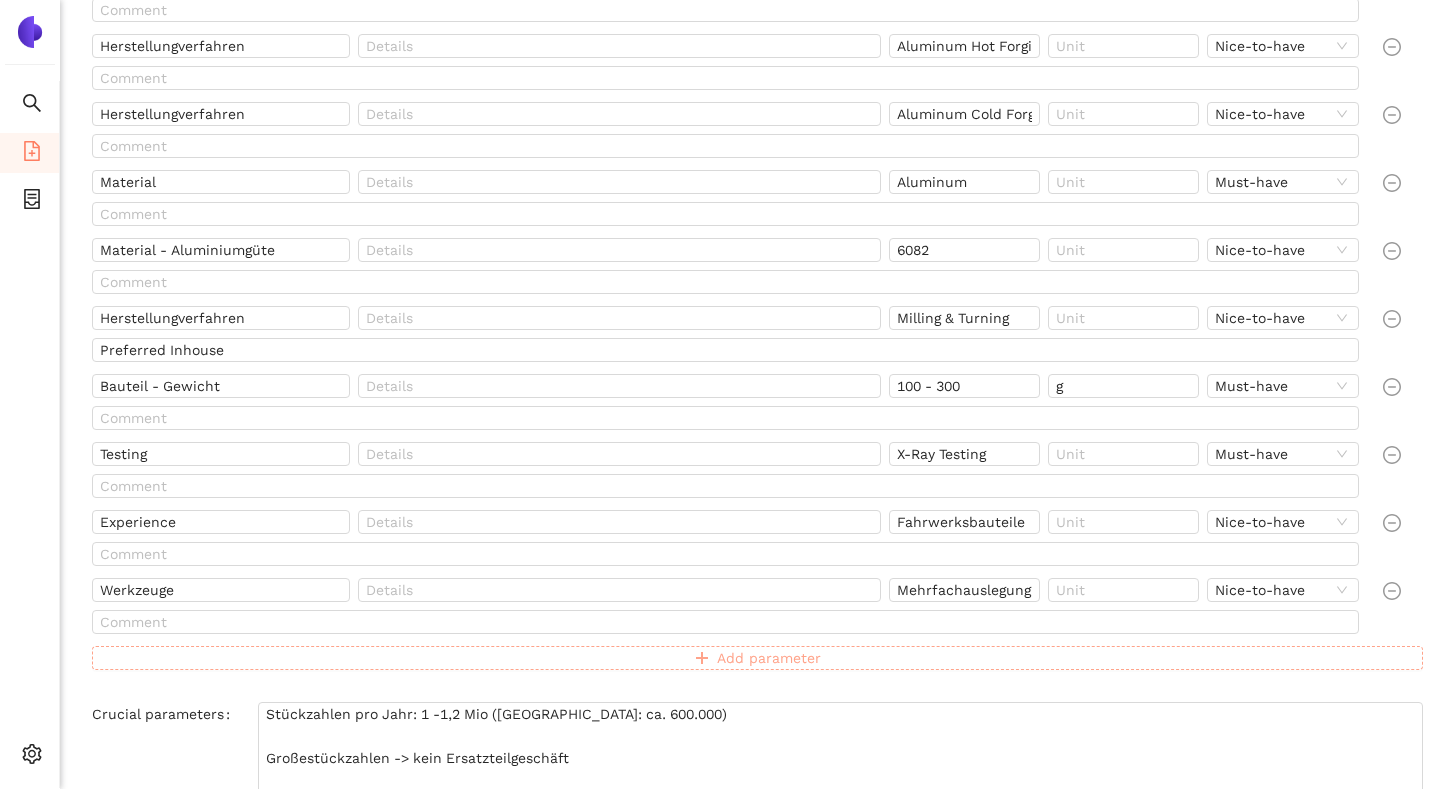 click on "Add parameter" at bounding box center [757, 658] 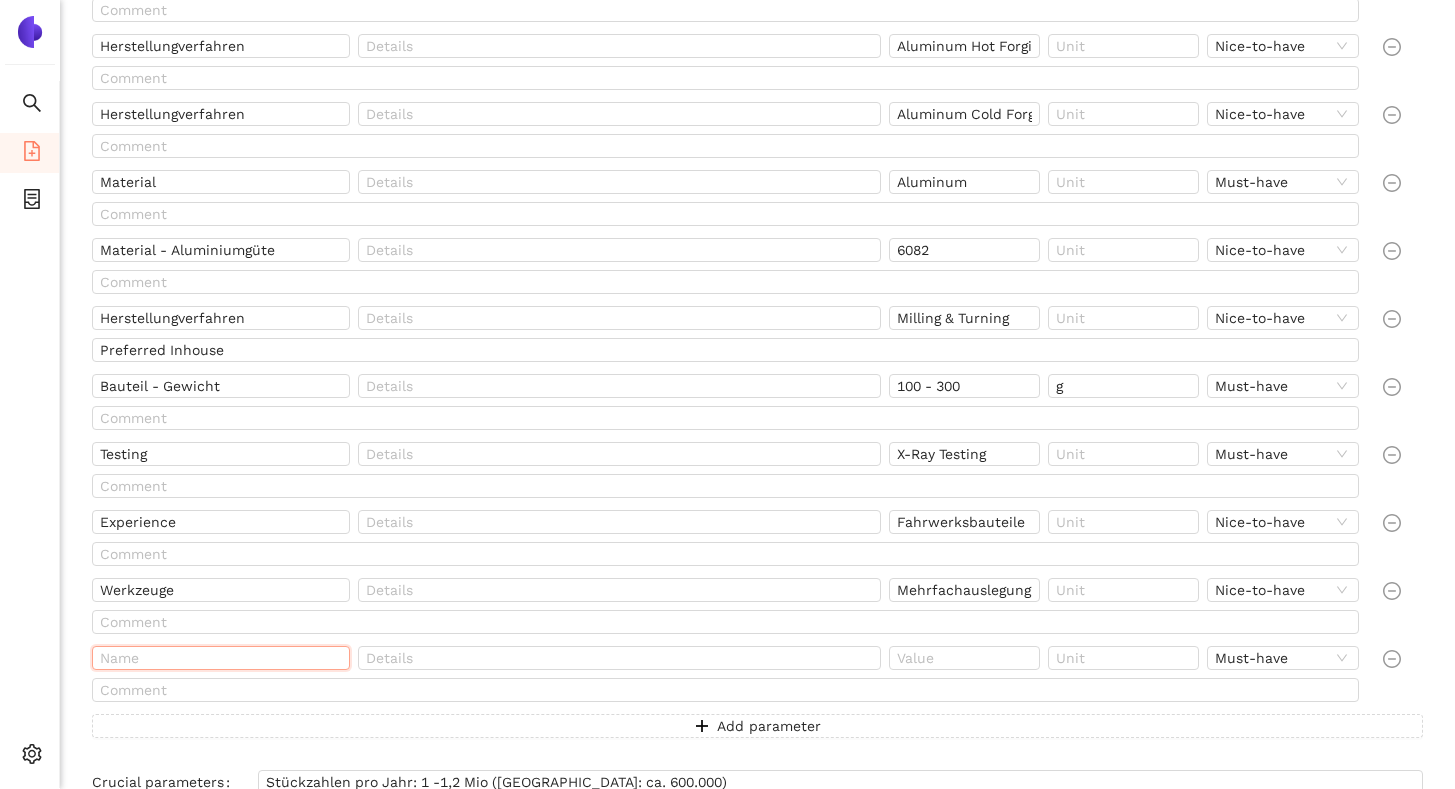 click at bounding box center [221, 658] 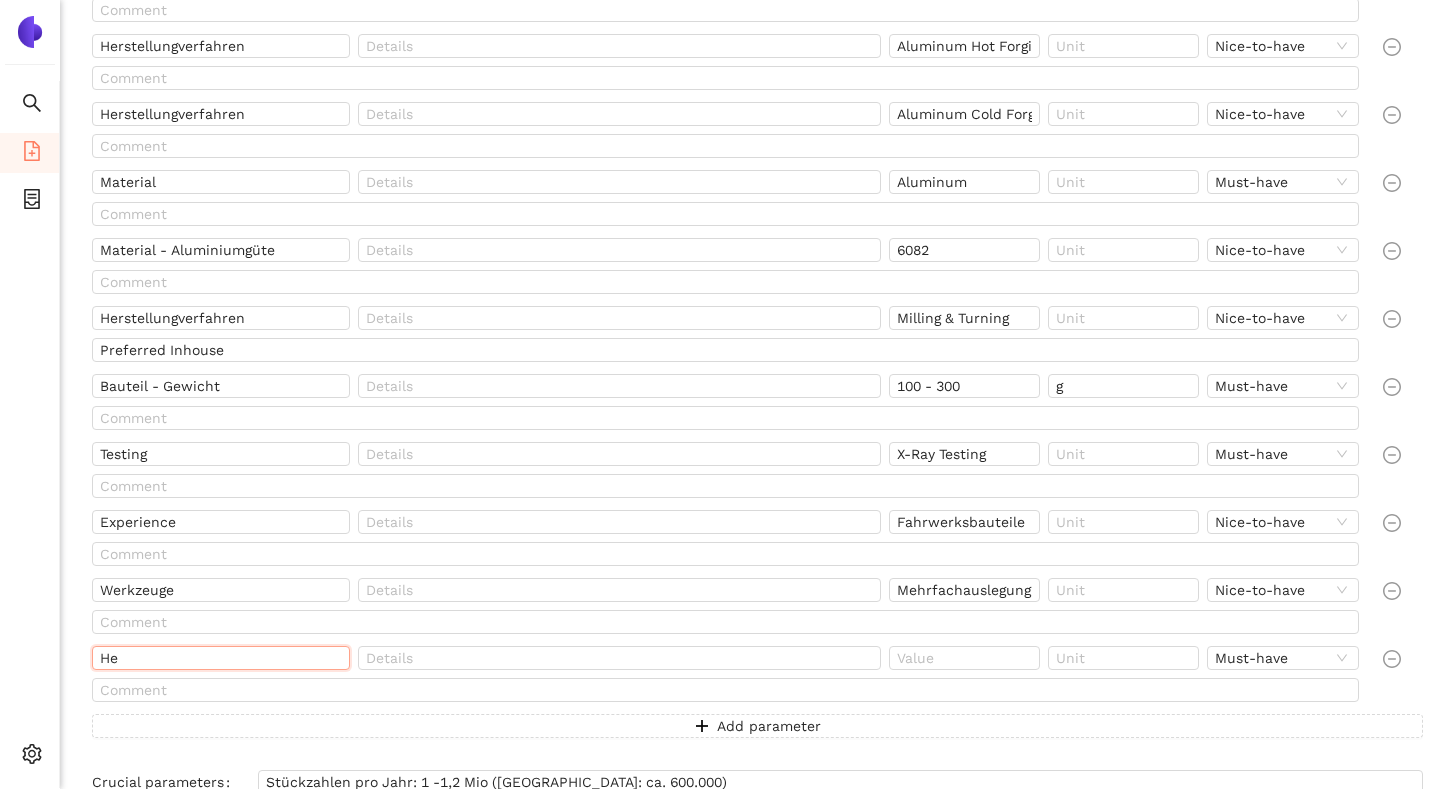 type on "H" 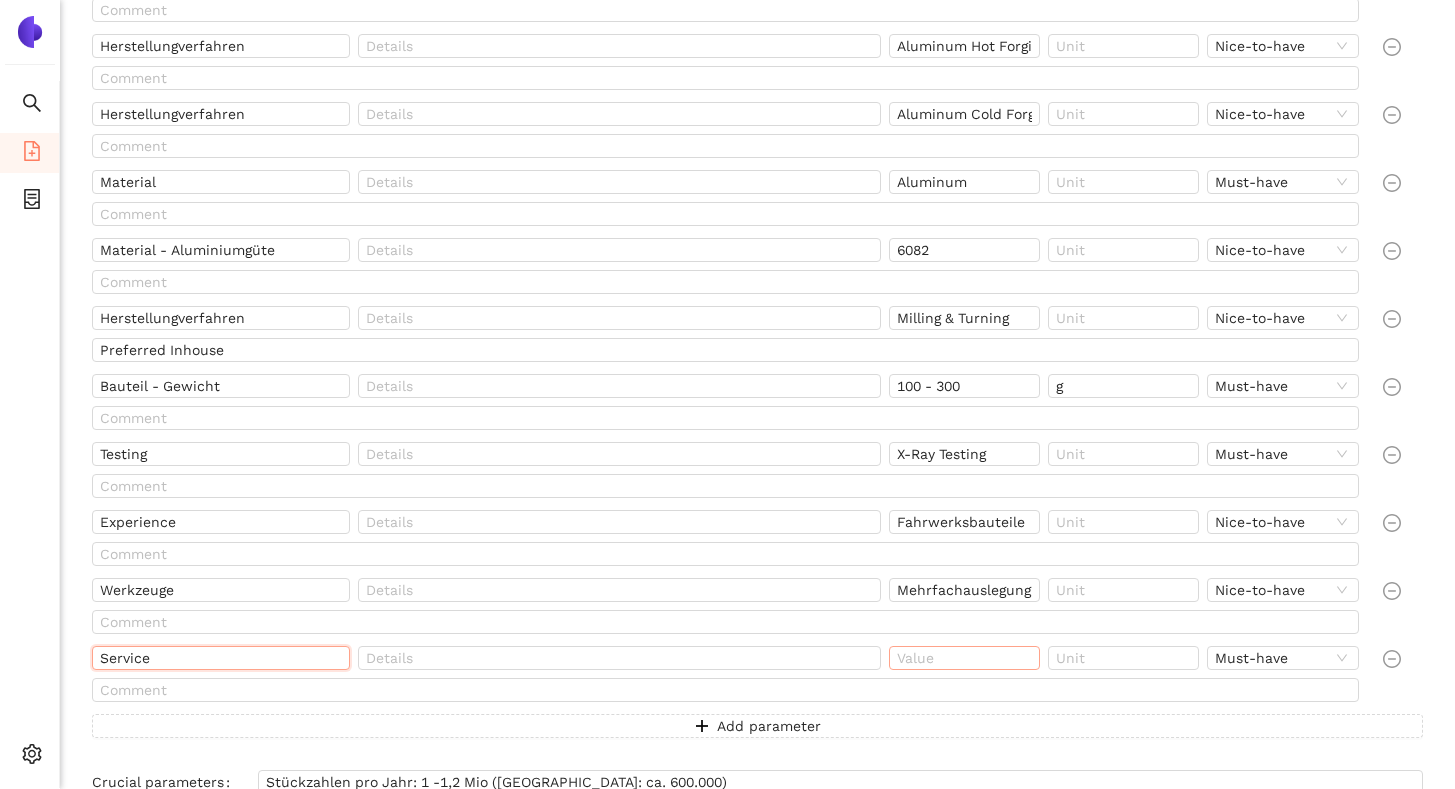 type on "Service" 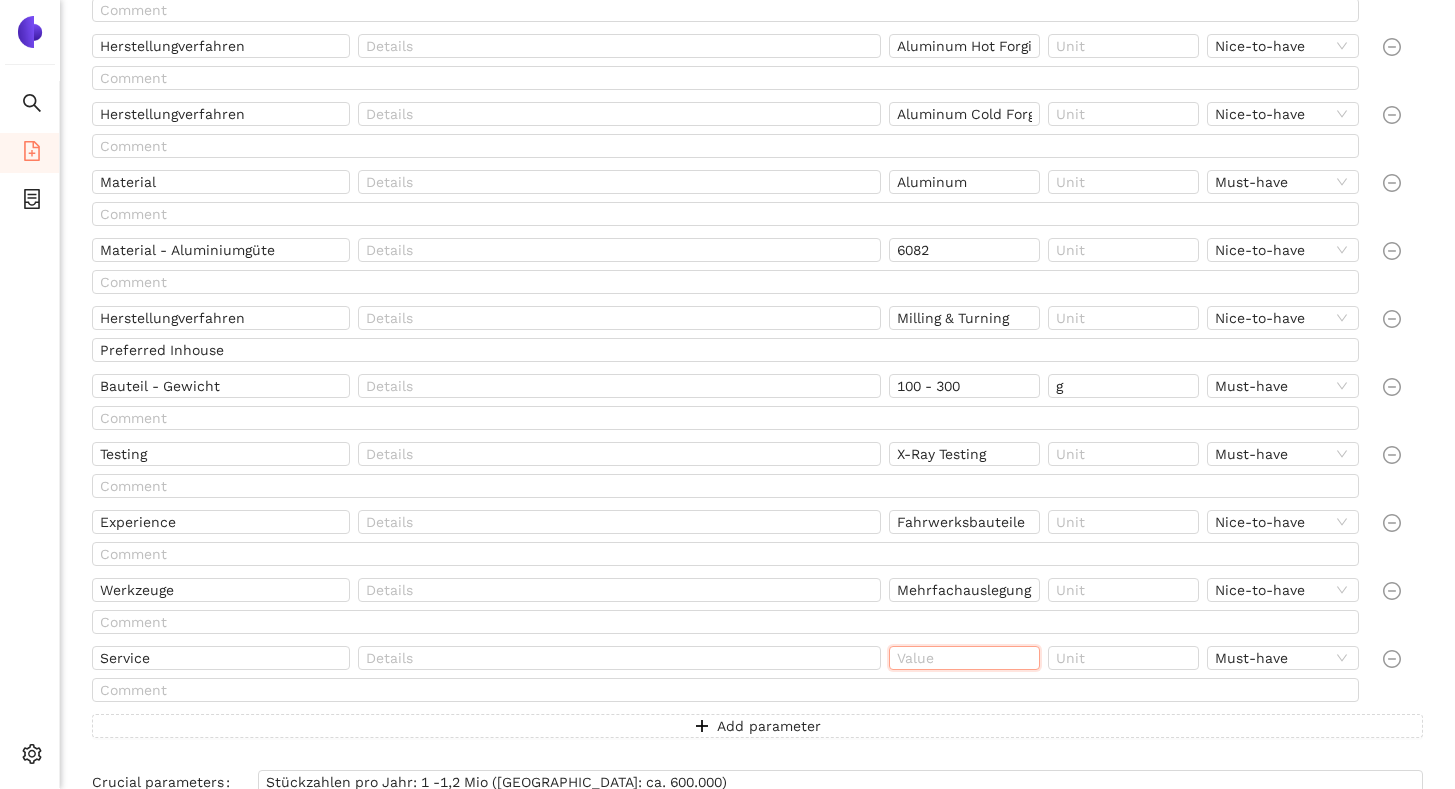 click at bounding box center (964, 658) 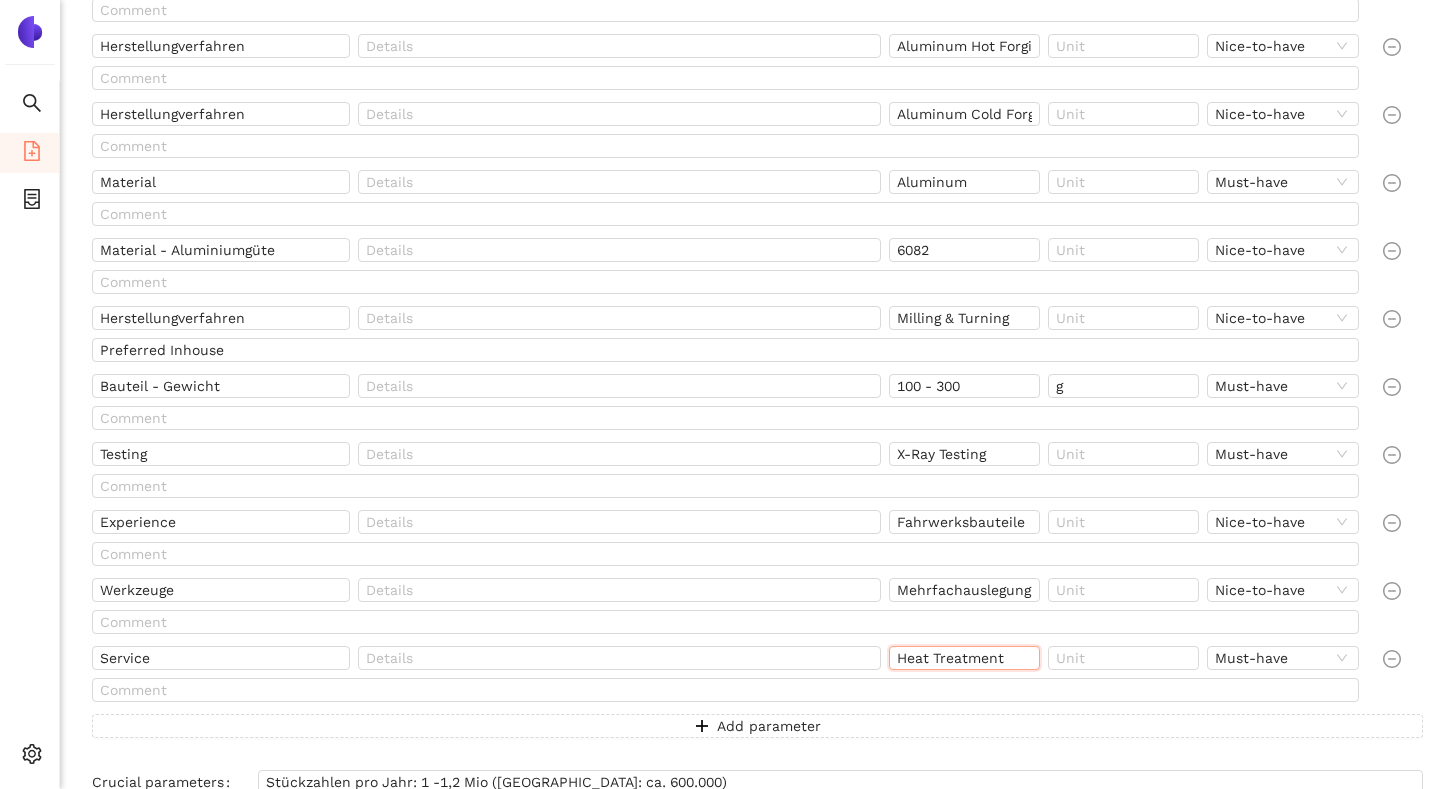 type on "Heat Treatment" 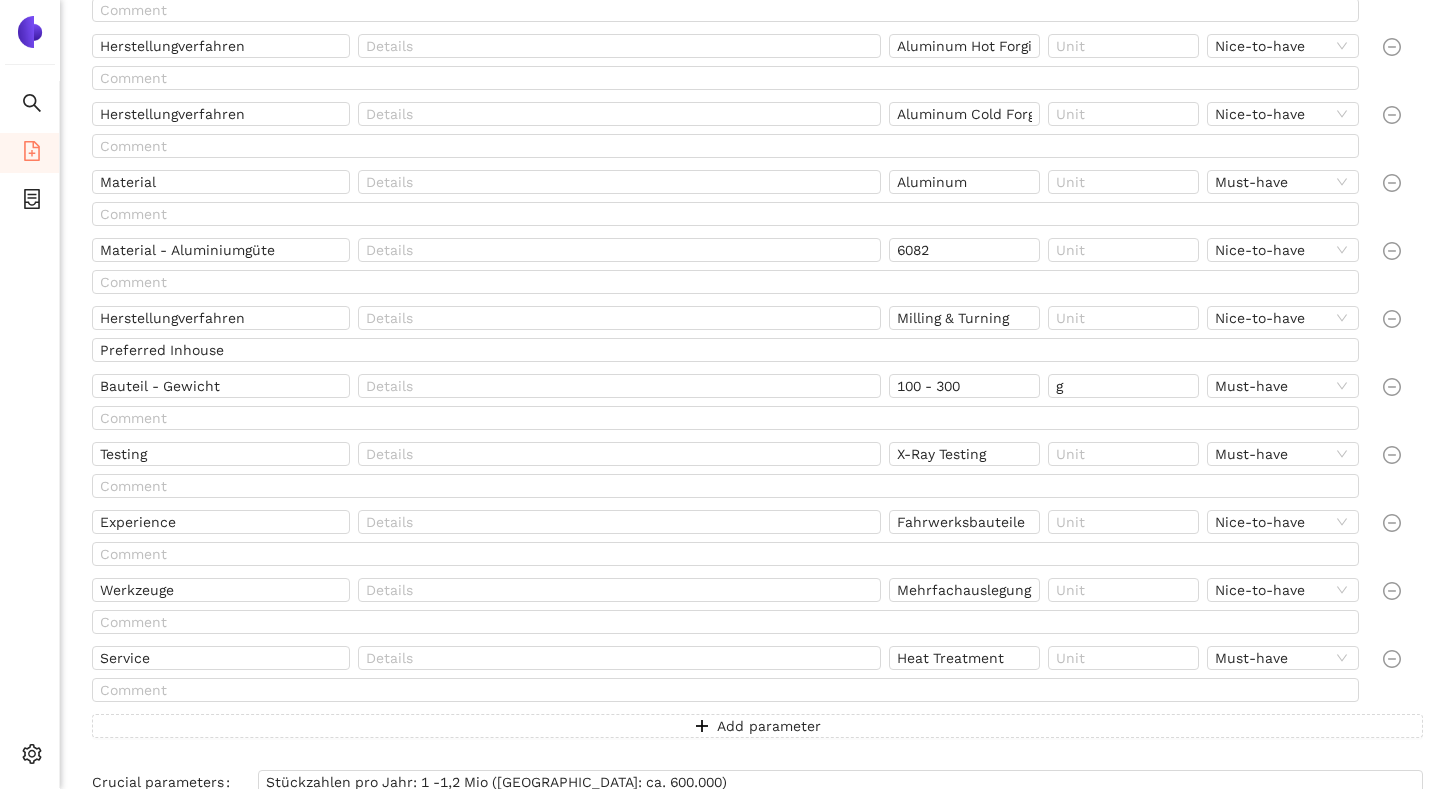 click at bounding box center [1403, 678] 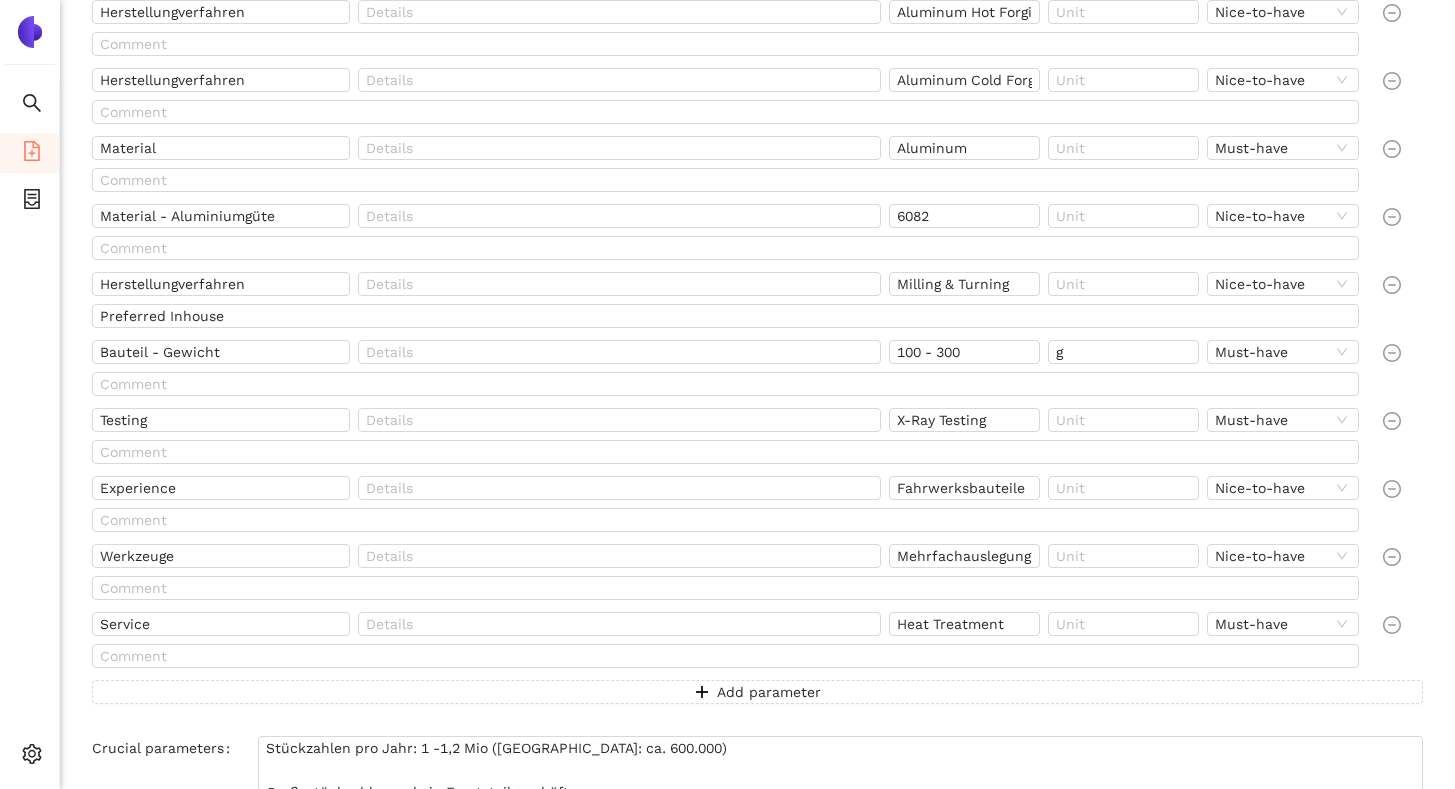 scroll, scrollTop: 560, scrollLeft: 0, axis: vertical 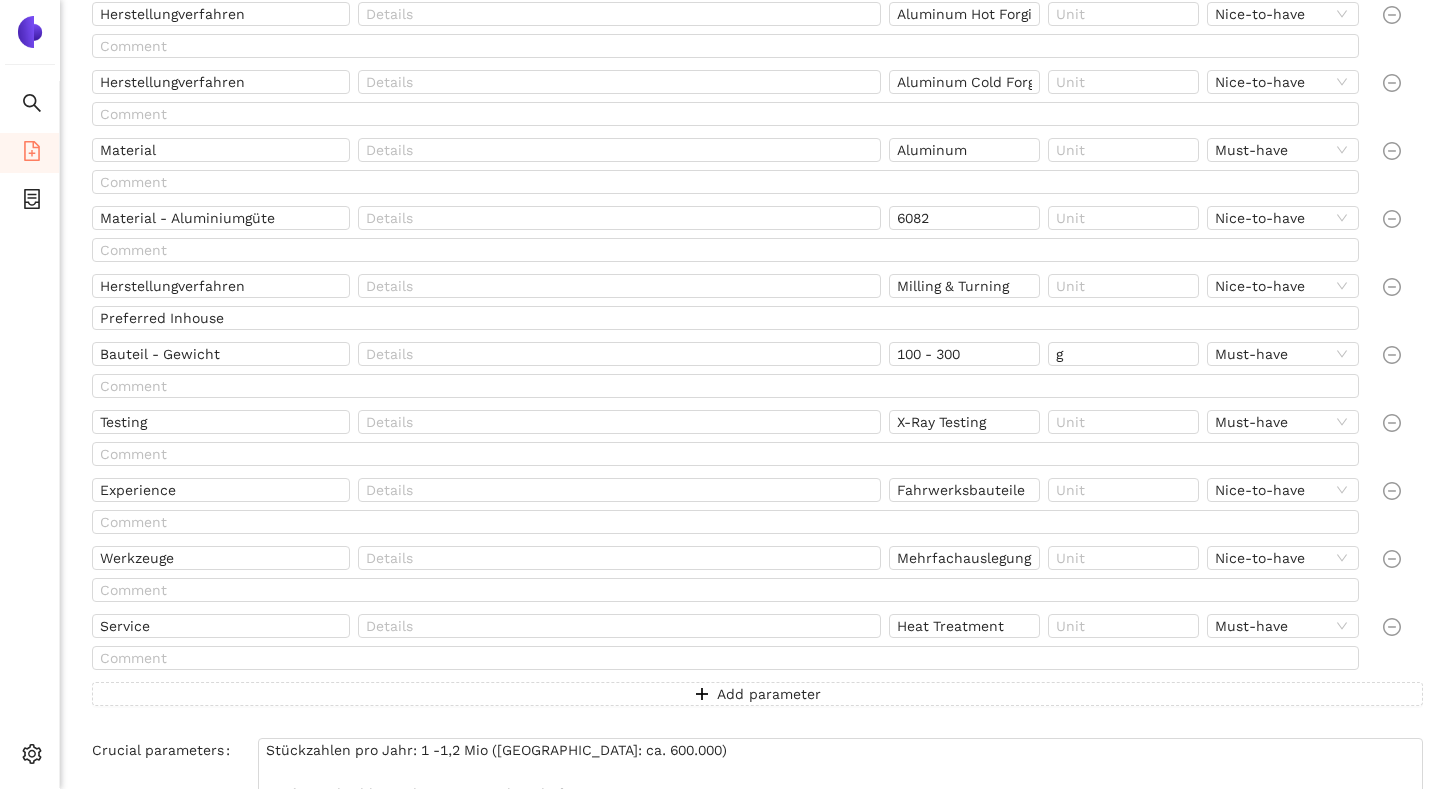 click at bounding box center [1403, 646] 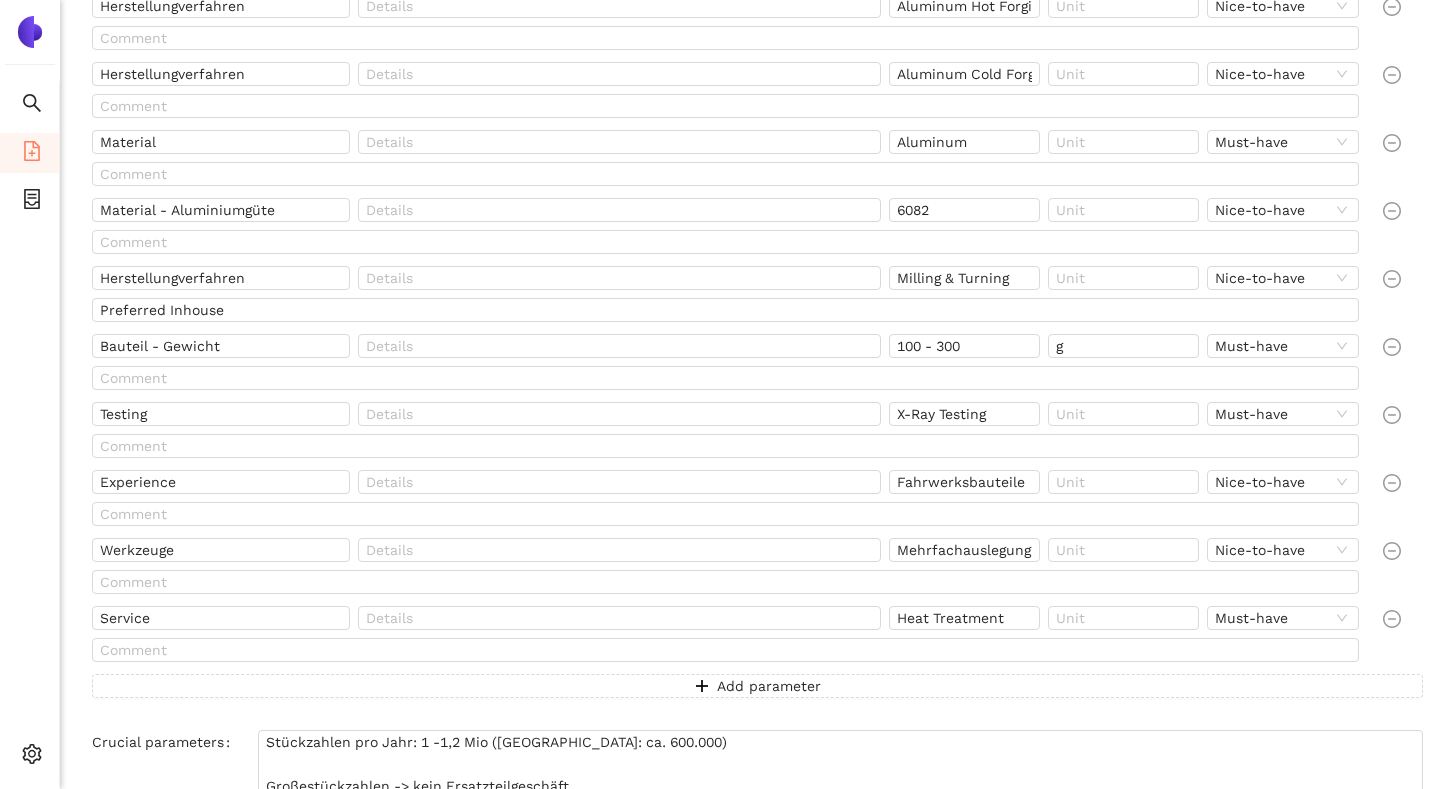 scroll, scrollTop: 570, scrollLeft: 0, axis: vertical 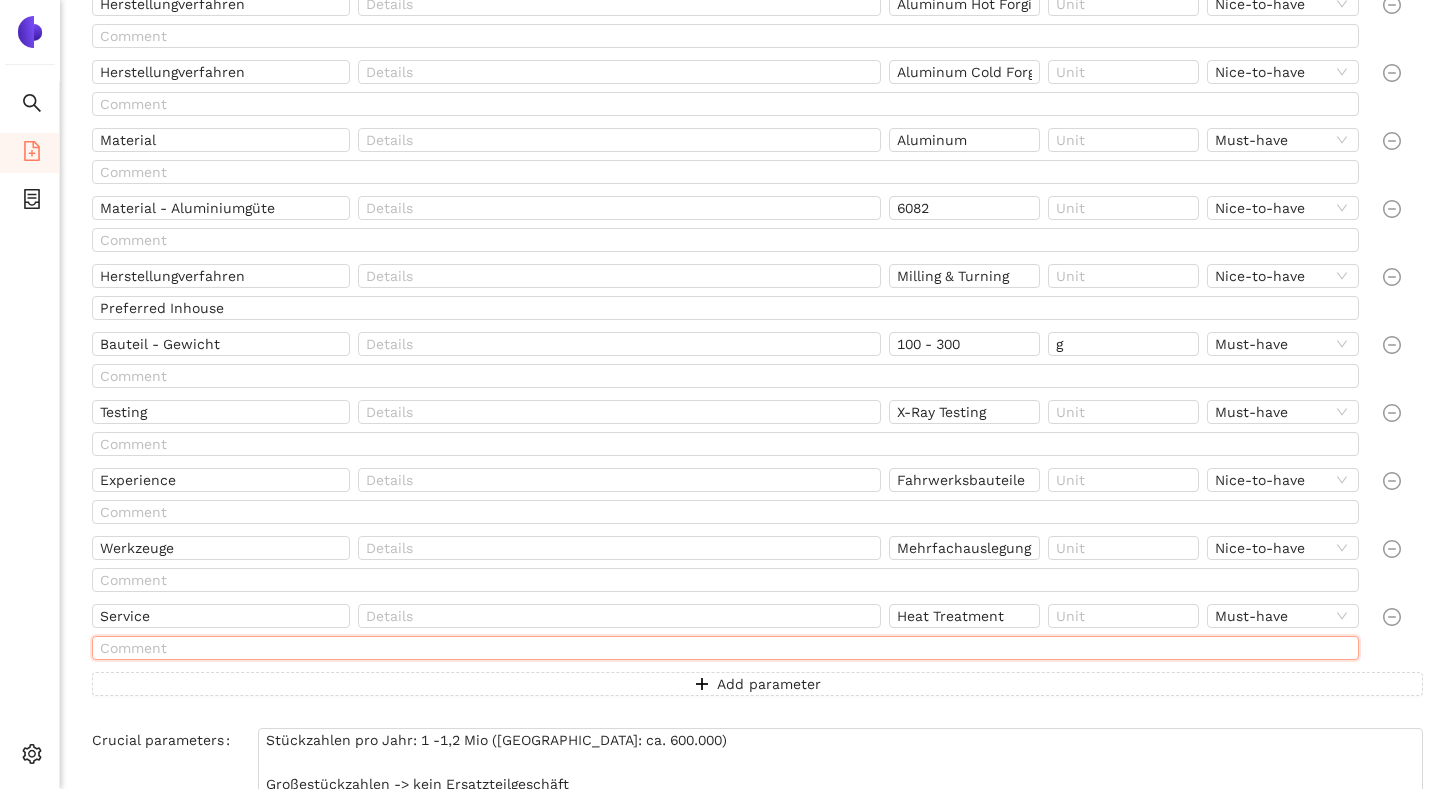 click at bounding box center (725, 648) 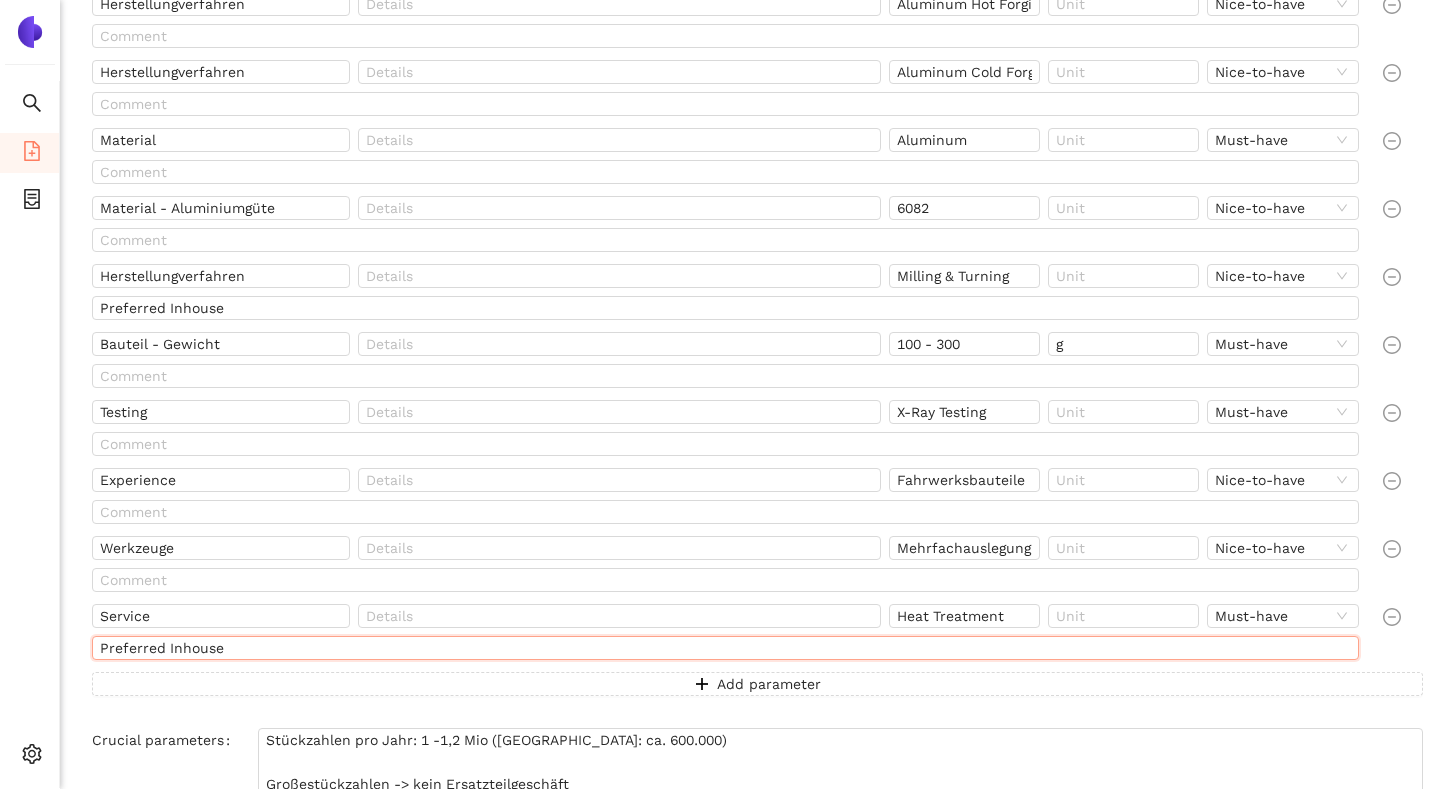 type on "Preferred Inhouse" 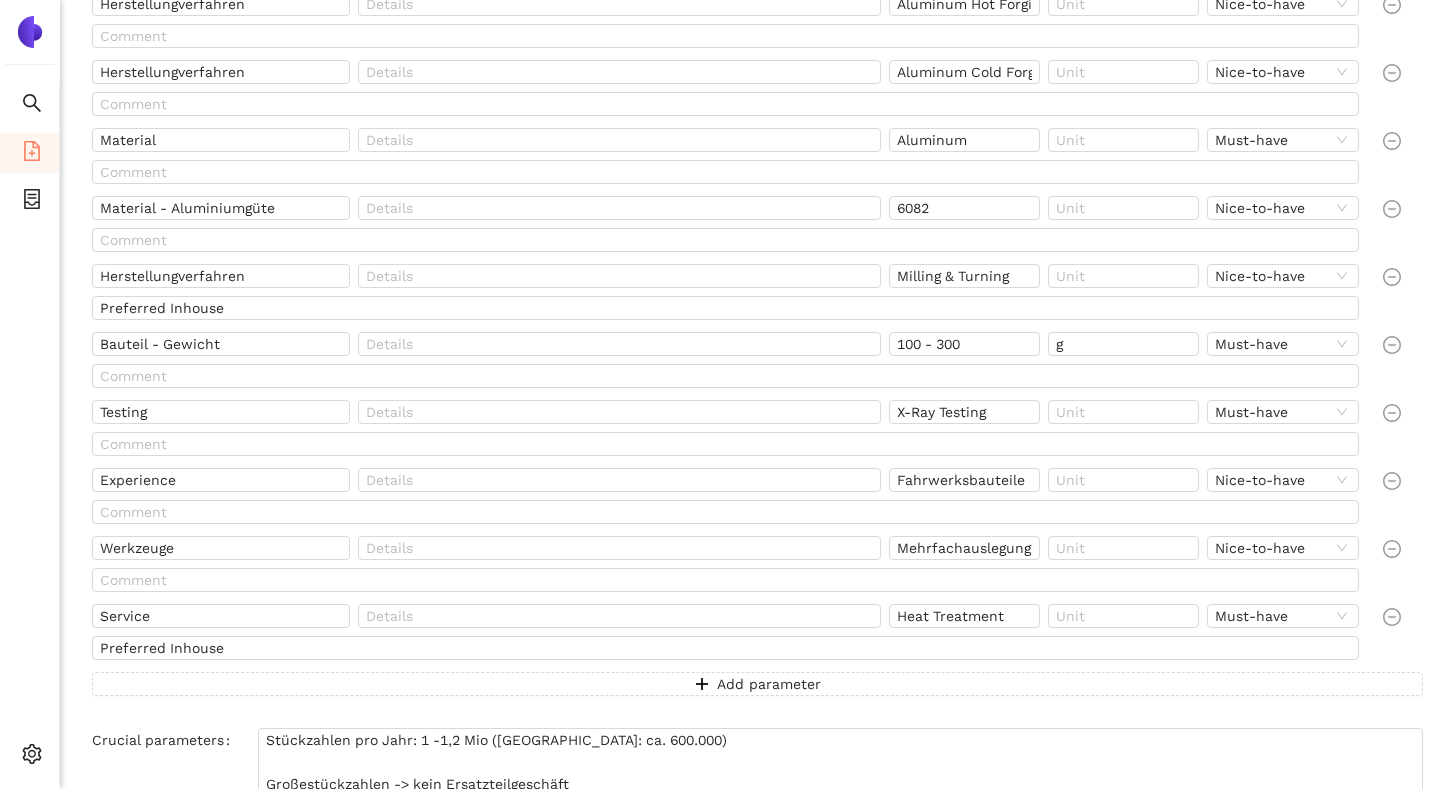 click at bounding box center [1403, 636] 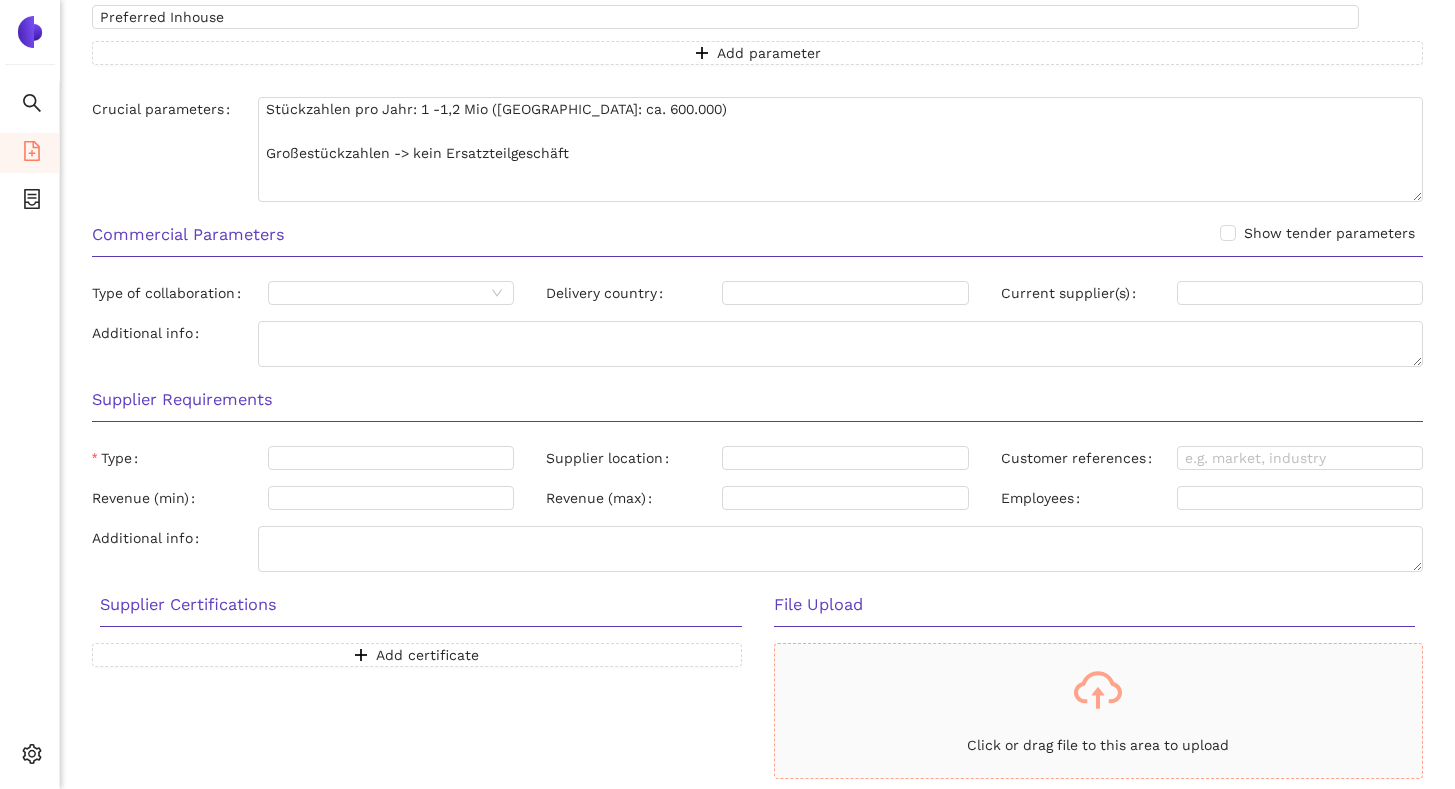 scroll, scrollTop: 1202, scrollLeft: 0, axis: vertical 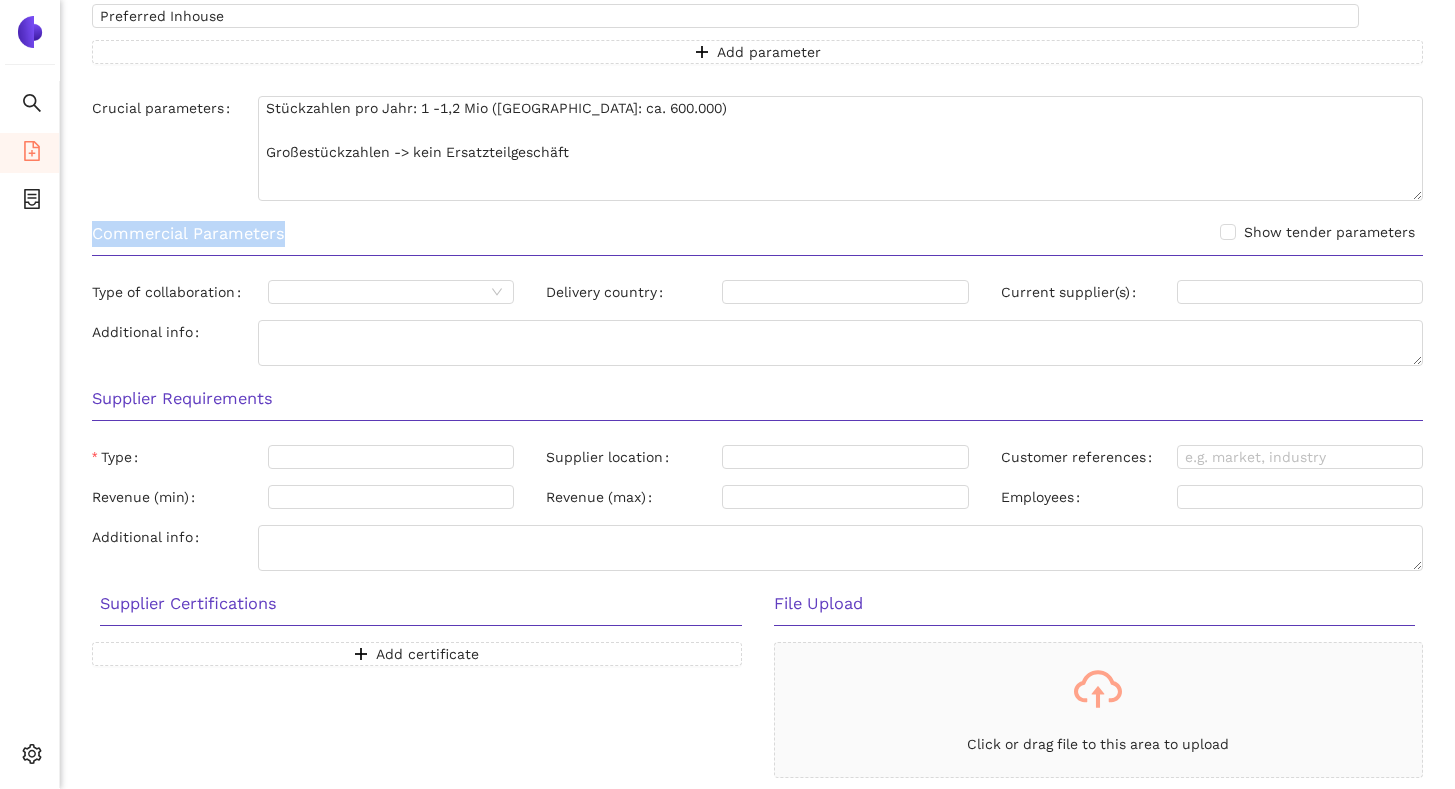 drag, startPoint x: 290, startPoint y: 232, endPoint x: 92, endPoint y: 234, distance: 198.0101 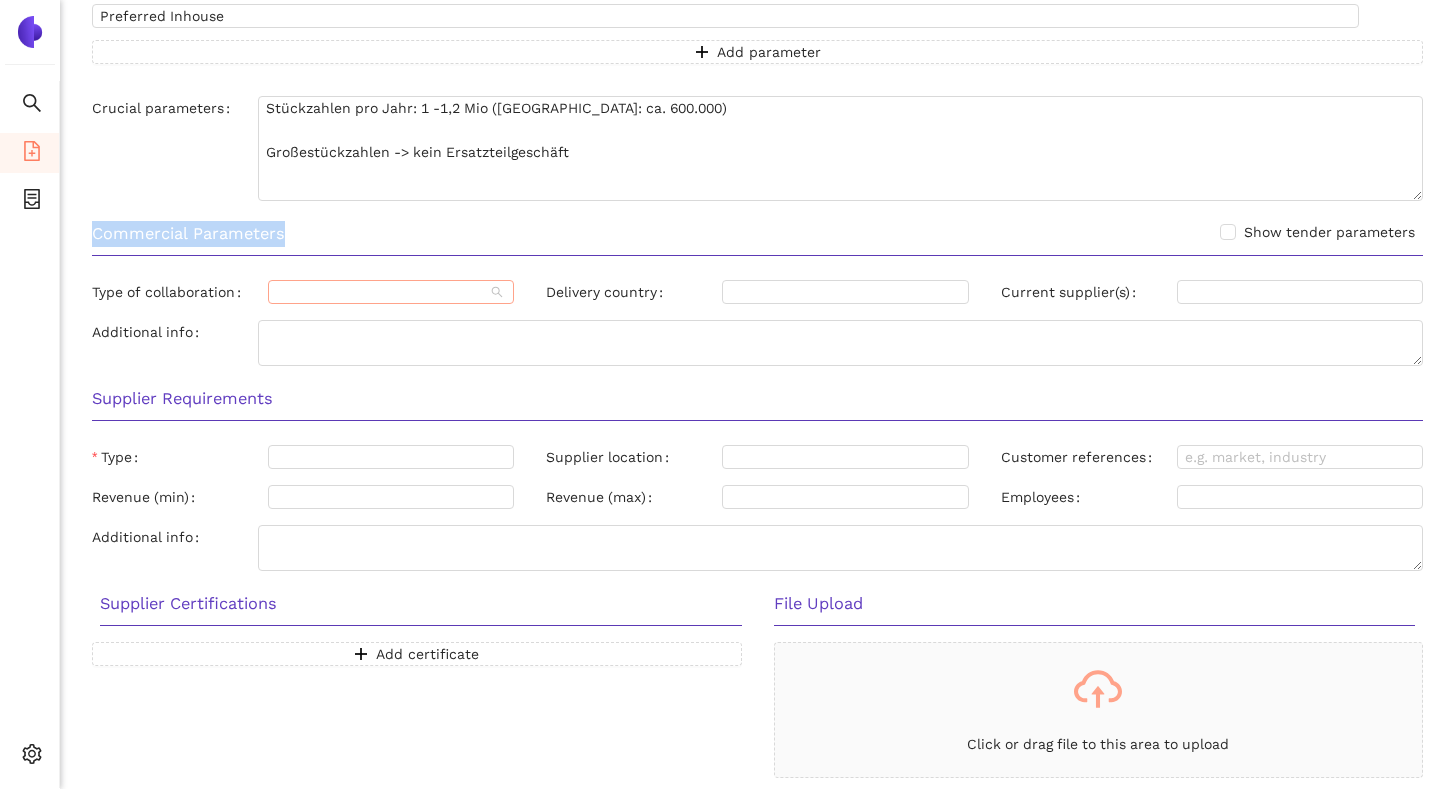 click on "Type of collaboration" at bounding box center [380, 292] 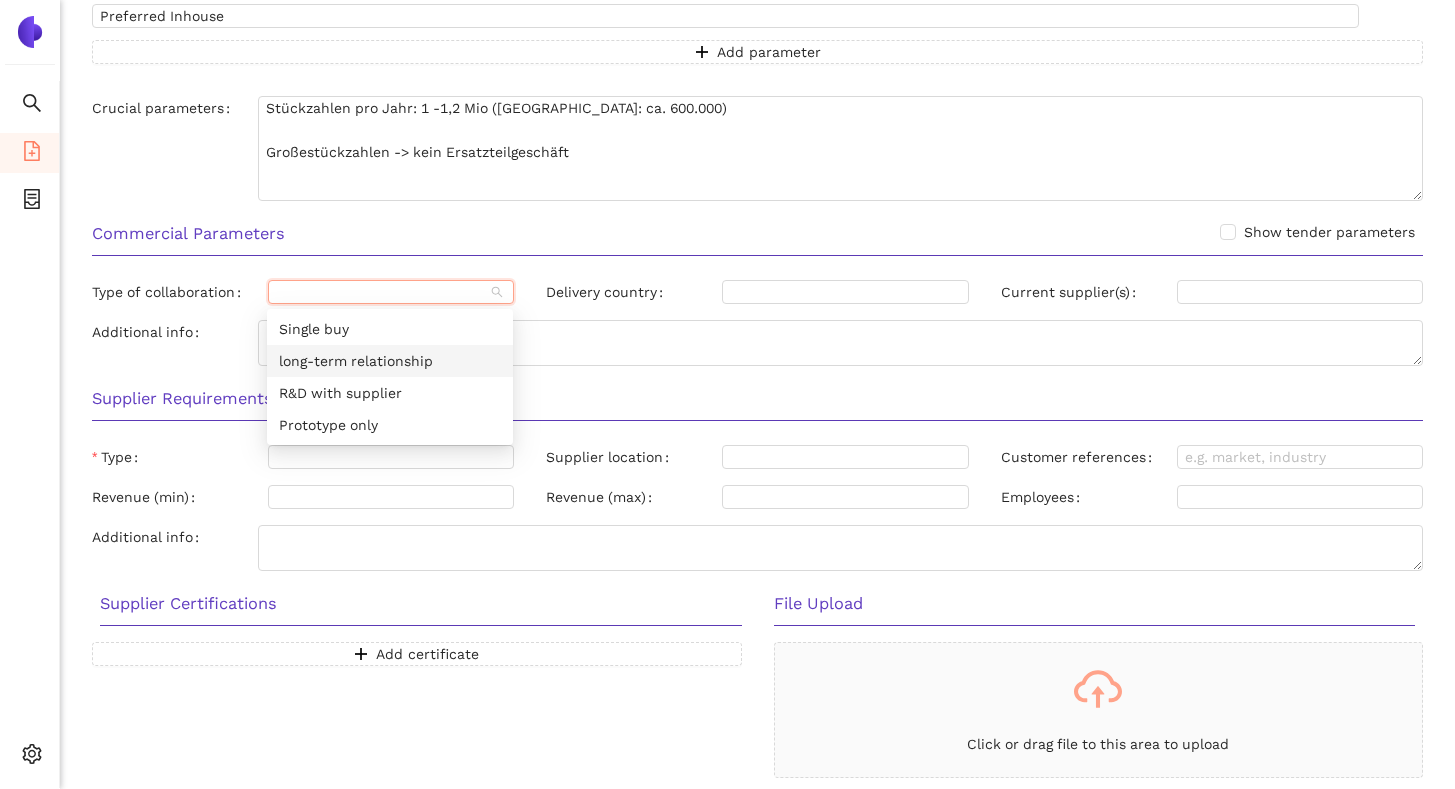 click on "long-term relationship" at bounding box center (390, 361) 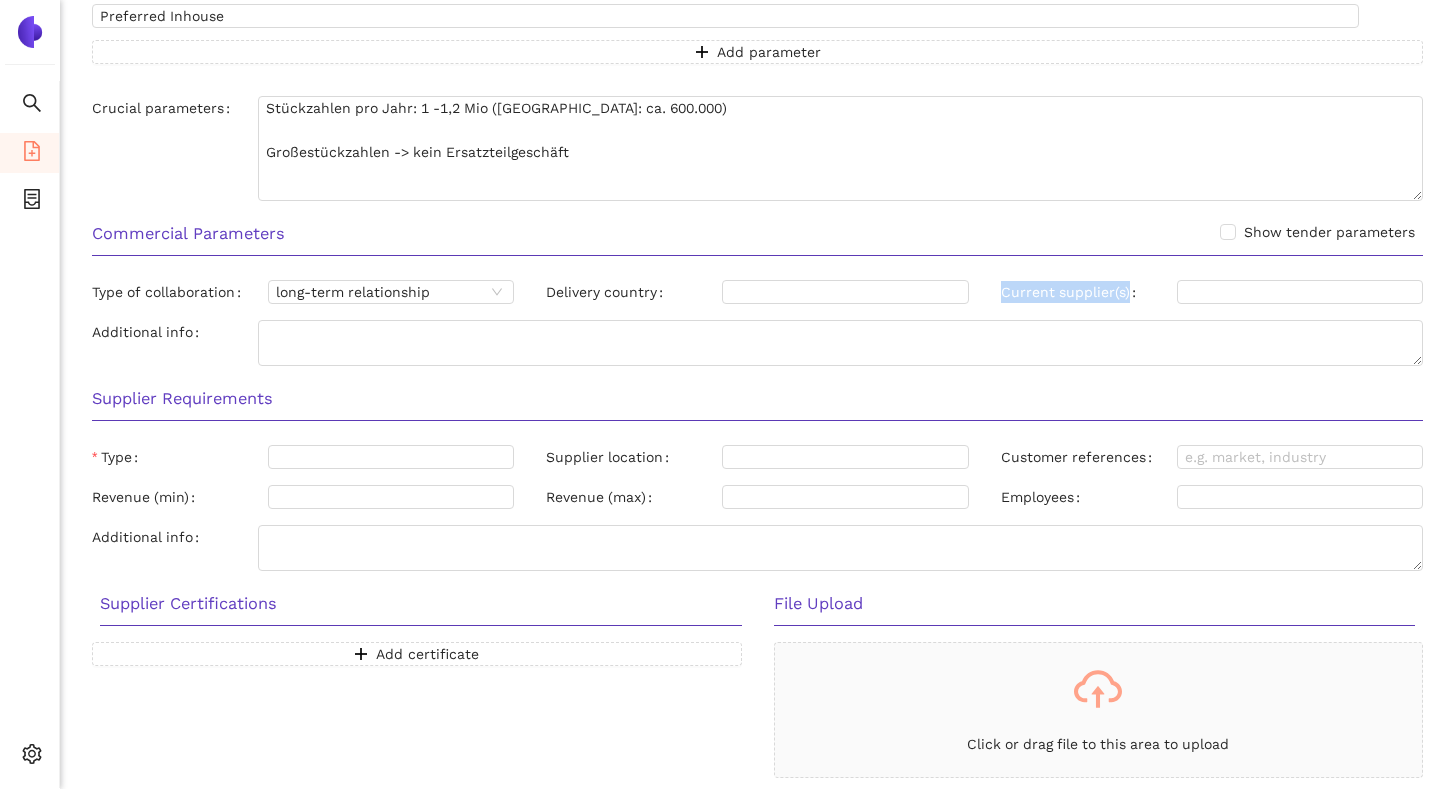 drag, startPoint x: 1003, startPoint y: 290, endPoint x: 1128, endPoint y: 298, distance: 125.25574 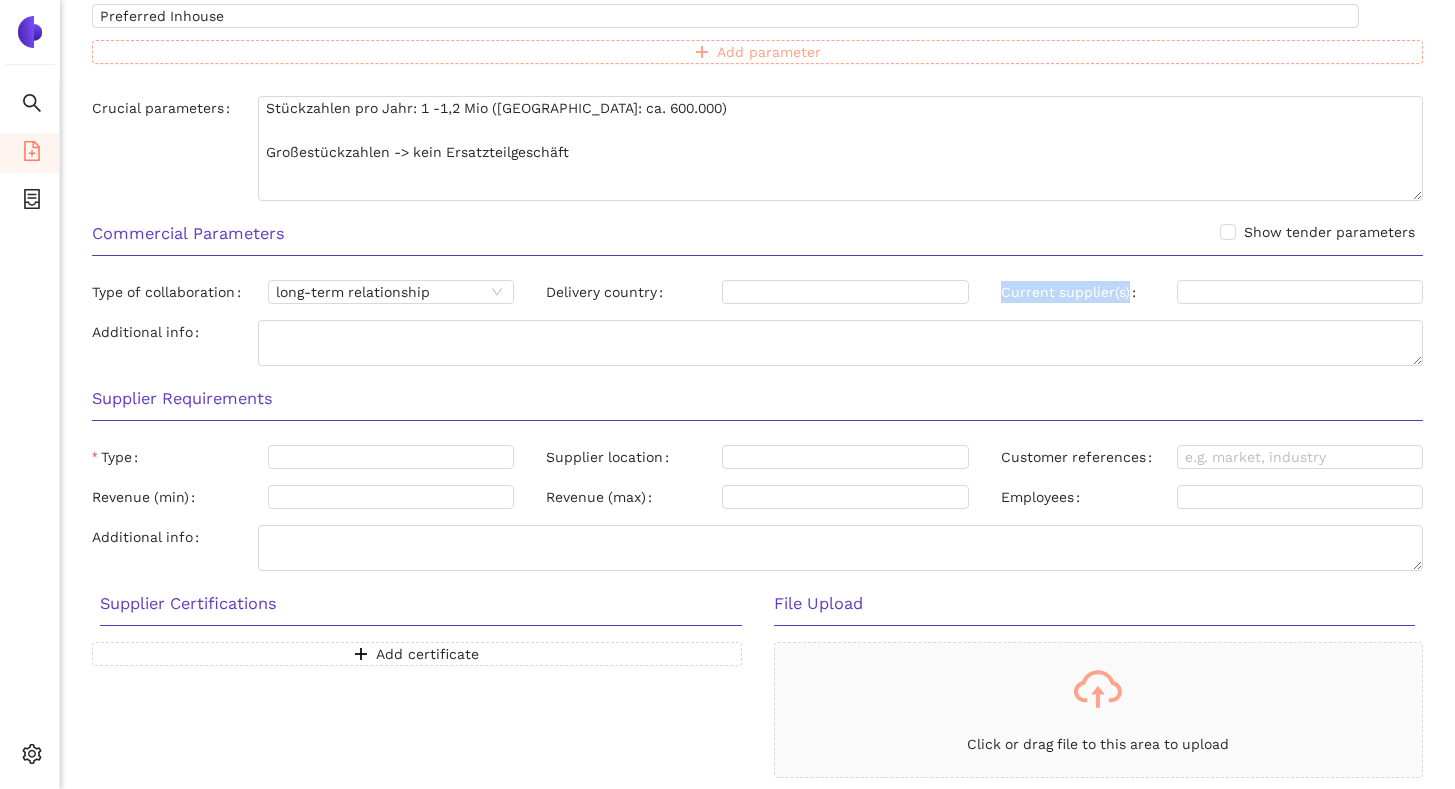 click at bounding box center [381, 457] 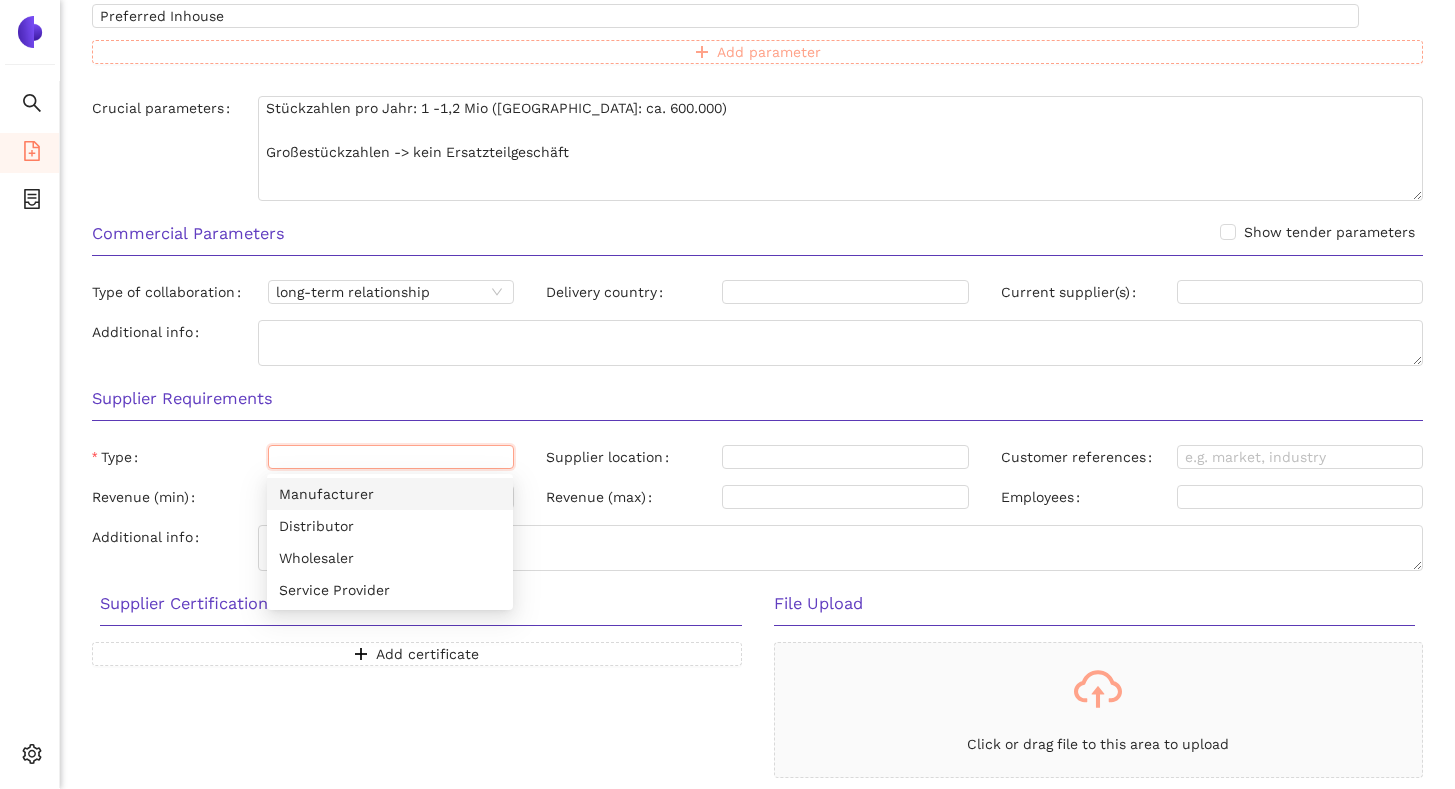 click on "Manufacturer" at bounding box center (390, 494) 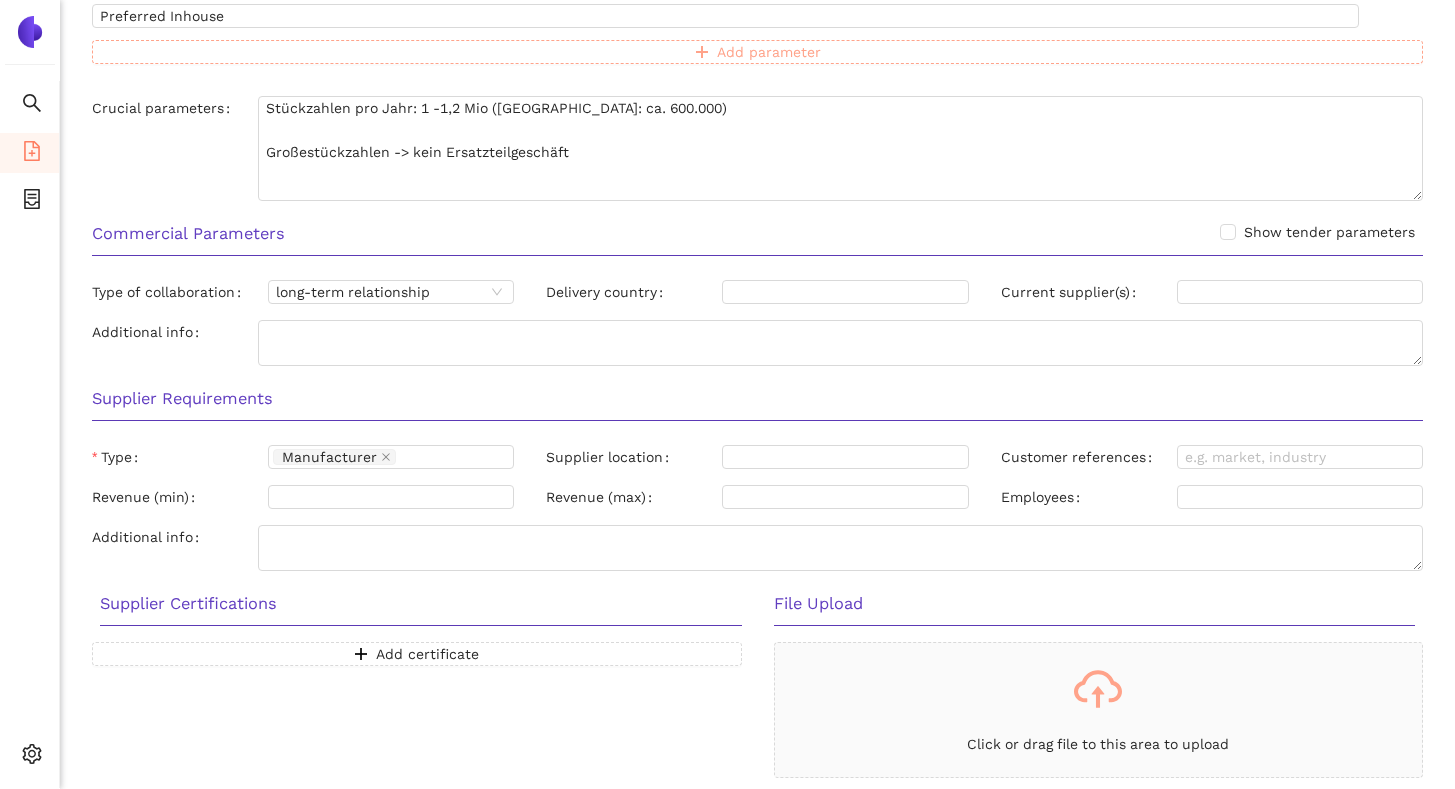 click on "Supplier Requirements" at bounding box center (757, 399) 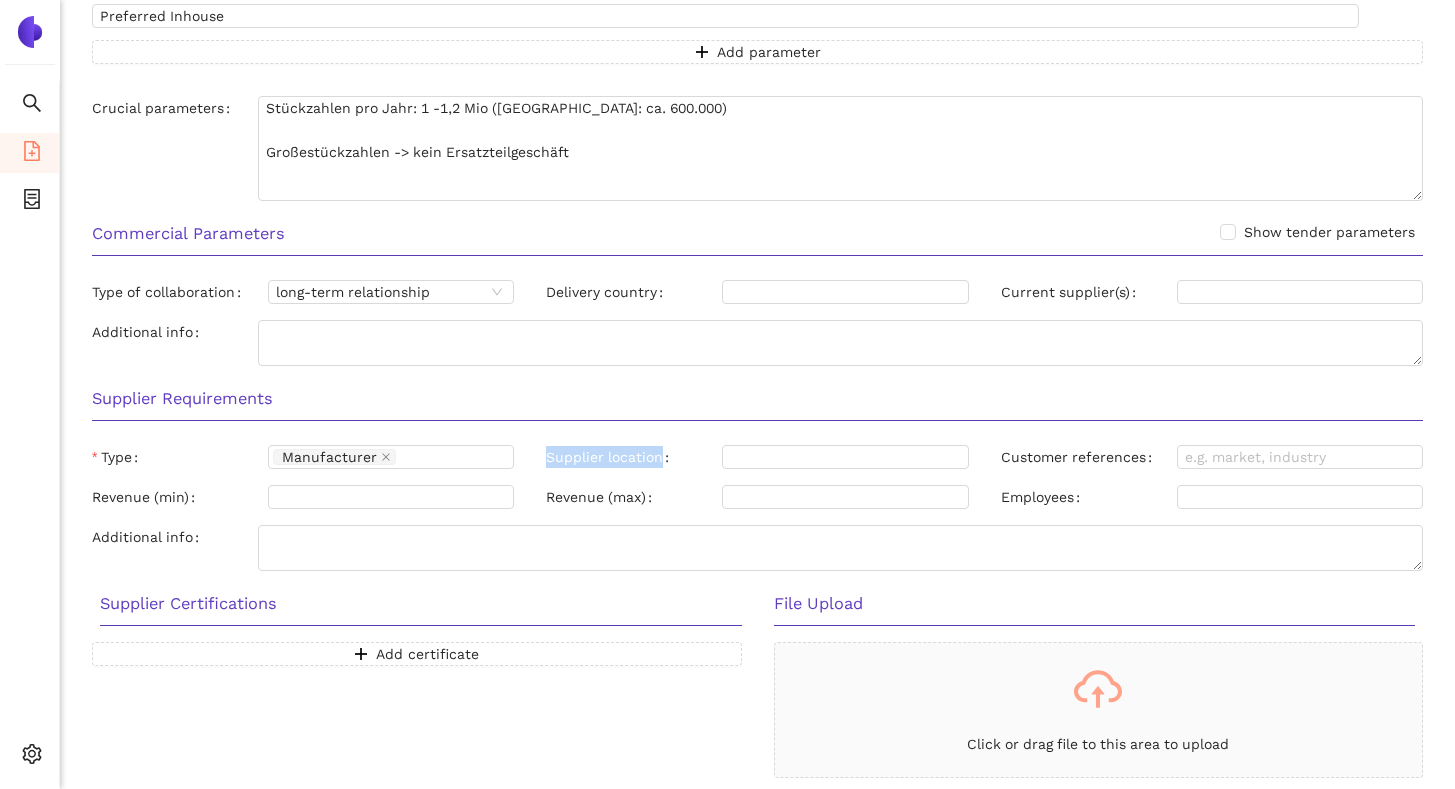 drag, startPoint x: 199, startPoint y: 43, endPoint x: 659, endPoint y: 461, distance: 621.5497 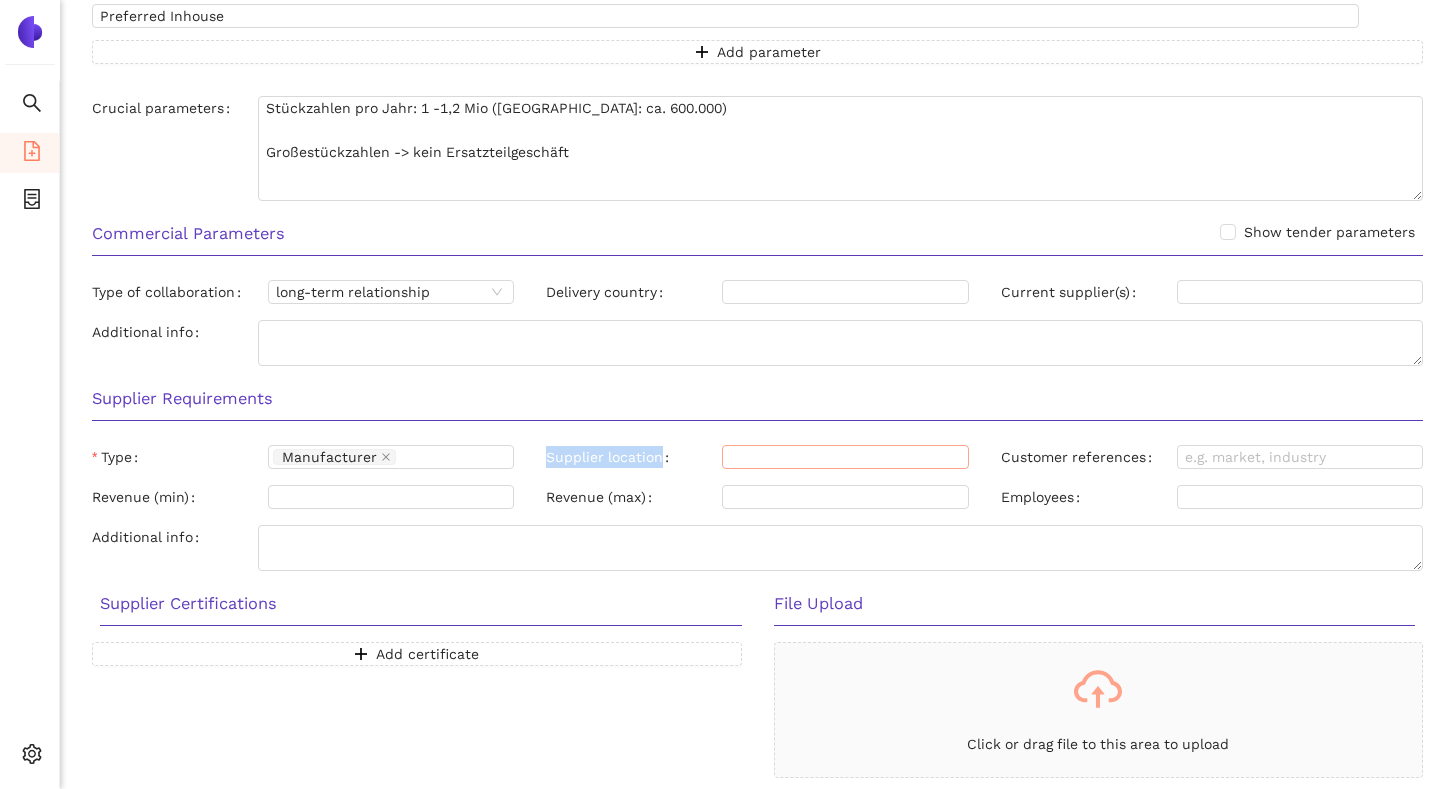 drag, startPoint x: 659, startPoint y: 461, endPoint x: 745, endPoint y: 451, distance: 86.579445 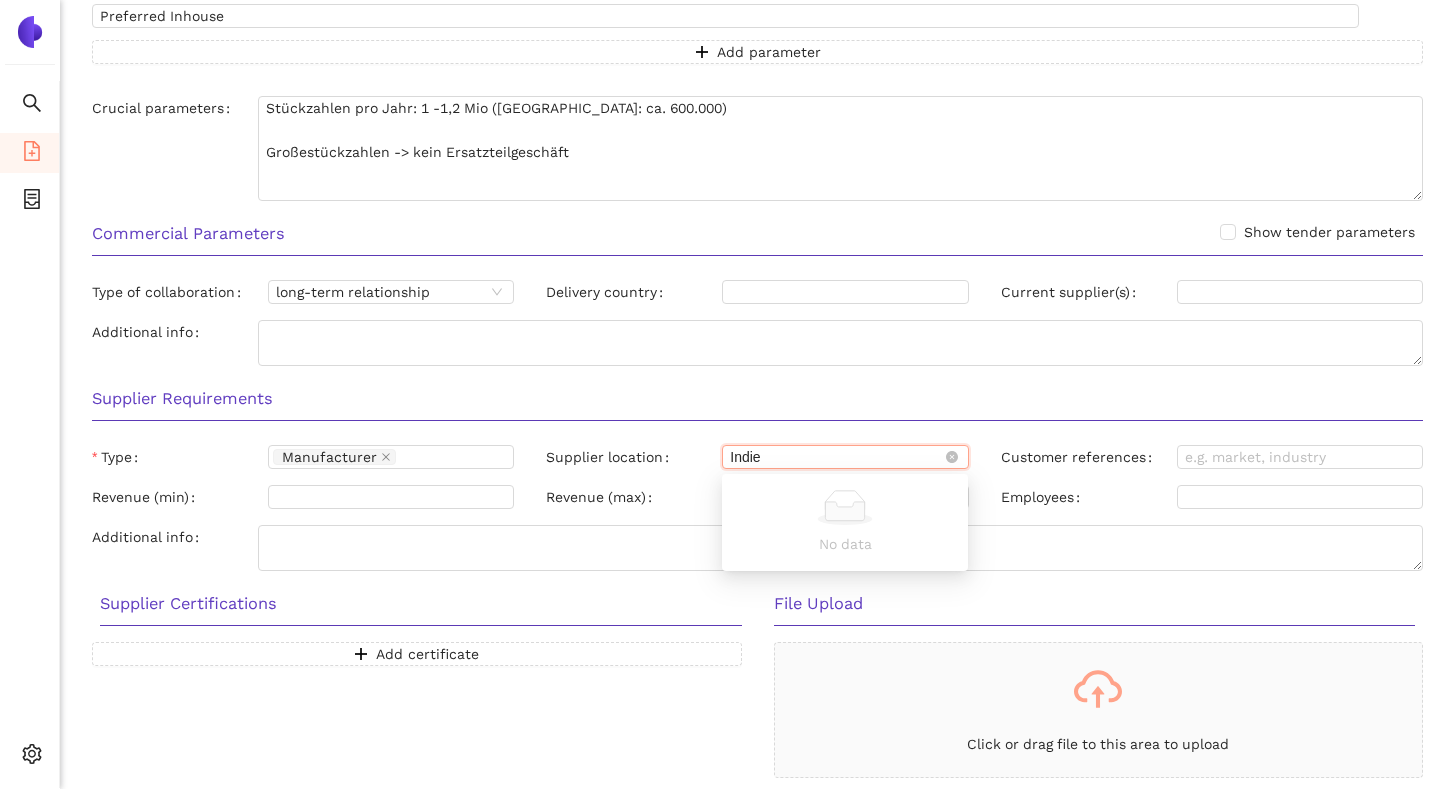 type on "Indi" 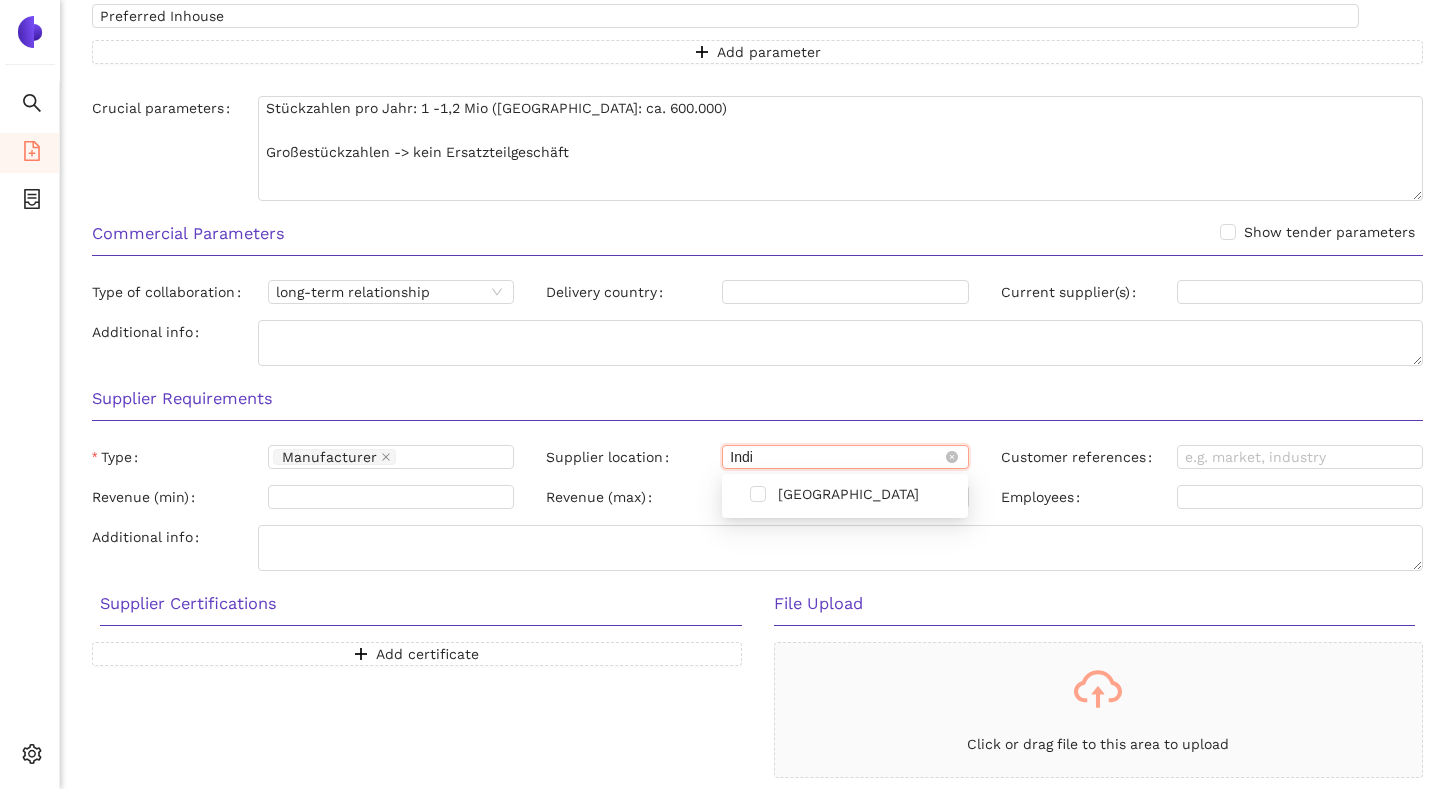 click at bounding box center [758, 494] 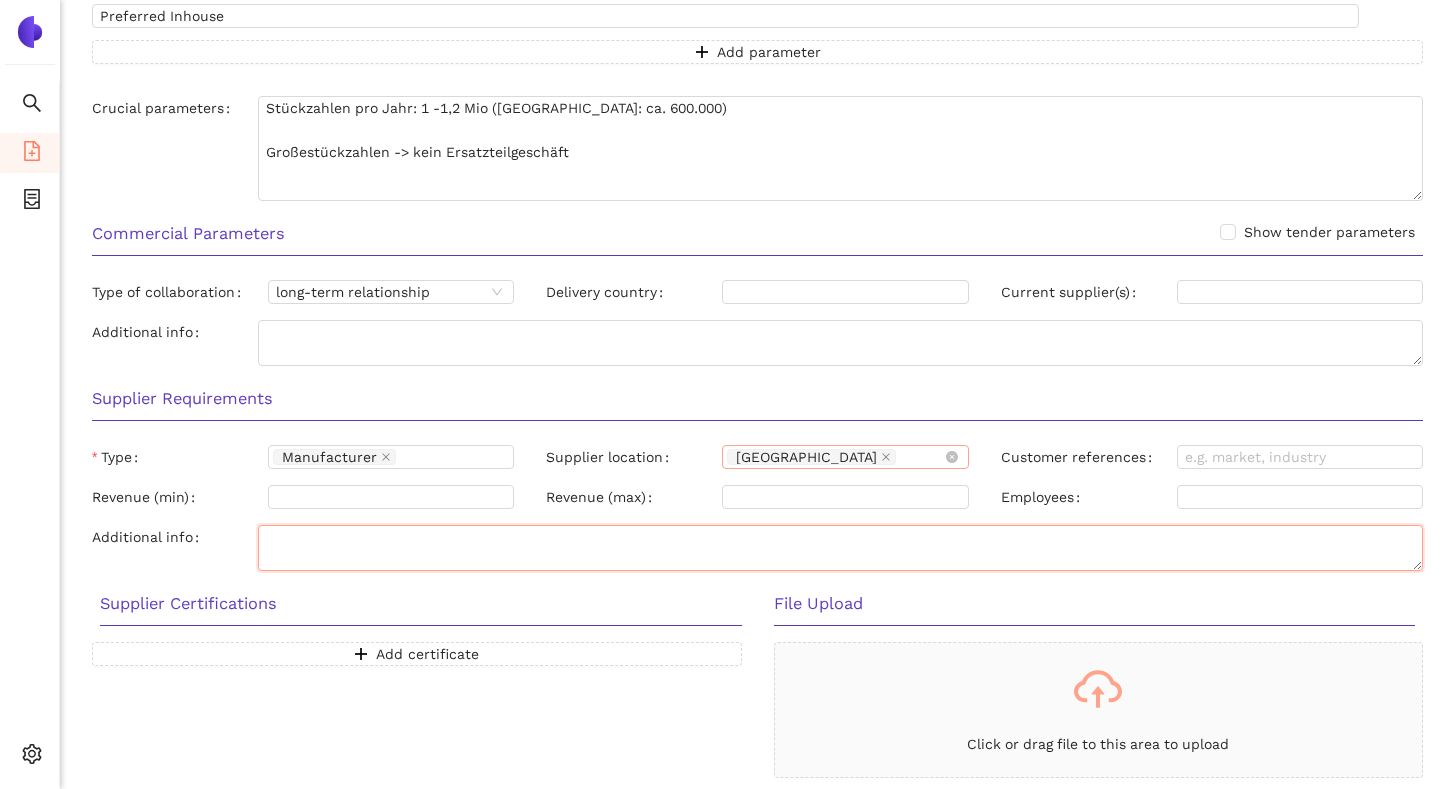 click on "Additional info" at bounding box center [840, 548] 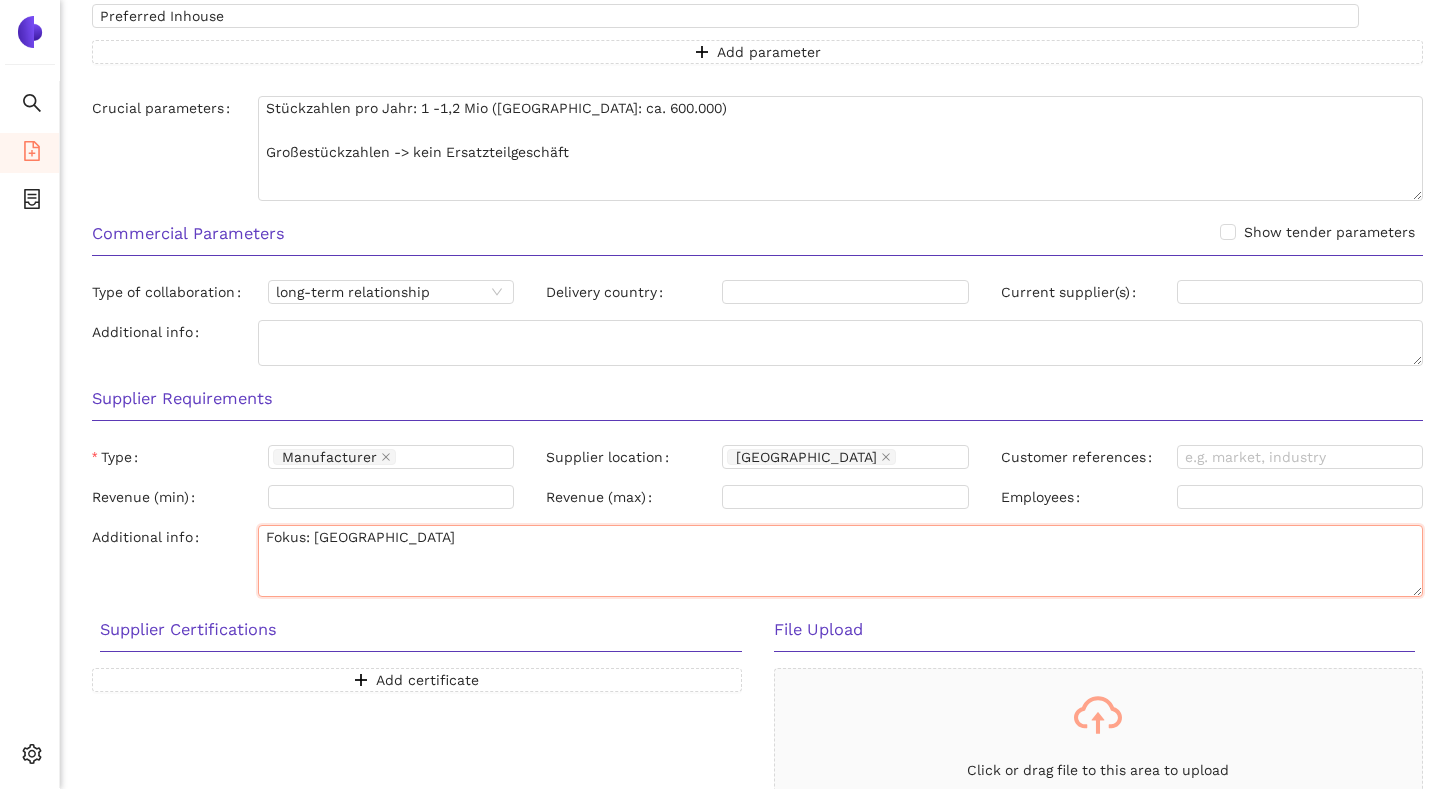 drag, startPoint x: 745, startPoint y: 451, endPoint x: 1421, endPoint y: 592, distance: 690.54834 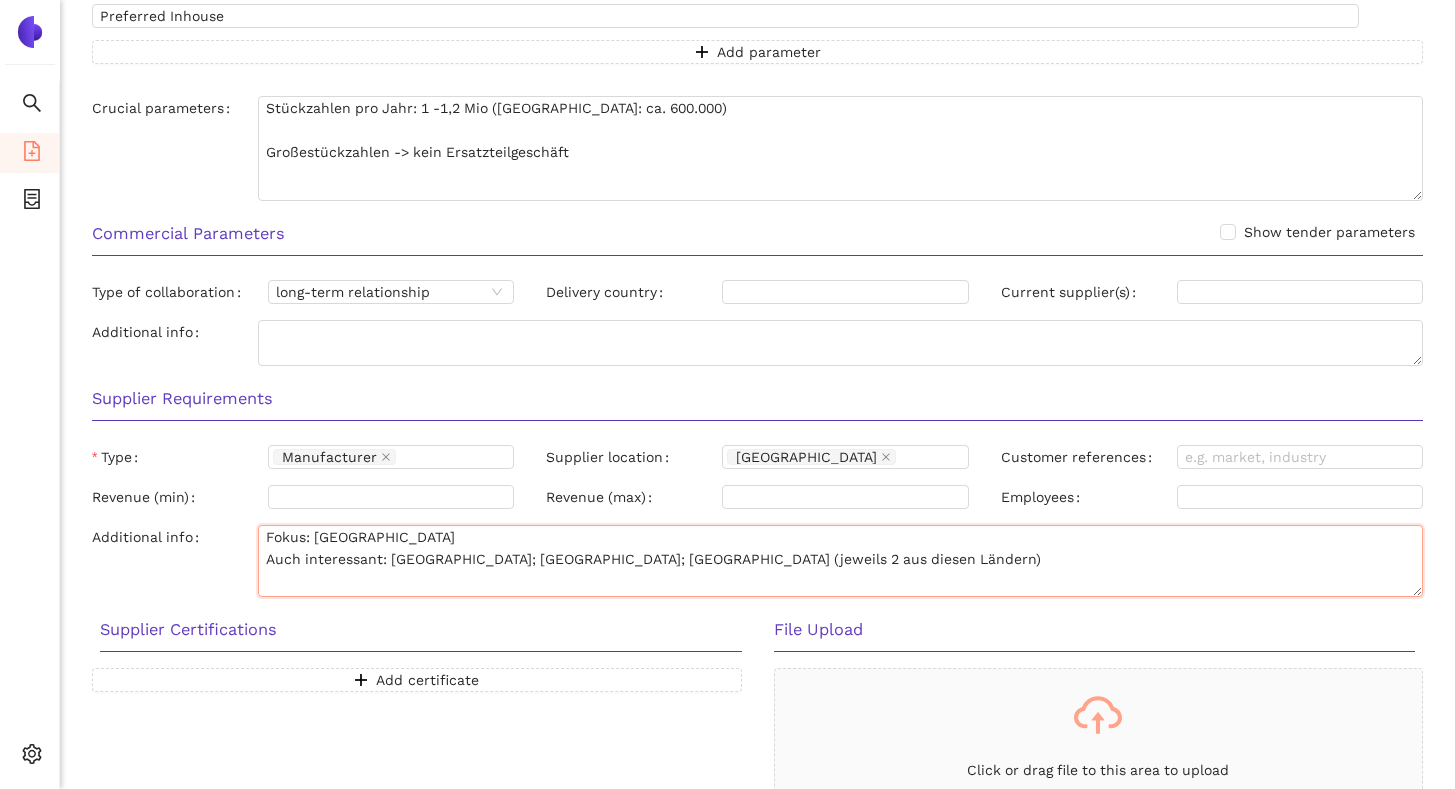 type on "Fokus: Indien
Auch interessant: Europa; China; Mexico (jeweils 2 aus diesen Ländern)" 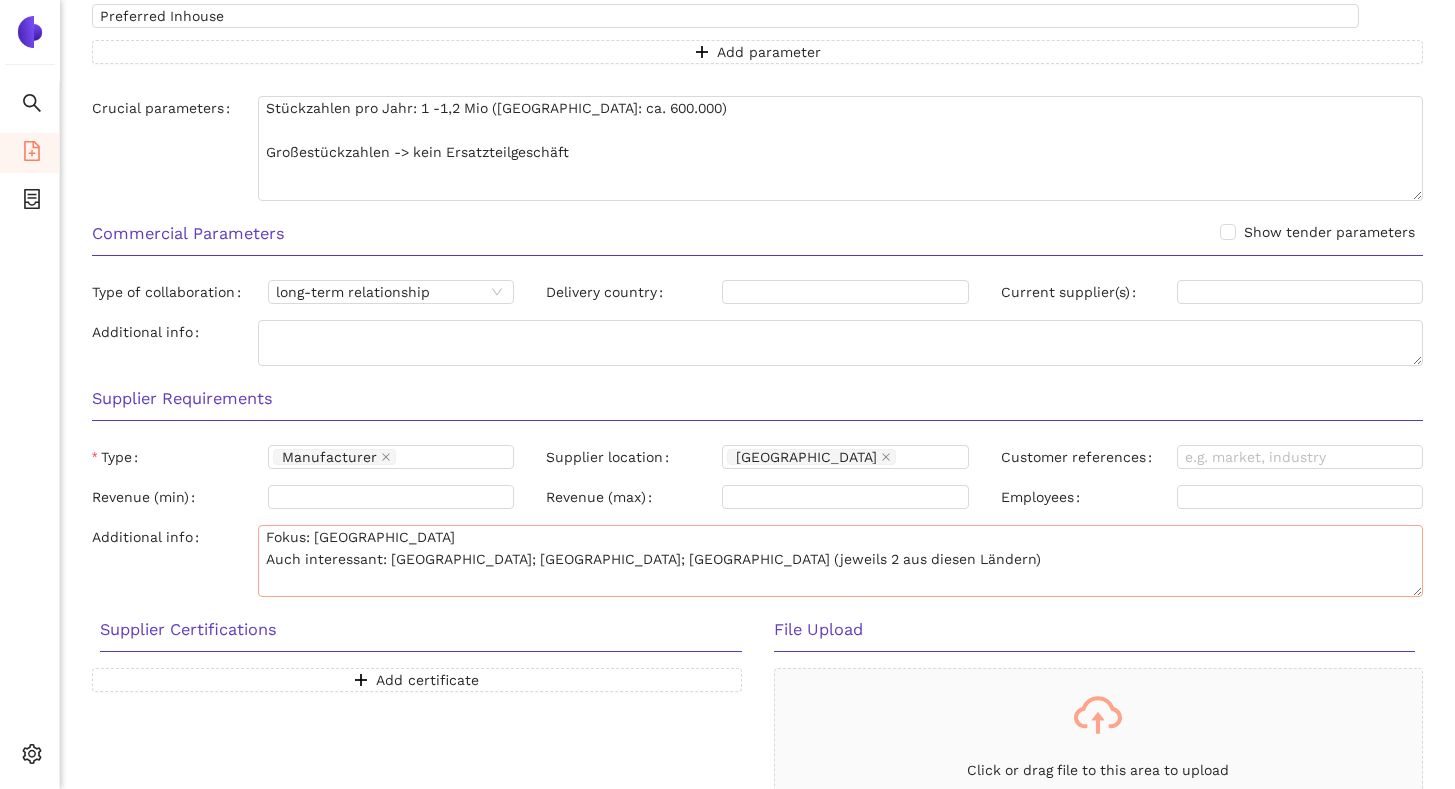 click on "Supplier Requirements" at bounding box center [757, 399] 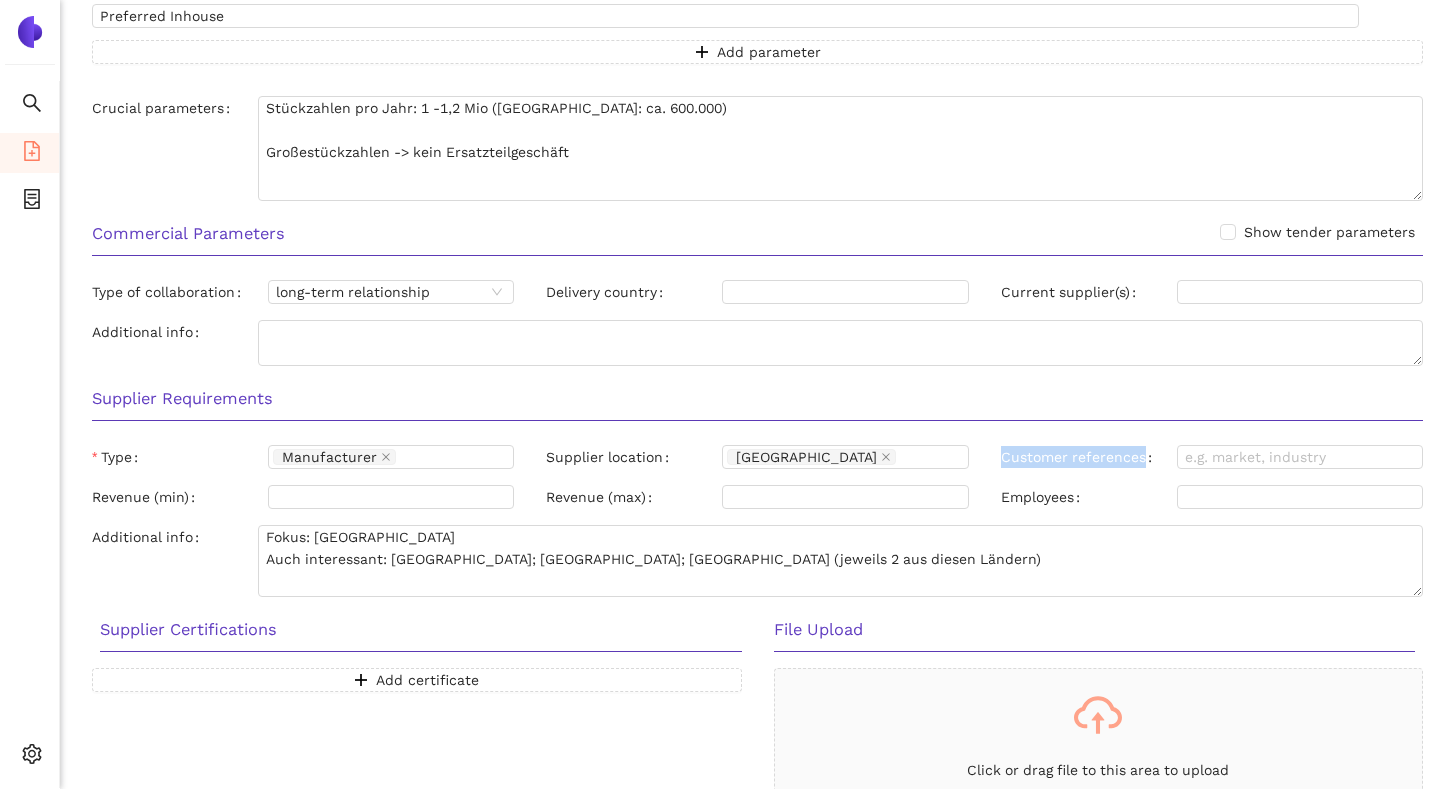 drag, startPoint x: 1002, startPoint y: 459, endPoint x: 1146, endPoint y: 463, distance: 144.05554 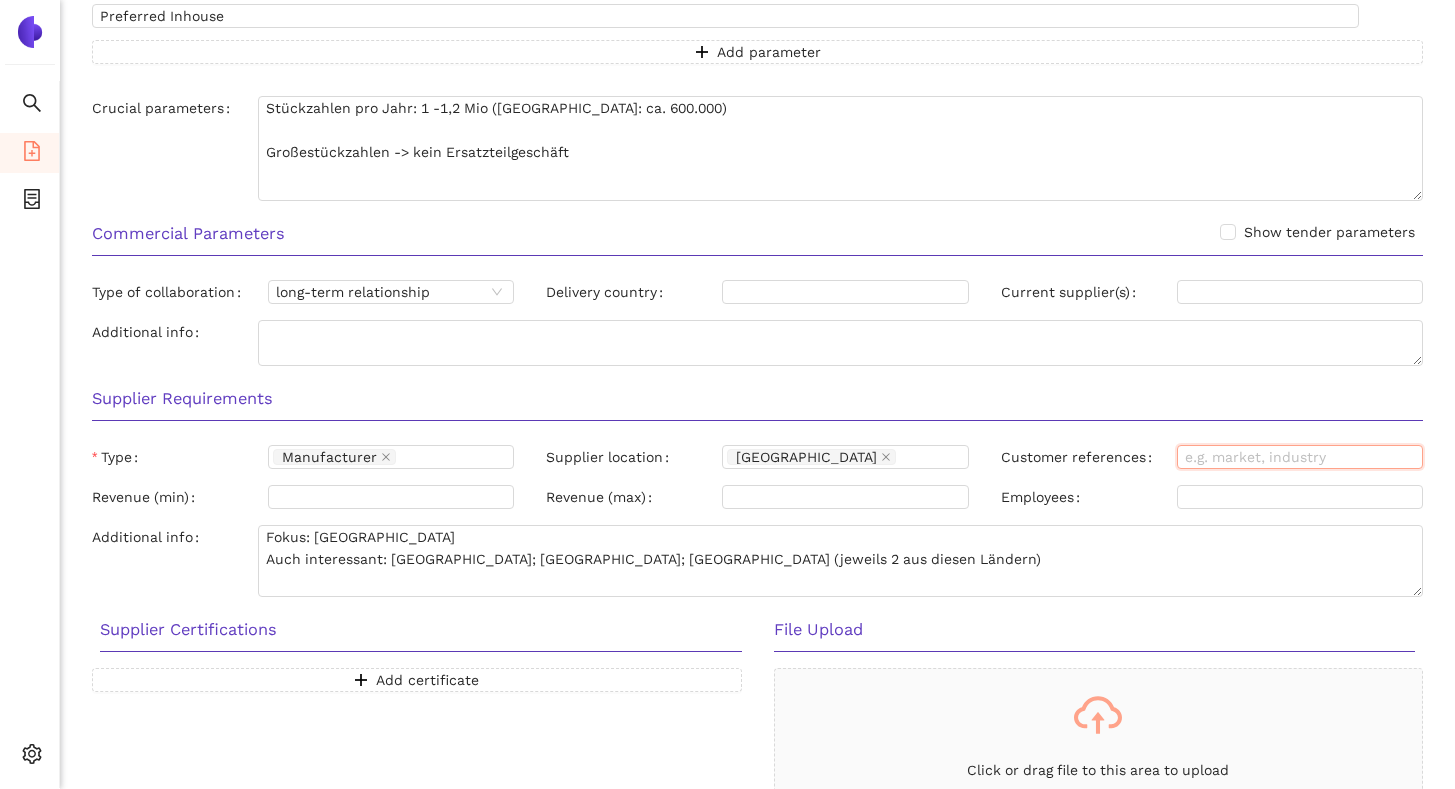 click on "Customer references" at bounding box center [1300, 457] 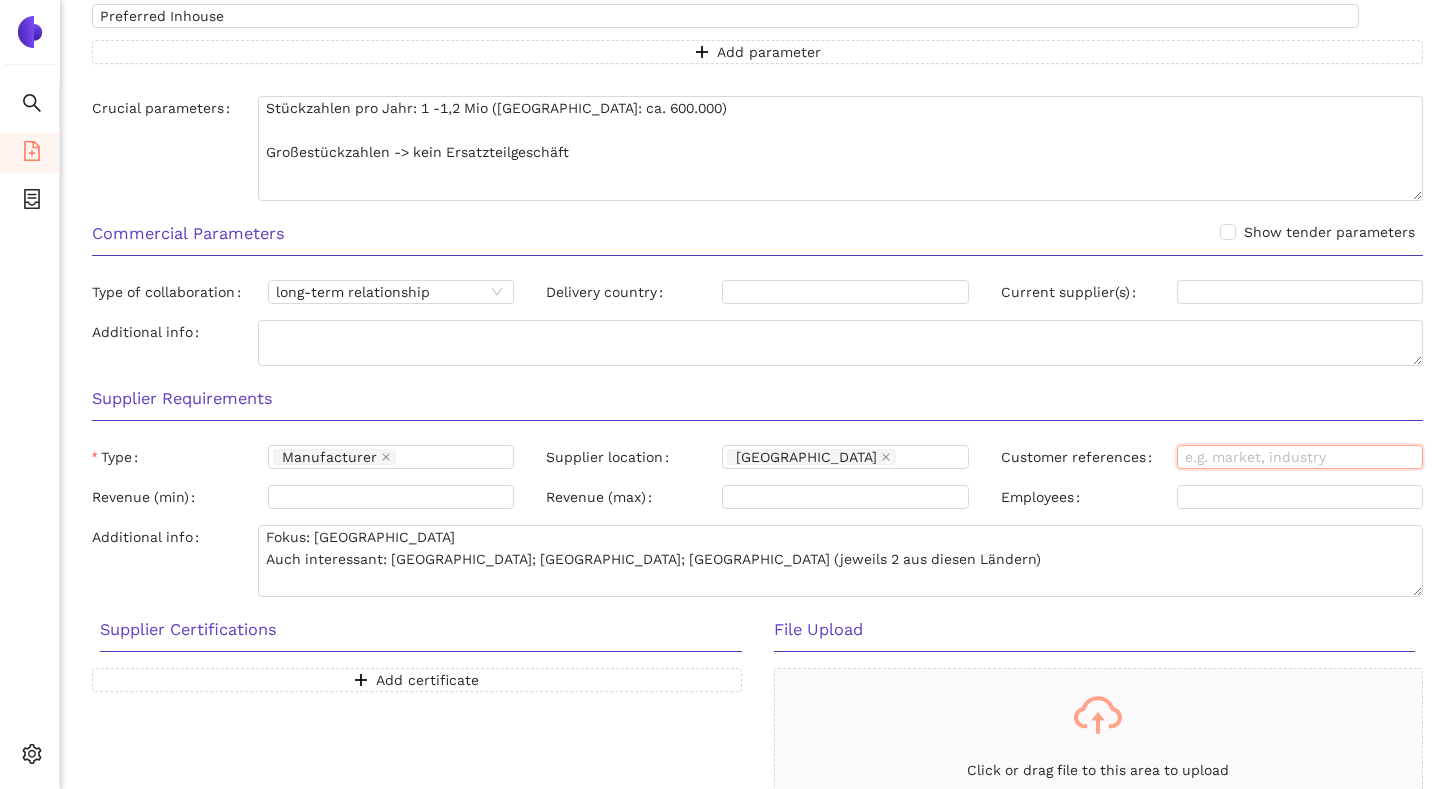 type on "Automotive" 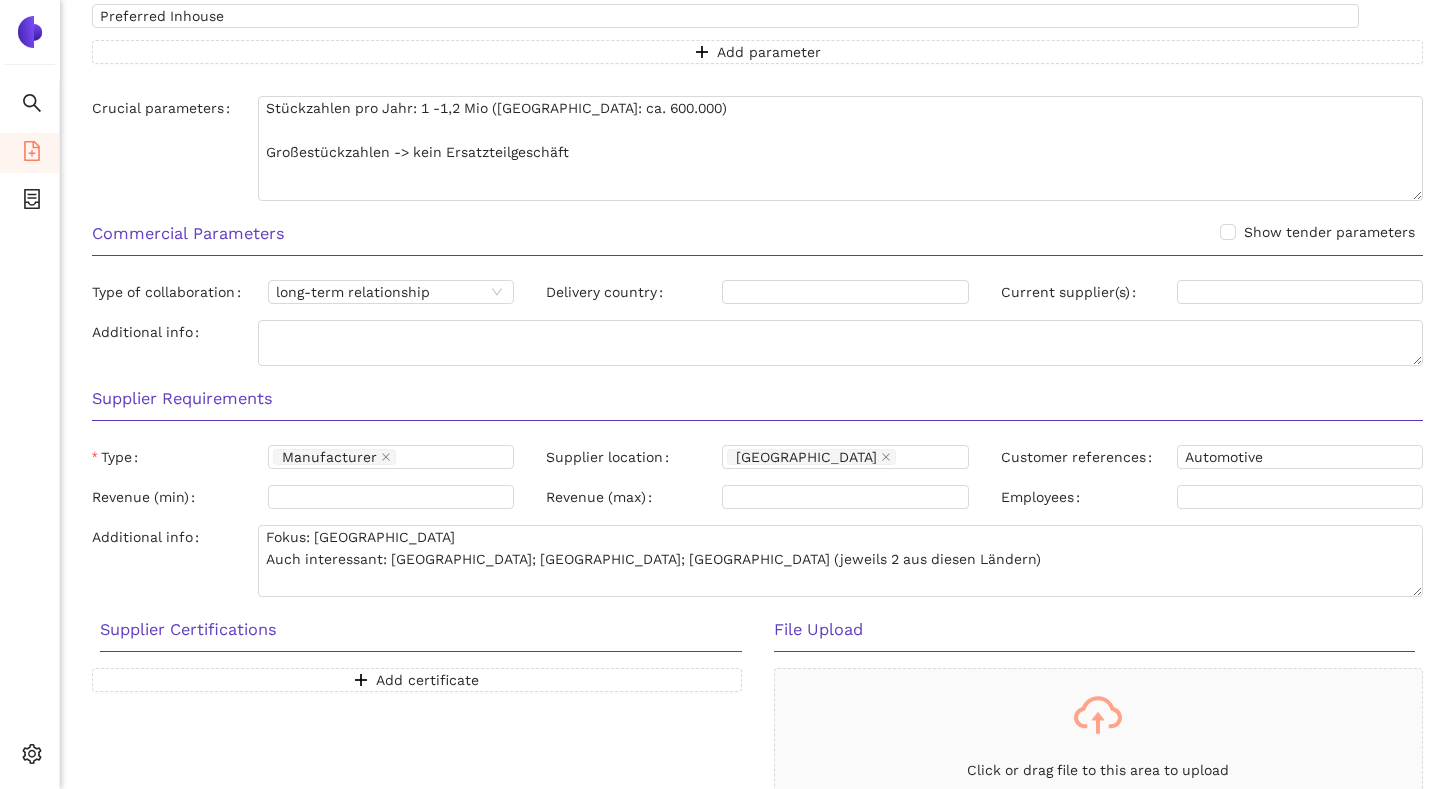 click on "Supplier Requirements" at bounding box center [757, 399] 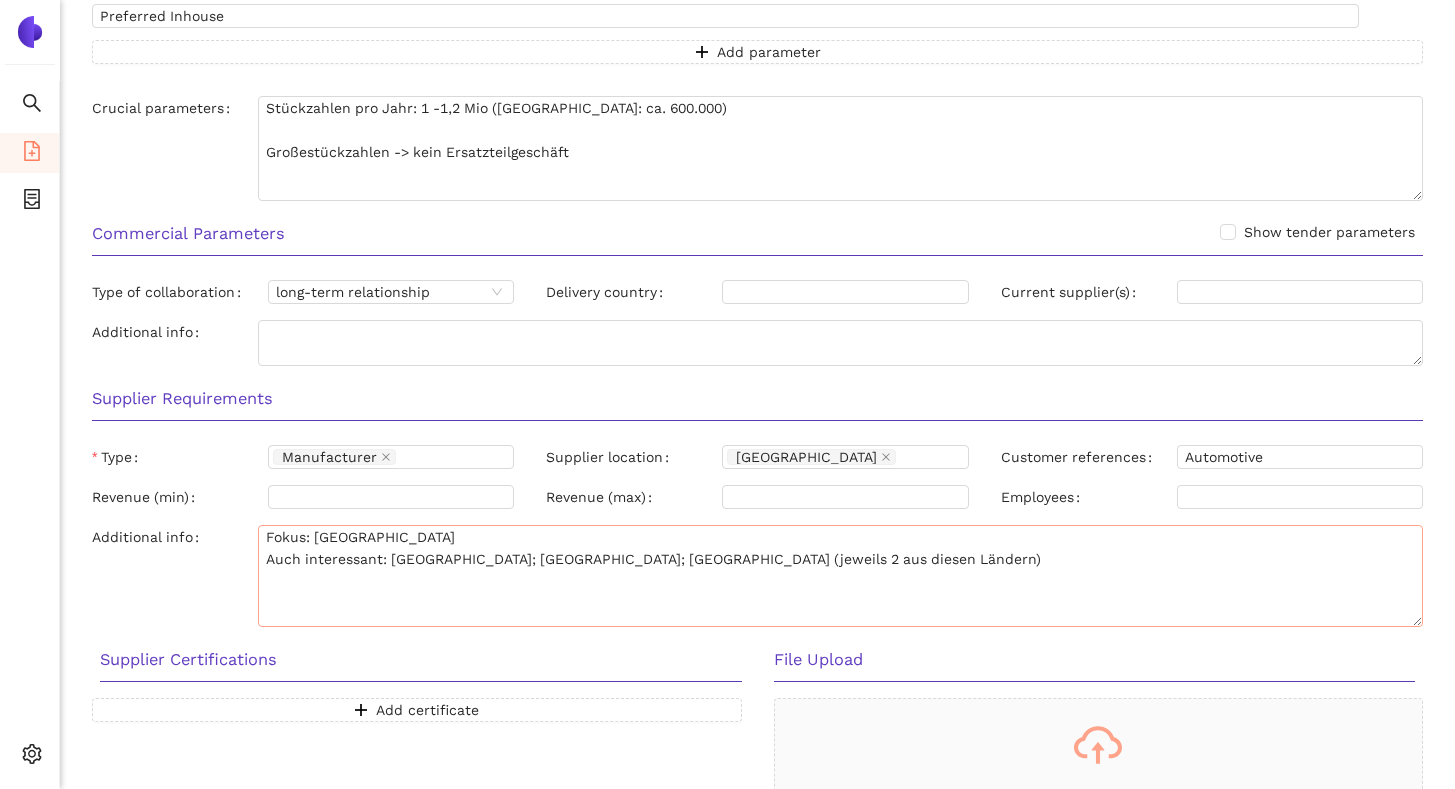 drag, startPoint x: 1414, startPoint y: 593, endPoint x: 1414, endPoint y: 623, distance: 30 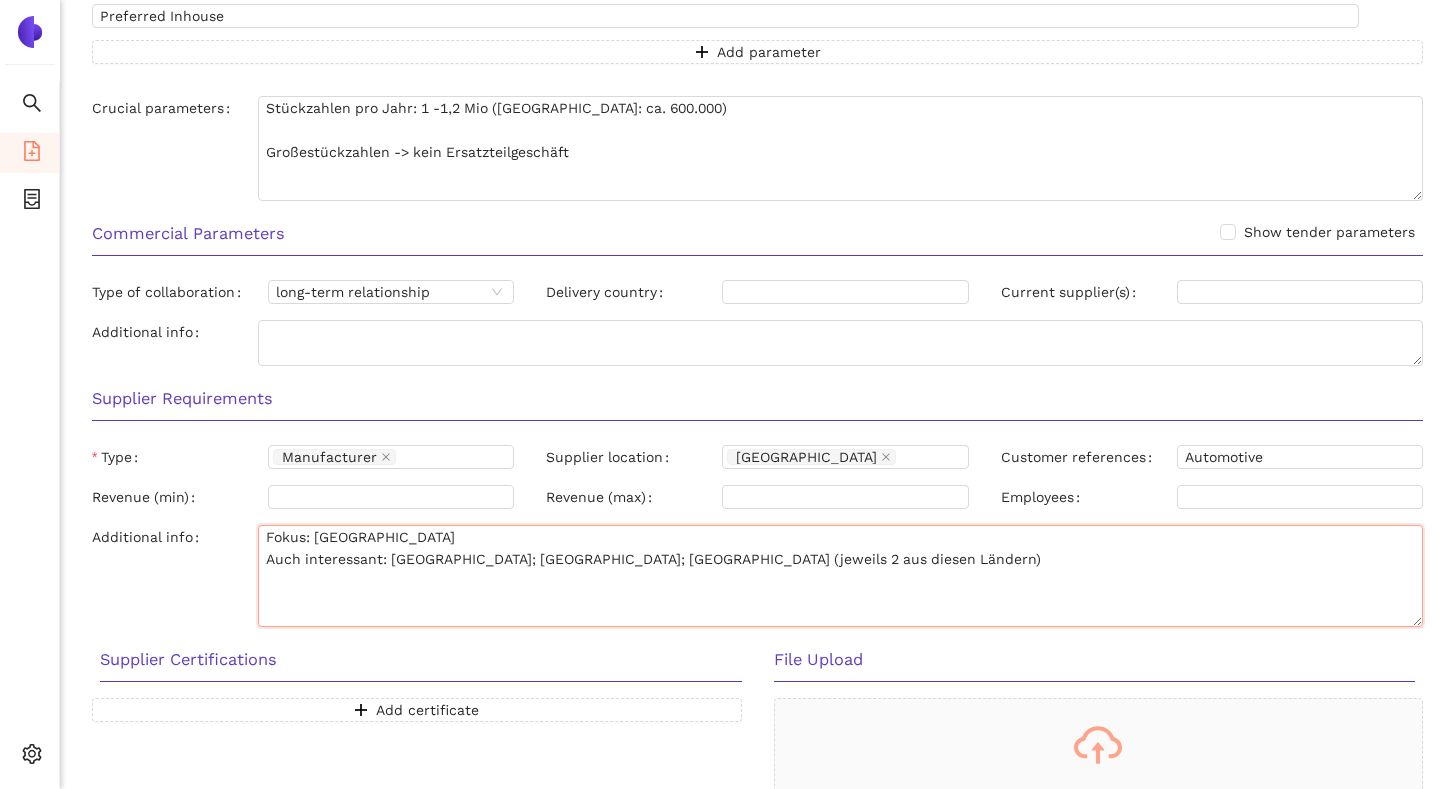 click on "Fokus: Indien
Auch interessant: Europa; China; Mexico (jeweils 2 aus diesen Ländern)" at bounding box center [840, 576] 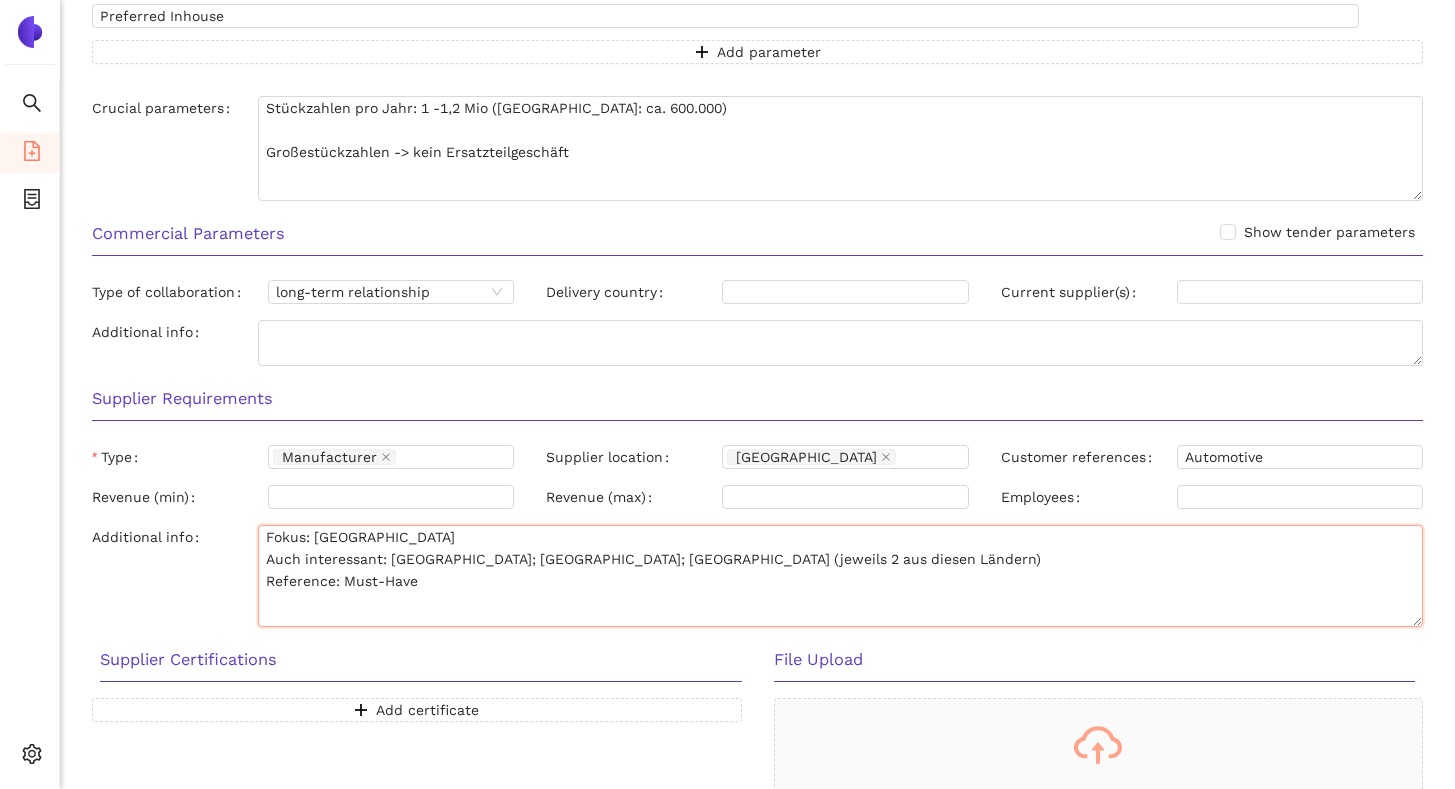 type on "Fokus: Indien
Auch interessant: Europa; China; Mexico (jeweils 2 aus diesen Ländern)
Reference: Must-Have" 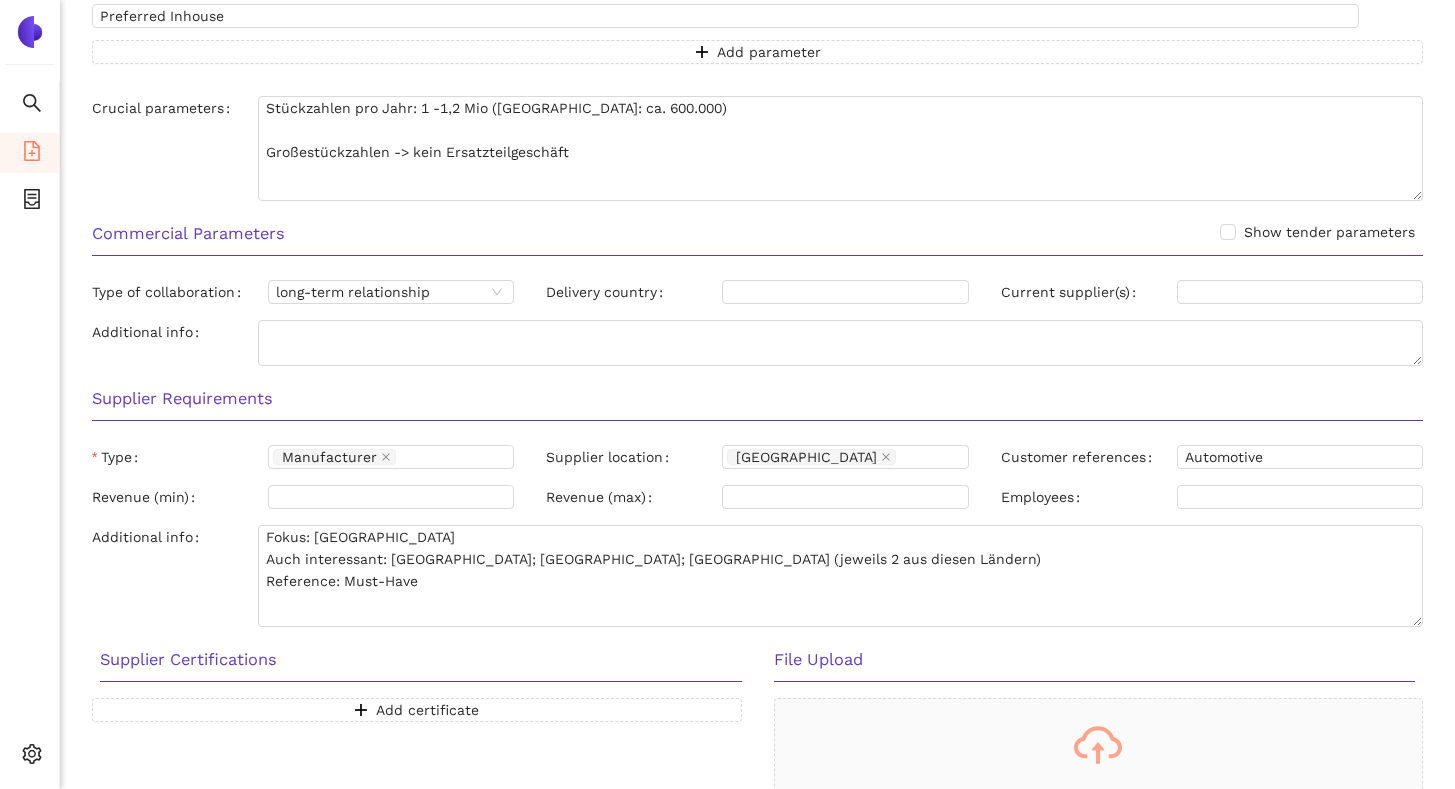 click on "Supplier Requirements" at bounding box center (757, 399) 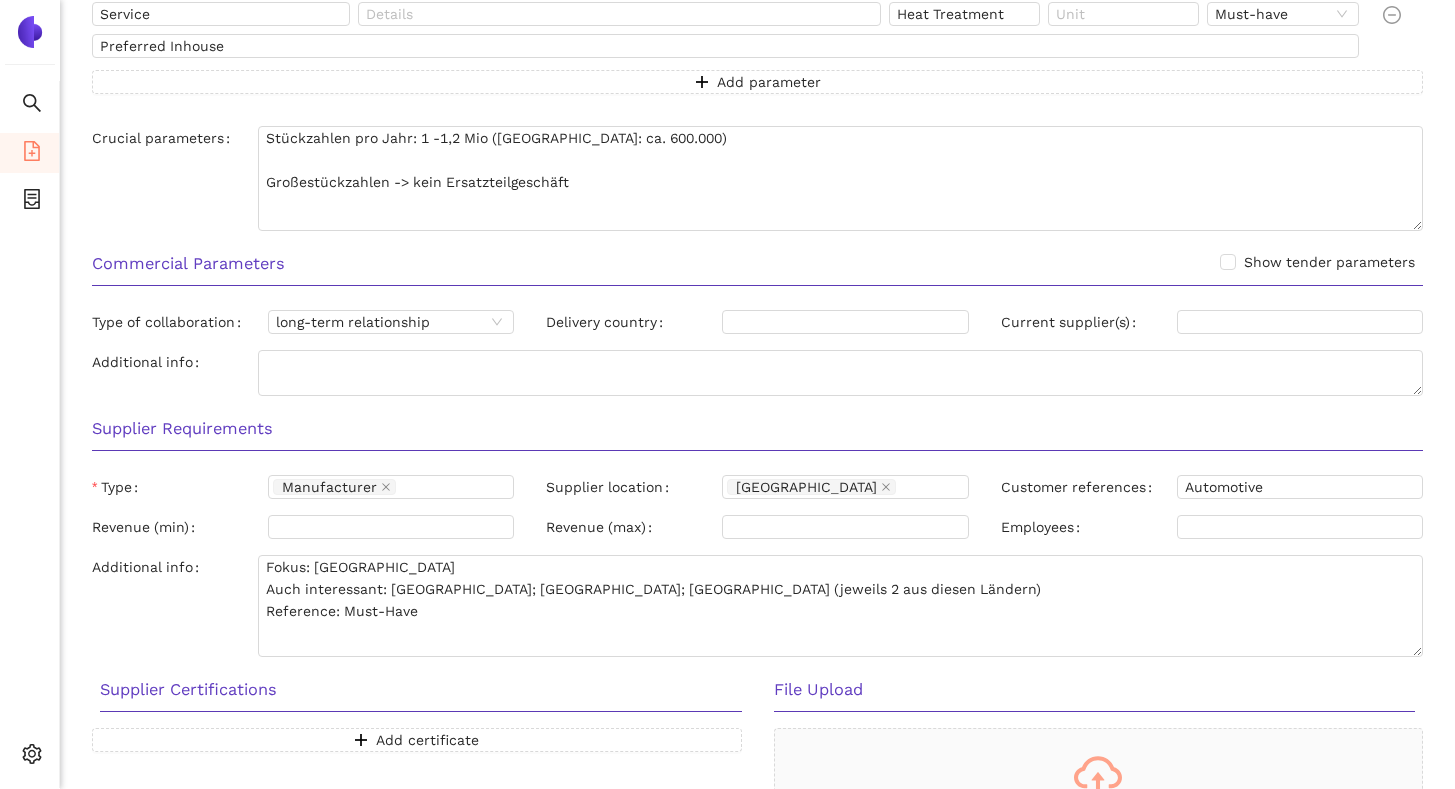 scroll, scrollTop: 1168, scrollLeft: 0, axis: vertical 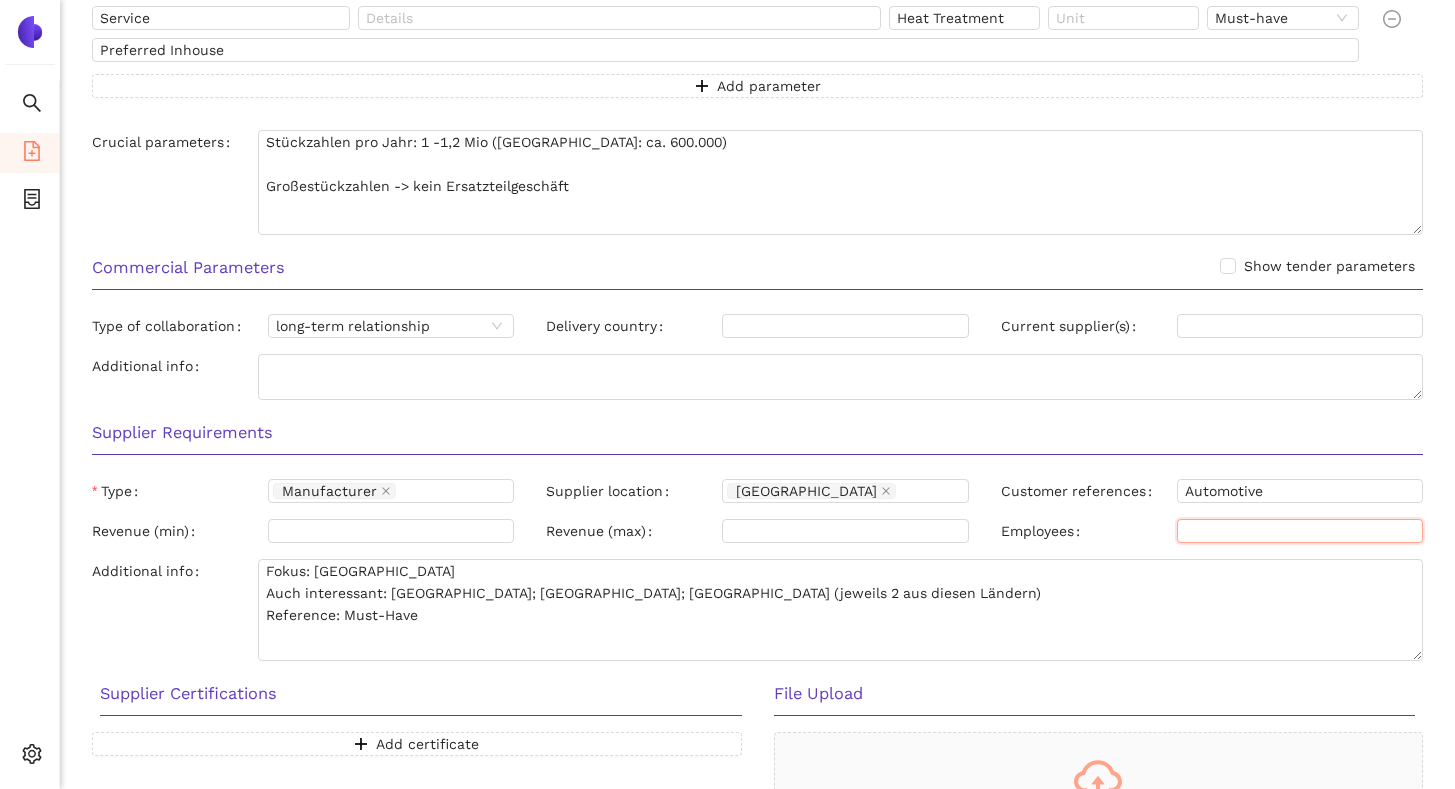 click on "Employees" at bounding box center [1300, 531] 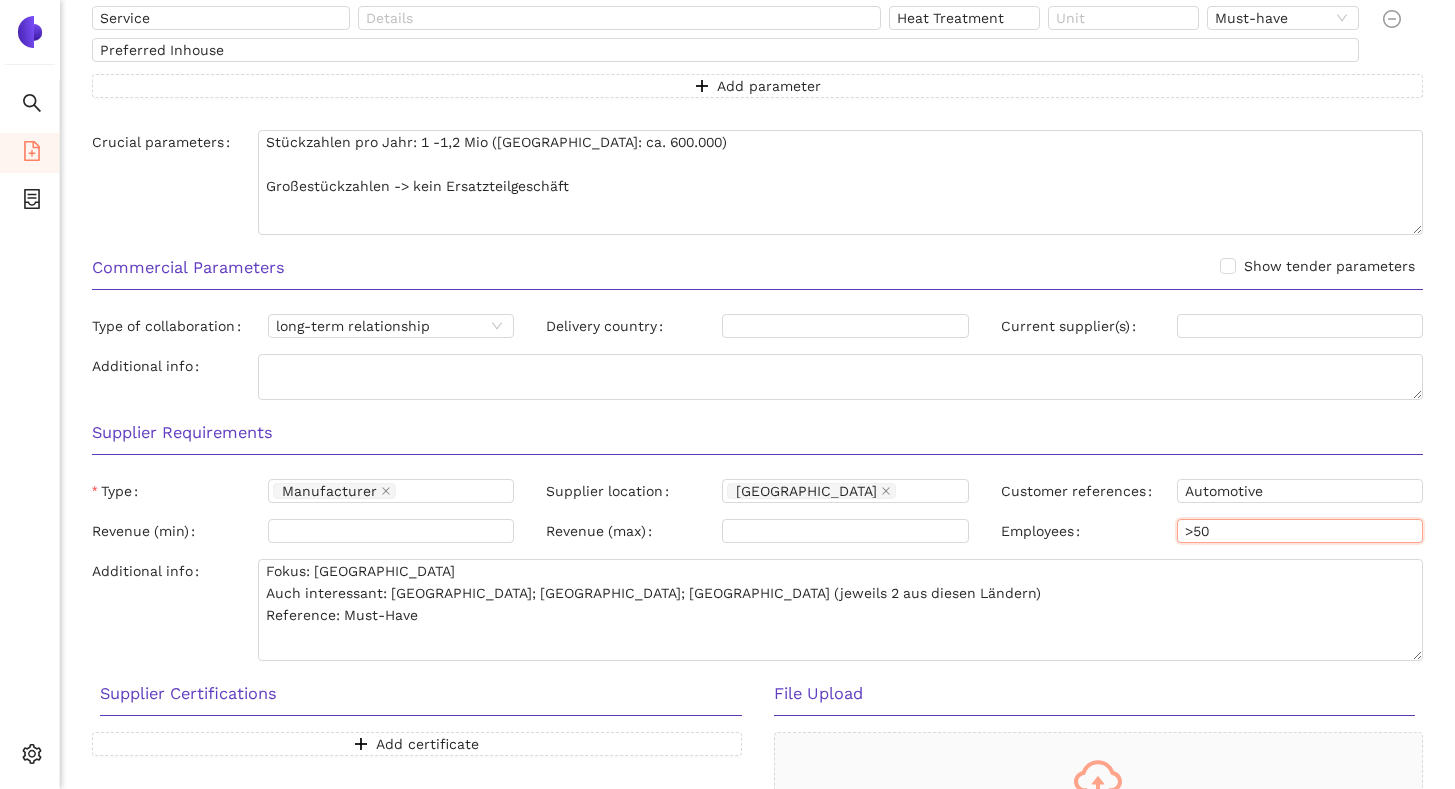 type on ">50" 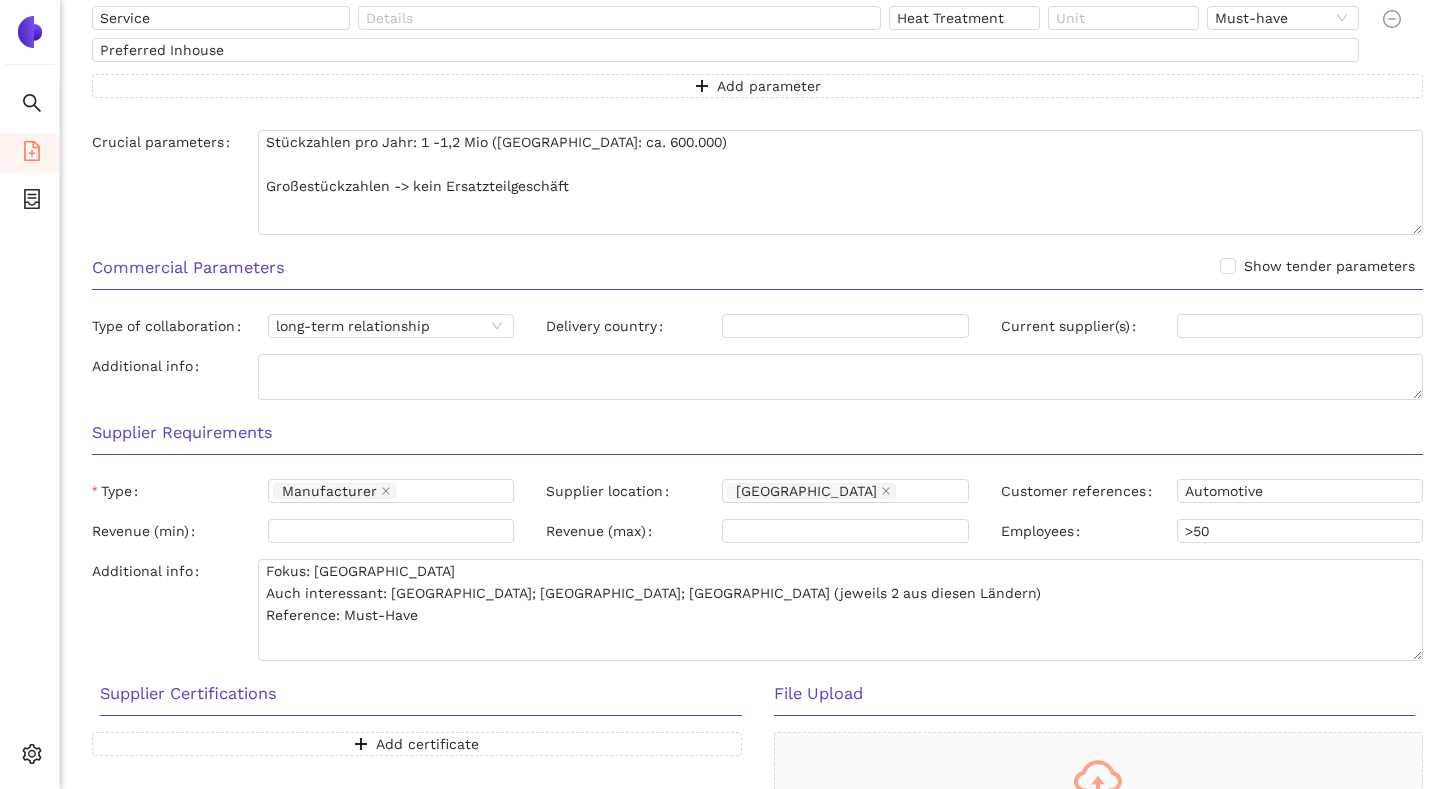 click on "Supplier Requirements" at bounding box center (757, 433) 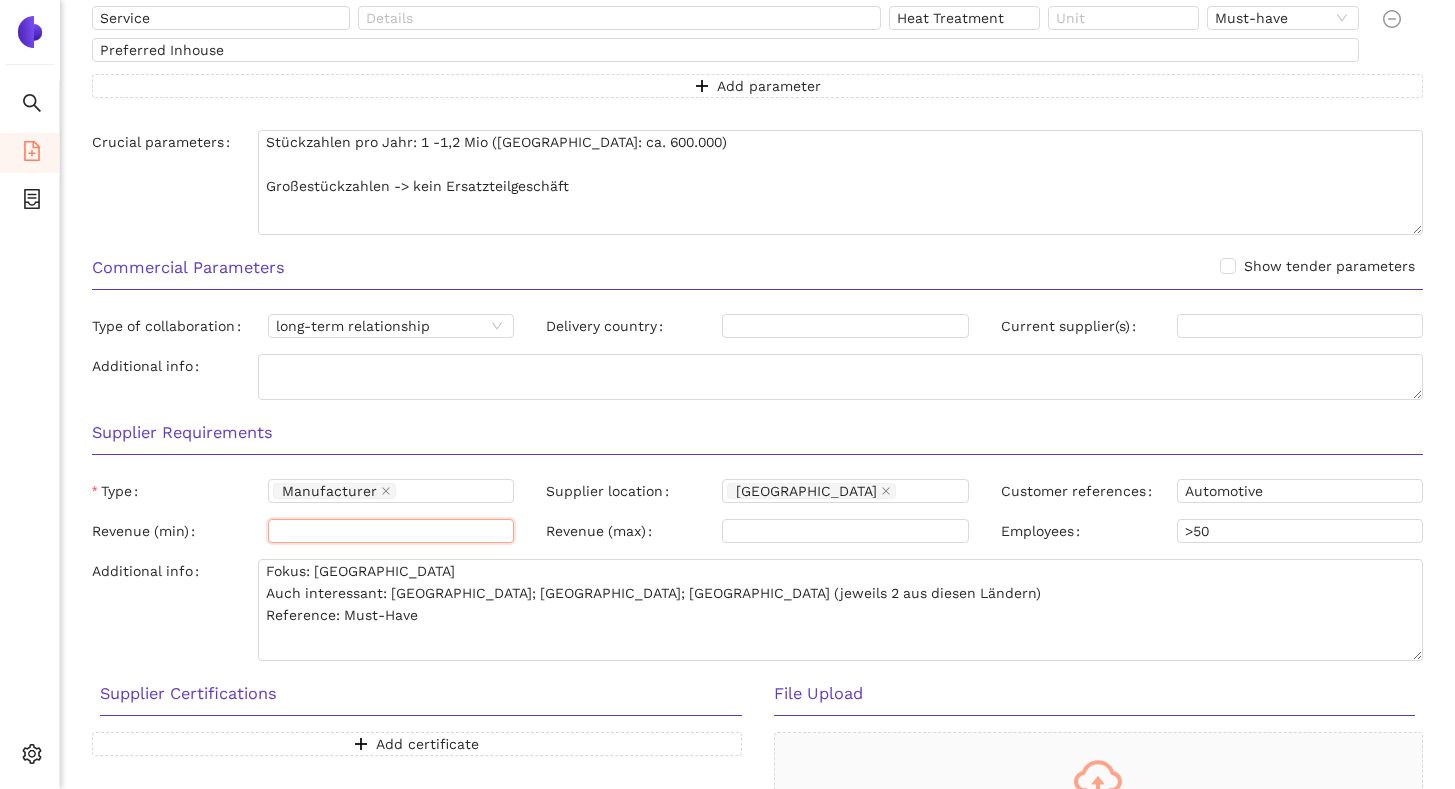click on "Revenue (min)" at bounding box center (391, 531) 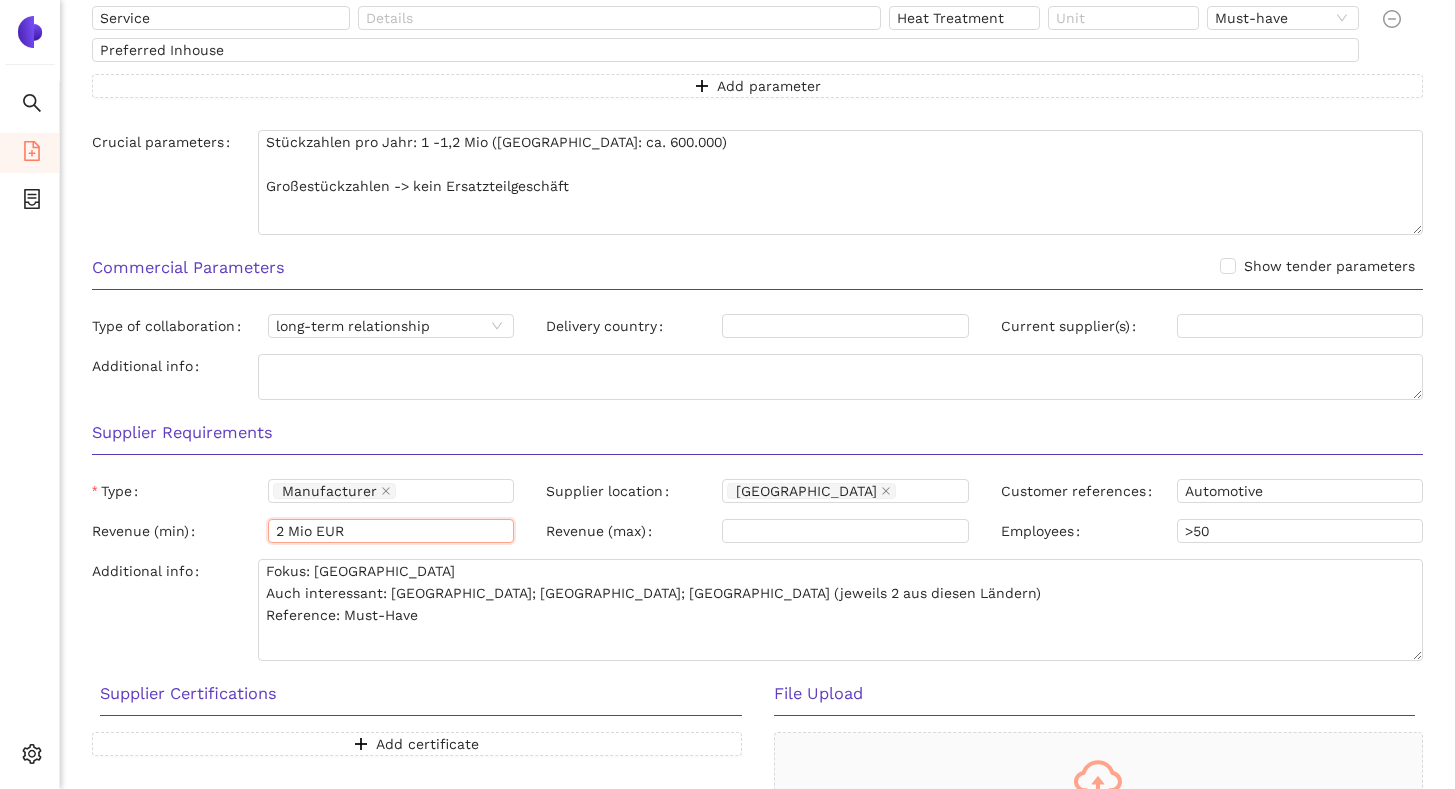 type on "2 Mio EUR" 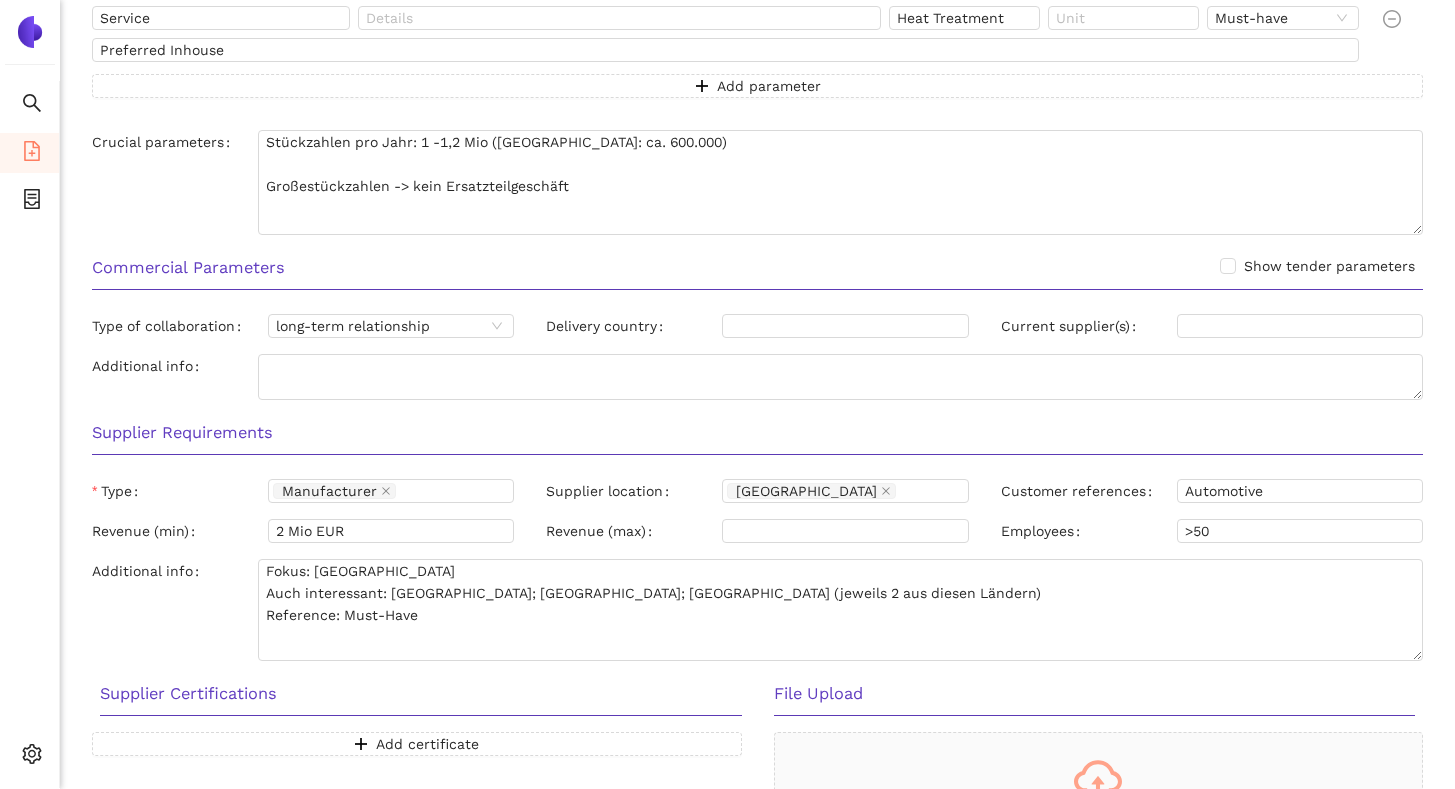 click on "Supplier Requirements" at bounding box center (757, 439) 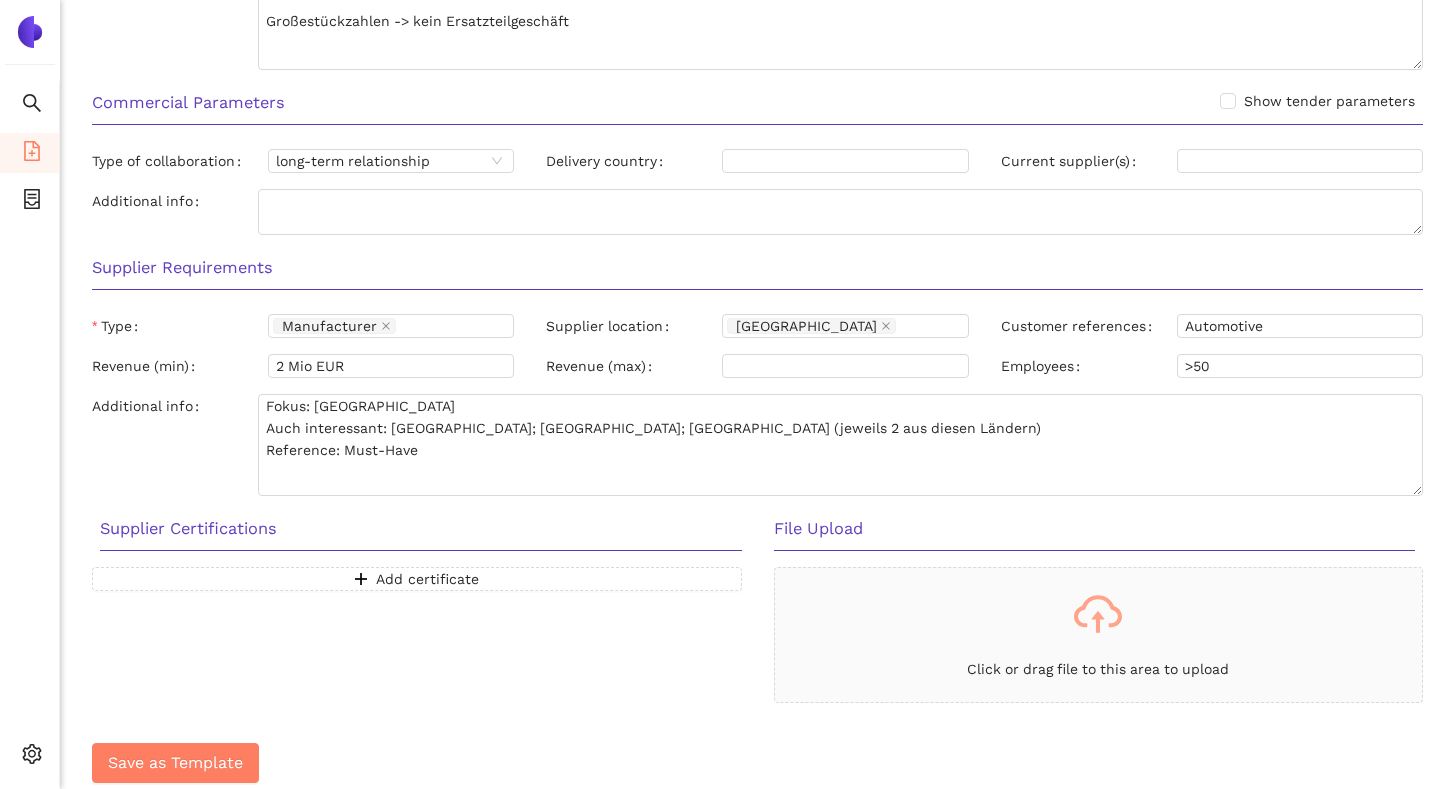 scroll, scrollTop: 1327, scrollLeft: 0, axis: vertical 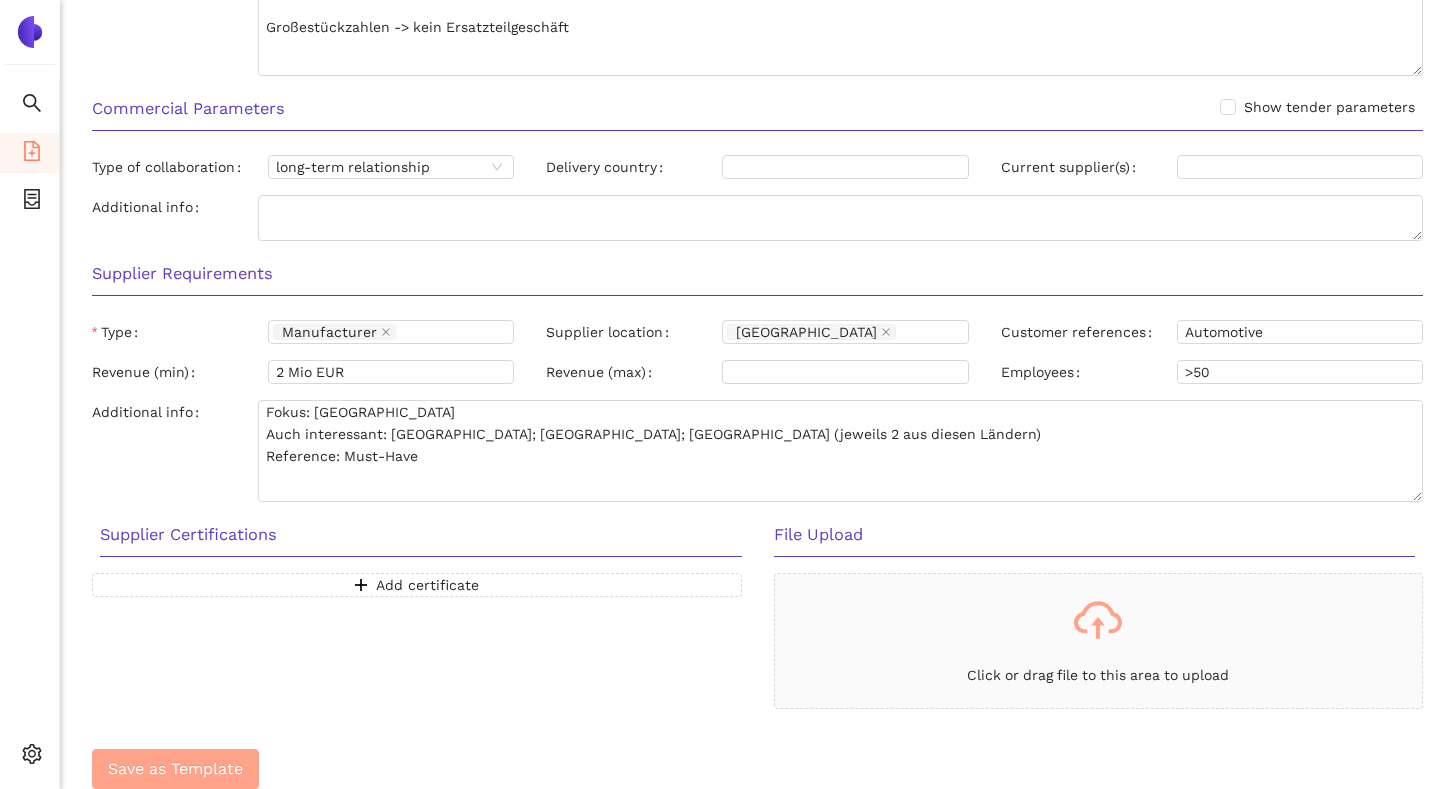click on "Save as Template" at bounding box center [175, 768] 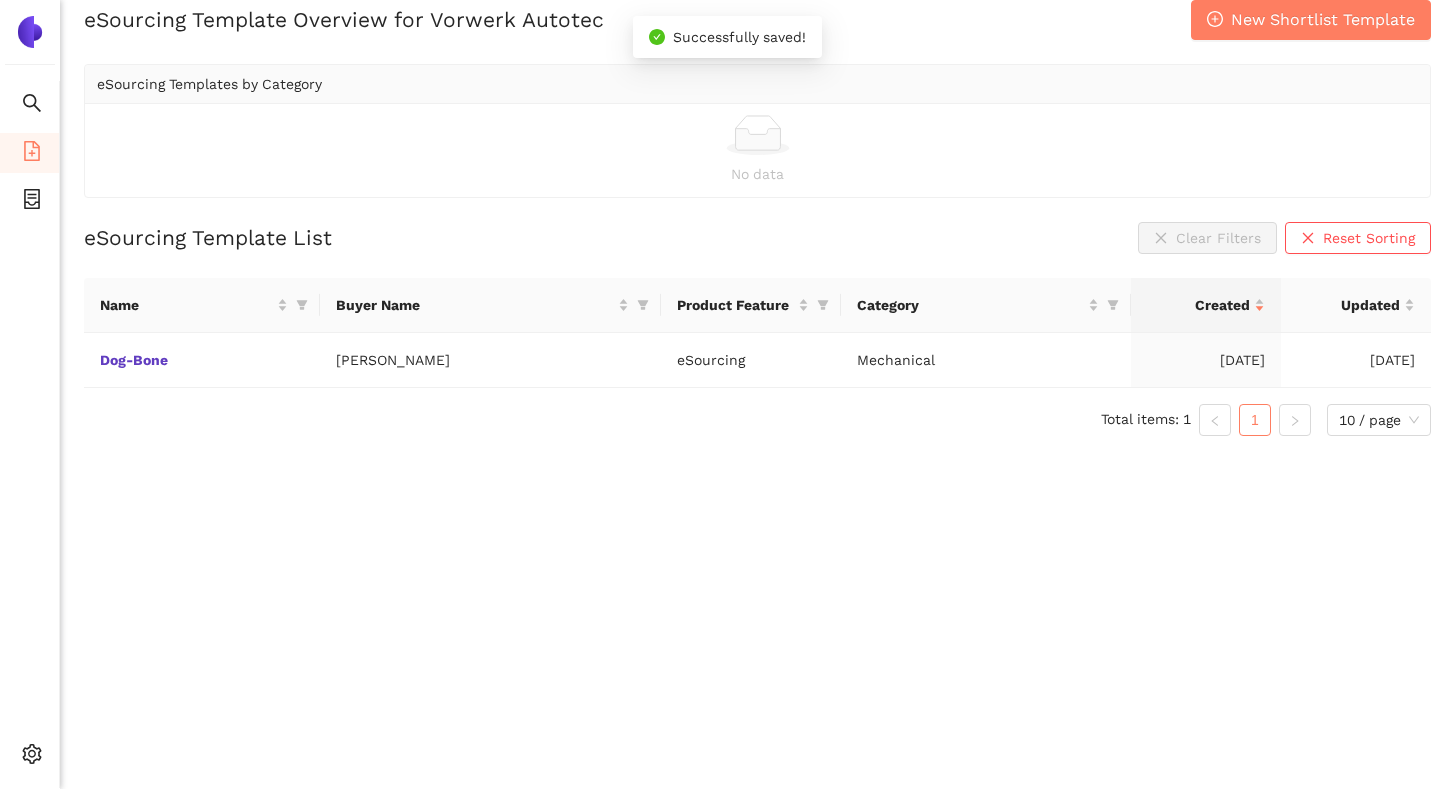 scroll, scrollTop: 24, scrollLeft: 0, axis: vertical 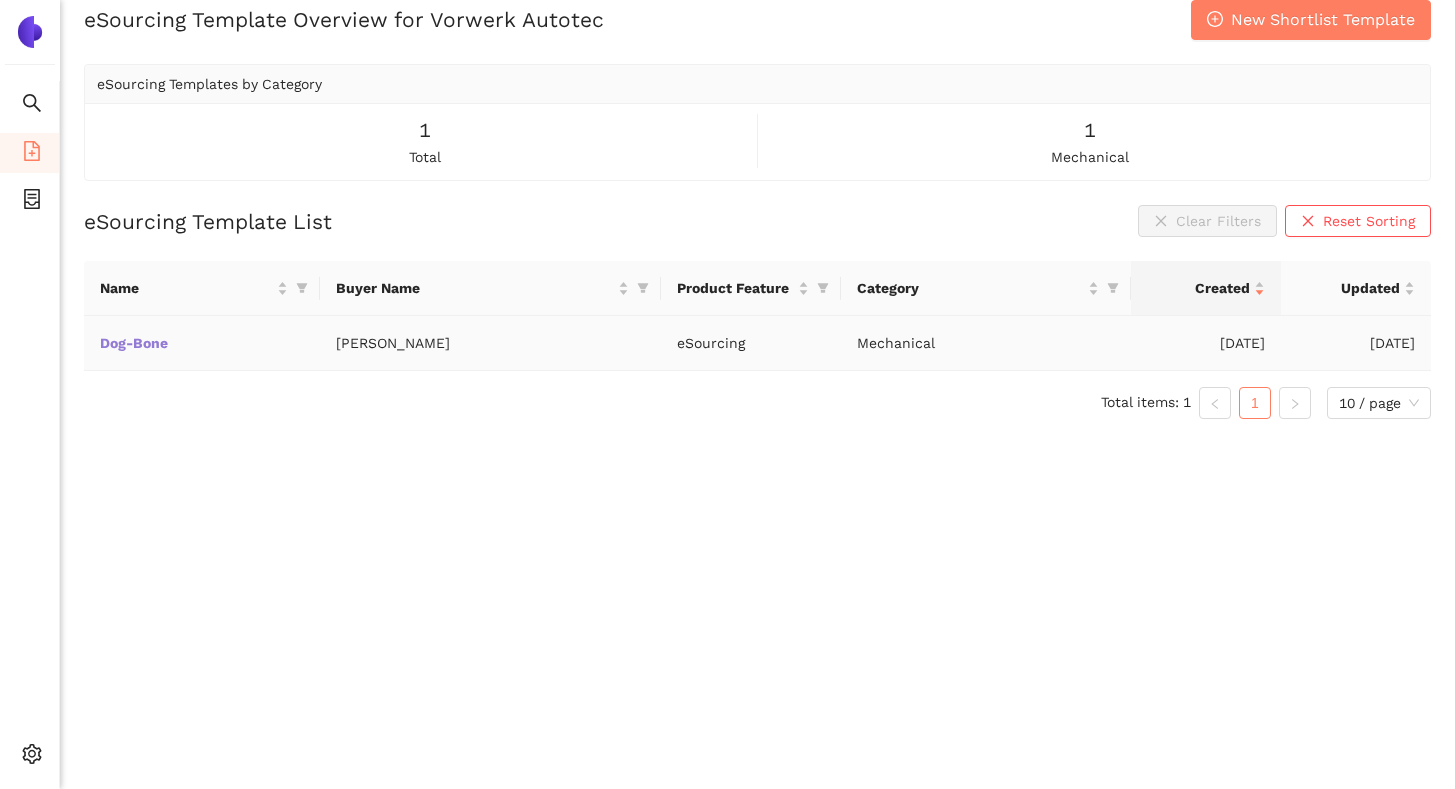 click on "Dog-Bone" at bounding box center [0, 0] 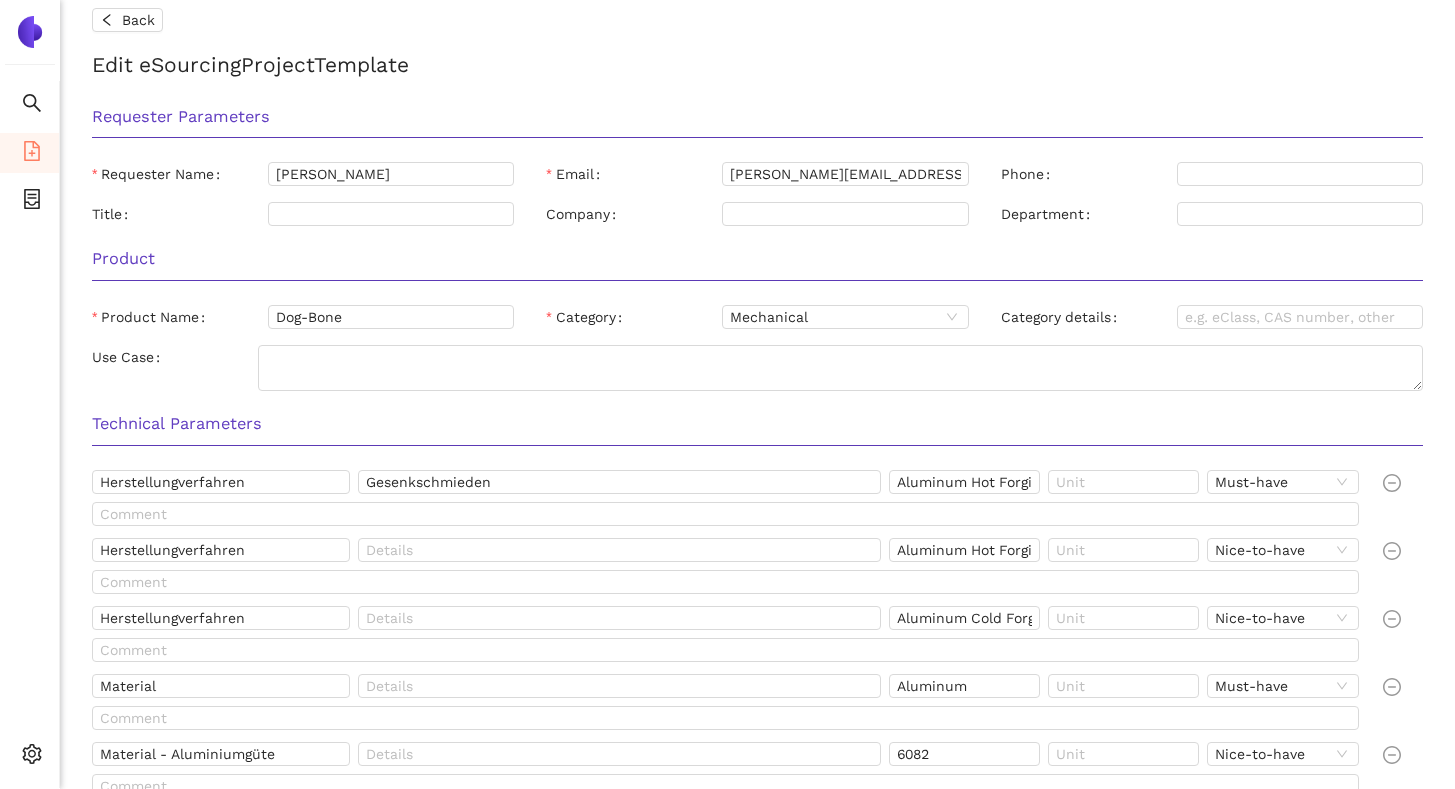 scroll, scrollTop: 1228, scrollLeft: 0, axis: vertical 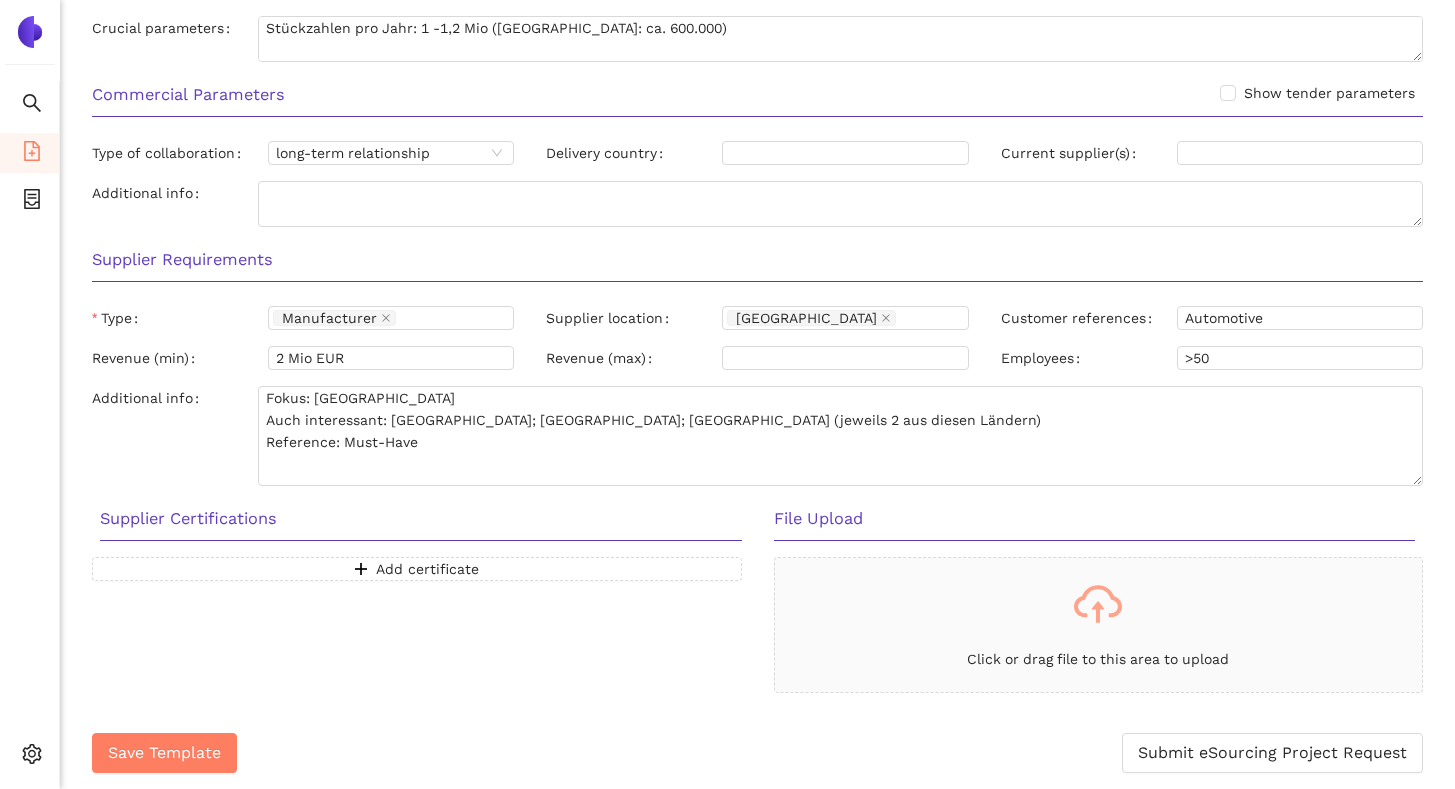 drag, startPoint x: 1413, startPoint y: 481, endPoint x: 1413, endPoint y: 535, distance: 54 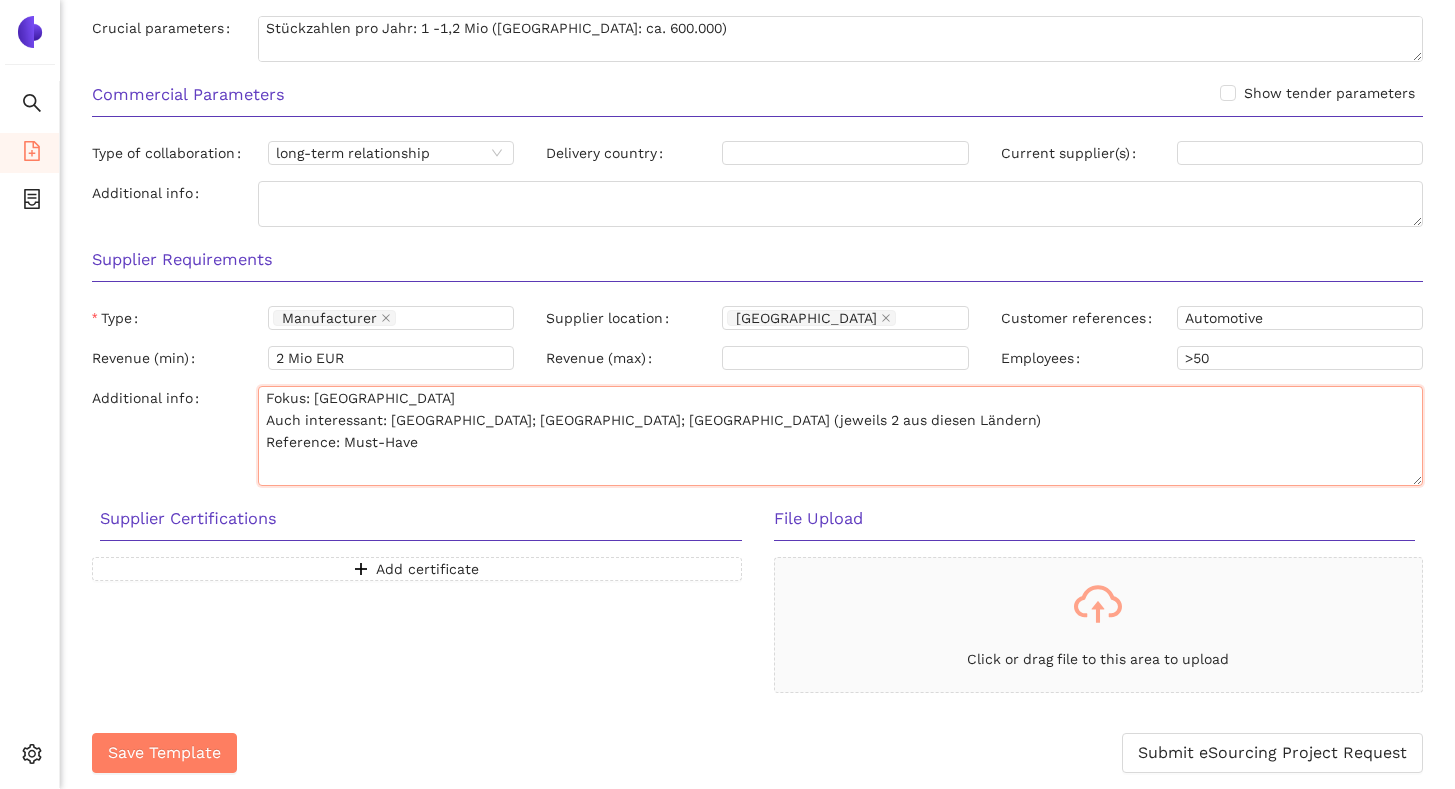 click on "Fokus: Indien
Auch interessant: Europa; China; Mexico (jeweils 2 aus diesen Ländern)
Reference: Must-Have" at bounding box center (840, 436) 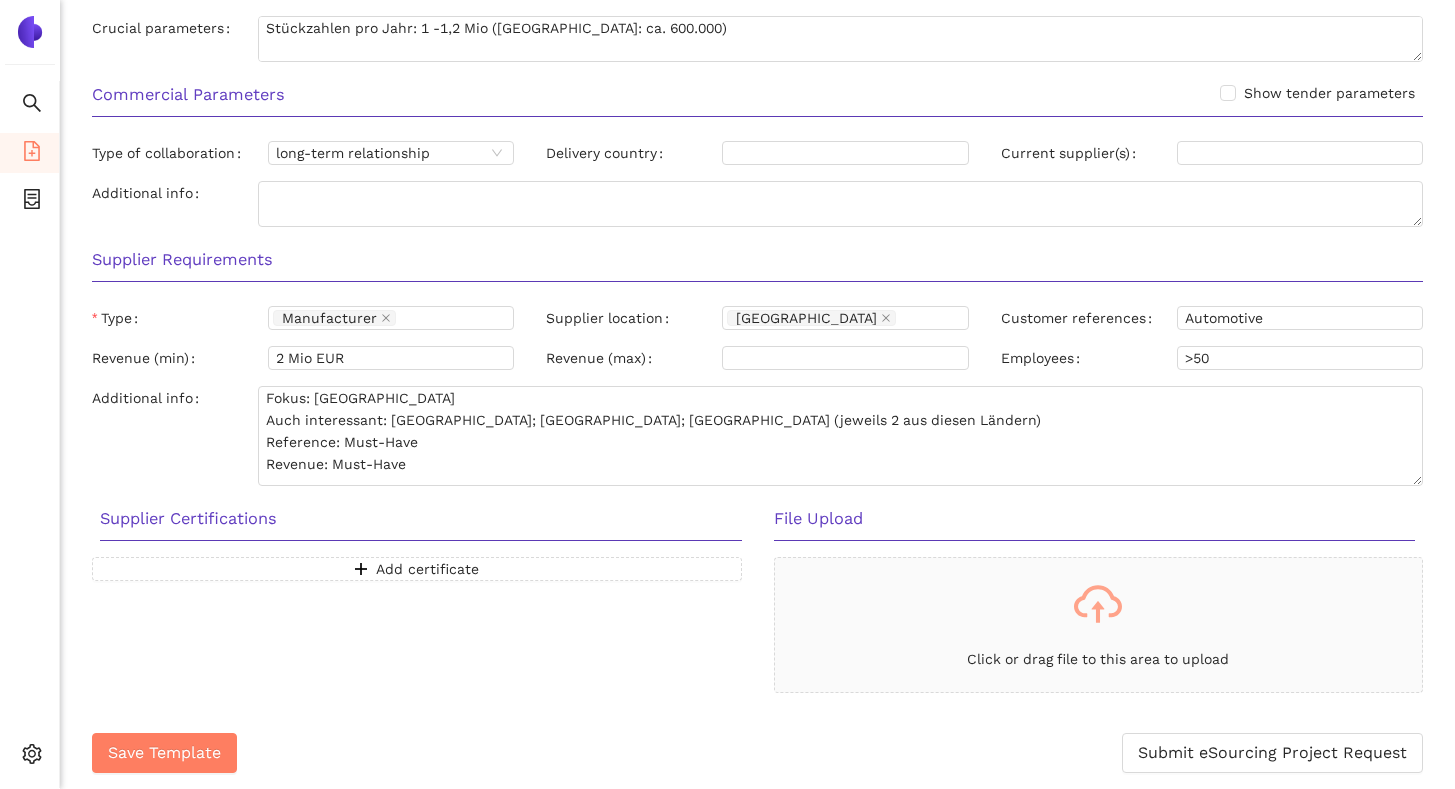 click on "Additional info" at bounding box center (175, 436) 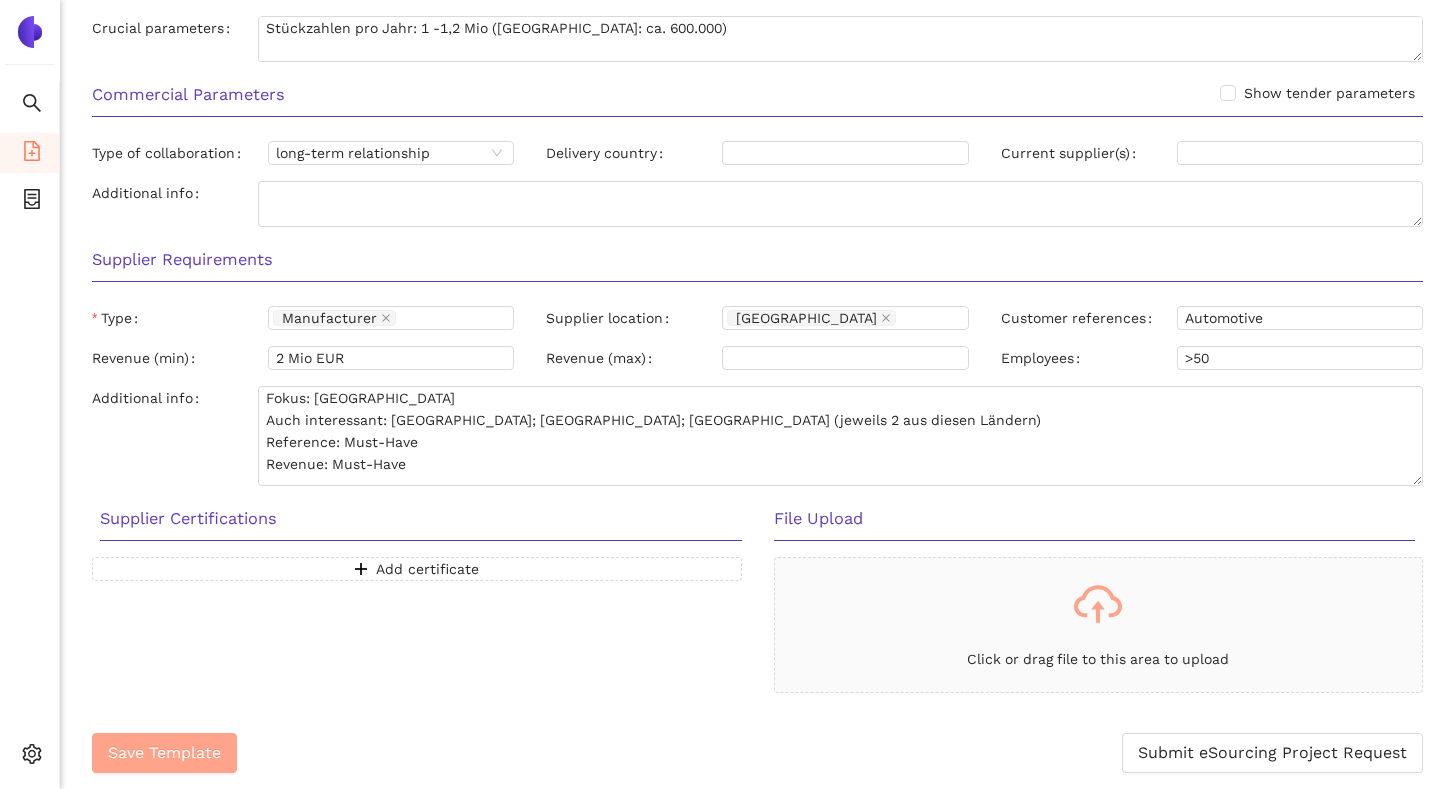 click on "Save Template" at bounding box center [164, 752] 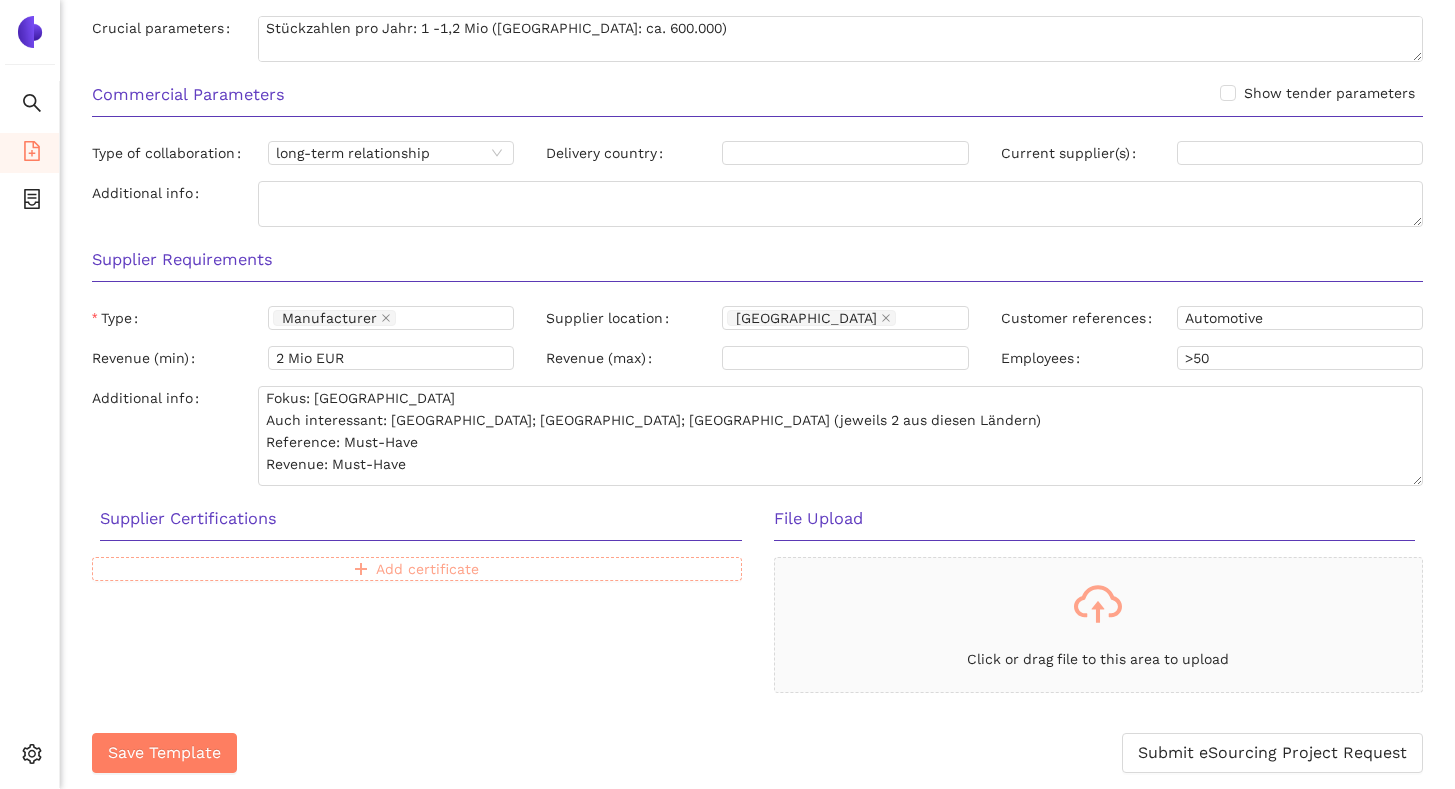 click 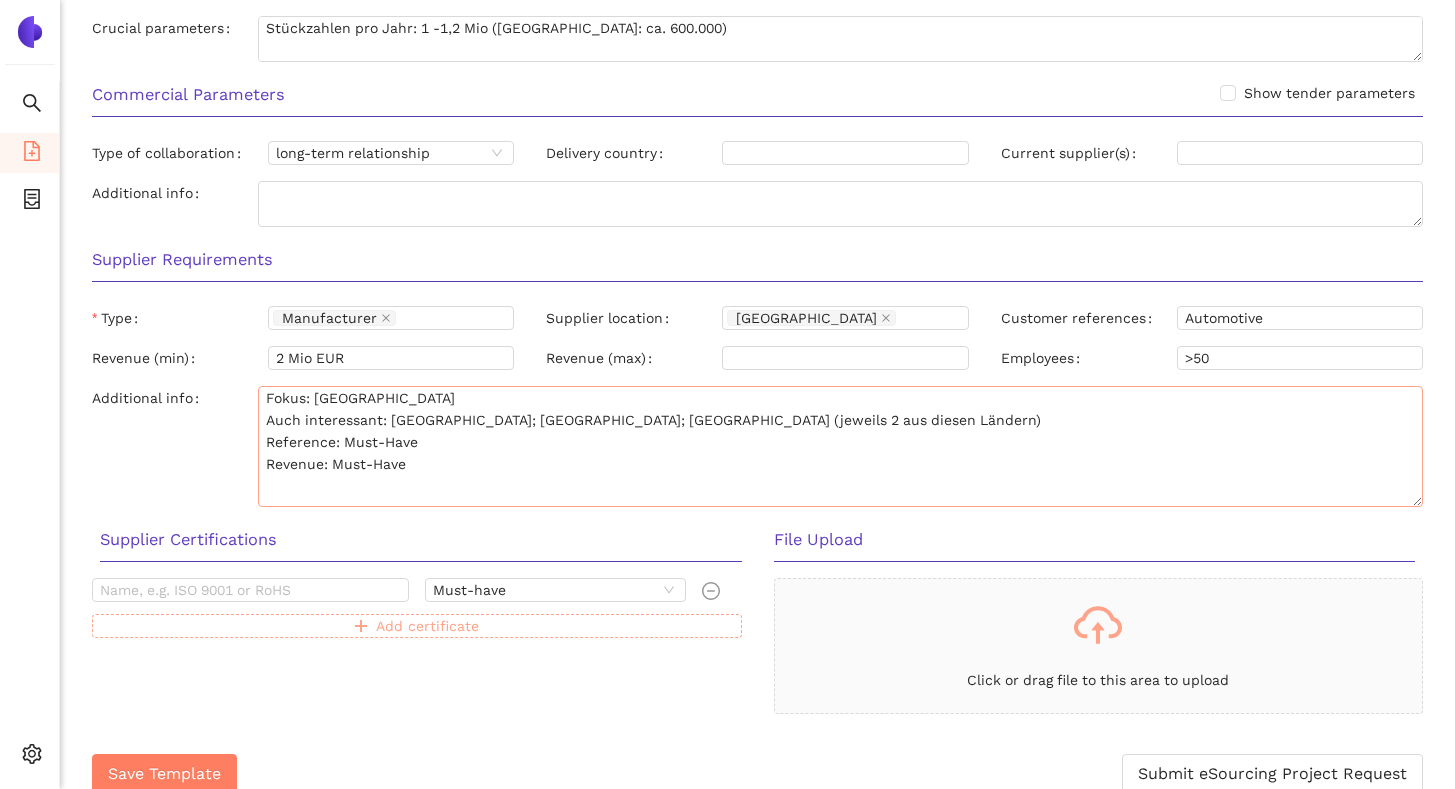 drag, startPoint x: 1417, startPoint y: 481, endPoint x: 1417, endPoint y: 503, distance: 22 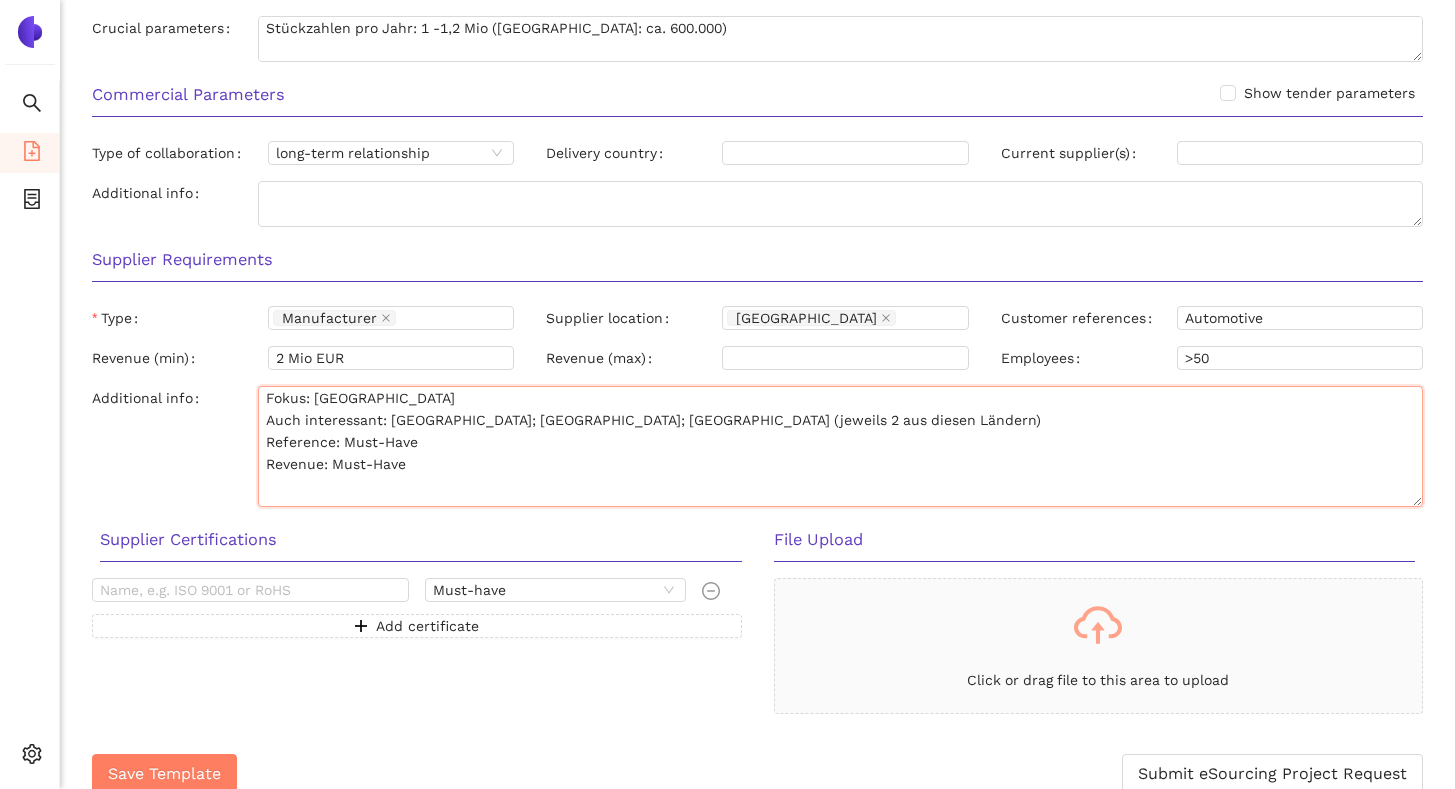 click on "Fokus: Indien
Auch interessant: Europa; China; Mexico (jeweils 2 aus diesen Ländern)
Reference: Must-Have
Revenue: Must-Have" at bounding box center [840, 446] 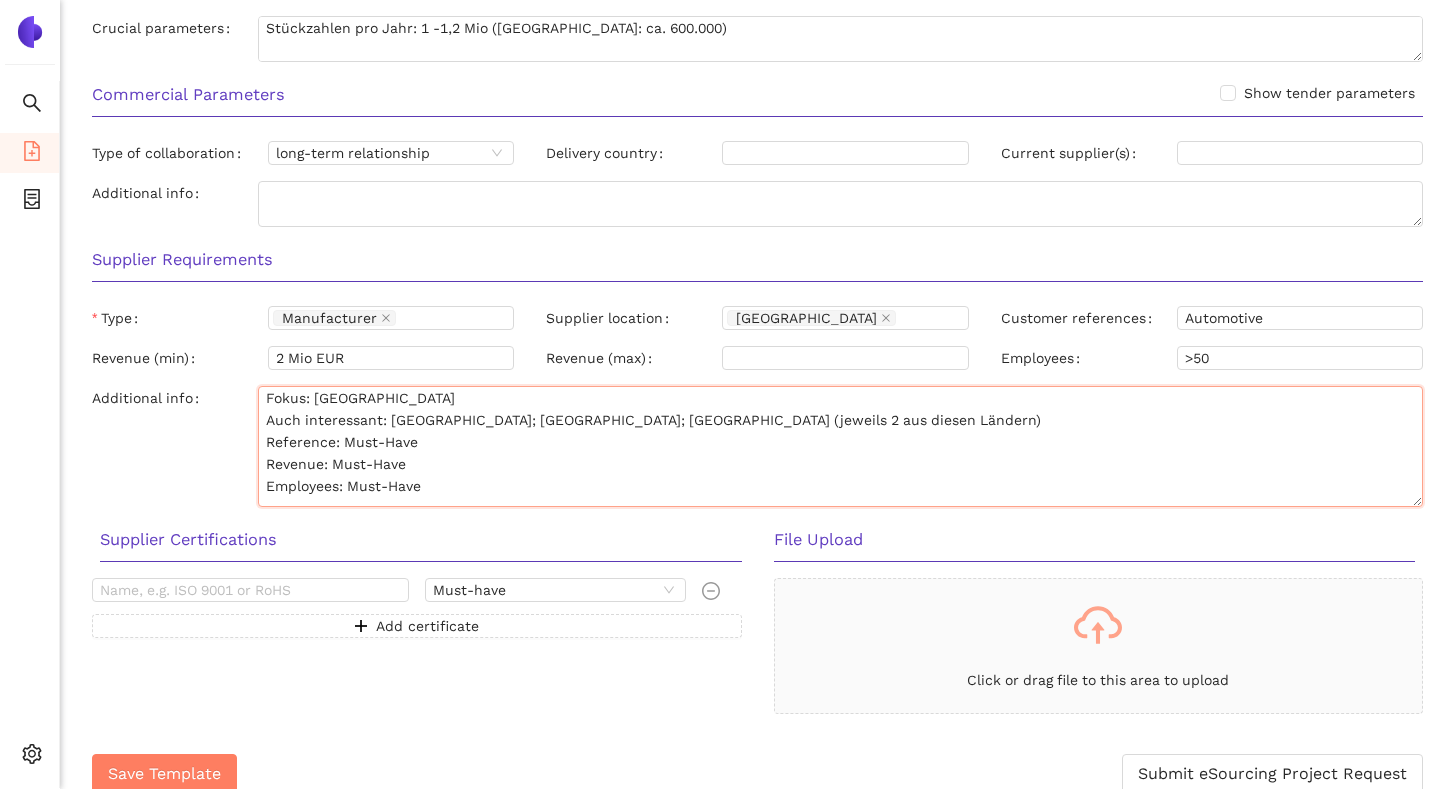 type on "Fokus: Indien
Auch interessant: Europa; China; Mexico (jeweils 2 aus diesen Ländern)
Reference: Must-Have
Revenue: Must-Have
Employees: Must-Have" 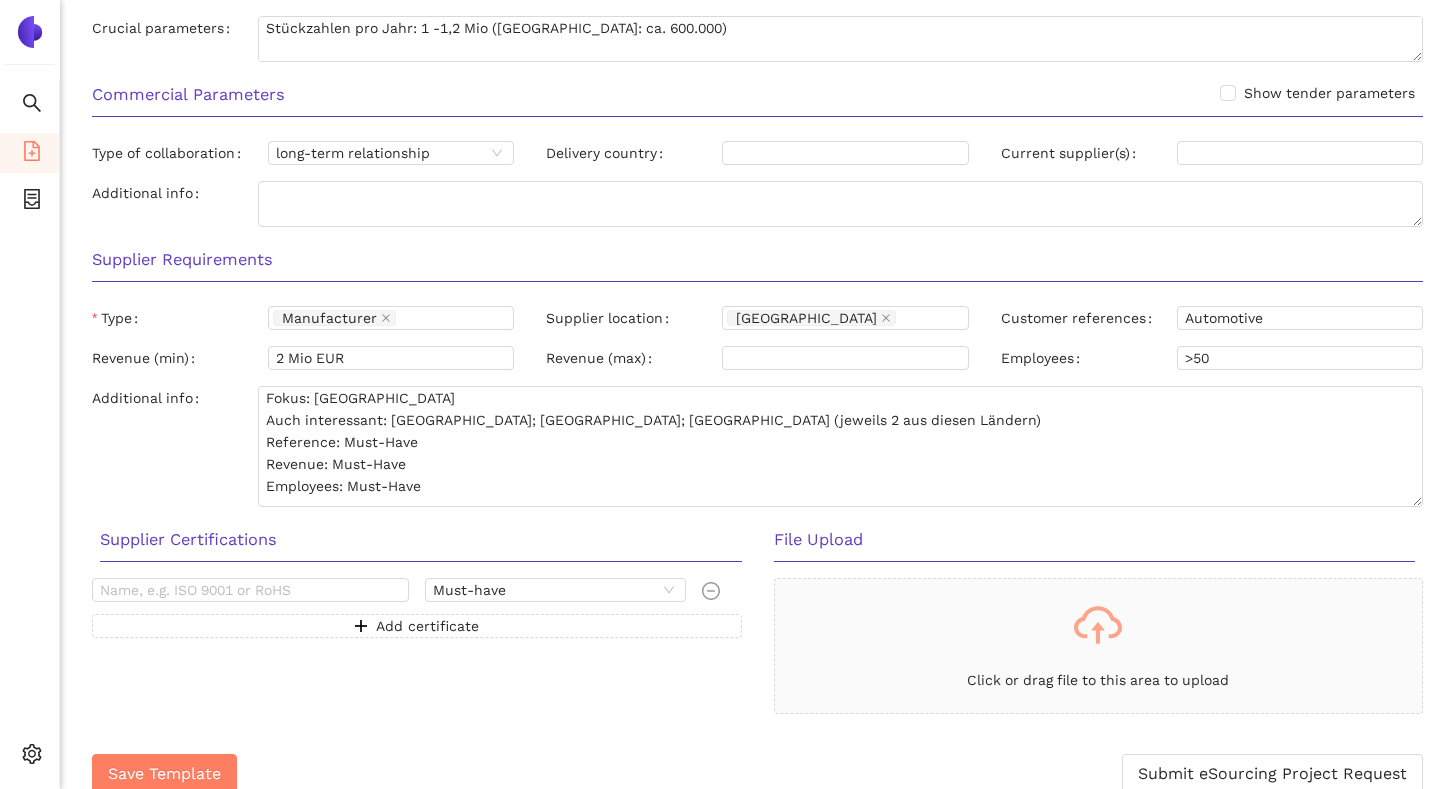 click on "Additional info" at bounding box center (175, 446) 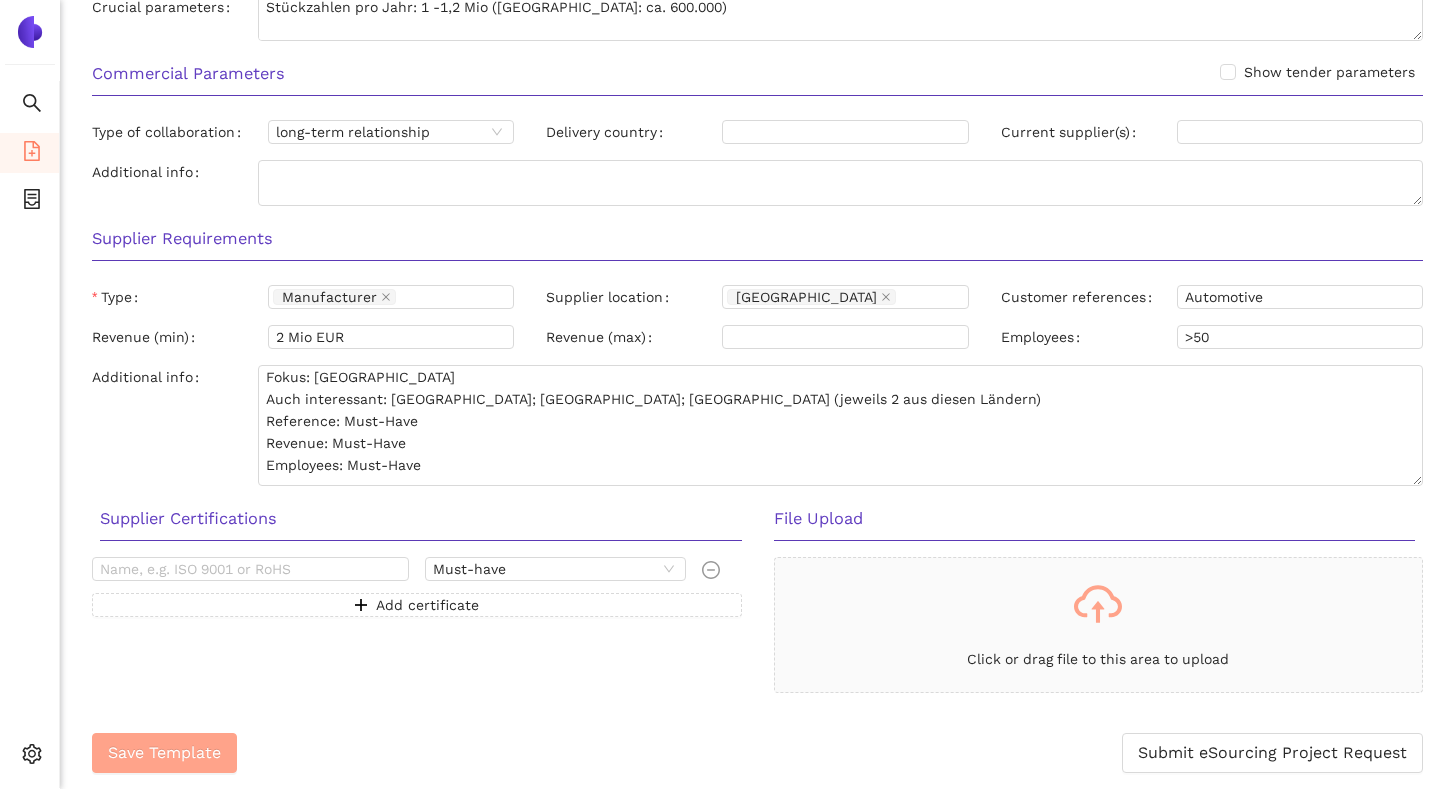 click on "Save Template" at bounding box center (164, 753) 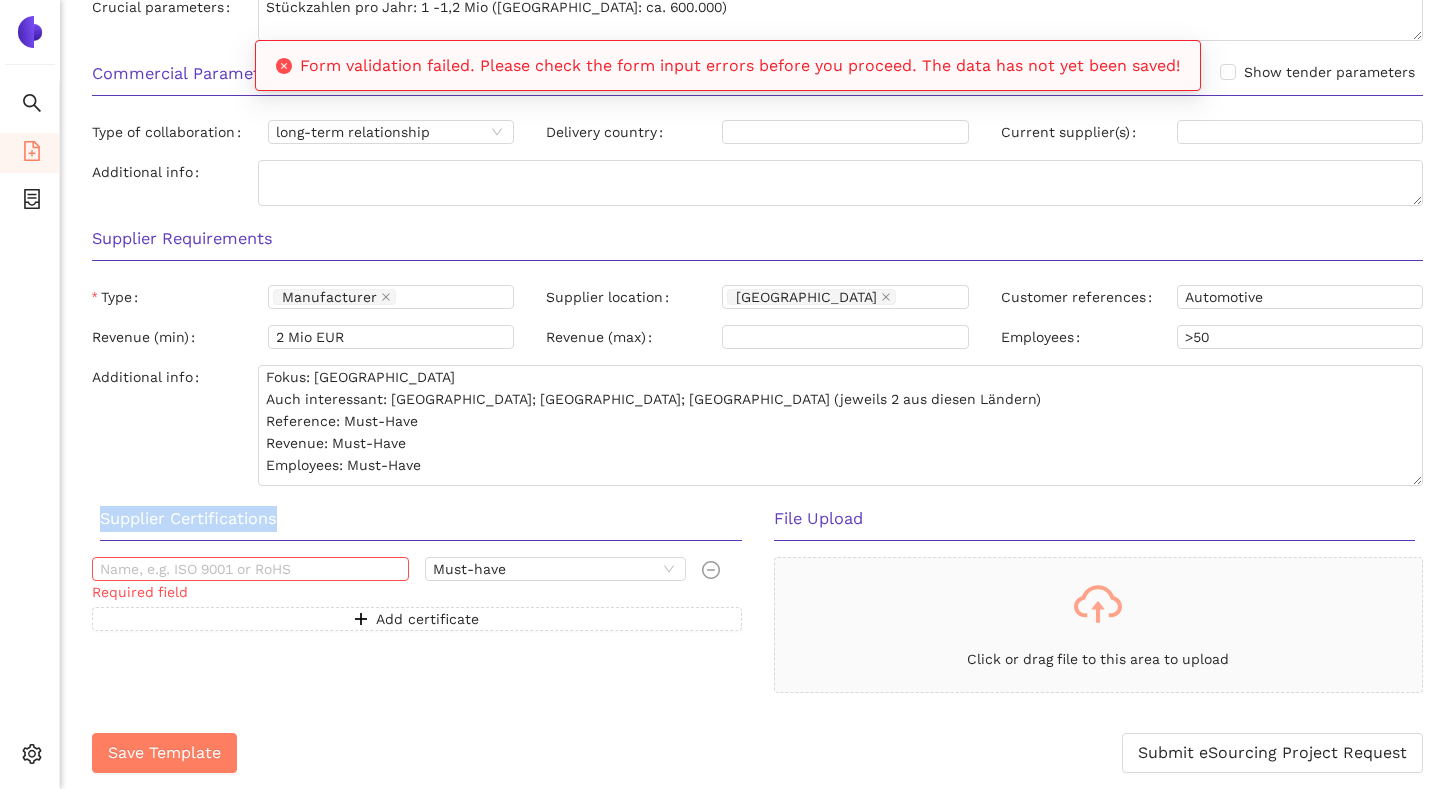 drag, startPoint x: 284, startPoint y: 517, endPoint x: 96, endPoint y: 522, distance: 188.06648 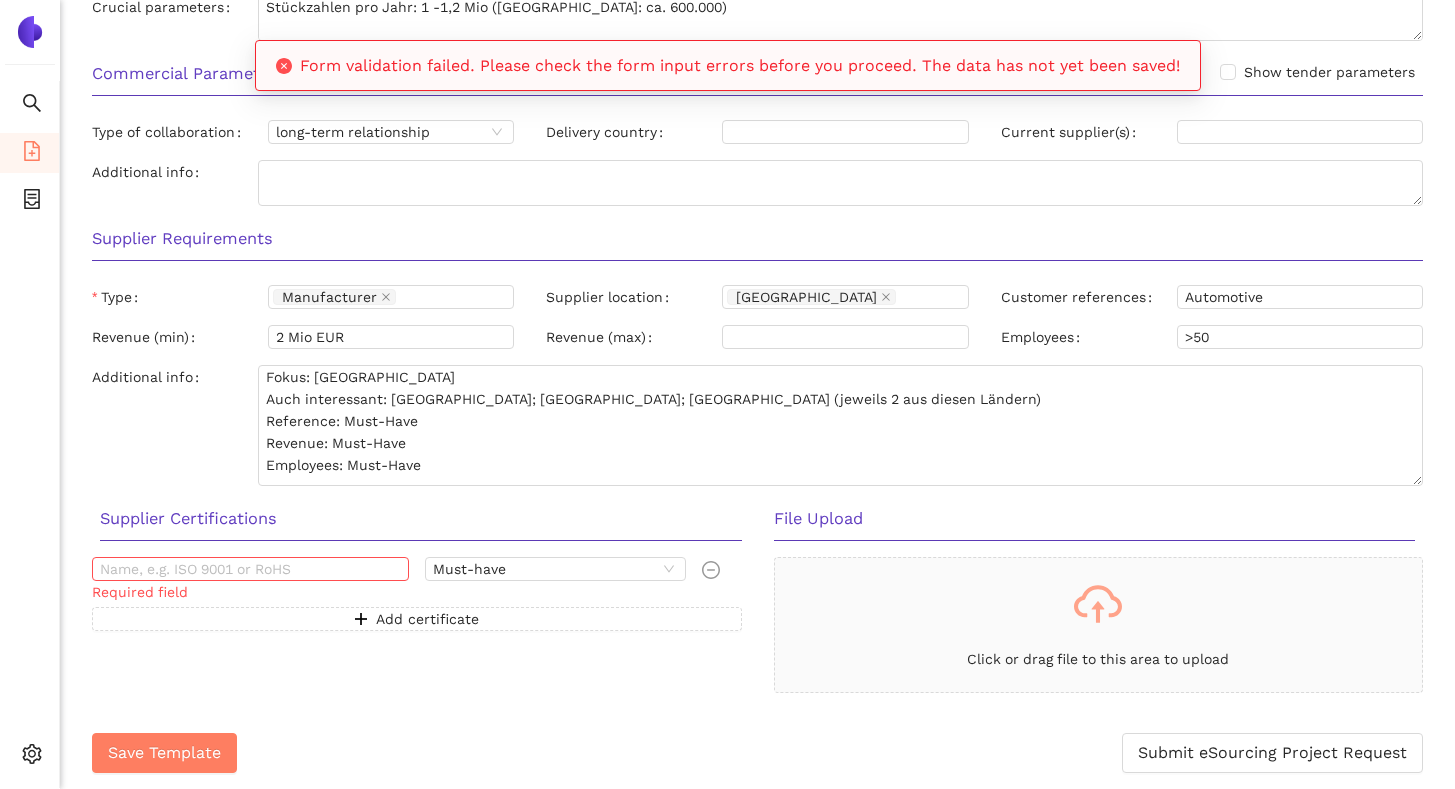 click on "Required field Must-have Add certificate" at bounding box center (417, 625) 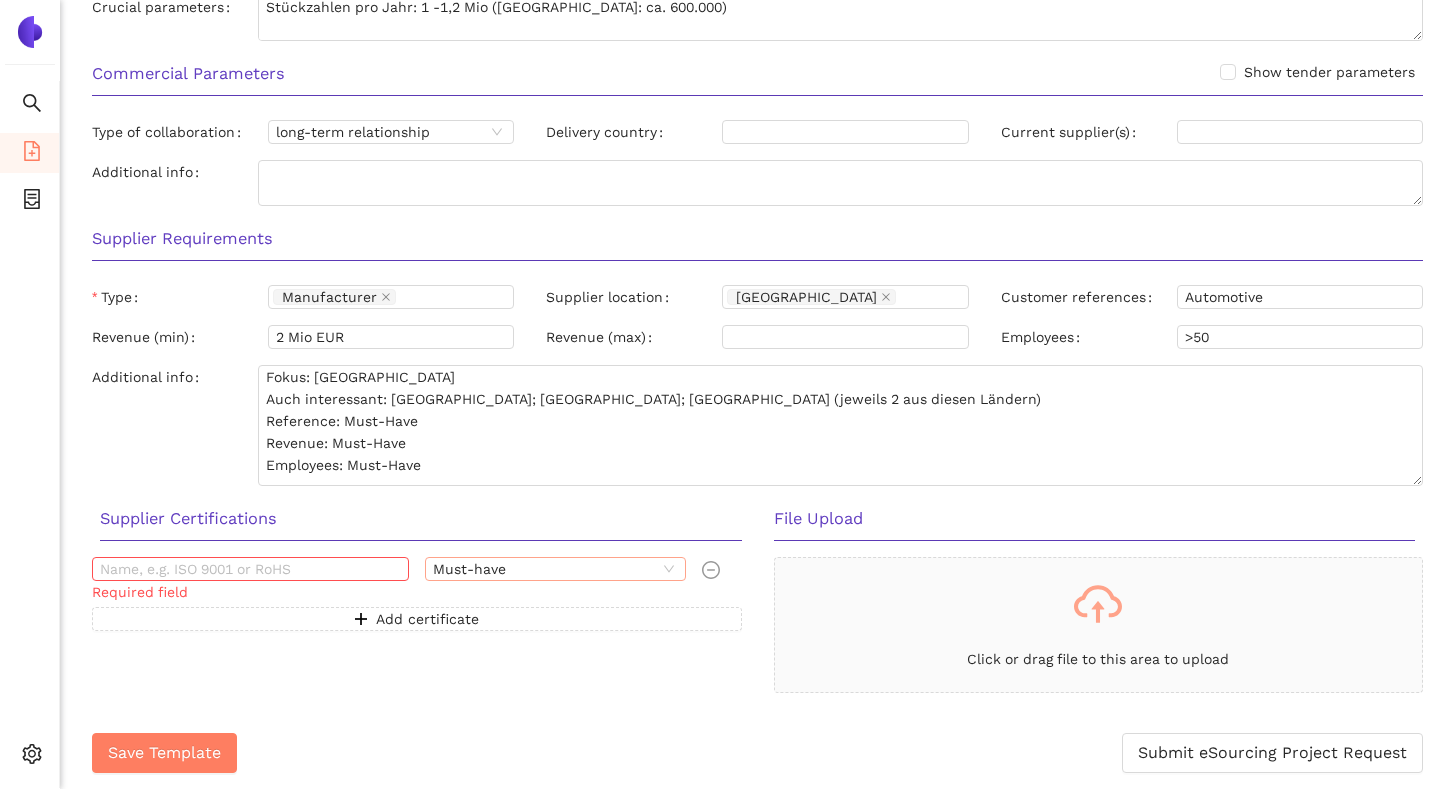 click on "Must-have" at bounding box center [555, 569] 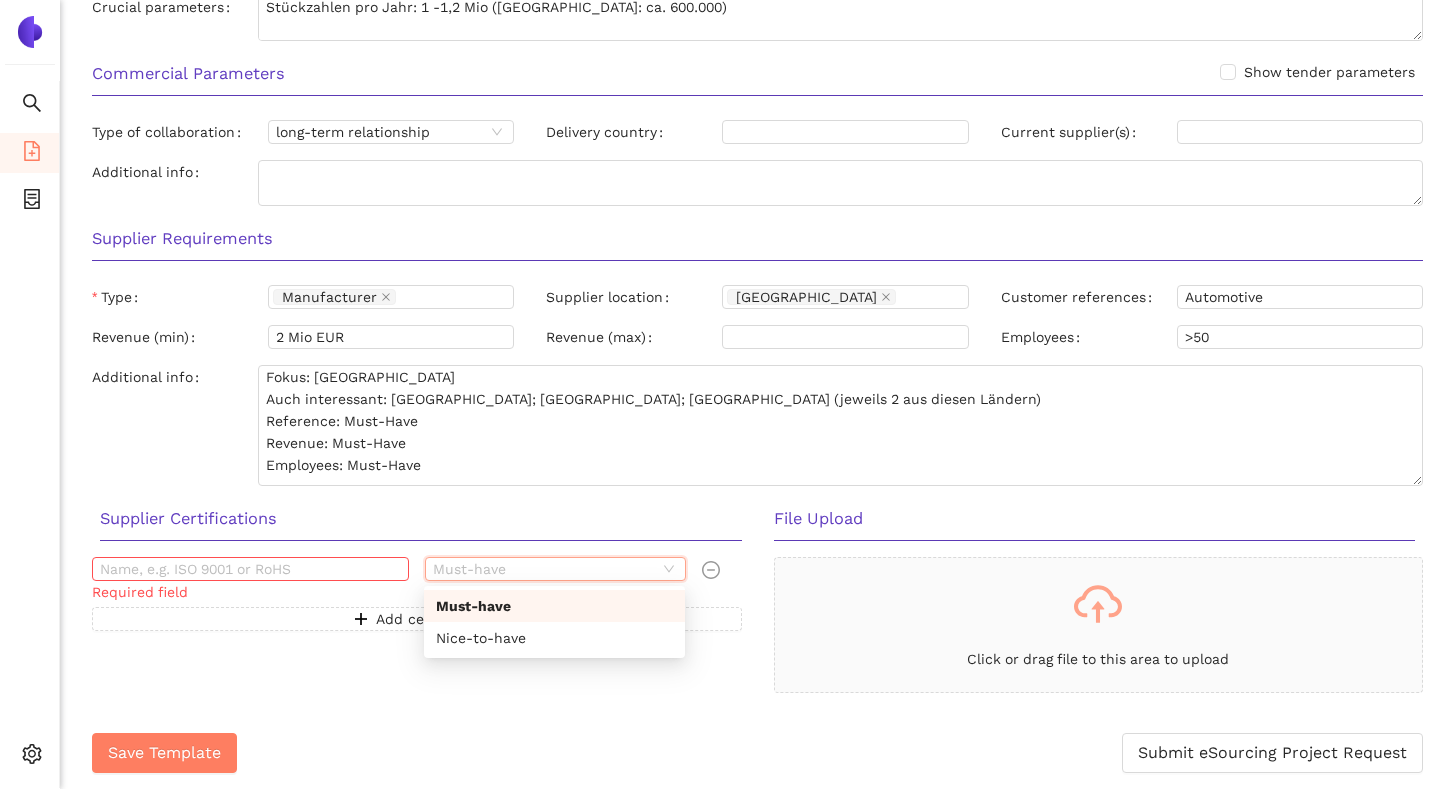 click on "Supplier Certifications" at bounding box center [421, 519] 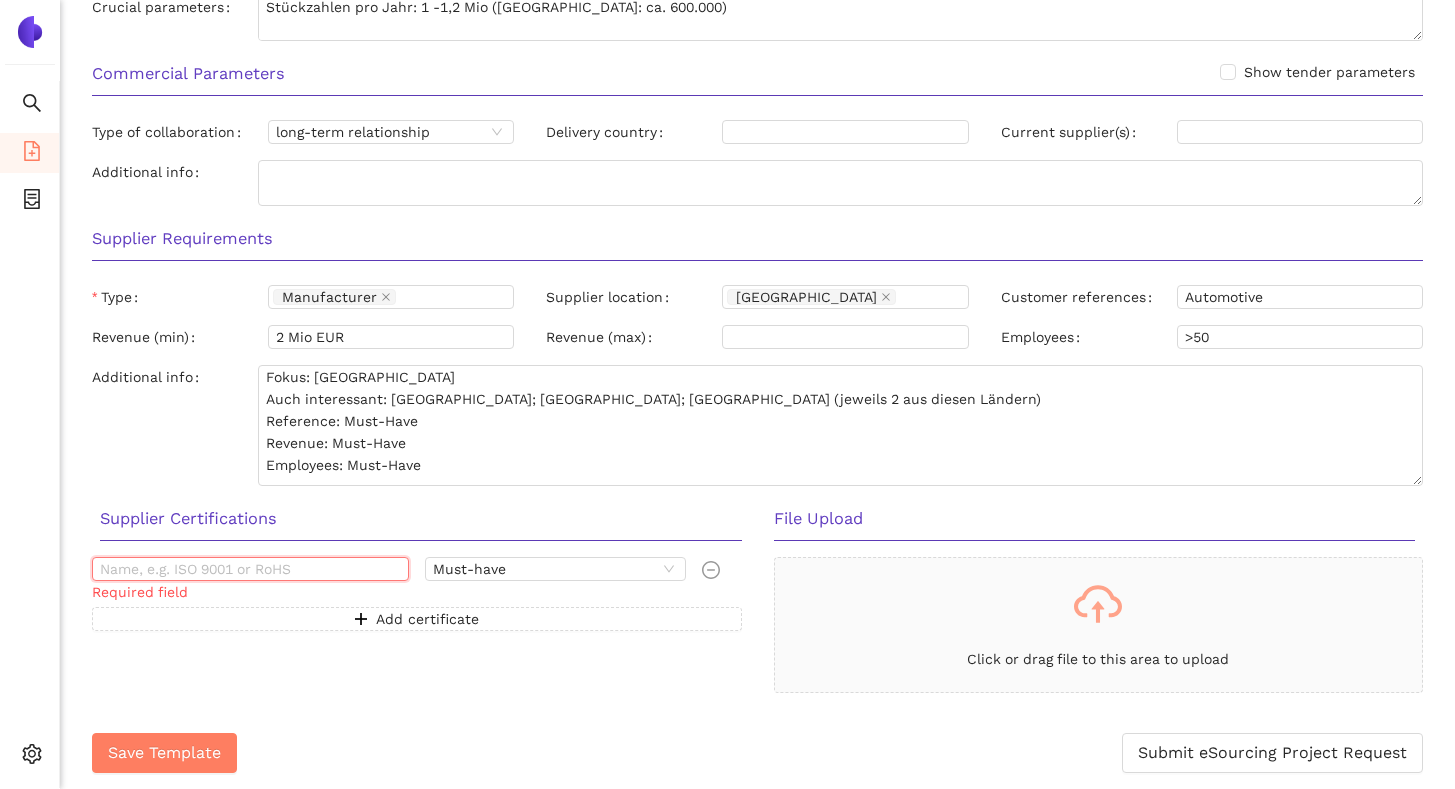 click at bounding box center (250, 569) 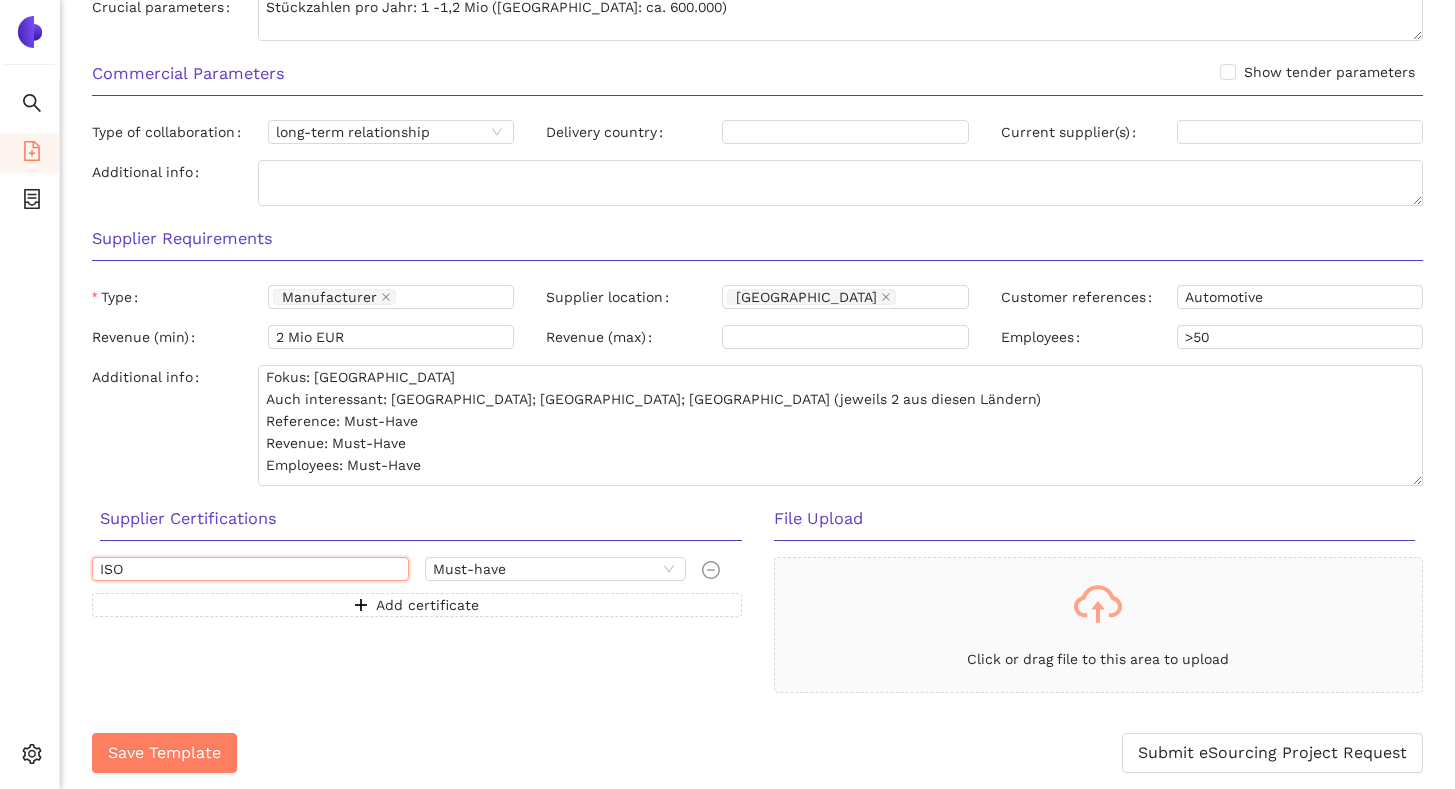 type on "ISO 9001" 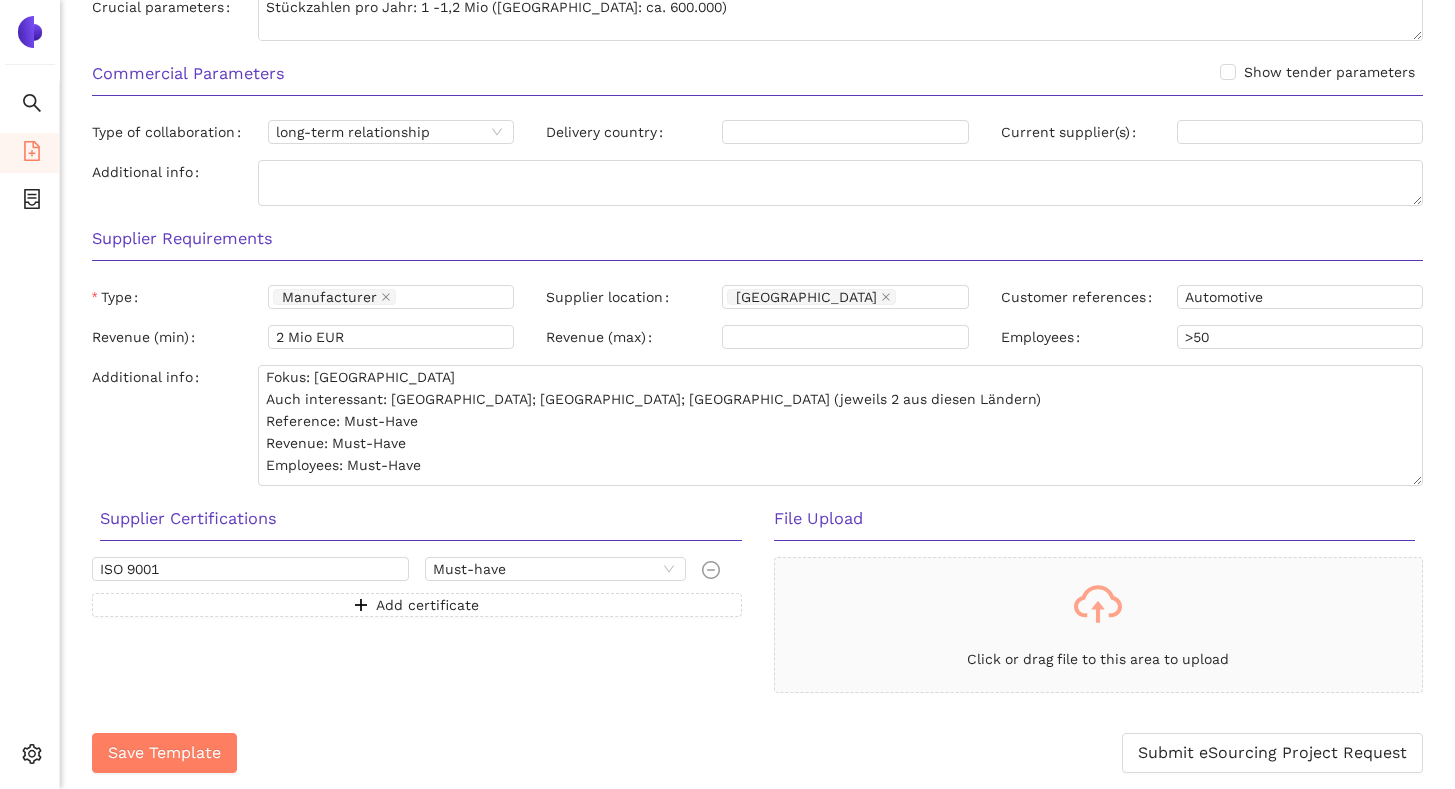 click on "ISO 9001 Must-have Add certificate" at bounding box center [417, 625] 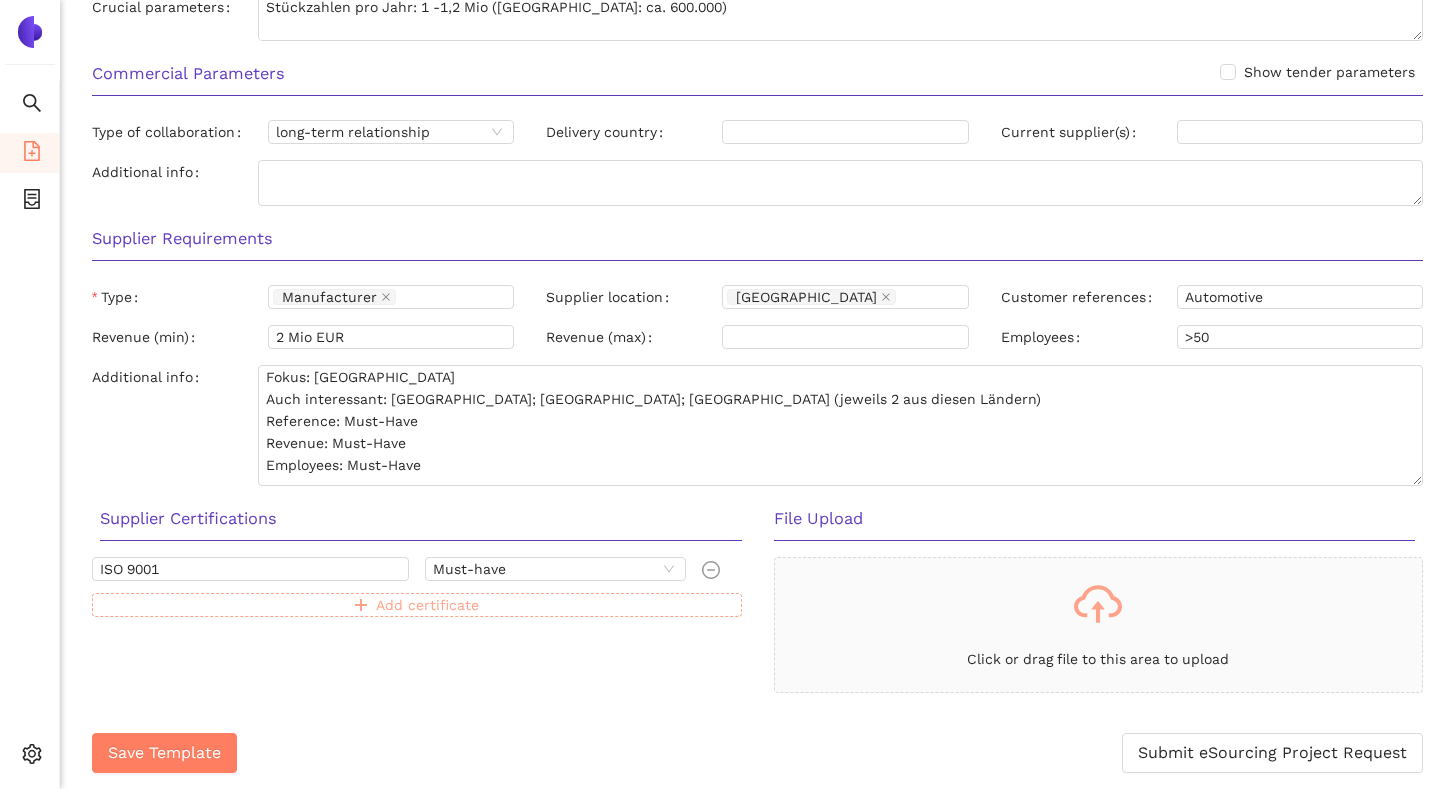 click on "Add certificate" at bounding box center (427, 605) 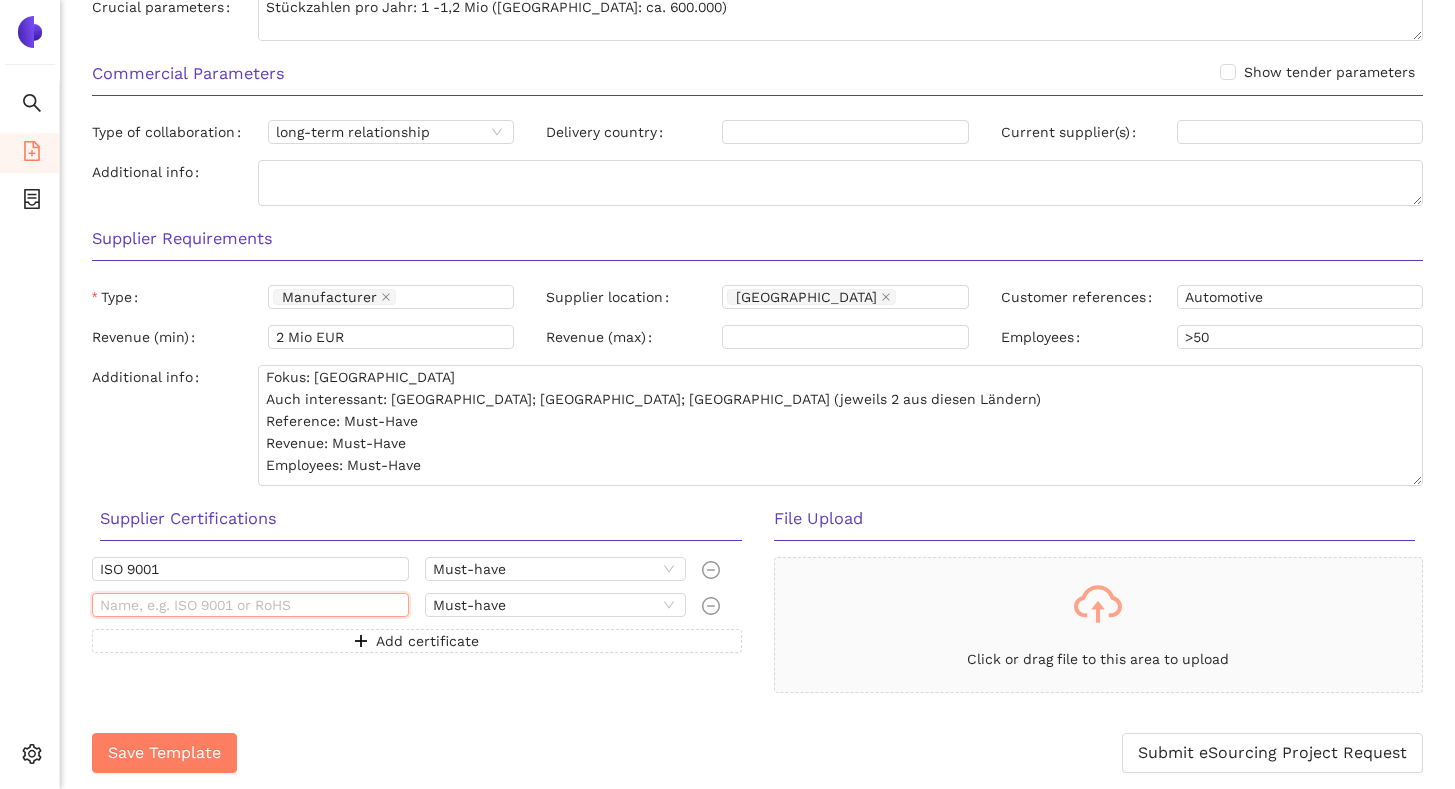 click at bounding box center [250, 605] 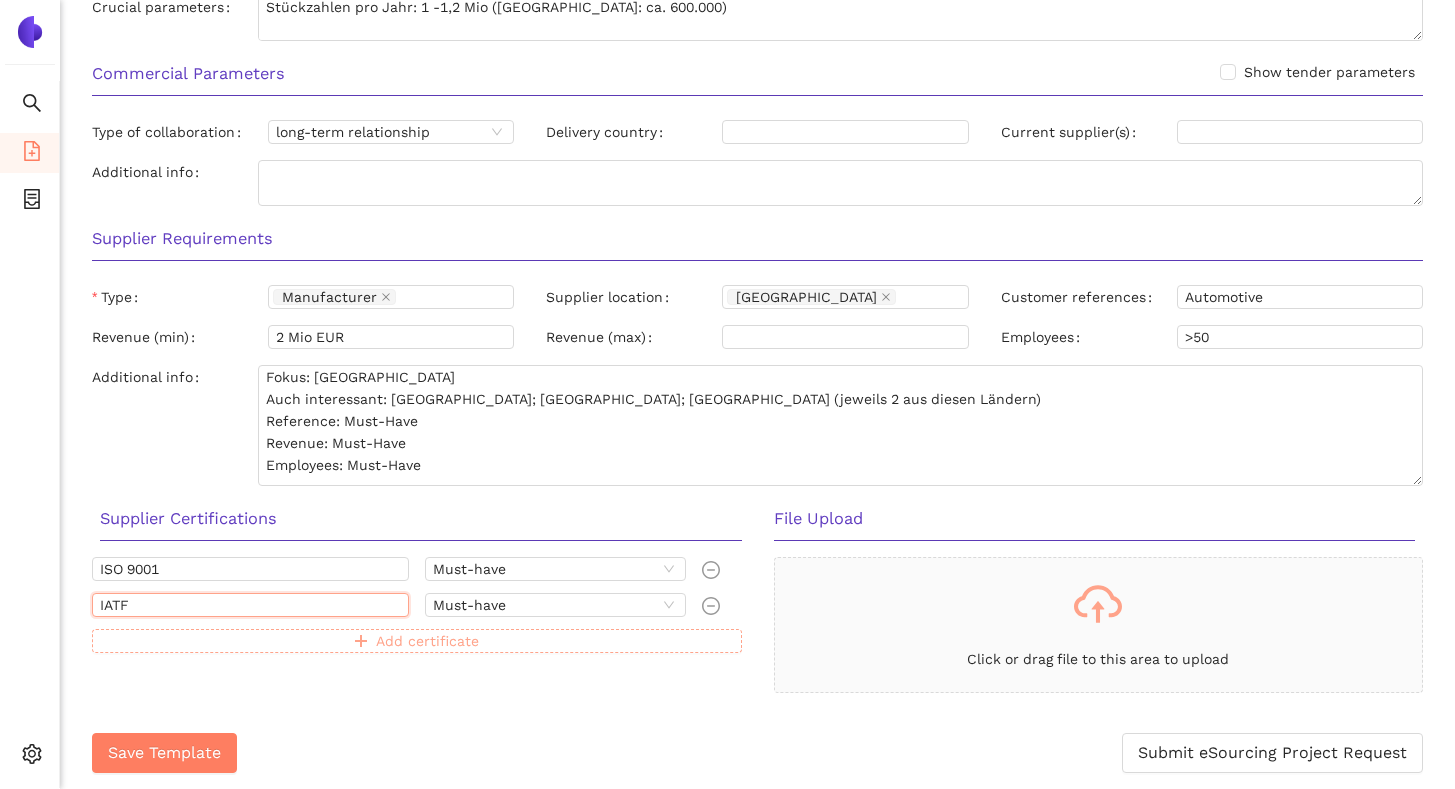 type on "IATF 16949" 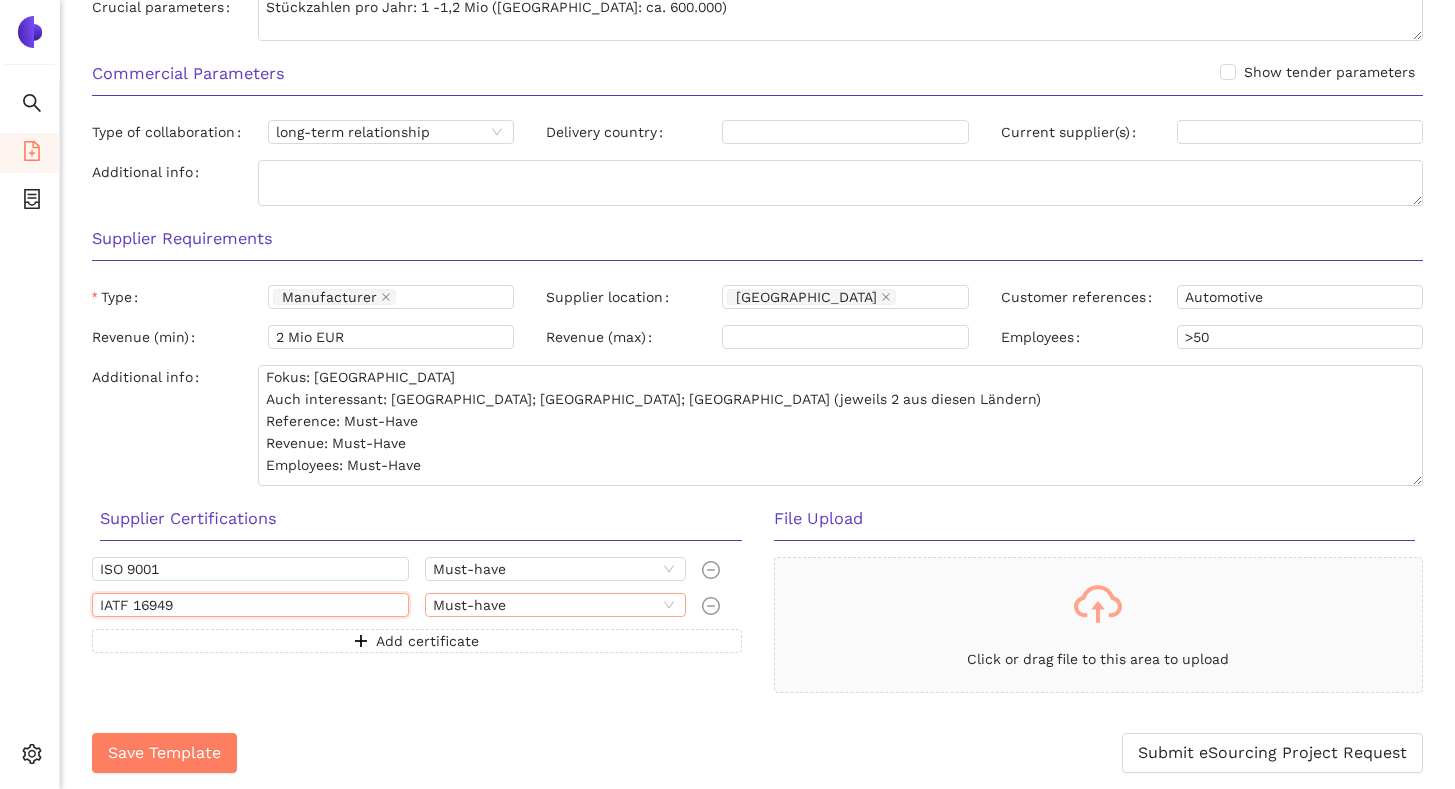 click on "Must-have" at bounding box center (555, 605) 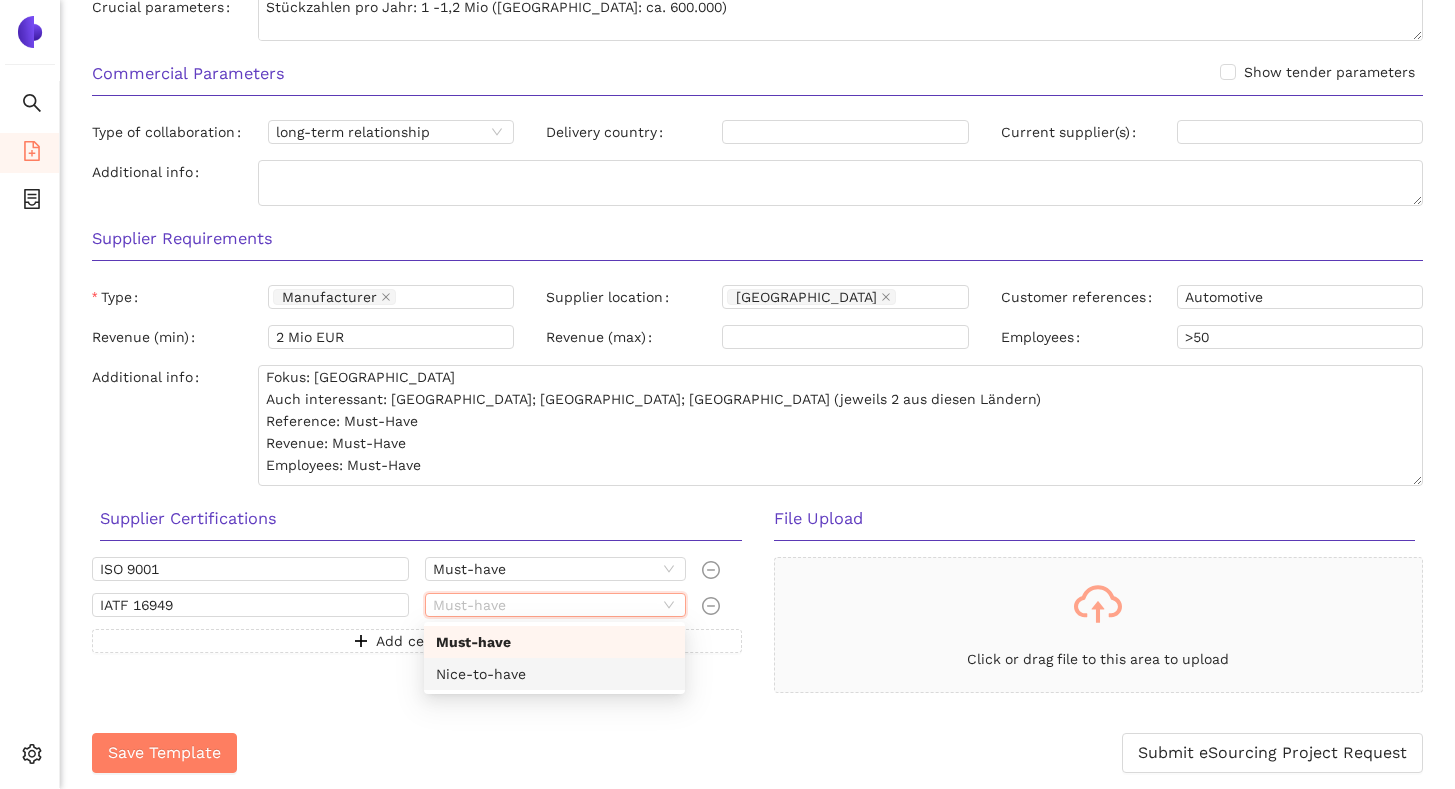 click on "Nice-to-have" at bounding box center (554, 674) 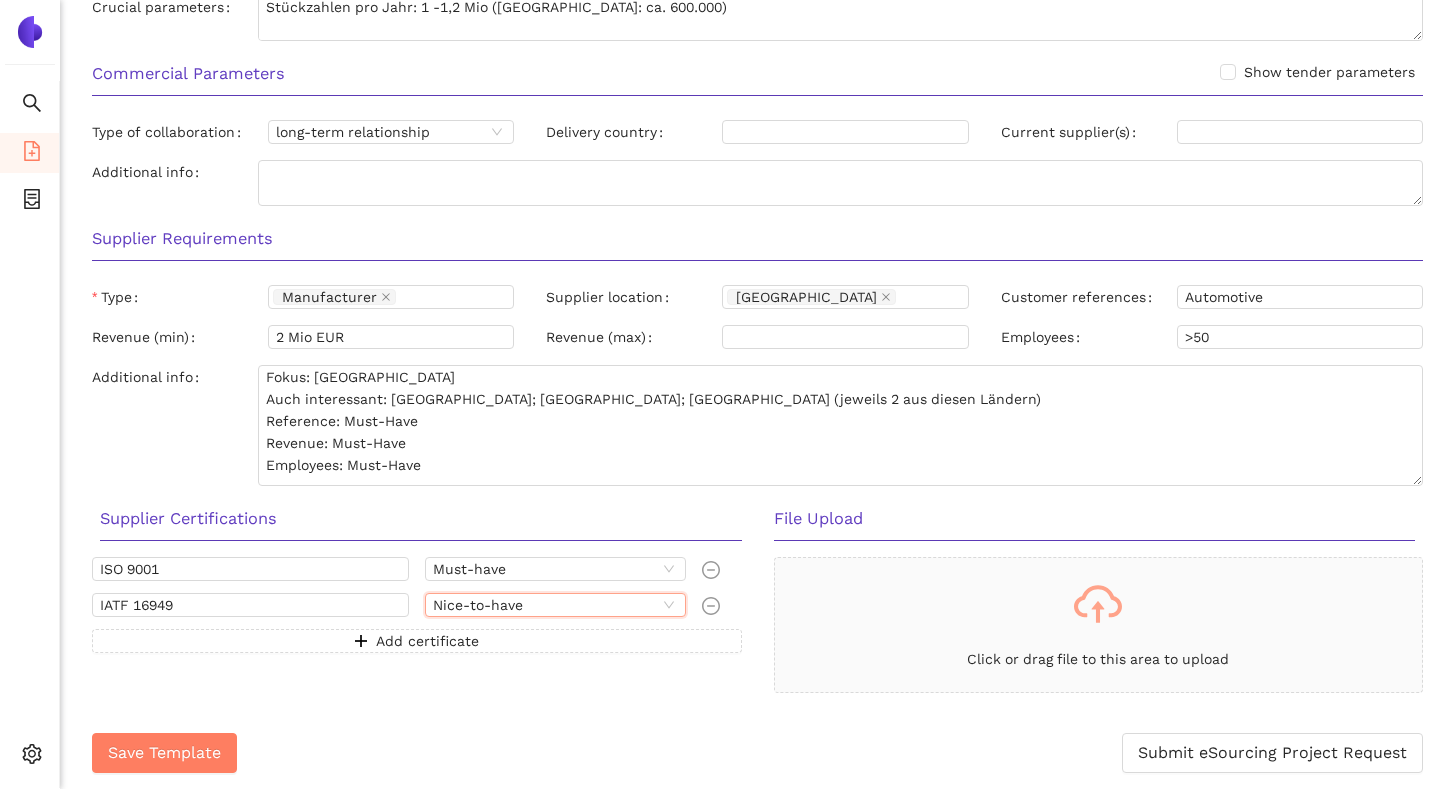 click on "Back Edit   eSourcing  Project  Template Requester Parameters Requester Name Tim Assfalg Email t.assfalg@vorwerk-automotive.de Phone Title Company Department Product Product Name Dog-Bone Category Mechanical Category details Use Case Technical Parameters Herstellungverfahren Gesenkschmieden Aluminum Hot Forging; Aluminum Cold Forging Must-have Herstellungverfahren Aluminum Hot Forging Nice-to-have Herstellungverfahren Aluminum Cold Forging Nice-to-have Material Aluminum Must-have Material - Aluminiumgüte 6082 Nice-to-have Herstellungverfahren Milling & Turning Nice-to-have Preferred Inhouse Bauteil - Gewicht 100 - 300 g Must-have Testing X-Ray Testing Must-have Experience Fahrwerksbauteile Nice-to-have Werkzeuge Mehrfachauslegung Nice-to-have Service Heat Treatment Must-have Preferred Inhouse Add parameter Crucial parameters Stückzahlen pro Jahr: 1 -1,2 Mio (Indien: ca. 600.000)
Großestückzahlen -> kein Ersatzteilgeschäft Commercial Parameters Show tender parameters Type of collaboration   Type" at bounding box center [757, -241] 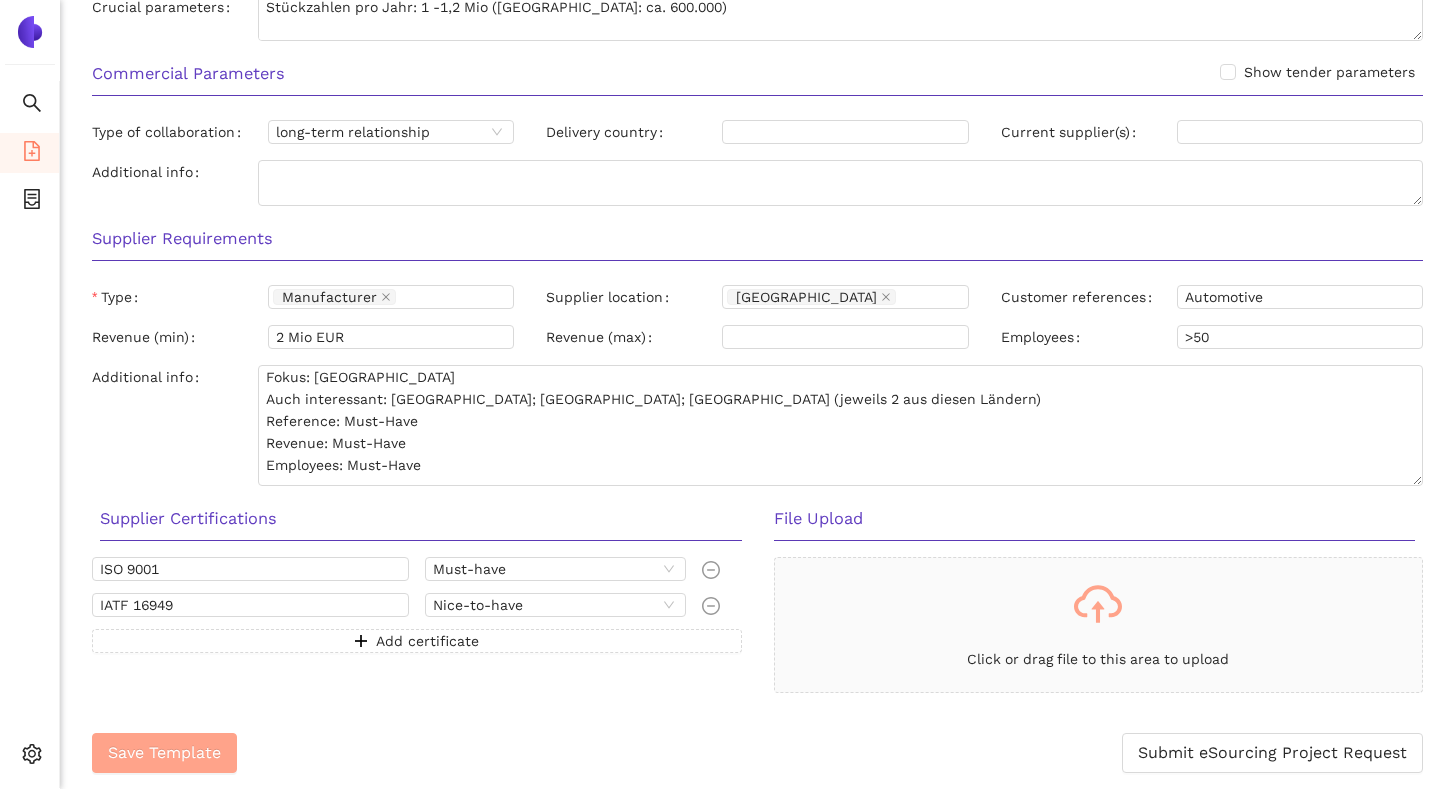 click on "Save Template" at bounding box center [164, 753] 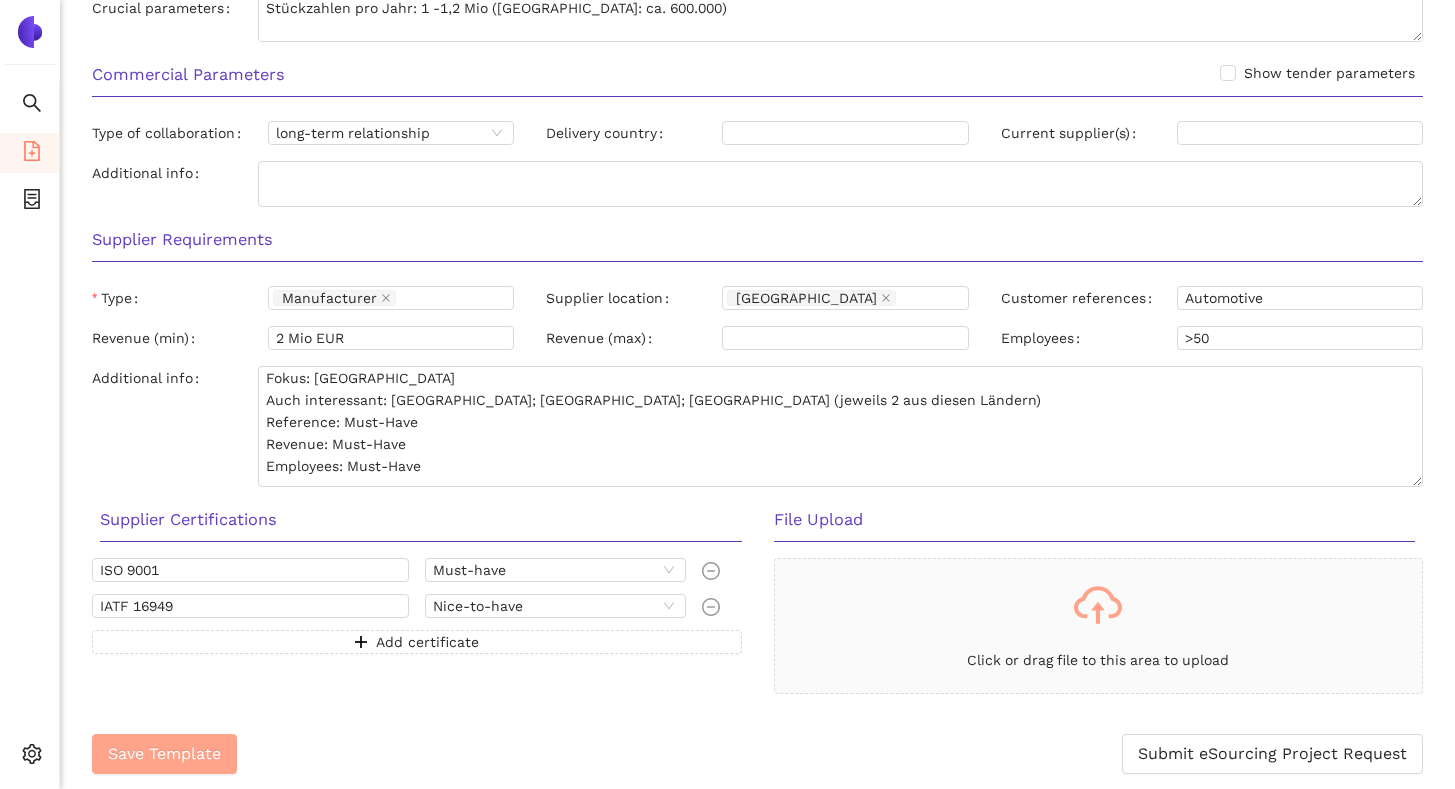 scroll, scrollTop: 1303, scrollLeft: 0, axis: vertical 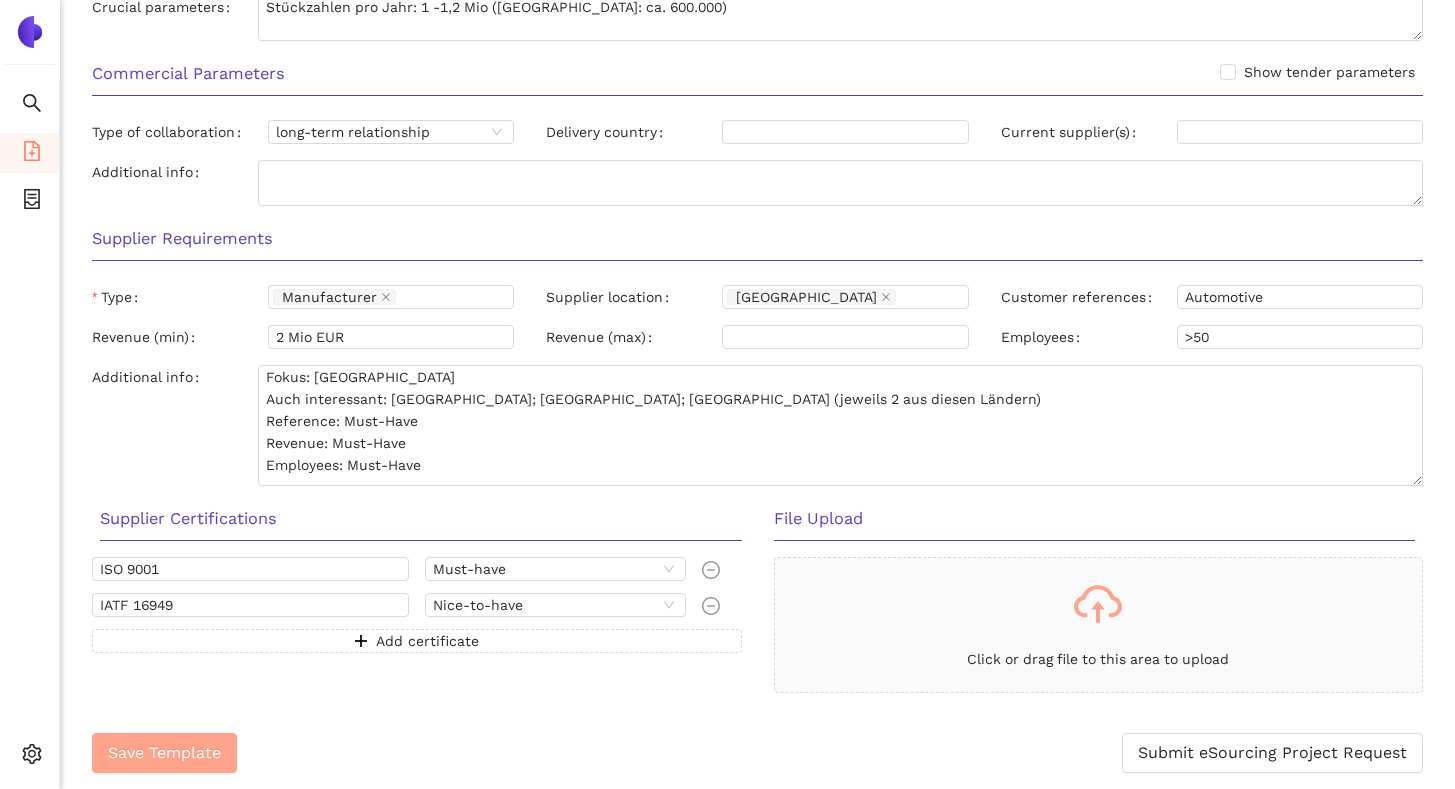 click on "Save Template" at bounding box center [164, 752] 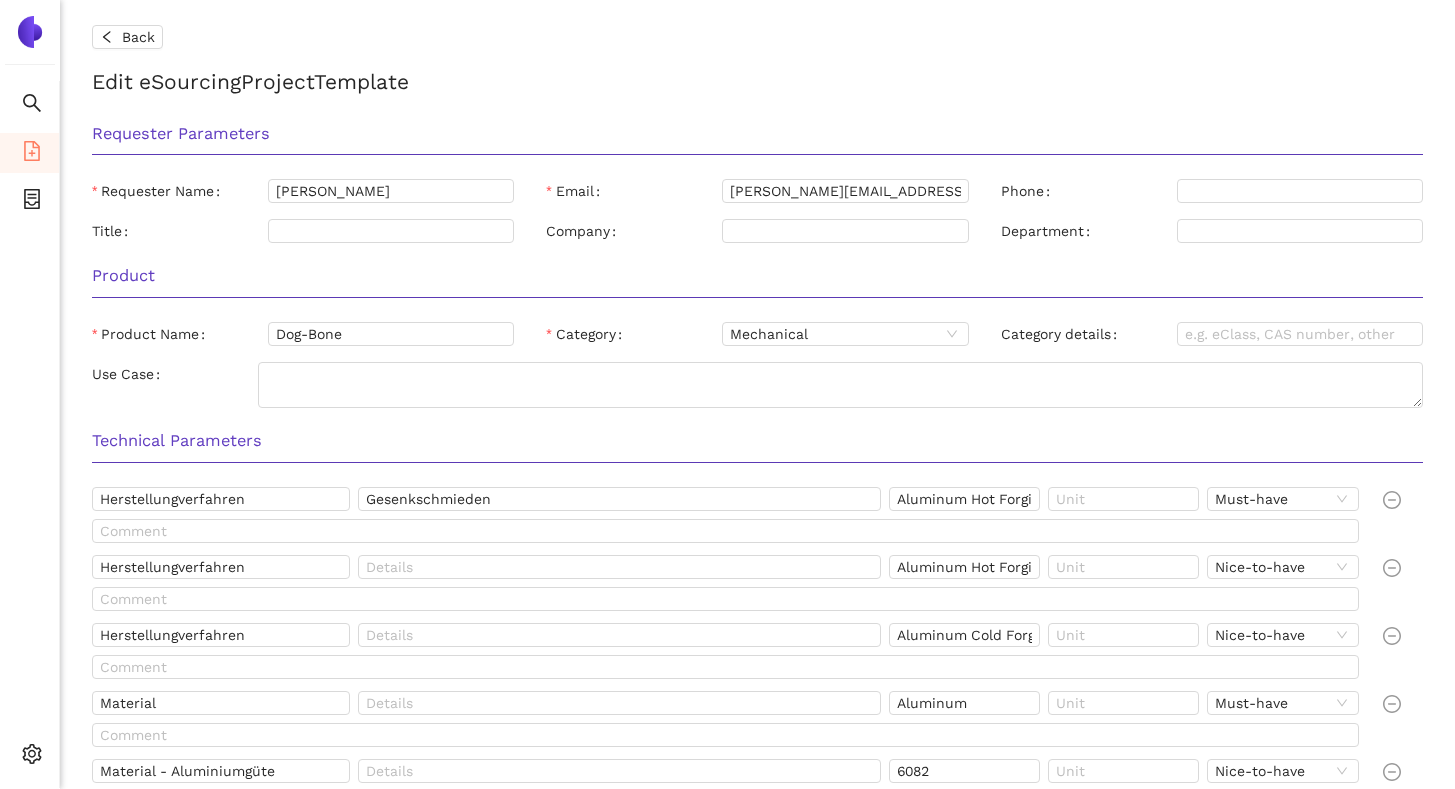 scroll, scrollTop: 0, scrollLeft: 0, axis: both 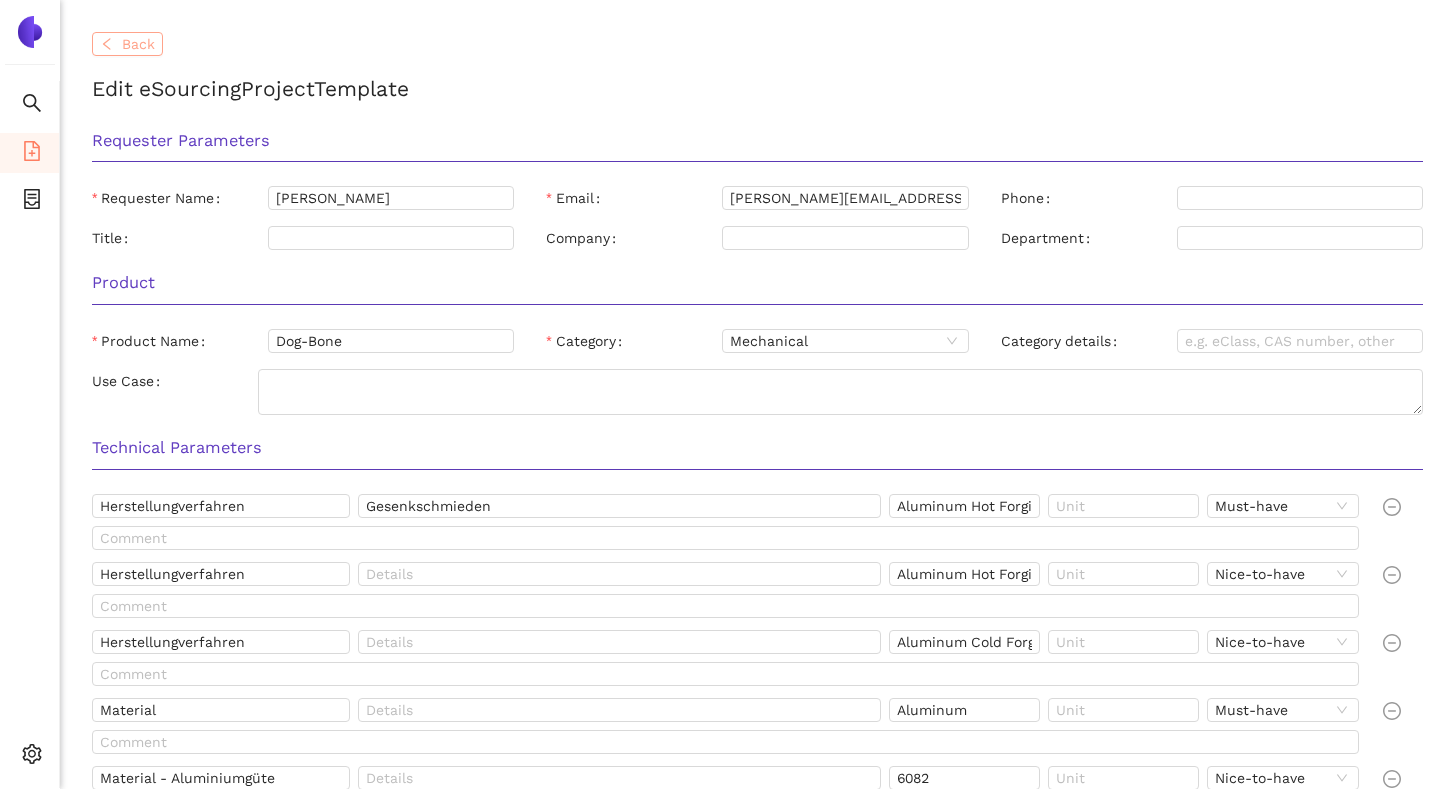 click on "Back" at bounding box center [138, 44] 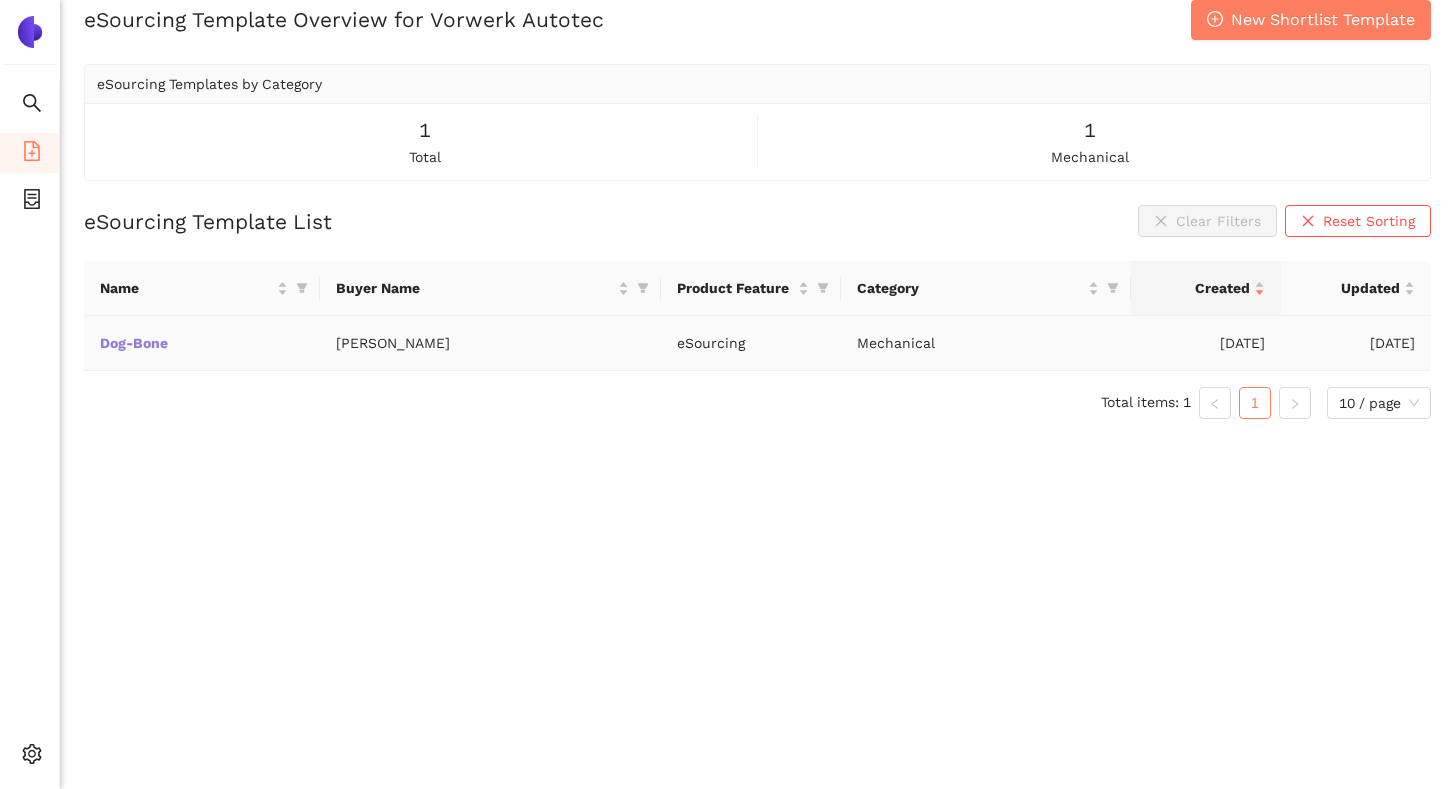 click on "Dog-Bone" at bounding box center [0, 0] 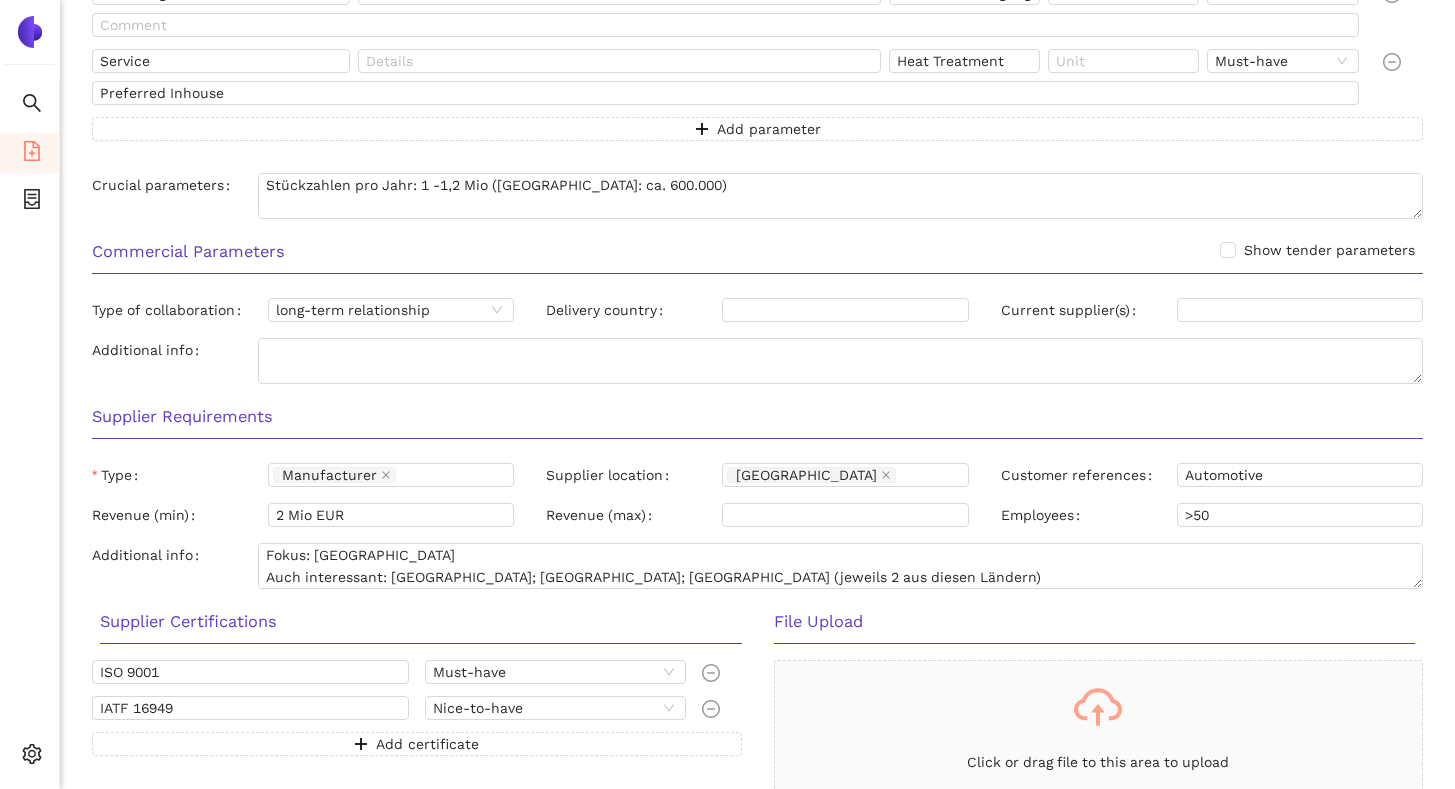 scroll, scrollTop: 1228, scrollLeft: 0, axis: vertical 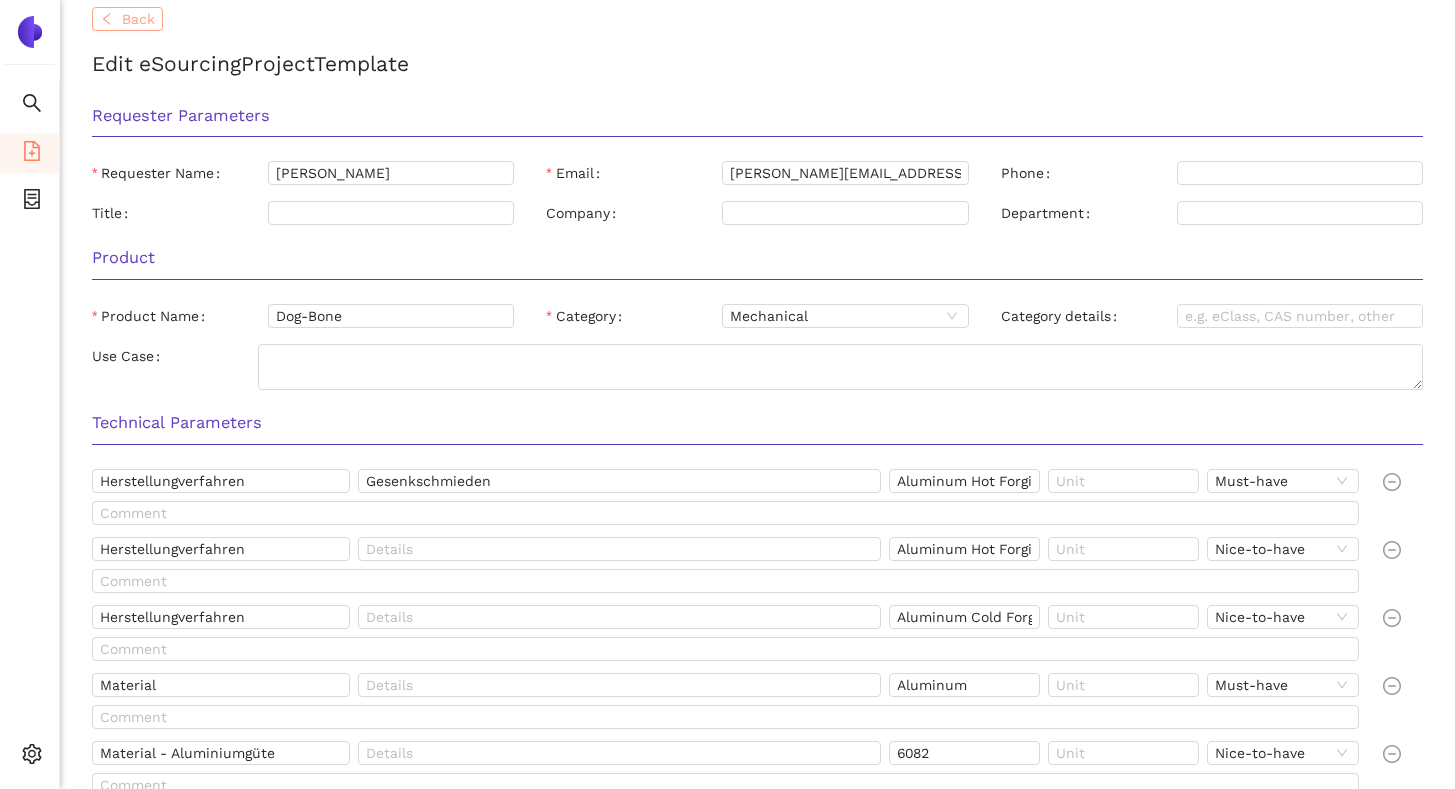 click on "Back" at bounding box center [138, 19] 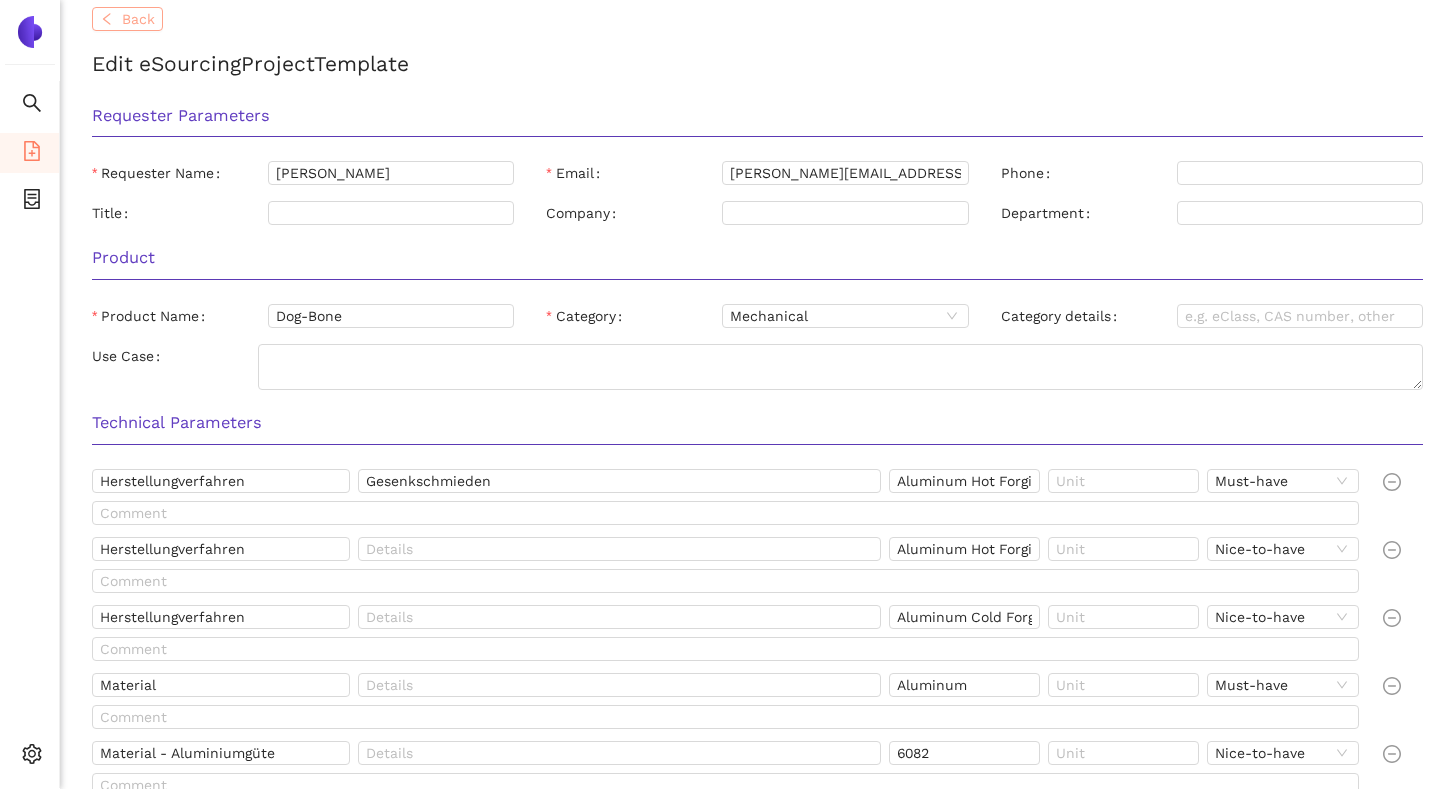 scroll, scrollTop: 24, scrollLeft: 0, axis: vertical 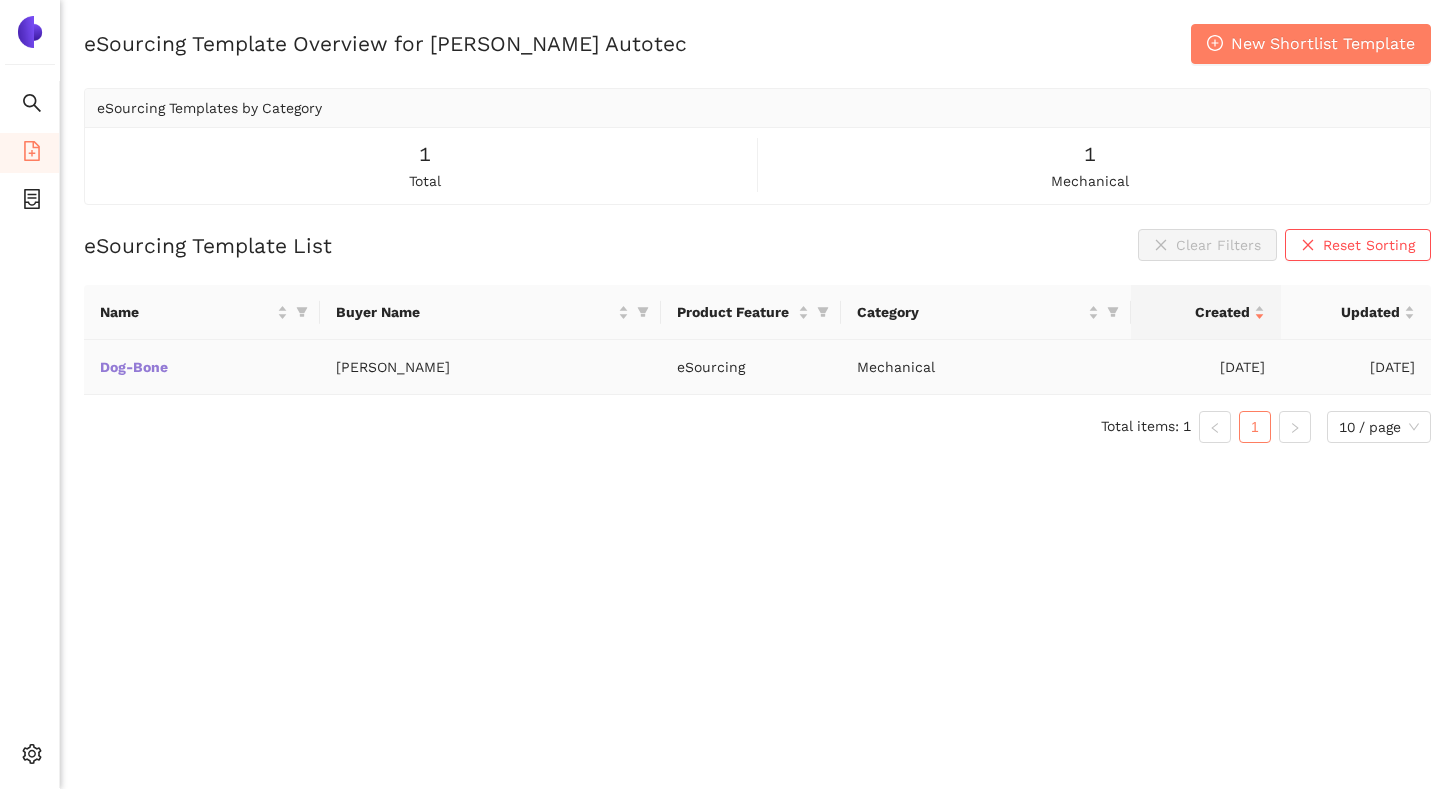 click on "Dog-Bone" at bounding box center [0, 0] 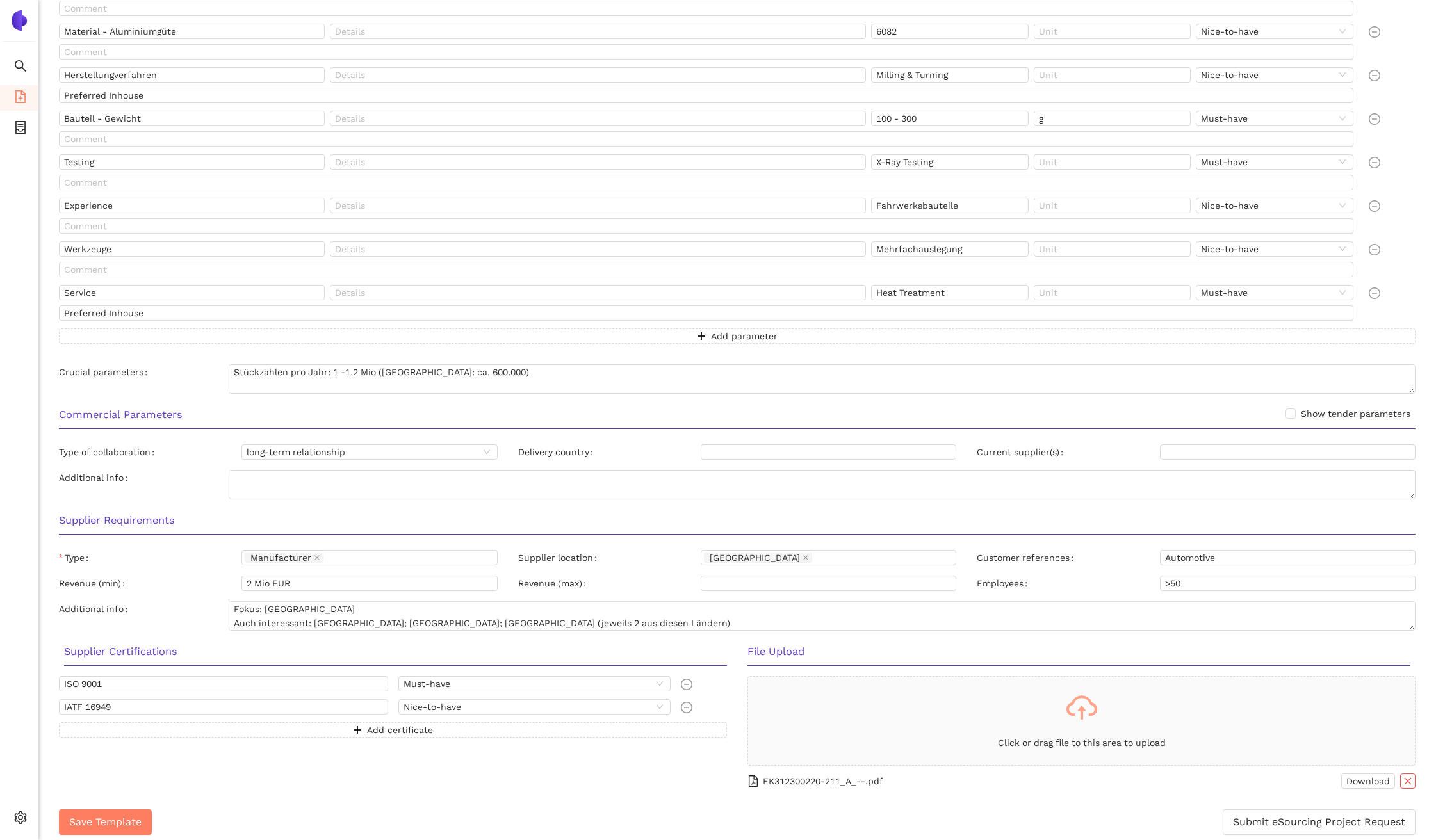 scroll, scrollTop: 472, scrollLeft: 0, axis: vertical 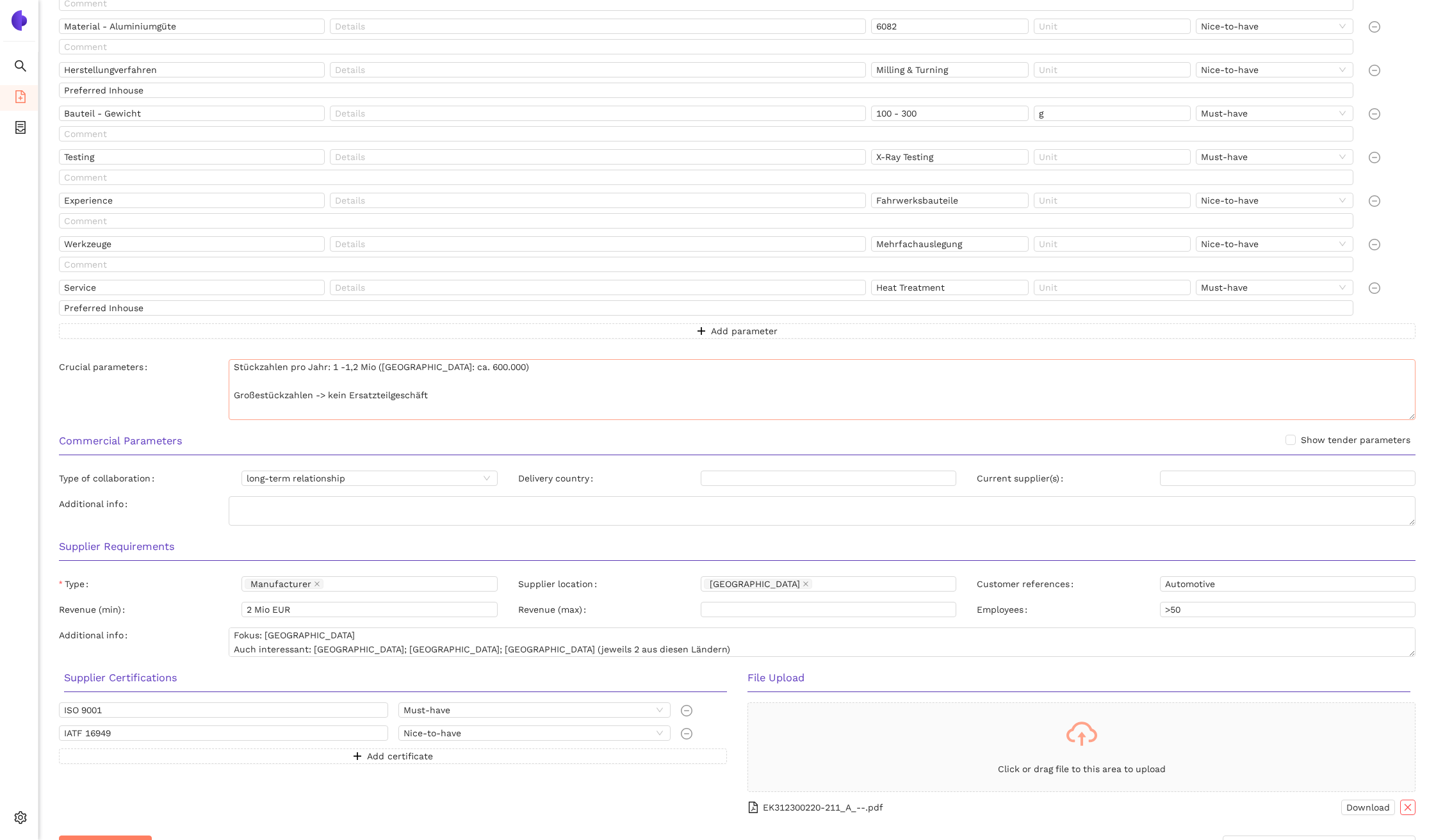 drag, startPoint x: 1408, startPoint y: 385, endPoint x: 1408, endPoint y: 417, distance: 32 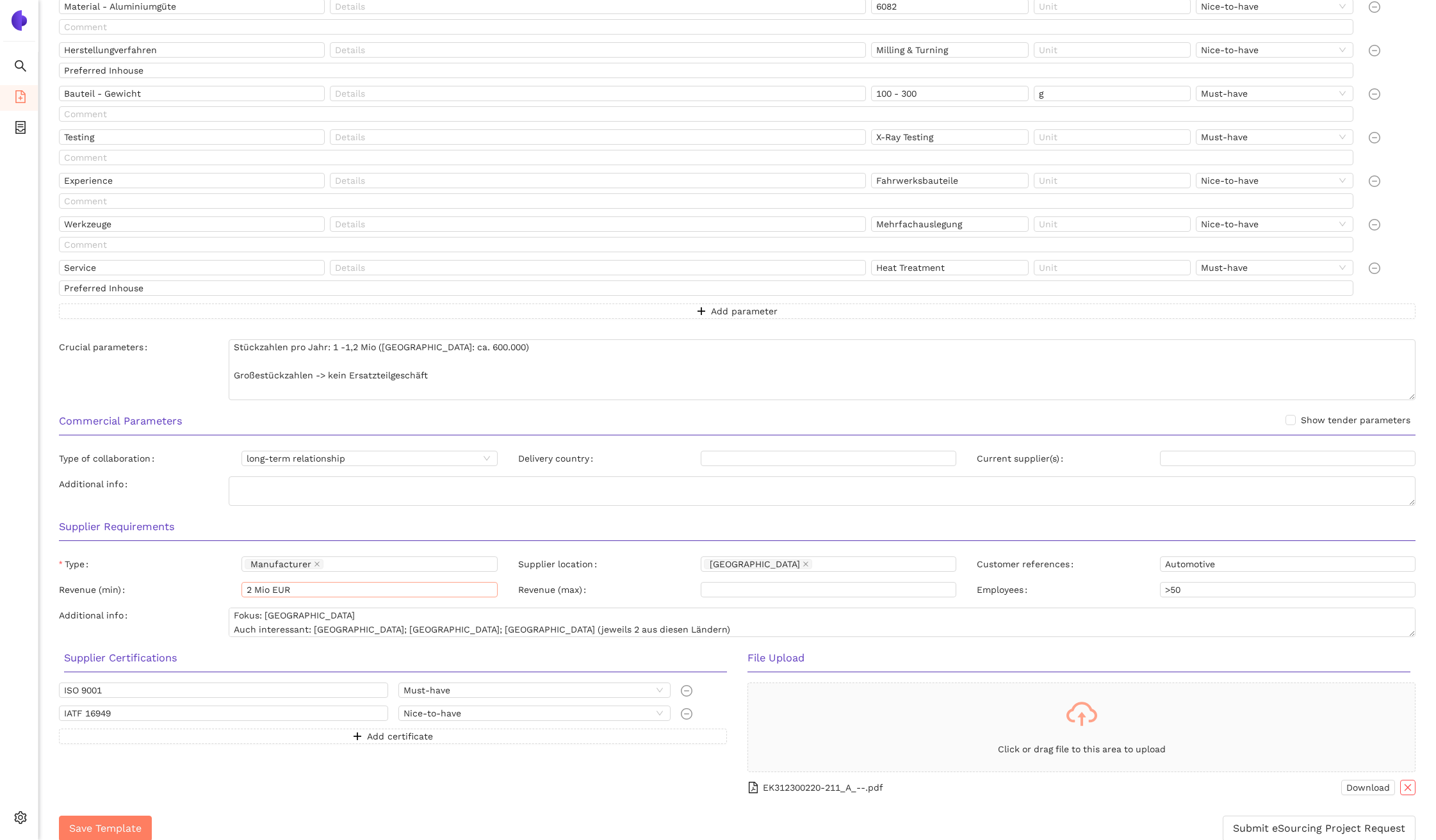 scroll, scrollTop: 503, scrollLeft: 0, axis: vertical 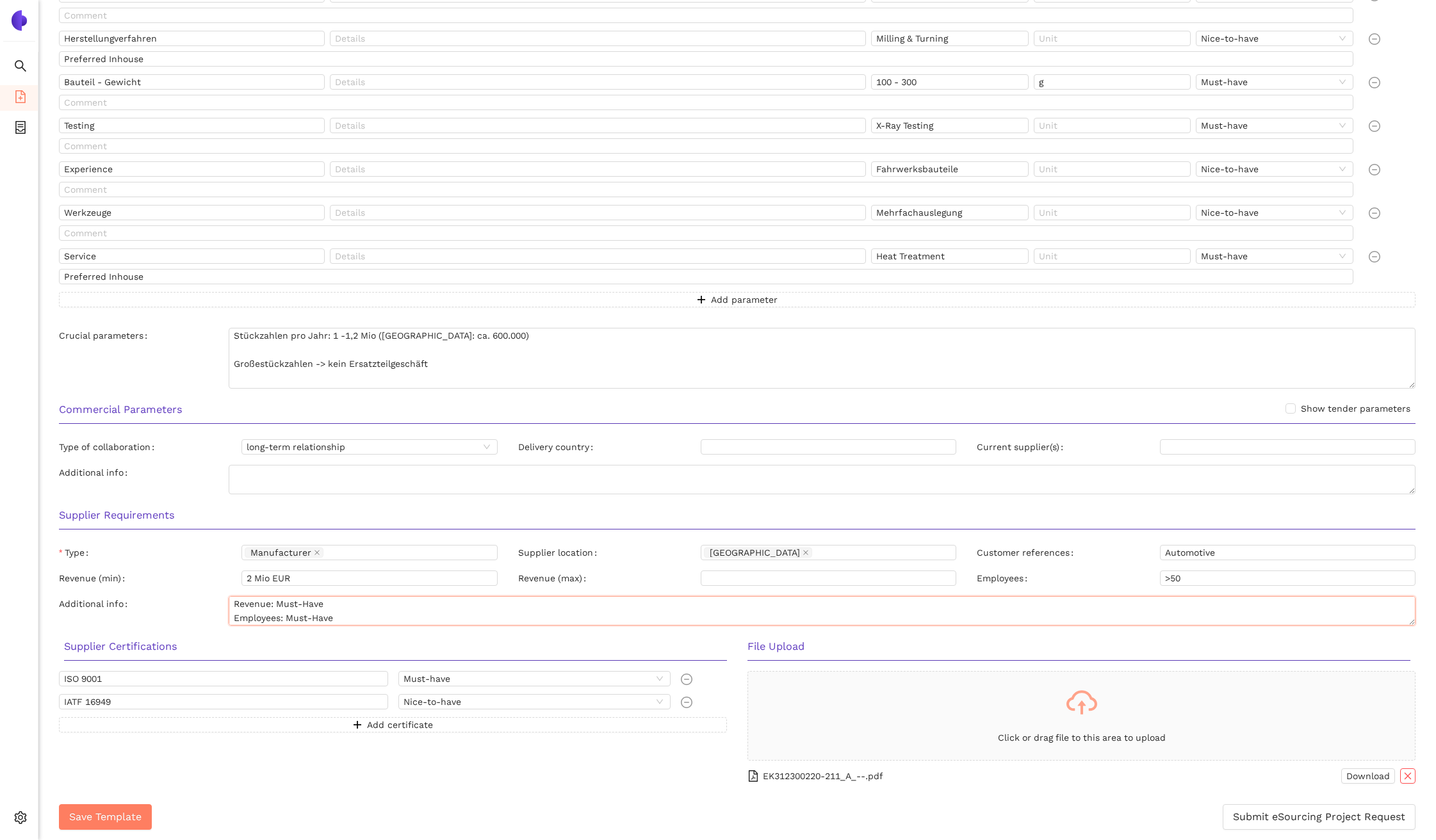 drag, startPoint x: 312, startPoint y: 618, endPoint x: 370, endPoint y: 617, distance: 58.00862 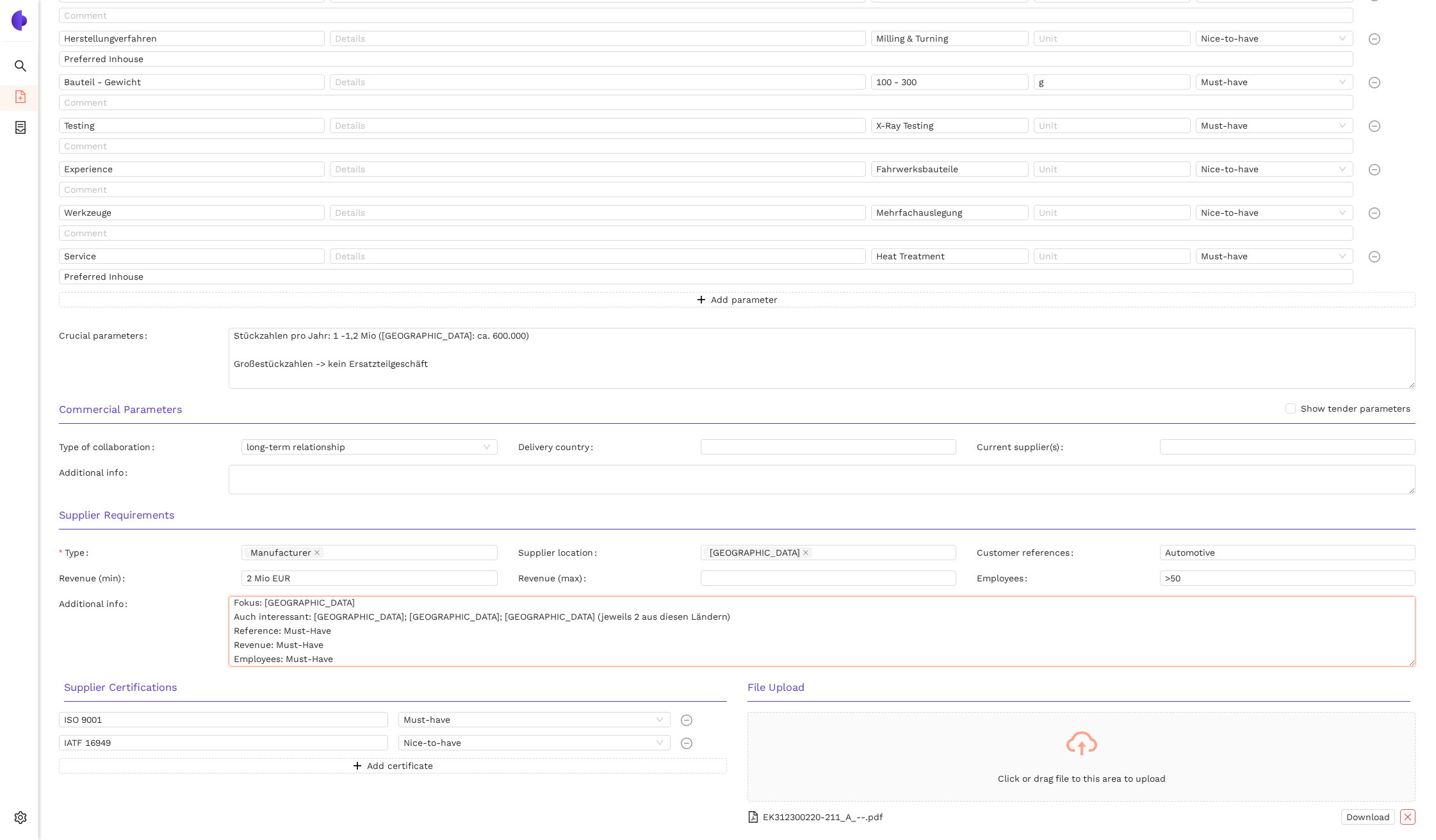 scroll, scrollTop: 0, scrollLeft: 0, axis: both 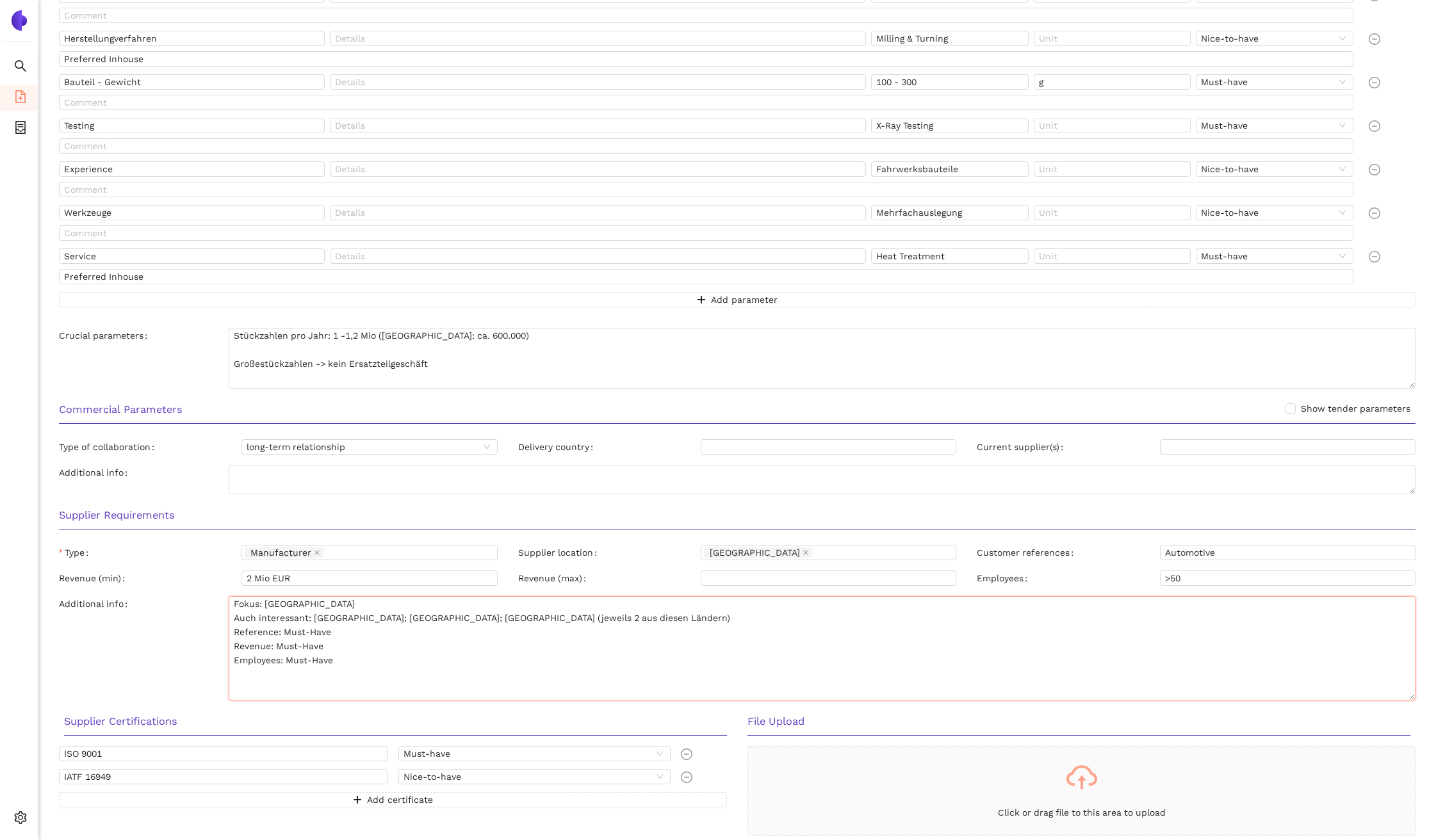 drag, startPoint x: 1413, startPoint y: 623, endPoint x: 1405, endPoint y: 698, distance: 75.42546 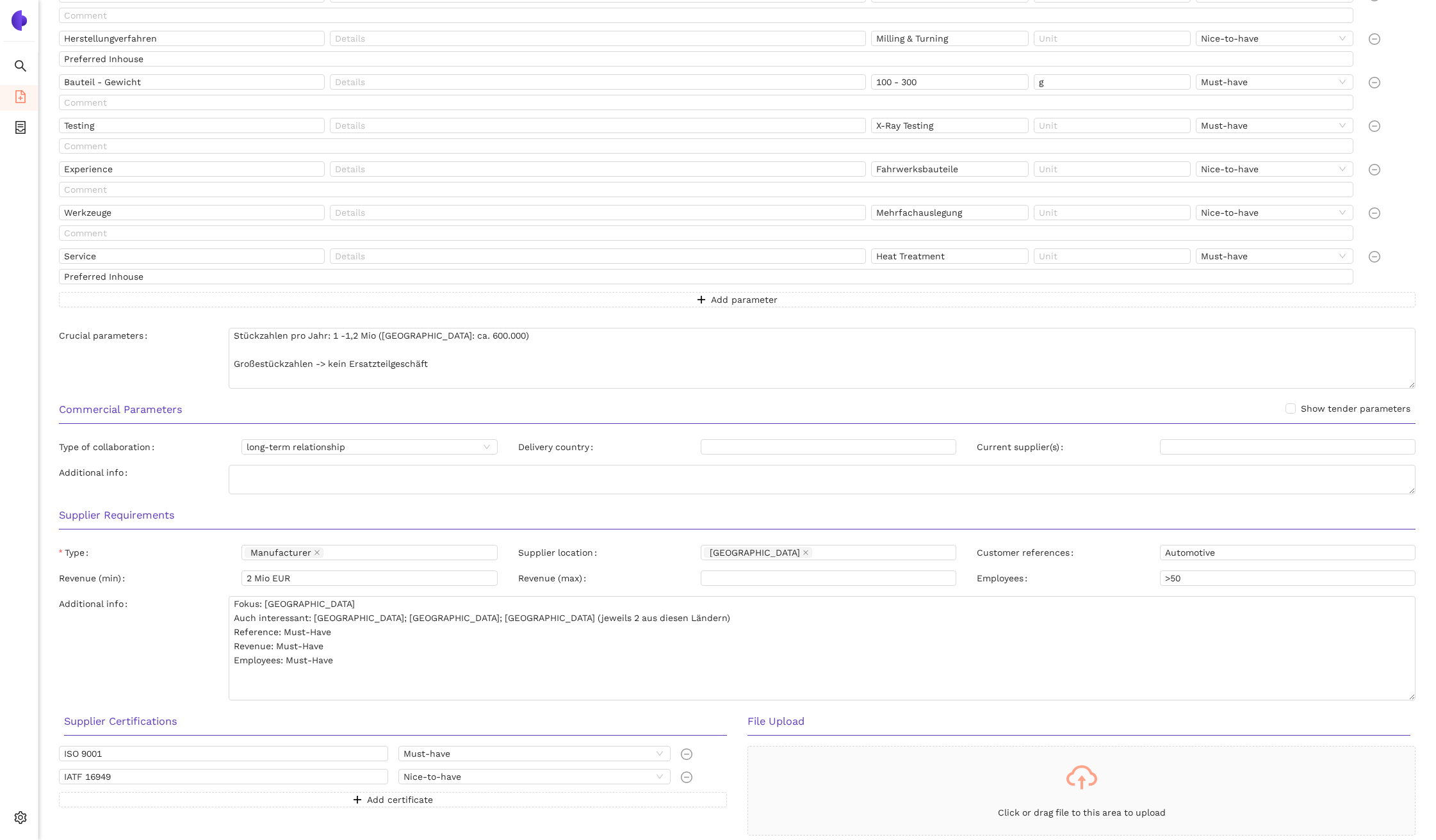 click on "Additional info" at bounding box center (143, 648) 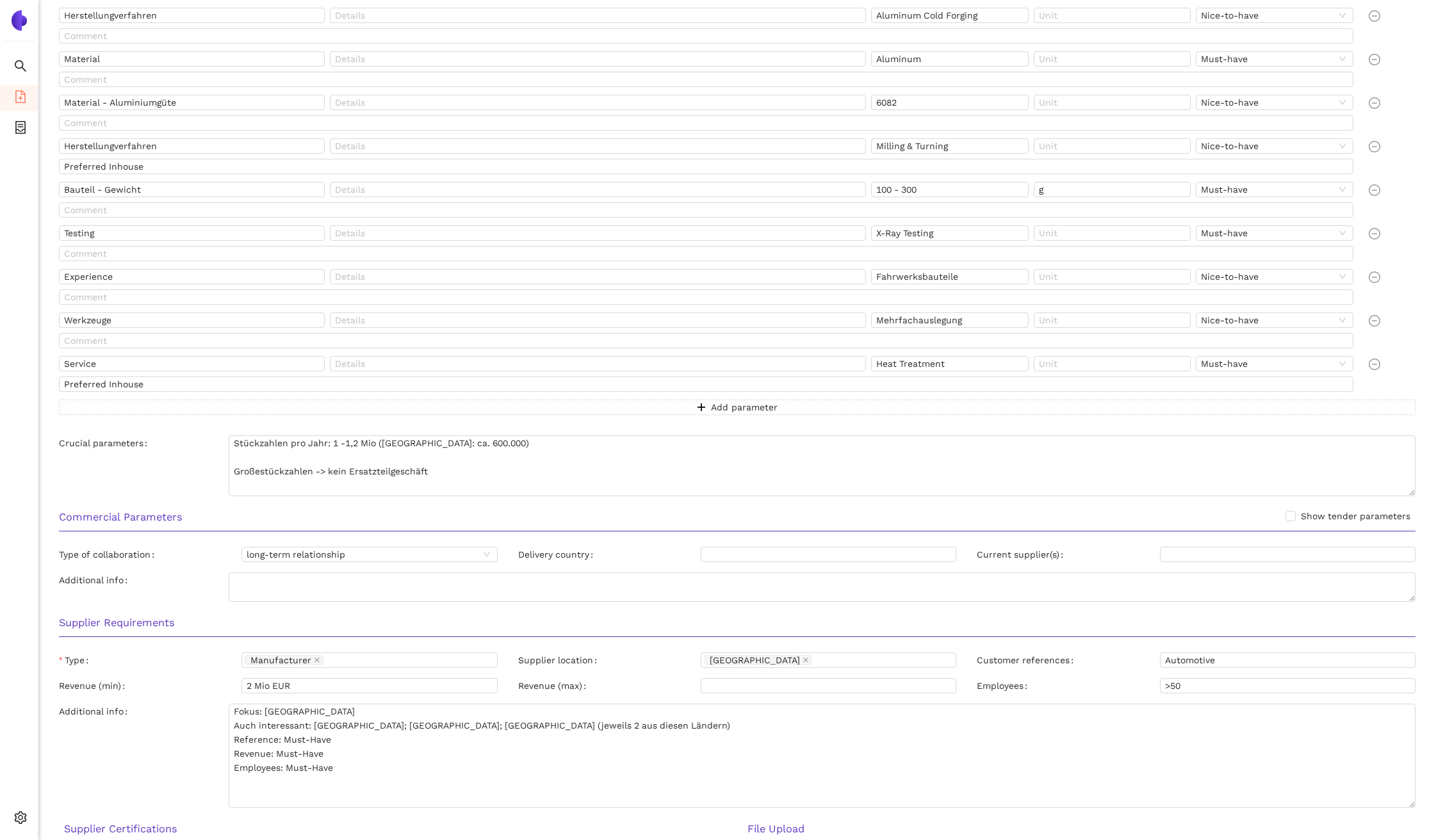 scroll, scrollTop: 393, scrollLeft: 0, axis: vertical 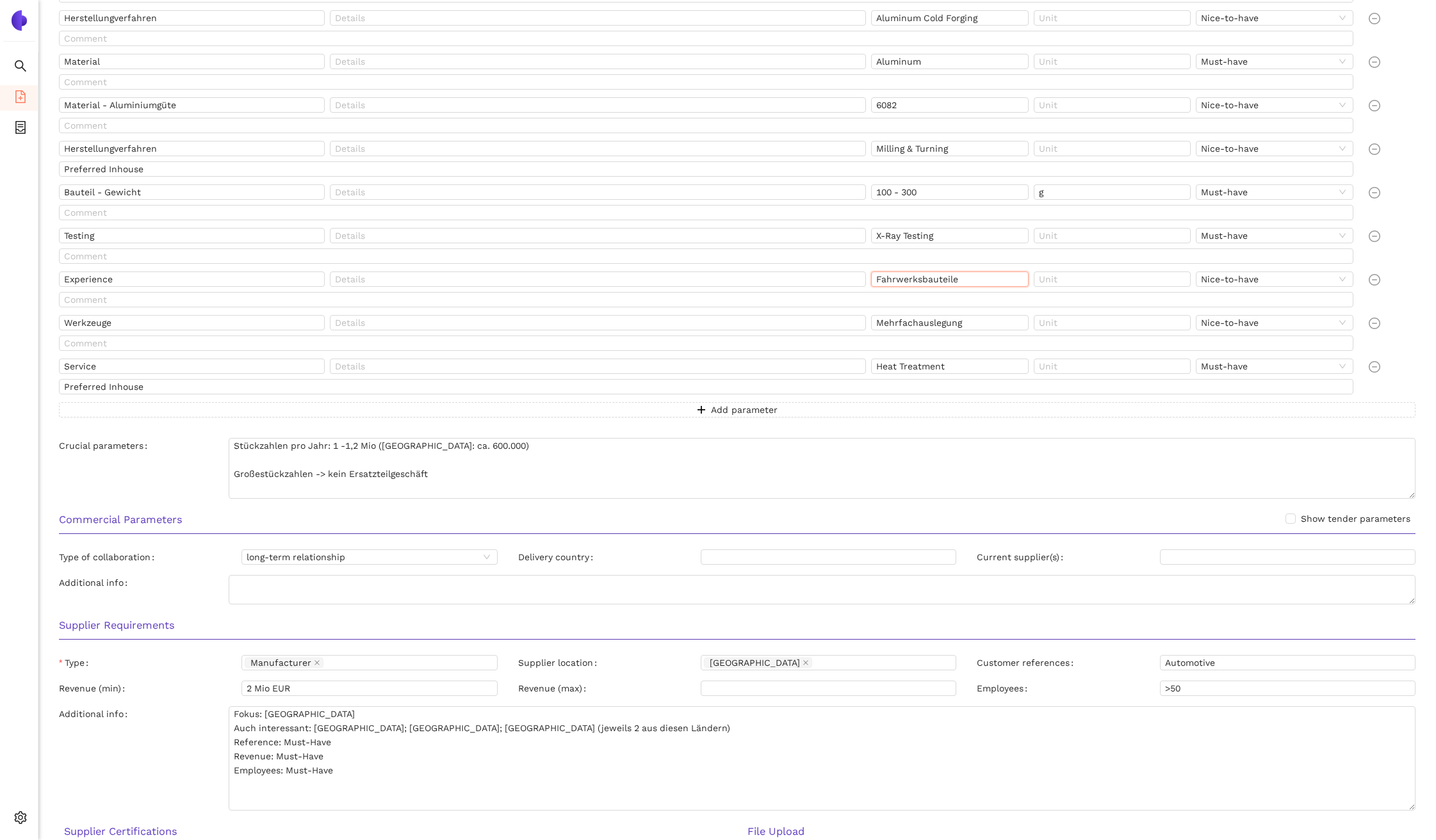 drag, startPoint x: 963, startPoint y: 281, endPoint x: 877, endPoint y: 276, distance: 86.14523 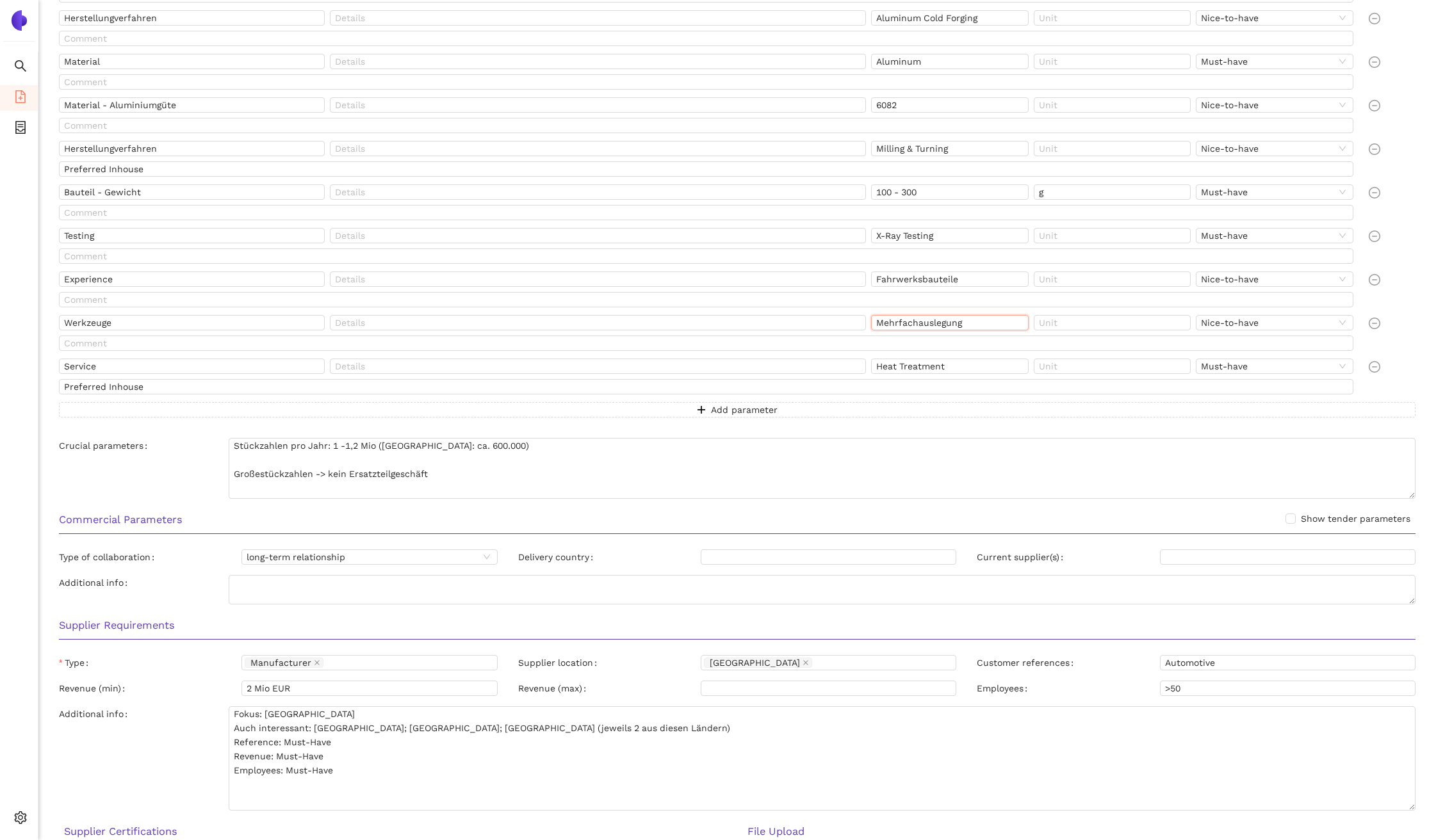 drag, startPoint x: 986, startPoint y: 324, endPoint x: 872, endPoint y: 327, distance: 114.03947 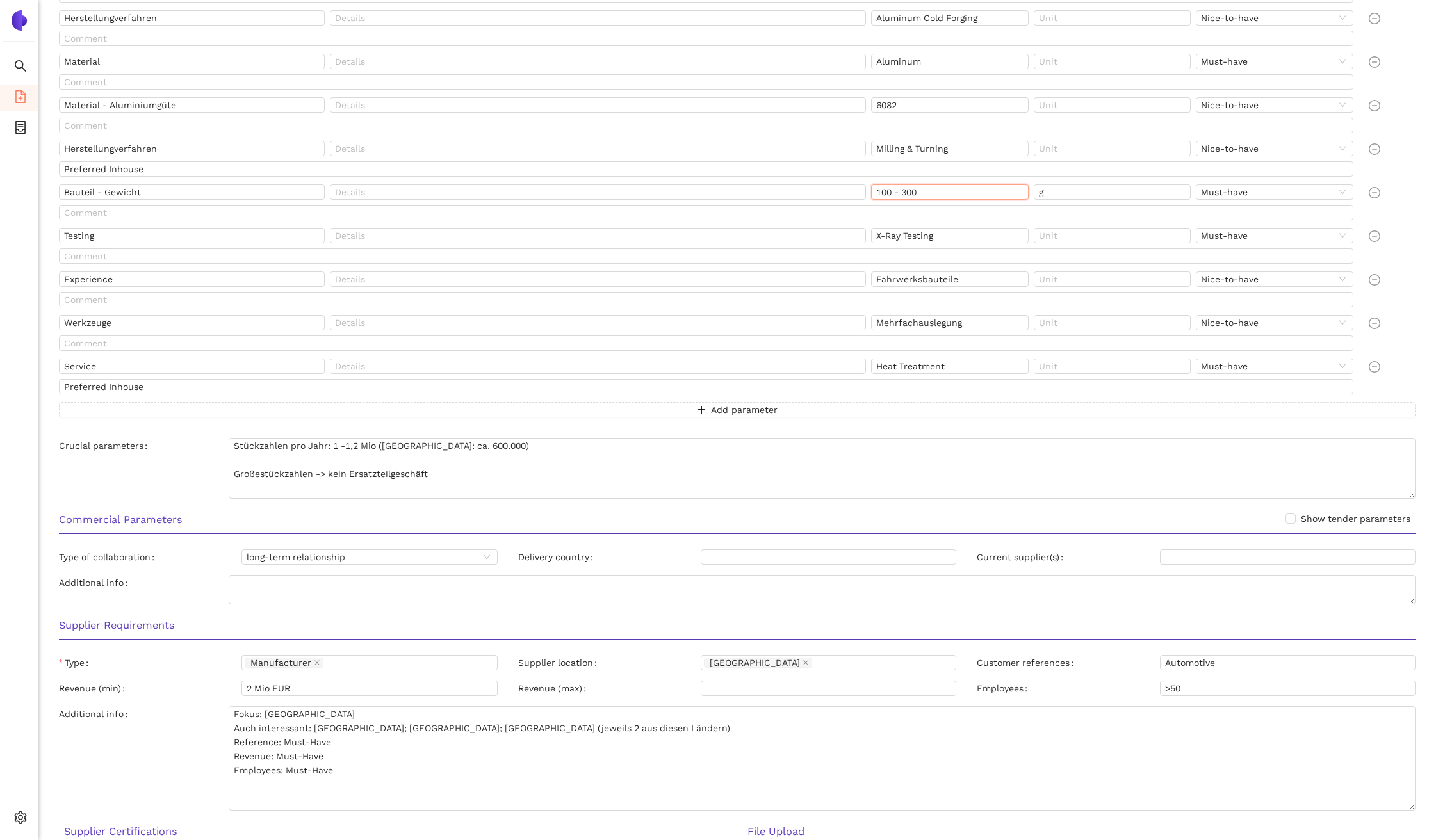 drag, startPoint x: 920, startPoint y: 192, endPoint x: 876, endPoint y: 188, distance: 44.181444 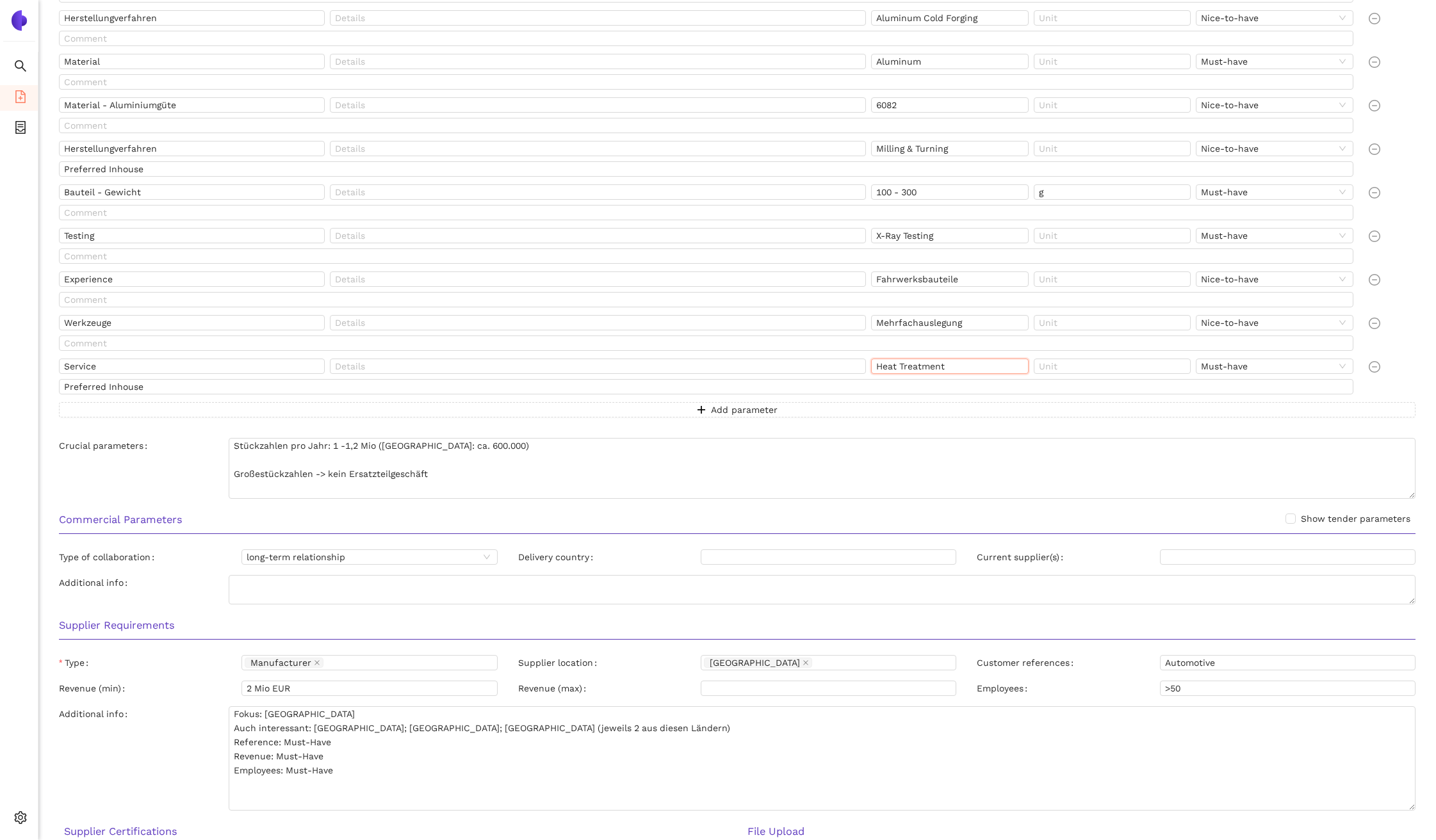 drag, startPoint x: 945, startPoint y: 368, endPoint x: 876, endPoint y: 366, distance: 69.02898 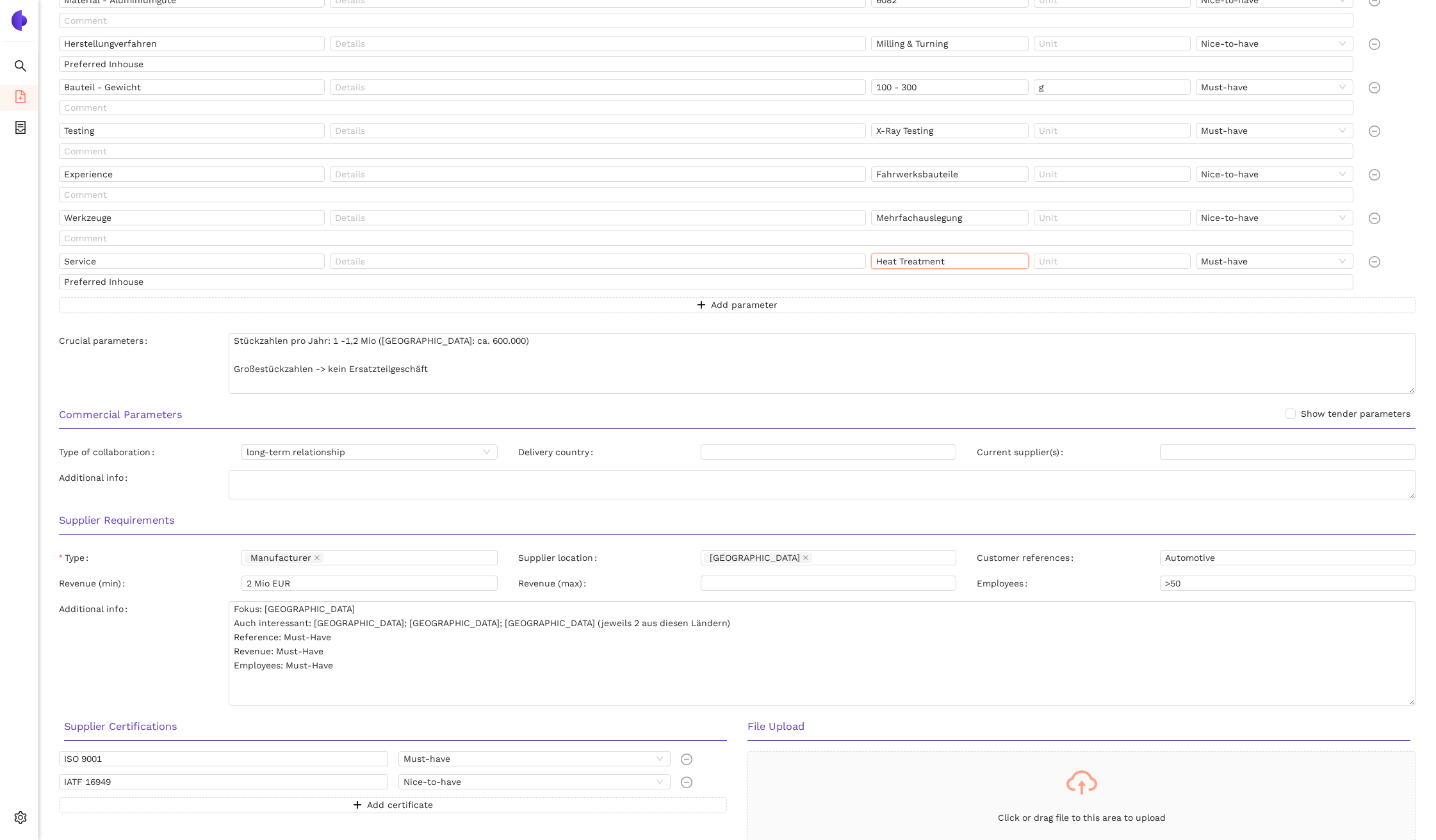 scroll, scrollTop: 578, scrollLeft: 0, axis: vertical 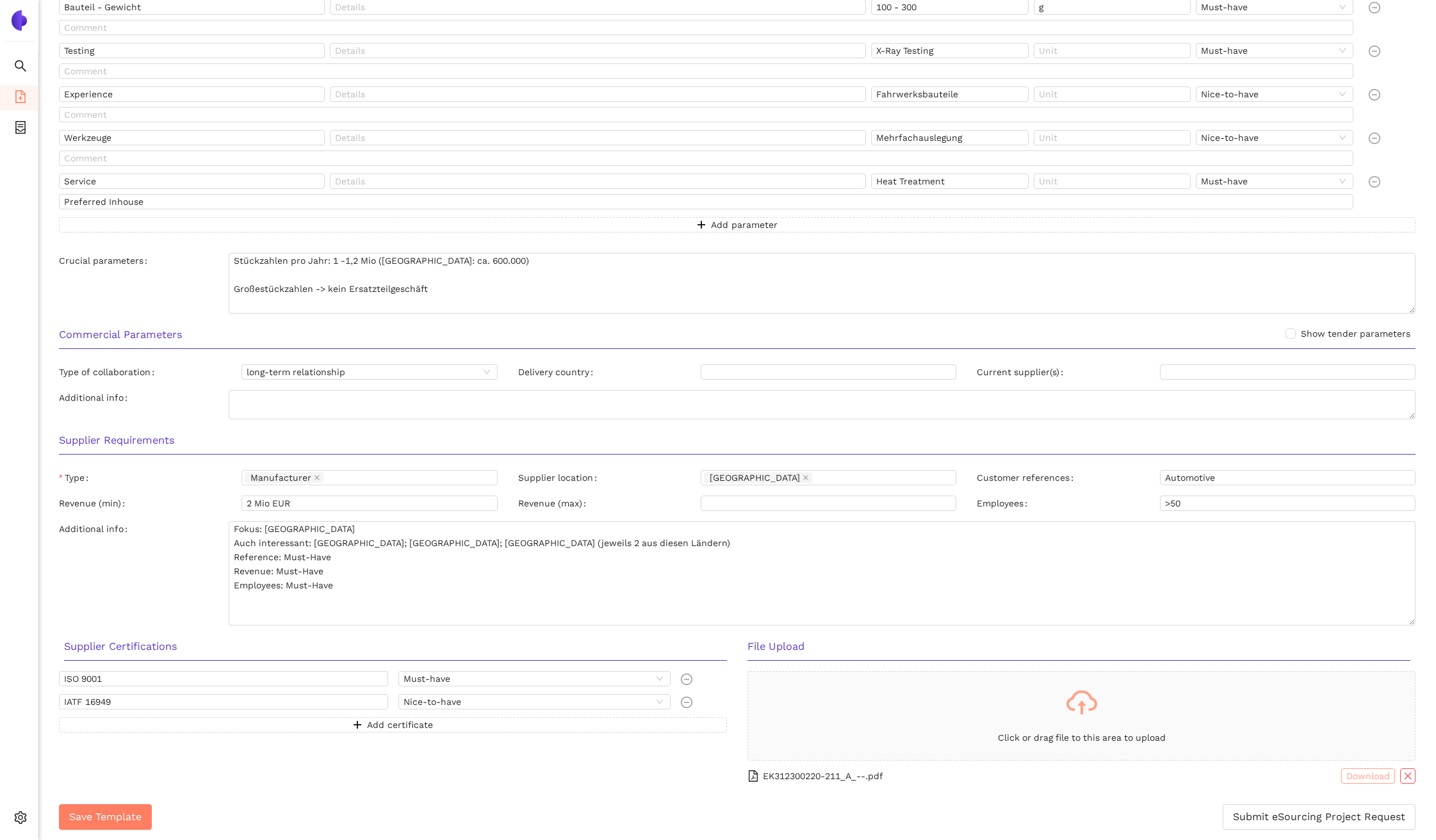 click on "Download" at bounding box center [1368, 776] 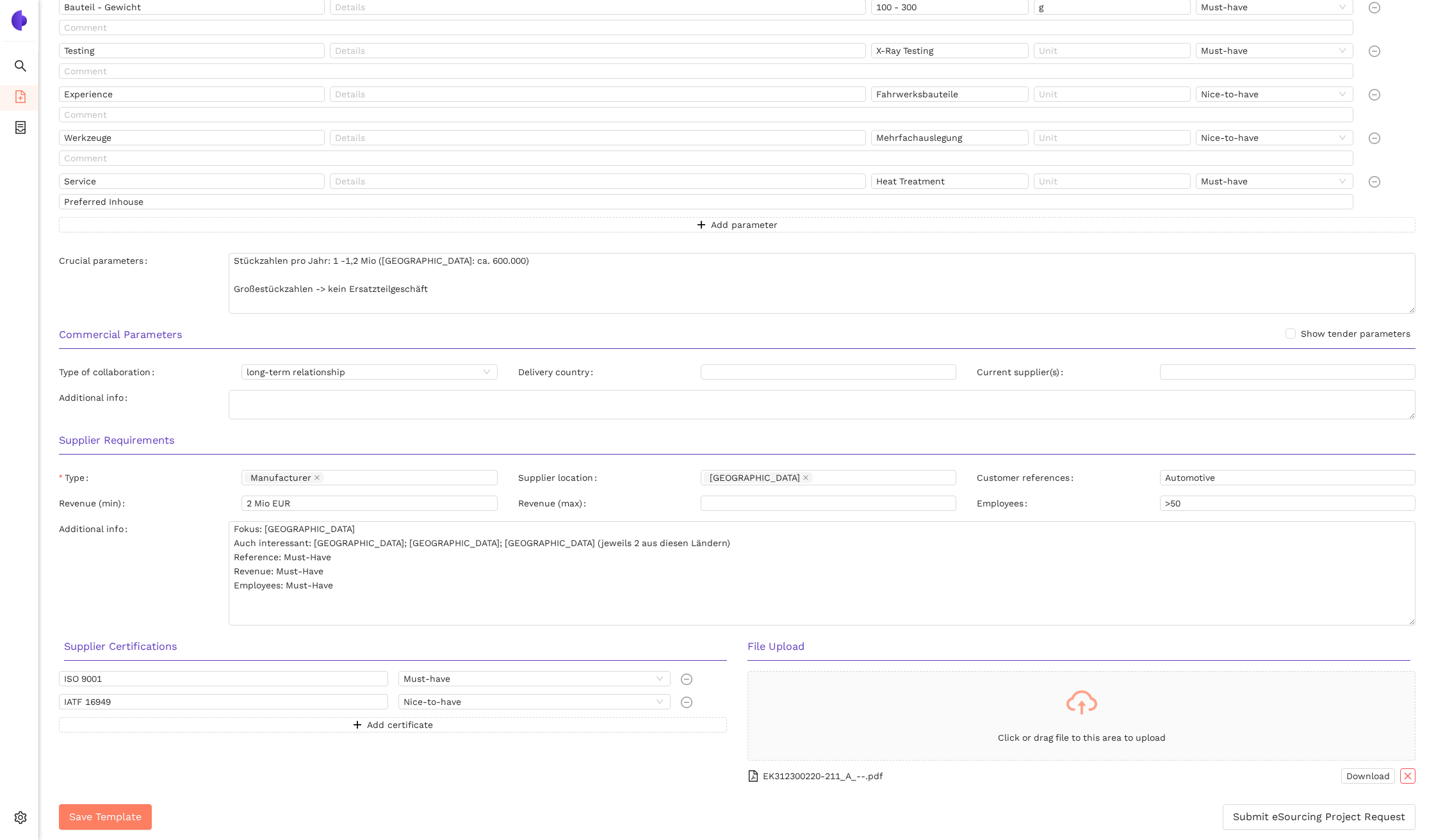 click on "ISO 9001 Must-have IATF 16949 Nice-to-have Add certificate" at bounding box center (393, 725) 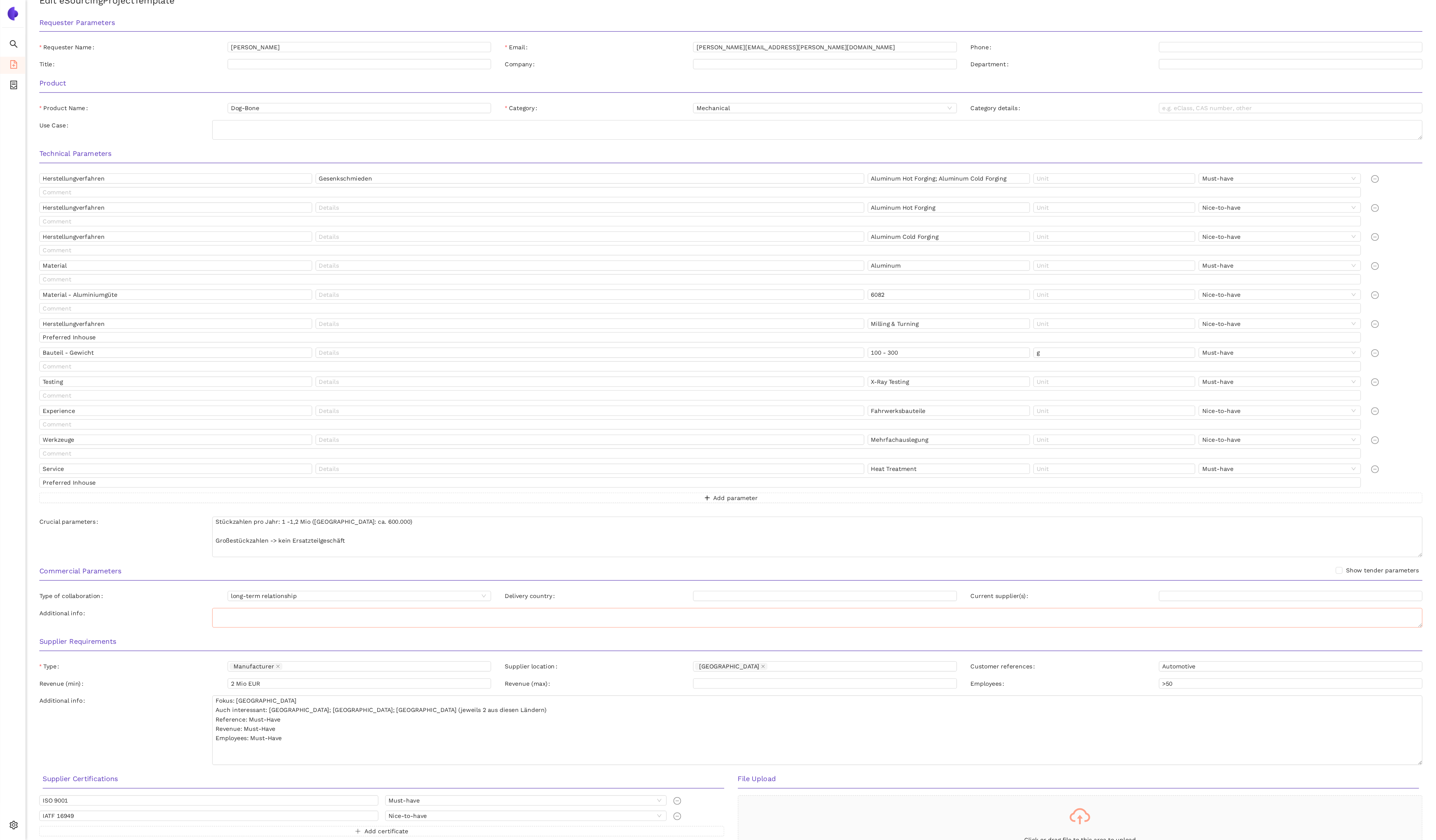 scroll, scrollTop: 0, scrollLeft: 0, axis: both 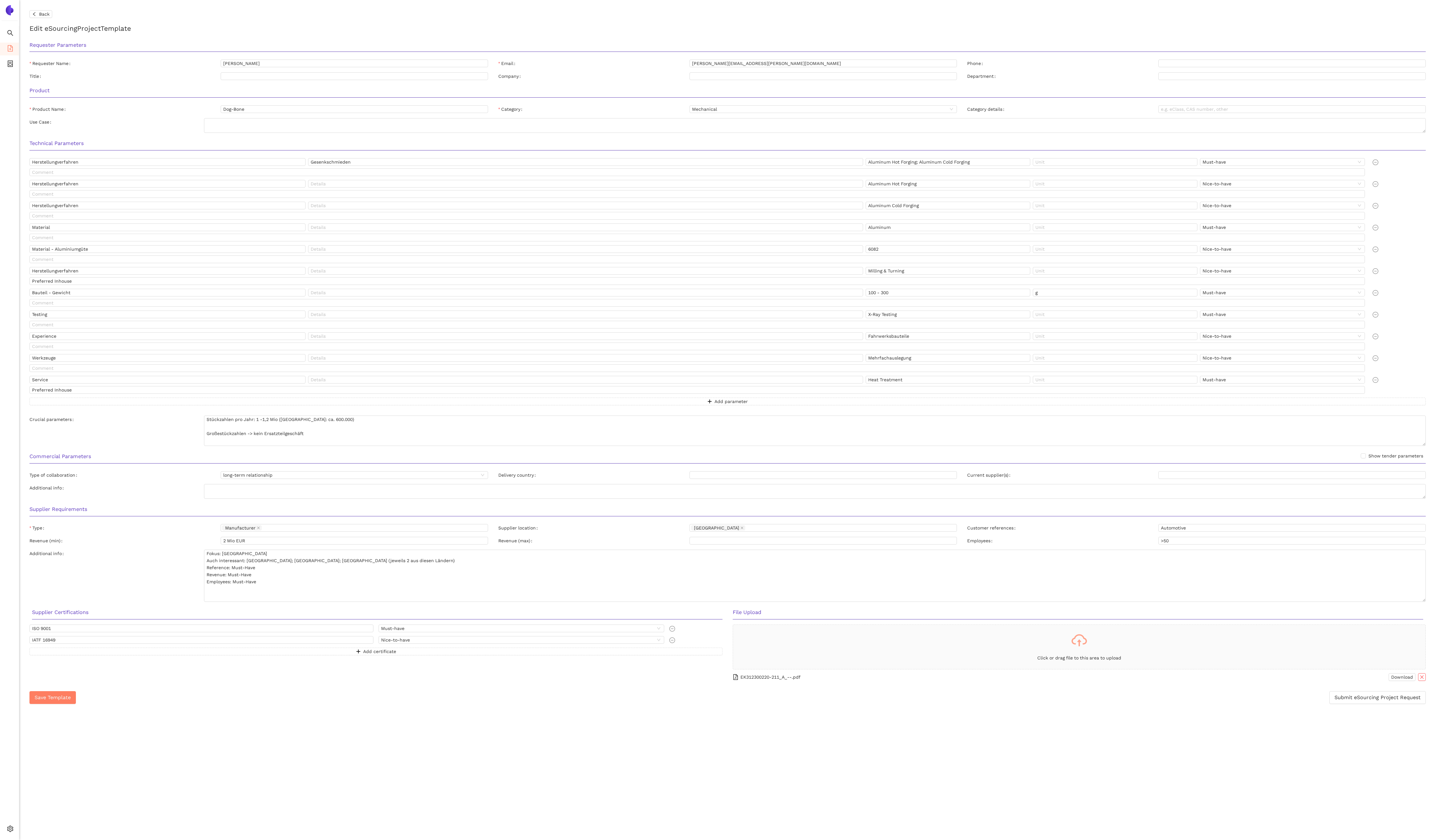 click on "Back Edit   eSourcing  Project  Template Requester Parameters Requester Name Tim Assfalg Email t.assfalg@vorwerk-automotive.de Phone Title Company Department Product Product Name Dog-Bone Category Mechanical Category details Use Case Technical Parameters Herstellungverfahren Gesenkschmieden Aluminum Hot Forging; Aluminum Cold Forging Must-have Herstellungverfahren Aluminum Hot Forging Nice-to-have Herstellungverfahren Aluminum Cold Forging Nice-to-have Material Aluminum Must-have Material - Aluminiumgüte 6082 Nice-to-have Herstellungverfahren Milling & Turning Nice-to-have Preferred Inhouse Bauteil - Gewicht 100 - 300 g Must-have Testing X-Ray Testing Must-have Experience Fahrwerksbauteile Nice-to-have Werkzeuge Mehrfachauslegung Nice-to-have Service Heat Treatment Must-have Preferred Inhouse Add parameter Crucial parameters Stückzahlen pro Jahr: 1 -1,2 Mio (Indien: ca. 600.000)
Großestückzahlen -> kein Ersatzteilgeschäft Commercial Parameters Show tender parameters Type of collaboration   Type" at bounding box center (728, 420) 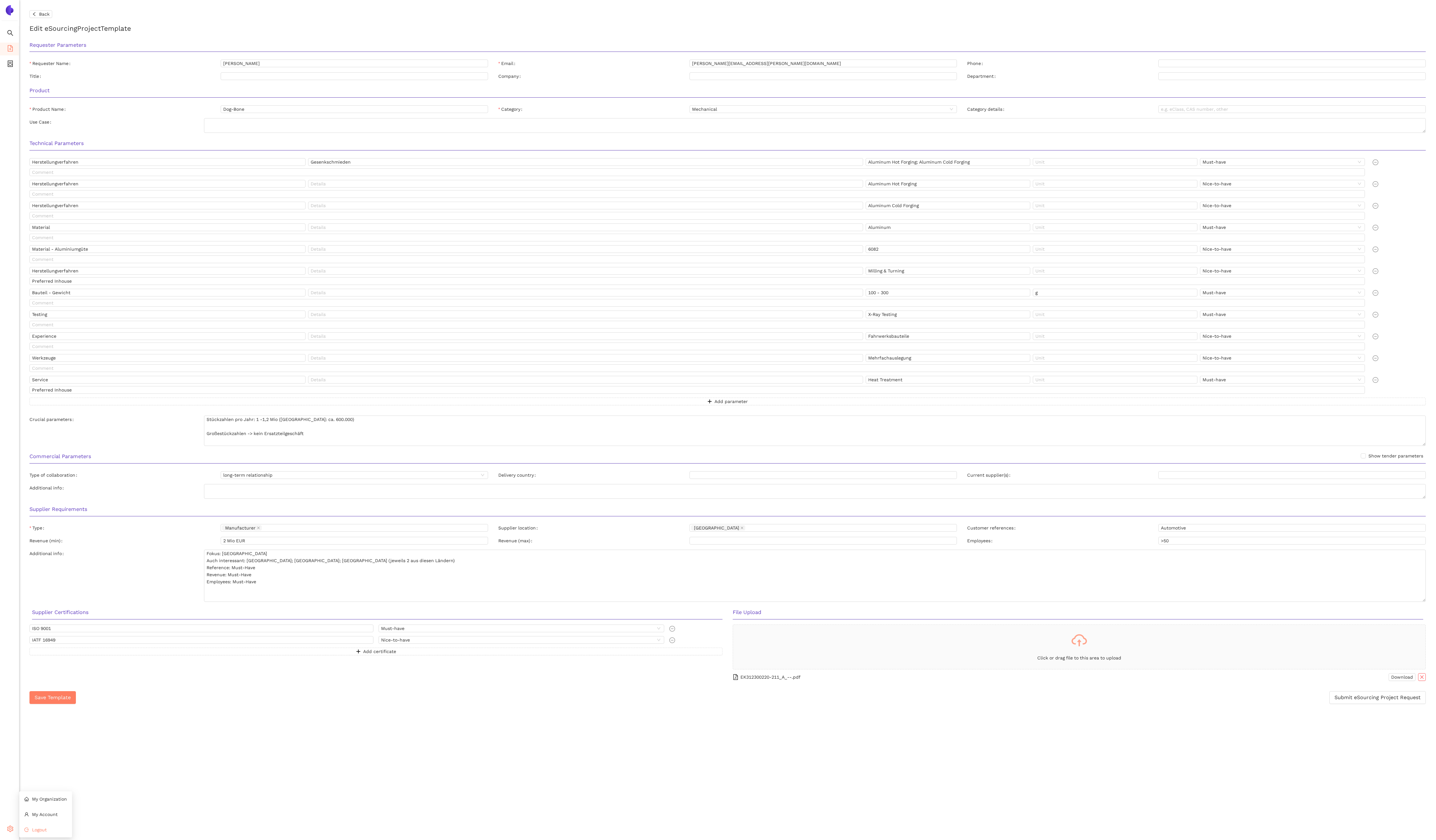 click 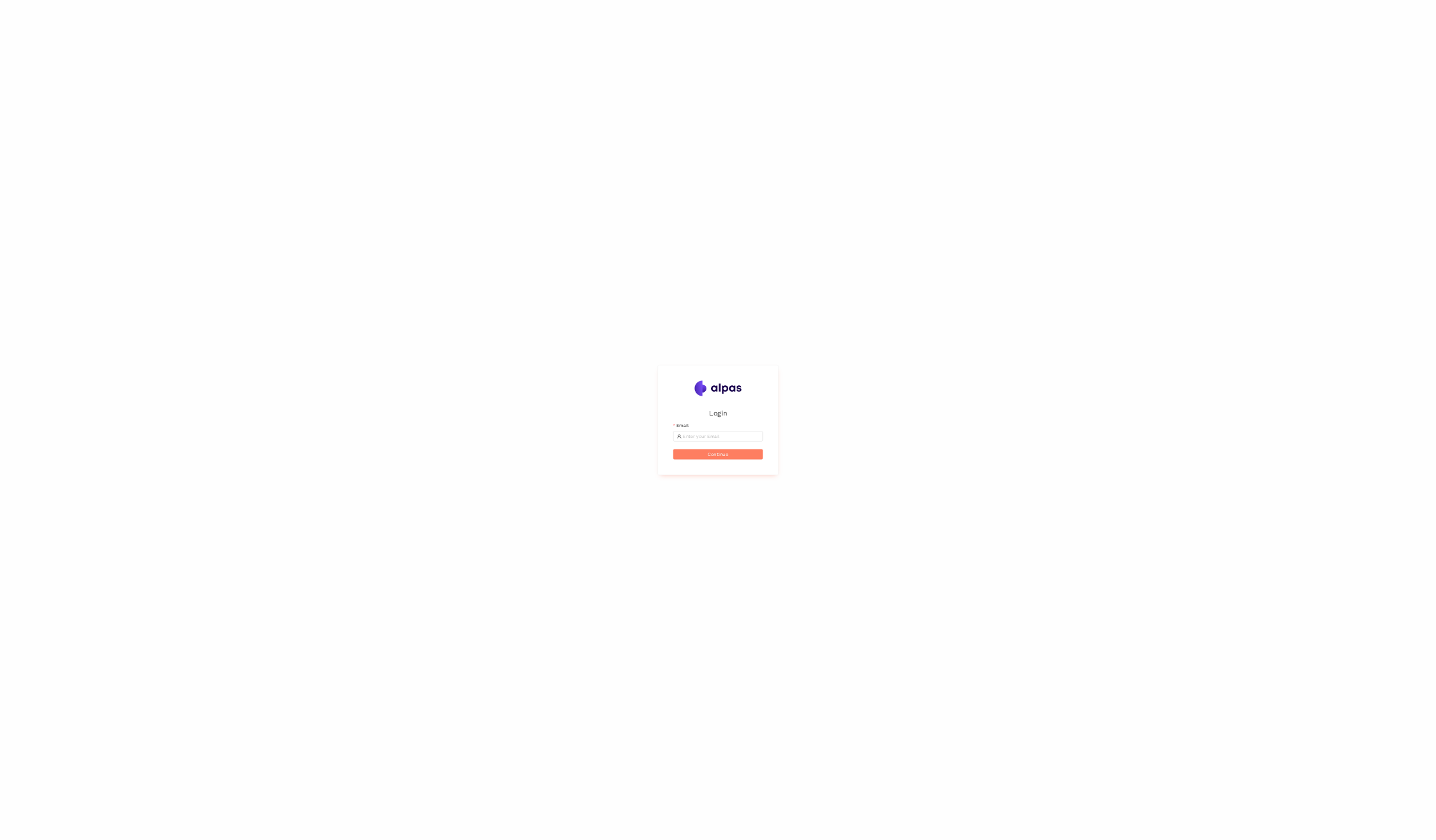 scroll, scrollTop: 0, scrollLeft: 0, axis: both 